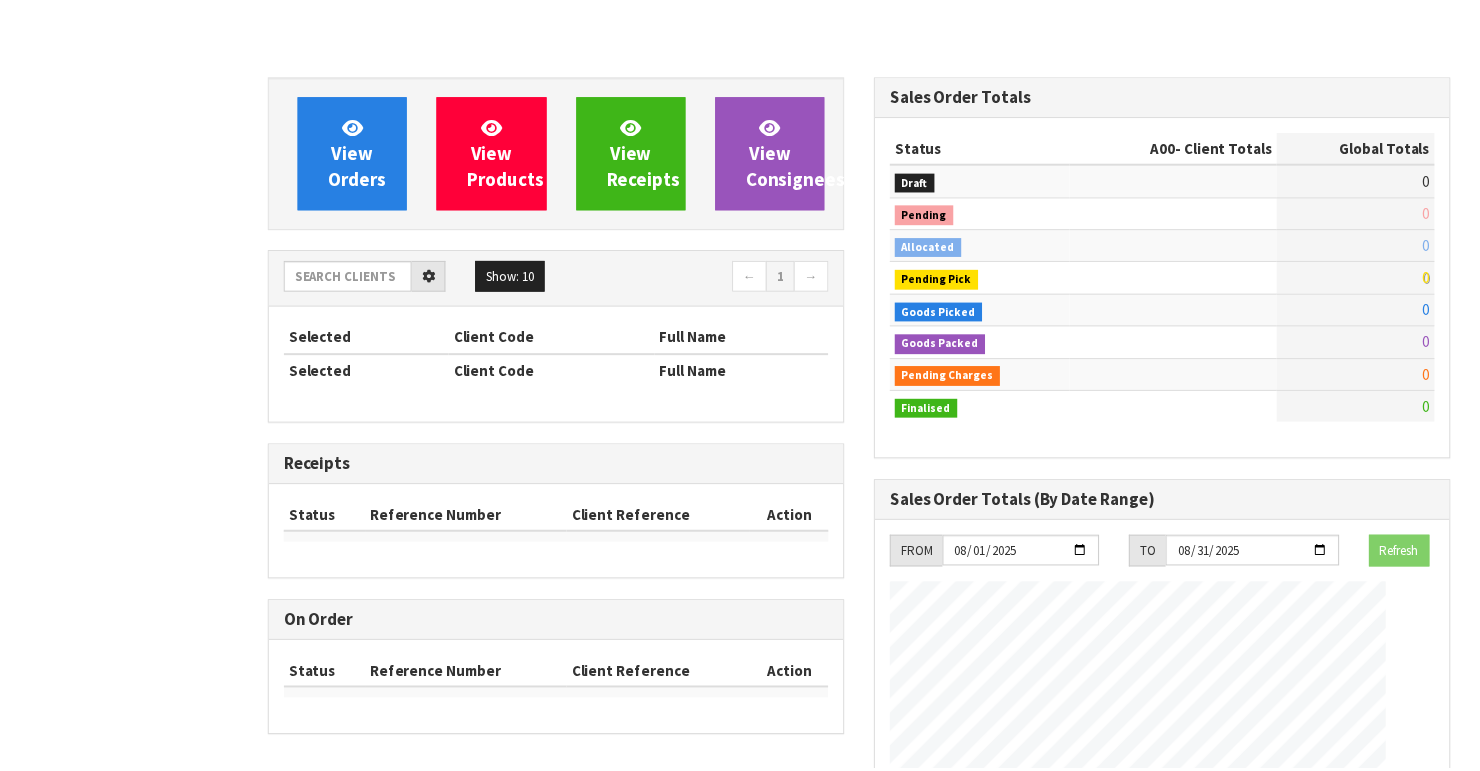 scroll, scrollTop: 0, scrollLeft: 0, axis: both 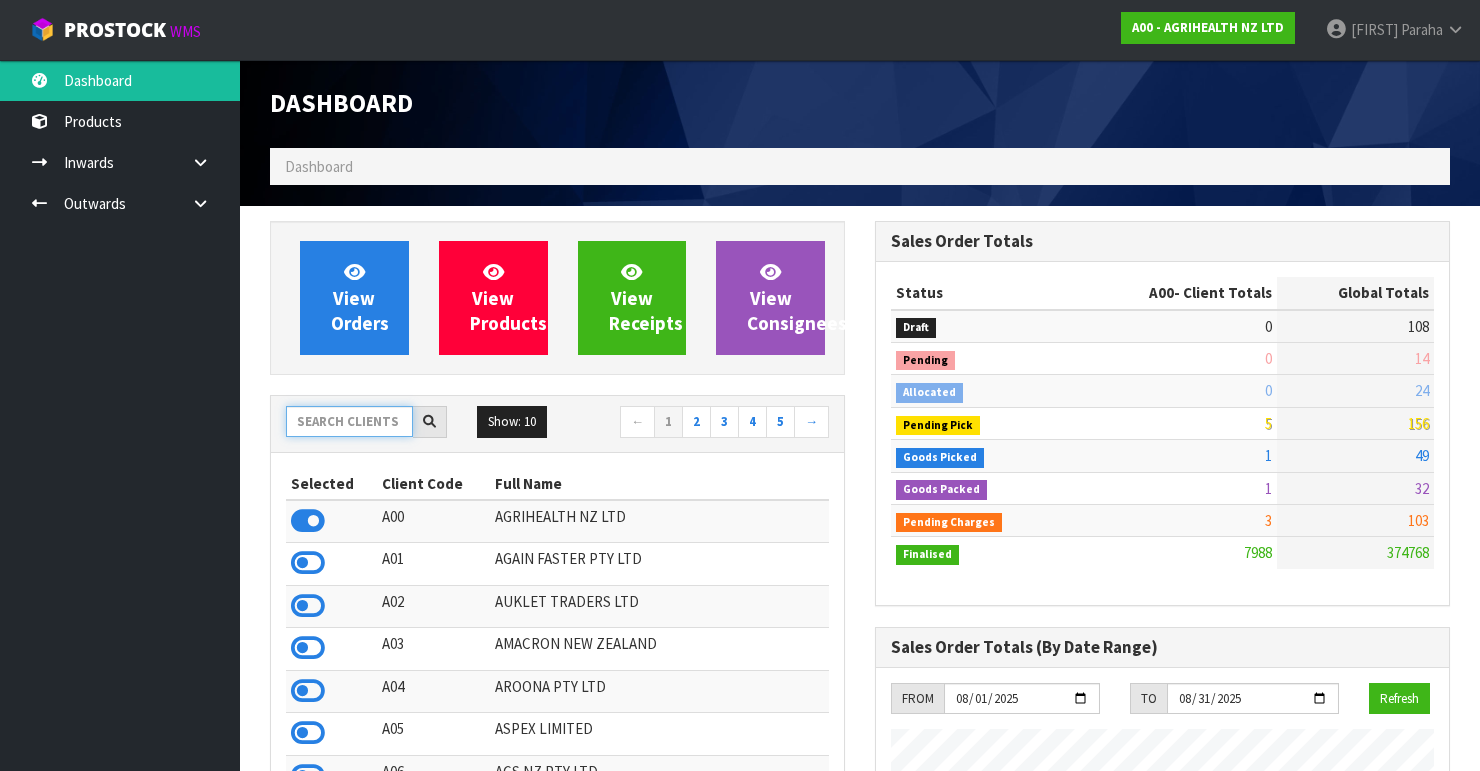 click at bounding box center [349, 421] 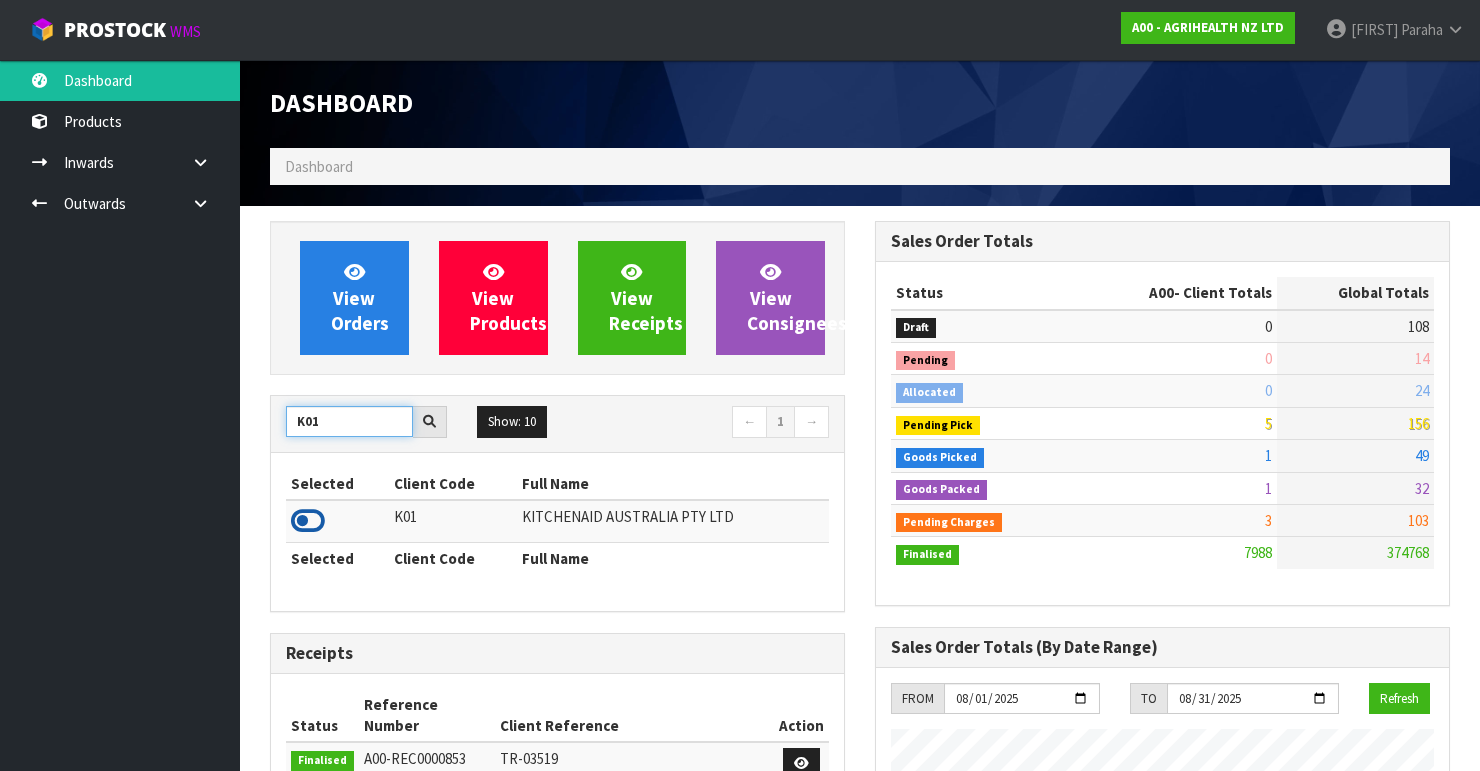 type on "K01" 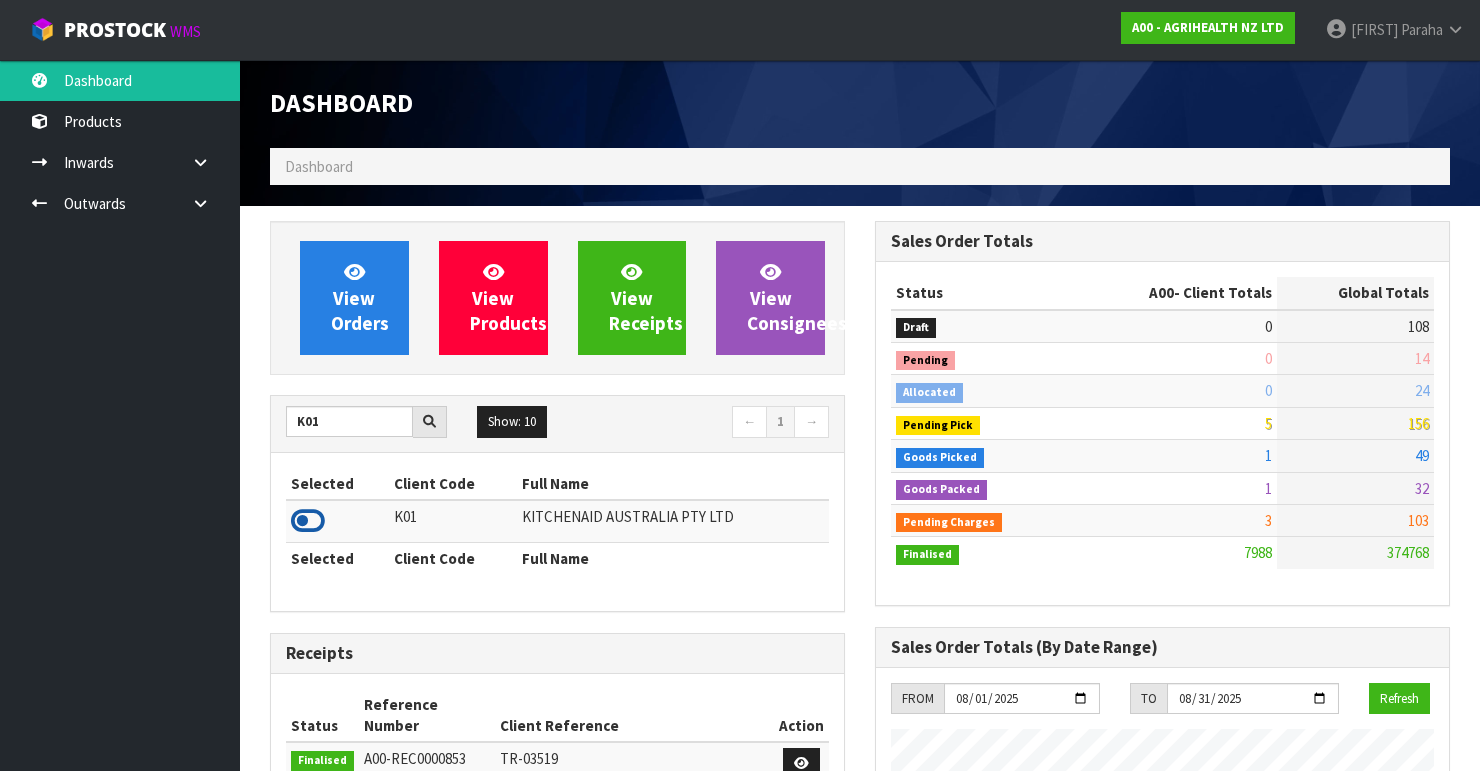 click at bounding box center [308, 521] 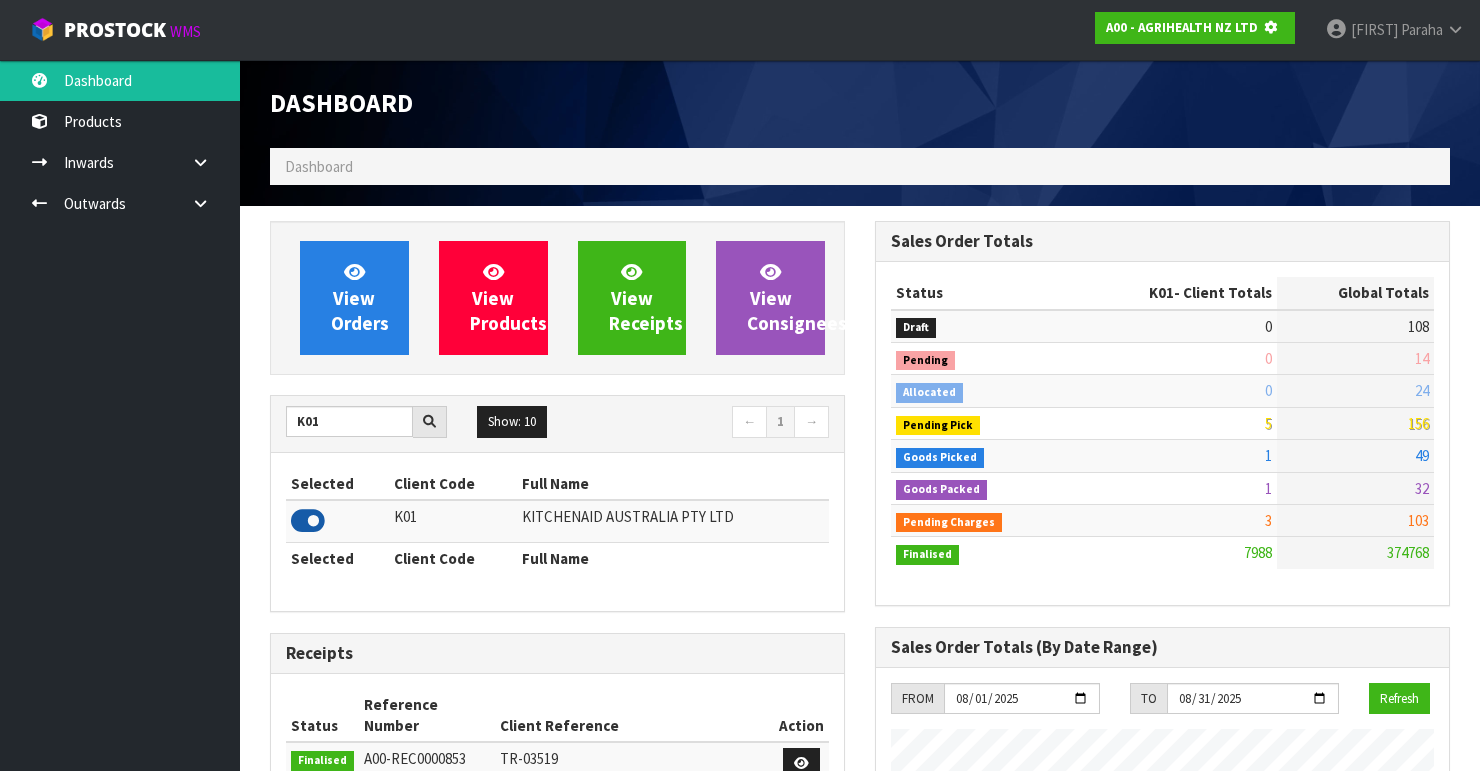 scroll, scrollTop: 1242, scrollLeft: 605, axis: both 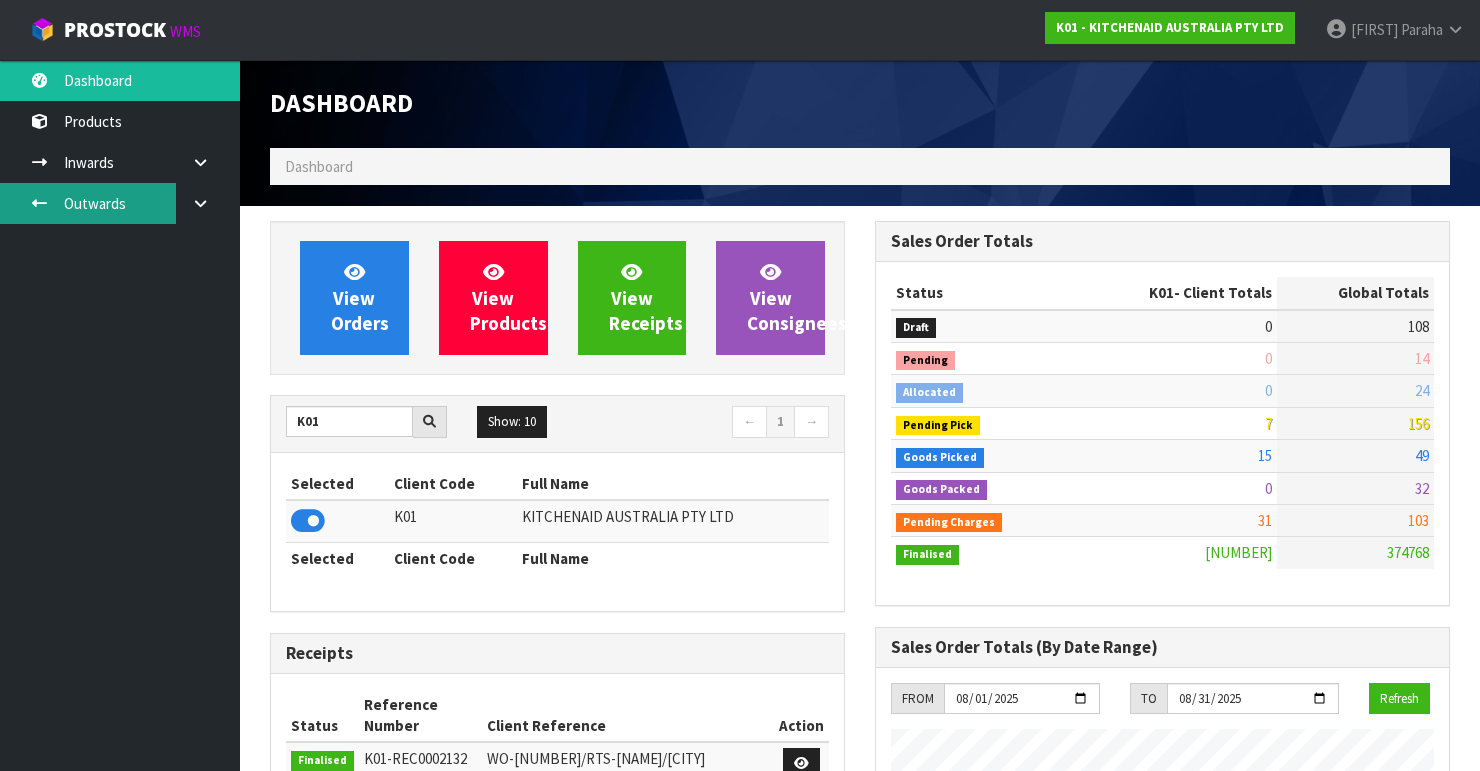 click on "Outwards" at bounding box center [120, 203] 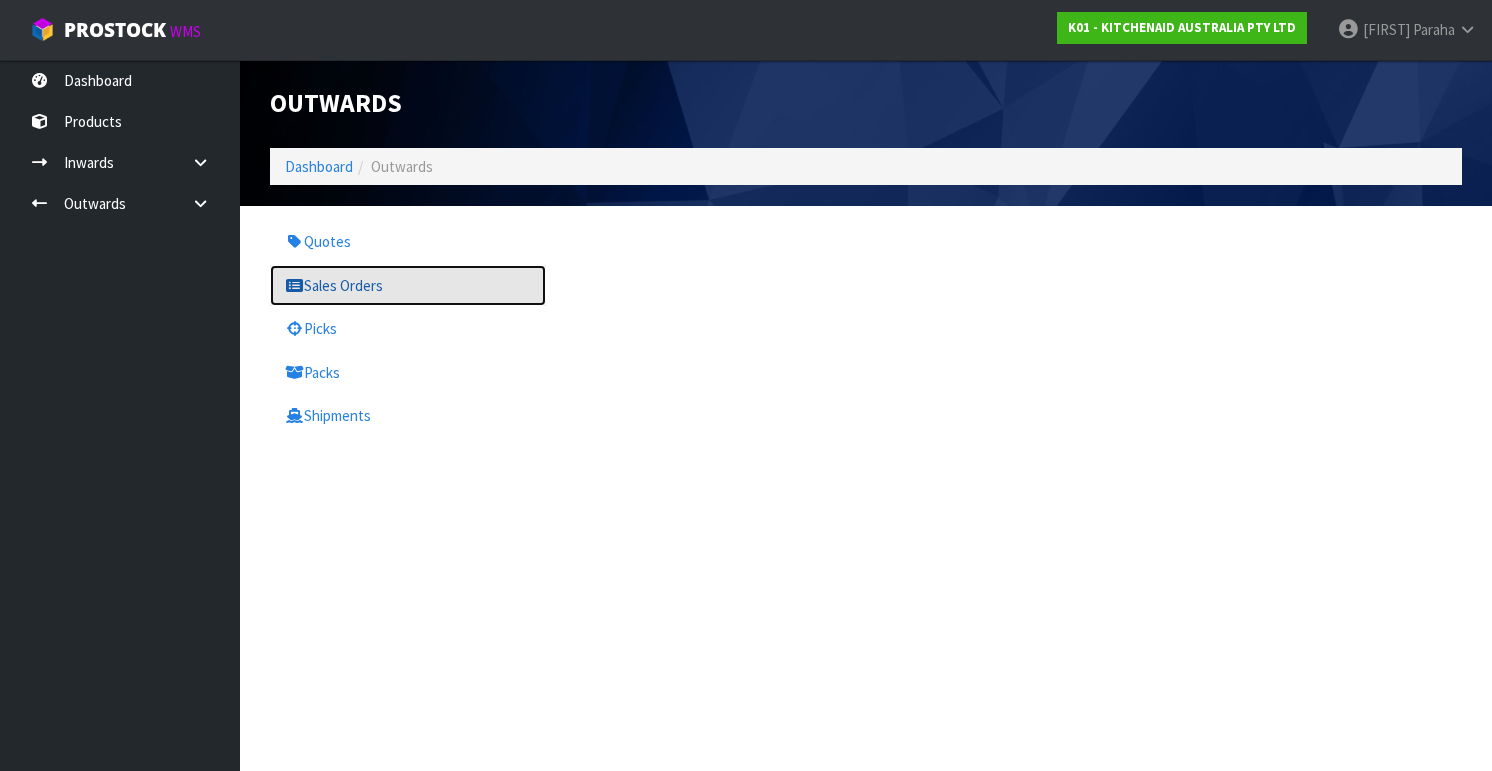 click on "Sales Orders" at bounding box center [408, 285] 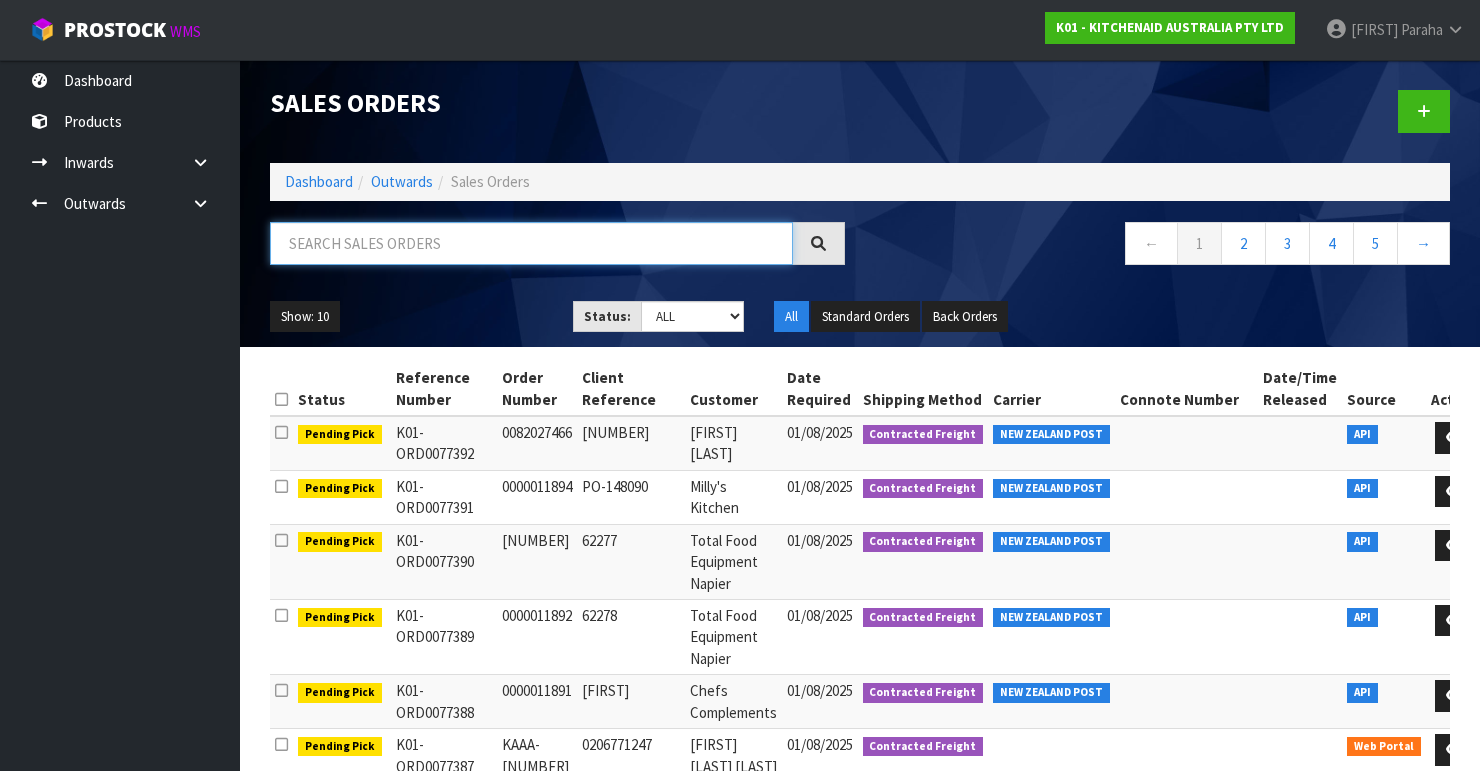 click at bounding box center [531, 243] 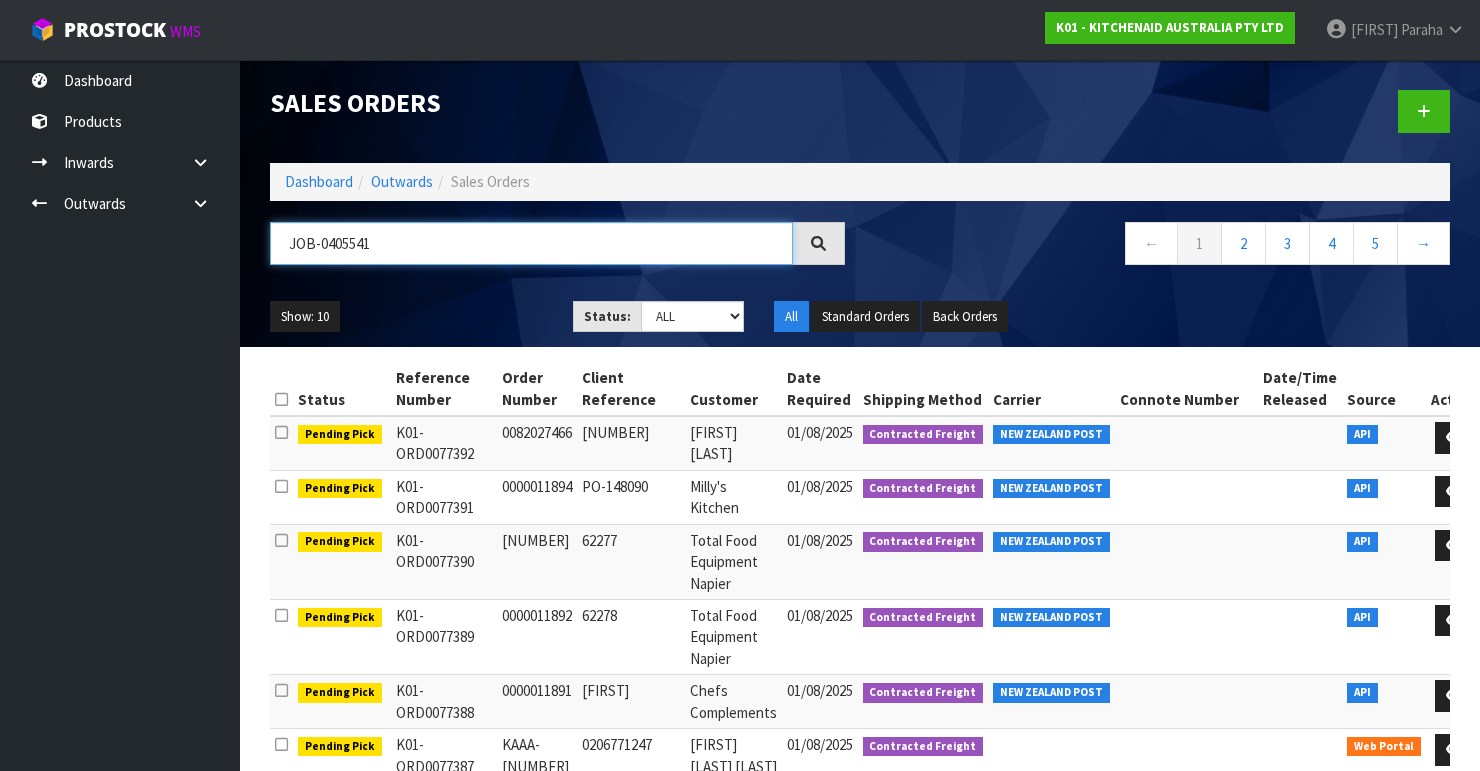 type on "JOB-0405541" 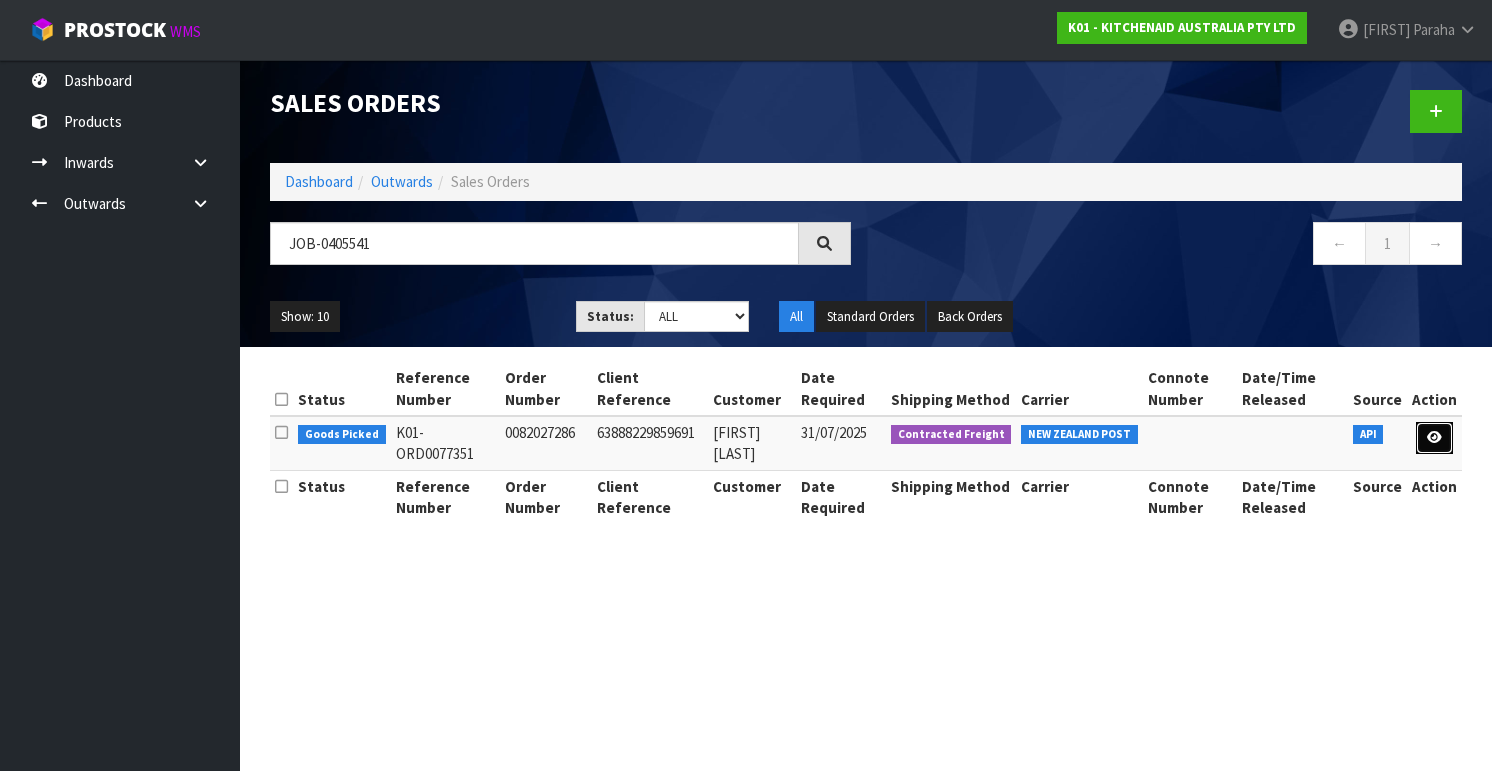 click at bounding box center (1434, 437) 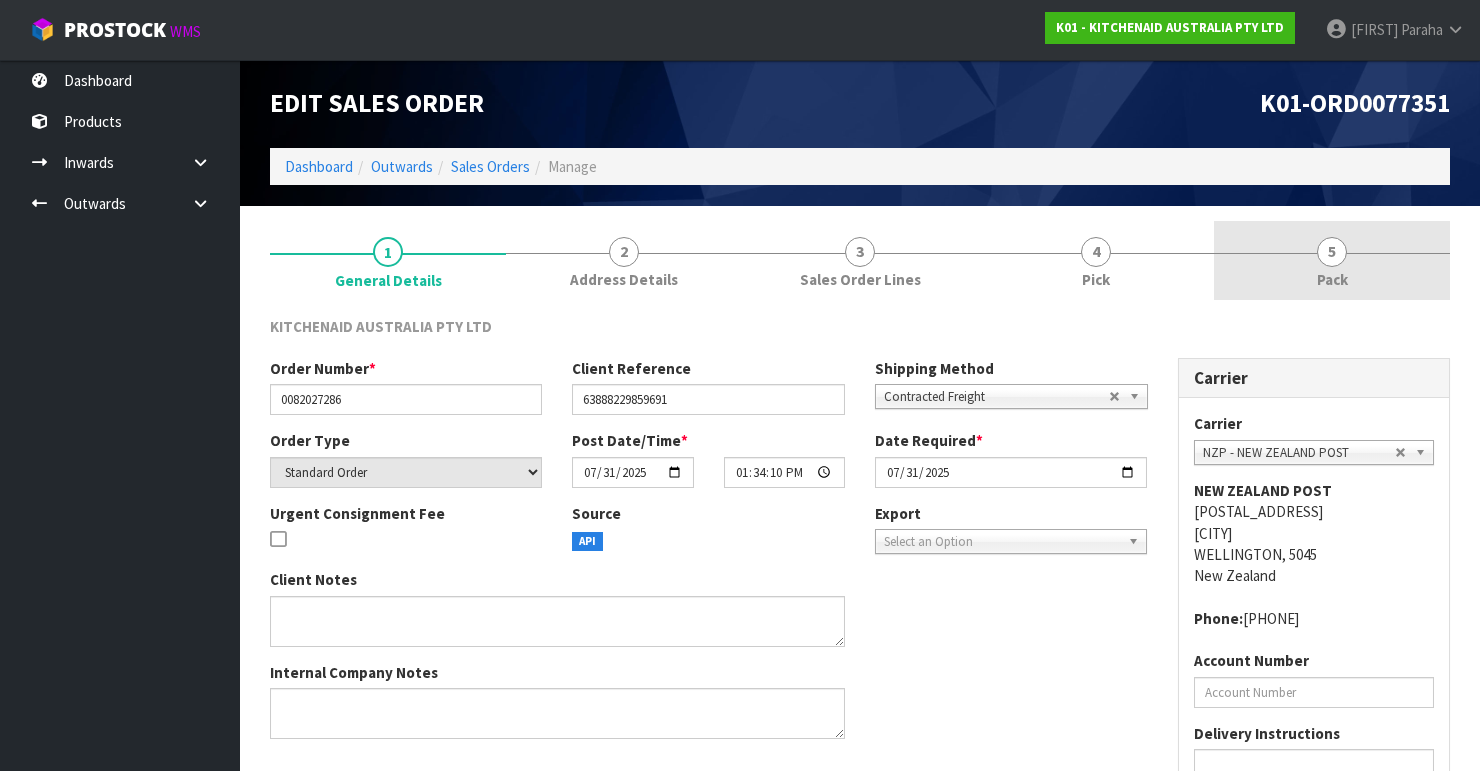 click on "5
Pack" at bounding box center [1332, 260] 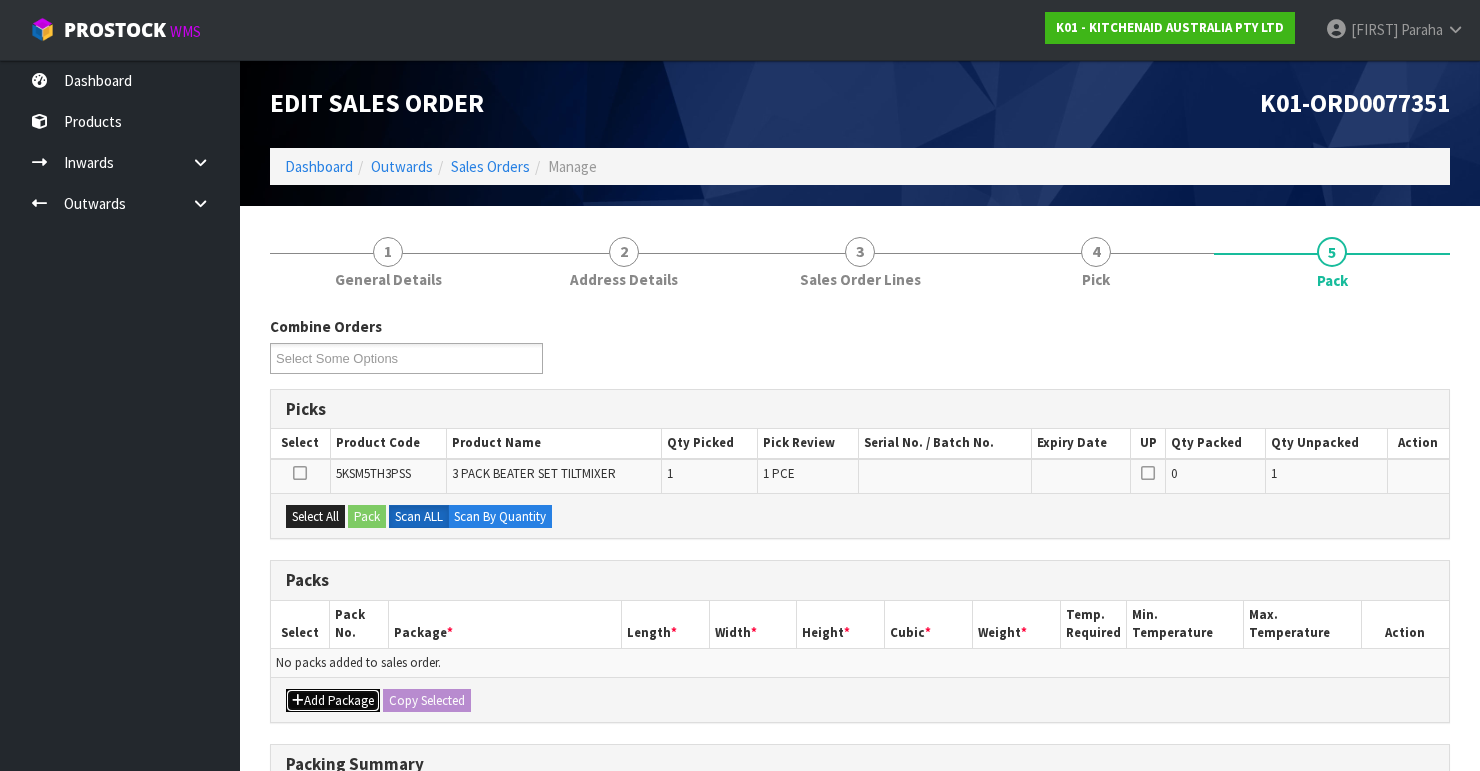 click on "Add Package" at bounding box center (333, 701) 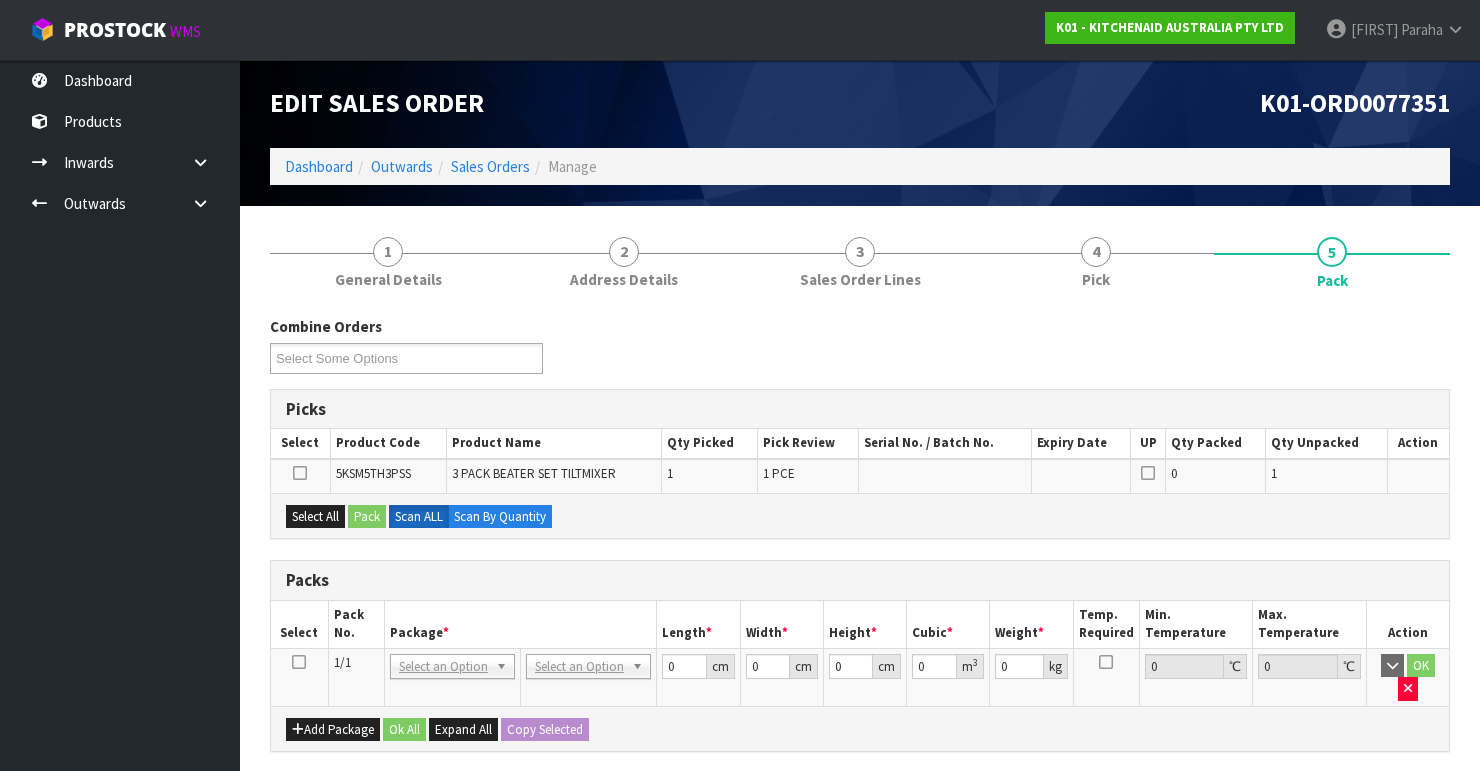 click at bounding box center [299, 662] 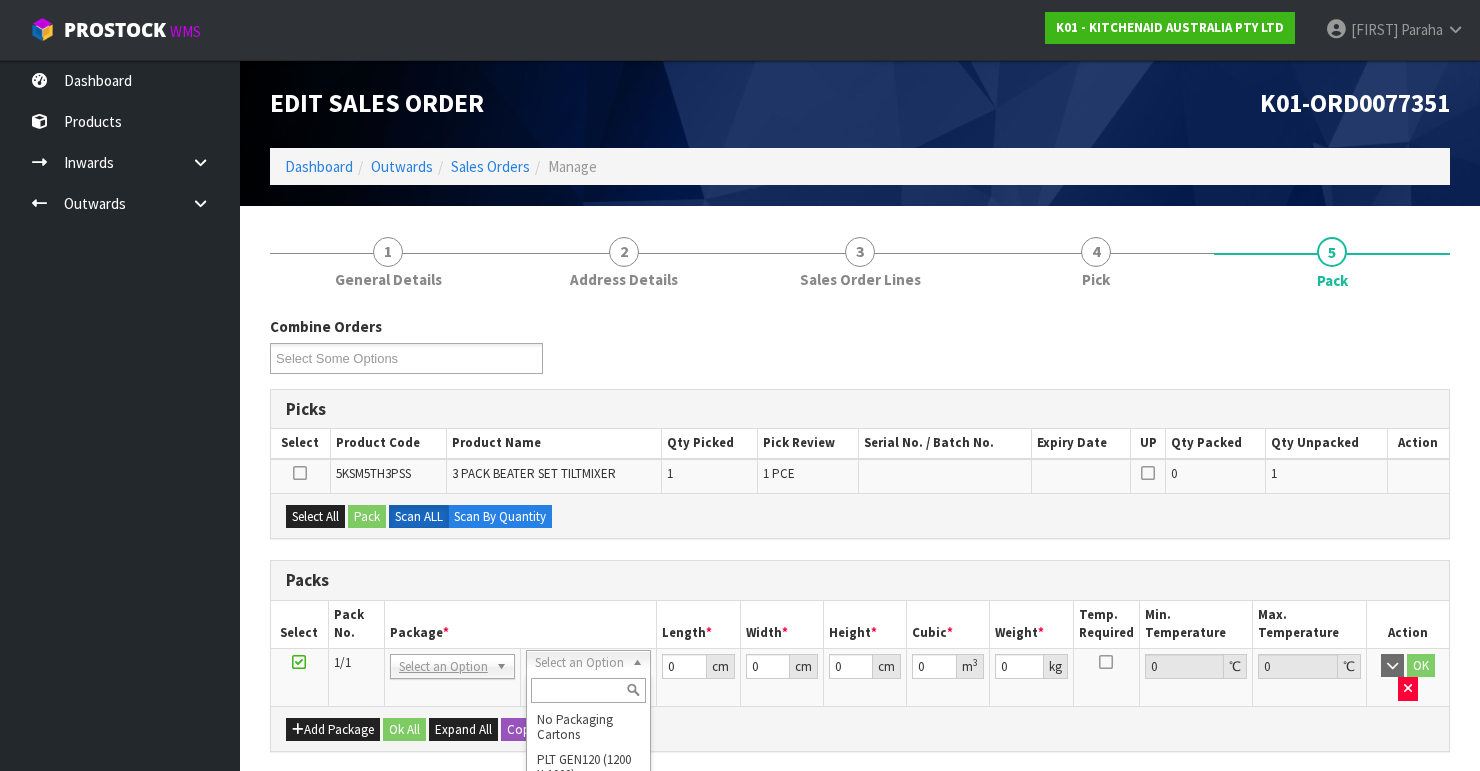 click at bounding box center [588, 690] 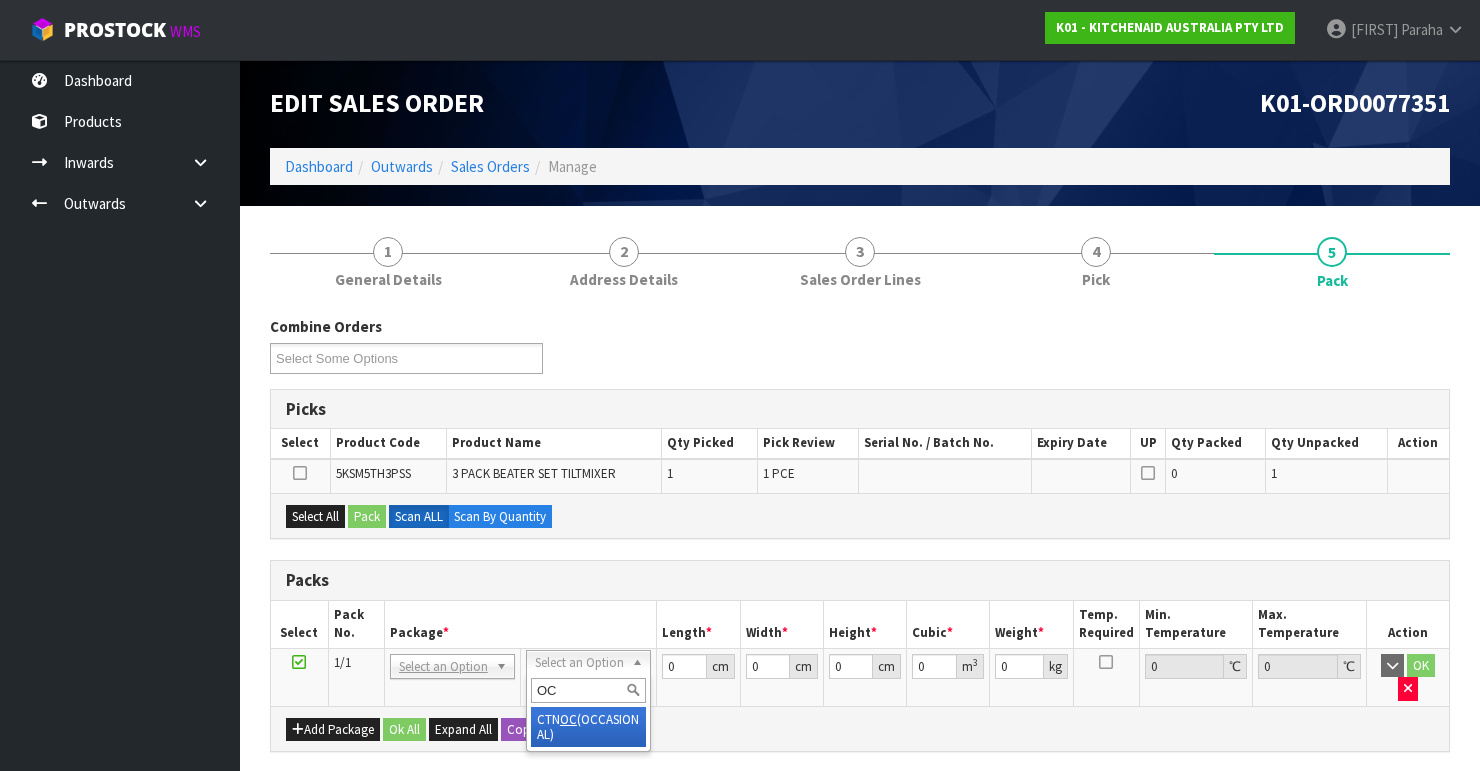 type on "OC" 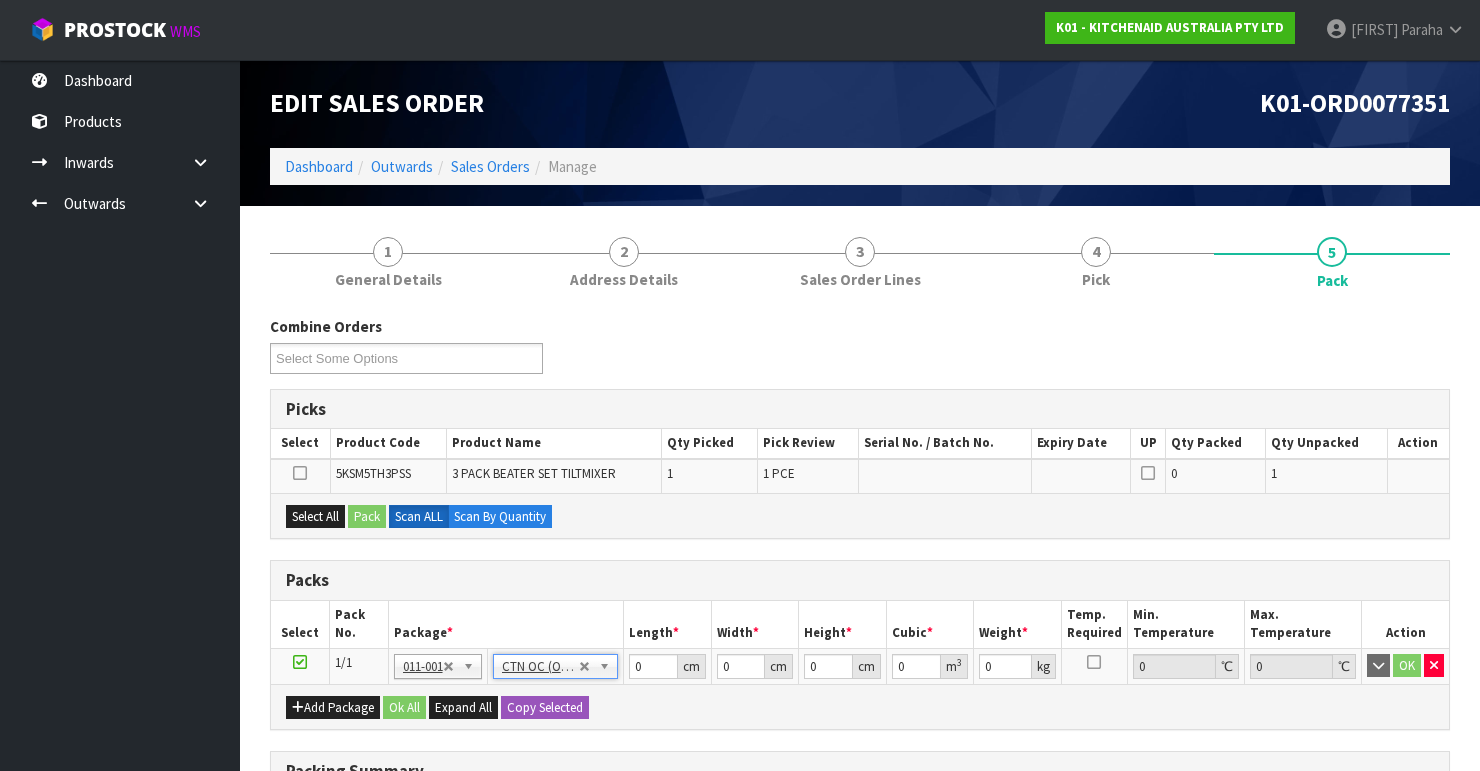 scroll, scrollTop: 160, scrollLeft: 0, axis: vertical 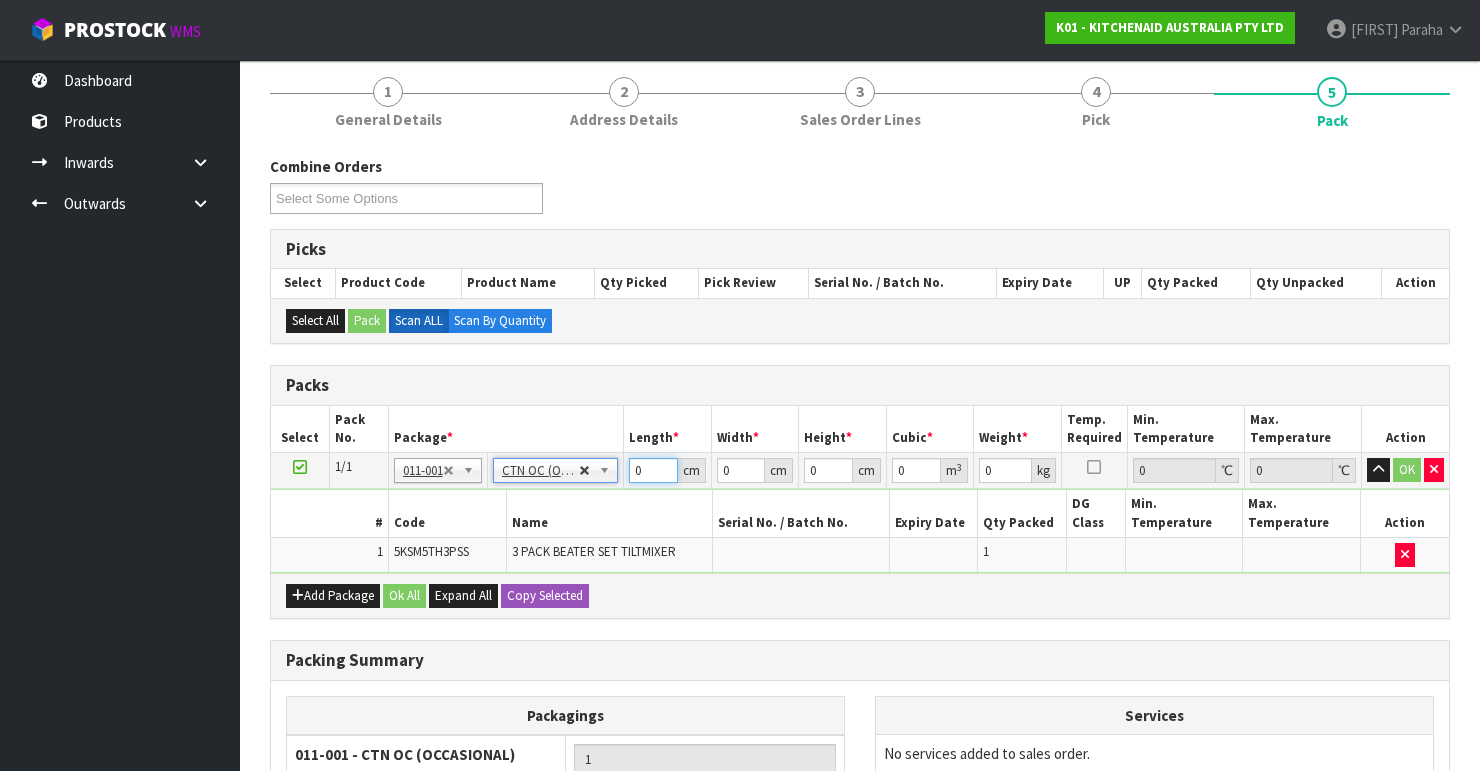 drag, startPoint x: 641, startPoint y: 471, endPoint x: 582, endPoint y: 471, distance: 59 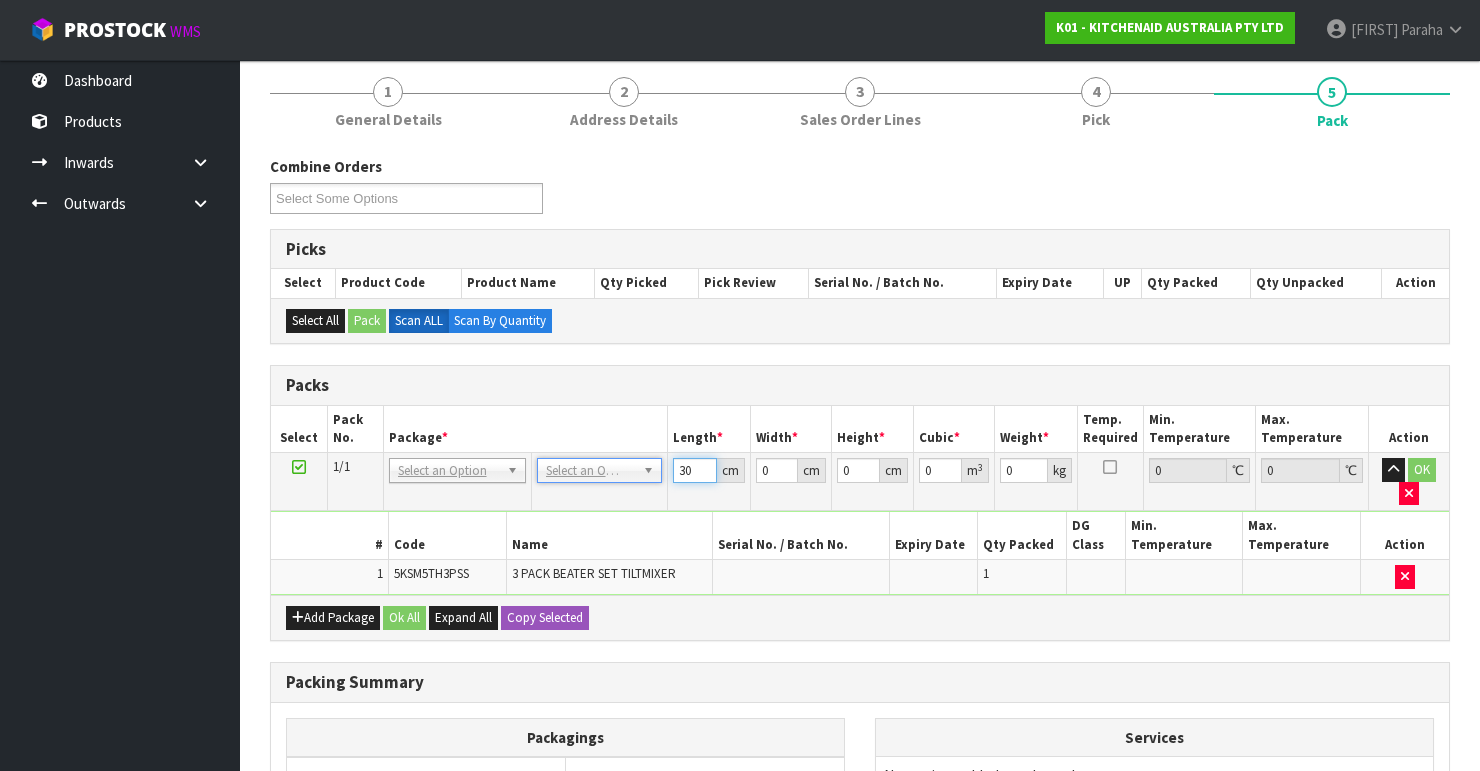 type on "30" 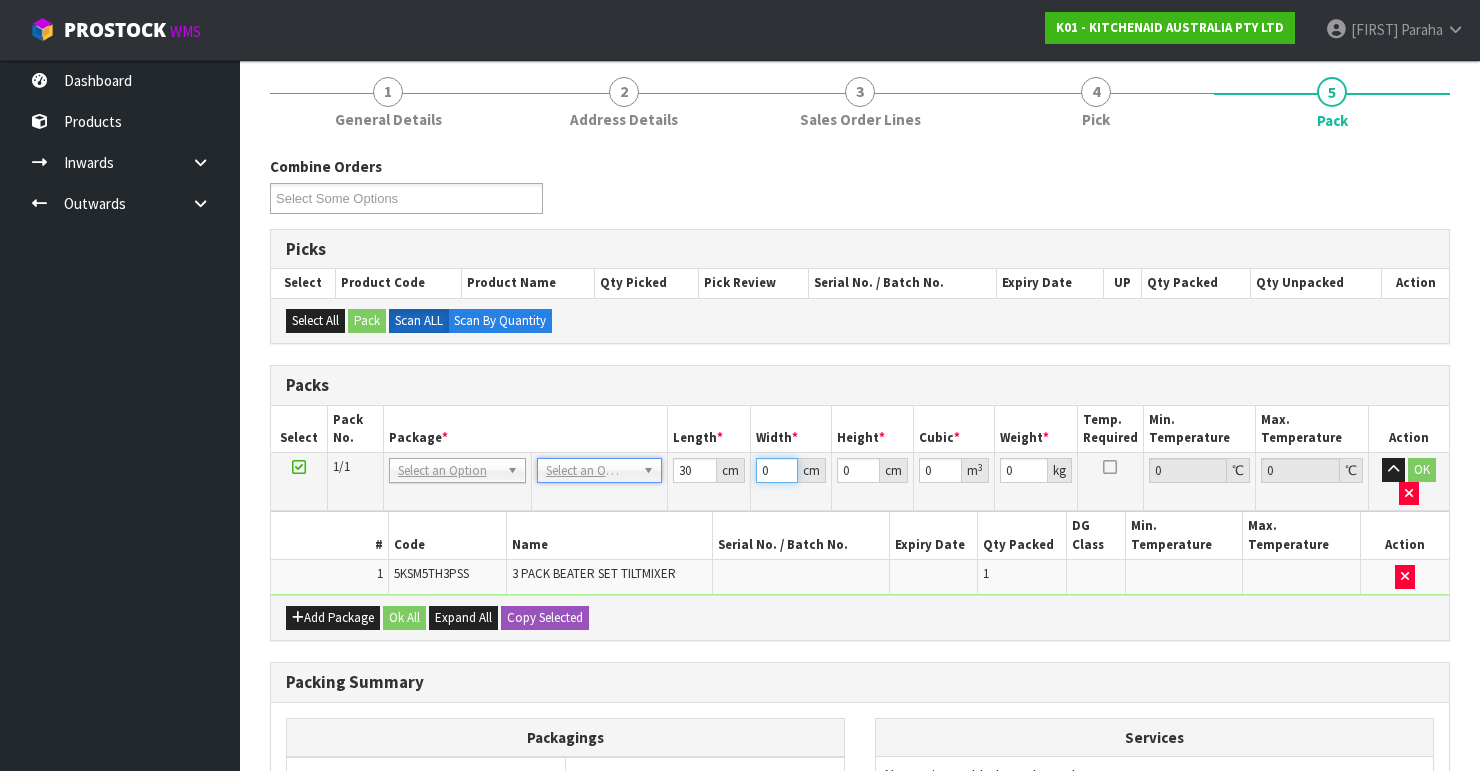 drag, startPoint x: 772, startPoint y: 466, endPoint x: 743, endPoint y: 471, distance: 29.427877 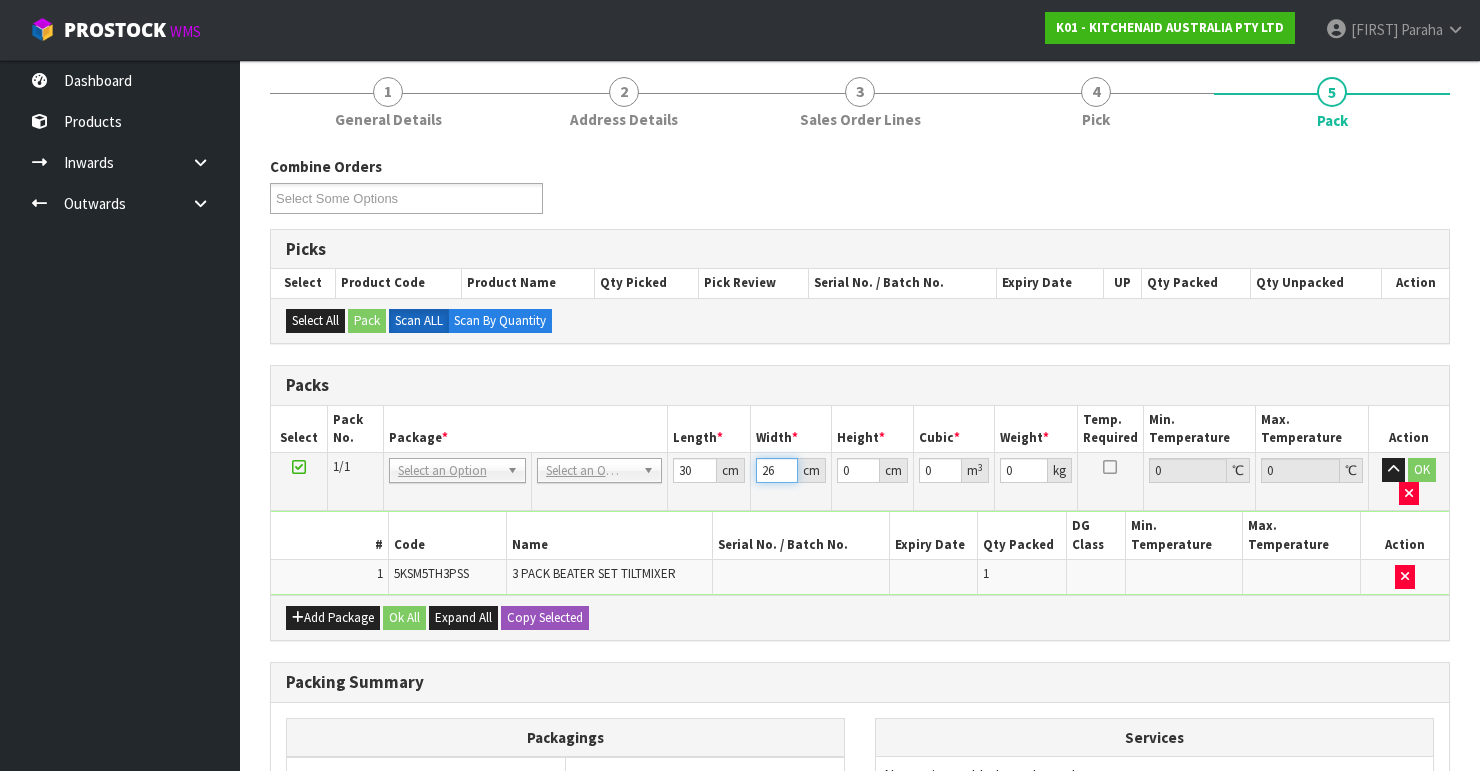 type on "26" 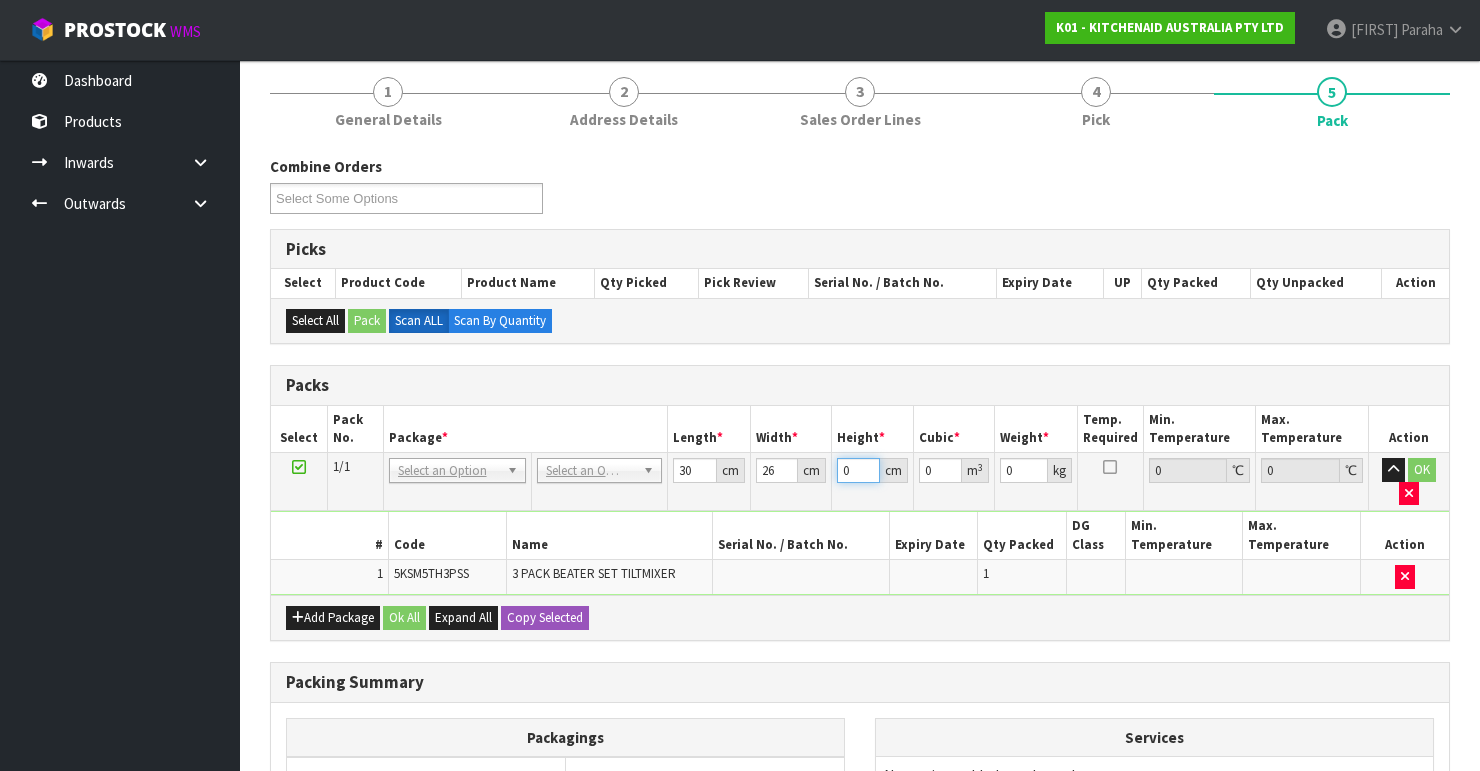 drag, startPoint x: 849, startPoint y: 469, endPoint x: 831, endPoint y: 472, distance: 18.248287 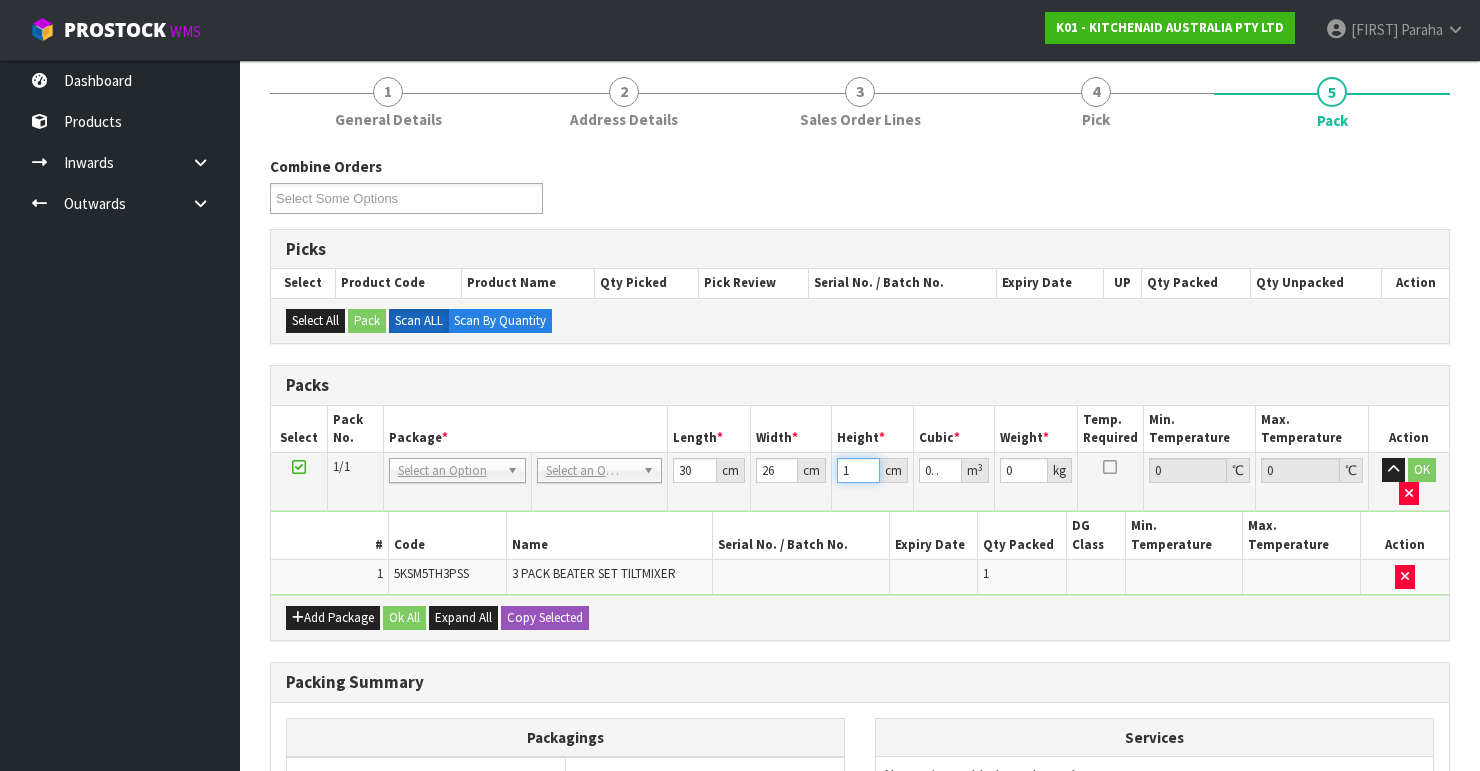 type on "13" 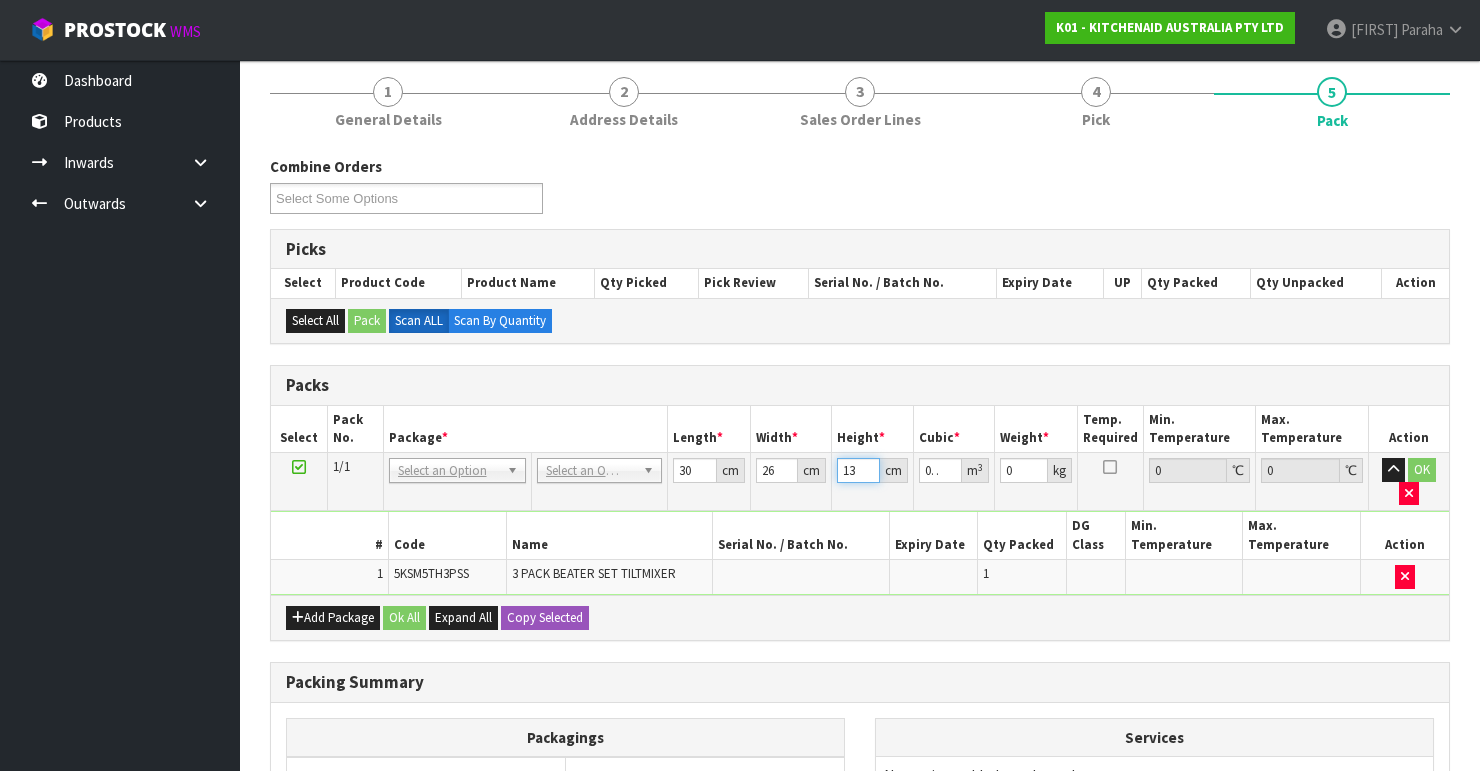 type on "13" 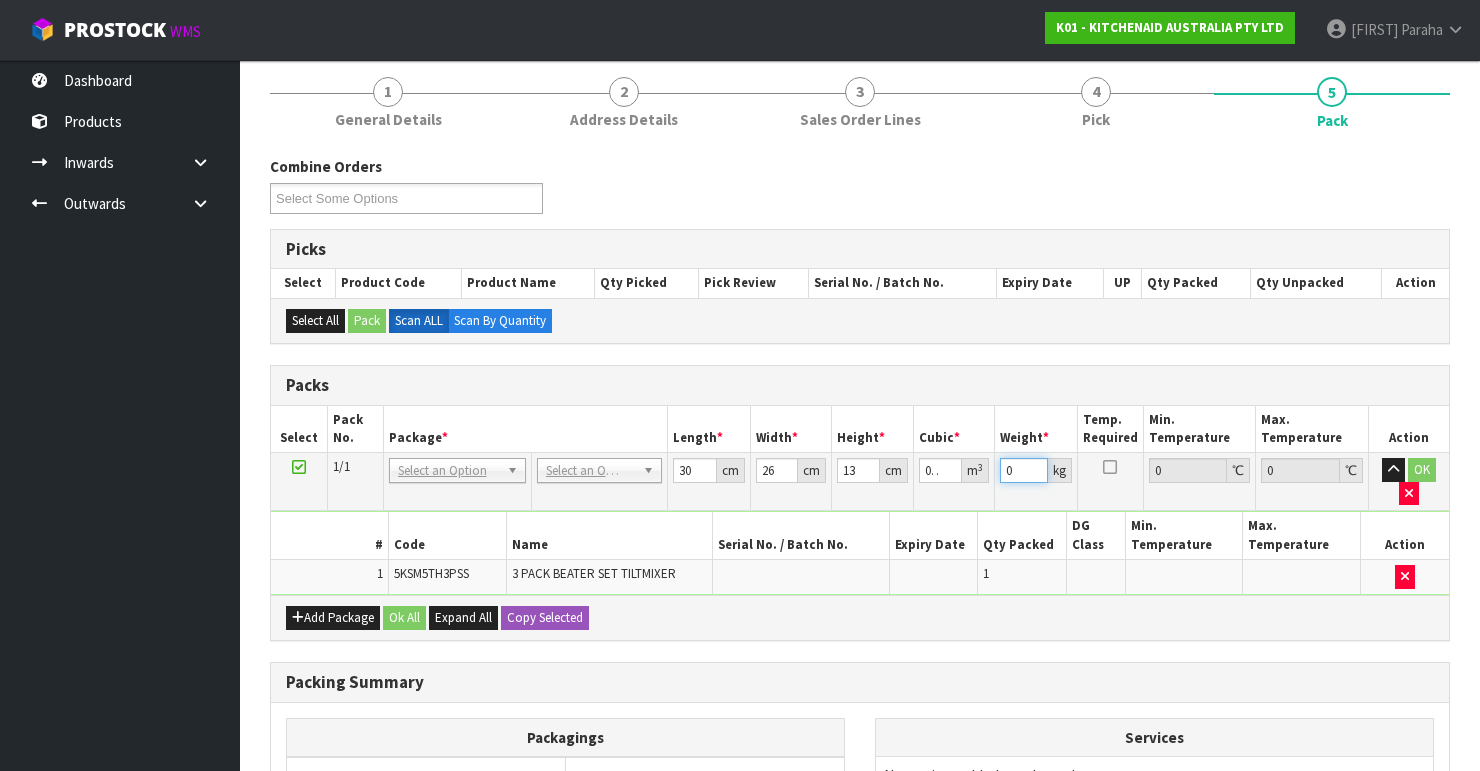 drag, startPoint x: 1016, startPoint y: 474, endPoint x: 998, endPoint y: 475, distance: 18.027756 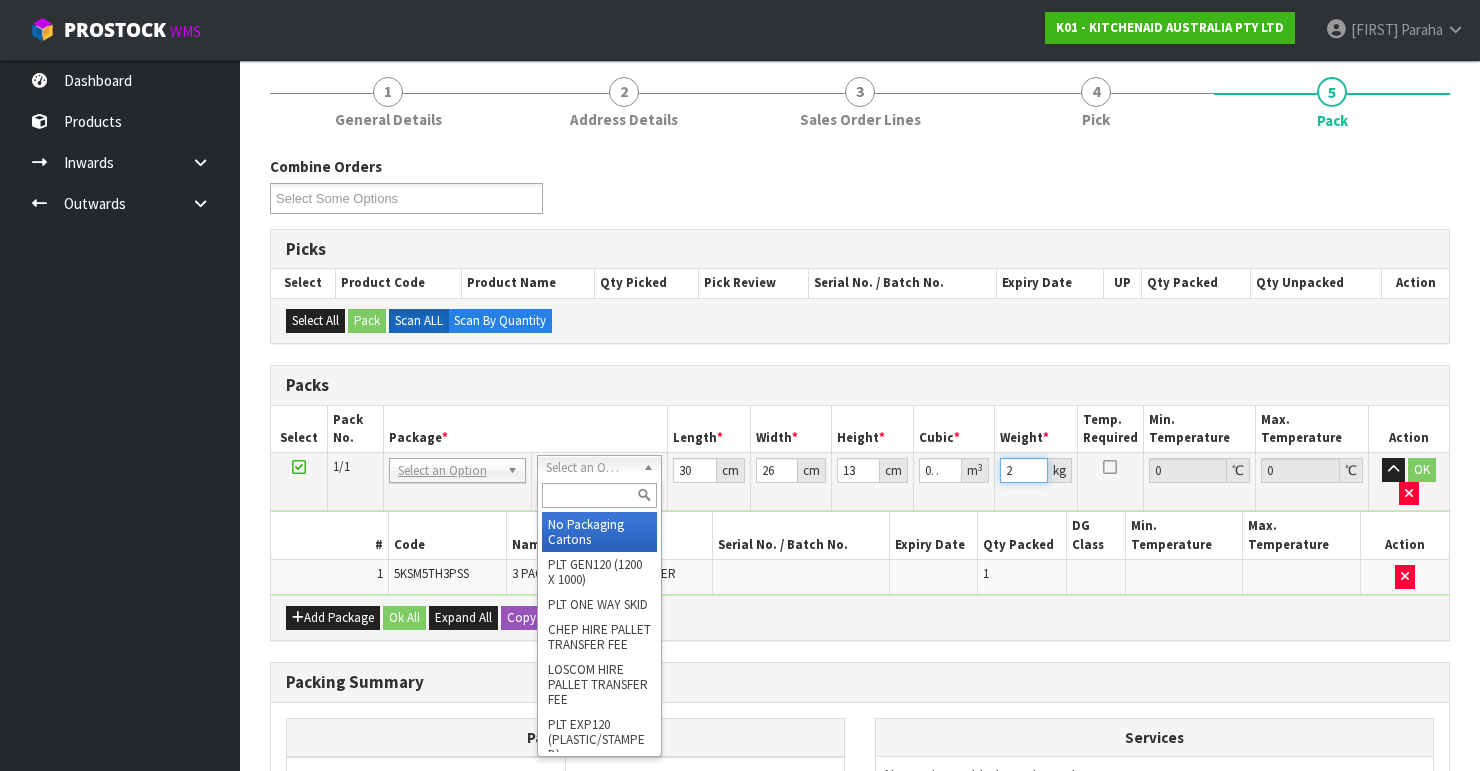 type on "2" 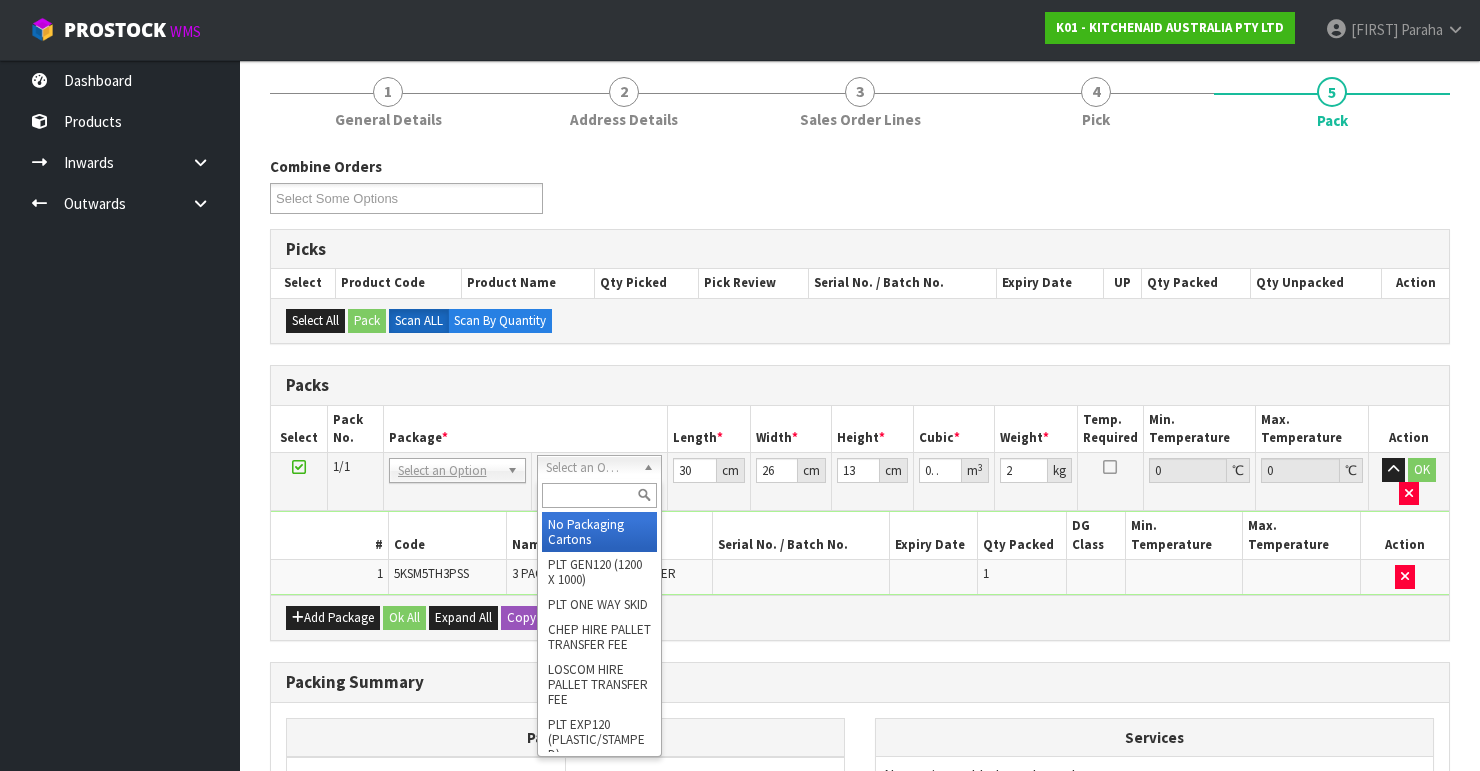click at bounding box center [599, 495] 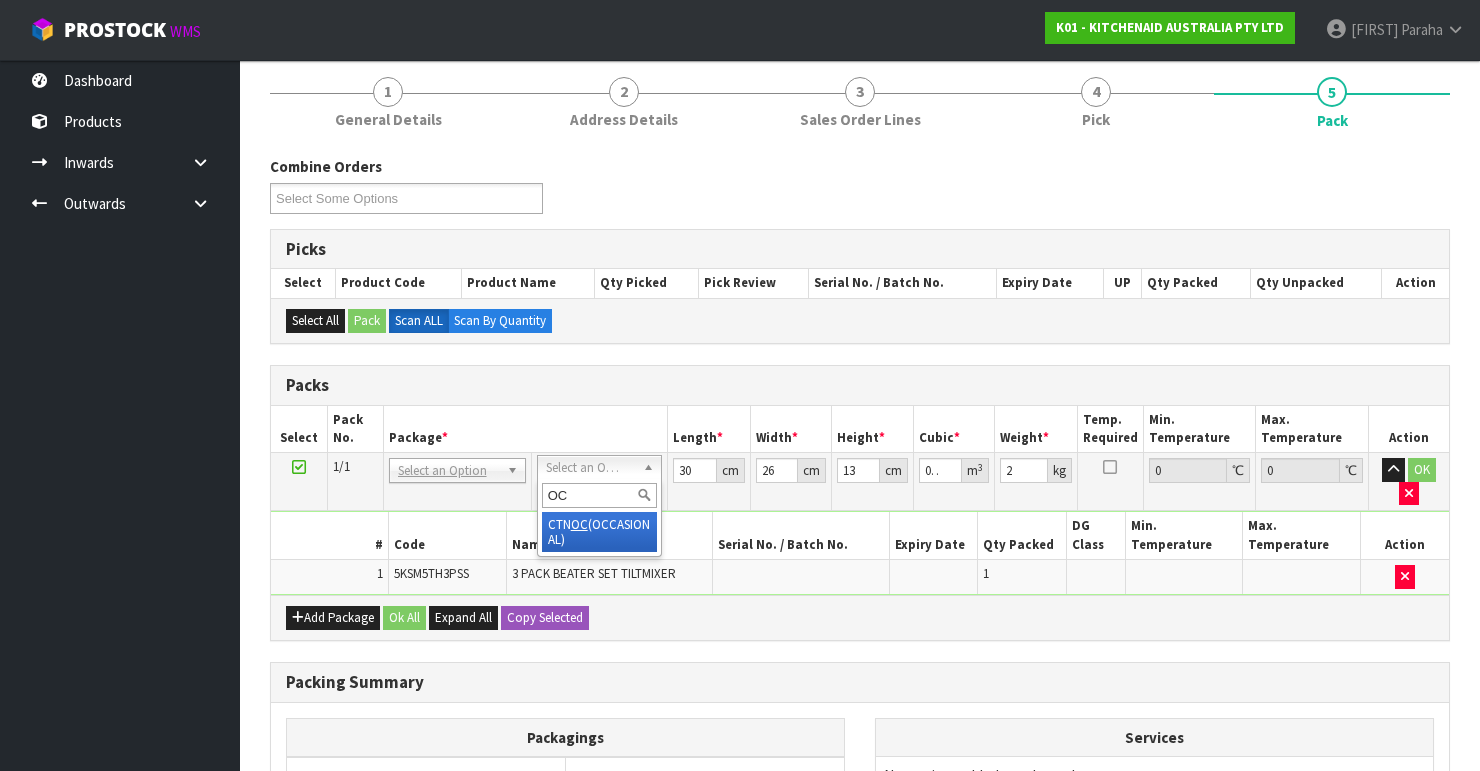 type on "OC" 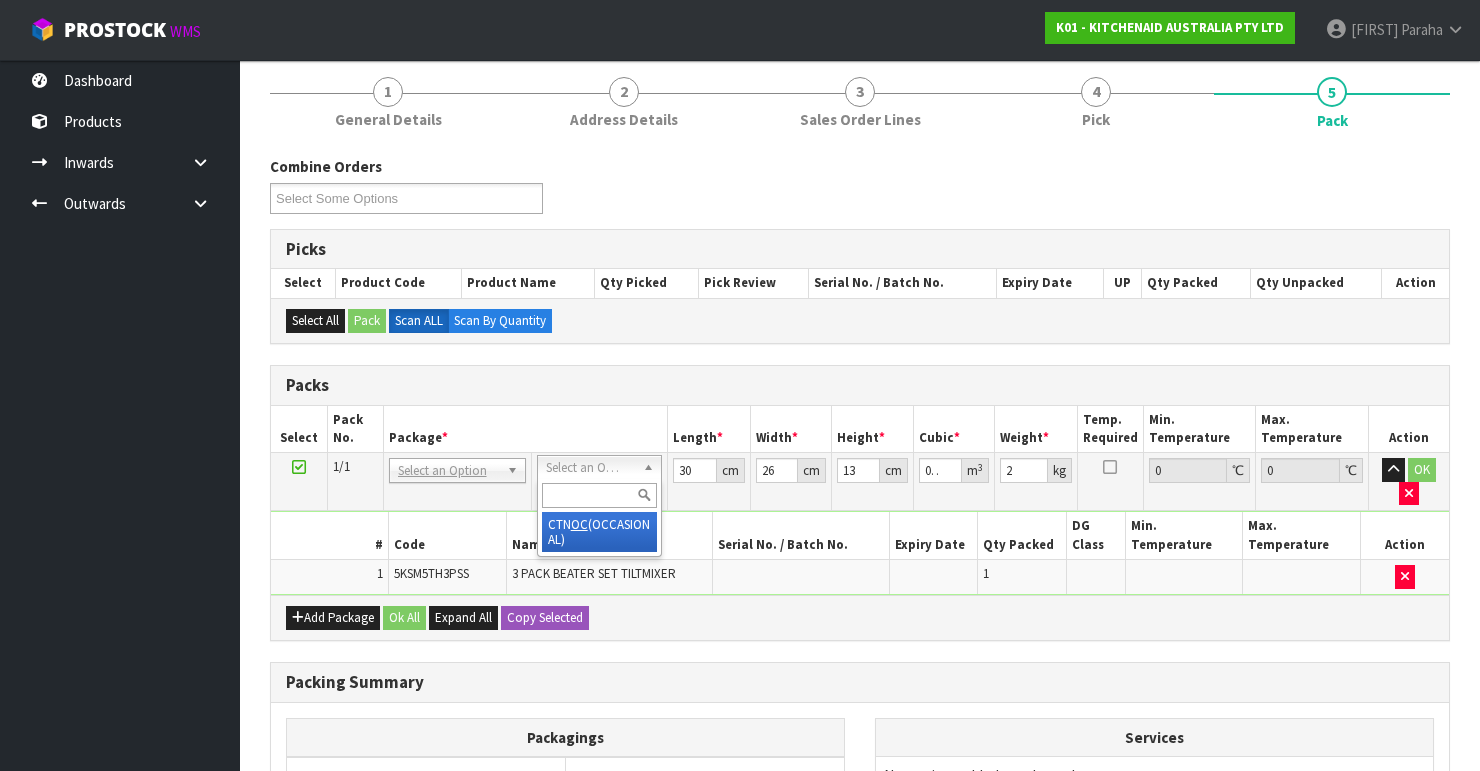 type on "0" 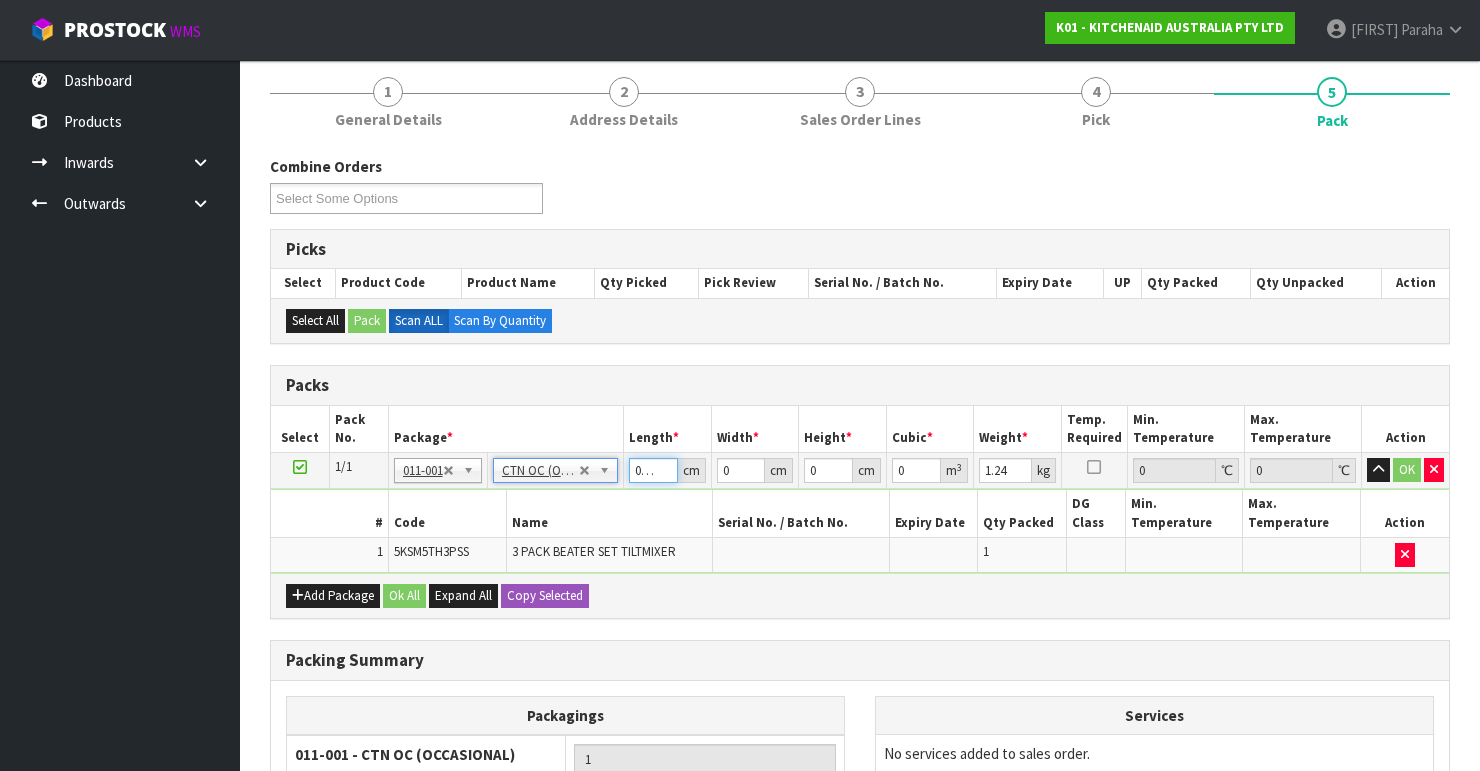 drag, startPoint x: 660, startPoint y: 459, endPoint x: 632, endPoint y: 464, distance: 28.442924 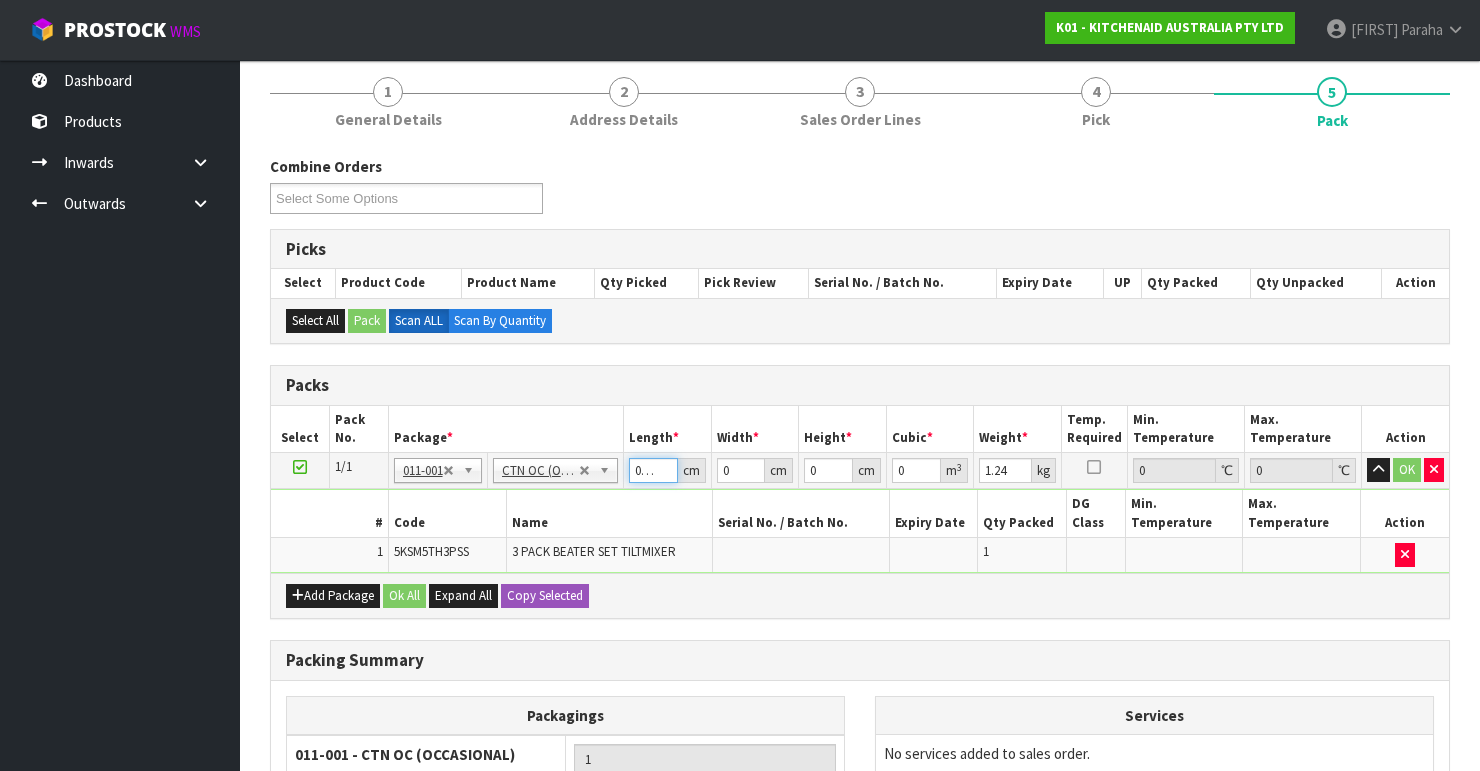 scroll, scrollTop: 0, scrollLeft: 0, axis: both 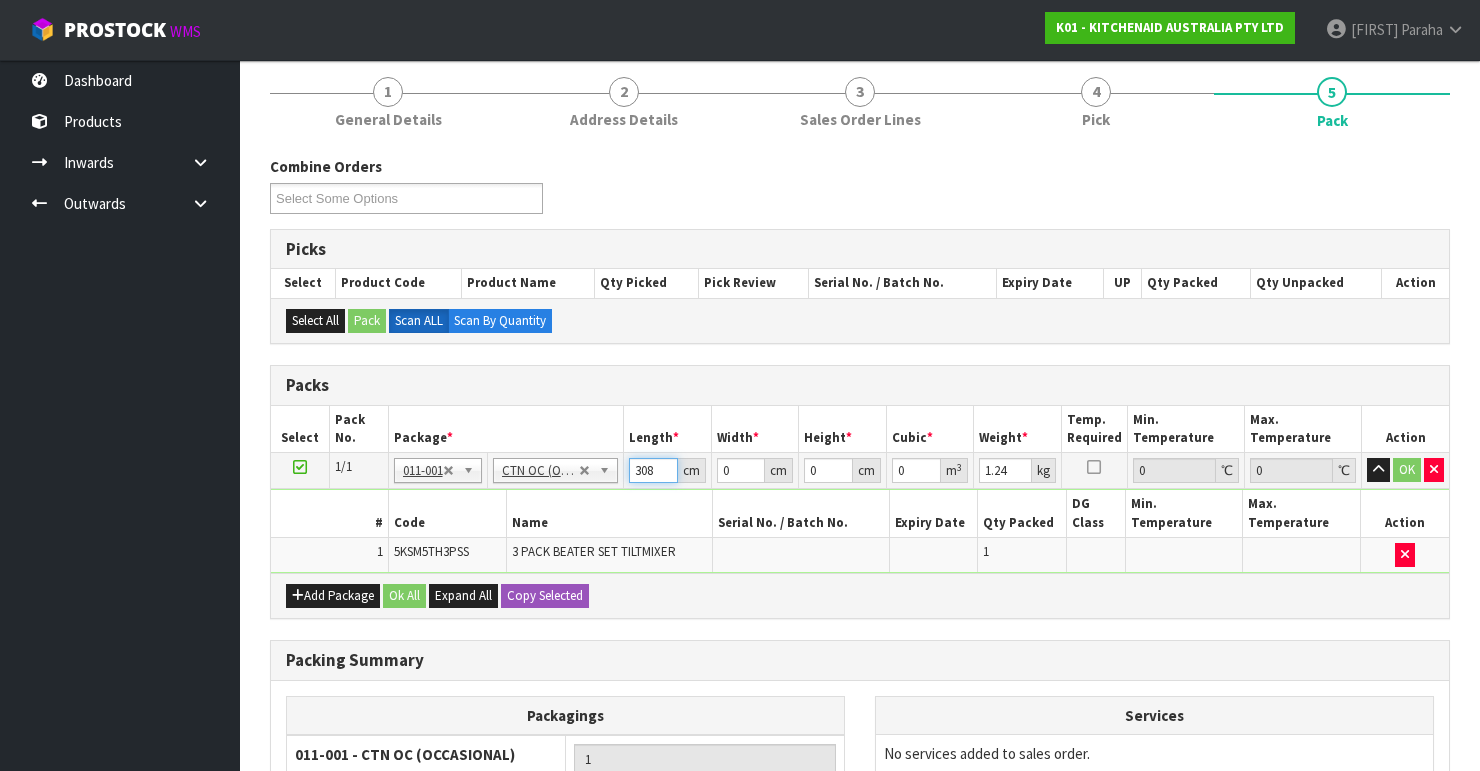 click on "308" at bounding box center (653, 470) 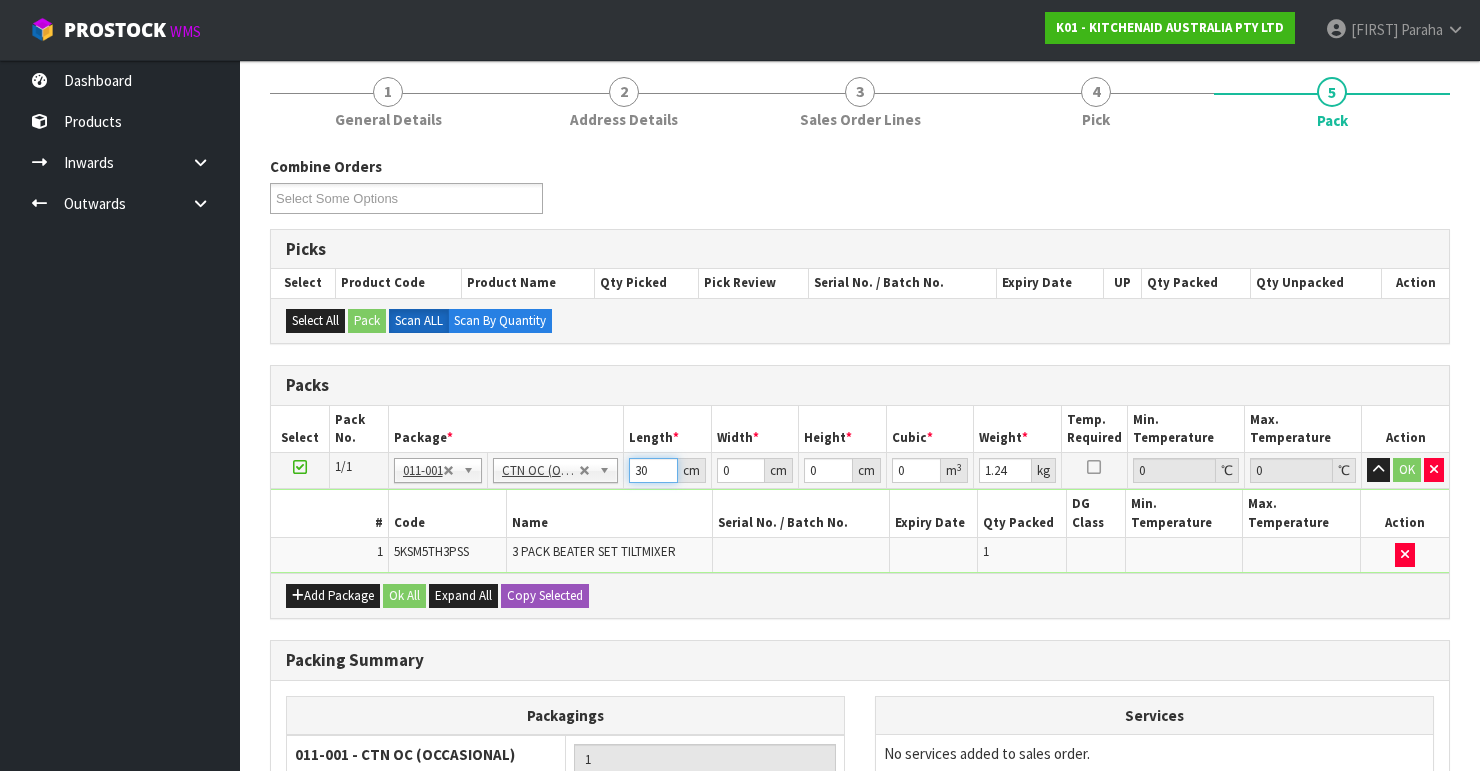type on "30" 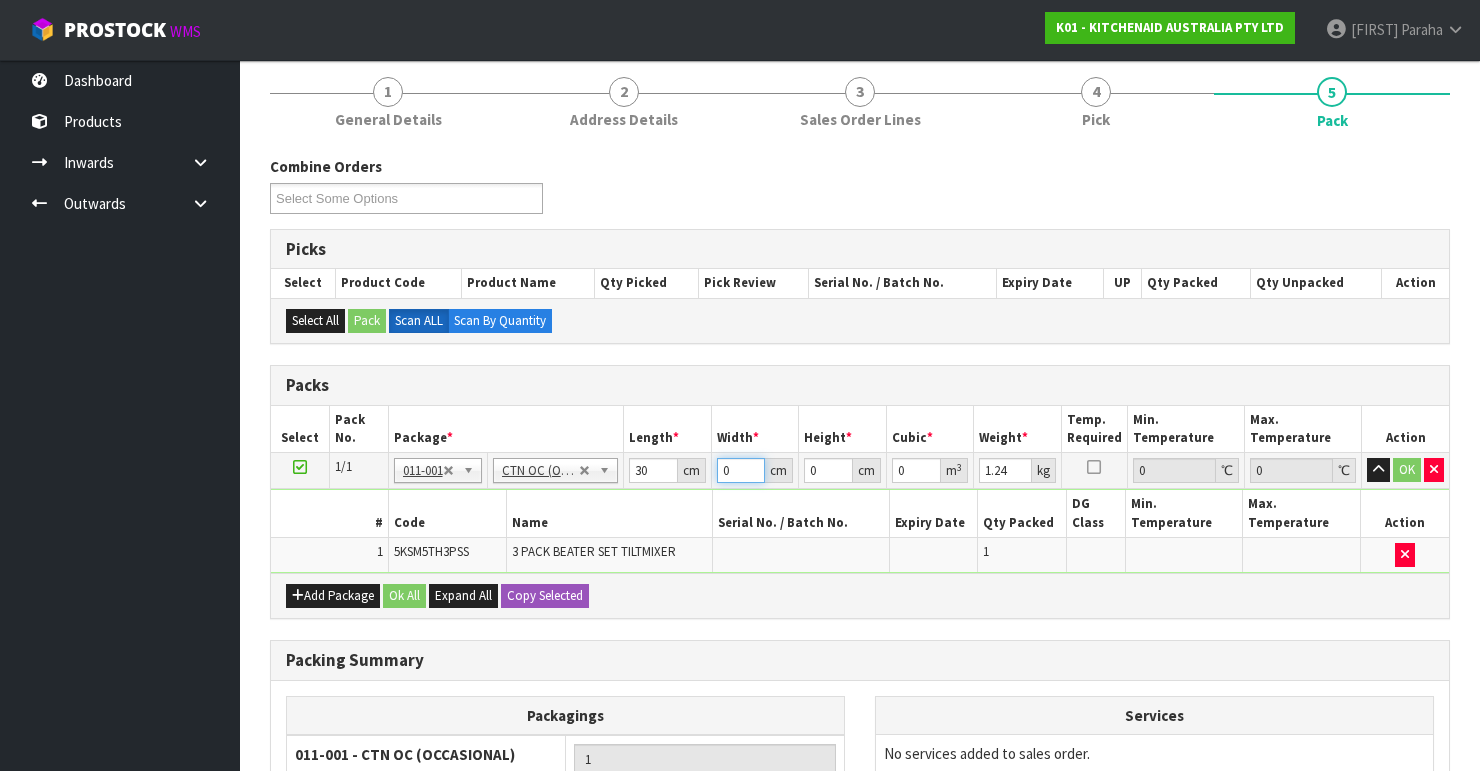 drag, startPoint x: 733, startPoint y: 466, endPoint x: 706, endPoint y: 470, distance: 27.294687 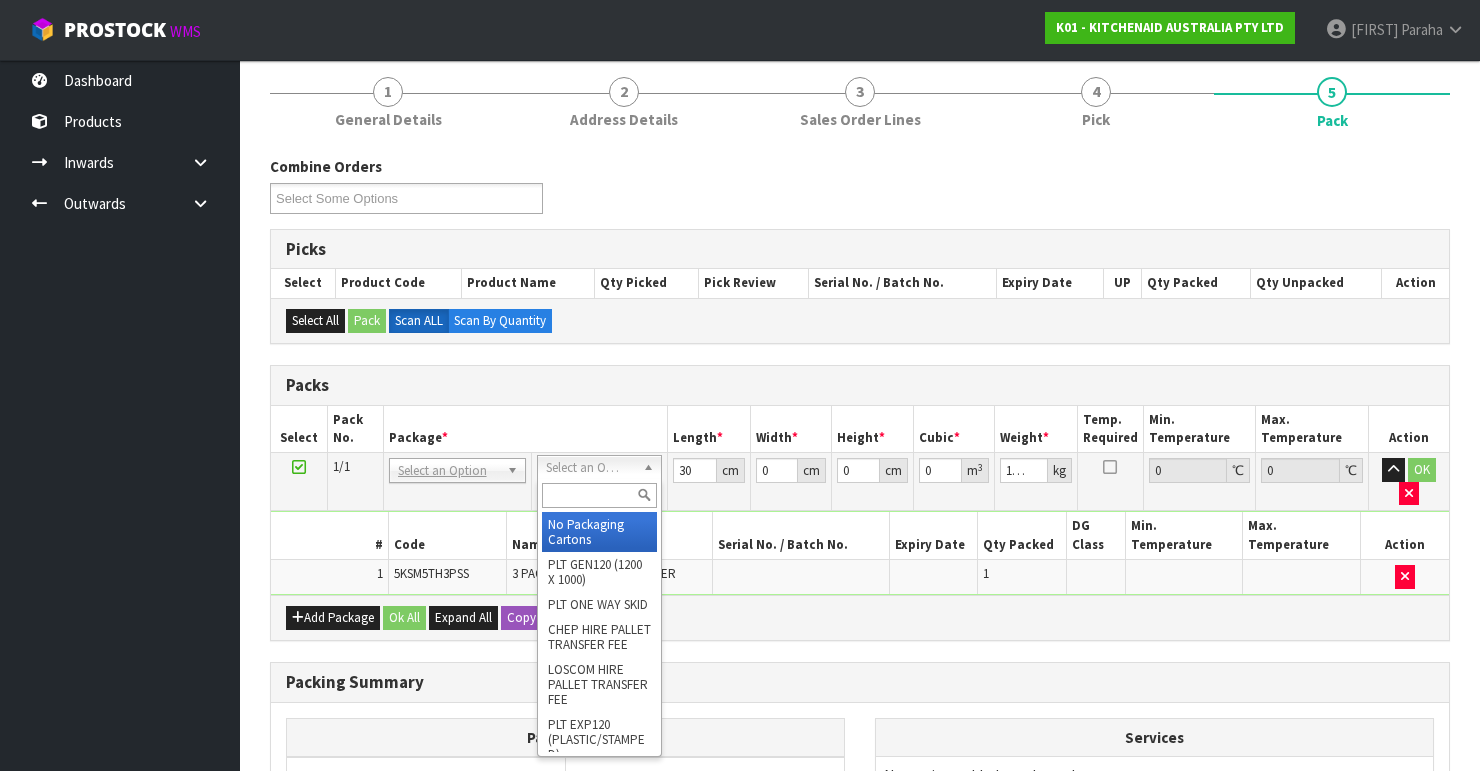 click at bounding box center (599, 495) 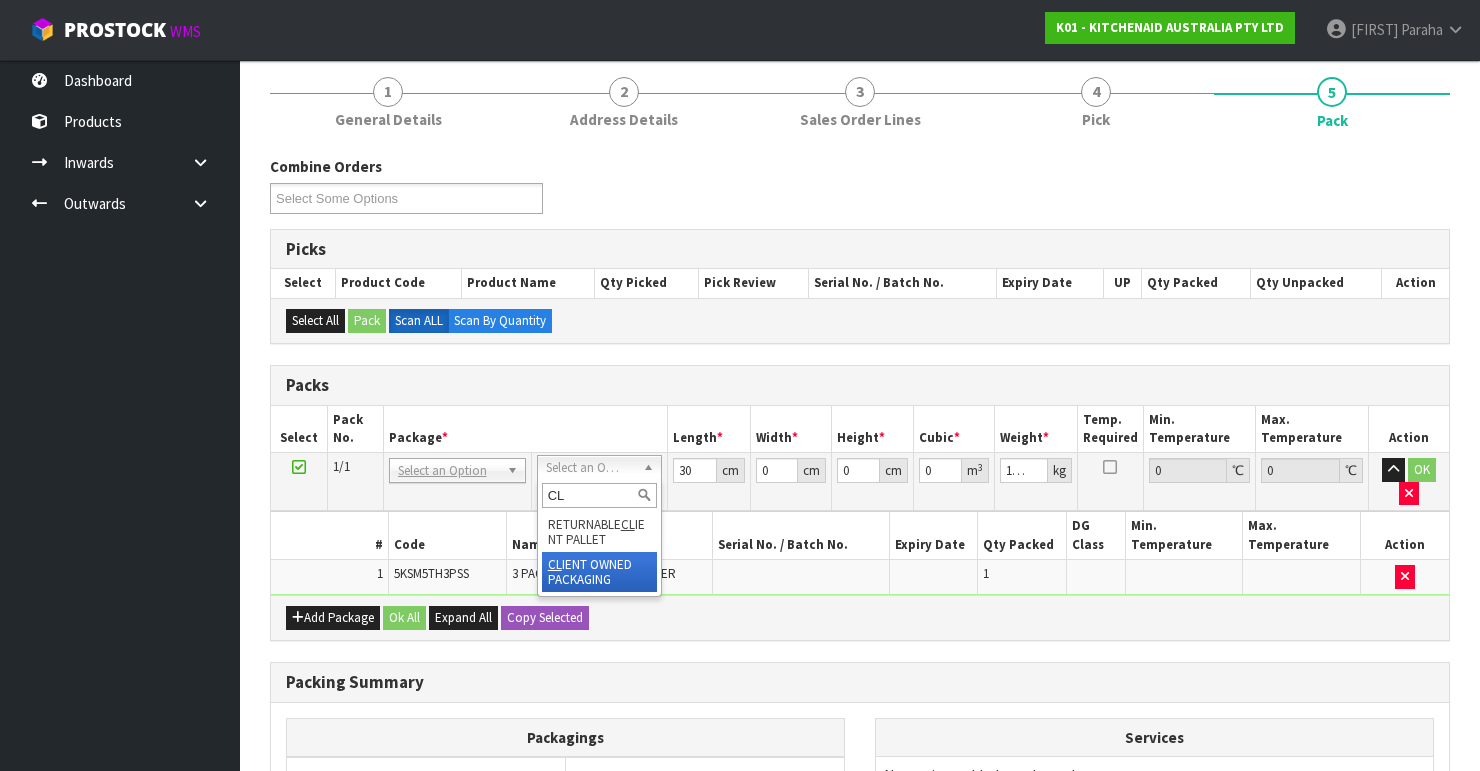 type on "CL" 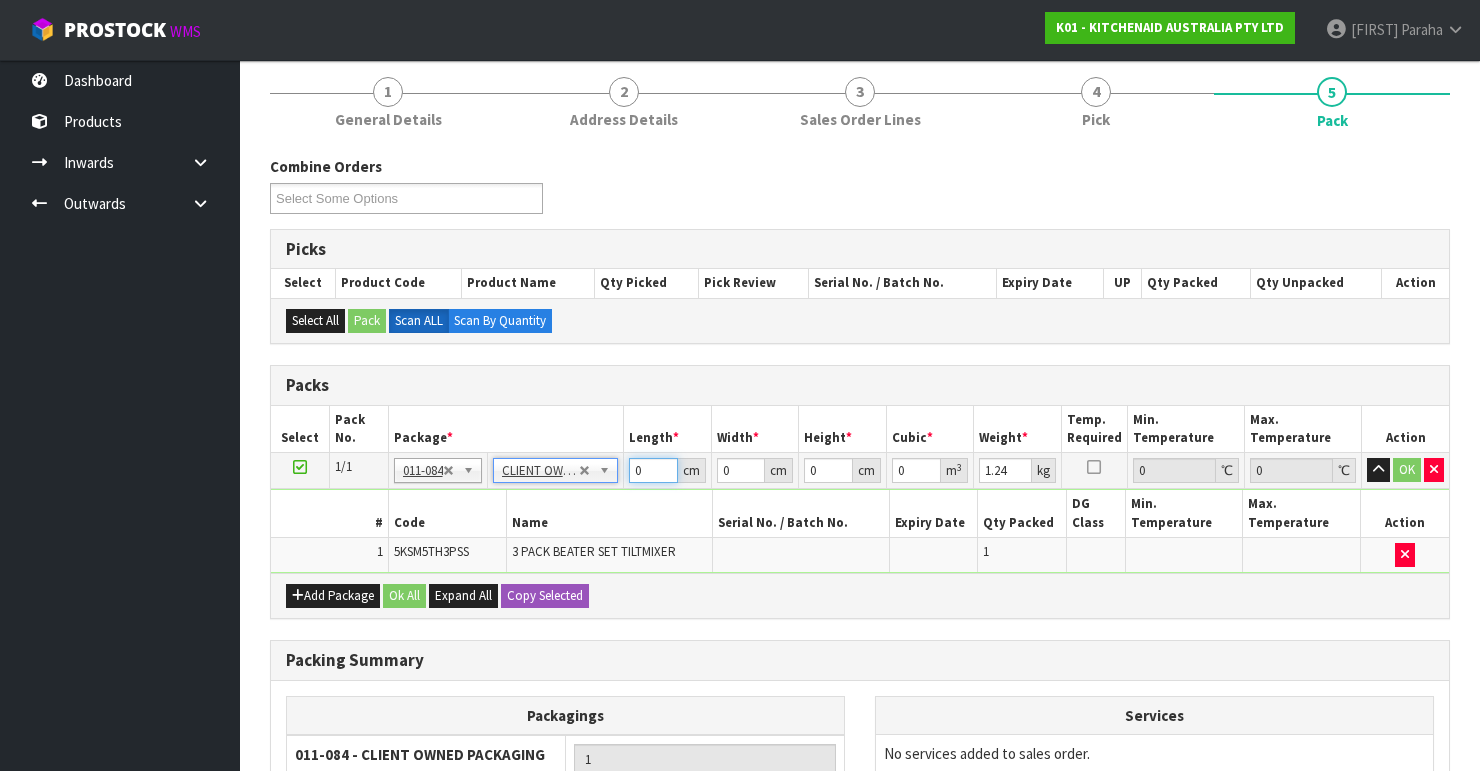drag, startPoint x: 648, startPoint y: 469, endPoint x: 613, endPoint y: 472, distance: 35.128338 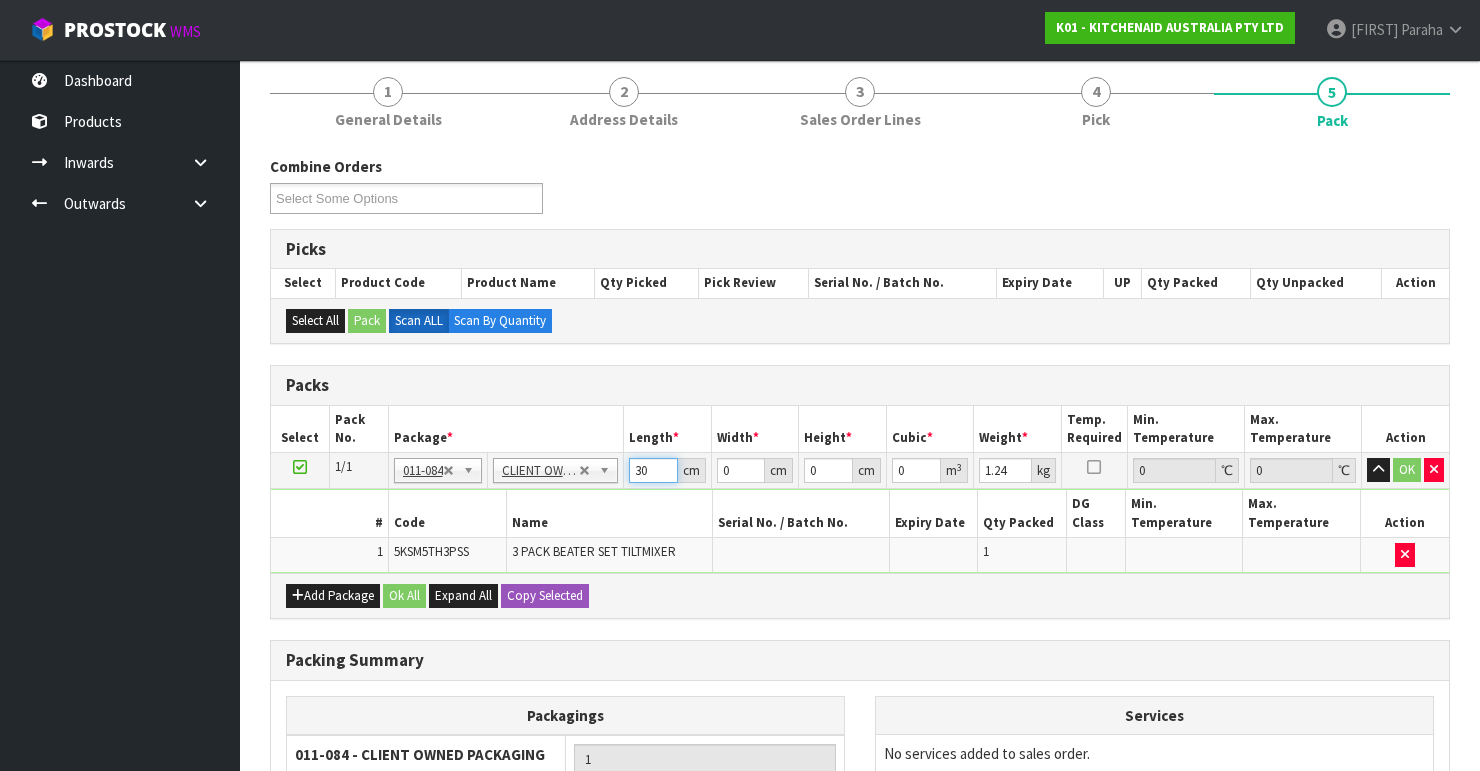 type on "30" 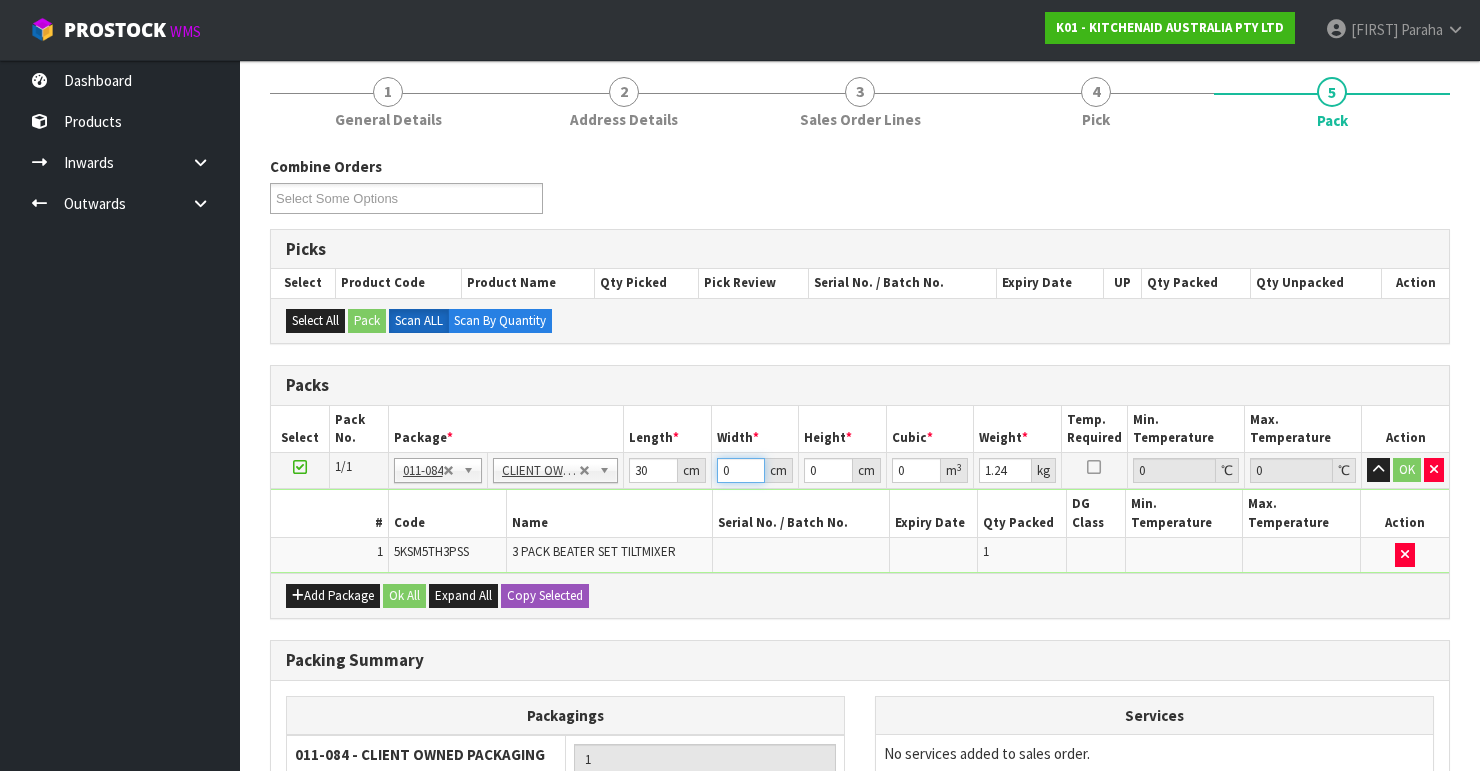 drag, startPoint x: 731, startPoint y: 469, endPoint x: 706, endPoint y: 476, distance: 25.96151 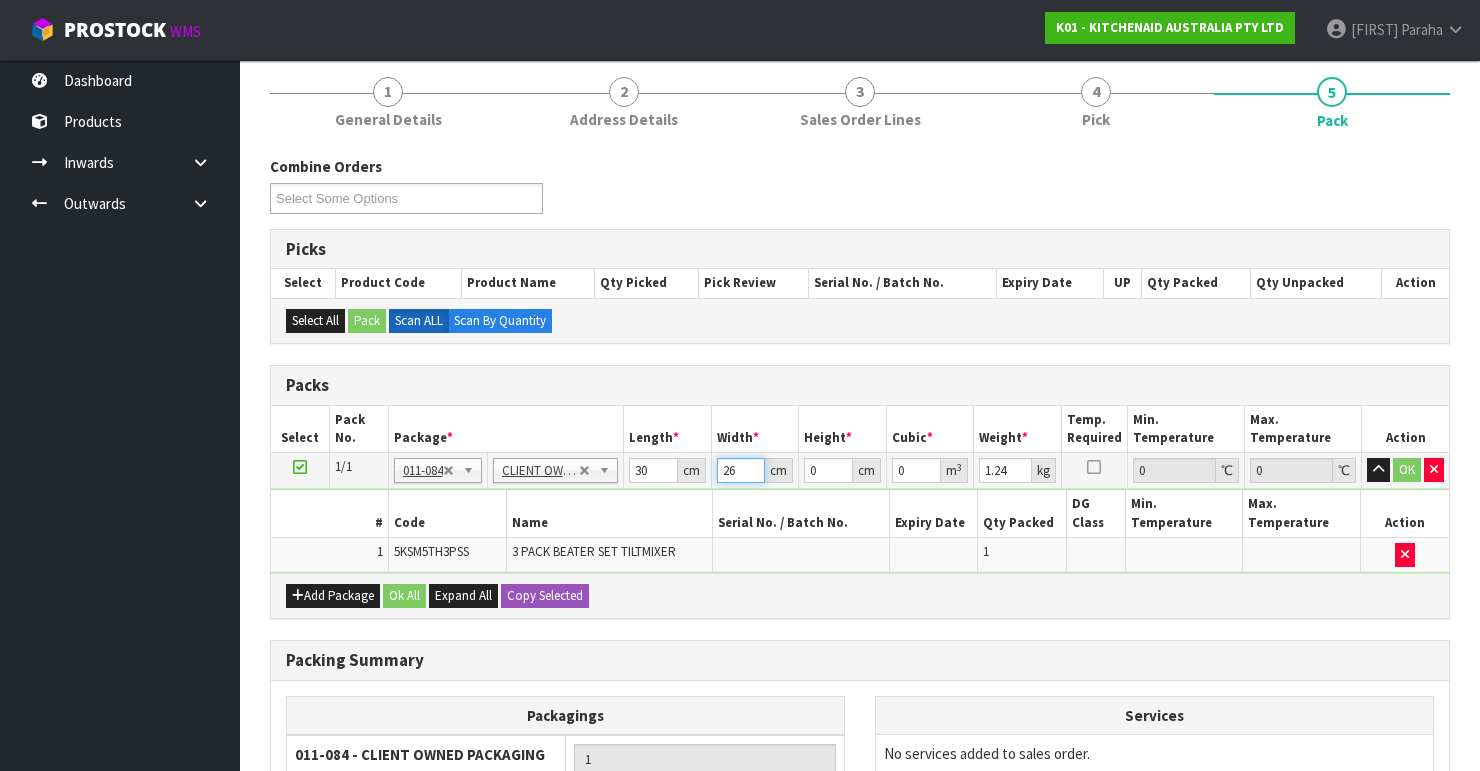 type on "26" 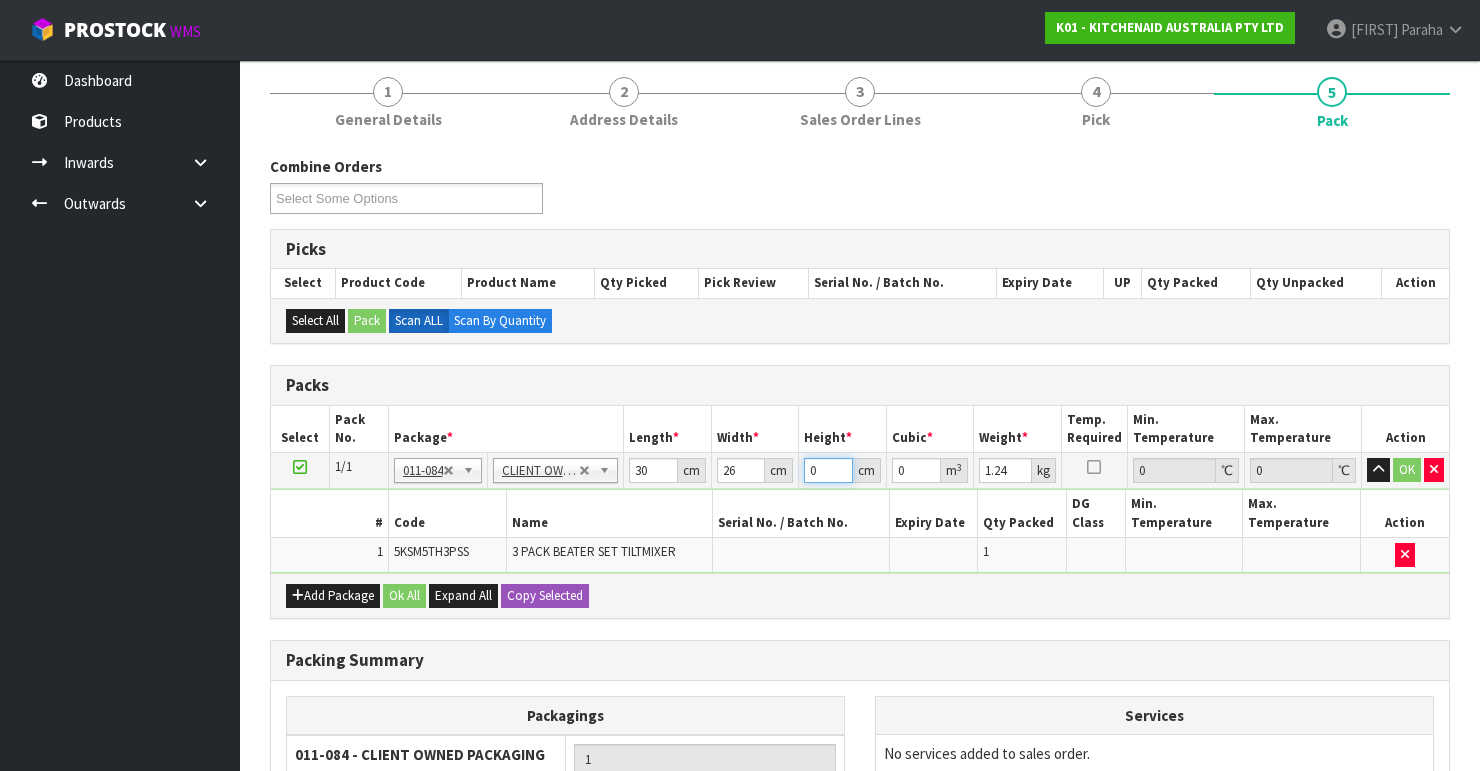 drag, startPoint x: 820, startPoint y: 465, endPoint x: 785, endPoint y: 474, distance: 36.138622 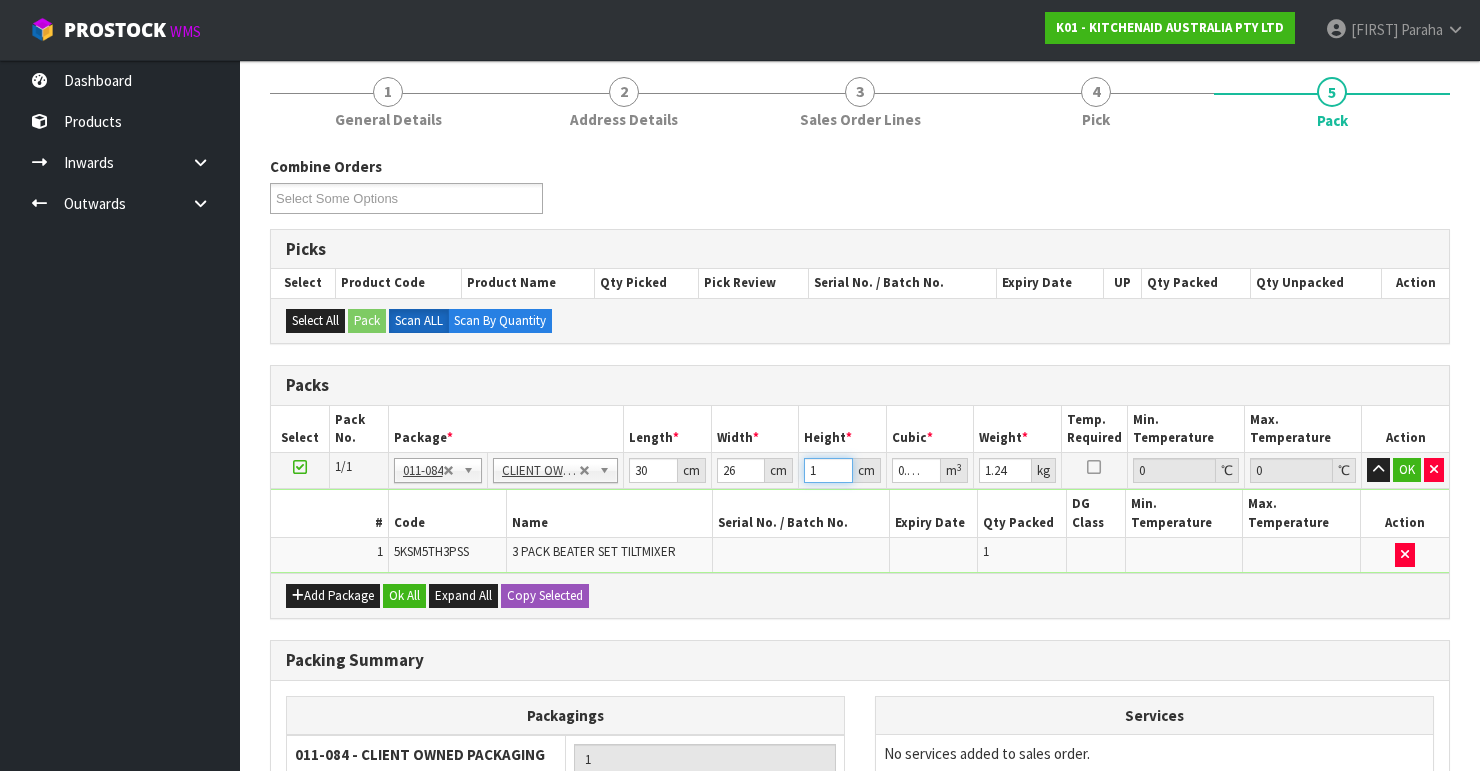 type on "13" 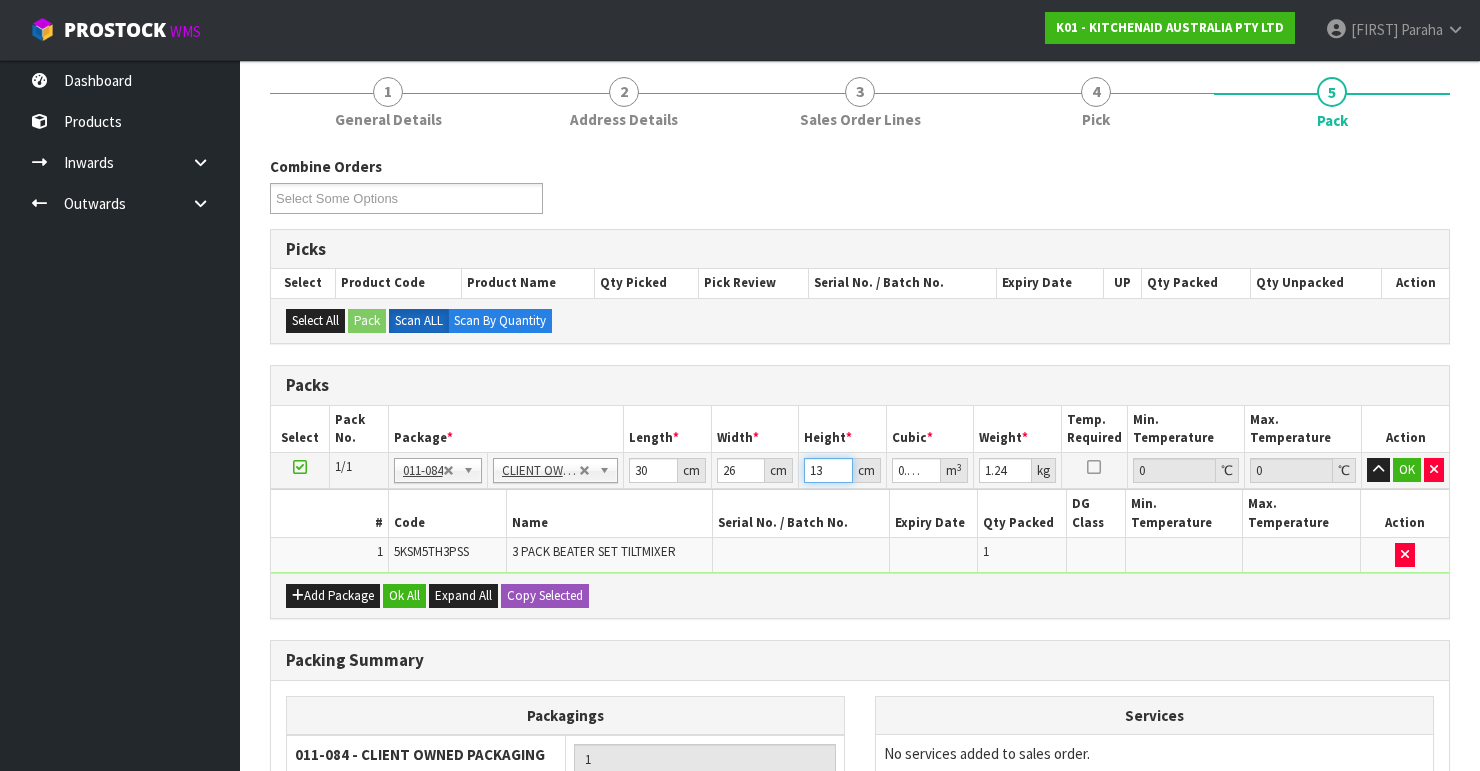 type on "13" 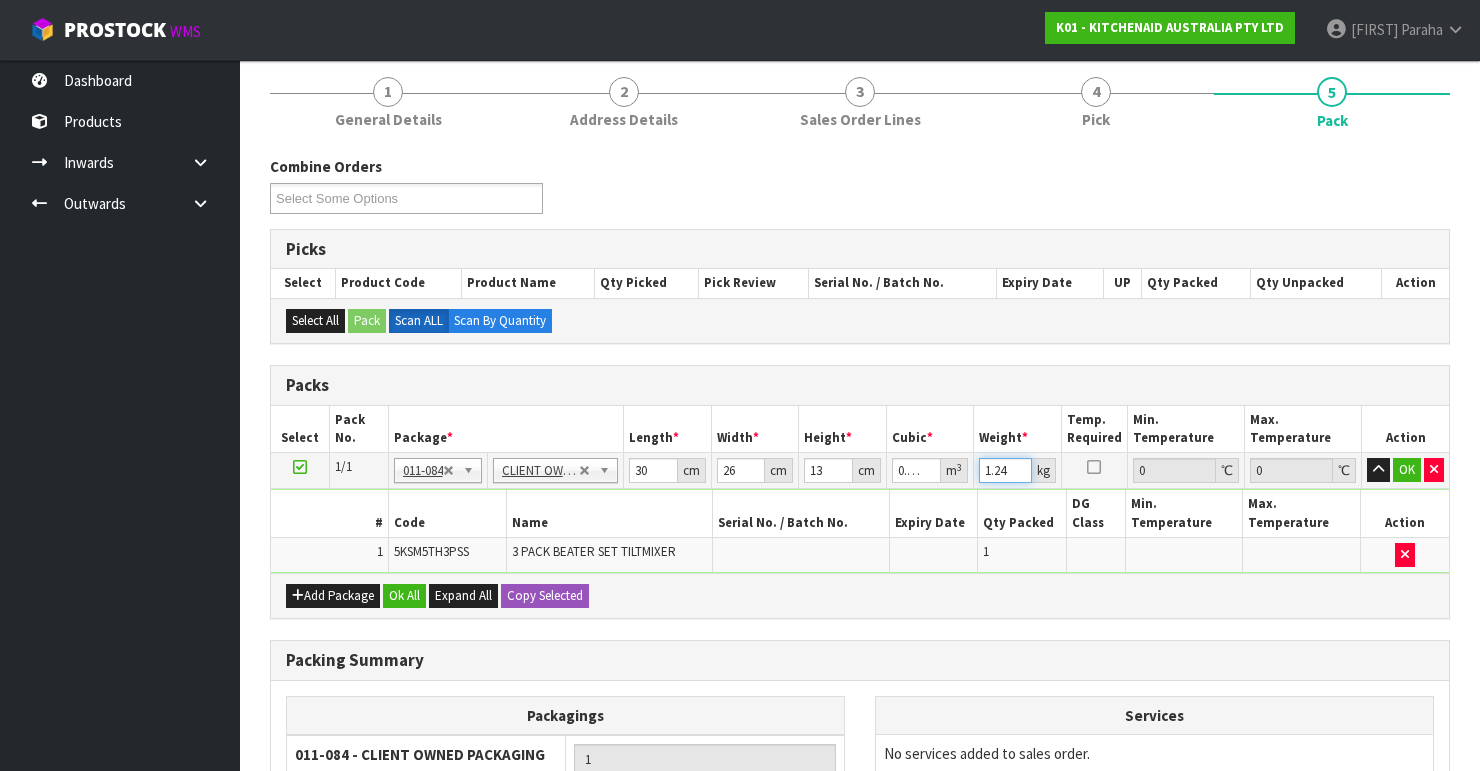 drag, startPoint x: 1012, startPoint y: 470, endPoint x: 958, endPoint y: 480, distance: 54.91812 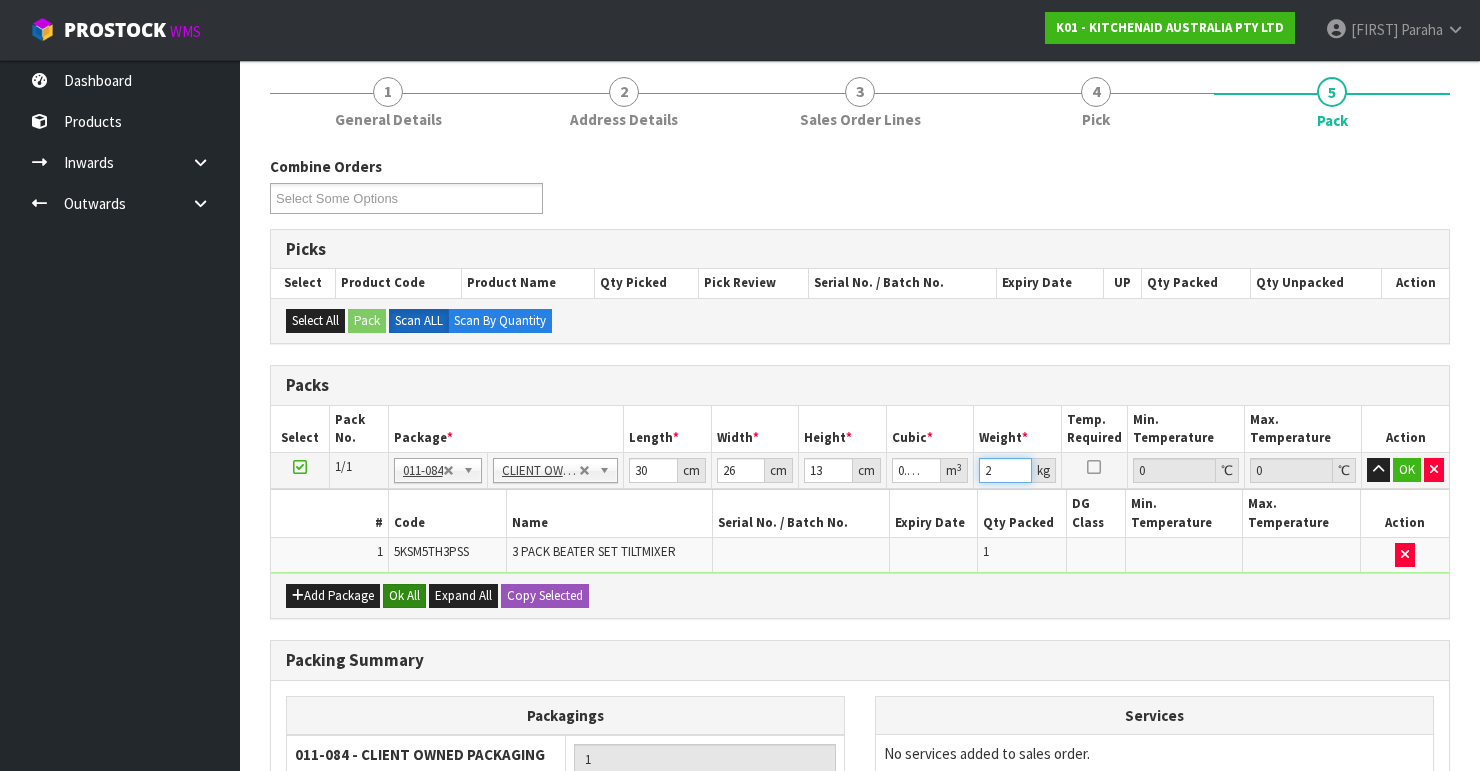 type on "2" 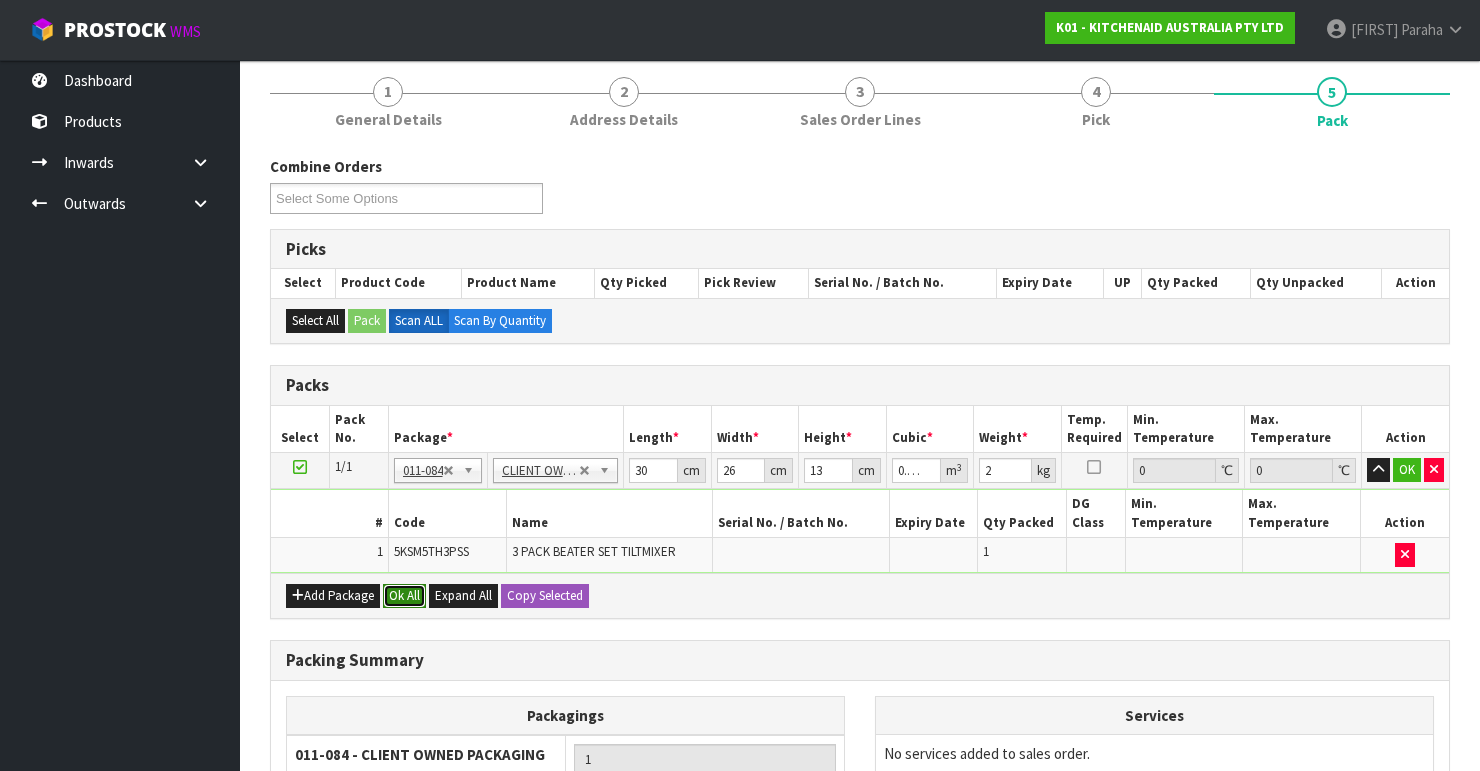 click on "Ok All" at bounding box center (404, 596) 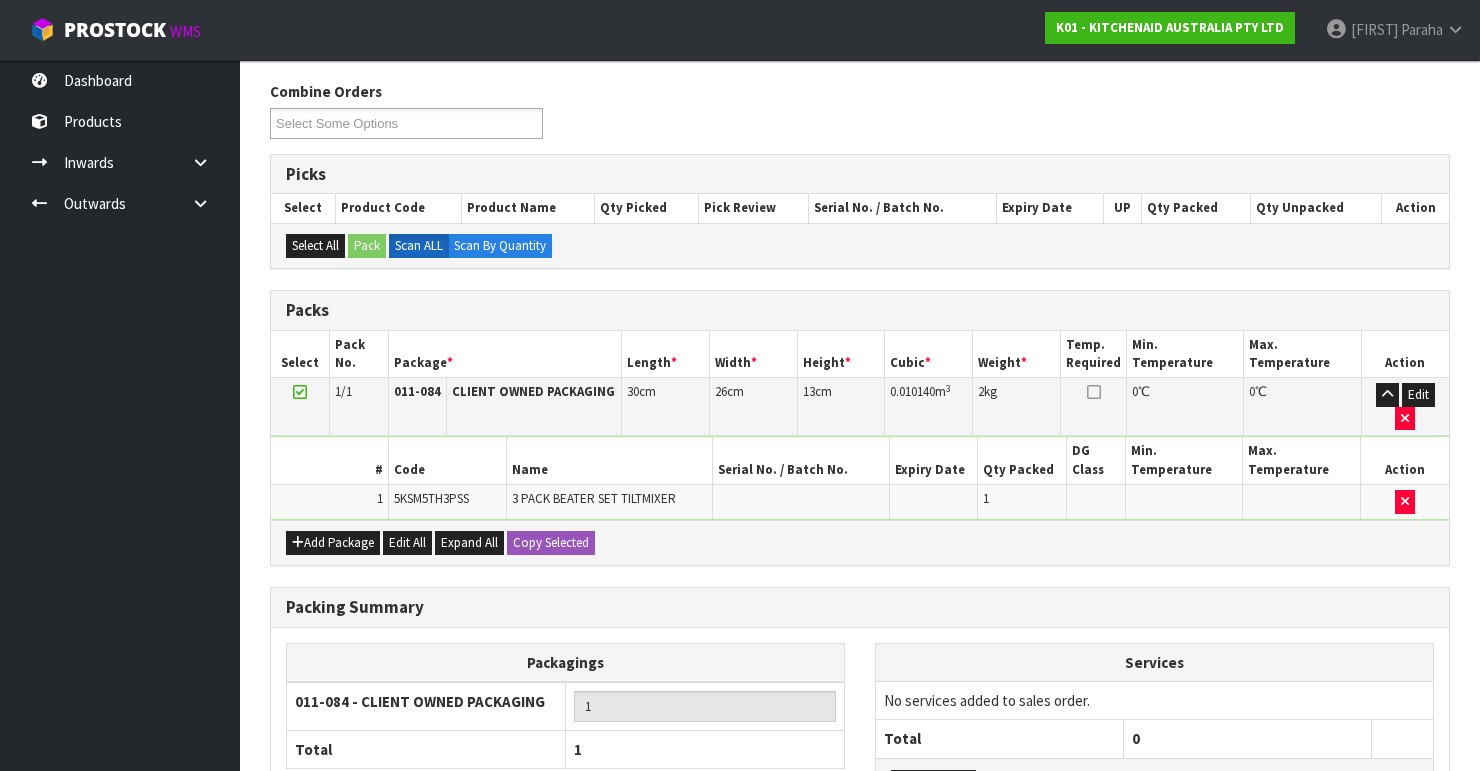 scroll, scrollTop: 400, scrollLeft: 0, axis: vertical 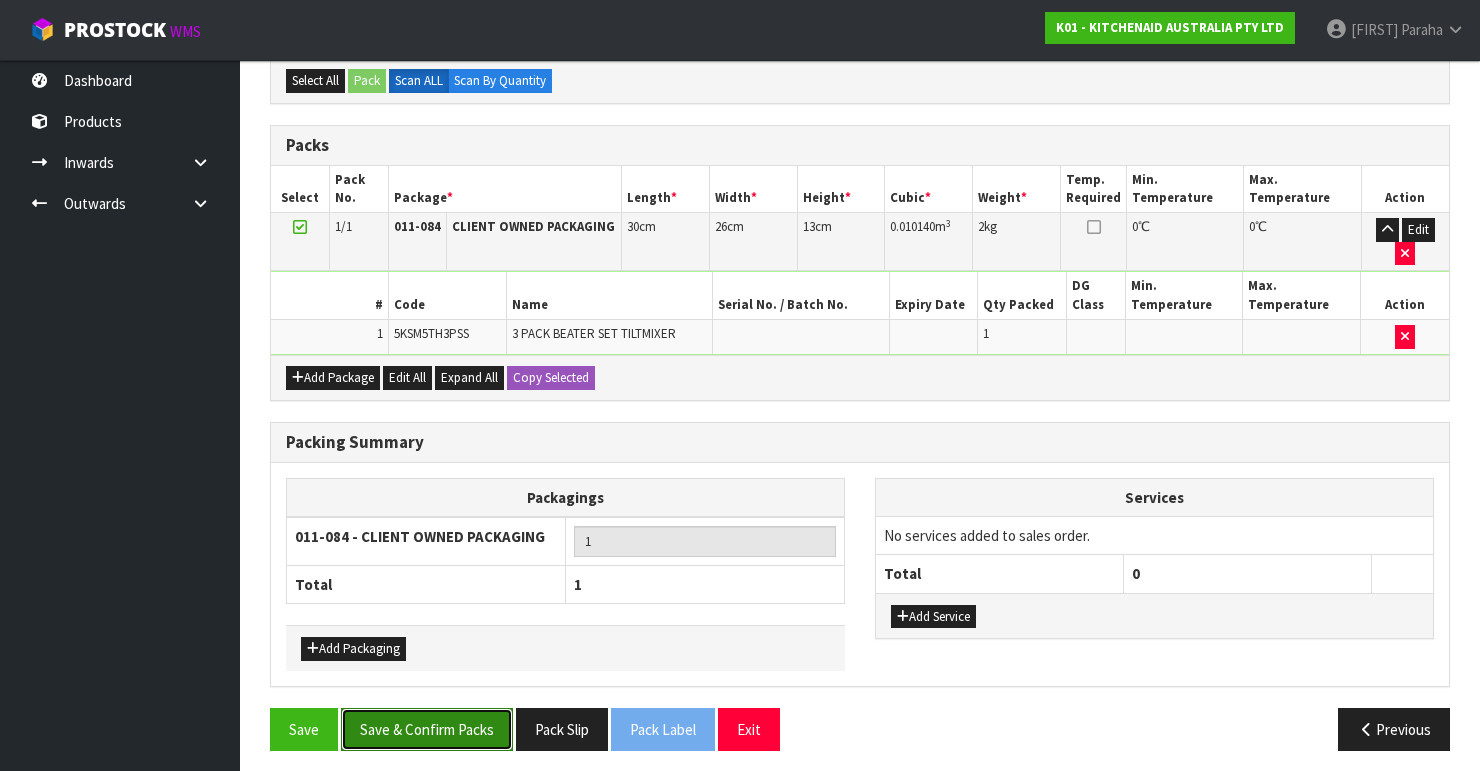 click on "Save & Confirm Packs" at bounding box center (427, 729) 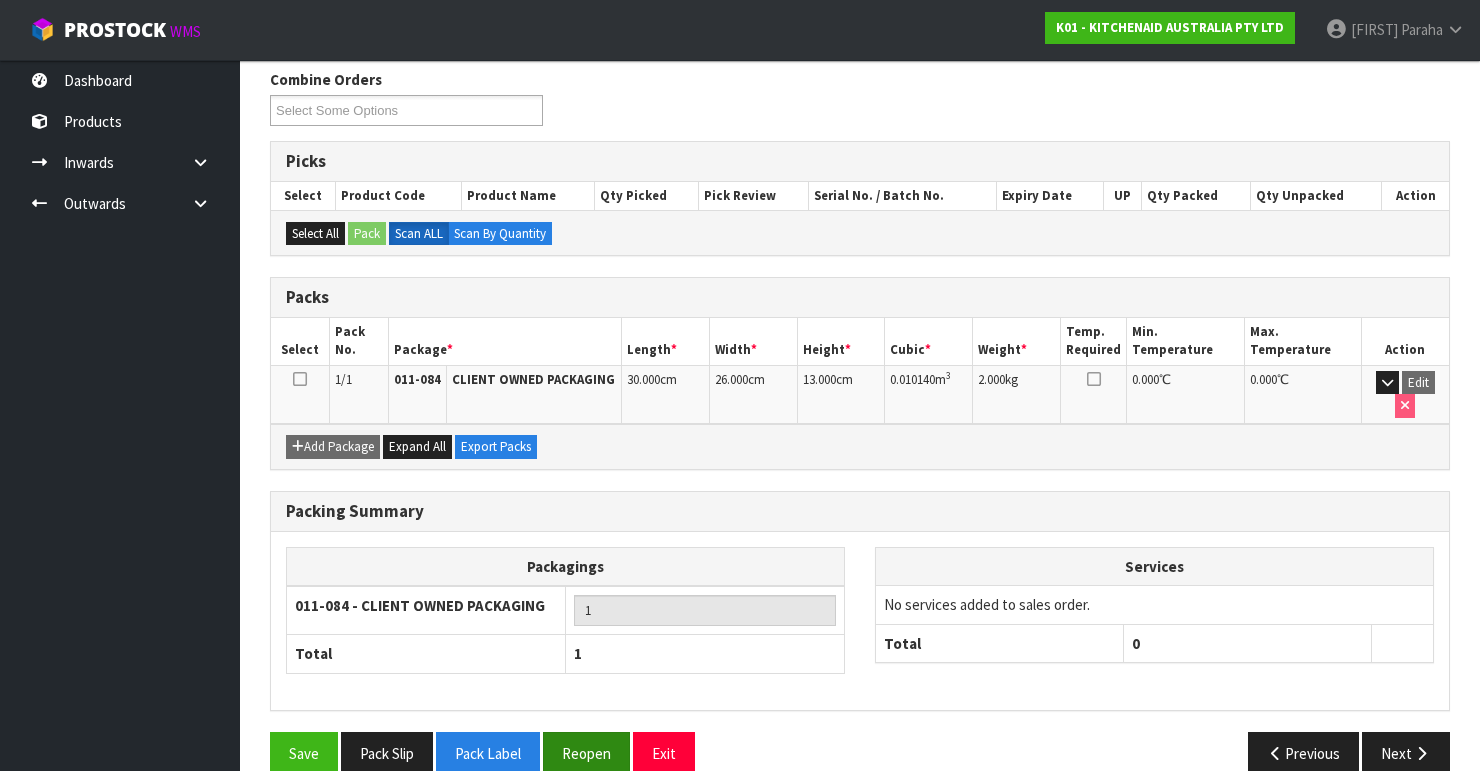 scroll, scrollTop: 346, scrollLeft: 0, axis: vertical 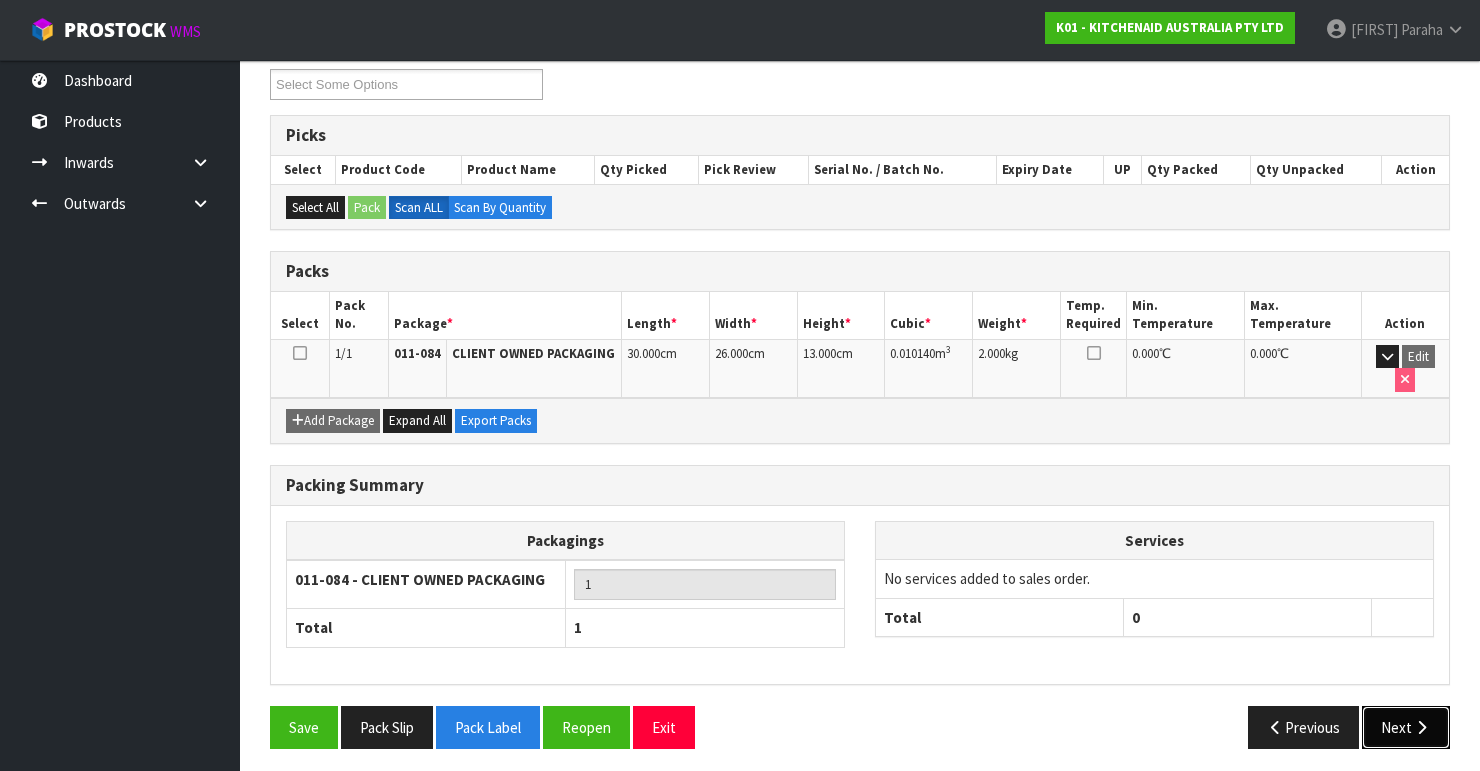 click on "Next" at bounding box center (1406, 727) 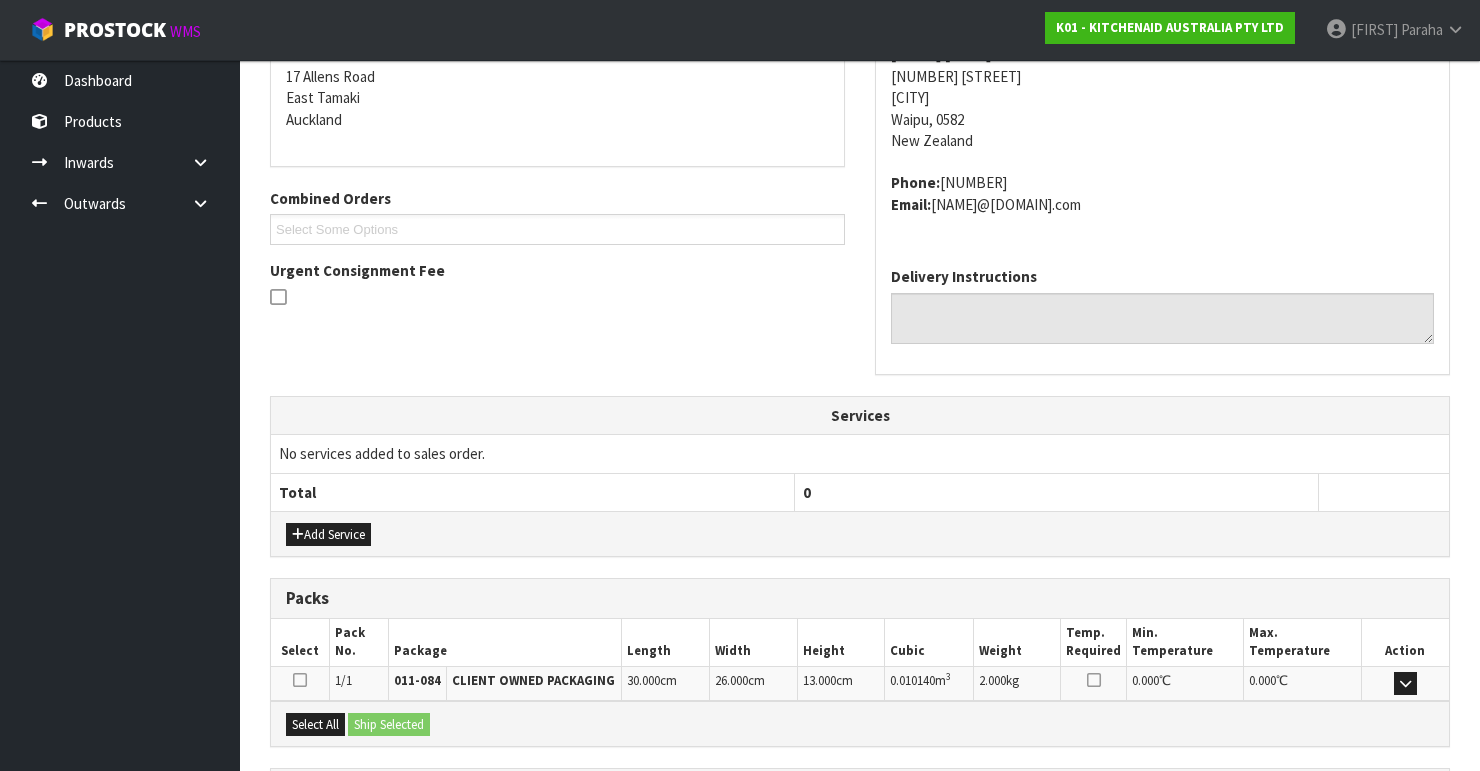 scroll, scrollTop: 584, scrollLeft: 0, axis: vertical 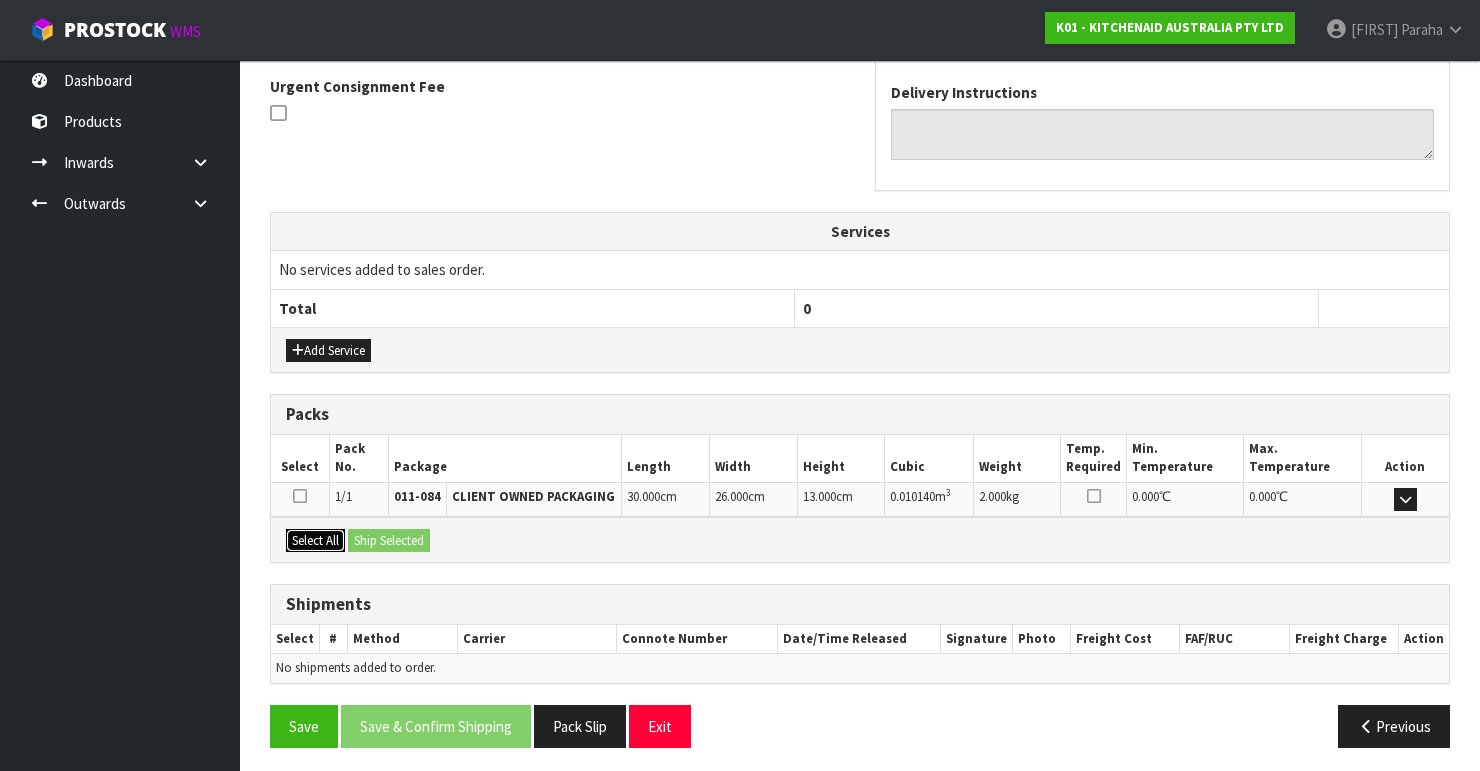 click on "Select All" at bounding box center [315, 541] 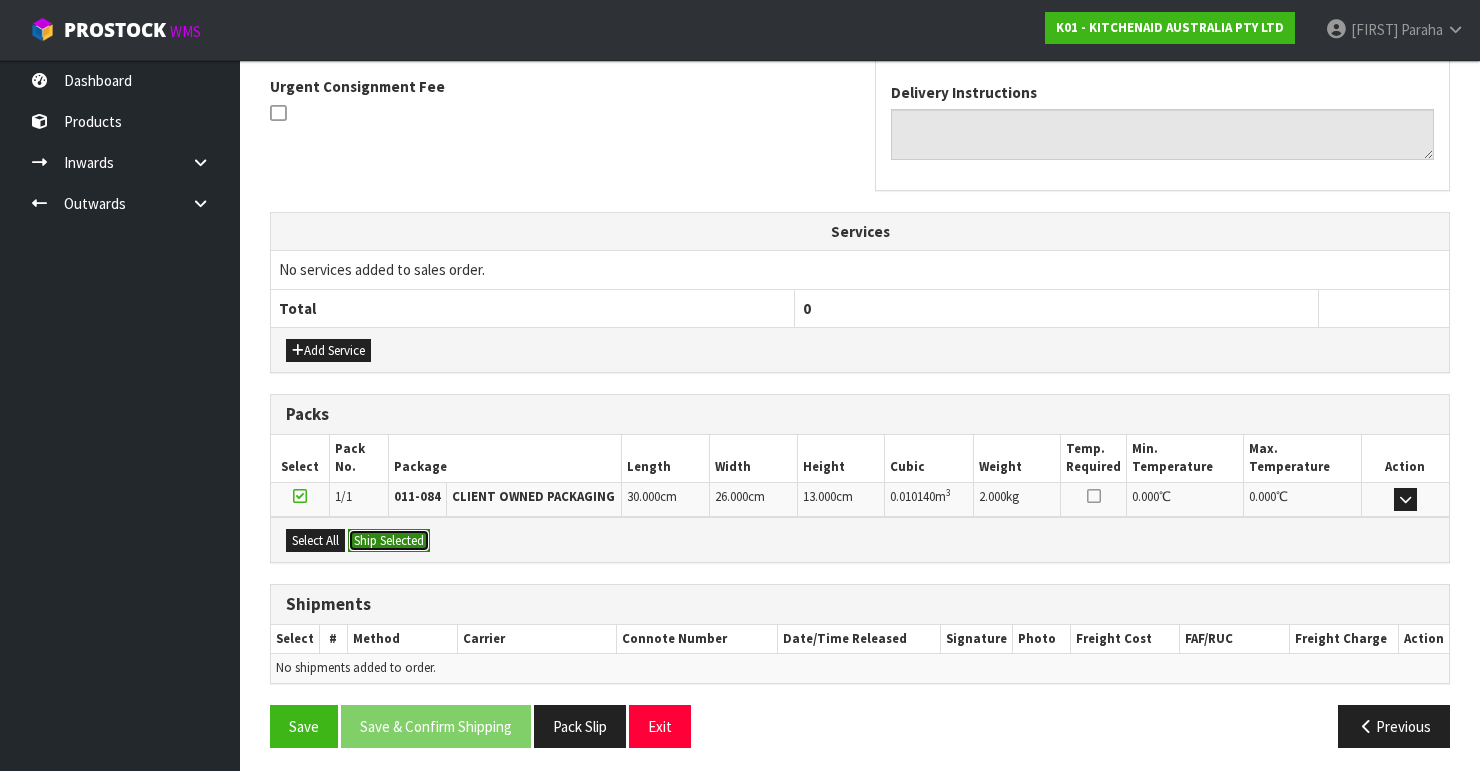 click on "Ship Selected" at bounding box center (389, 541) 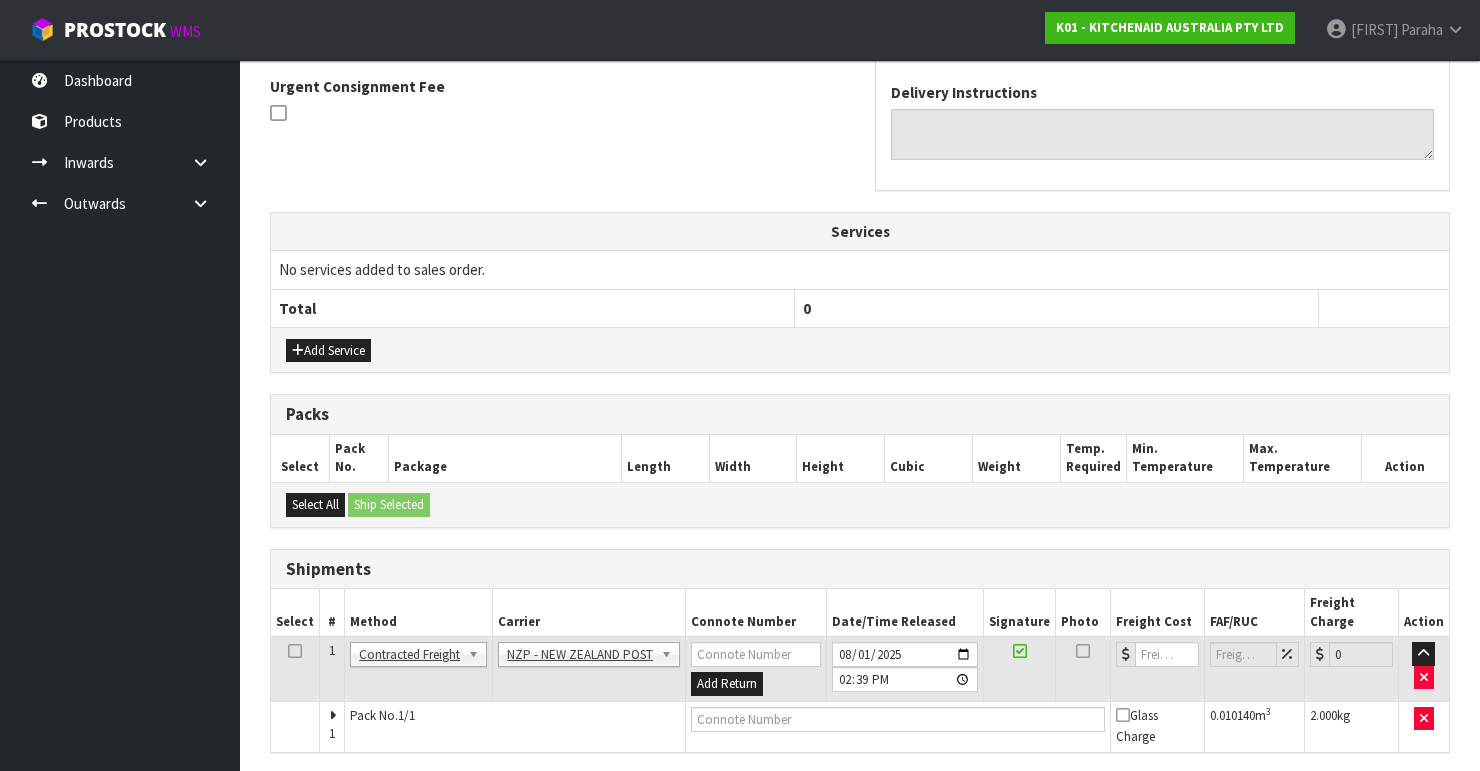 click on "Save & Confirm Shipping" at bounding box center [436, 795] 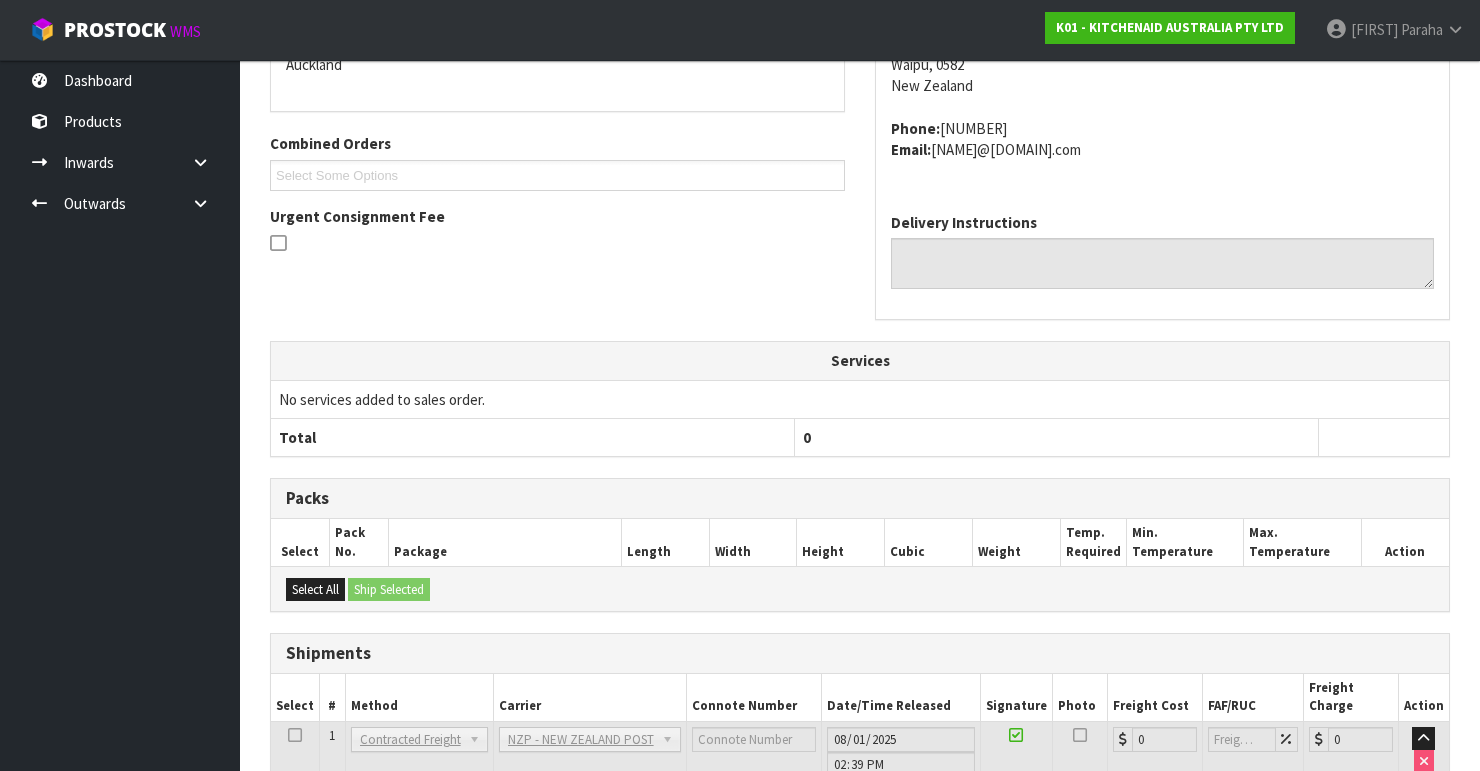 scroll, scrollTop: 605, scrollLeft: 0, axis: vertical 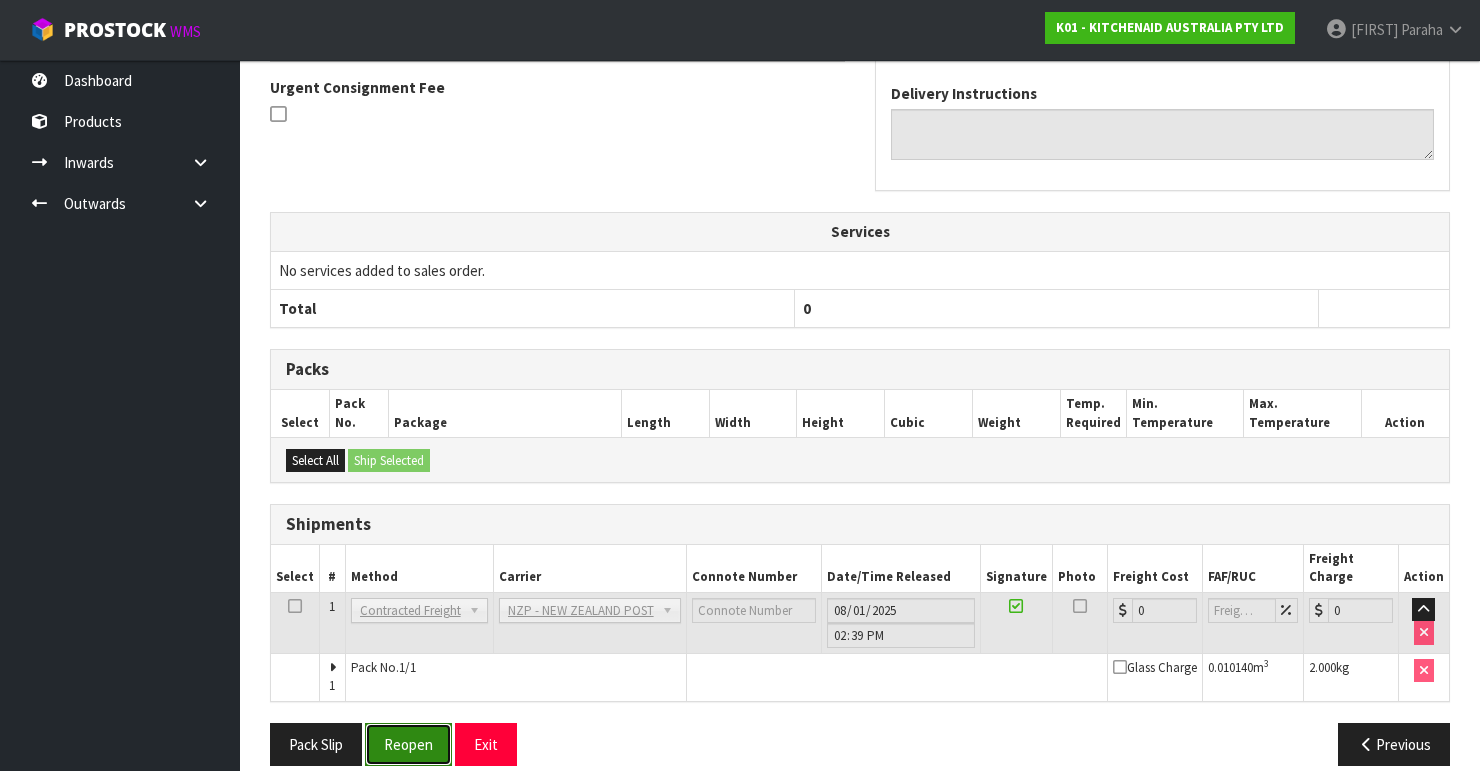 click on "Reopen" at bounding box center (408, 744) 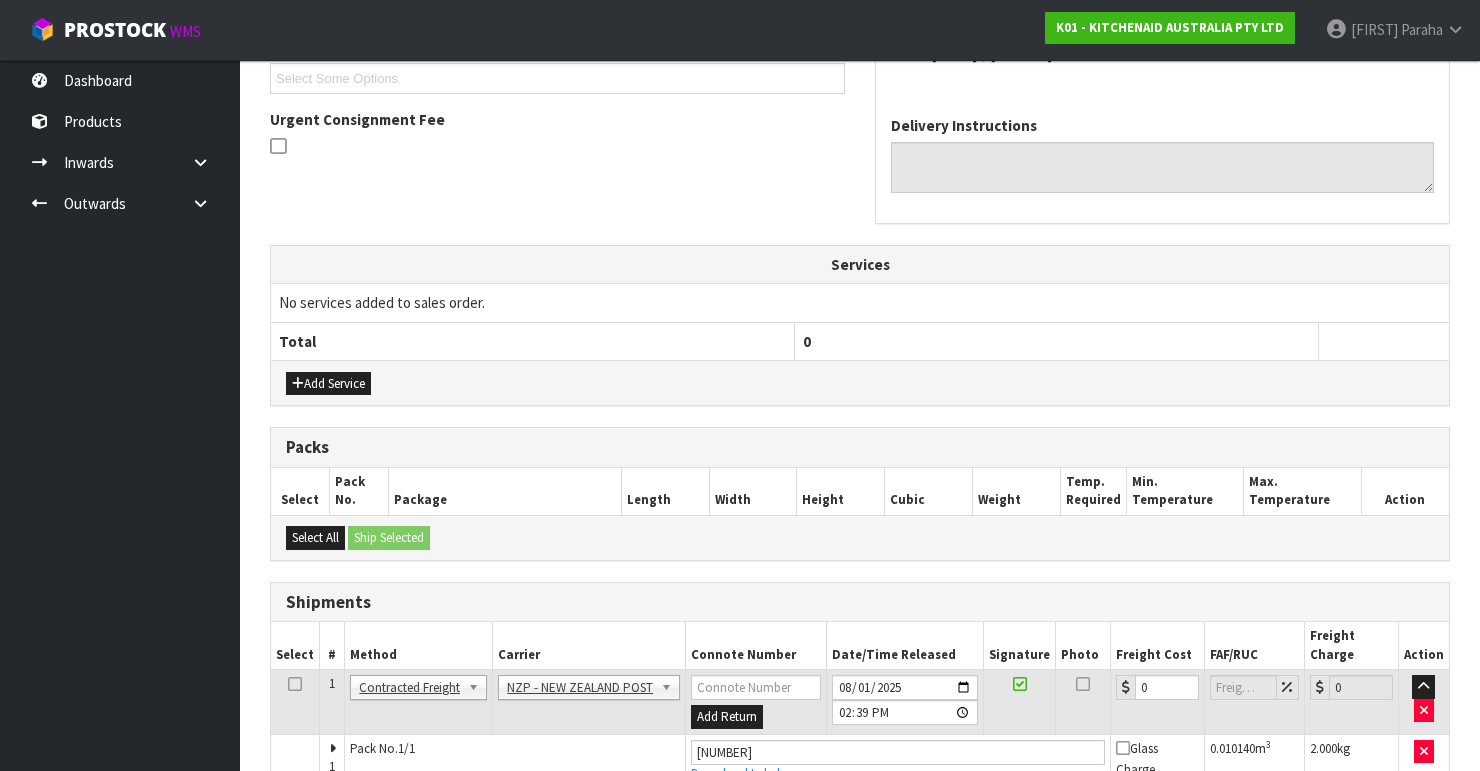 scroll, scrollTop: 560, scrollLeft: 0, axis: vertical 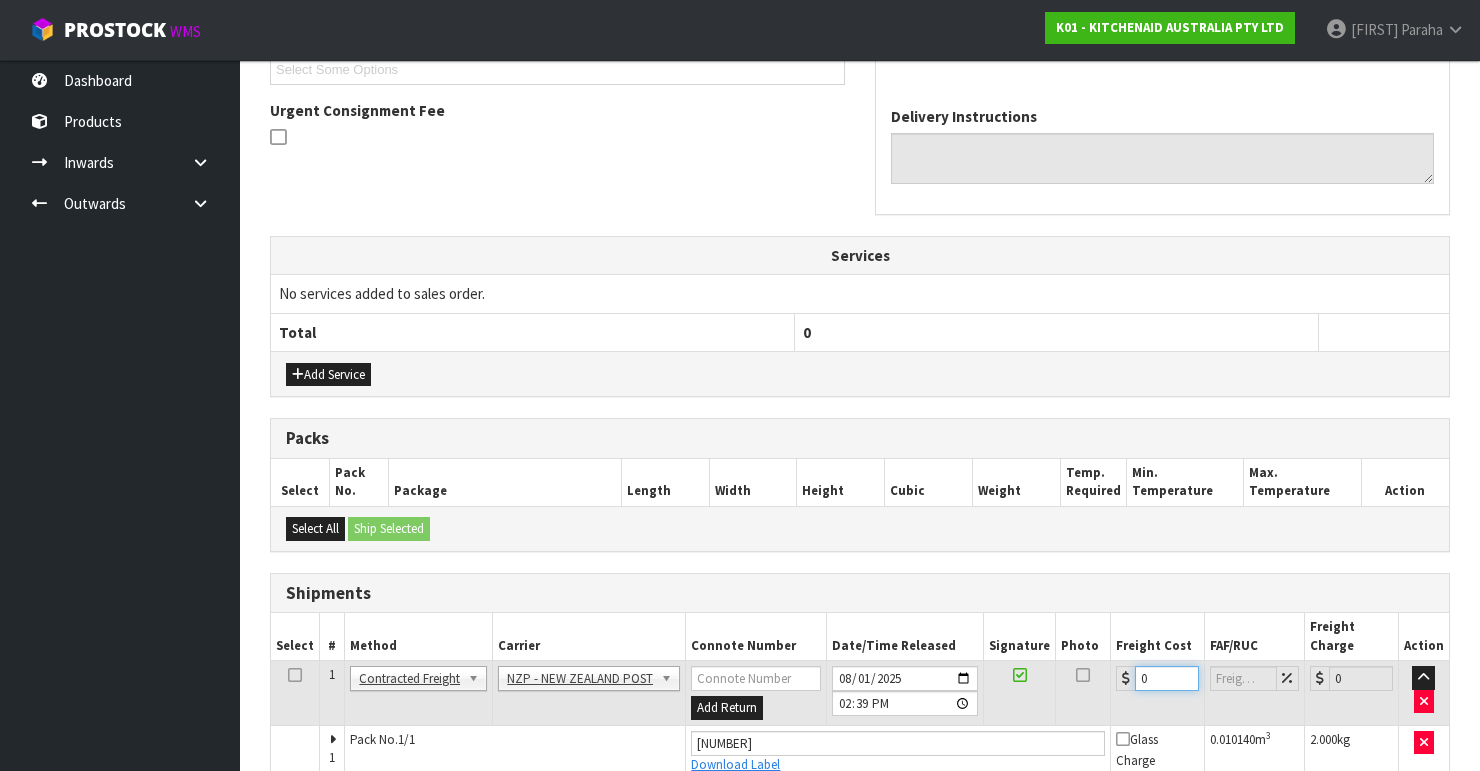 drag, startPoint x: 1160, startPoint y: 657, endPoint x: 1100, endPoint y: 644, distance: 61.39218 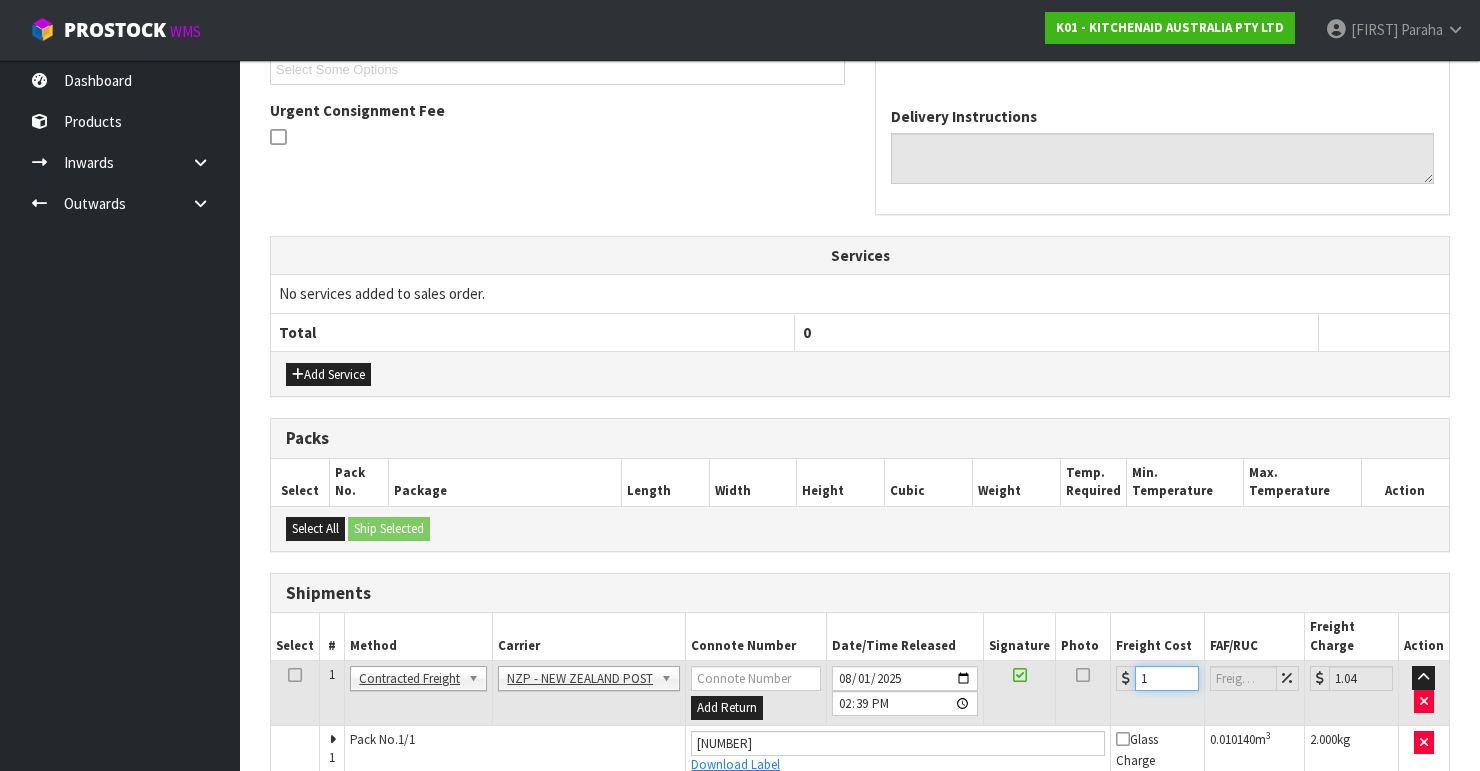 type on "11" 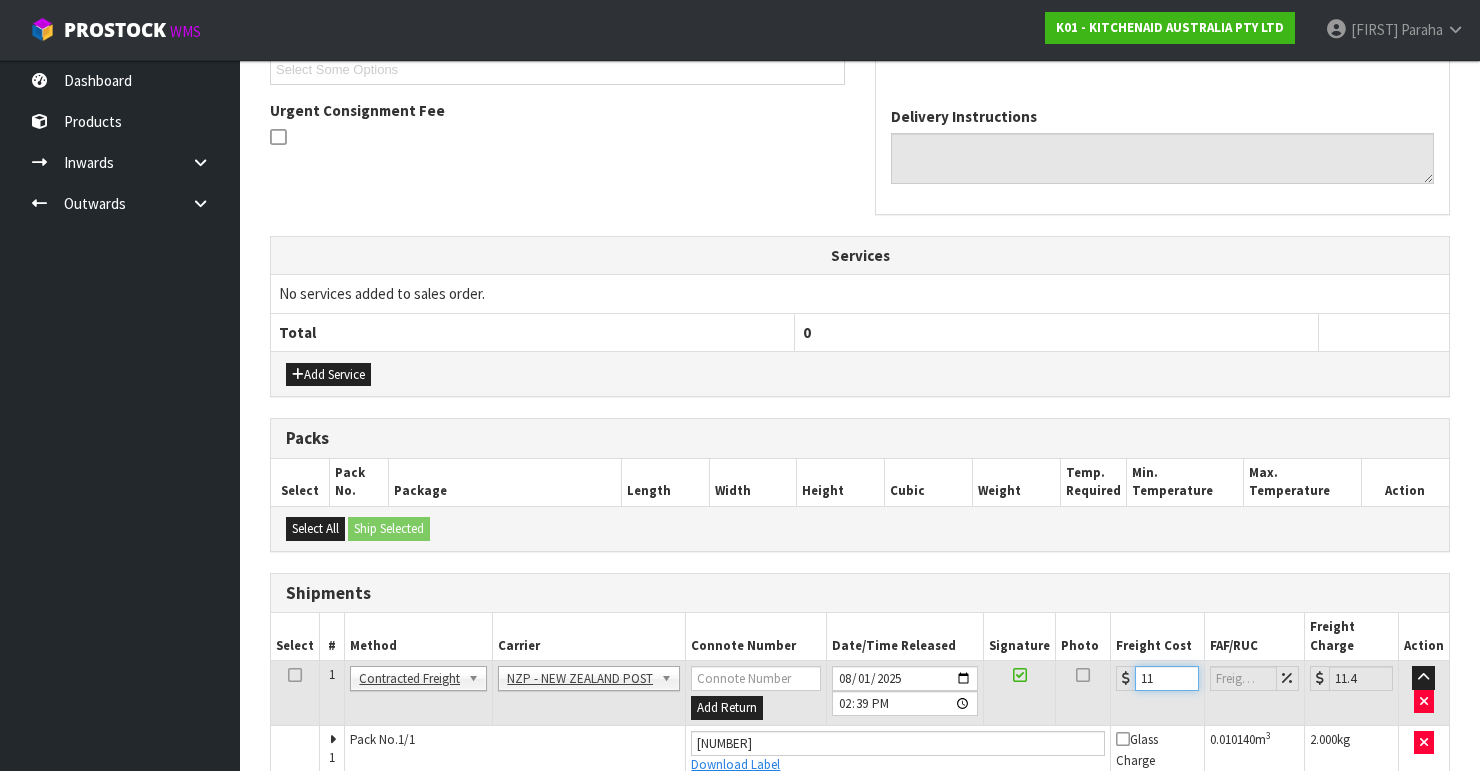 type on "110" 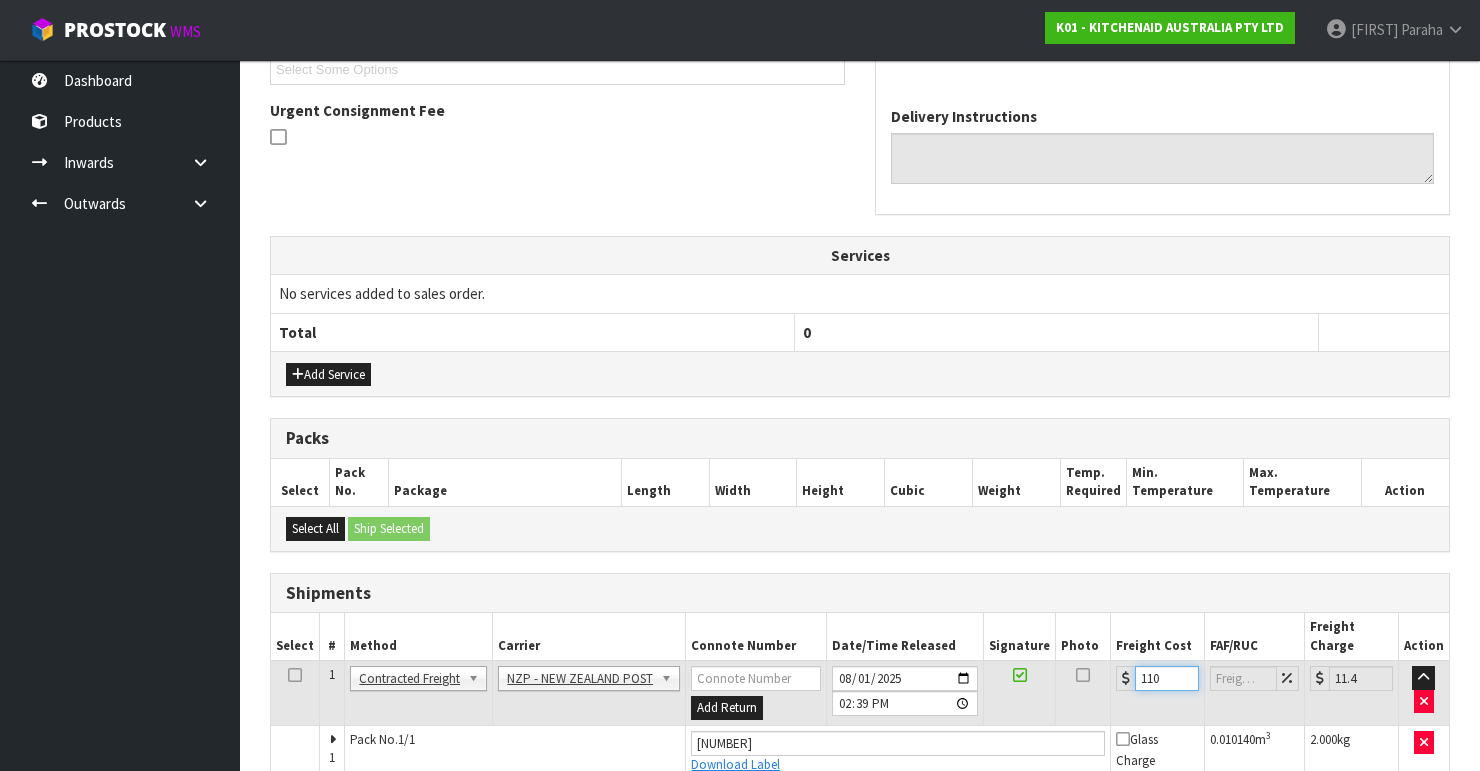 type on "113.96" 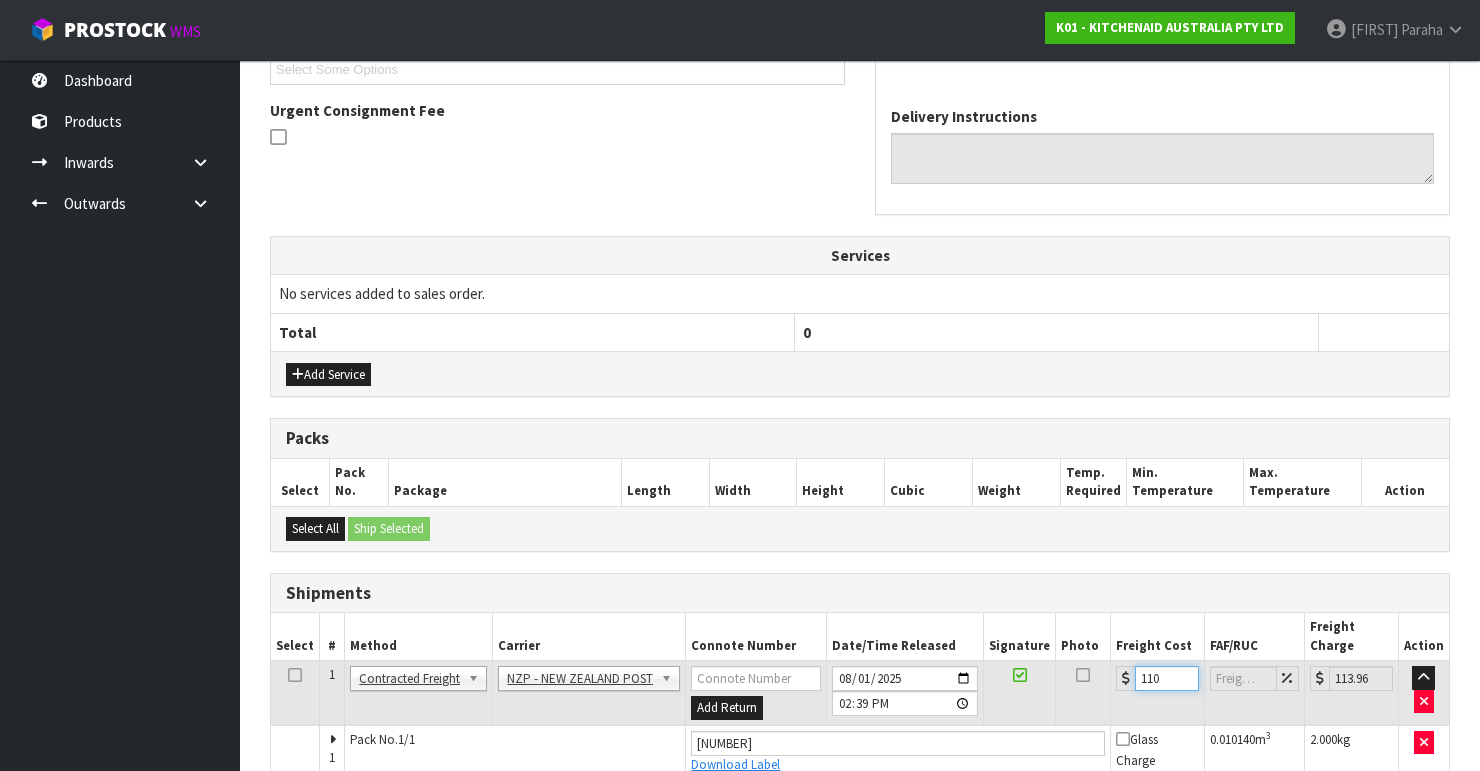 type on "11" 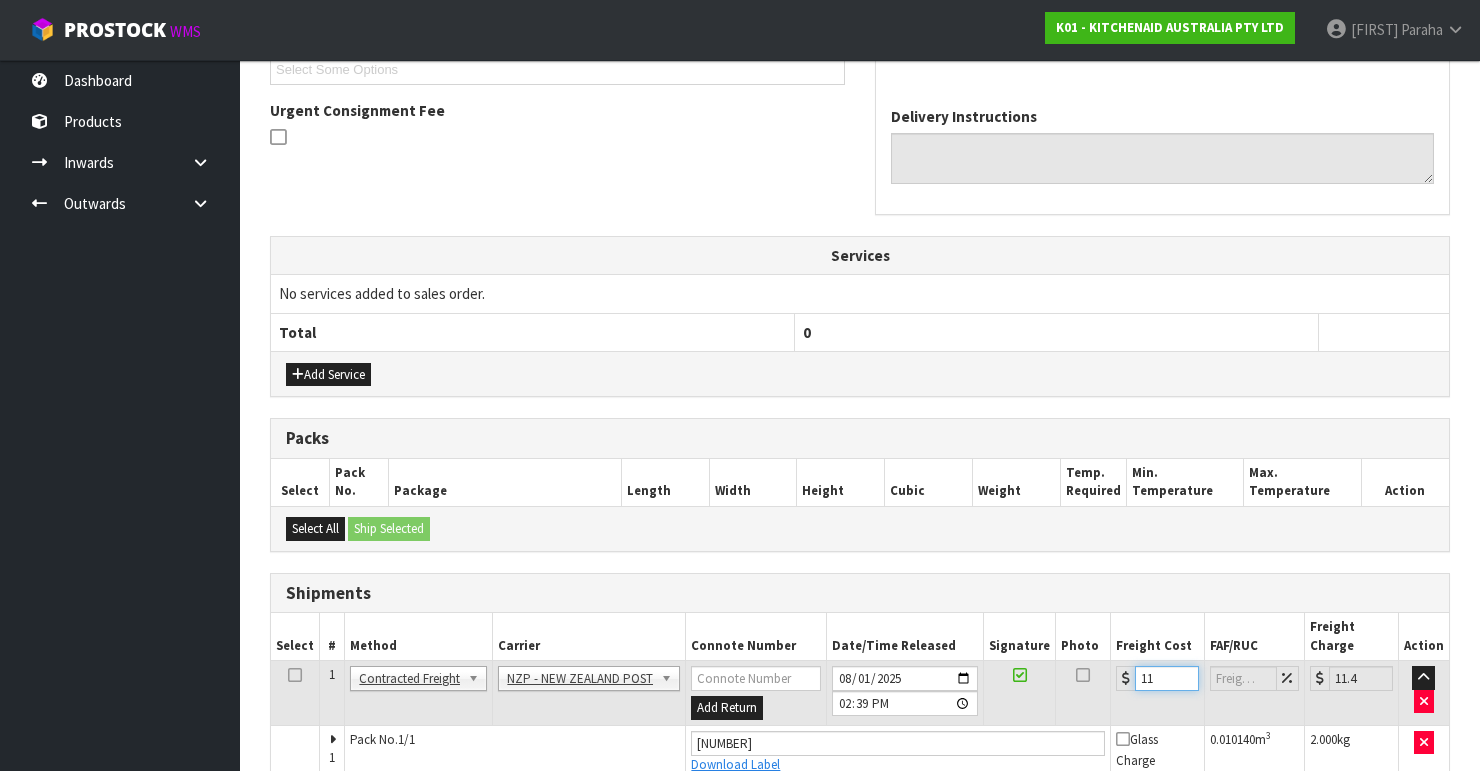 type on "11.9" 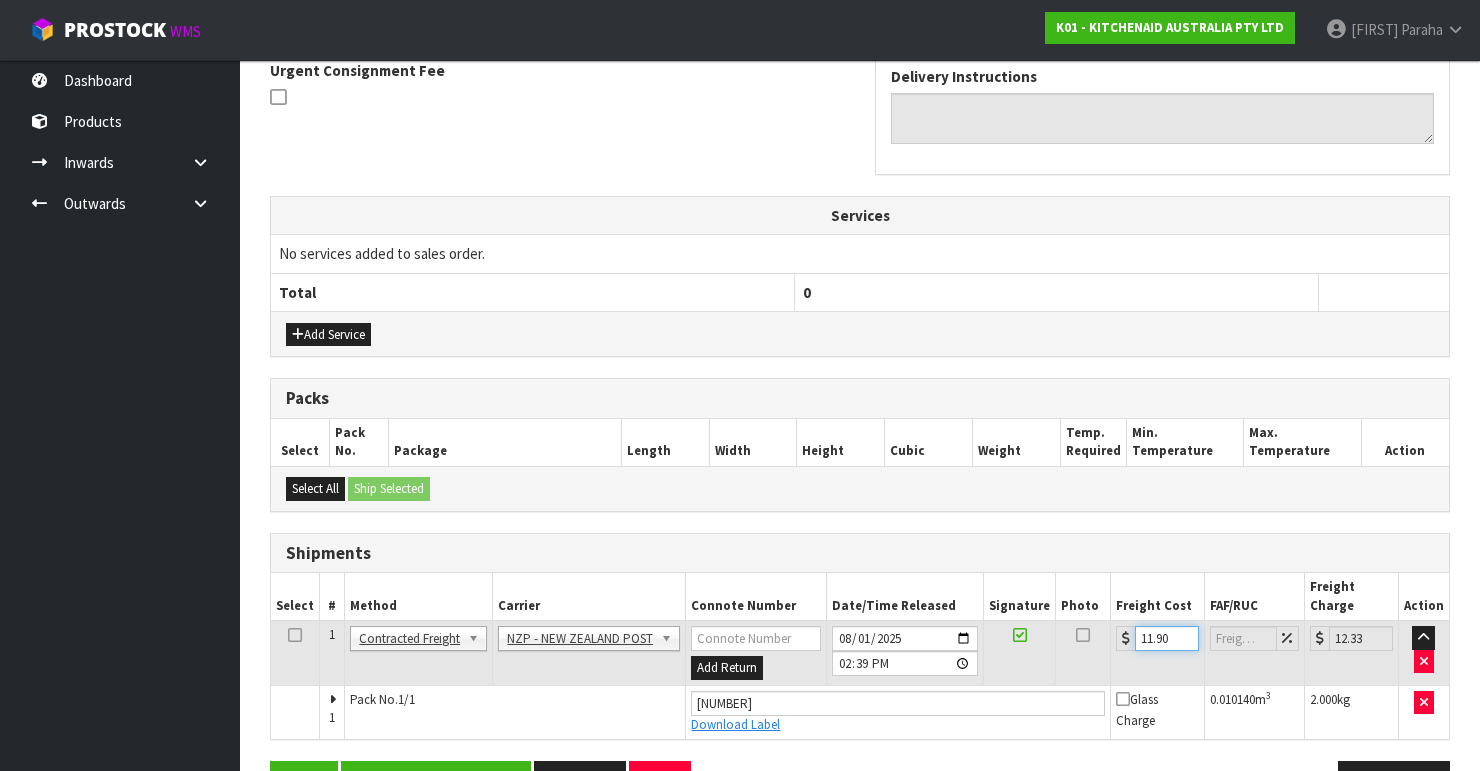 scroll, scrollTop: 638, scrollLeft: 0, axis: vertical 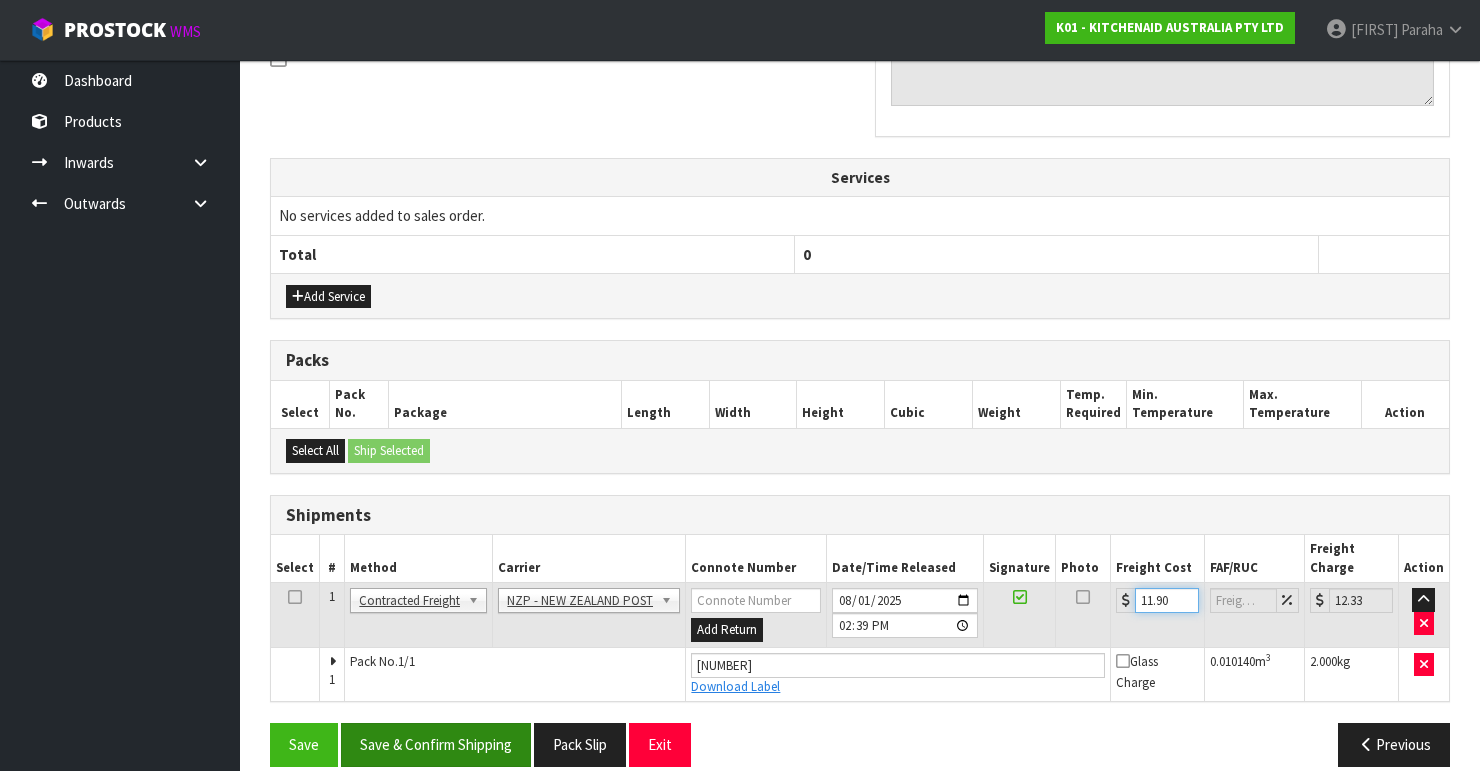 type on "11.90" 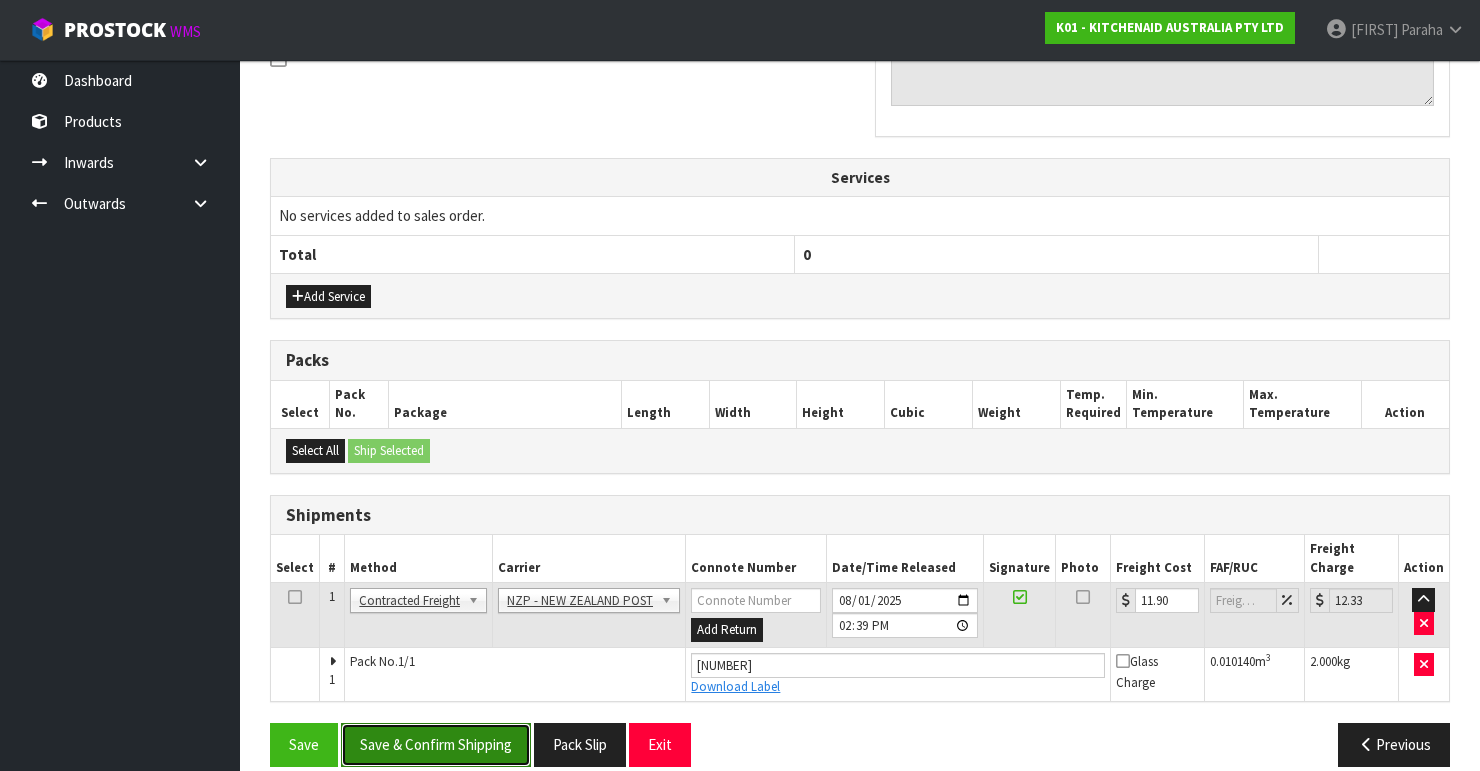 click on "Save & Confirm Shipping" at bounding box center [436, 744] 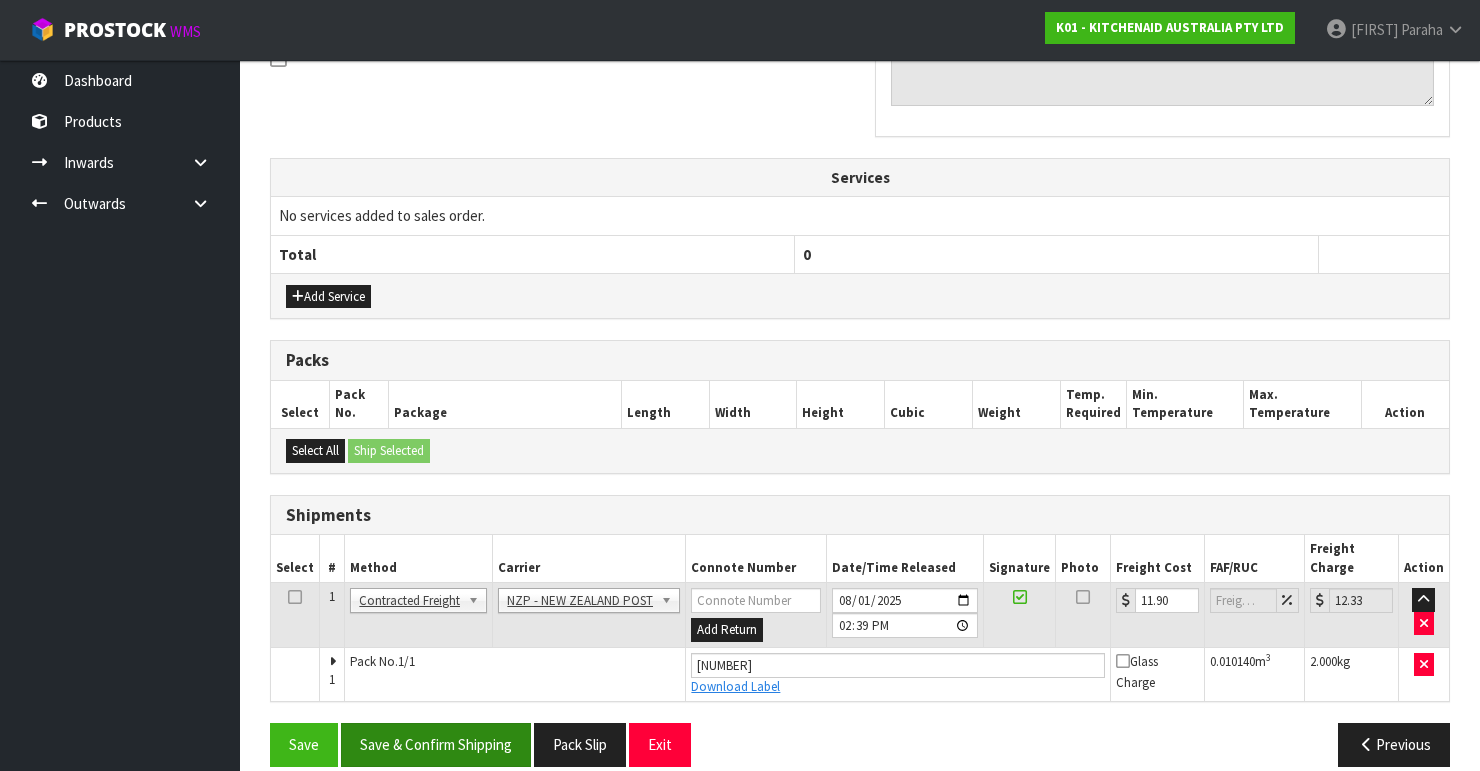 scroll, scrollTop: 0, scrollLeft: 0, axis: both 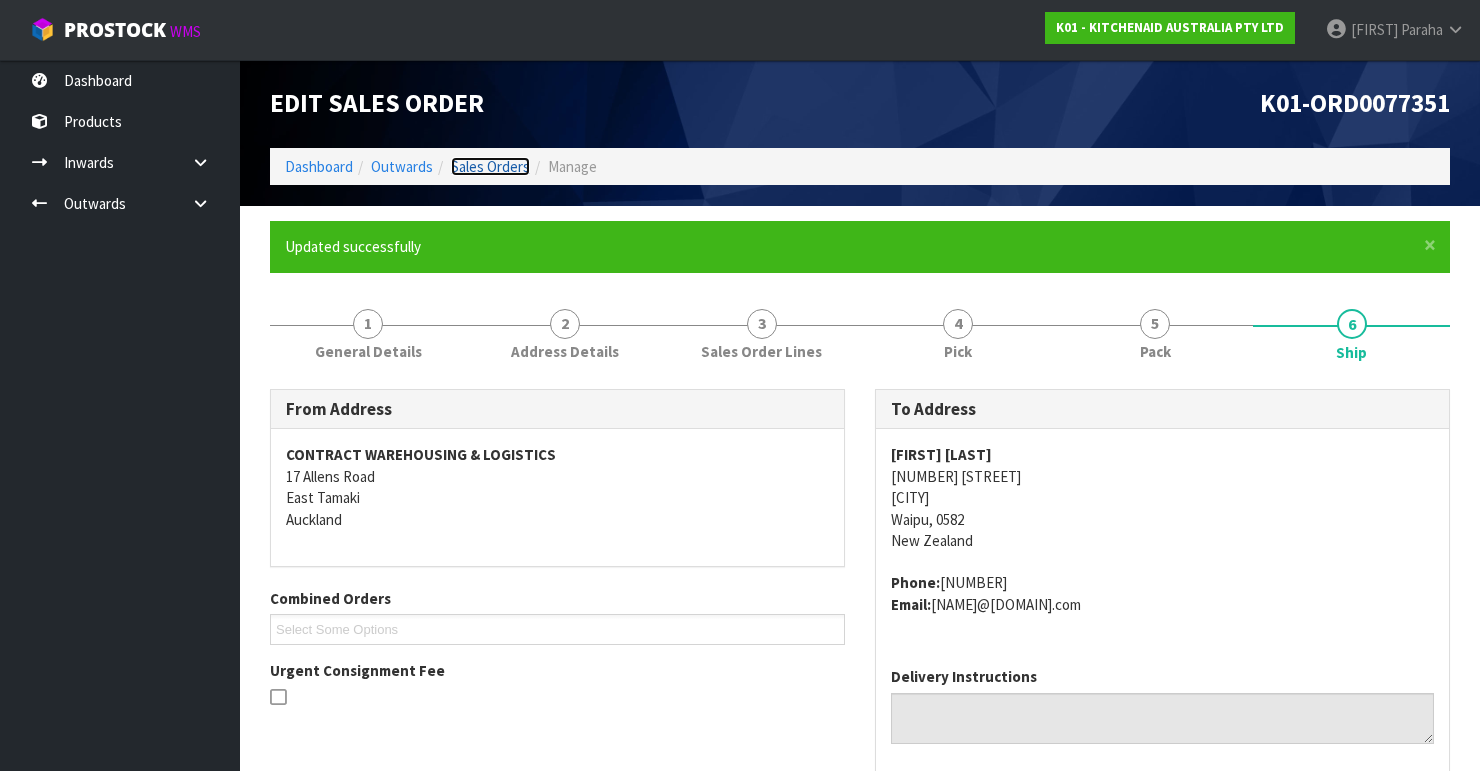 click on "Sales Orders" at bounding box center (490, 166) 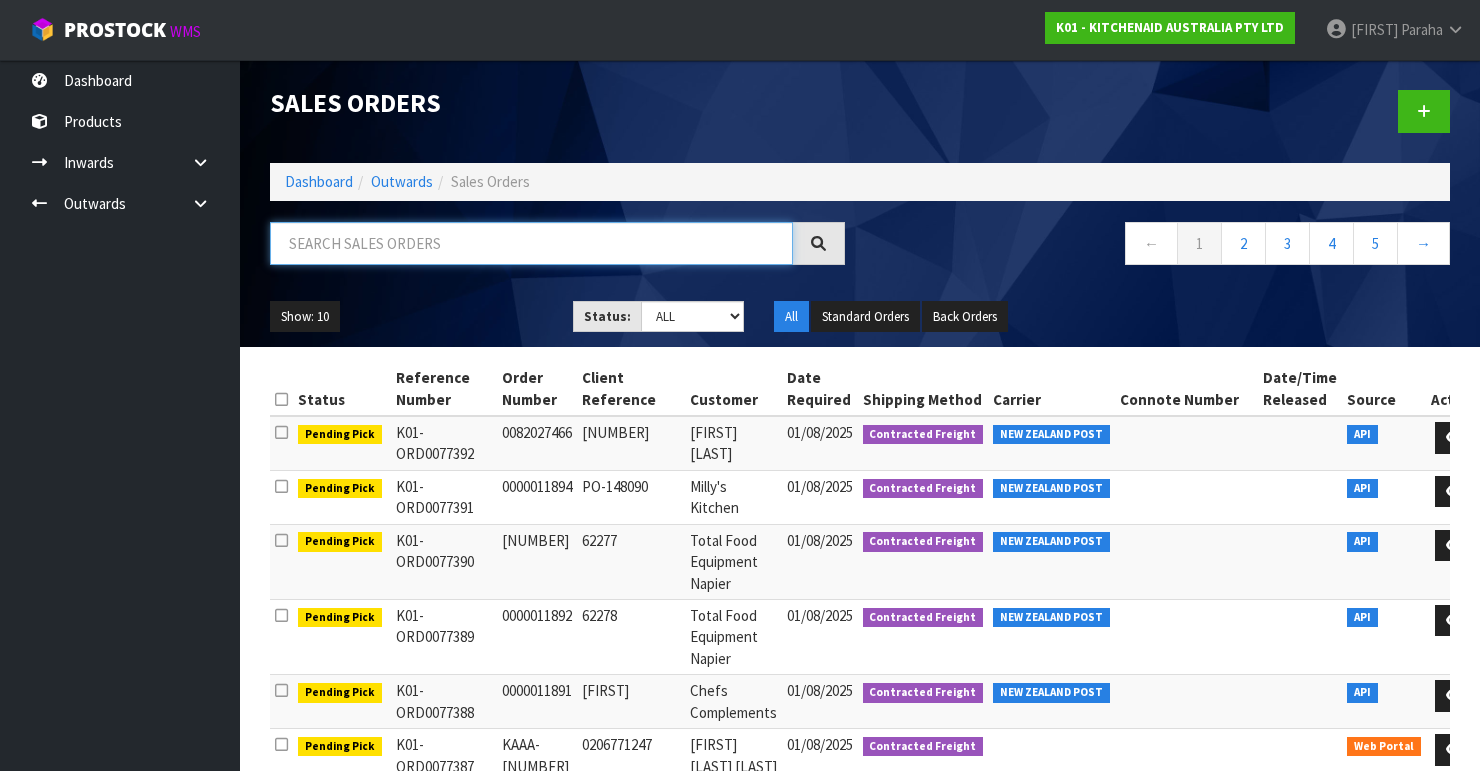 click at bounding box center (531, 243) 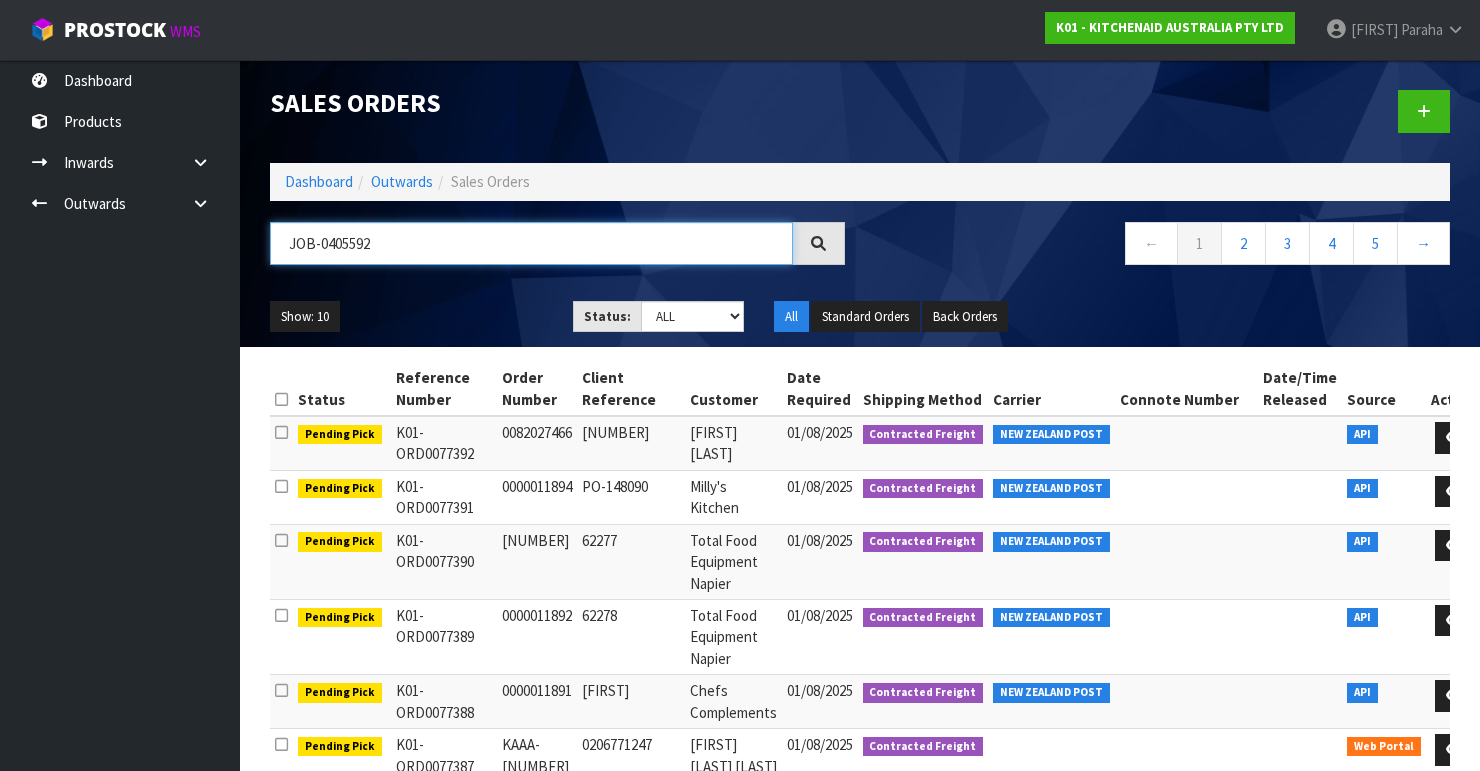 type on "JOB-0405592" 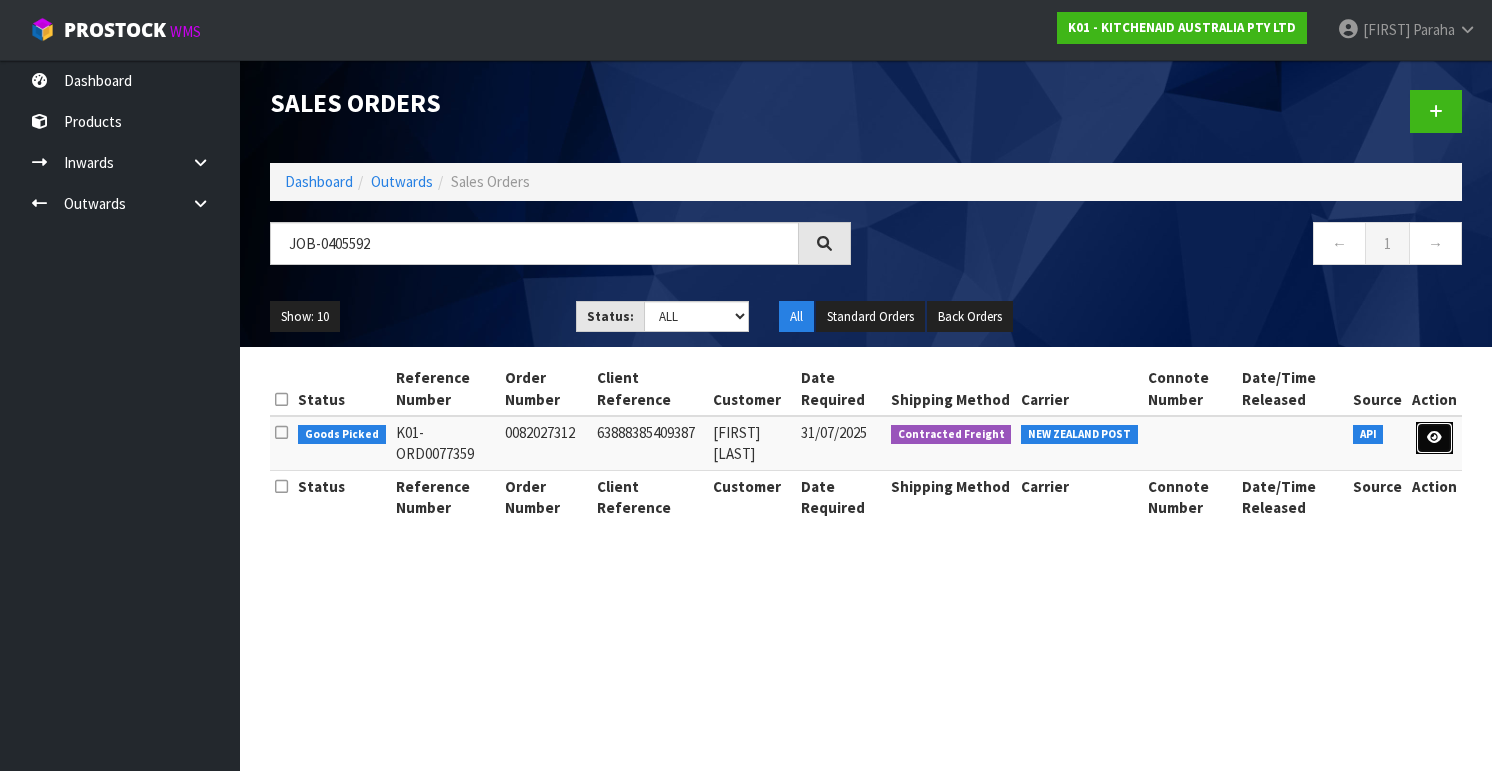 click at bounding box center [1434, 437] 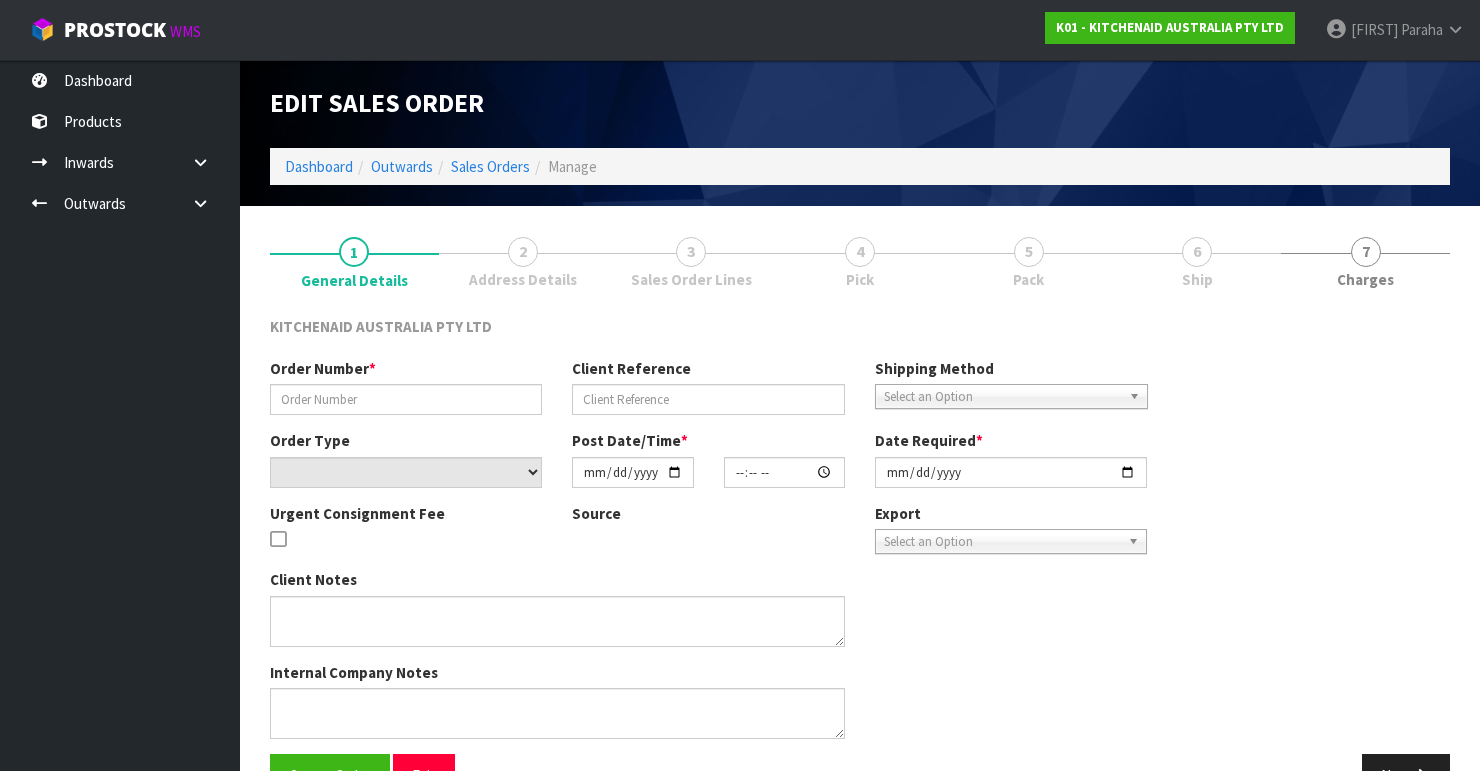 type on "0082027312" 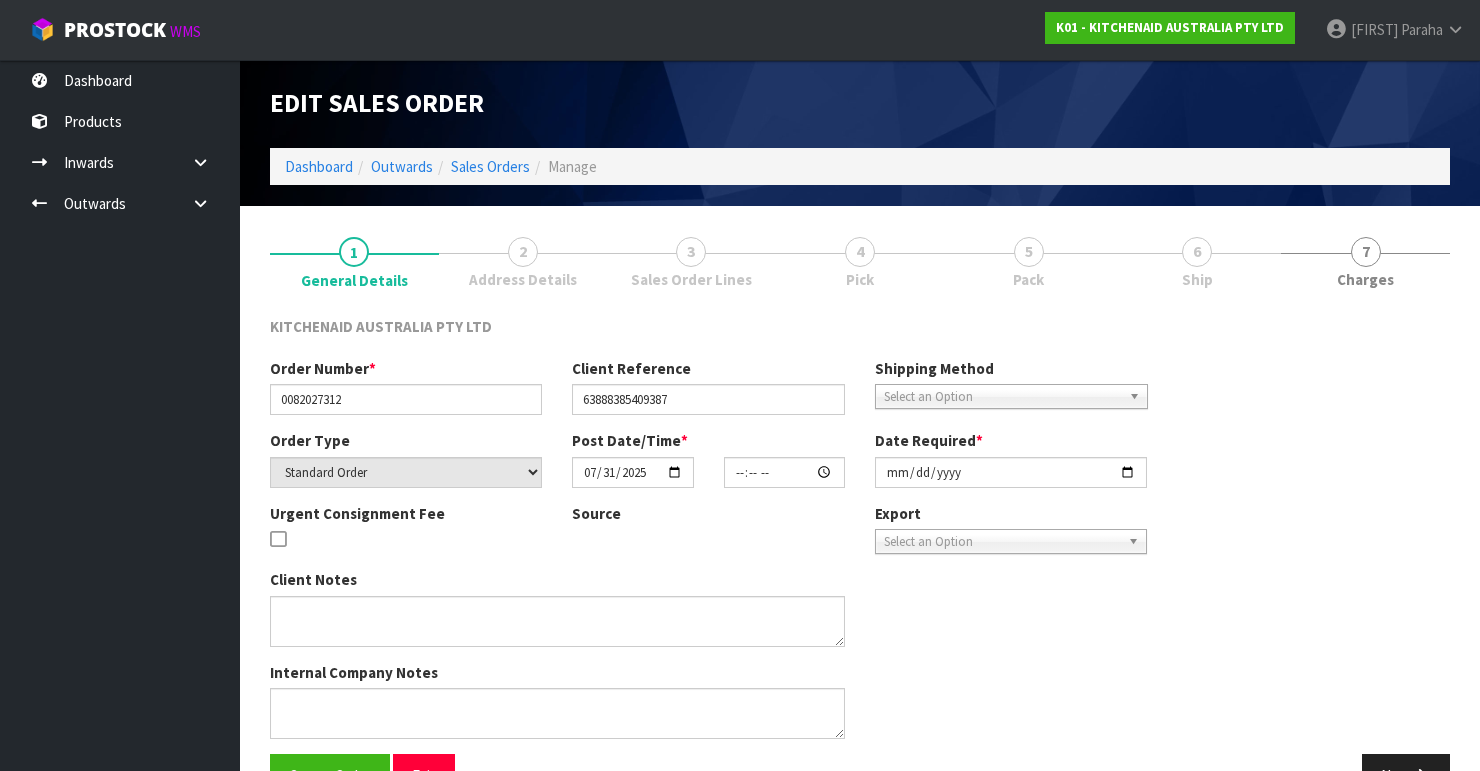 type on "2025-07-31" 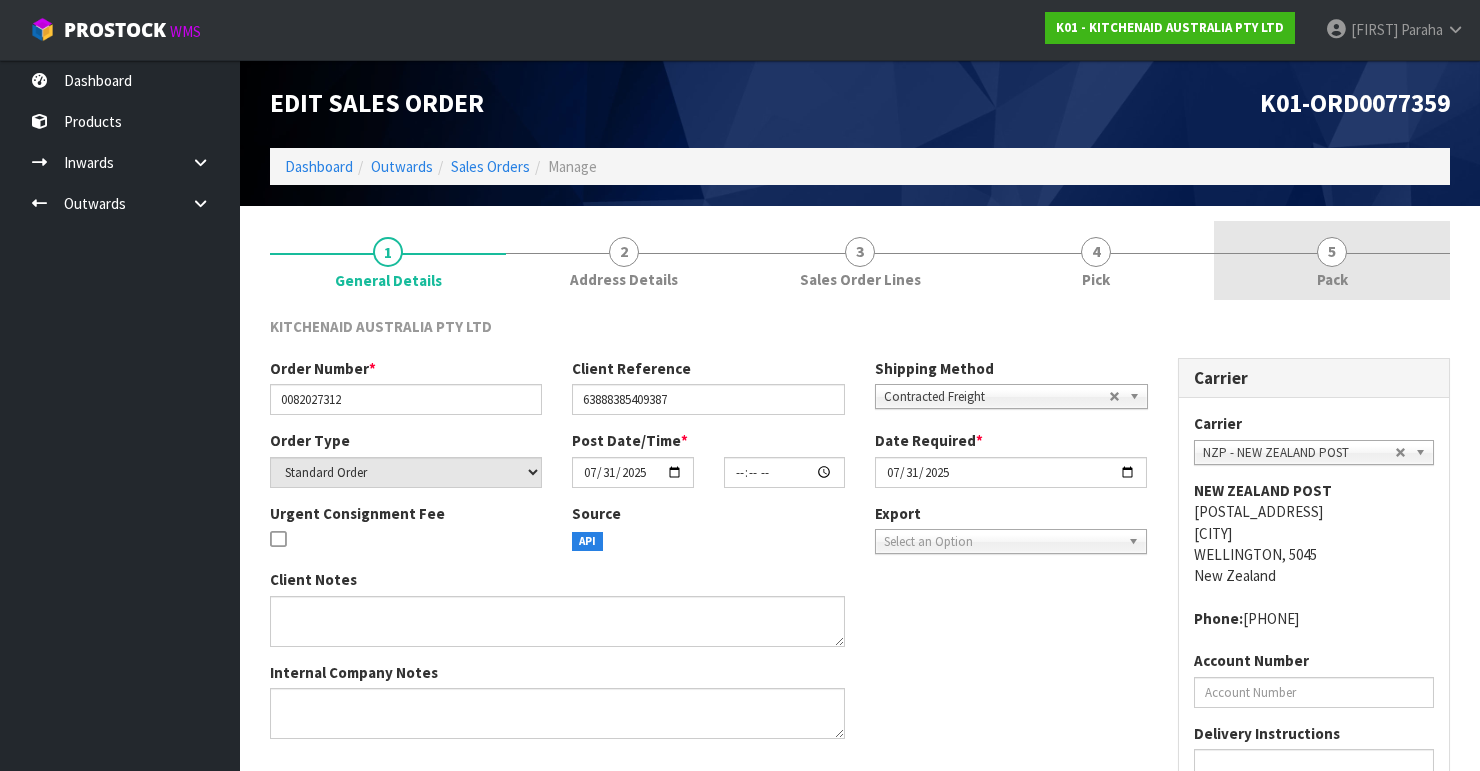 click on "5" at bounding box center [1332, 252] 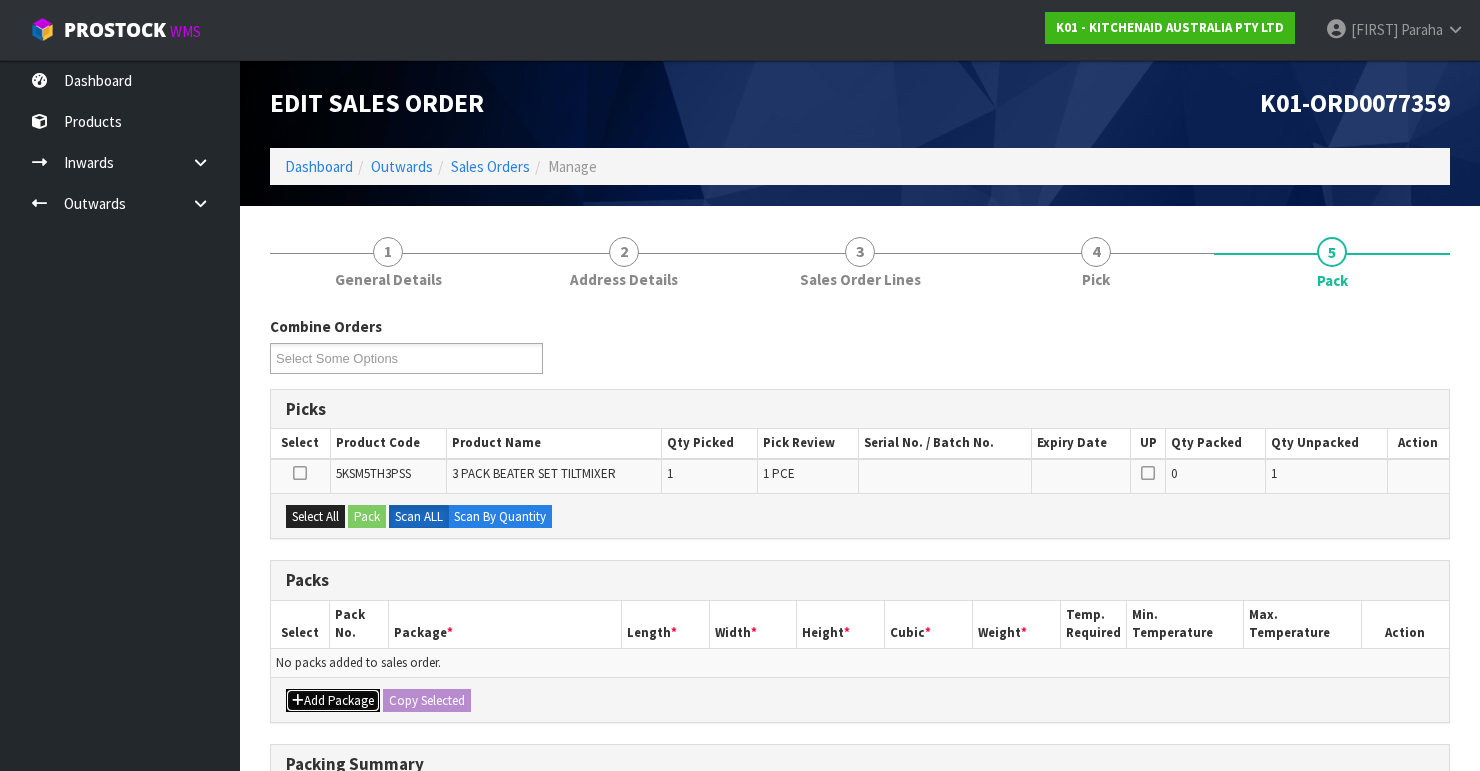 click on "Add Package" at bounding box center (333, 701) 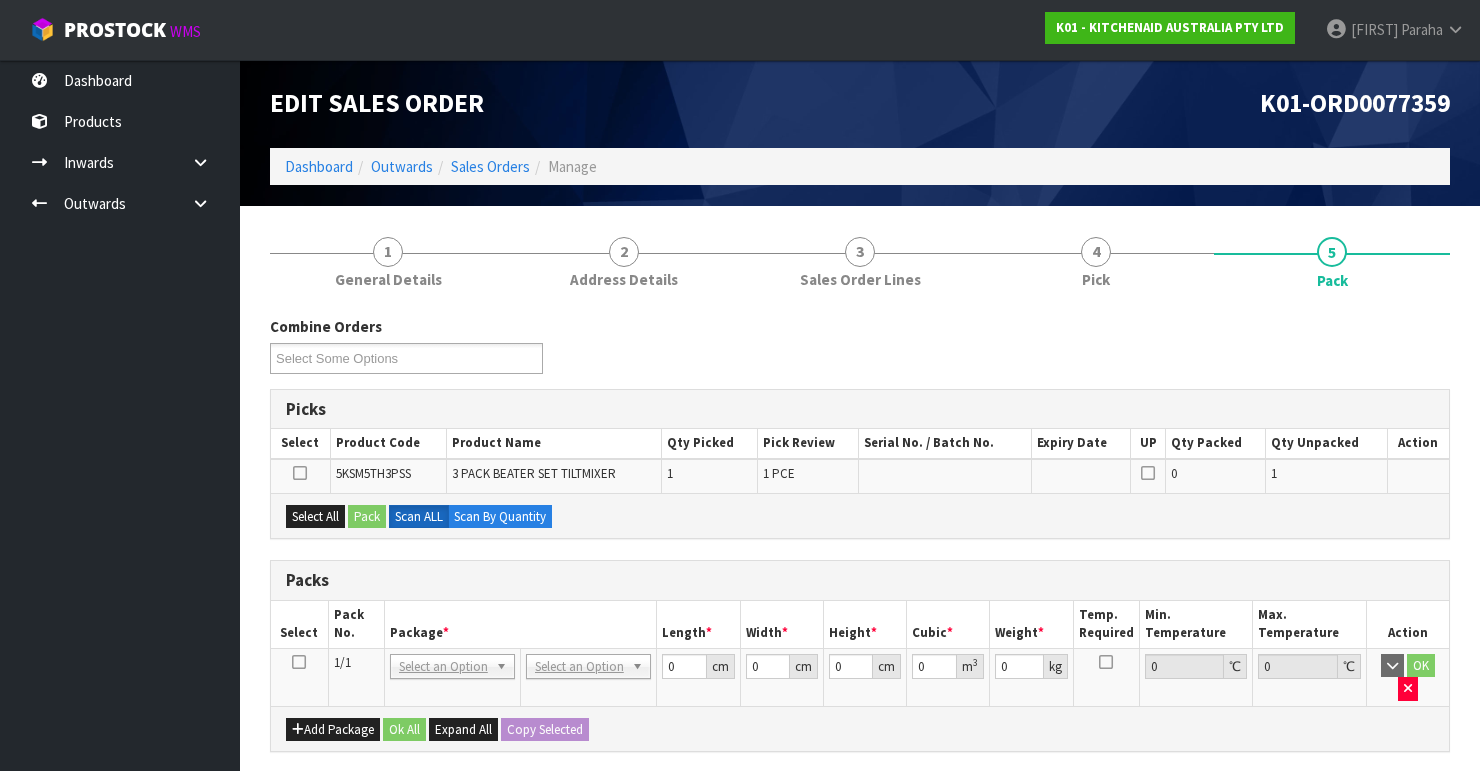 click at bounding box center [299, 662] 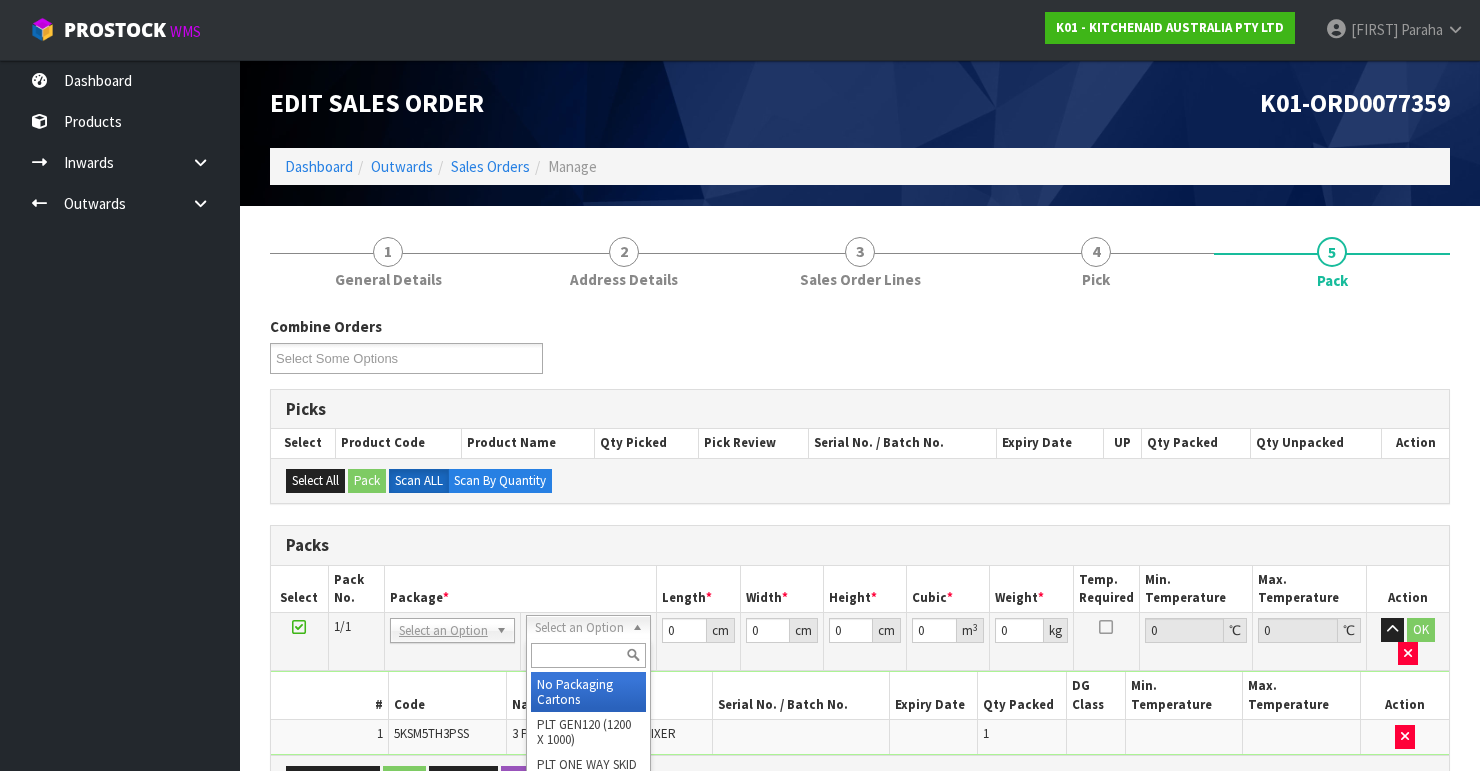 click at bounding box center [588, 655] 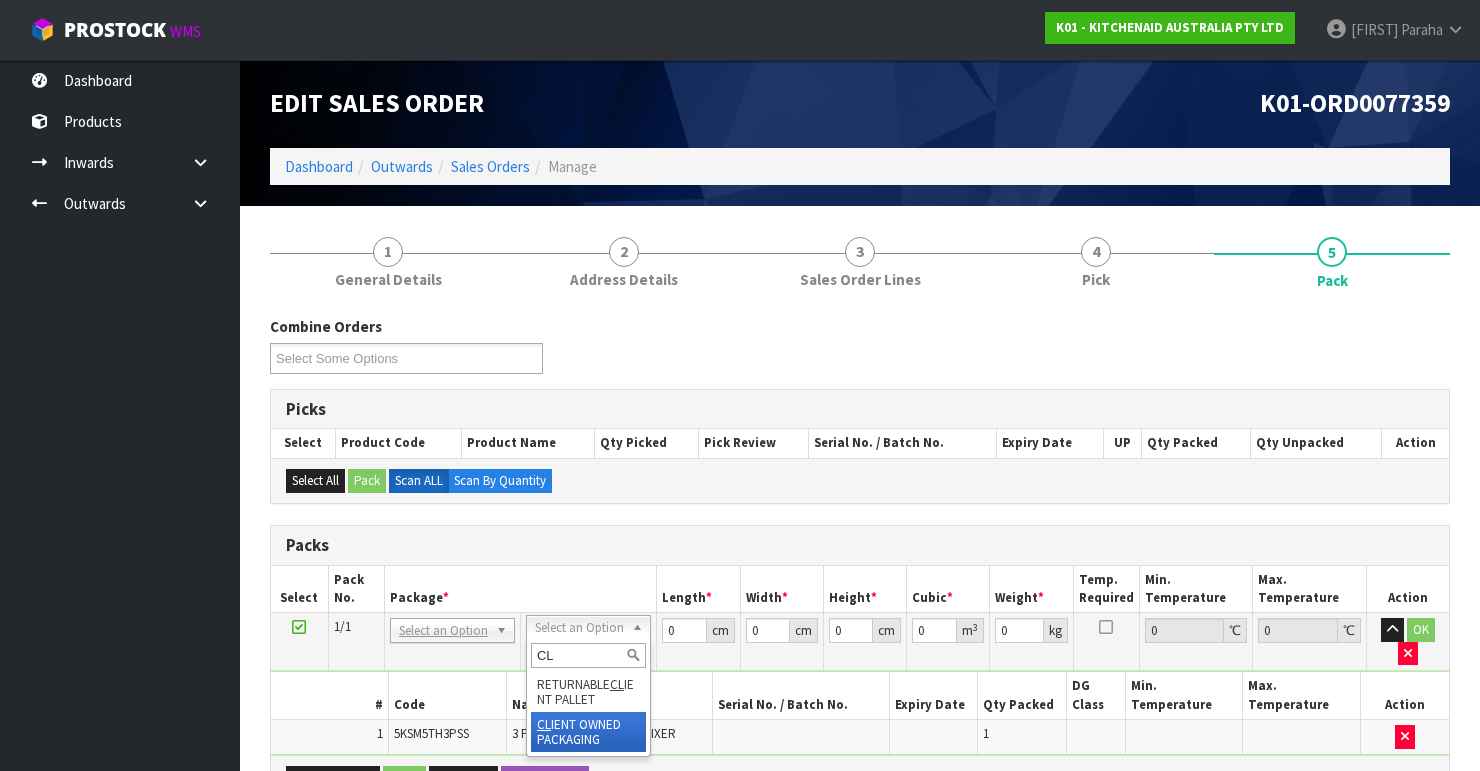 type on "CL" 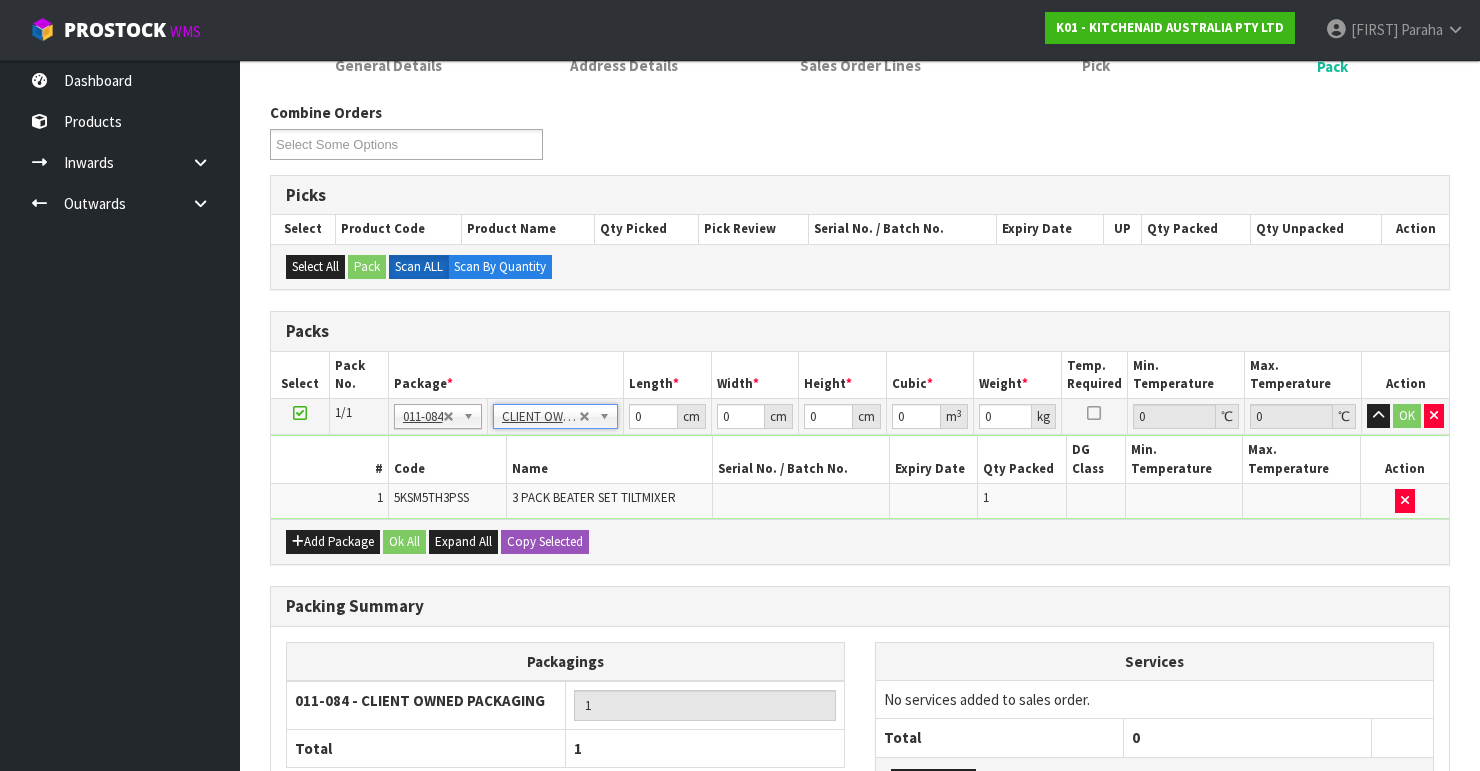 type on "1.24" 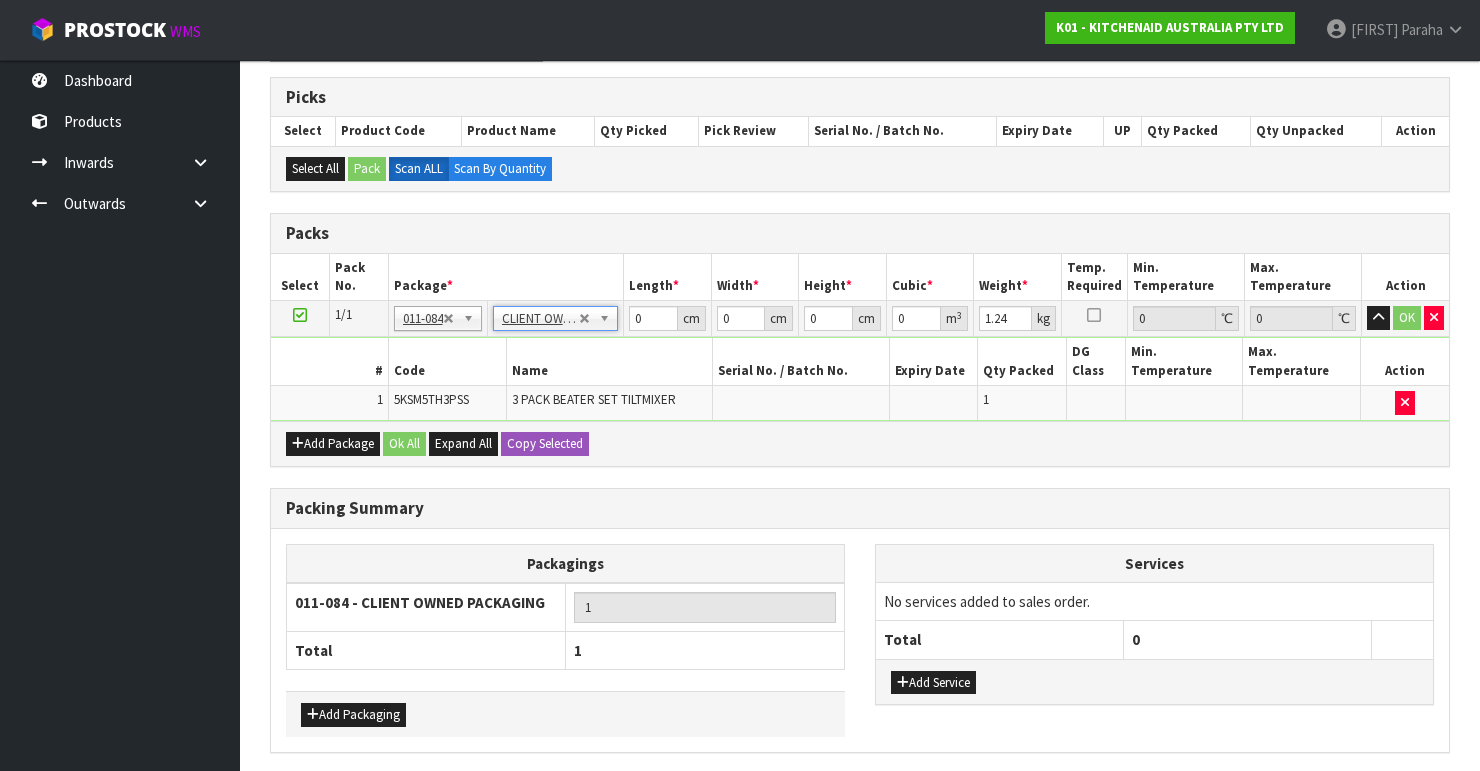 scroll, scrollTop: 320, scrollLeft: 0, axis: vertical 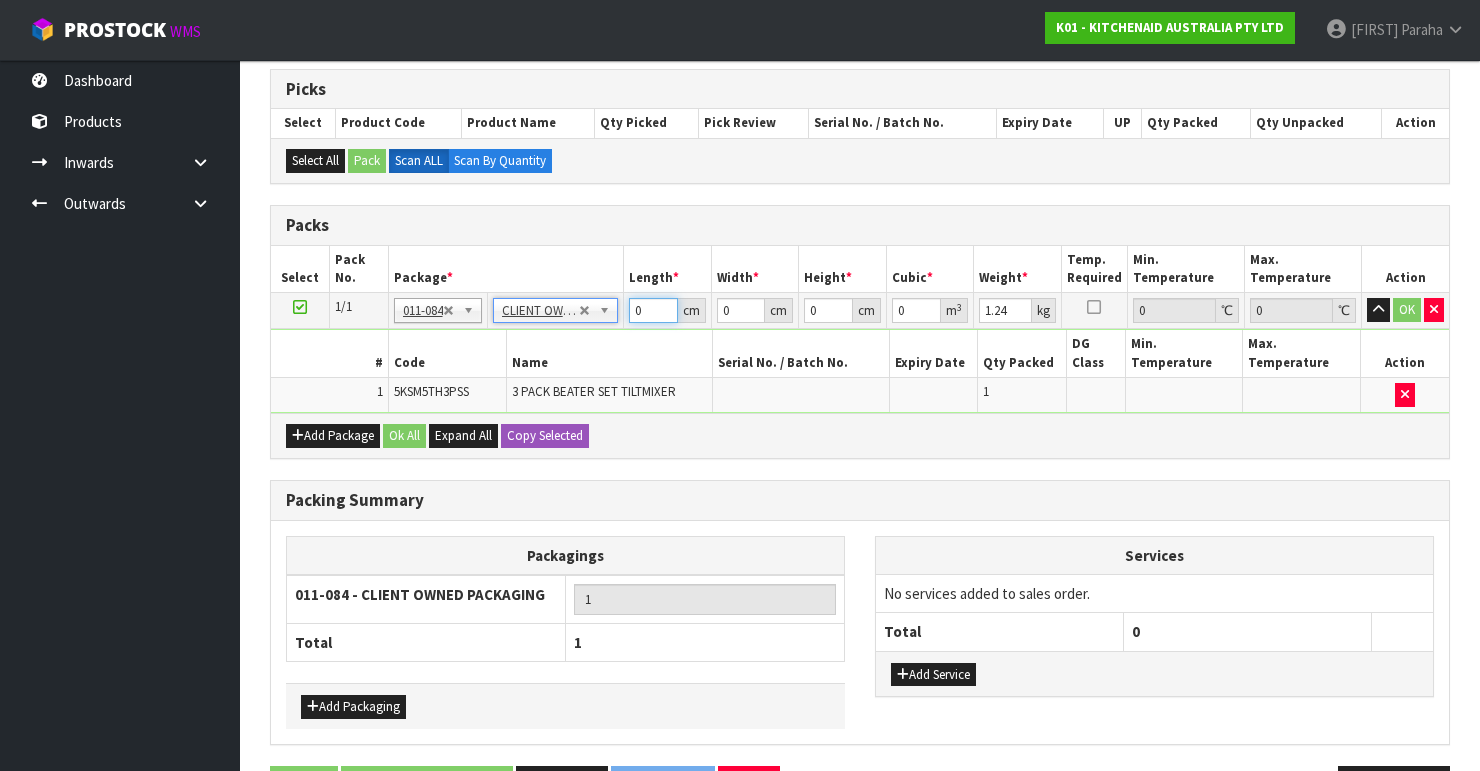 drag, startPoint x: 651, startPoint y: 310, endPoint x: 625, endPoint y: 313, distance: 26.172504 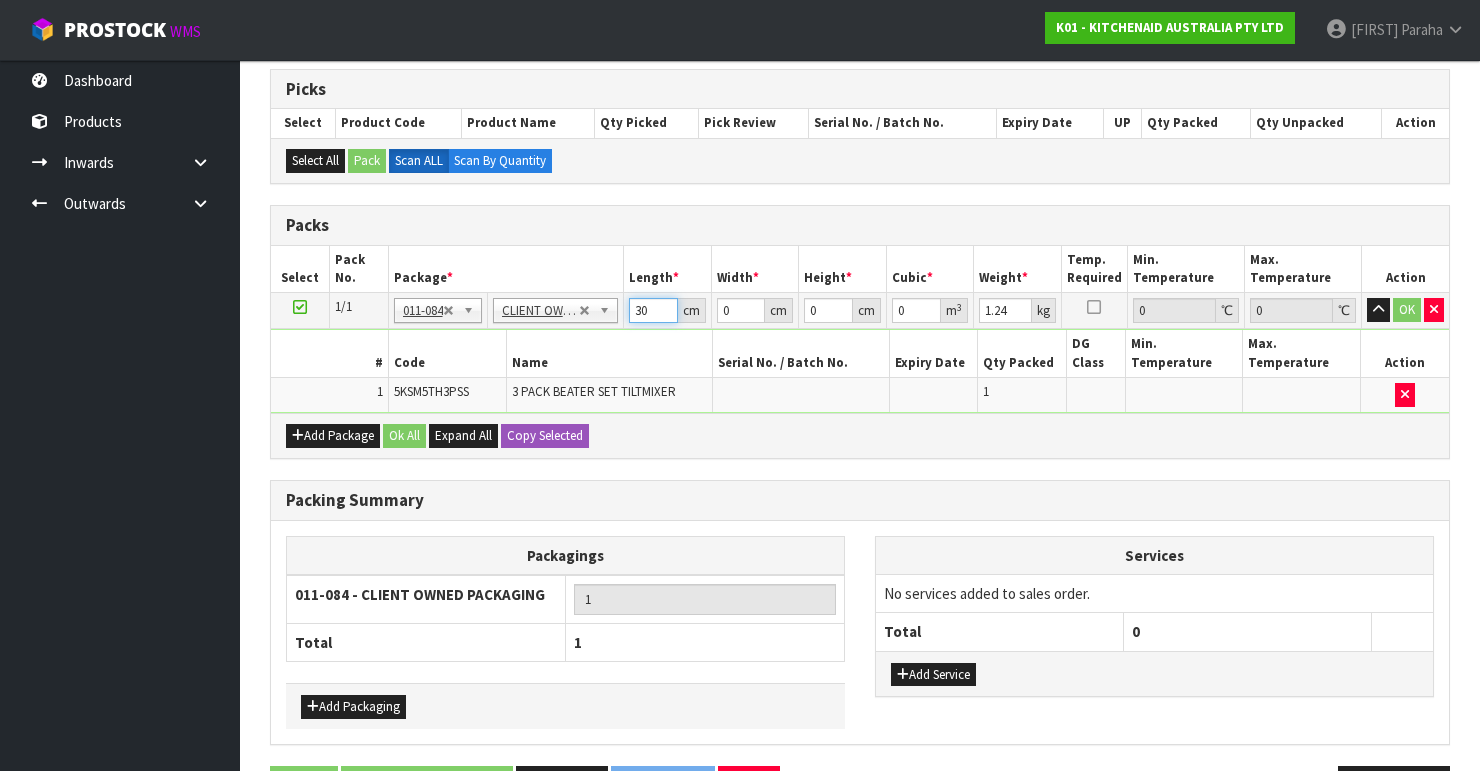 type on "30" 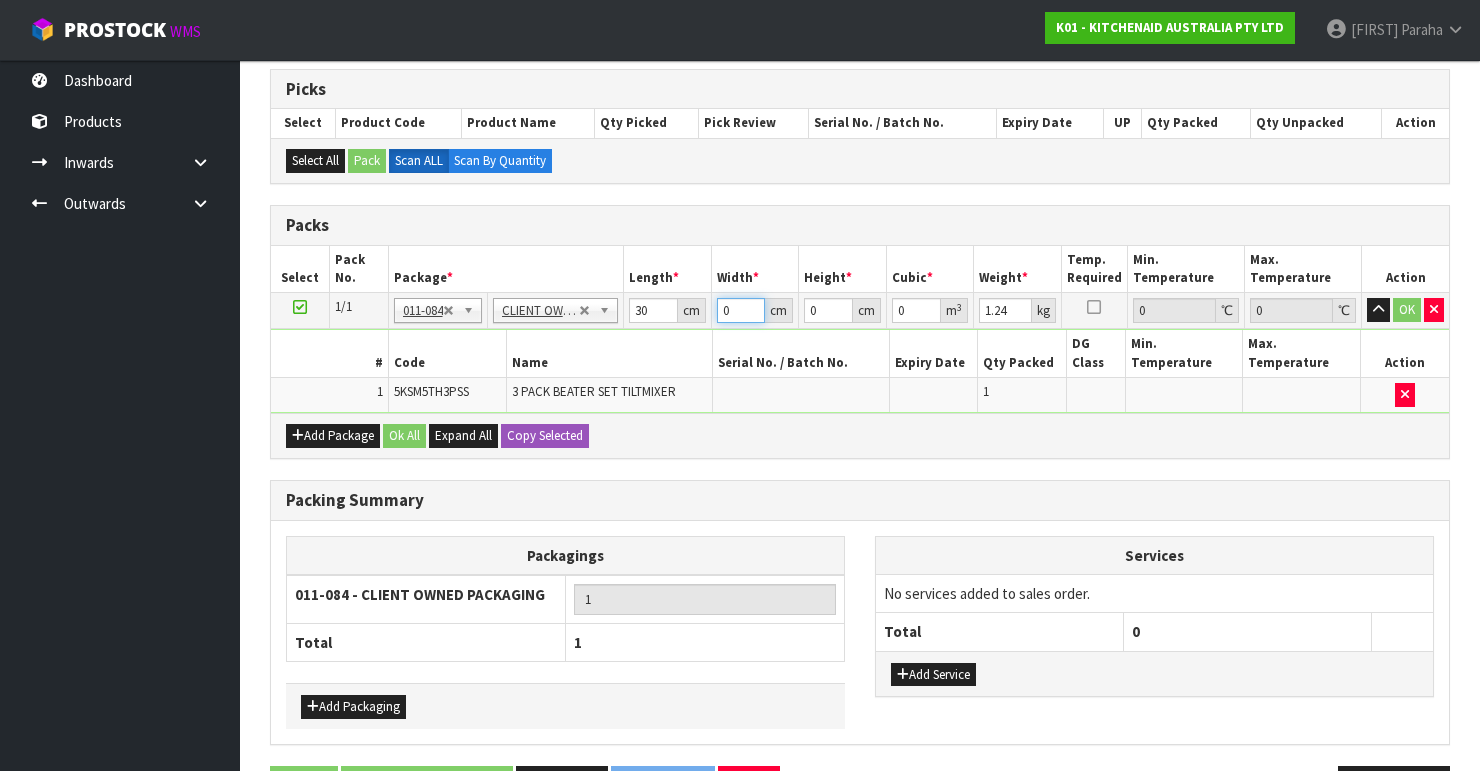 drag, startPoint x: 730, startPoint y: 305, endPoint x: 700, endPoint y: 319, distance: 33.105892 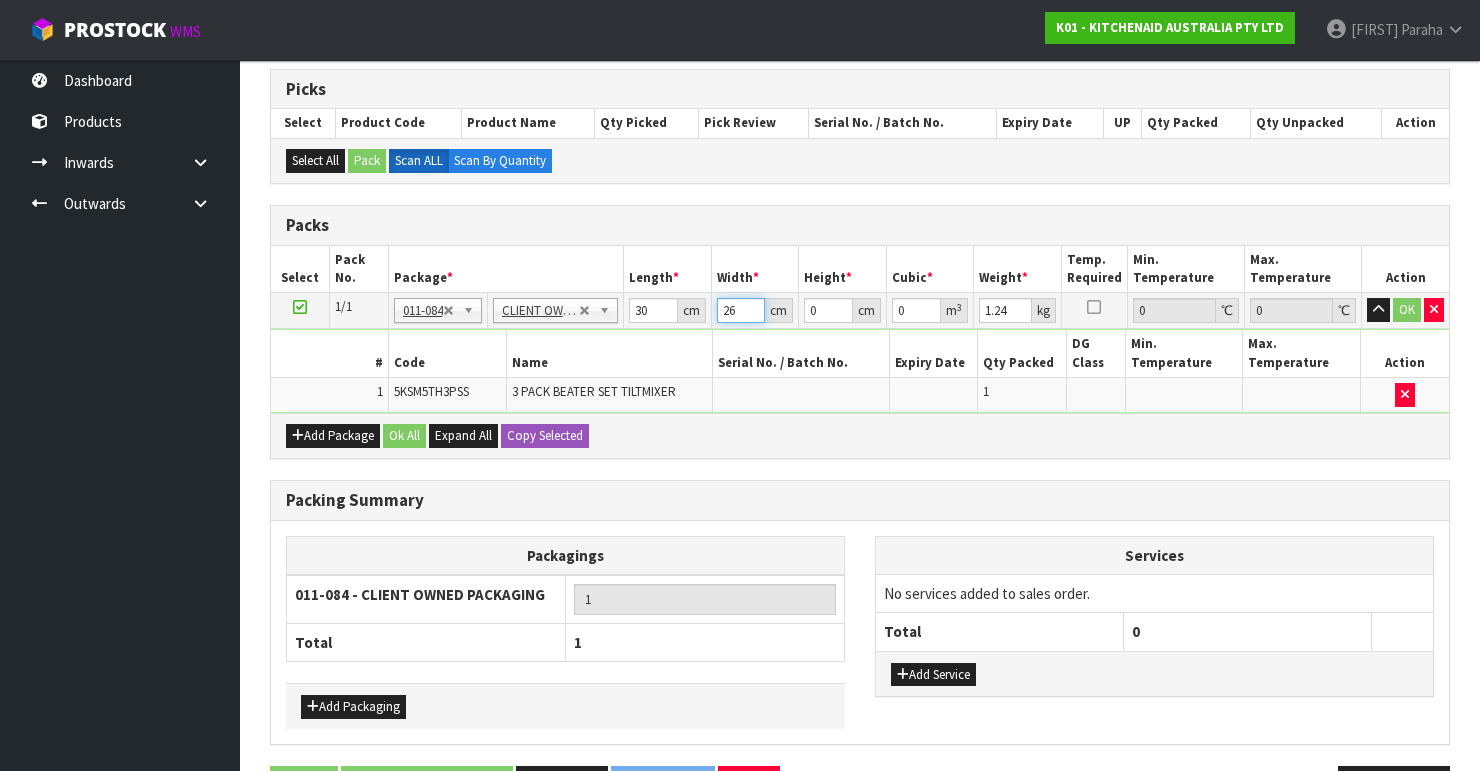 type on "26" 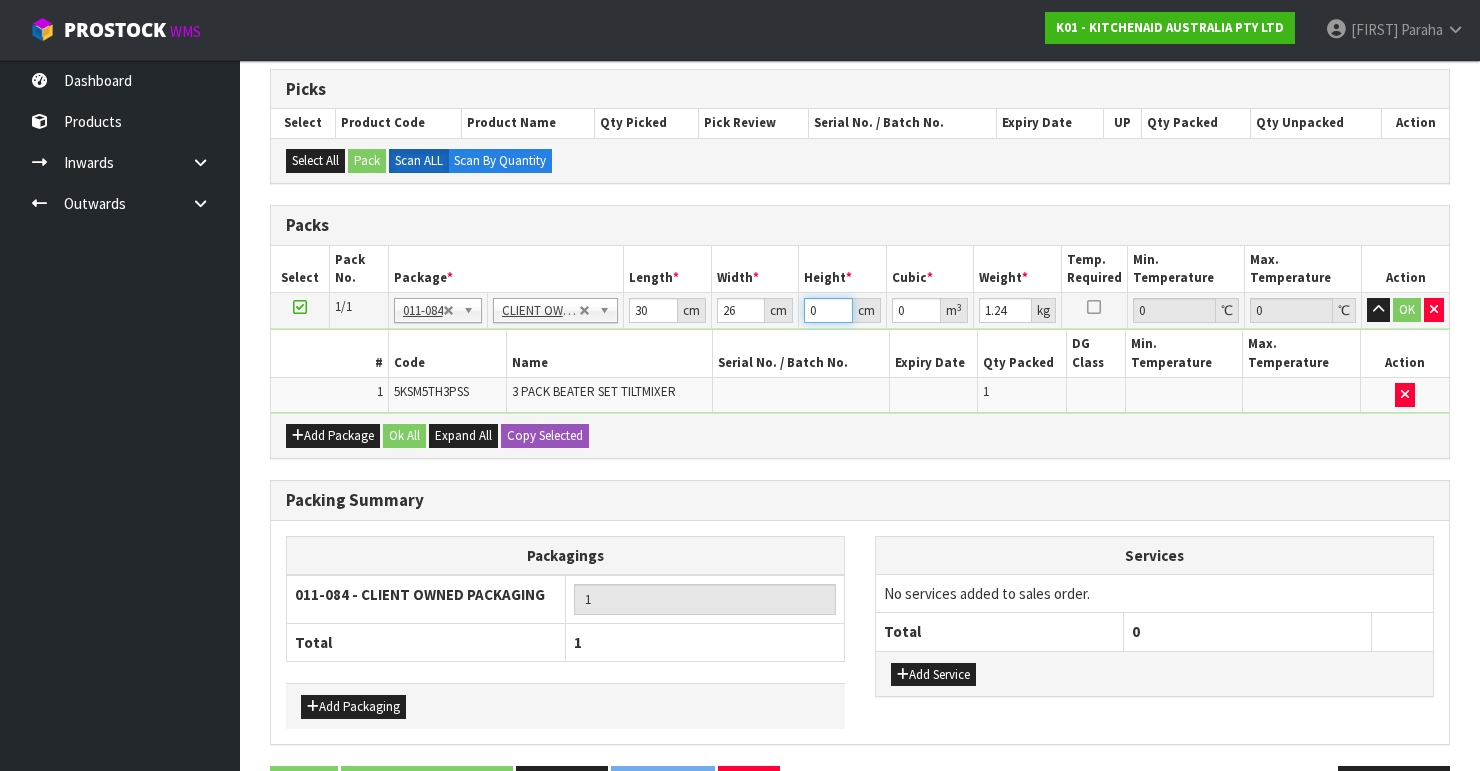 drag, startPoint x: 819, startPoint y: 313, endPoint x: 775, endPoint y: 322, distance: 44.911022 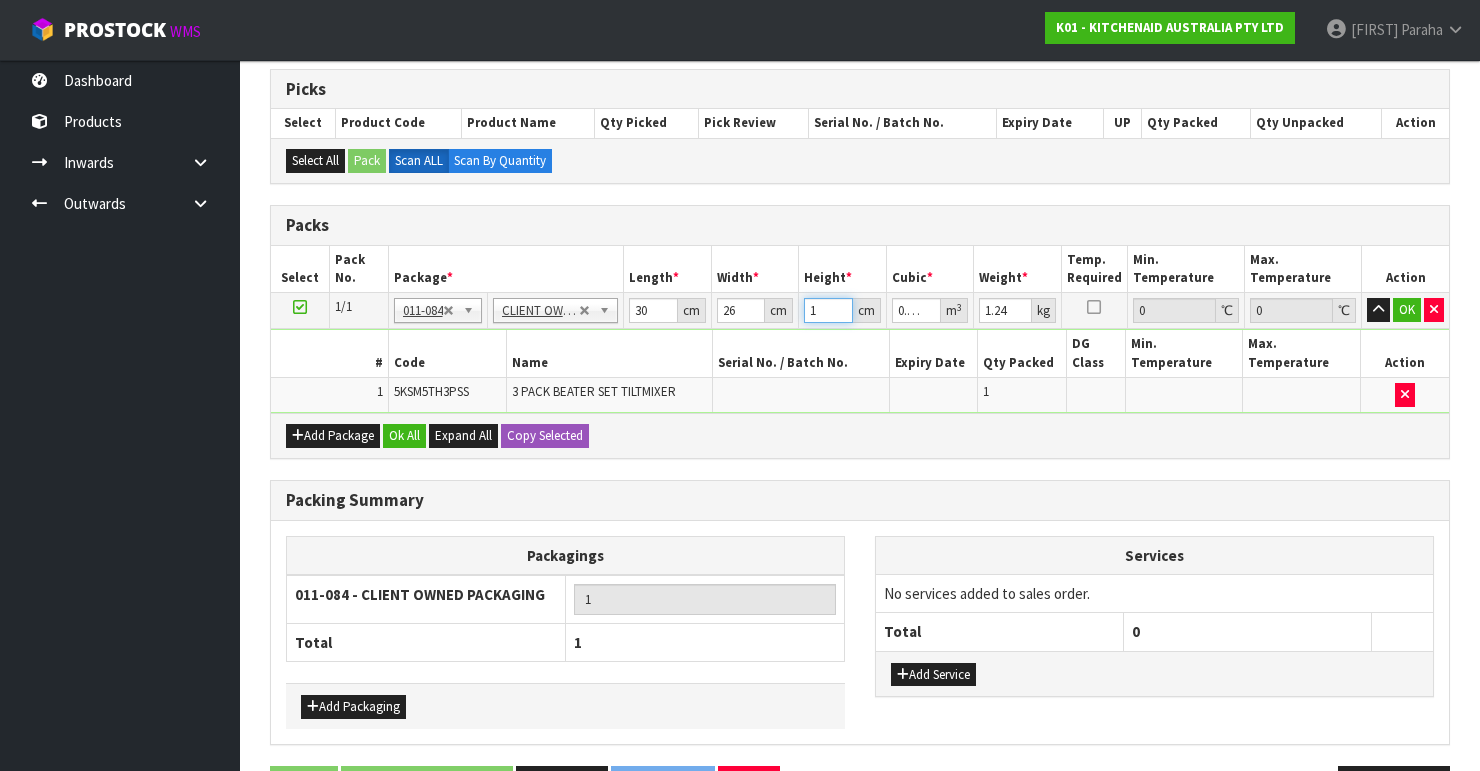 type on "13" 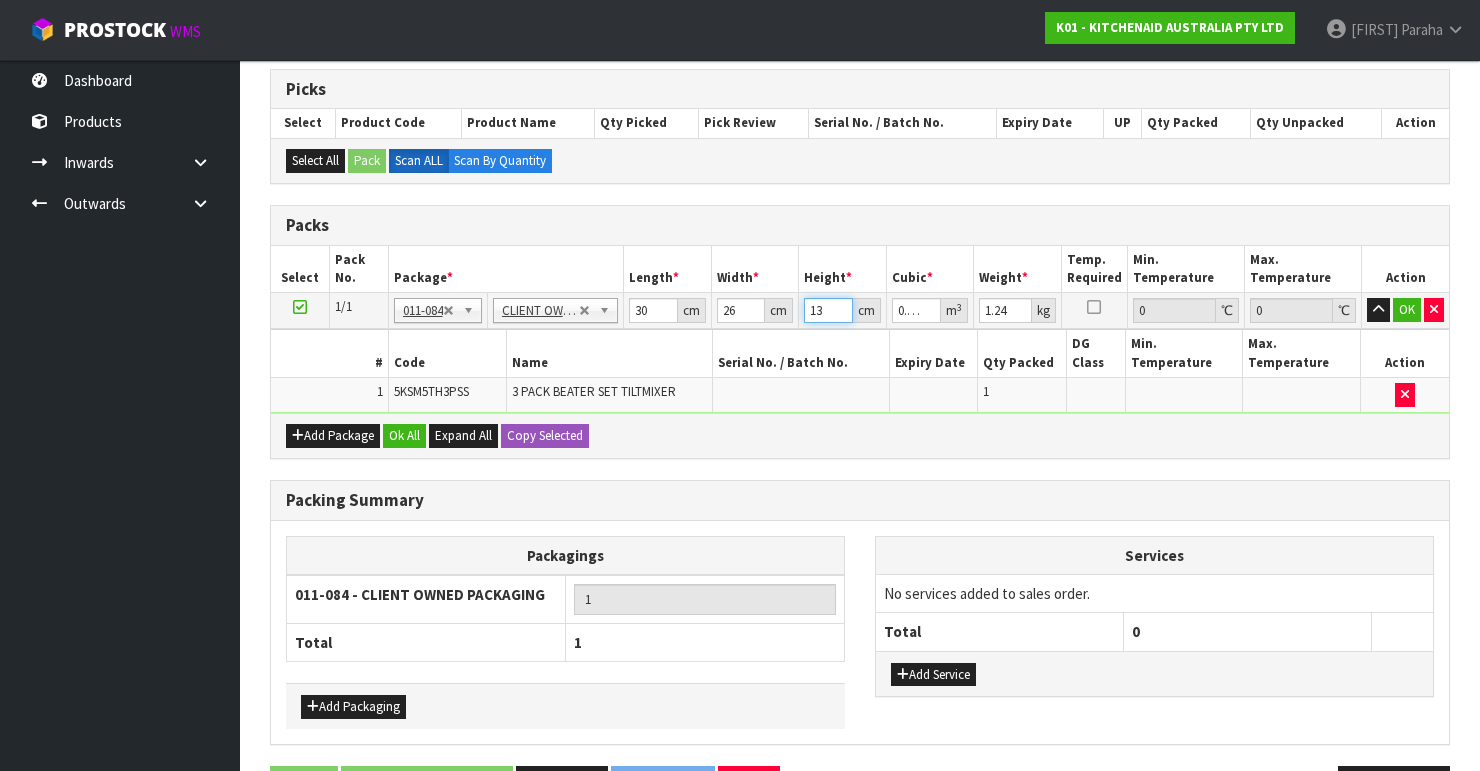type on "13" 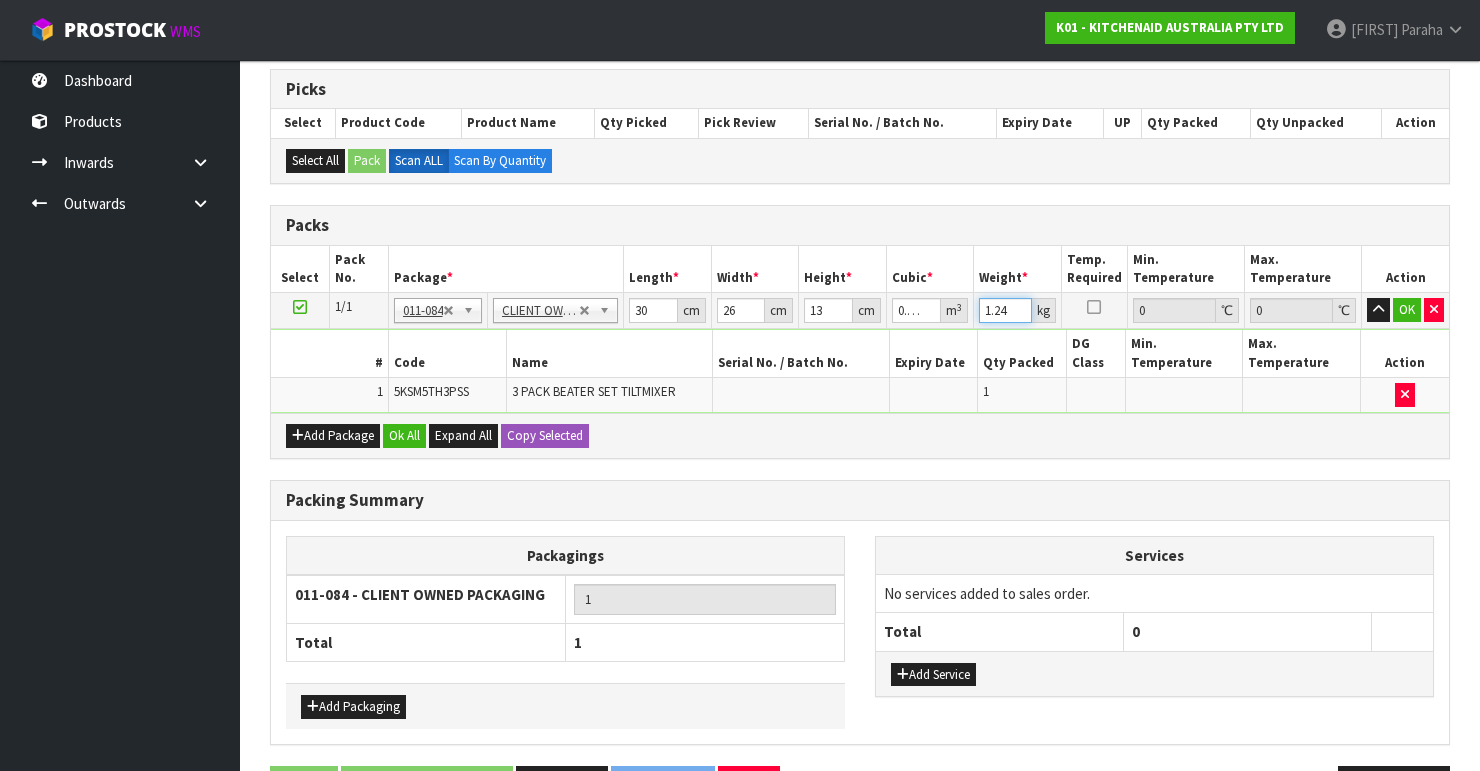 drag, startPoint x: 1000, startPoint y: 313, endPoint x: 980, endPoint y: 321, distance: 21.540659 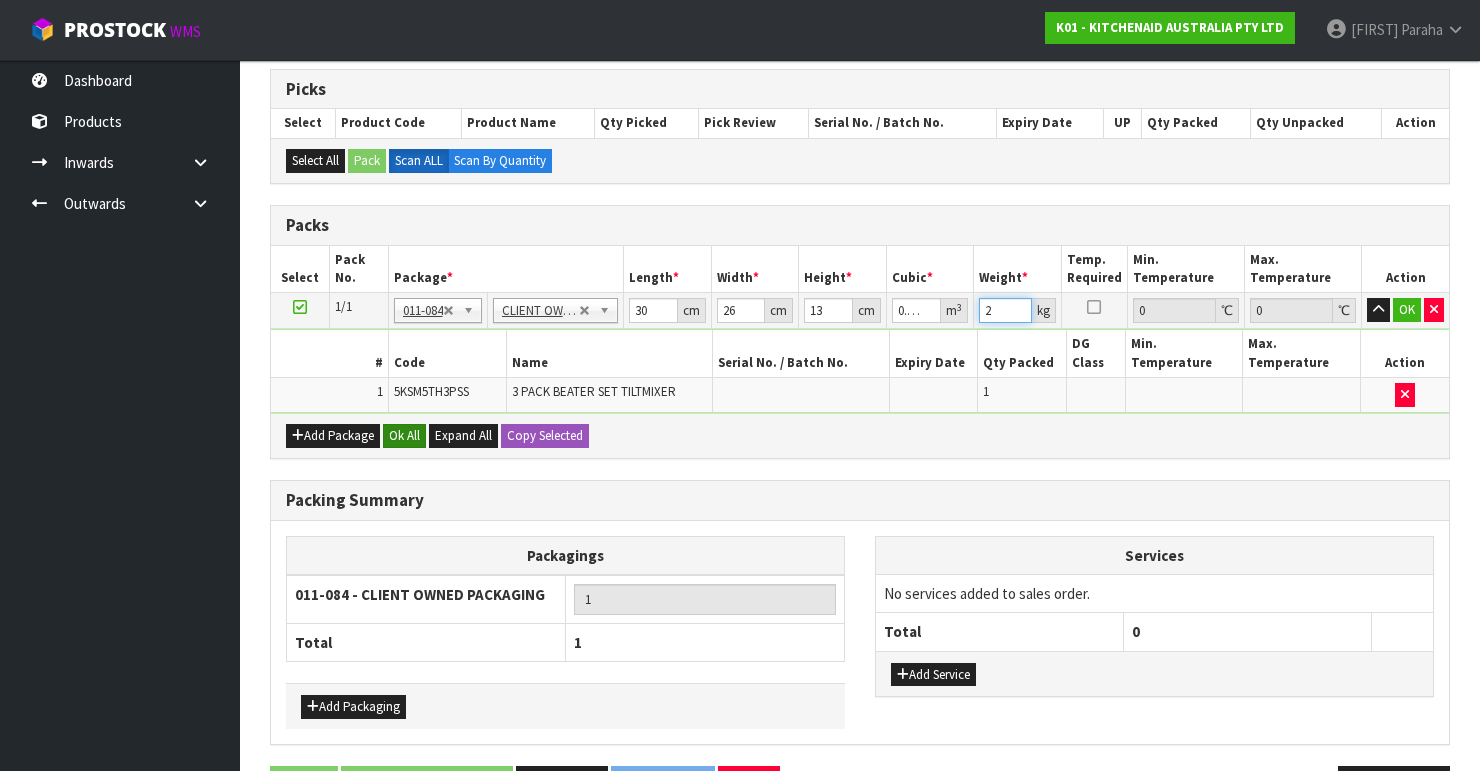 type on "2" 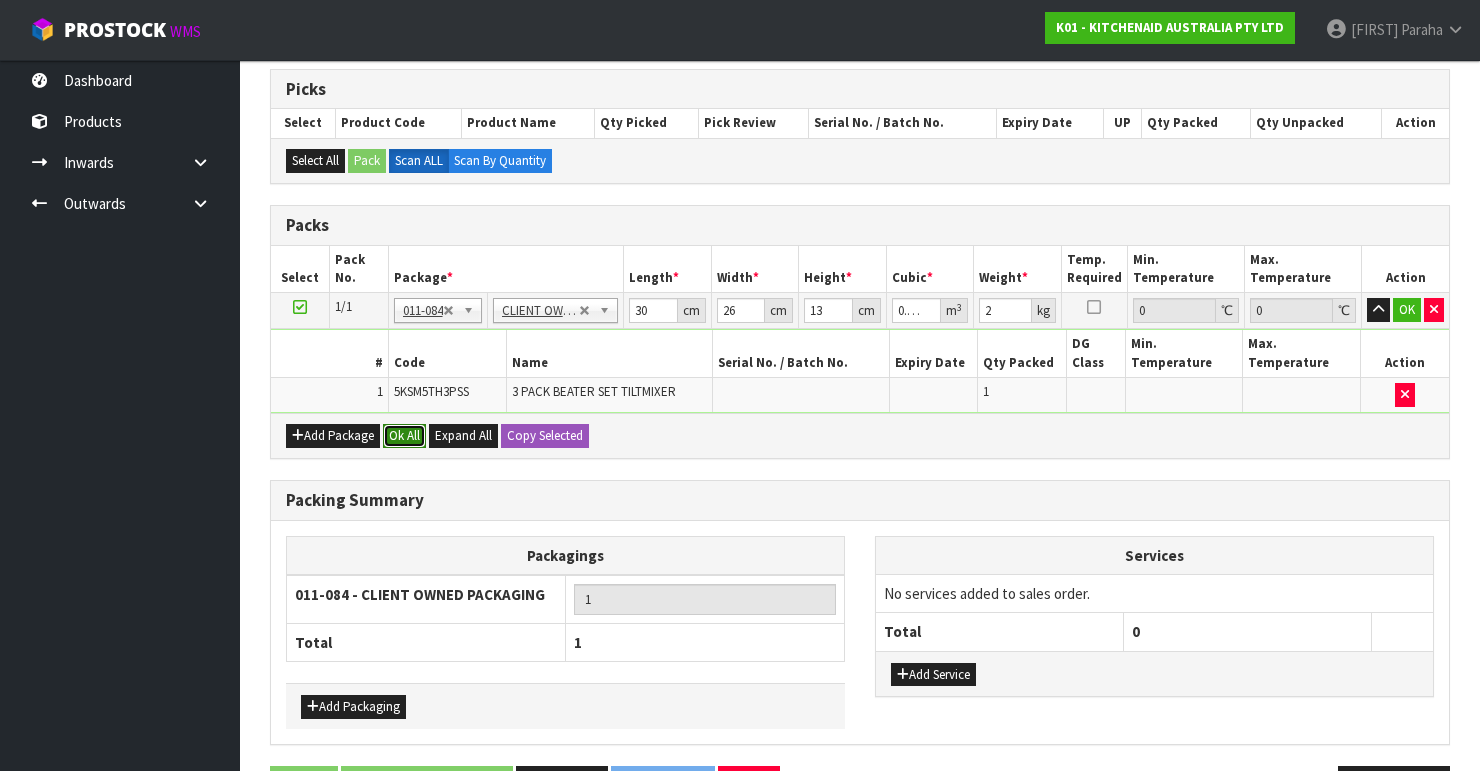 click on "Ok All" at bounding box center (404, 436) 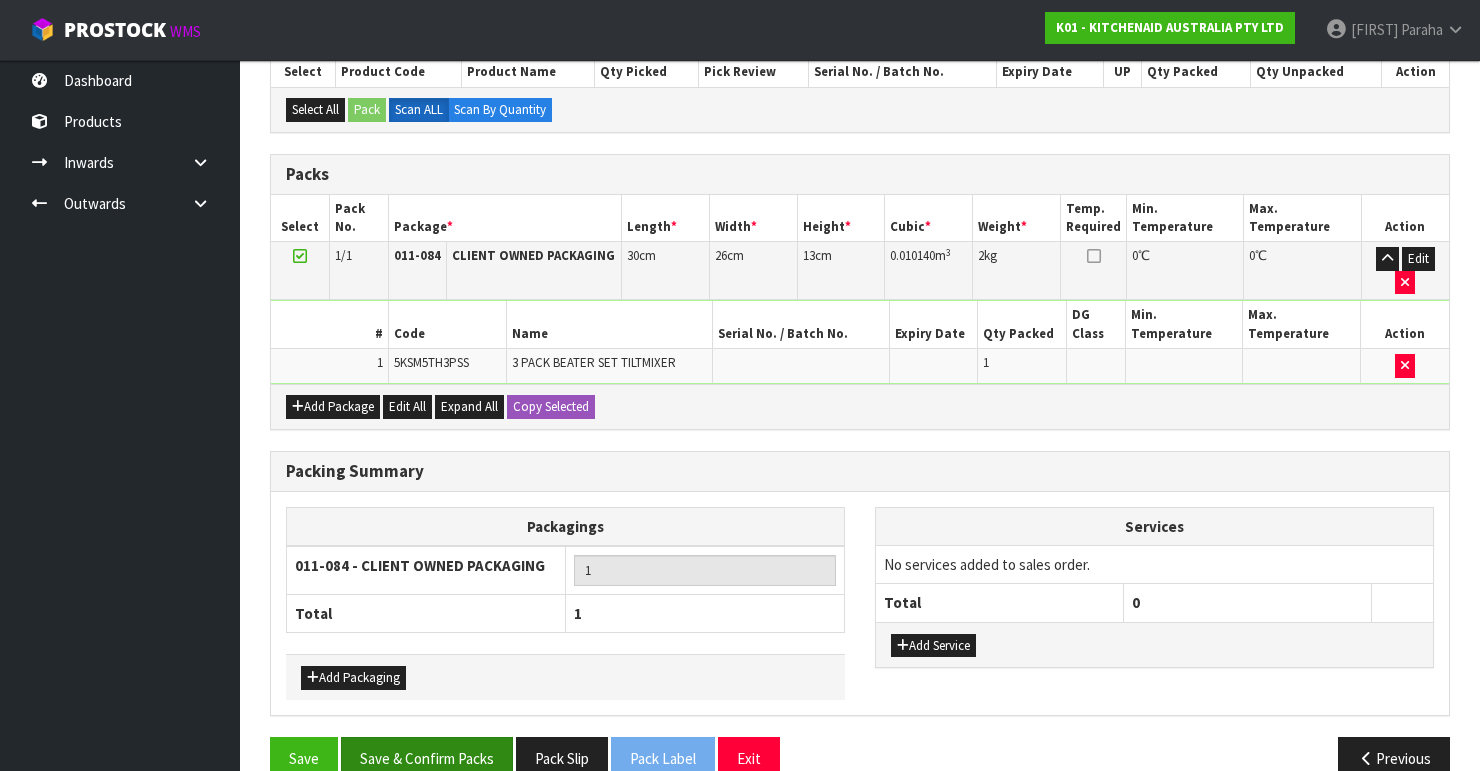 scroll, scrollTop: 400, scrollLeft: 0, axis: vertical 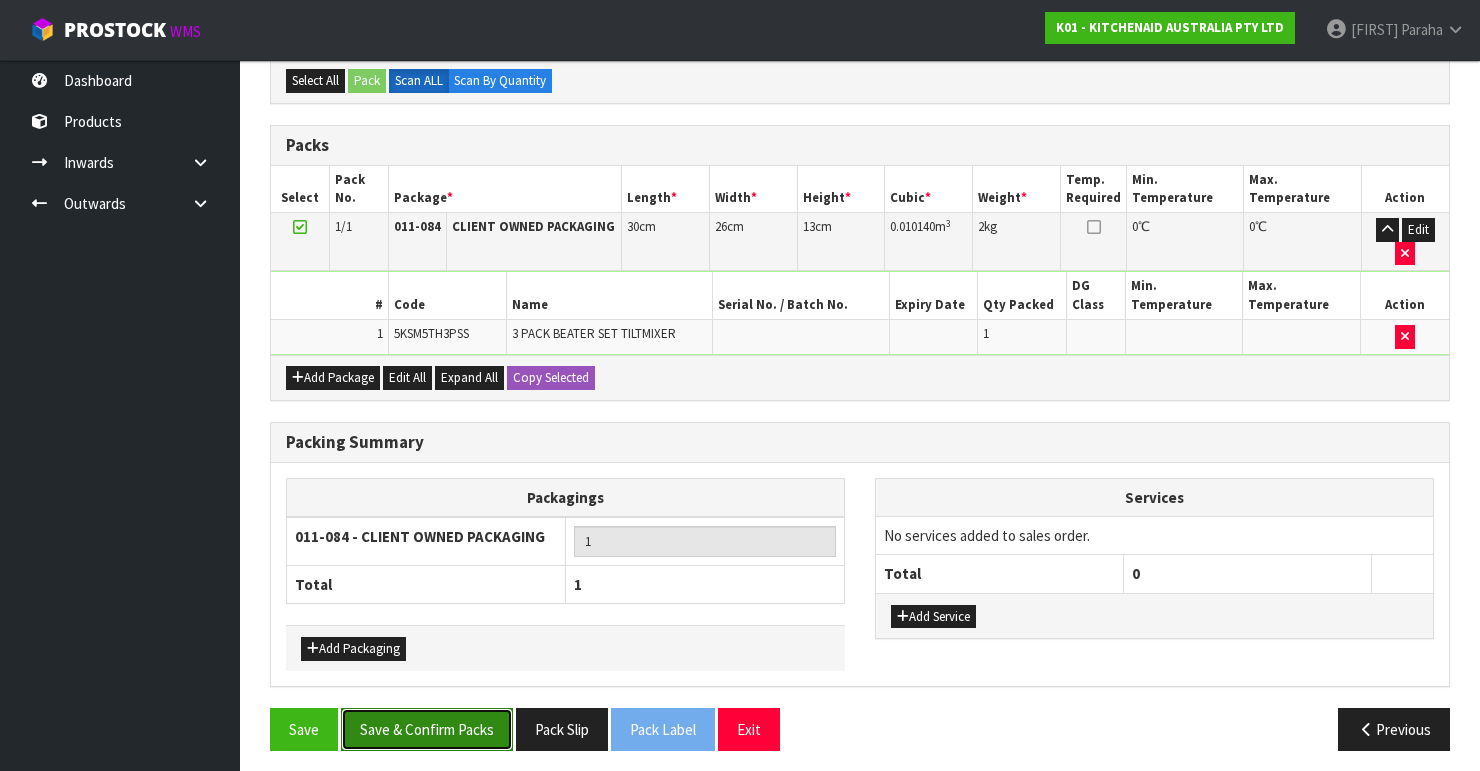 click on "Save & Confirm Packs" at bounding box center (427, 729) 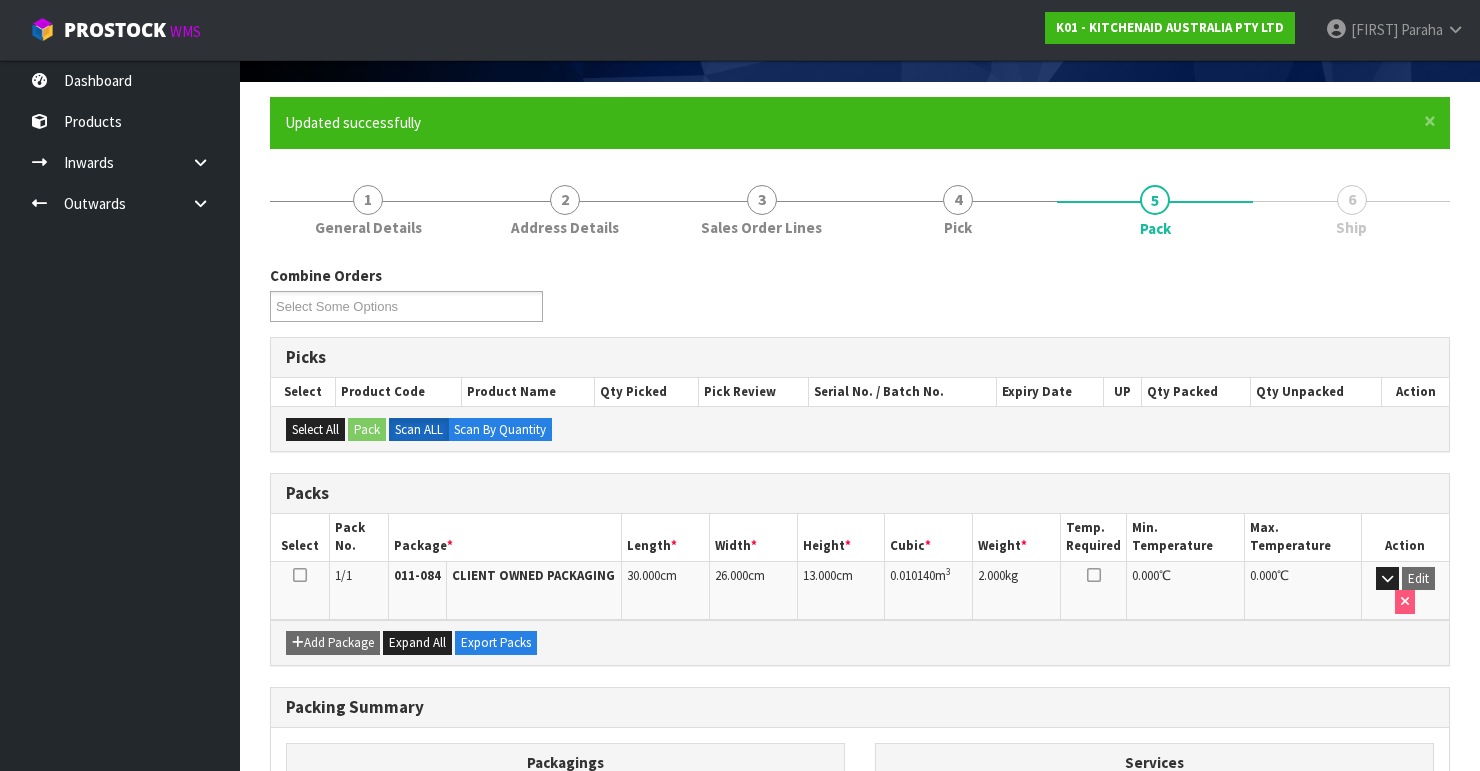 scroll, scrollTop: 346, scrollLeft: 0, axis: vertical 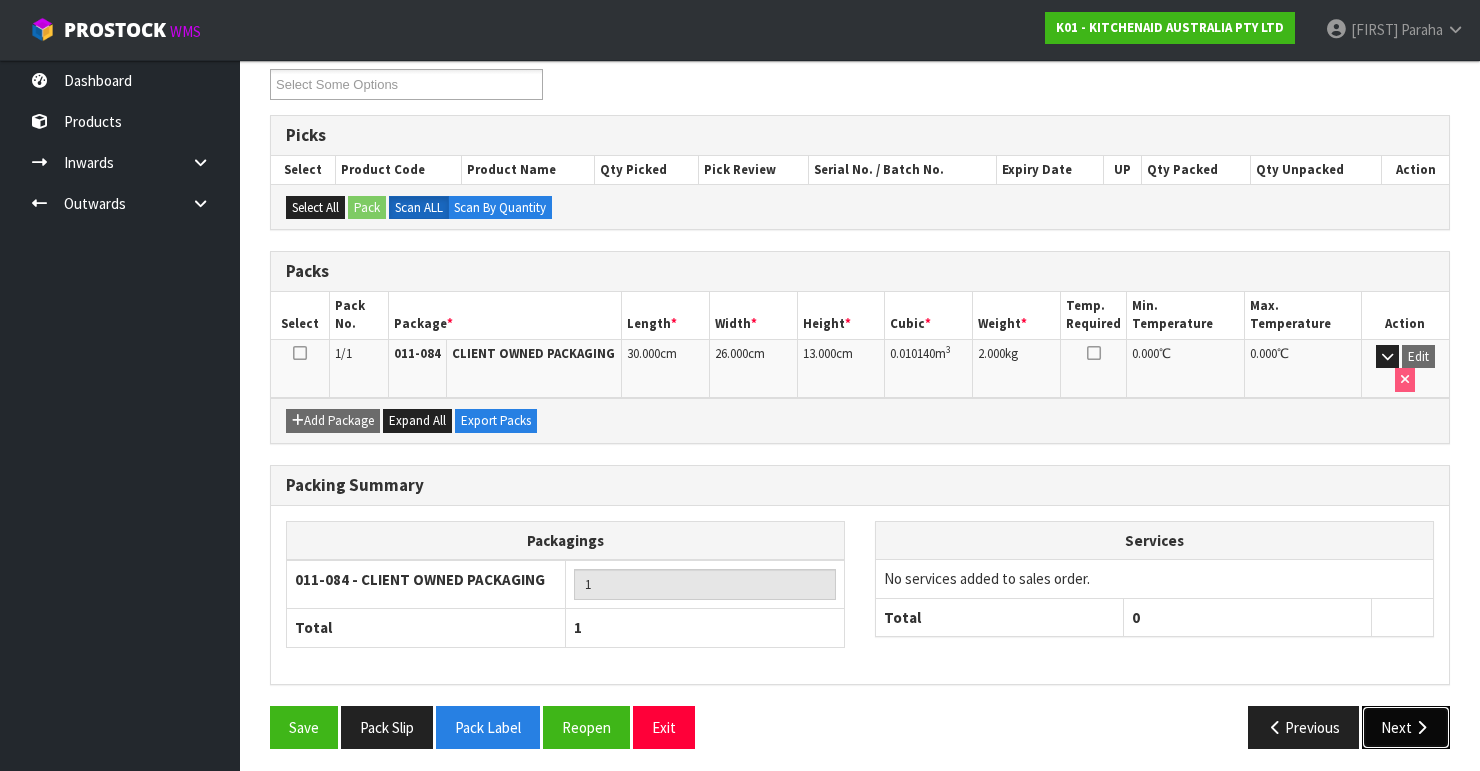 click on "Next" at bounding box center (1406, 727) 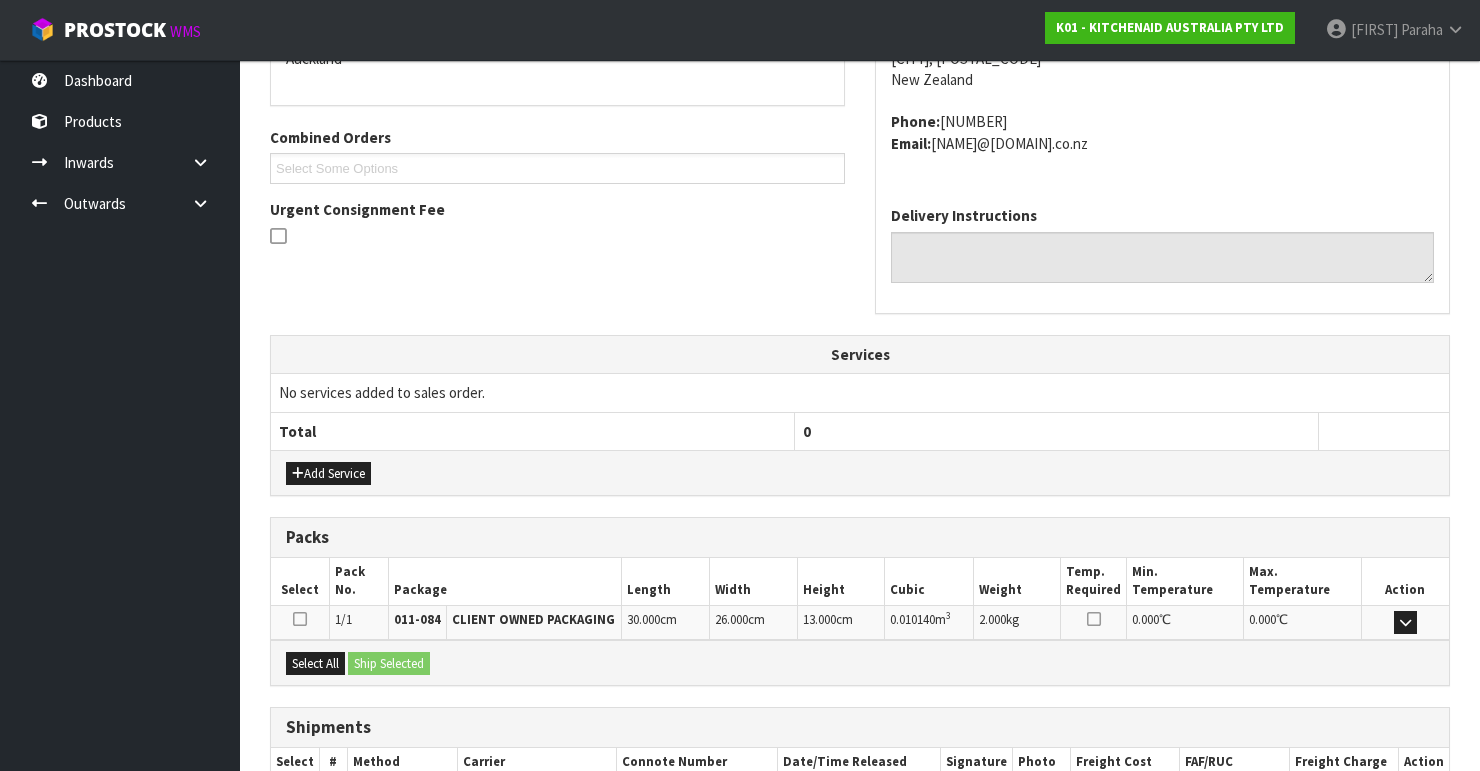 scroll, scrollTop: 584, scrollLeft: 0, axis: vertical 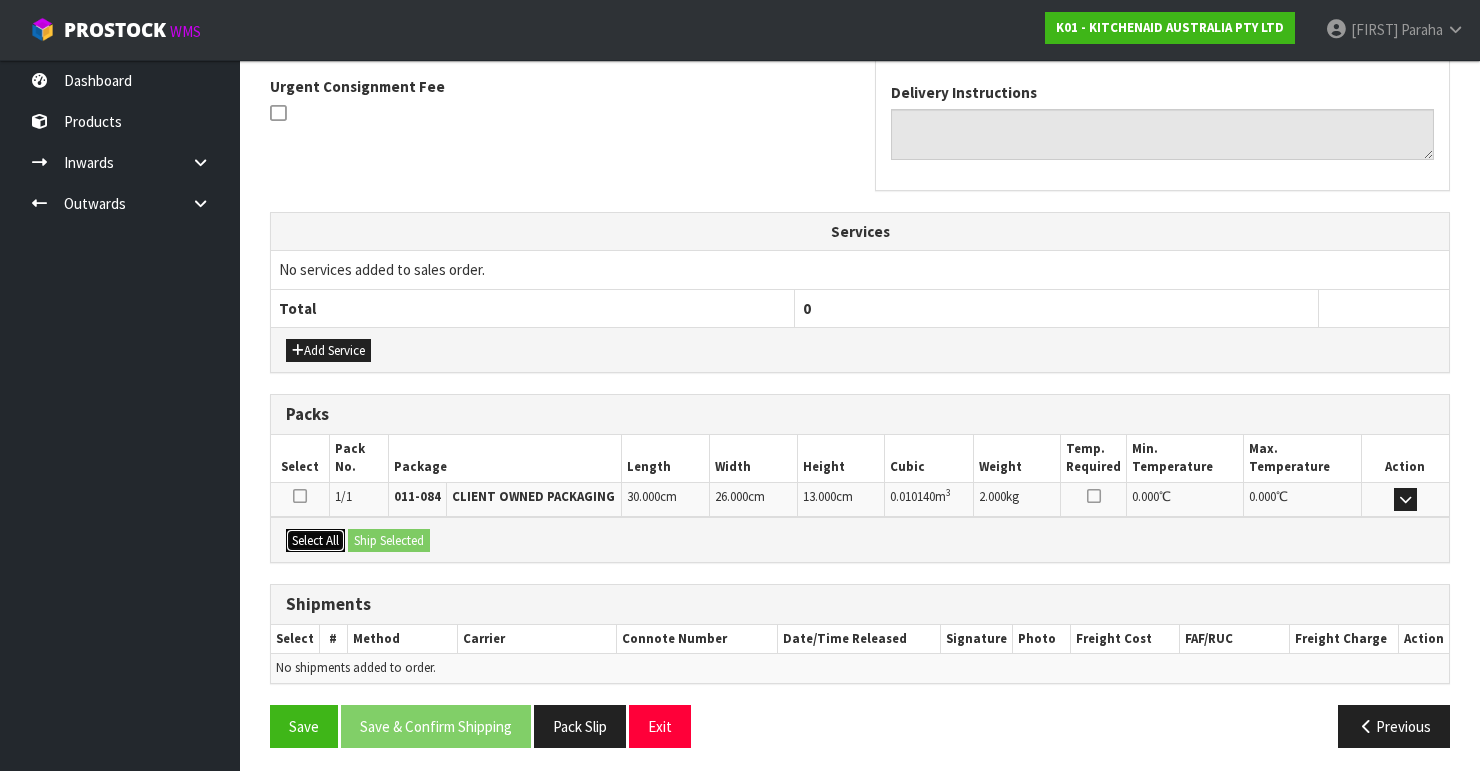 click on "Select All" at bounding box center (315, 541) 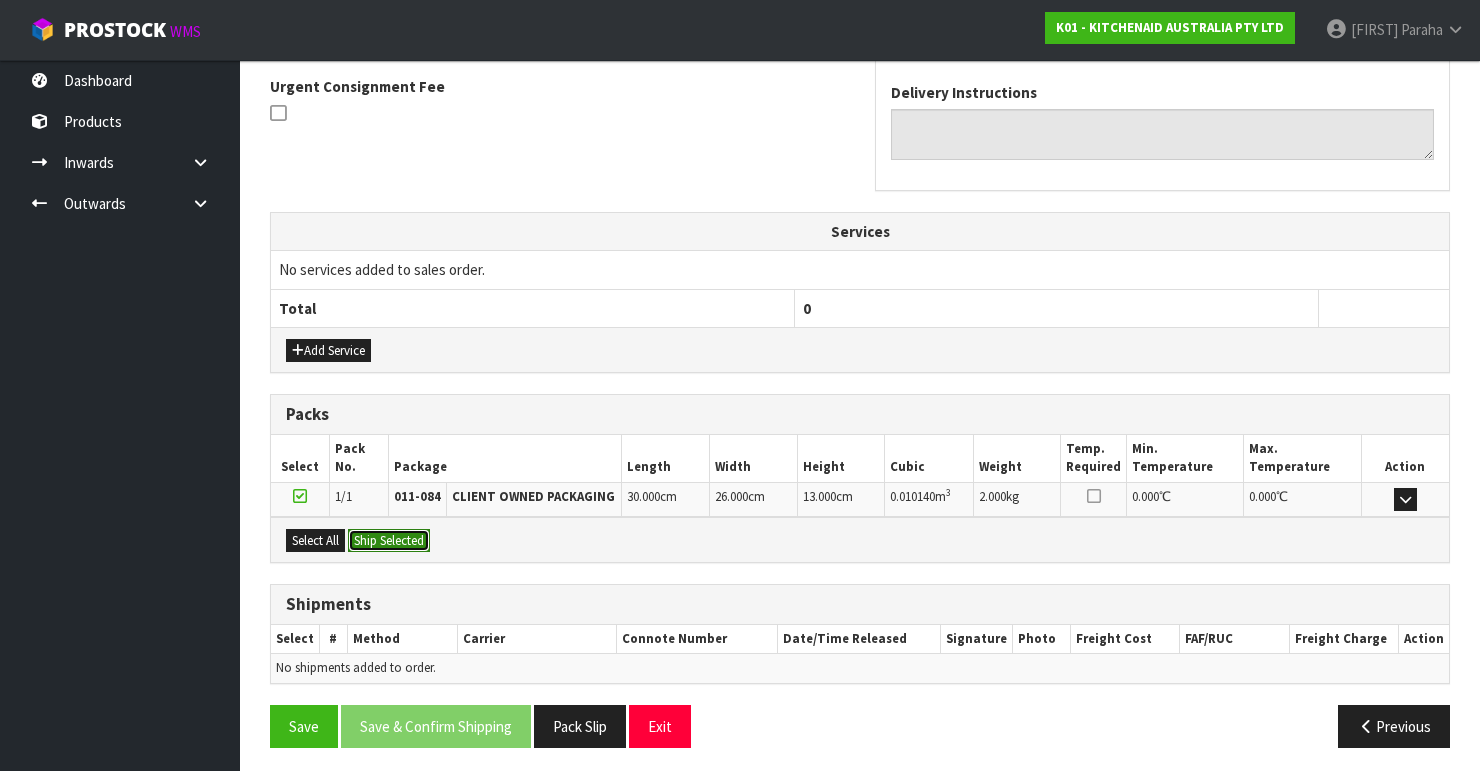 click on "Ship Selected" at bounding box center (389, 541) 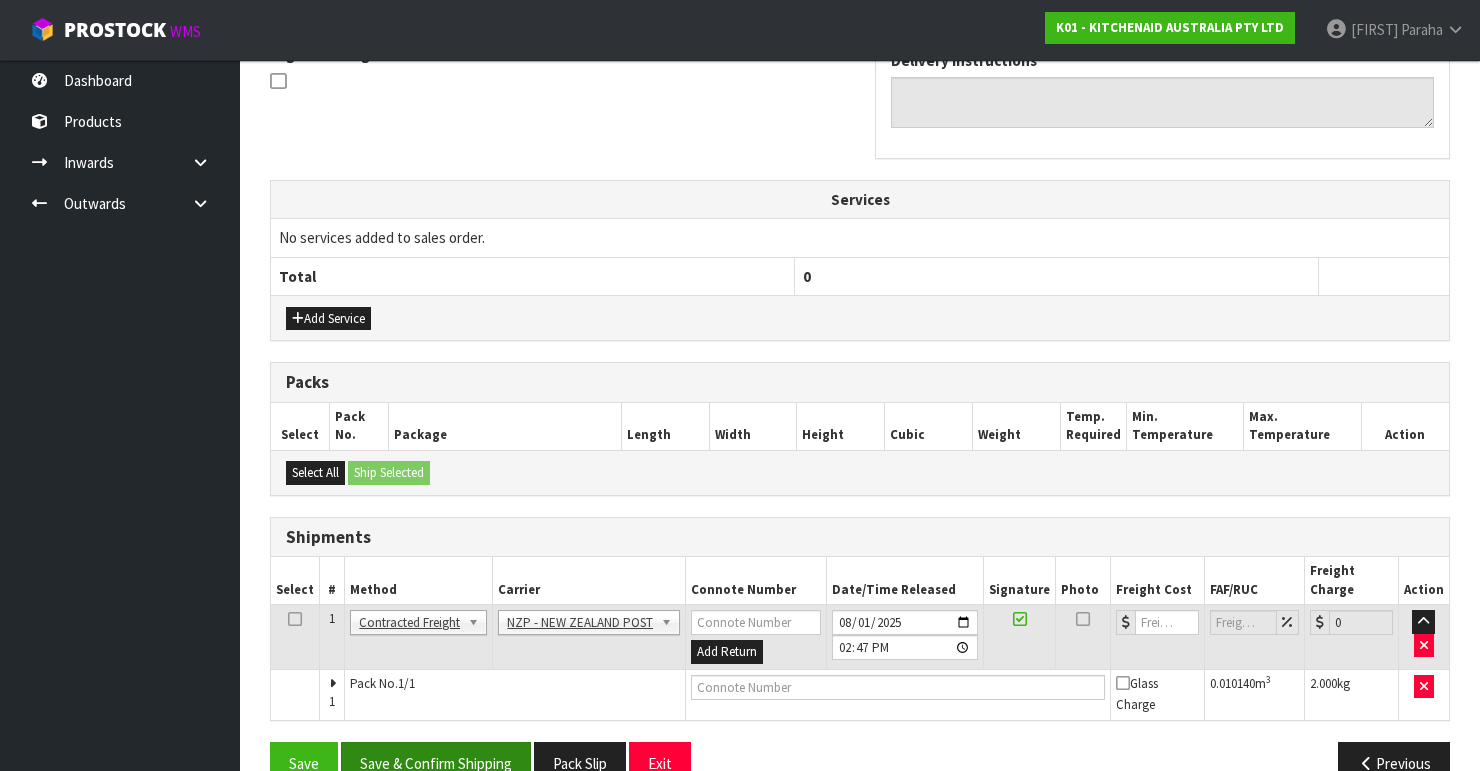 scroll, scrollTop: 635, scrollLeft: 0, axis: vertical 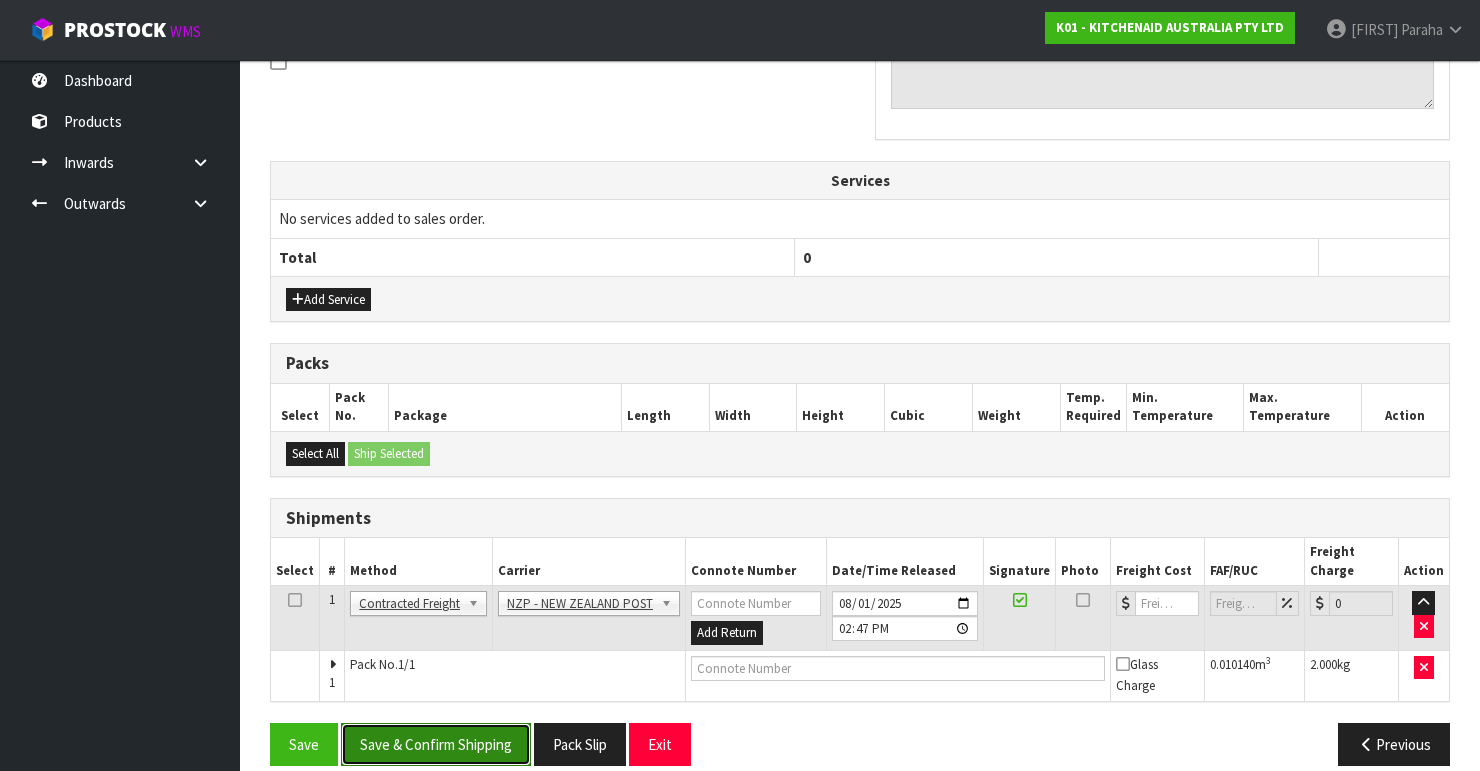 click on "Save & Confirm Shipping" at bounding box center (436, 744) 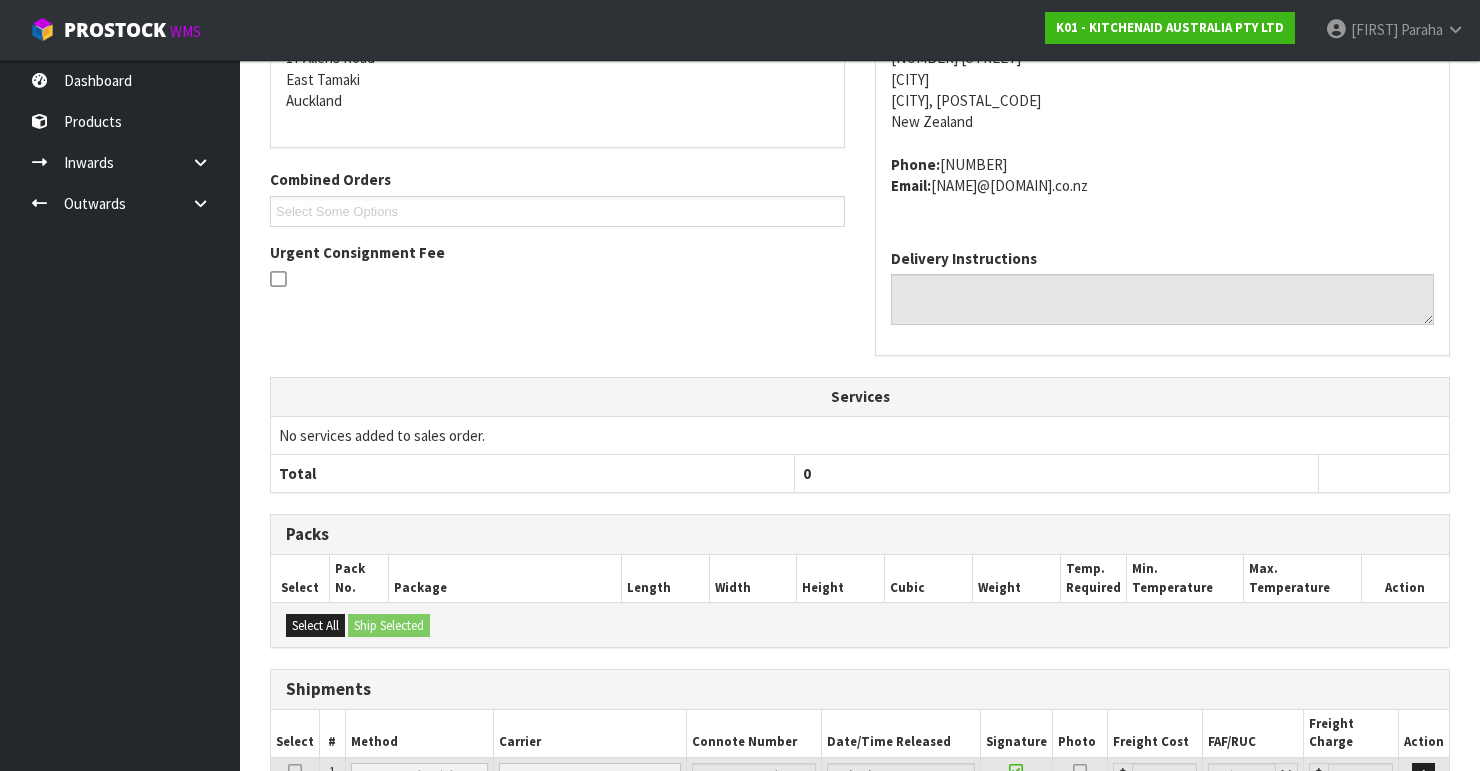 scroll, scrollTop: 605, scrollLeft: 0, axis: vertical 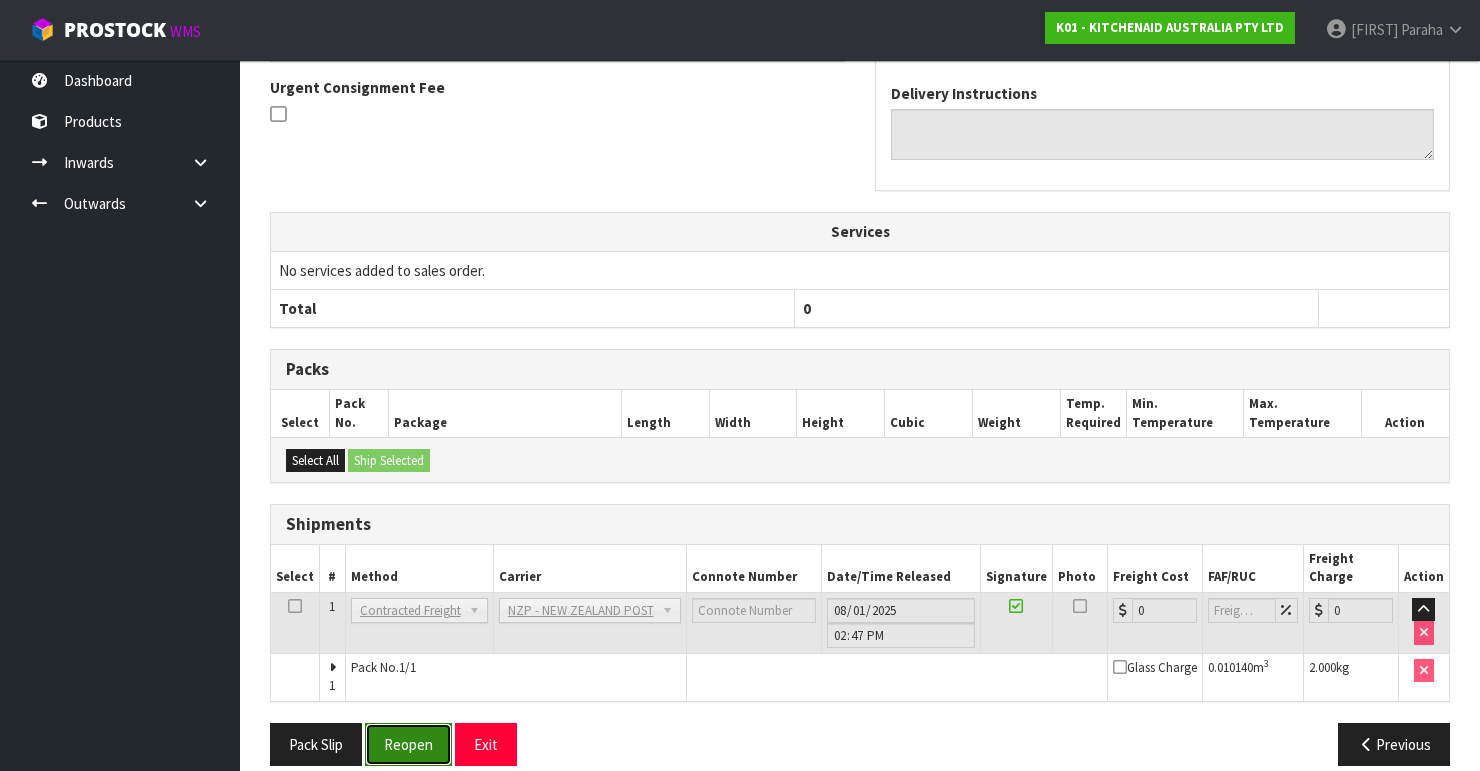 click on "Reopen" at bounding box center [408, 744] 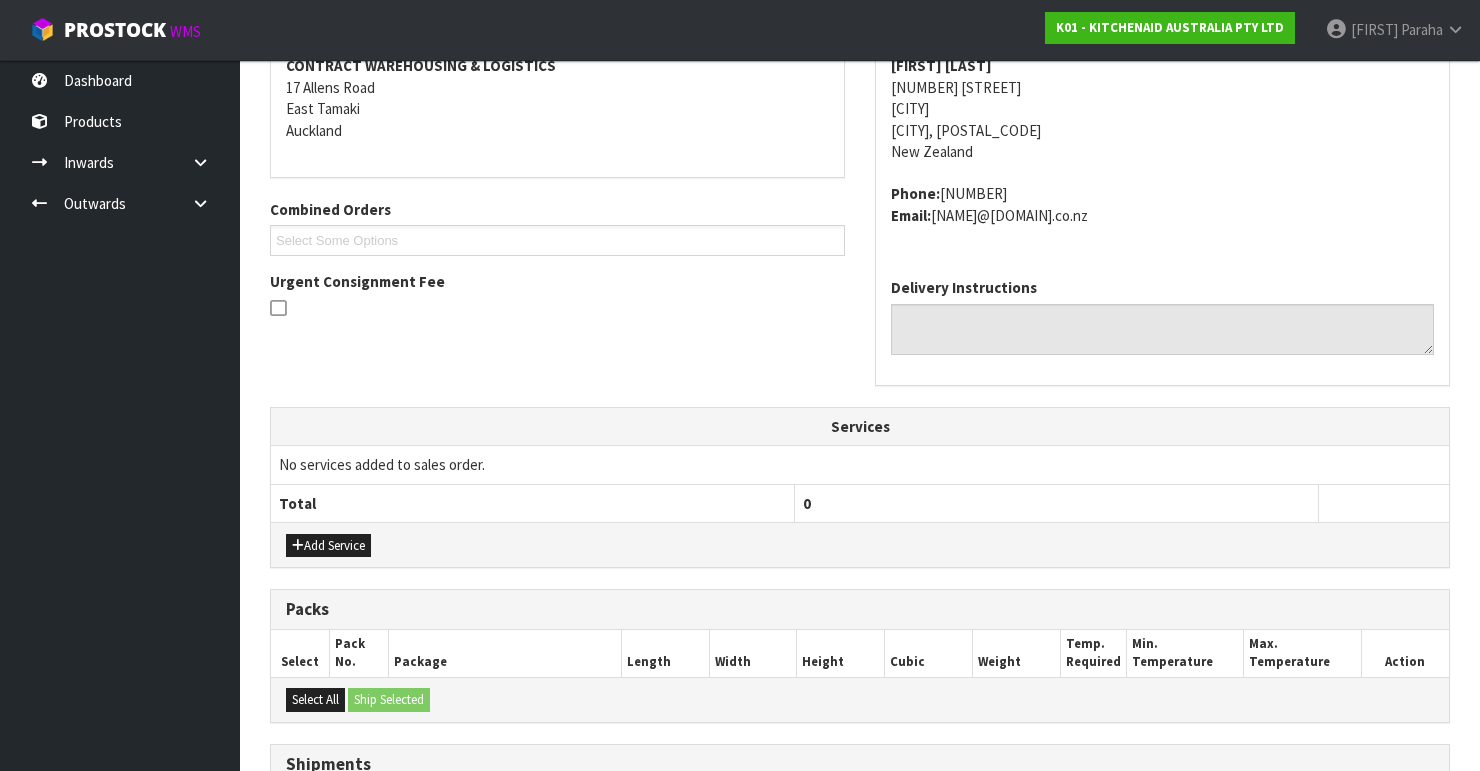 scroll, scrollTop: 560, scrollLeft: 0, axis: vertical 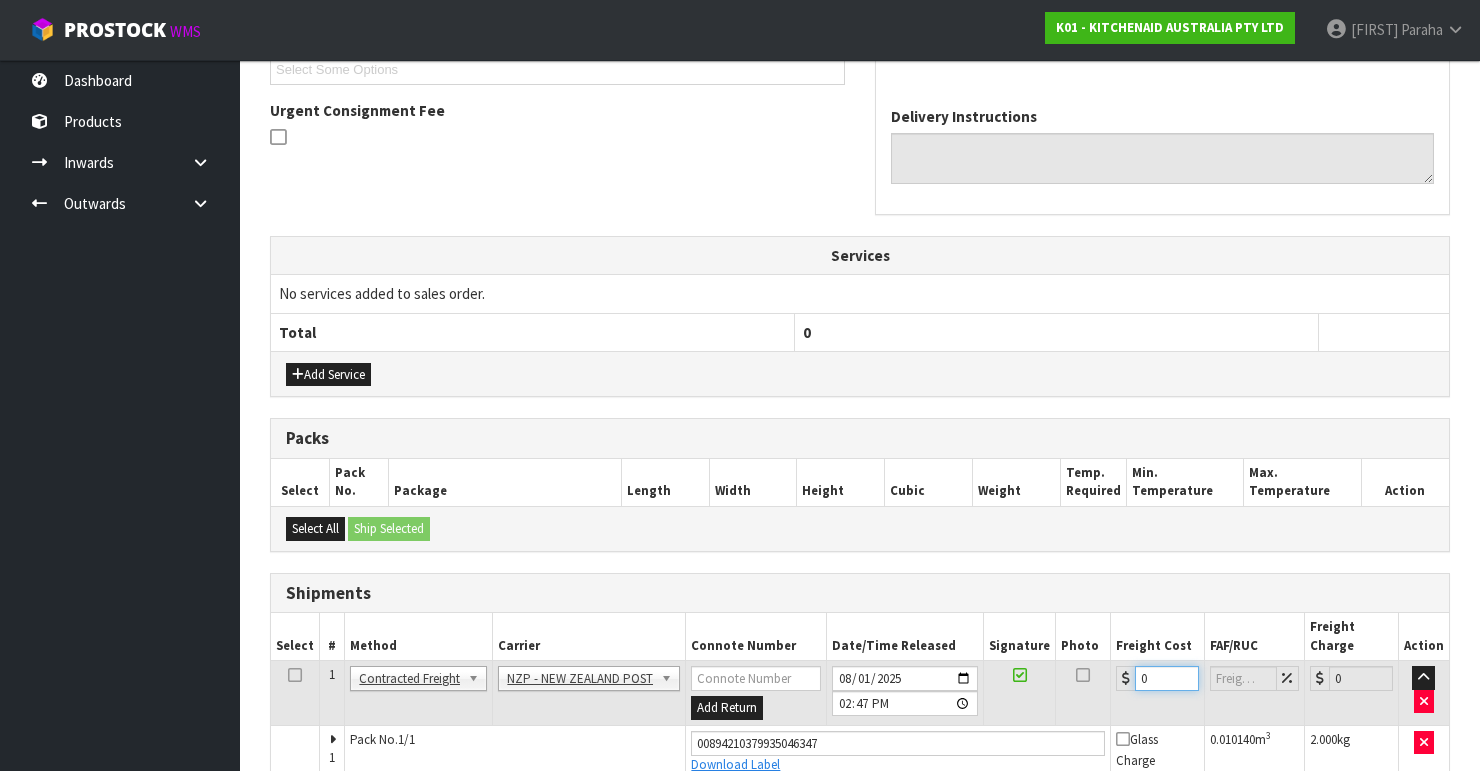 drag, startPoint x: 1151, startPoint y: 654, endPoint x: 1104, endPoint y: 655, distance: 47.010635 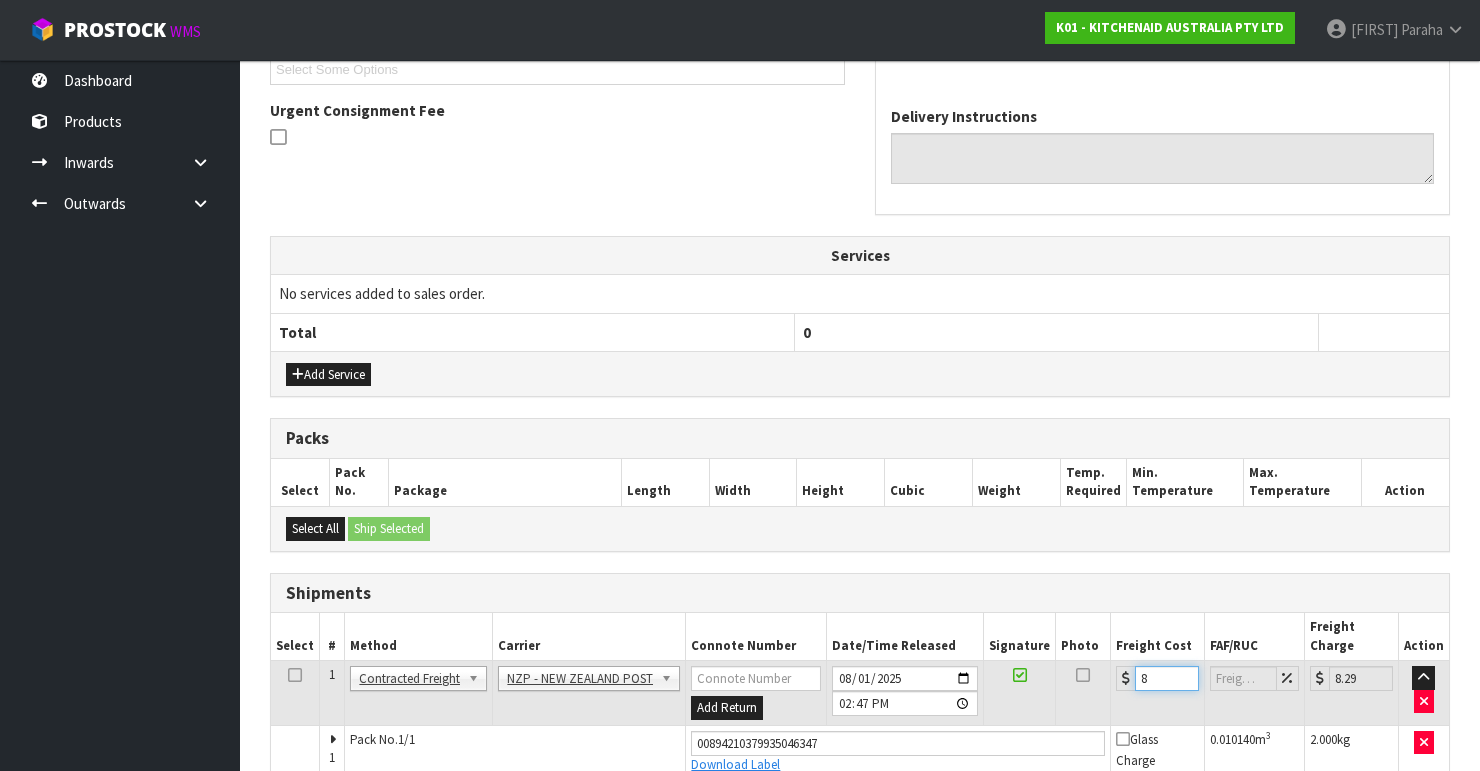 type on "8.4" 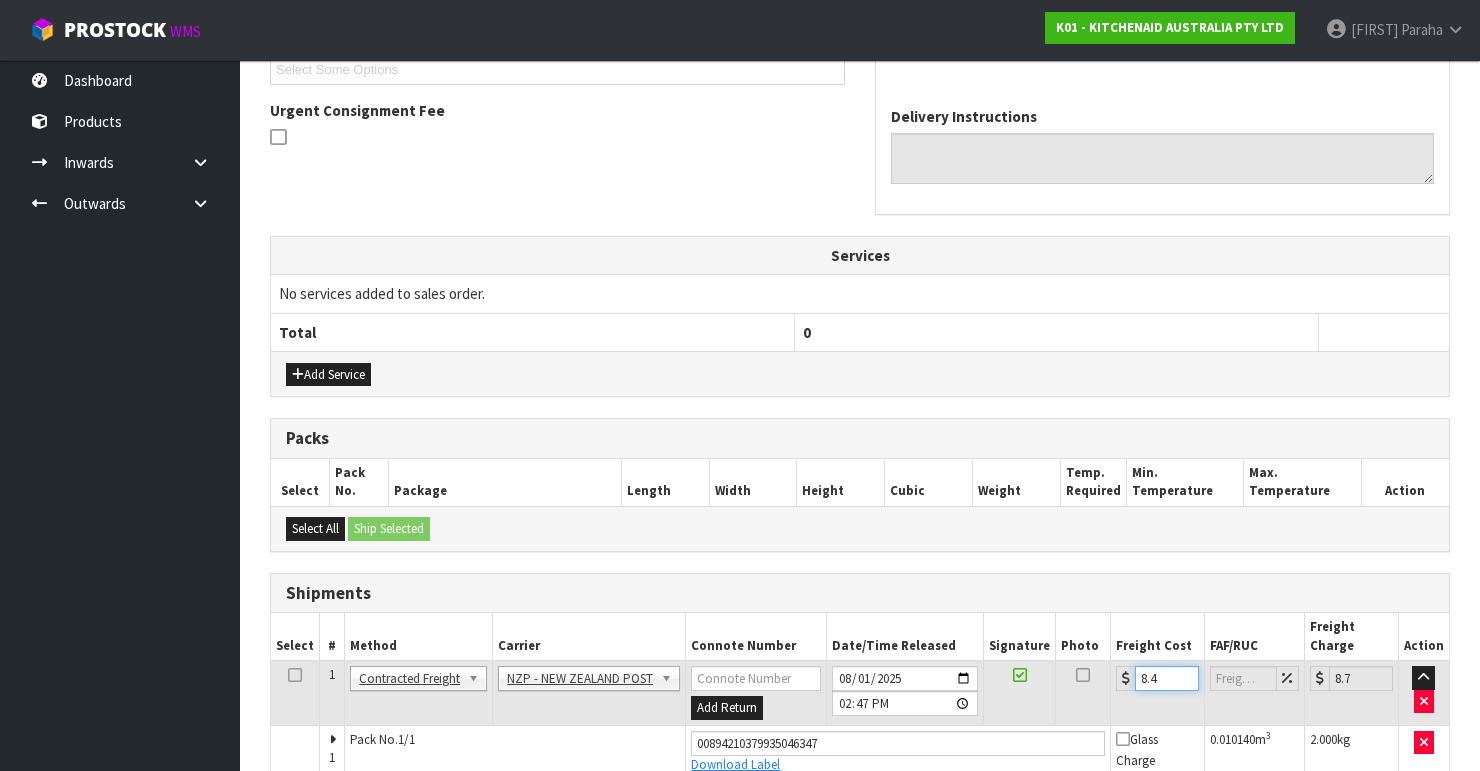 type on "8.45" 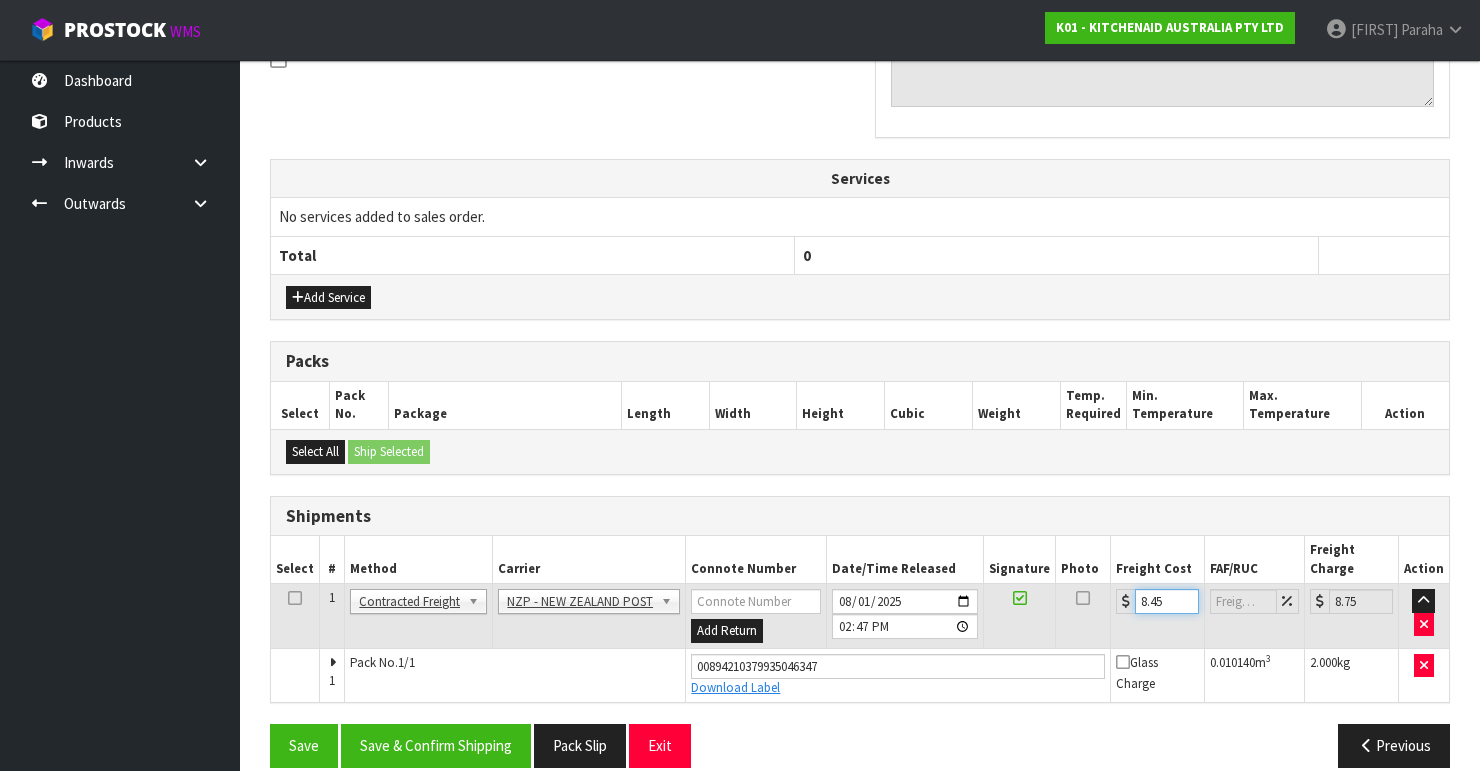 scroll, scrollTop: 638, scrollLeft: 0, axis: vertical 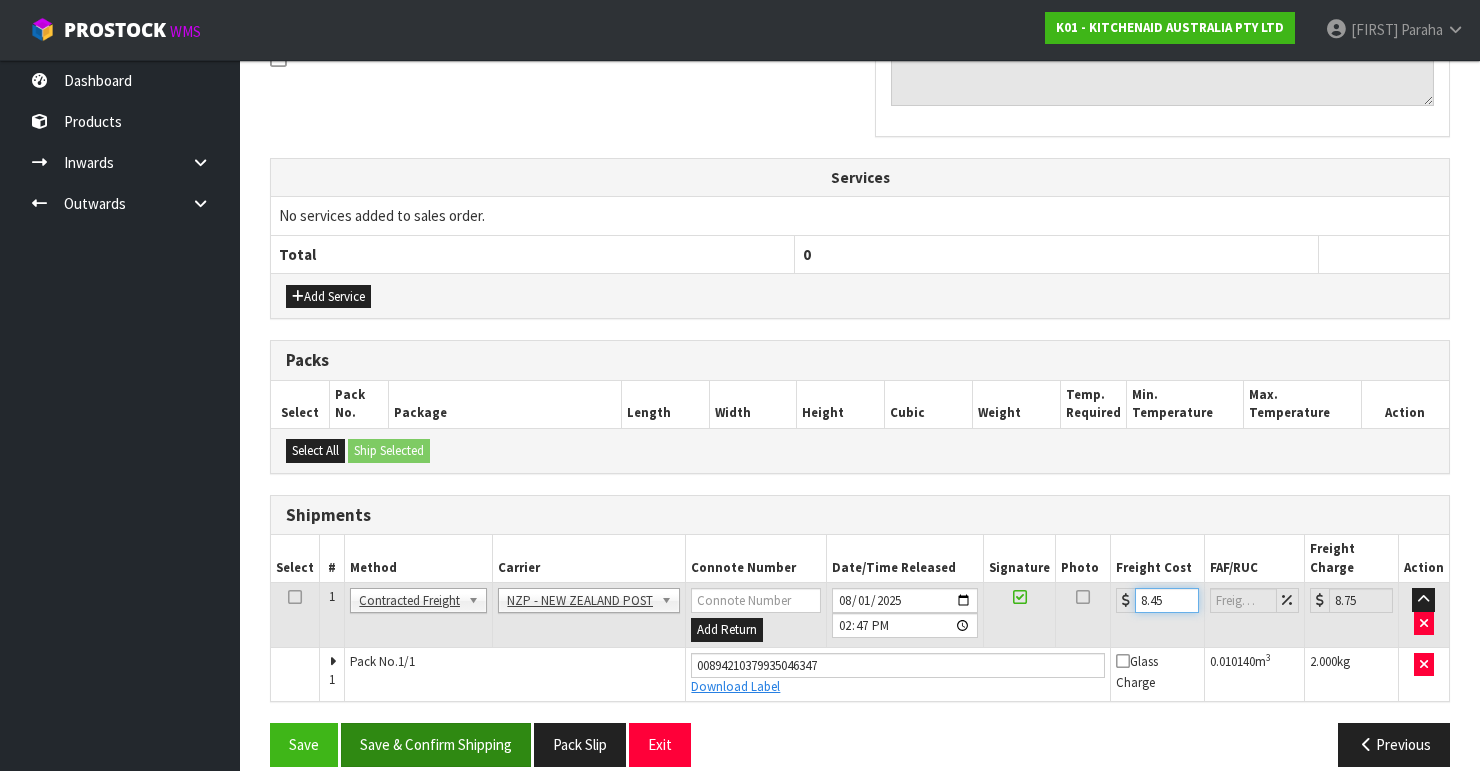 type on "8.45" 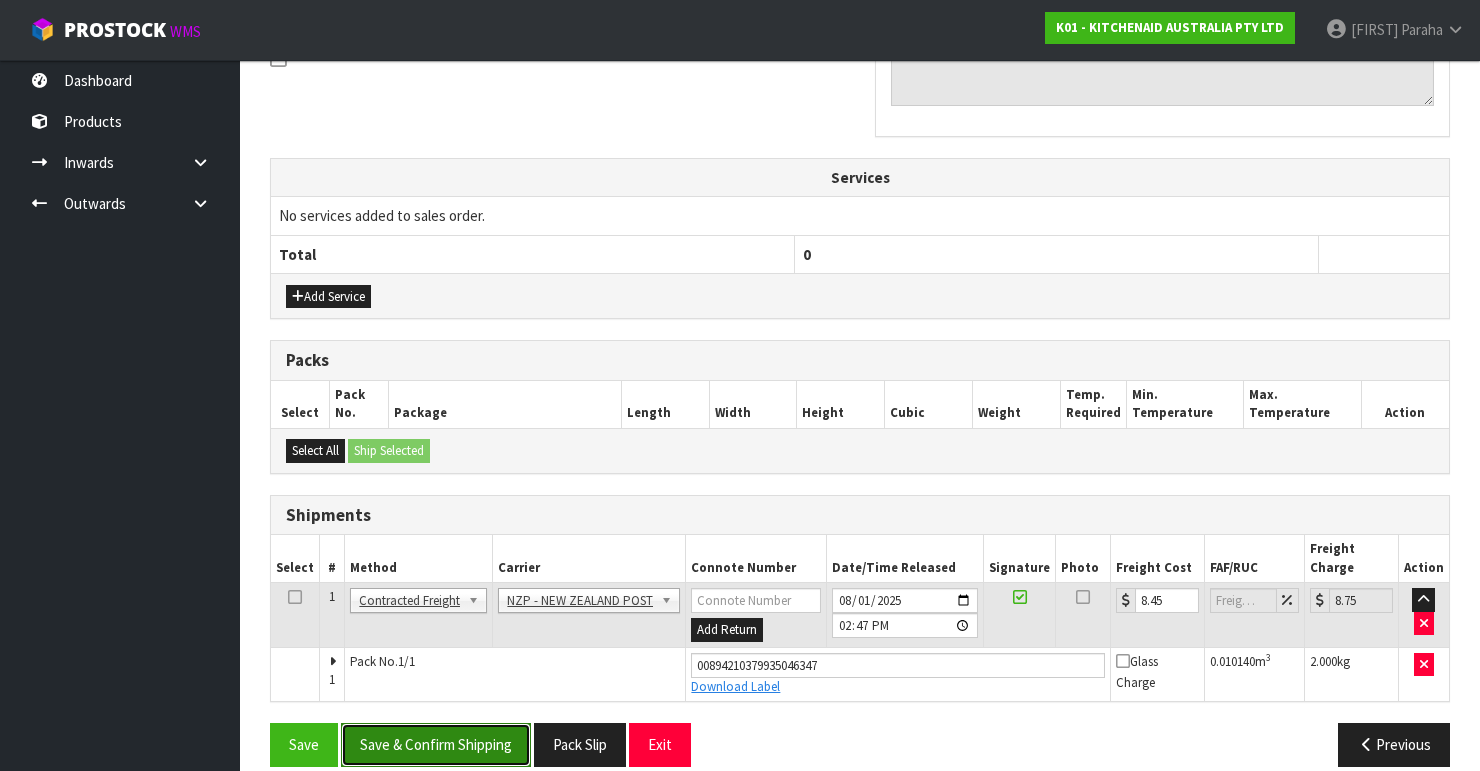 click on "Save & Confirm Shipping" at bounding box center (436, 744) 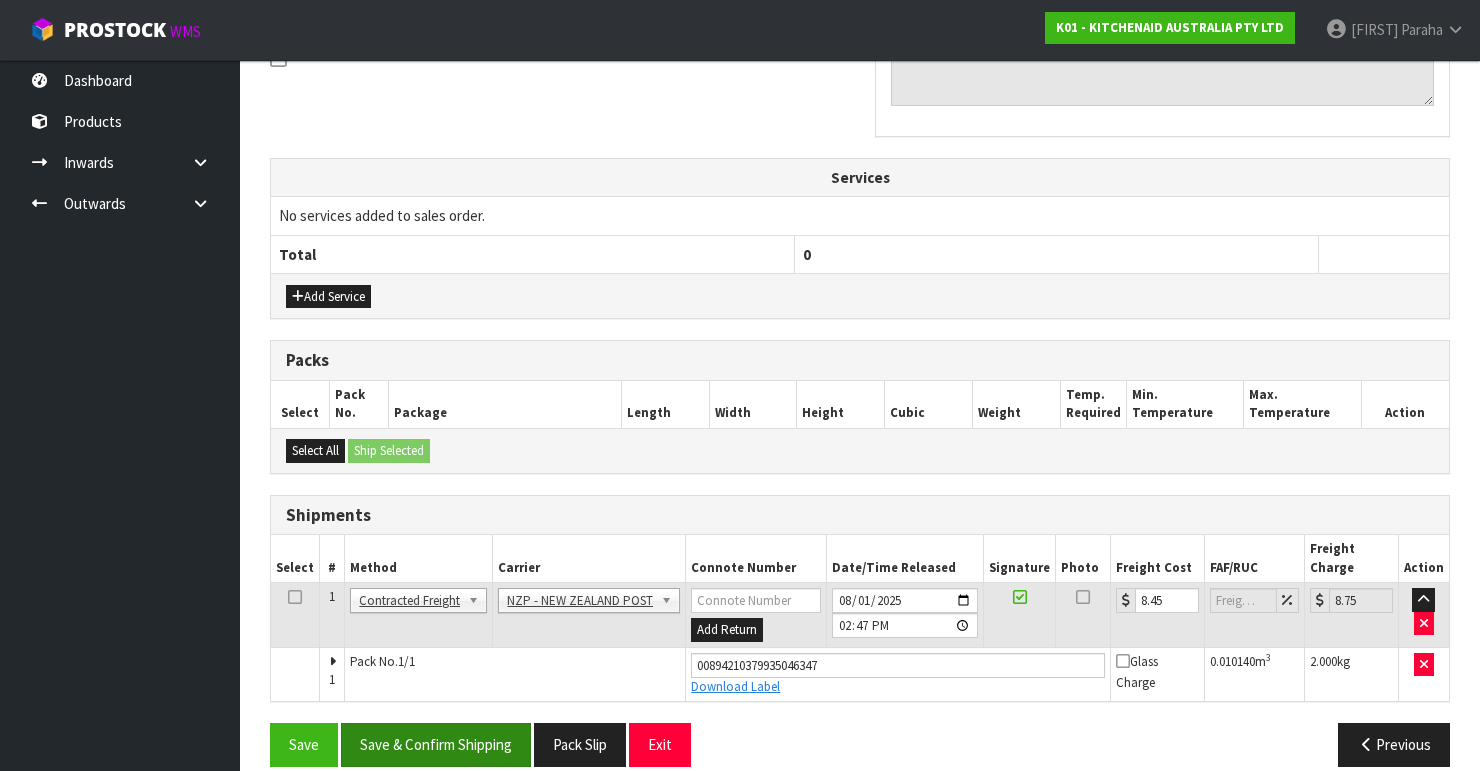 scroll, scrollTop: 0, scrollLeft: 0, axis: both 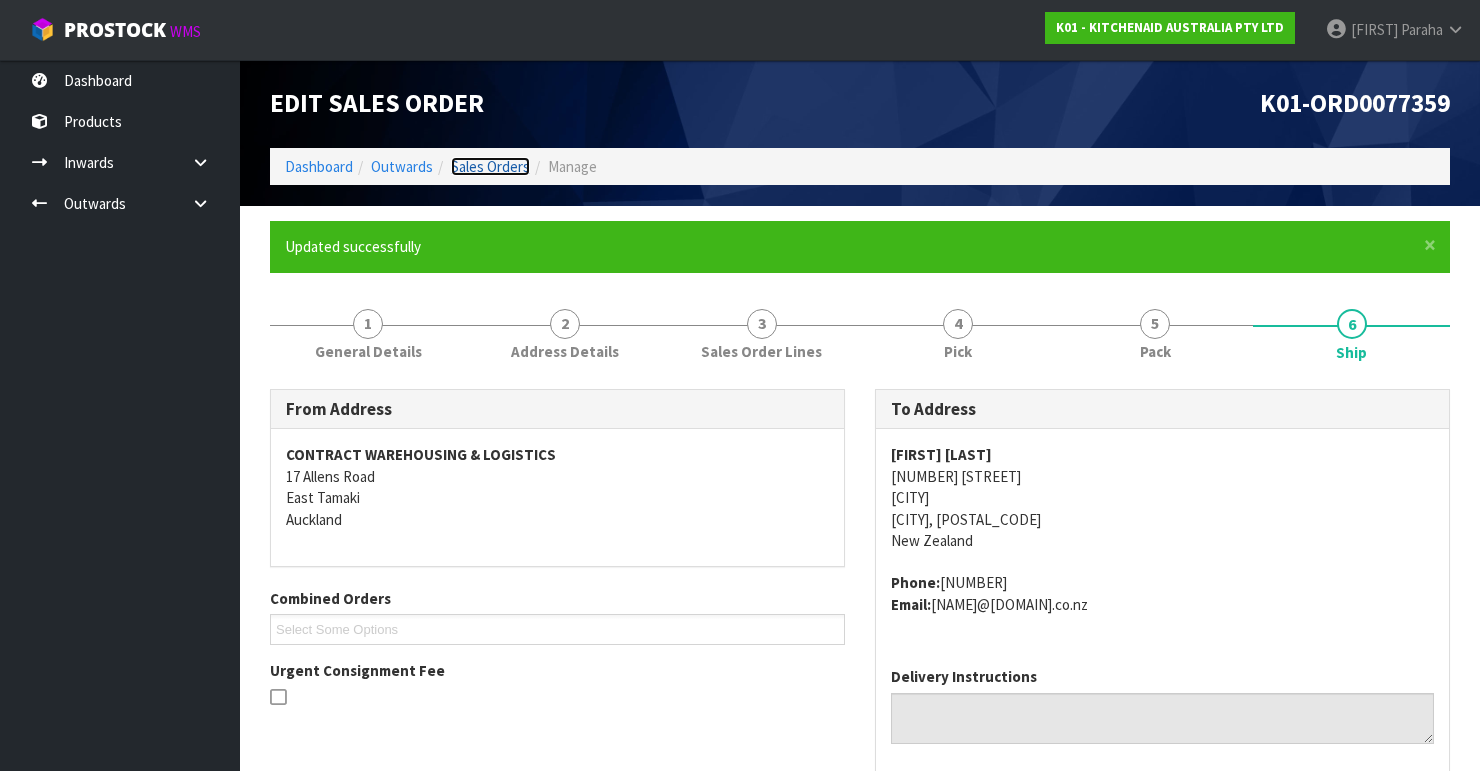 click on "Sales Orders" at bounding box center (490, 166) 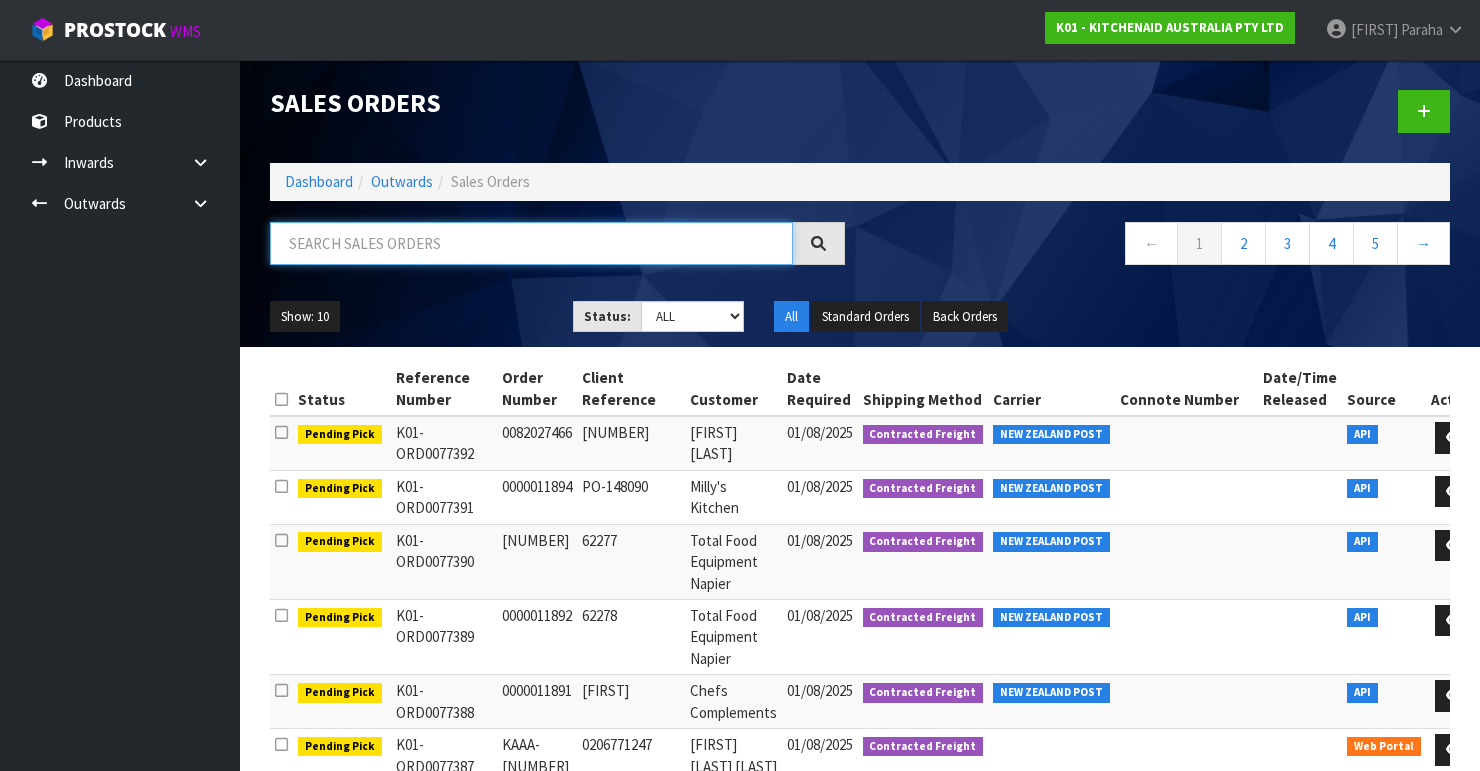 click at bounding box center (531, 243) 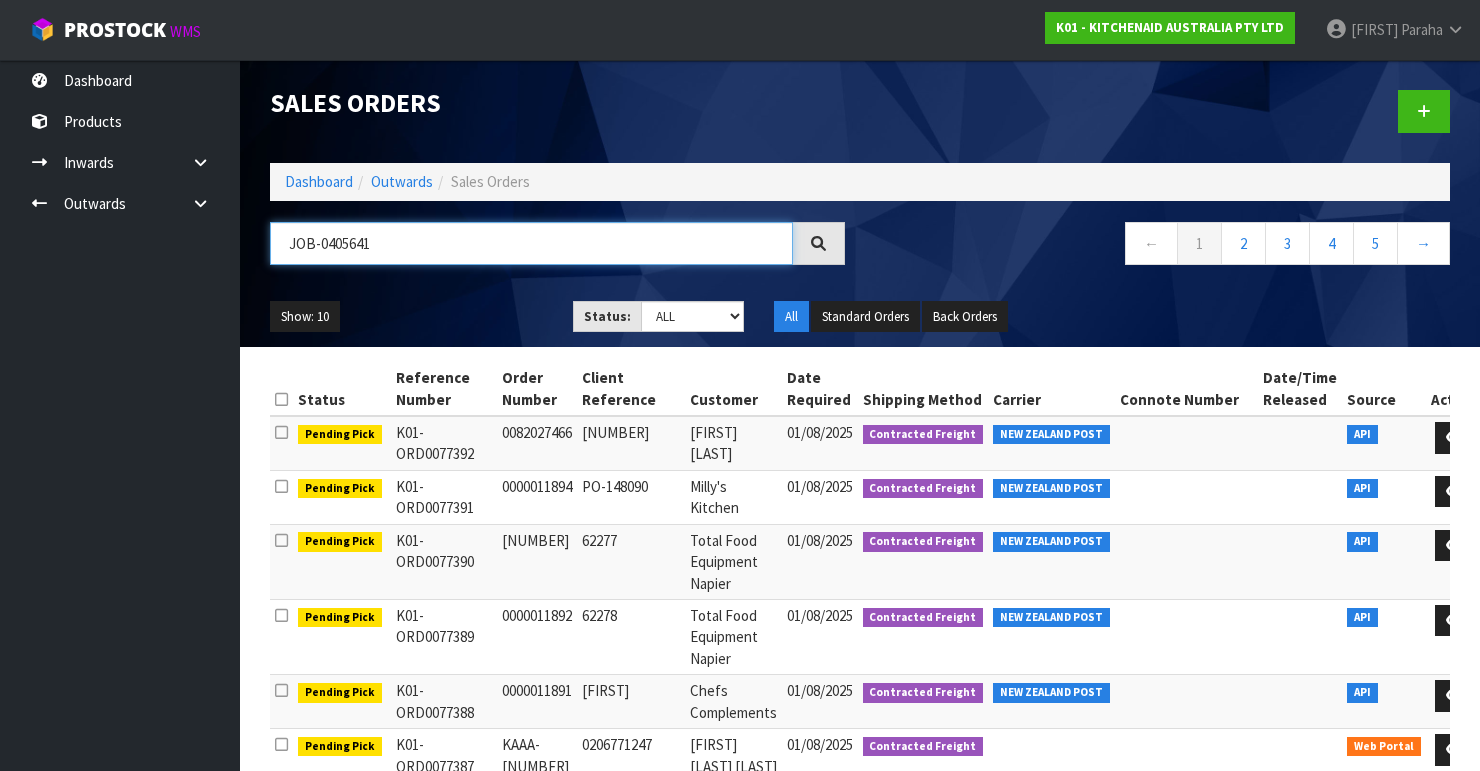 type on "JOB-0405641" 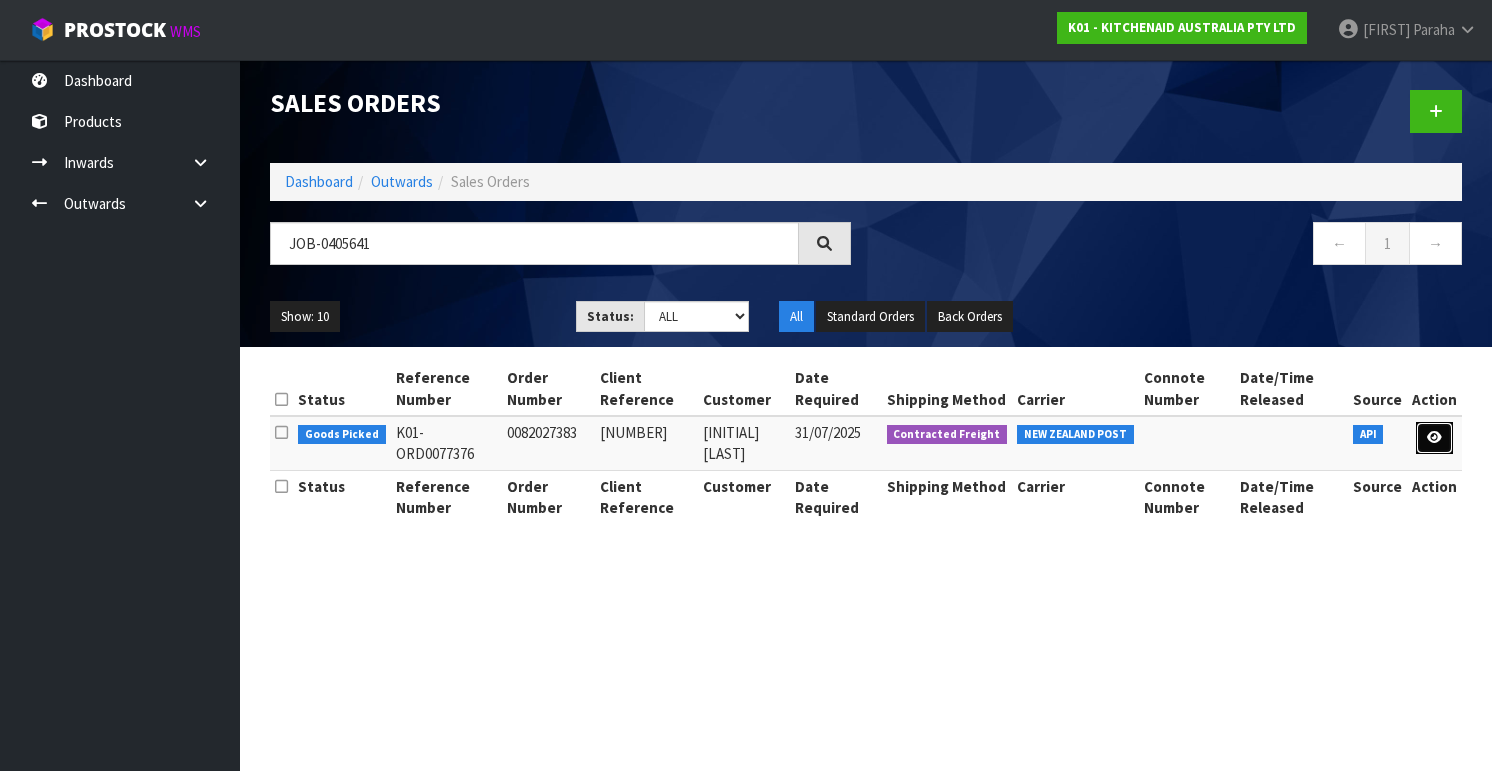click at bounding box center [1434, 437] 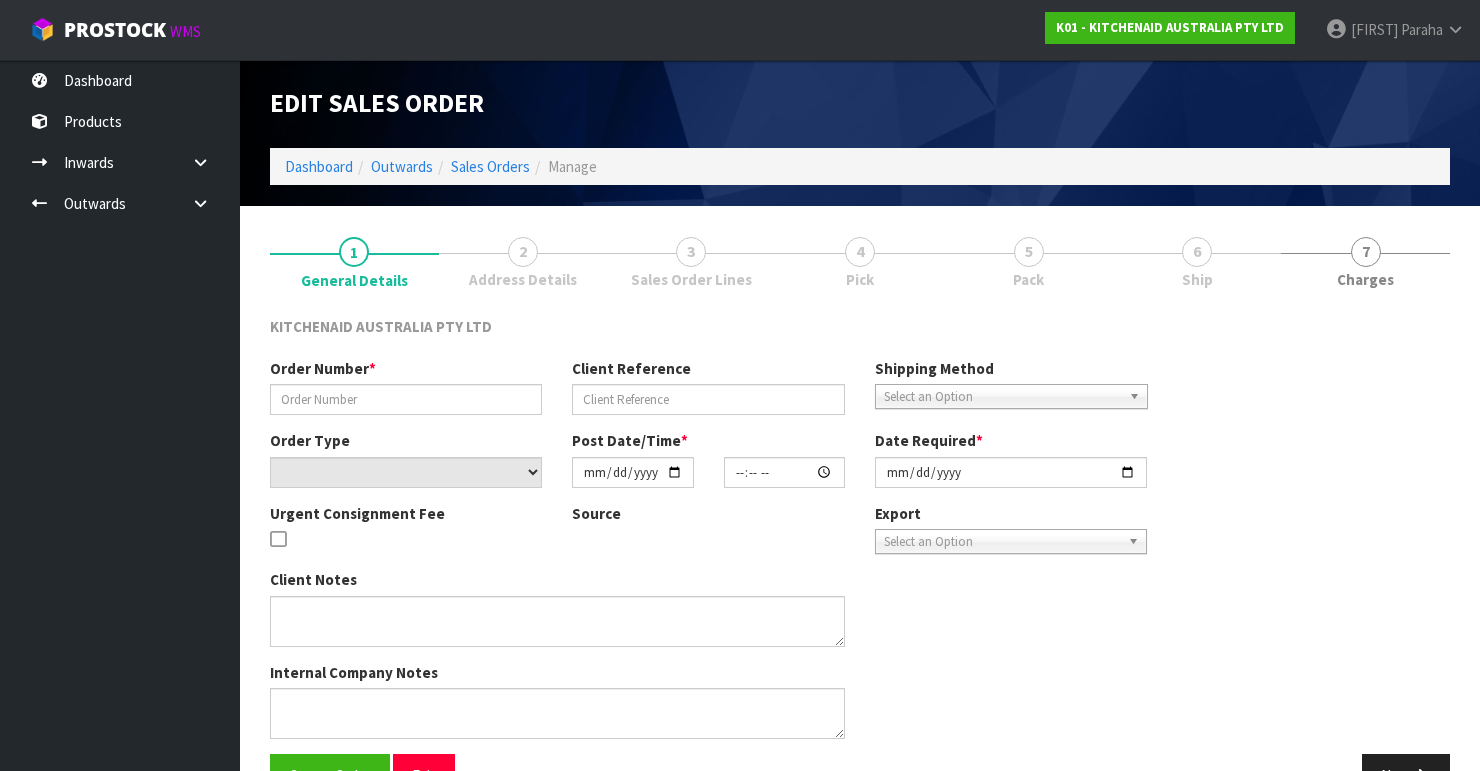 type on "0082027383" 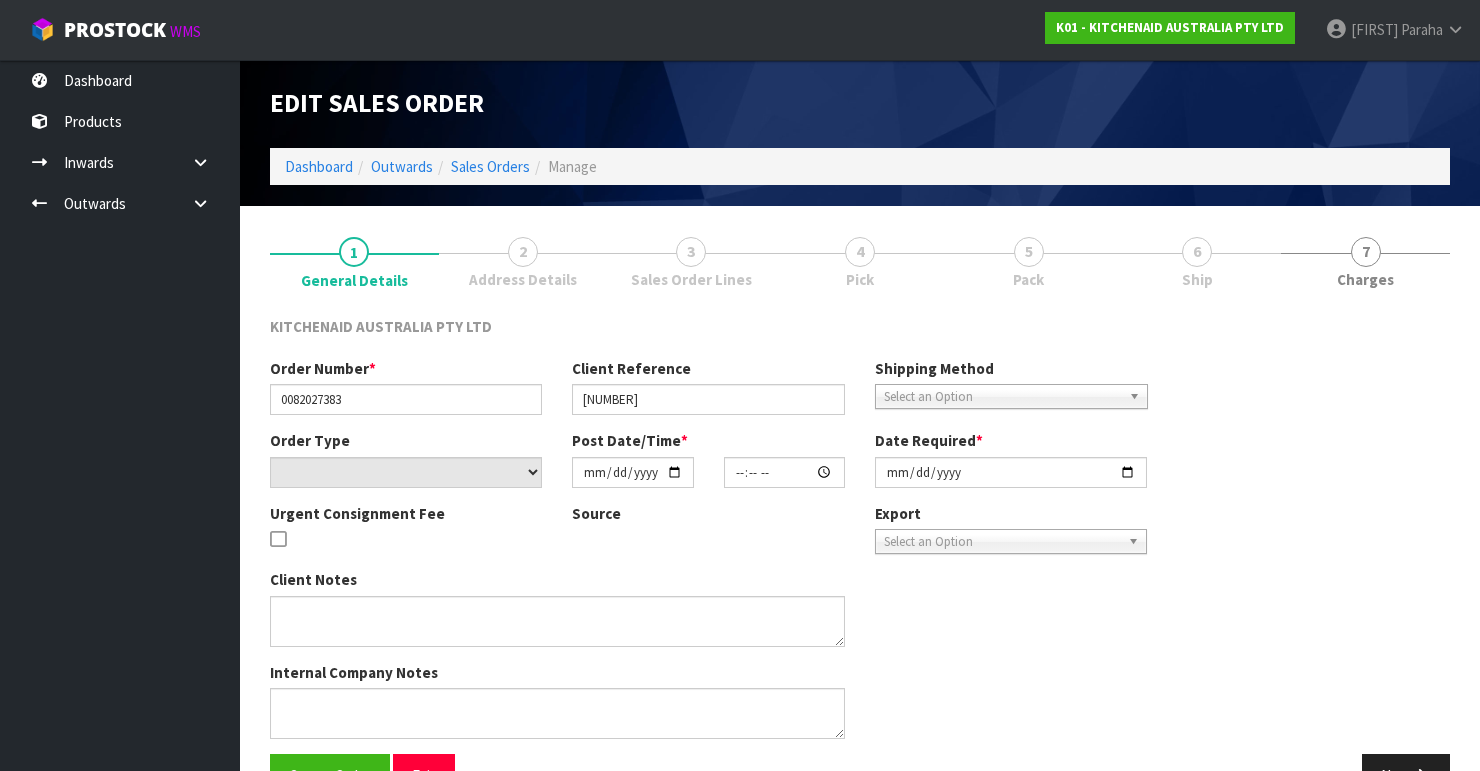 select on "number:0" 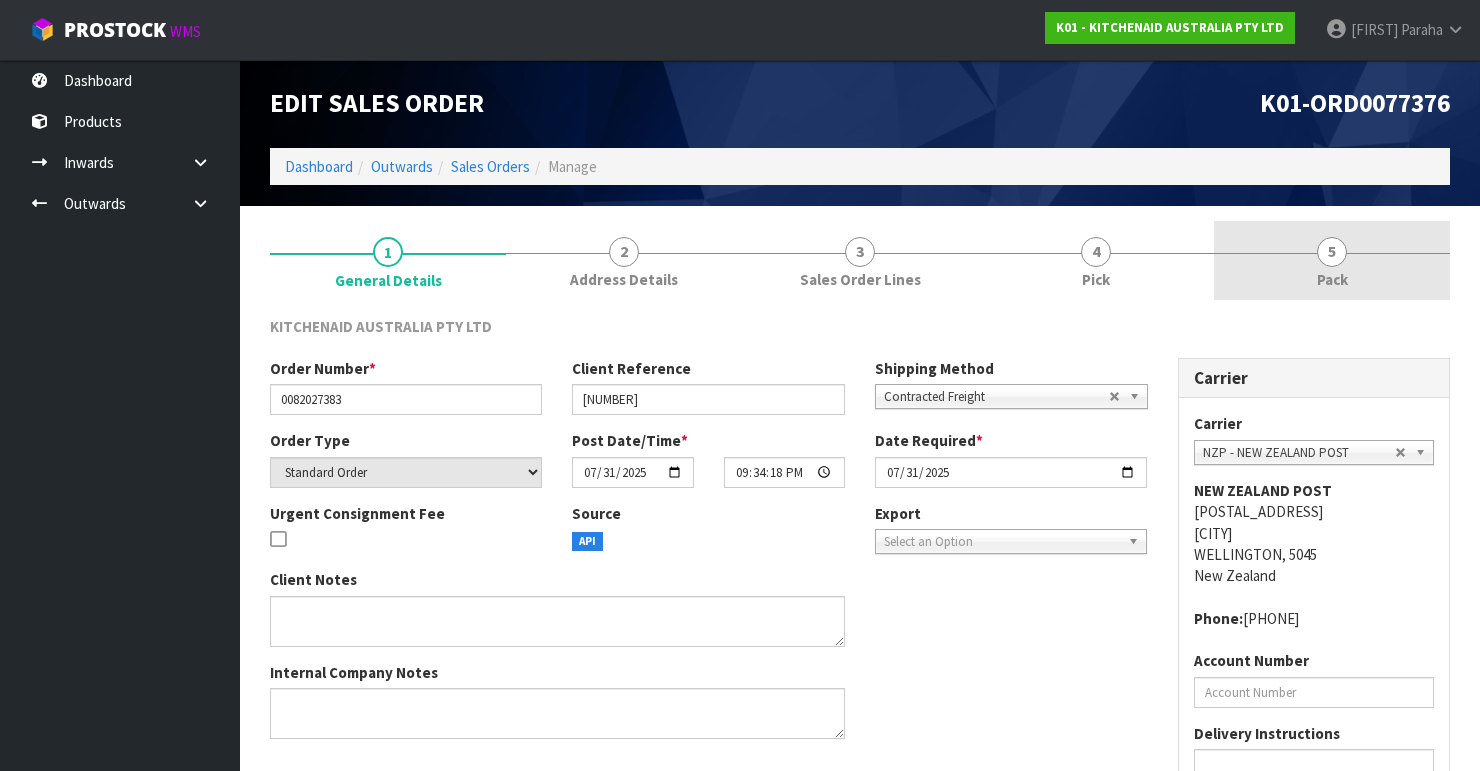 click on "5" at bounding box center (1332, 252) 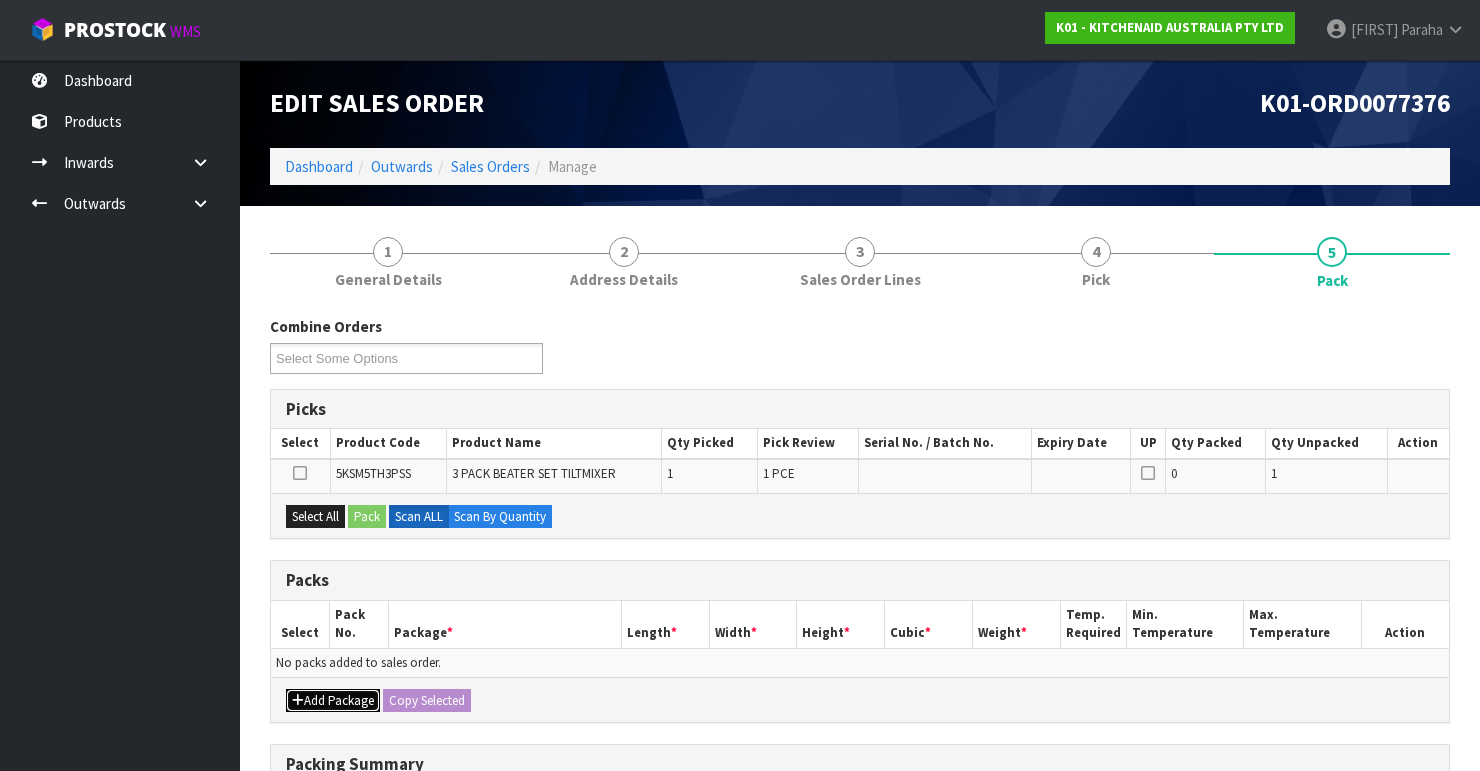click on "Add Package" at bounding box center [333, 701] 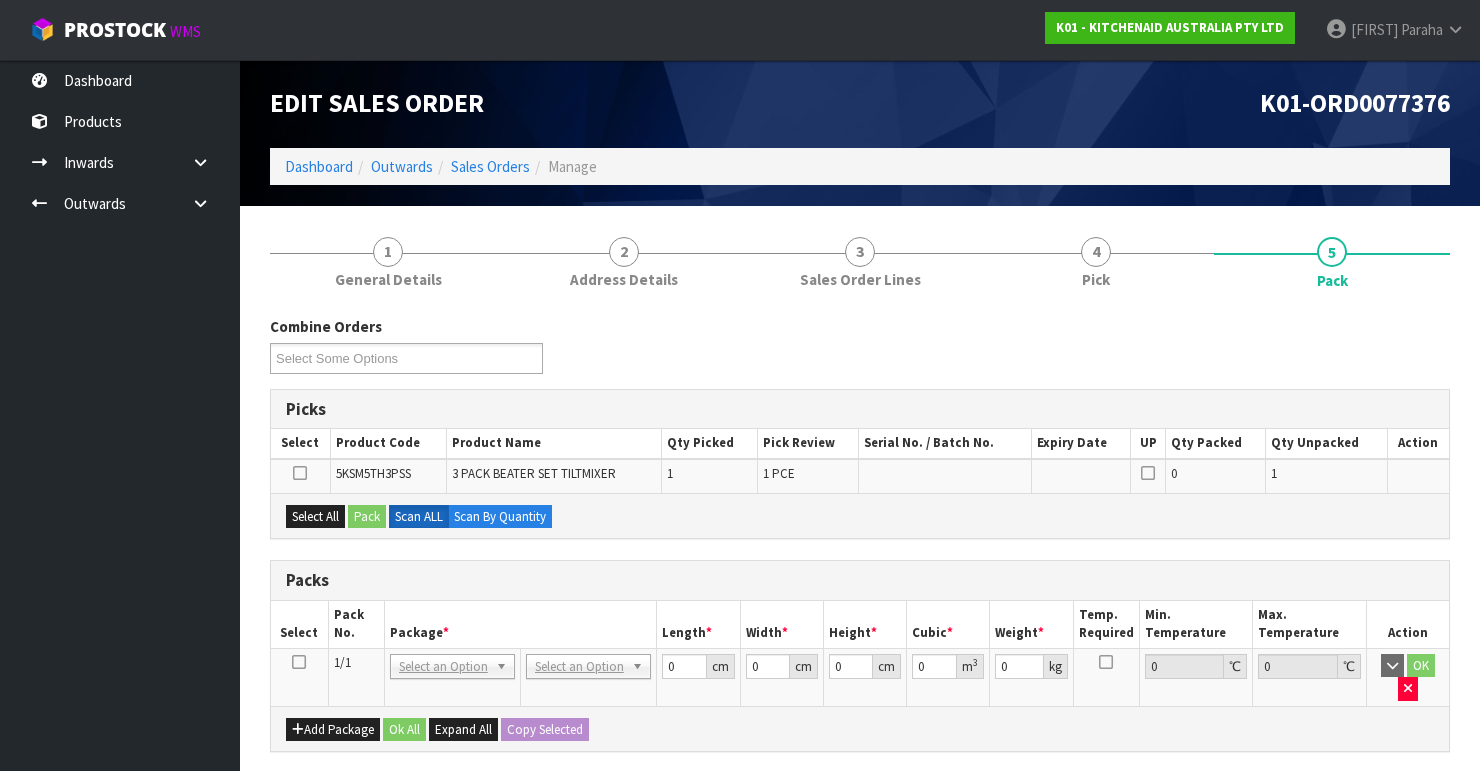 click at bounding box center (299, 662) 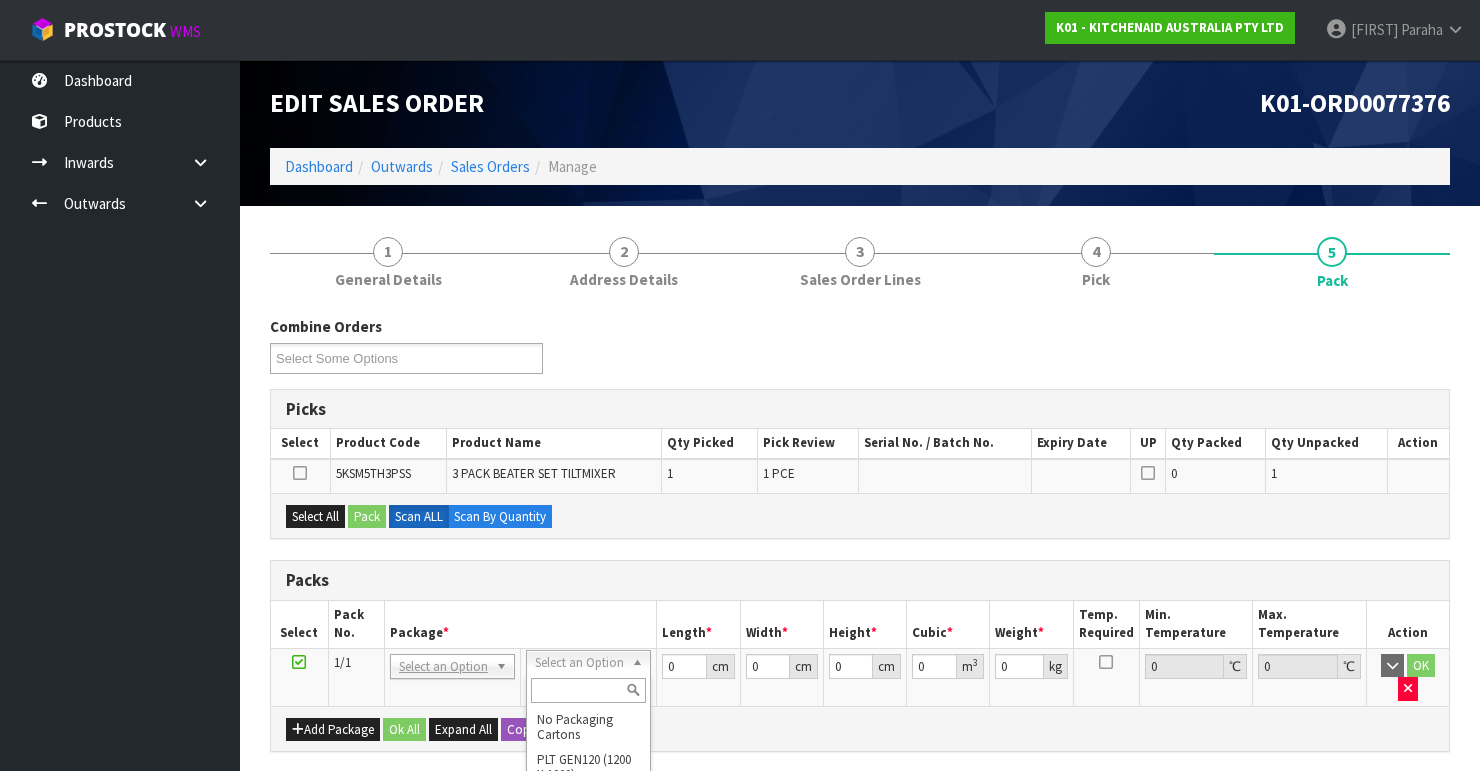 click at bounding box center (588, 690) 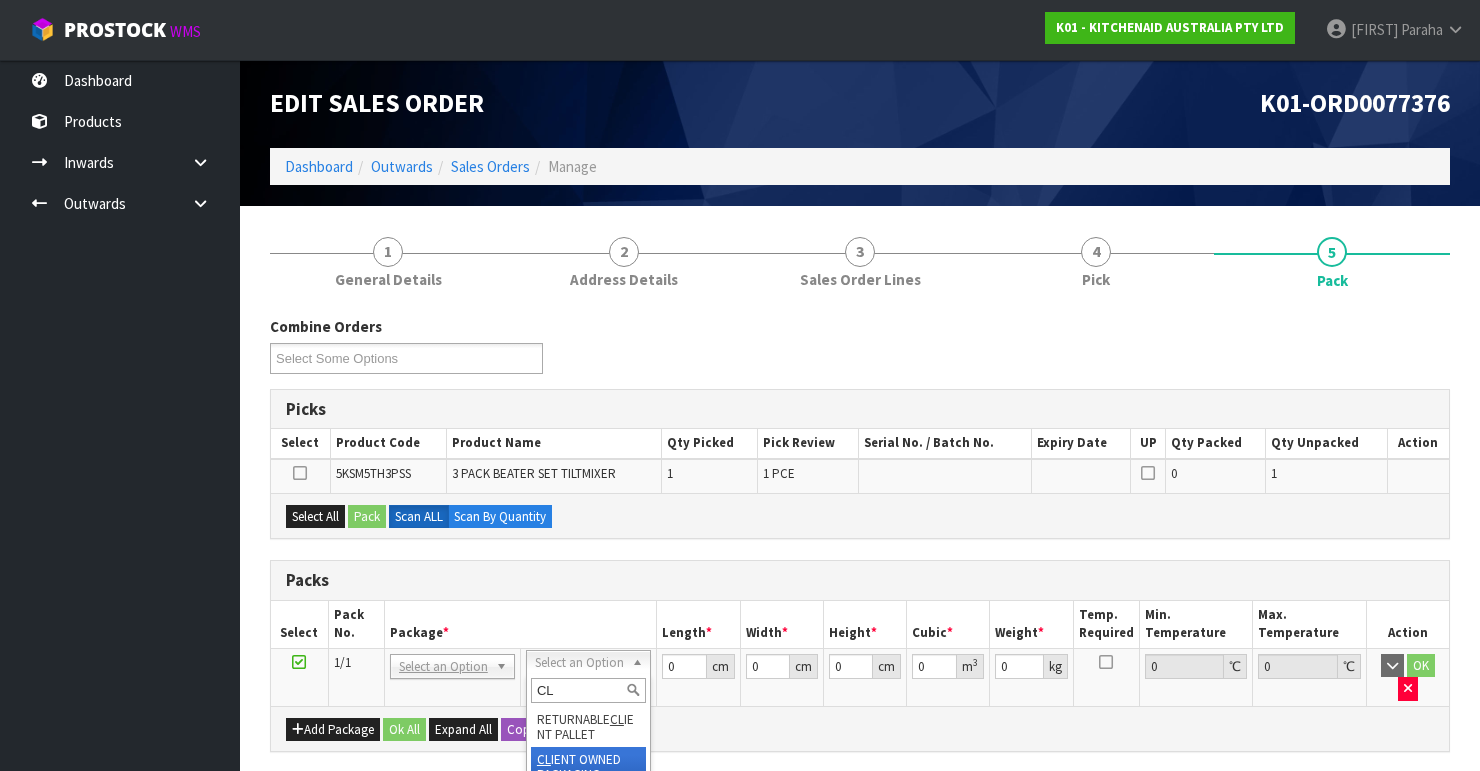 type on "CL" 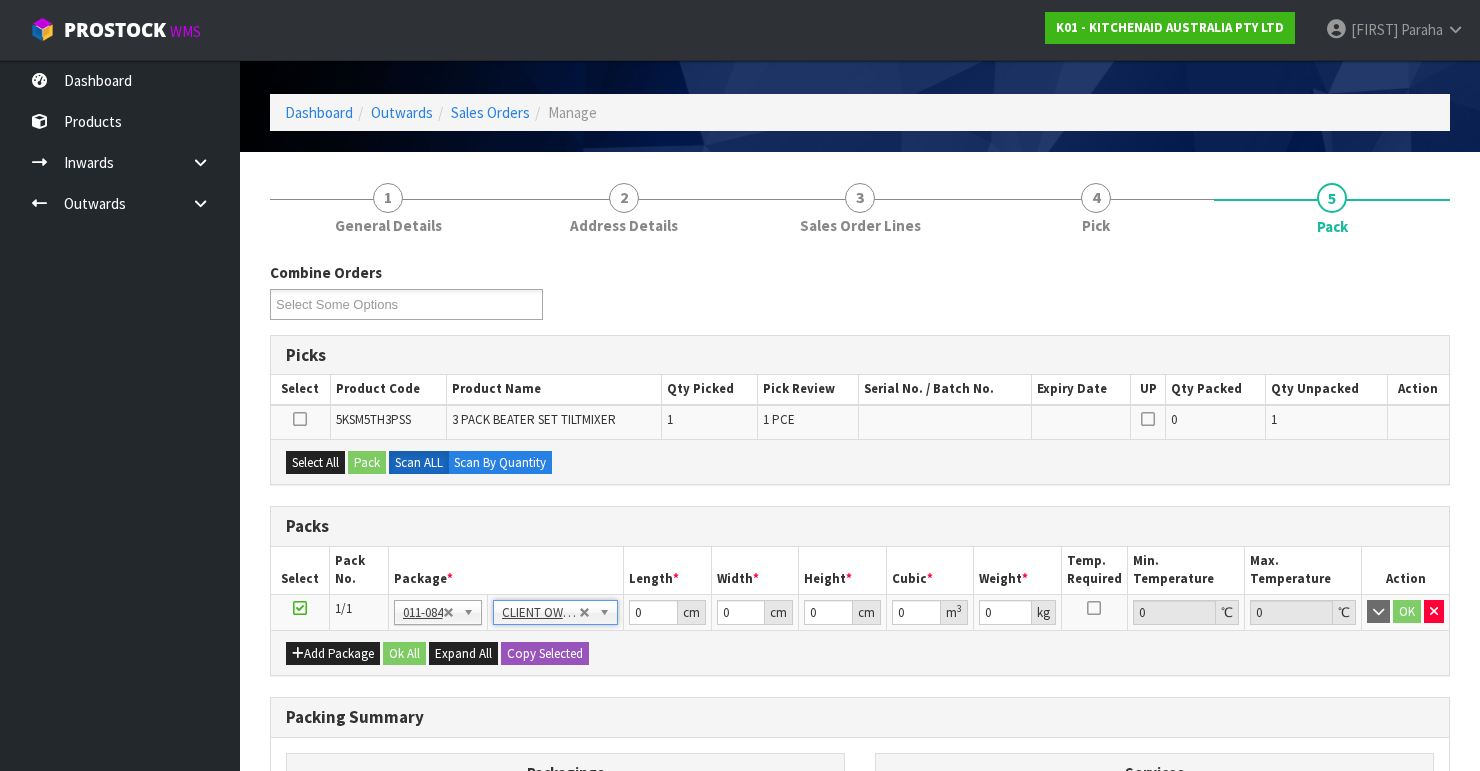 scroll, scrollTop: 80, scrollLeft: 0, axis: vertical 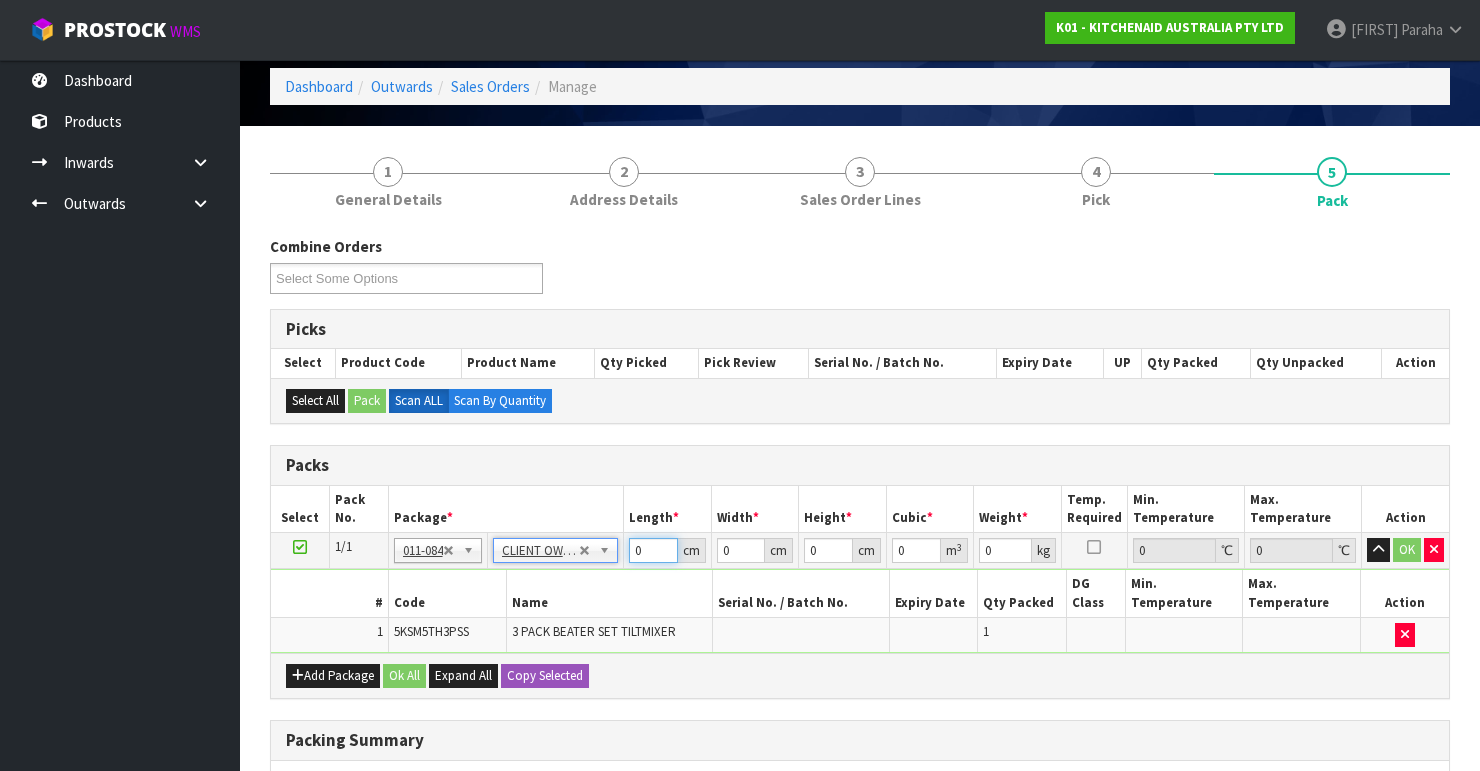 drag, startPoint x: 648, startPoint y: 552, endPoint x: 612, endPoint y: 545, distance: 36.67424 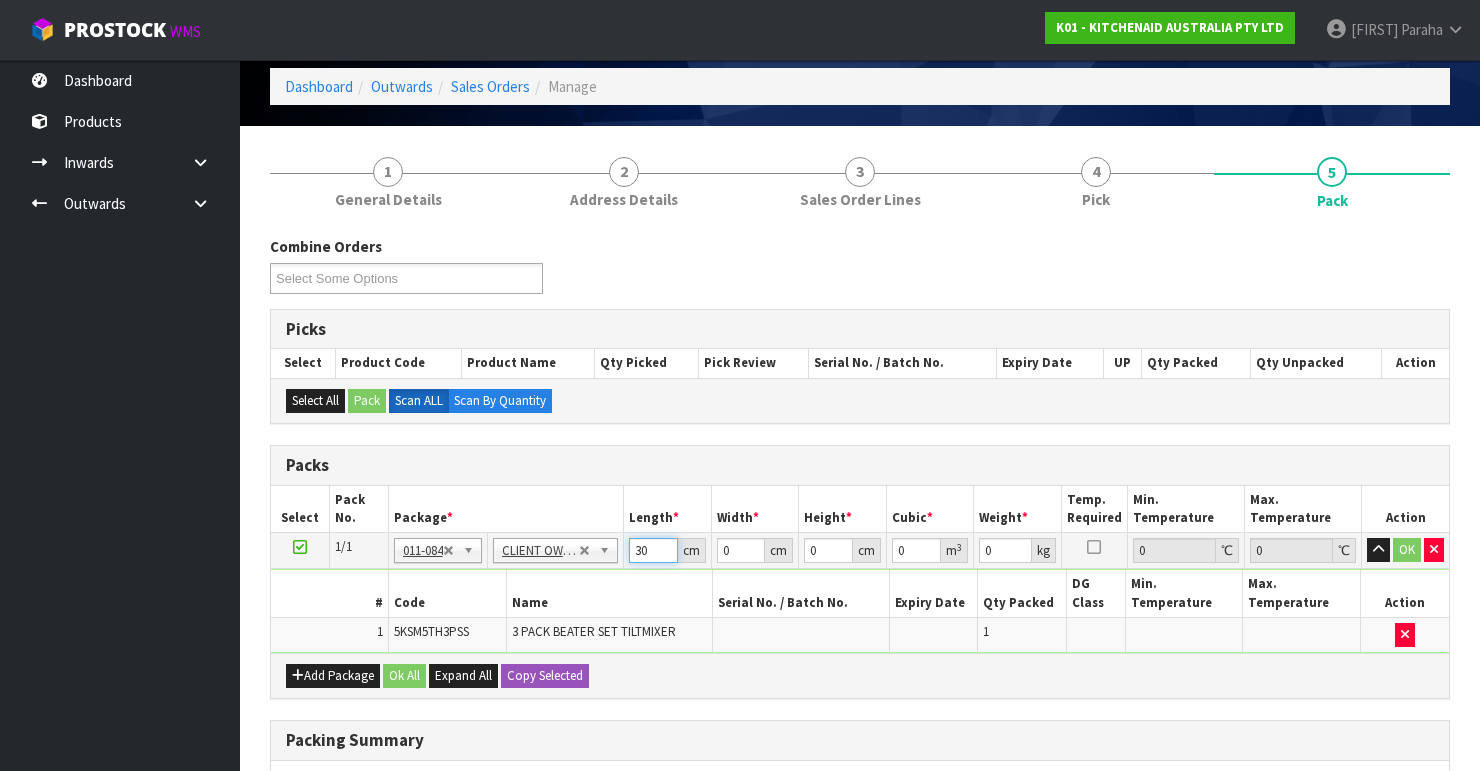 type on "30" 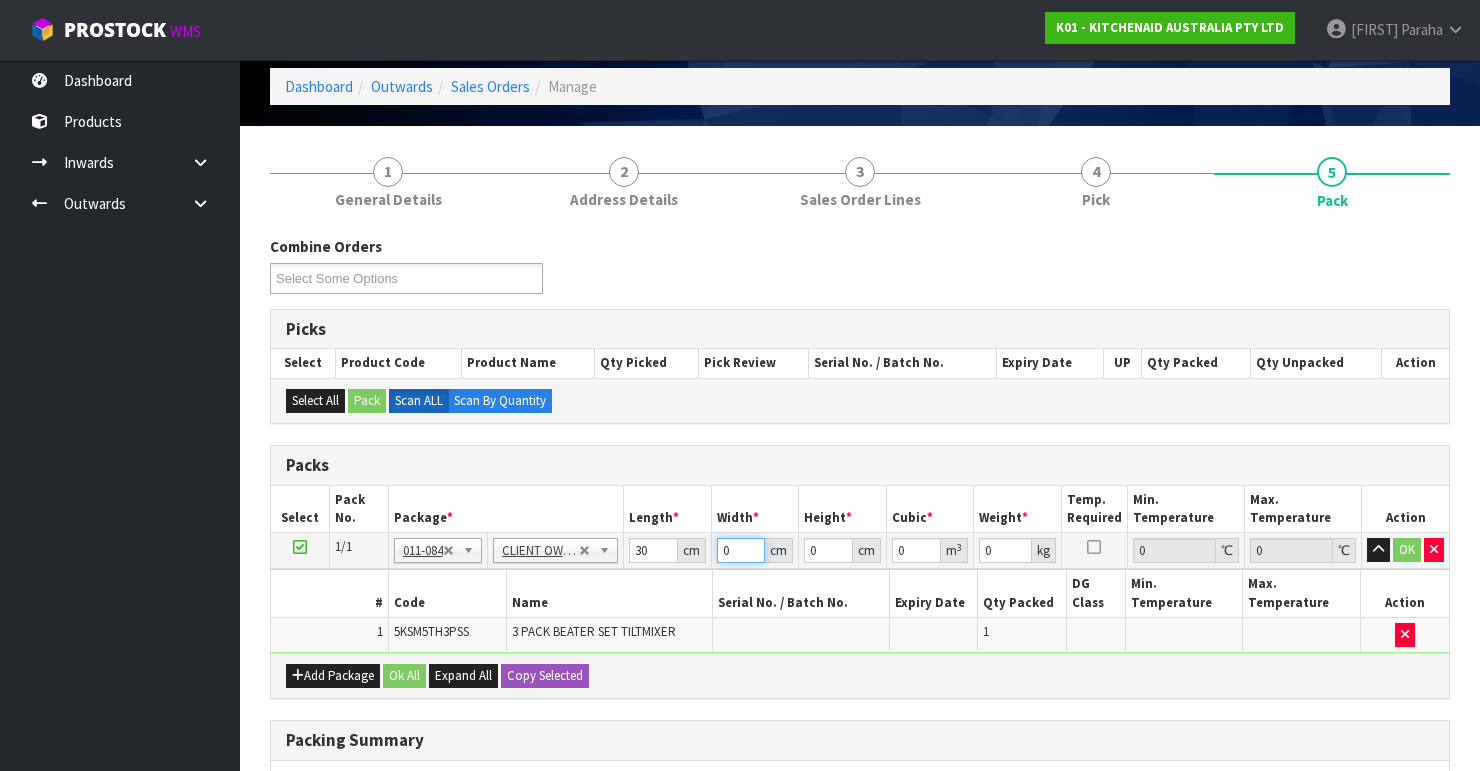 drag, startPoint x: 730, startPoint y: 559, endPoint x: 706, endPoint y: 562, distance: 24.186773 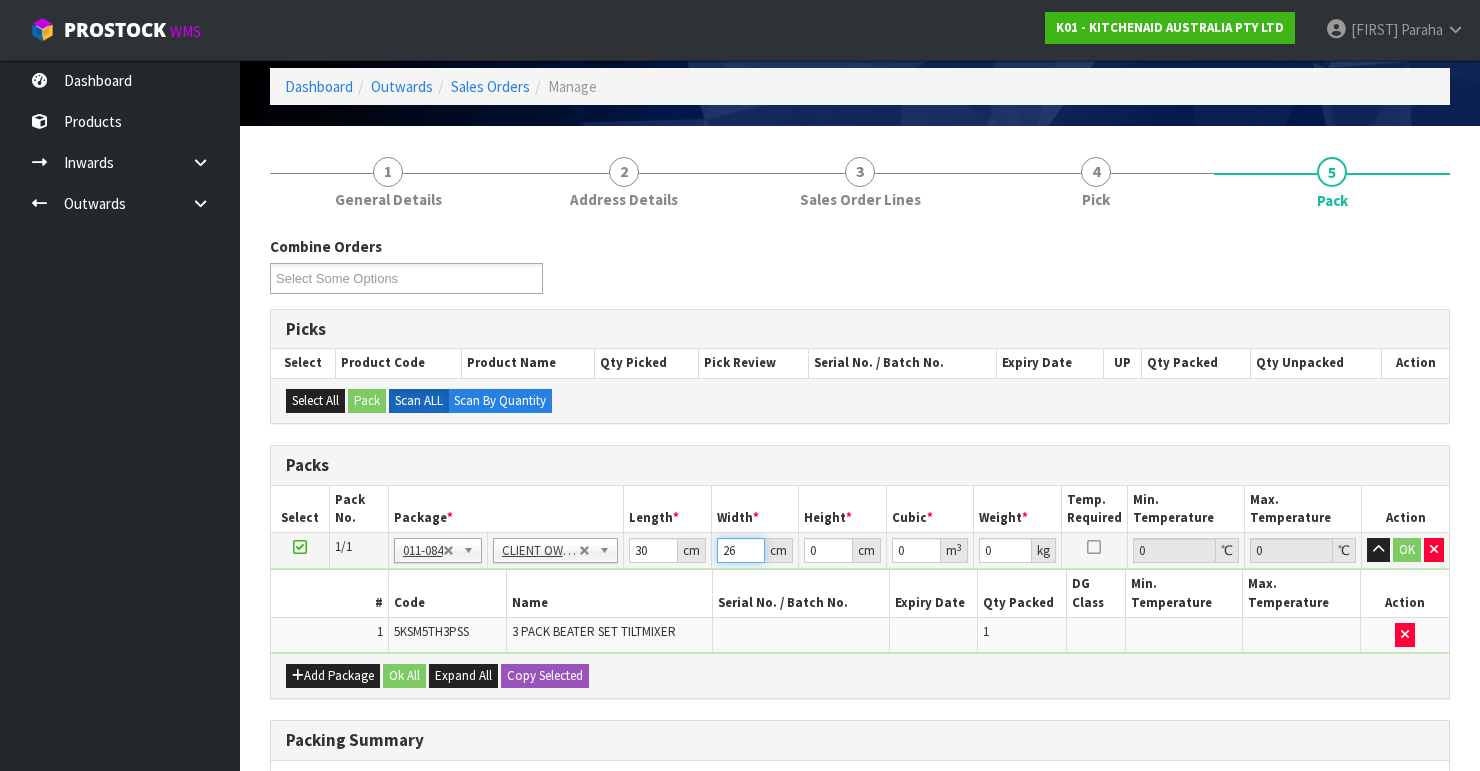 type on "26" 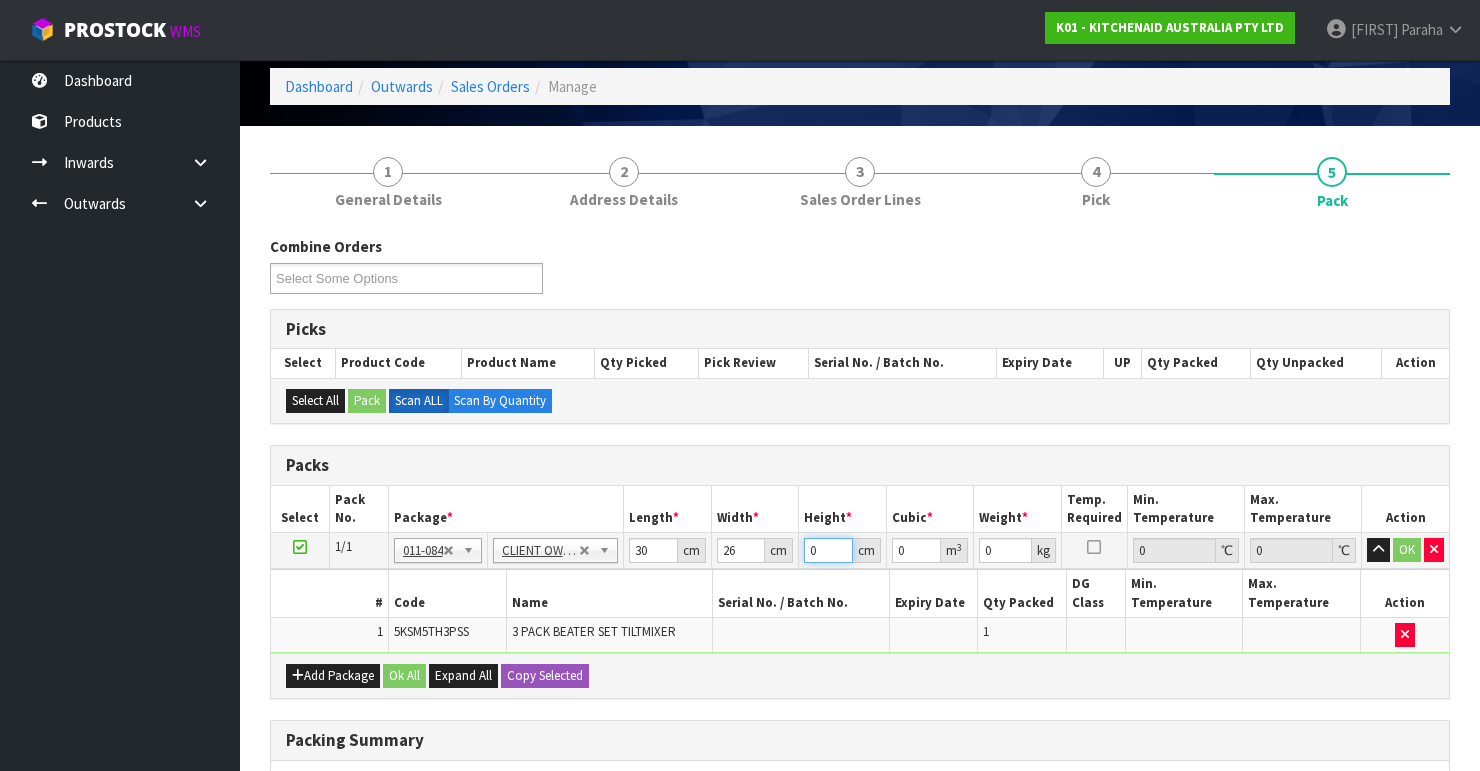 drag, startPoint x: 823, startPoint y: 551, endPoint x: 802, endPoint y: 545, distance: 21.84033 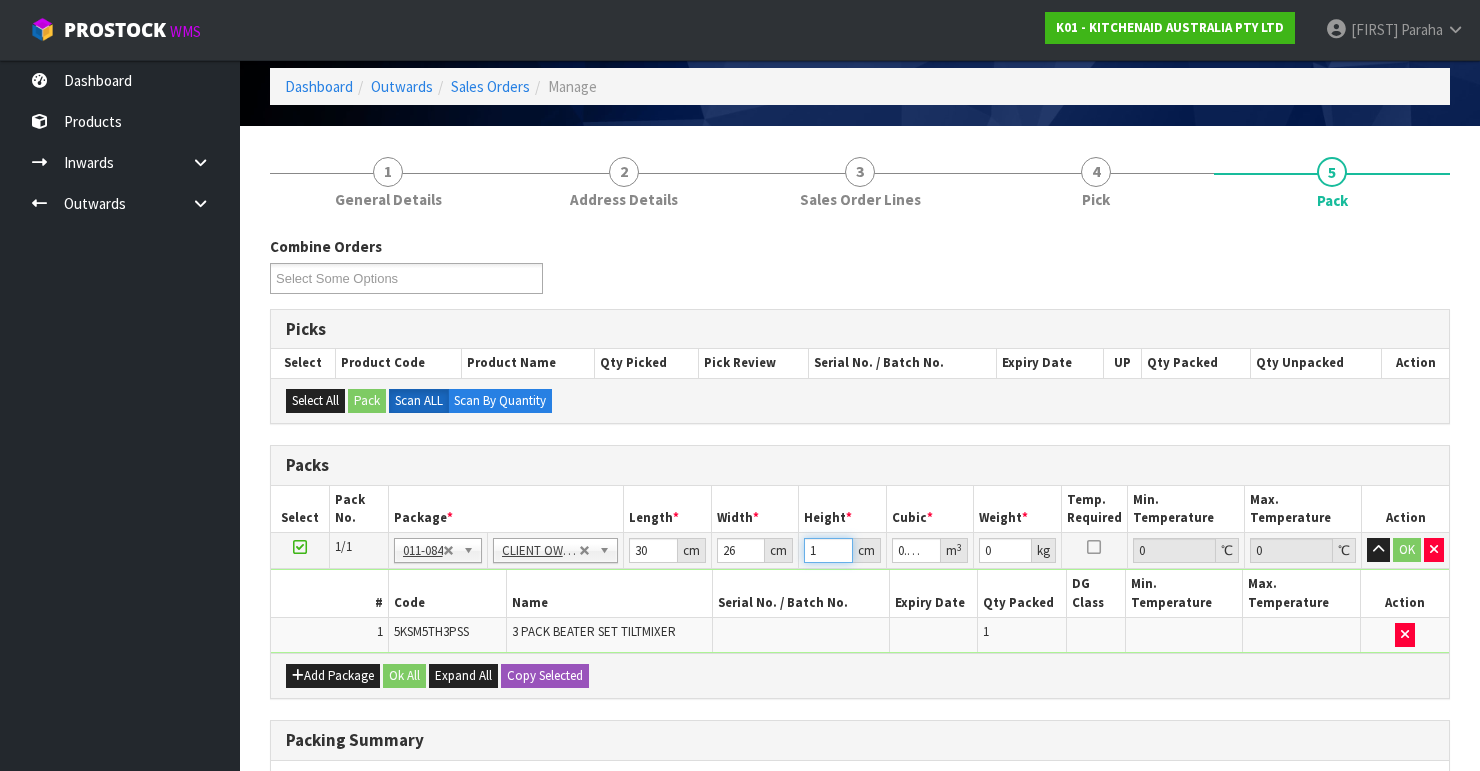 type on "13" 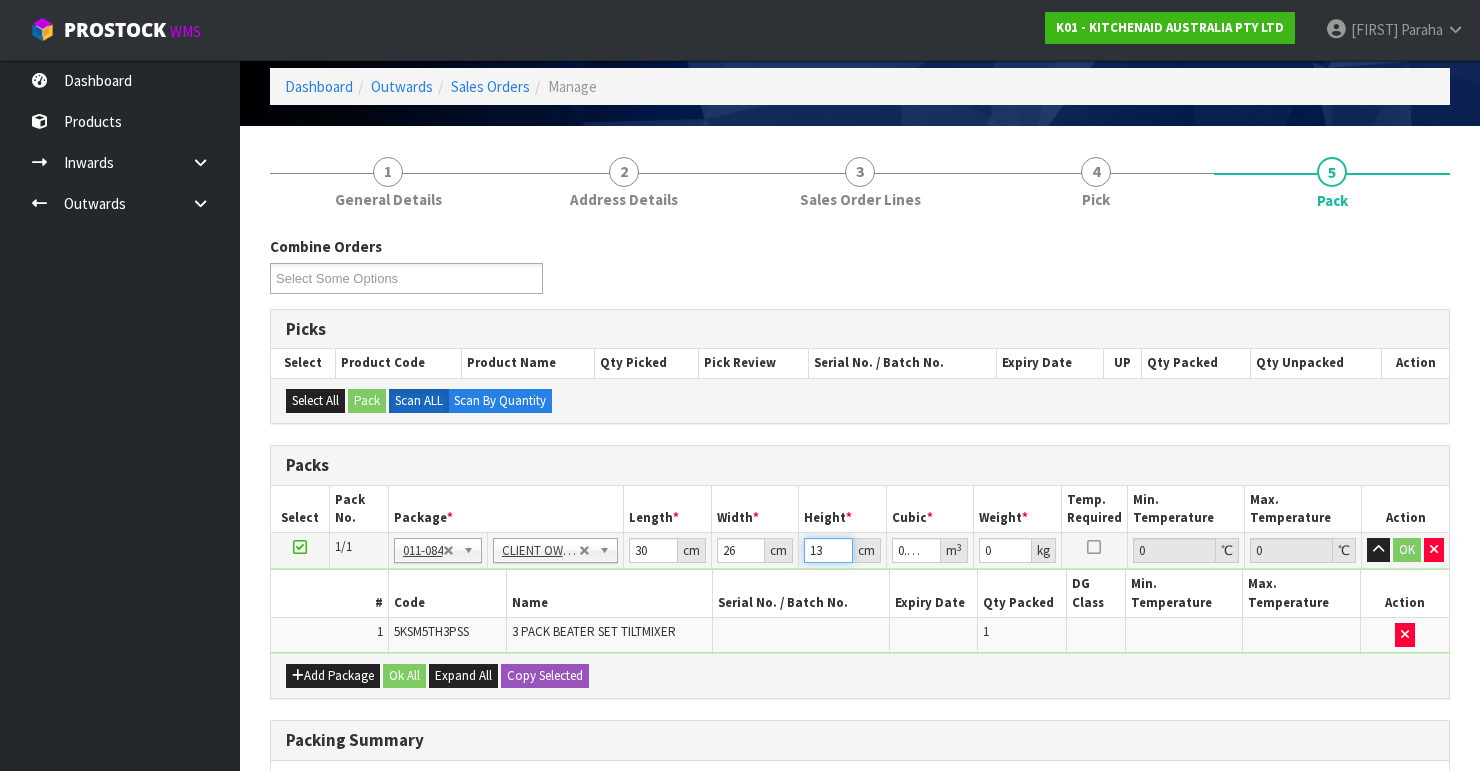 type on "13" 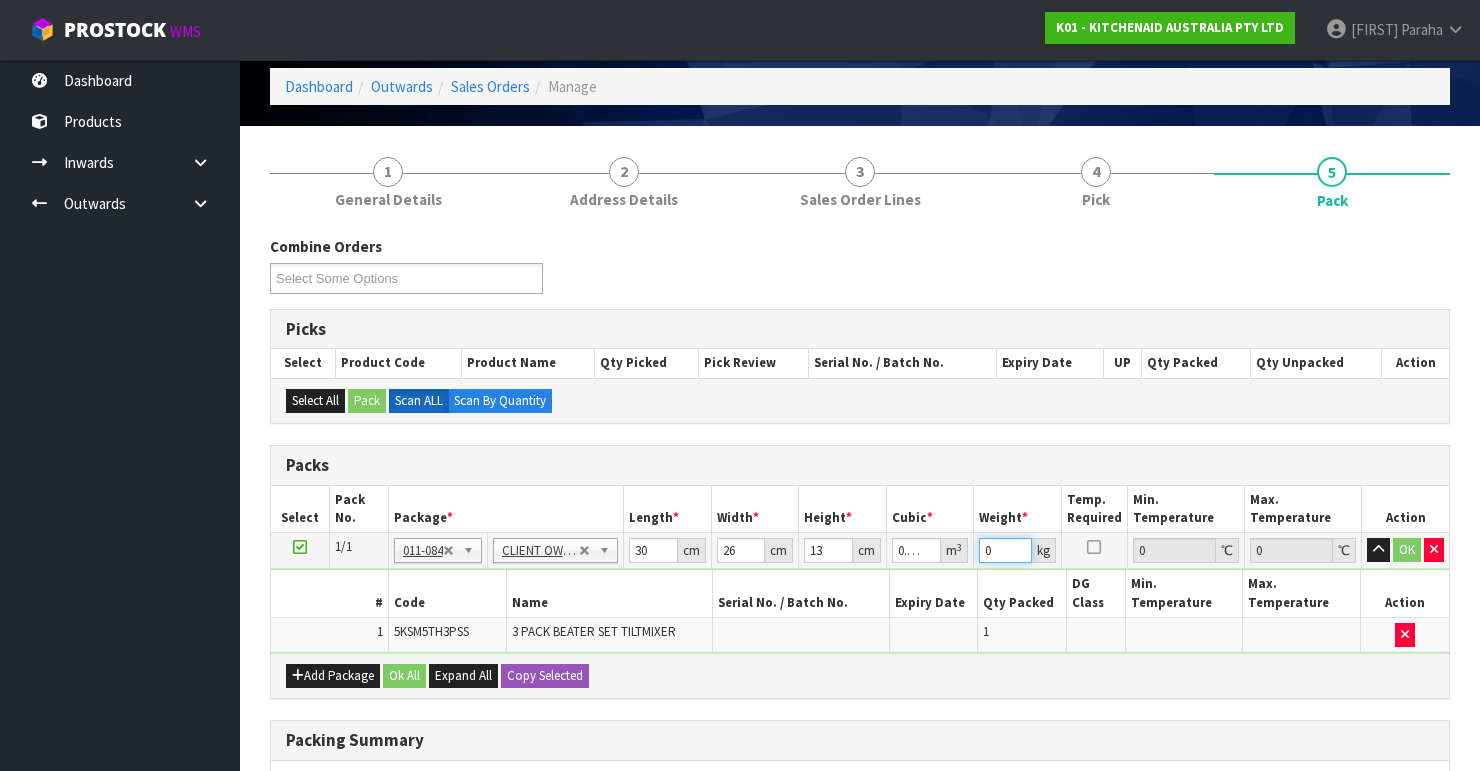 drag, startPoint x: 1002, startPoint y: 548, endPoint x: 975, endPoint y: 555, distance: 27.89265 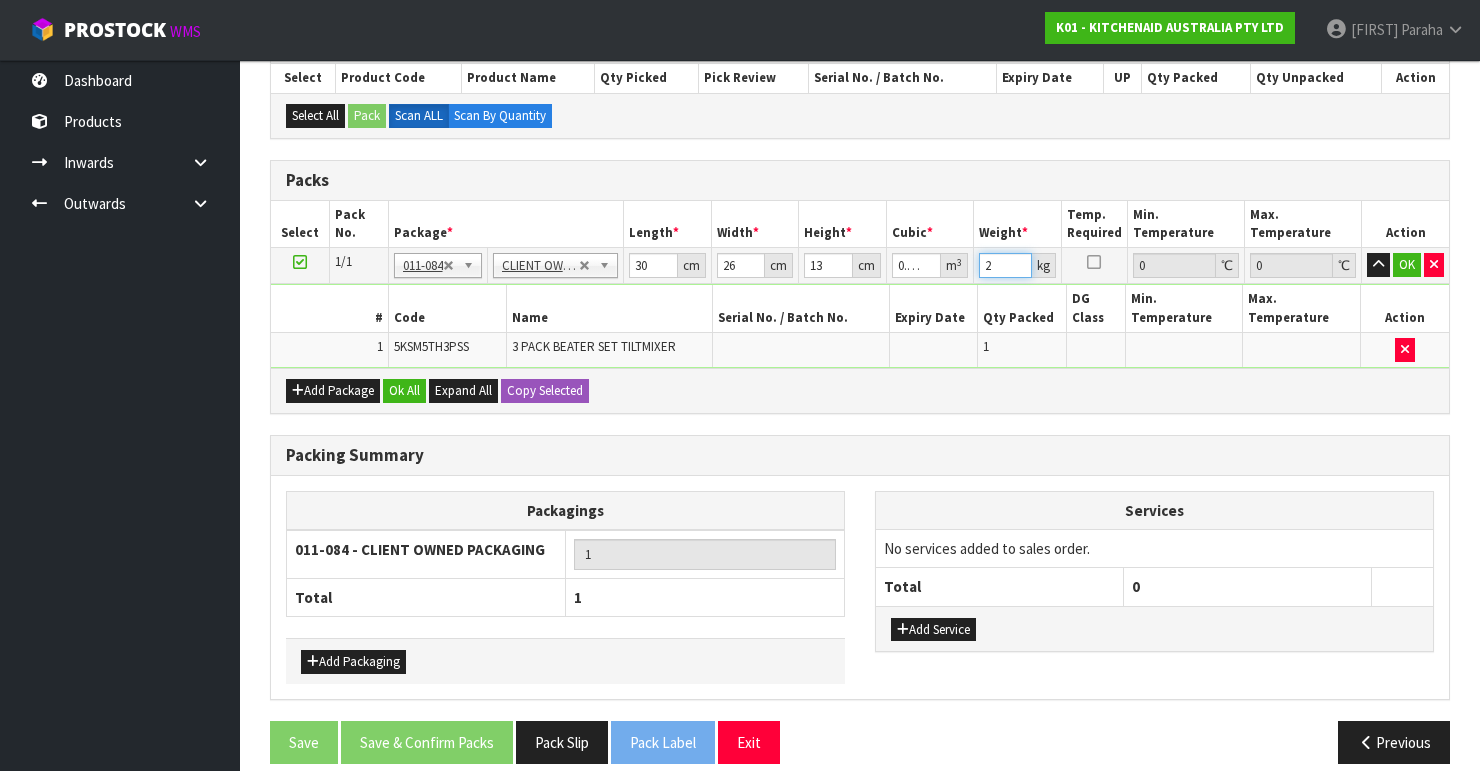 scroll, scrollTop: 378, scrollLeft: 0, axis: vertical 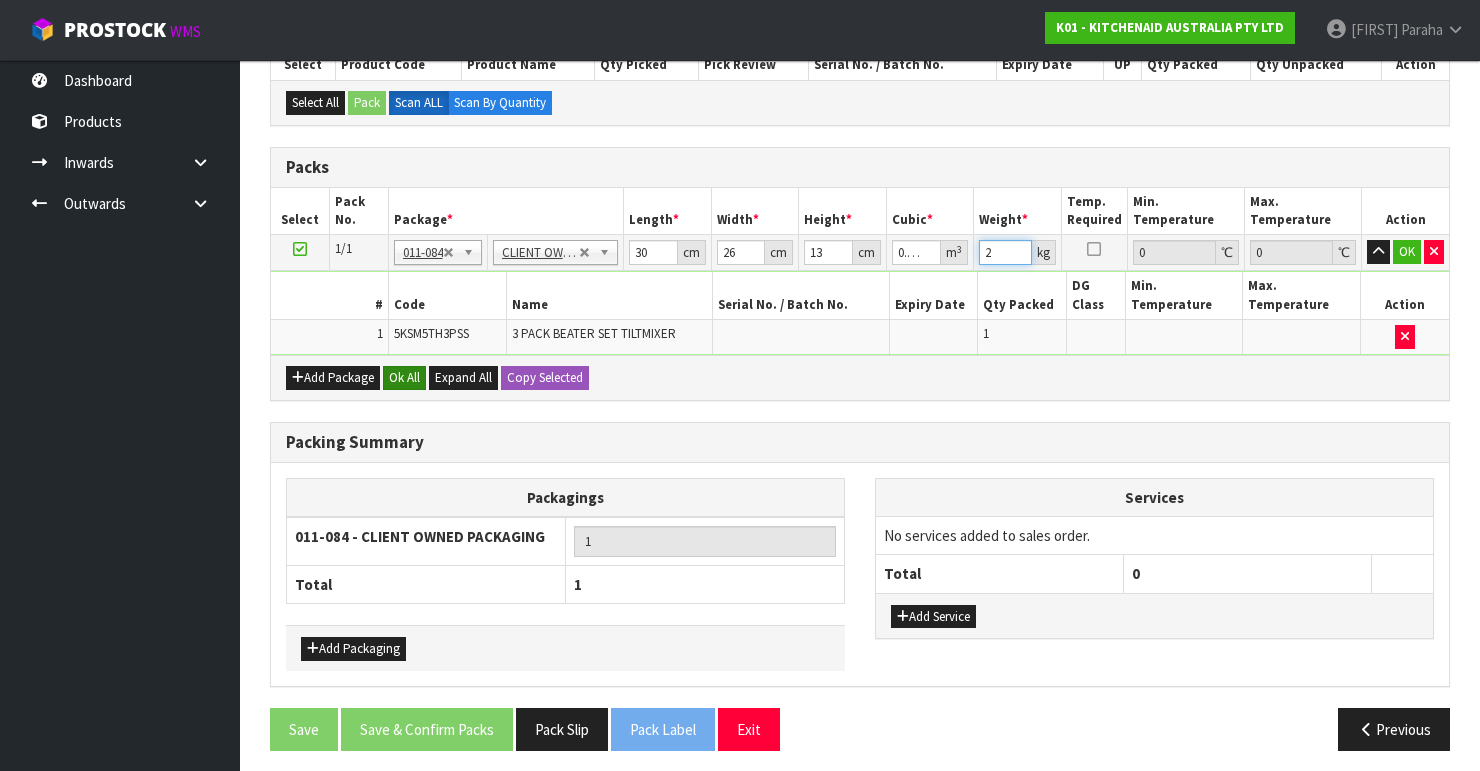type on "2" 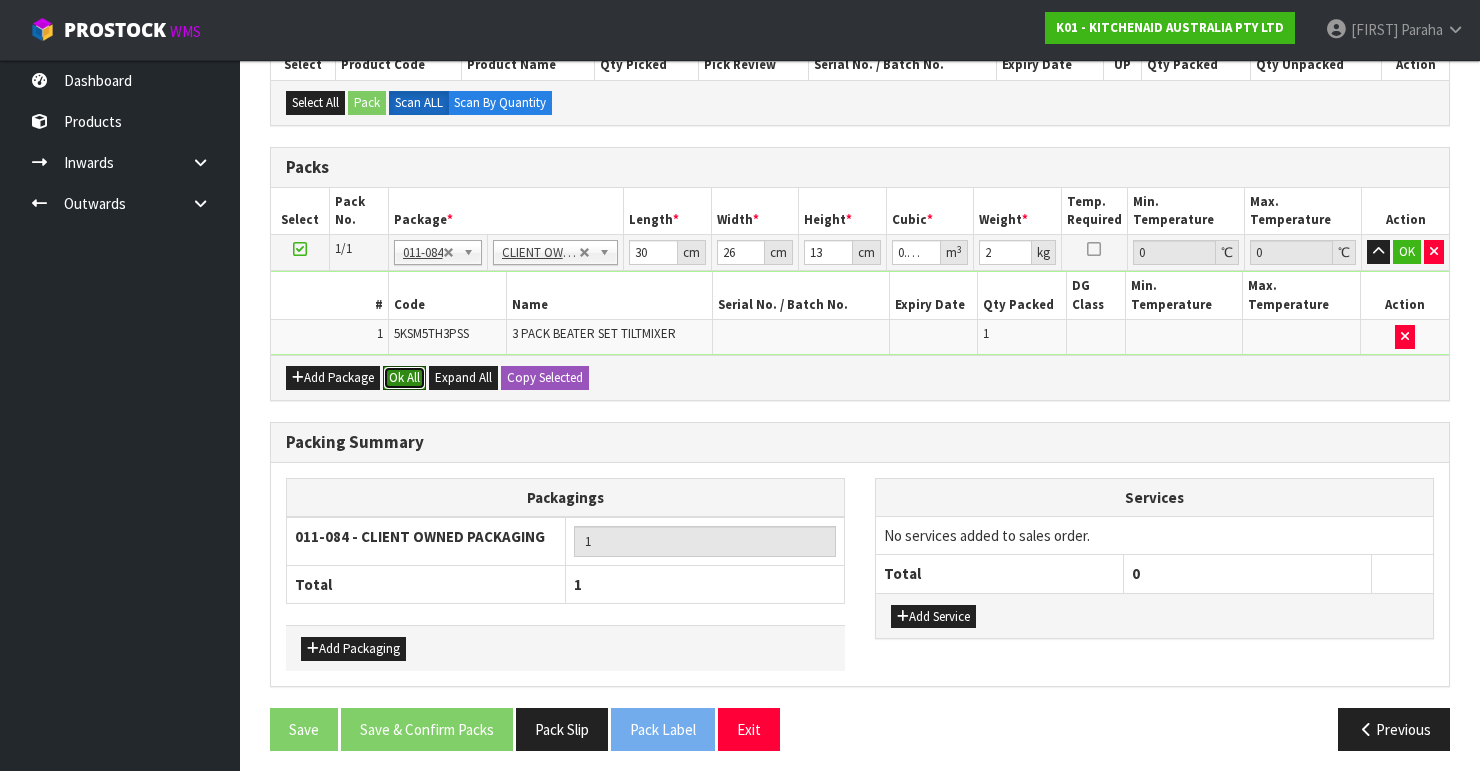 click on "Ok All" at bounding box center [404, 378] 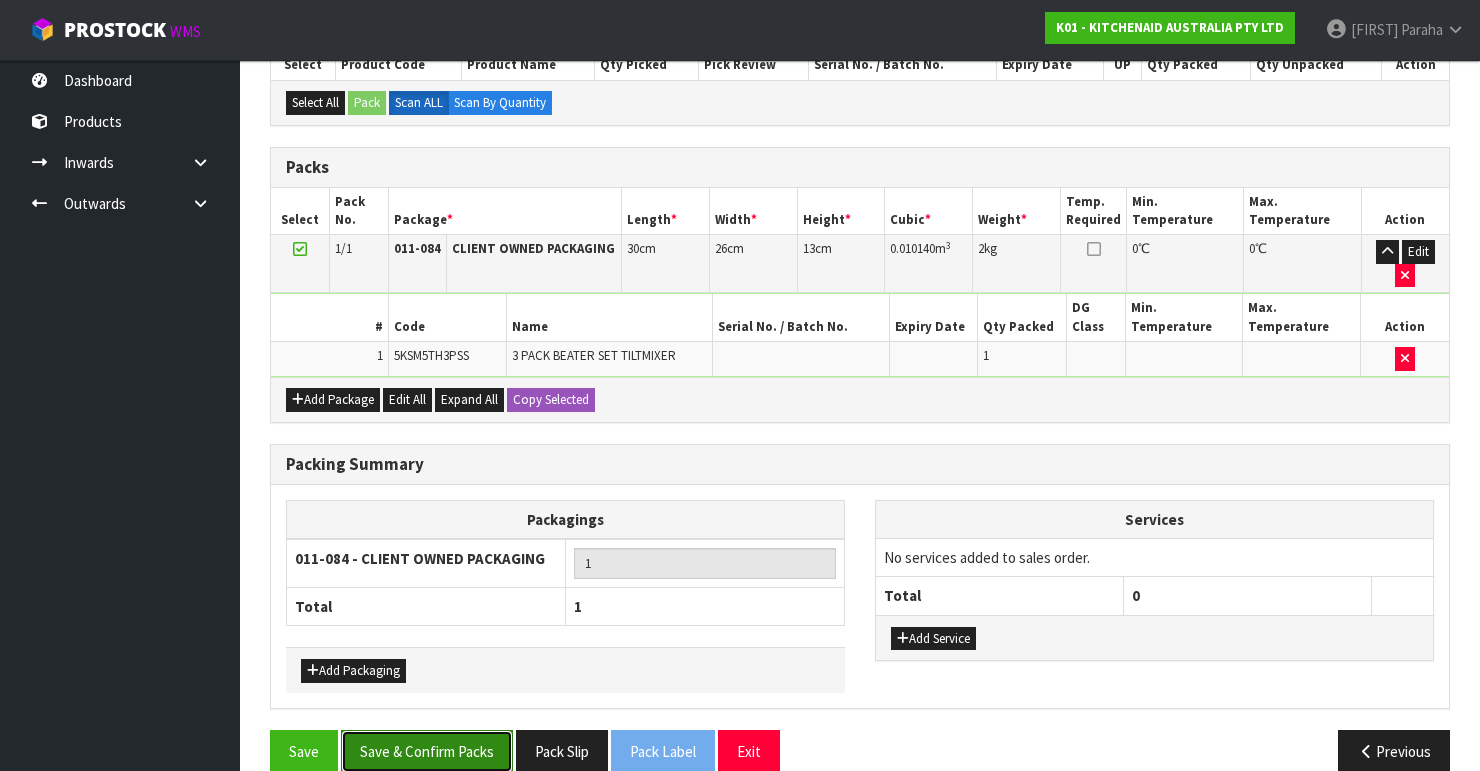 click on "Save & Confirm Packs" at bounding box center (427, 751) 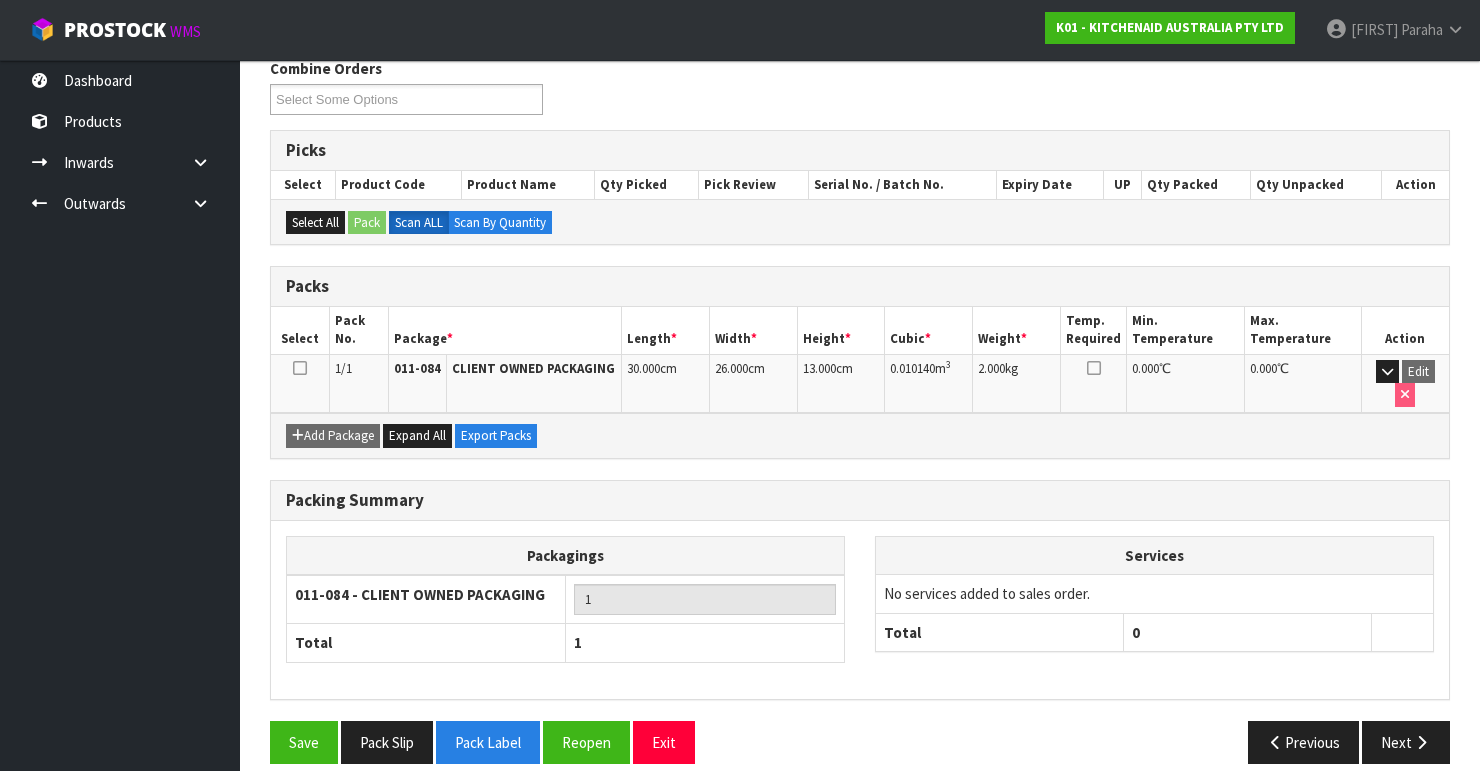 scroll, scrollTop: 346, scrollLeft: 0, axis: vertical 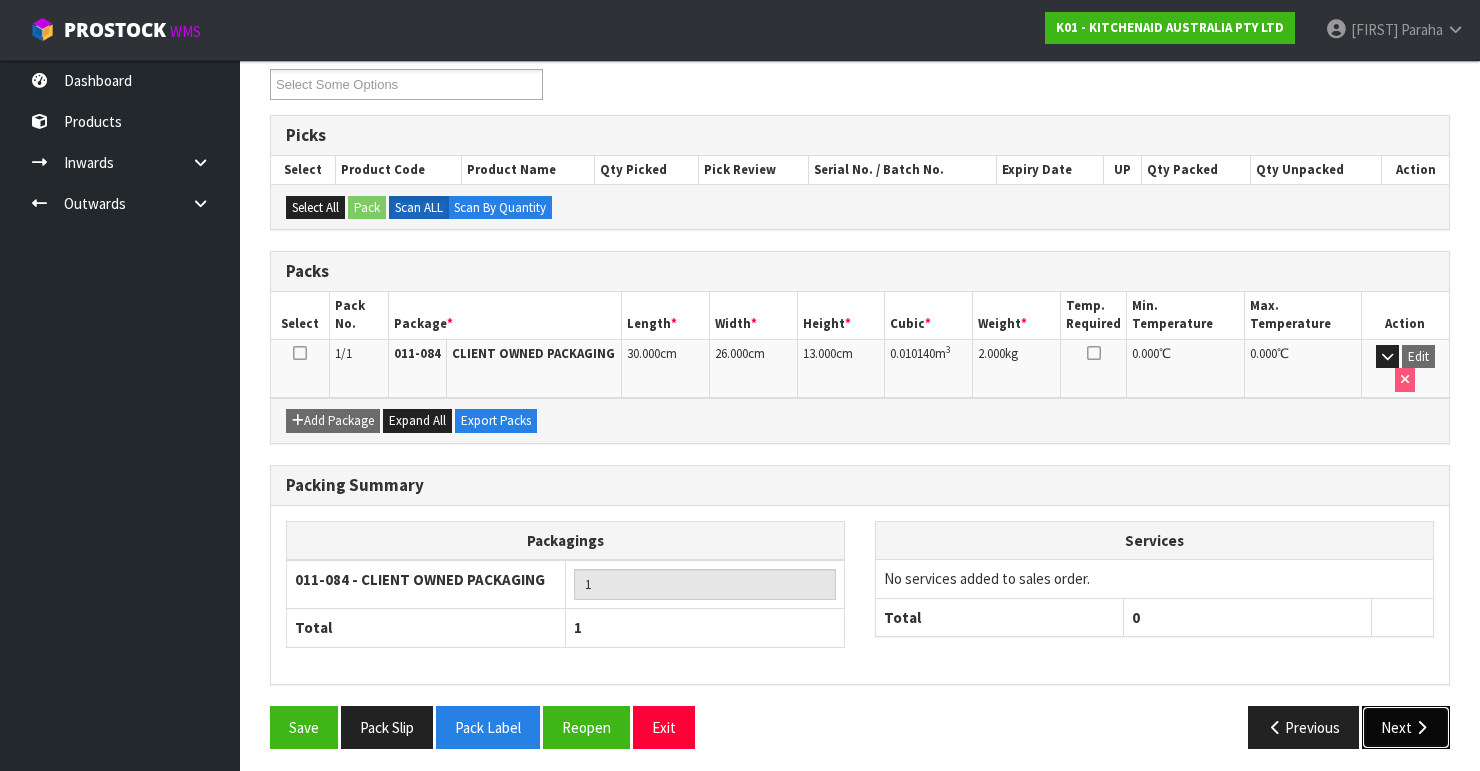 click on "Next" at bounding box center [1406, 727] 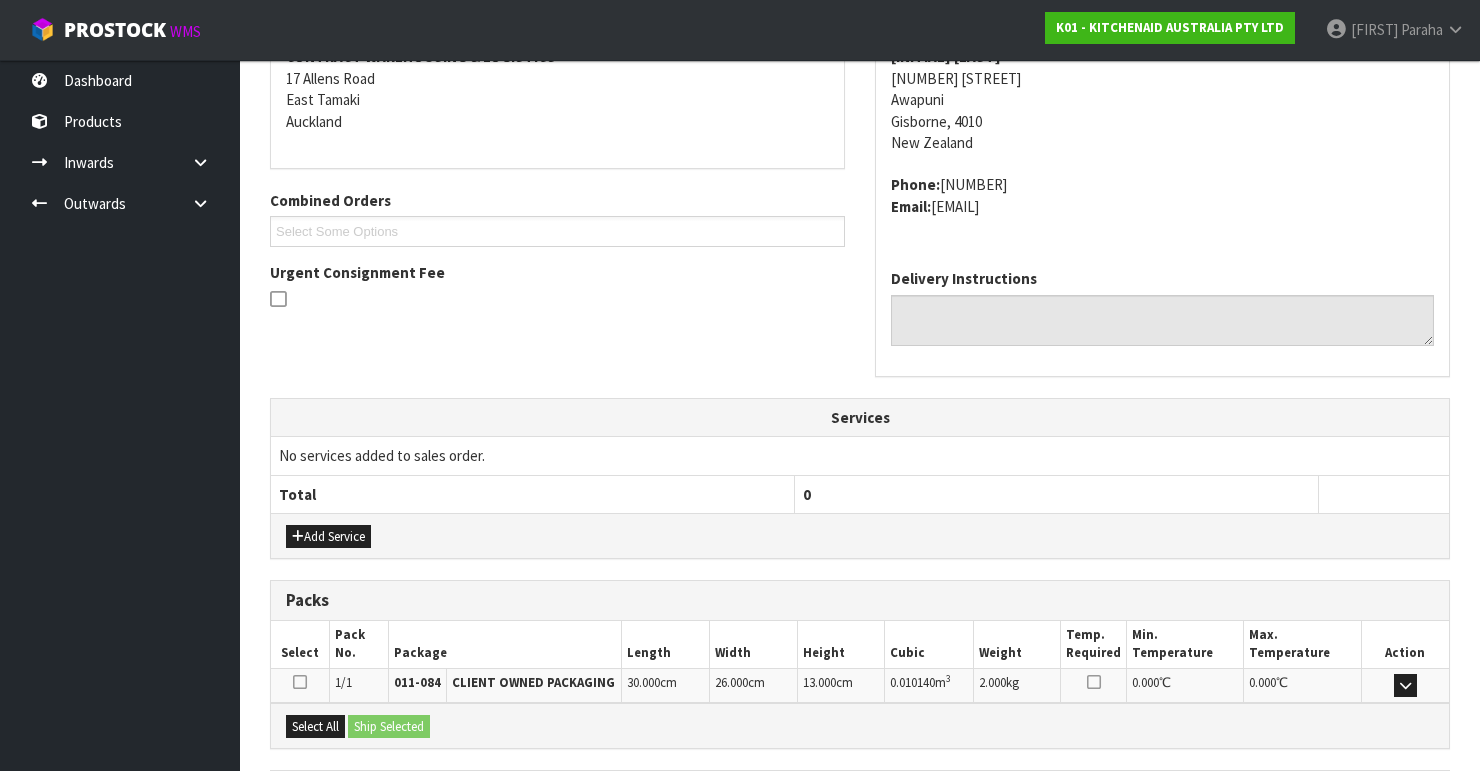 scroll, scrollTop: 584, scrollLeft: 0, axis: vertical 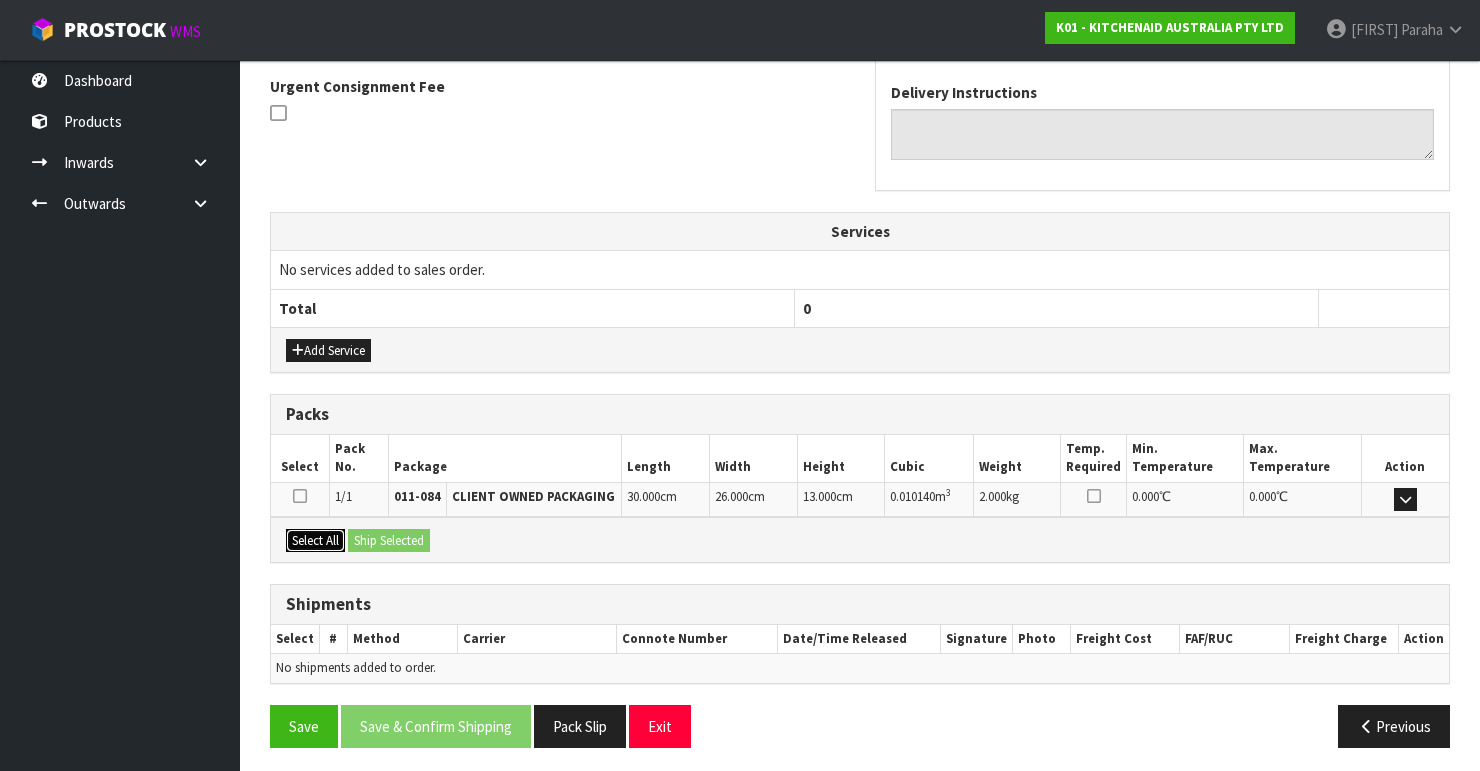 click on "Select All" at bounding box center (315, 541) 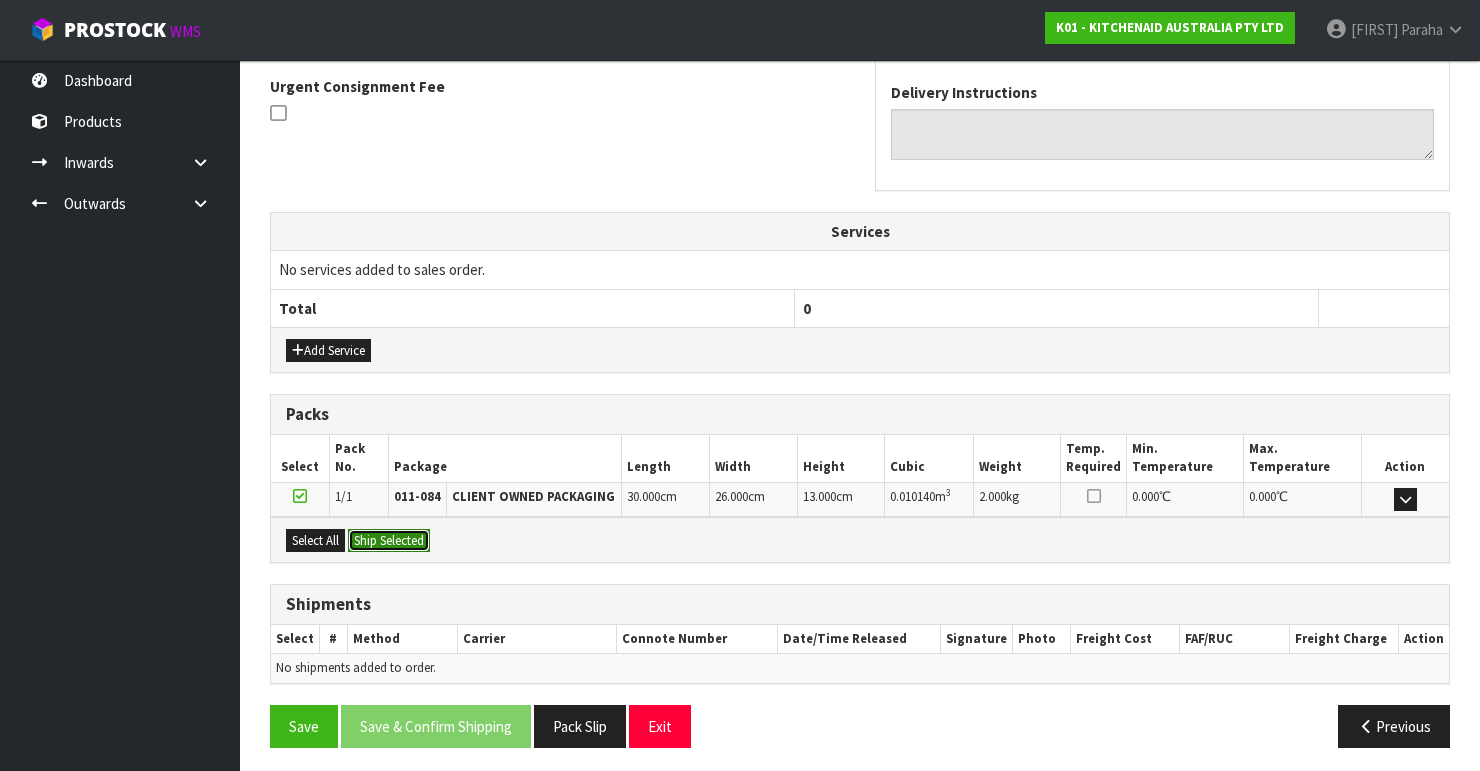 click on "Ship Selected" at bounding box center (389, 541) 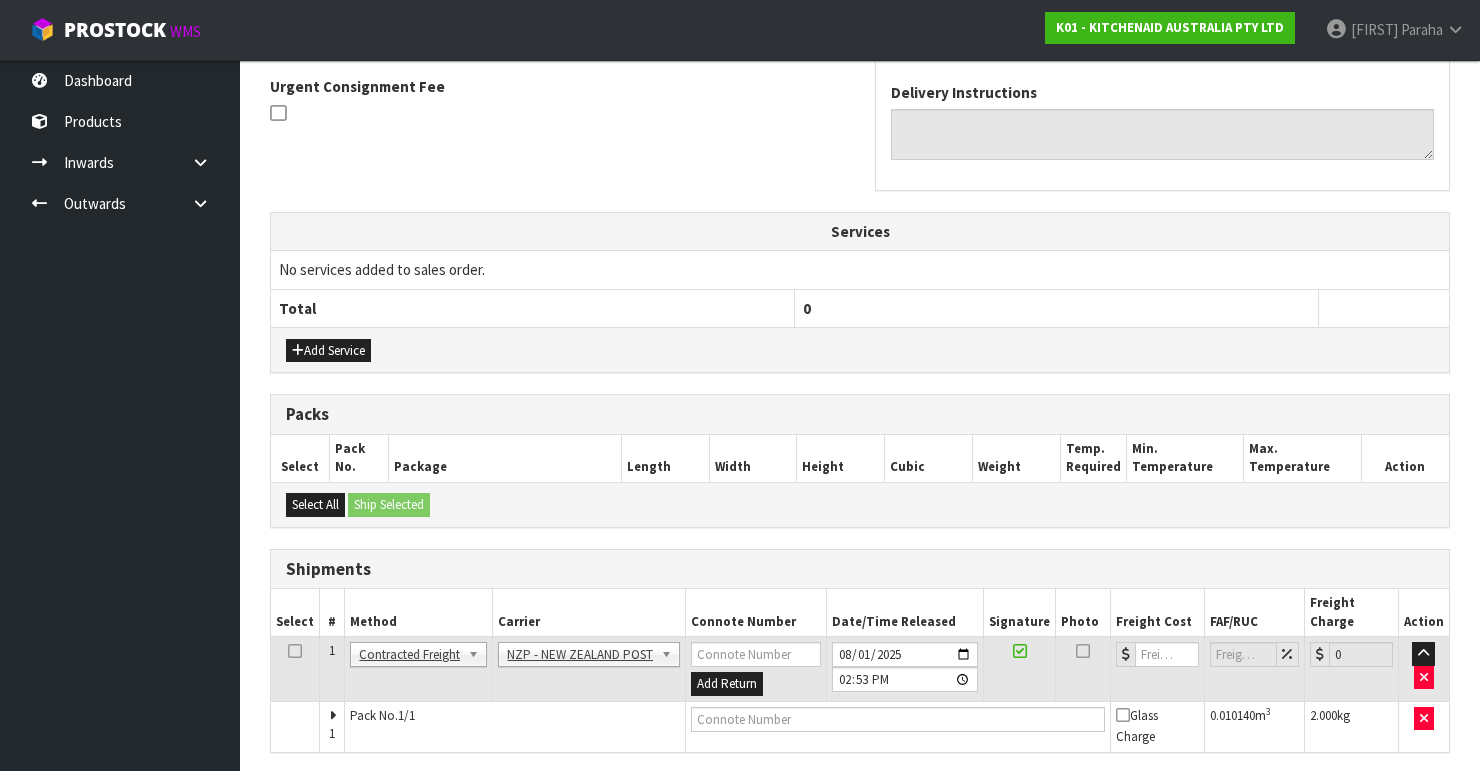 scroll, scrollTop: 635, scrollLeft: 0, axis: vertical 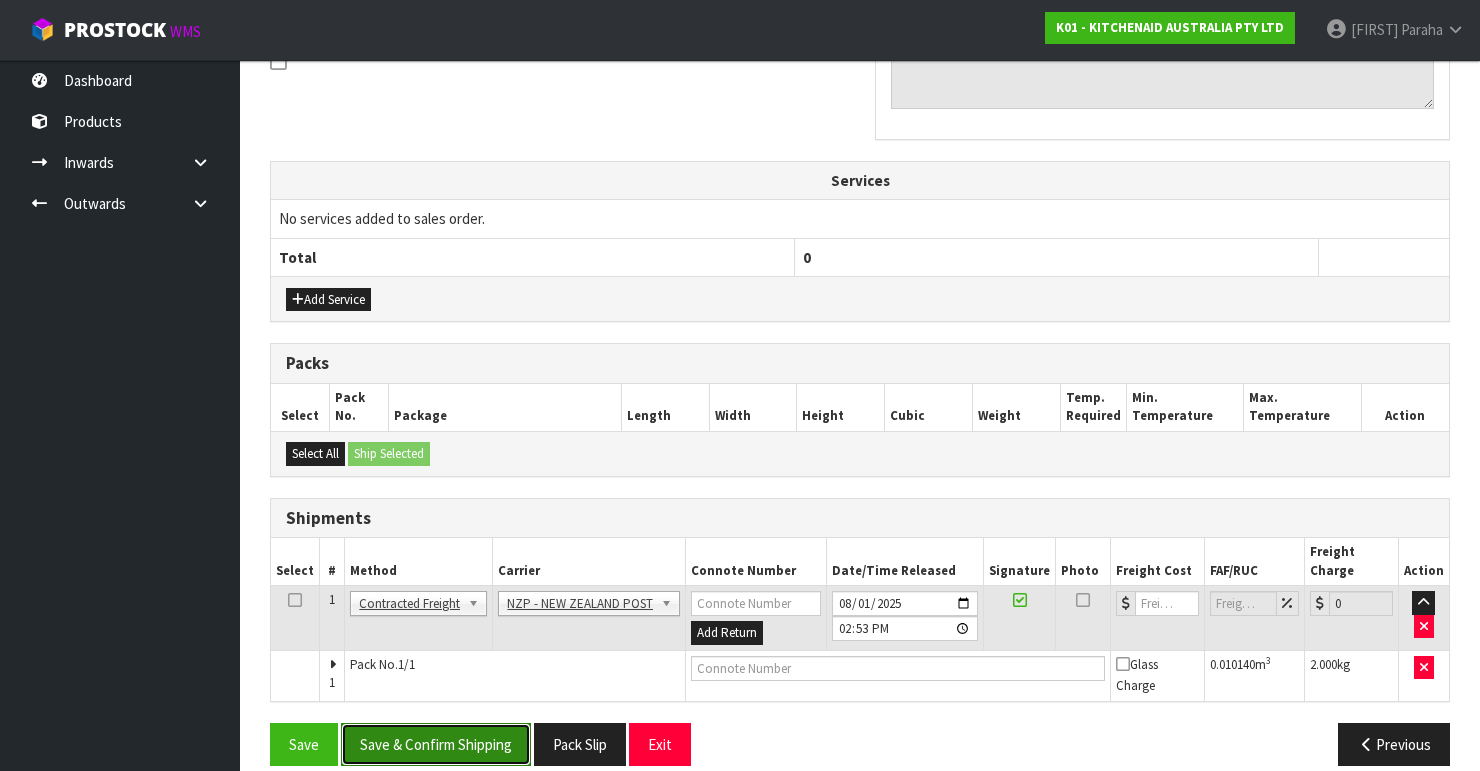 click on "Save & Confirm Shipping" at bounding box center (436, 744) 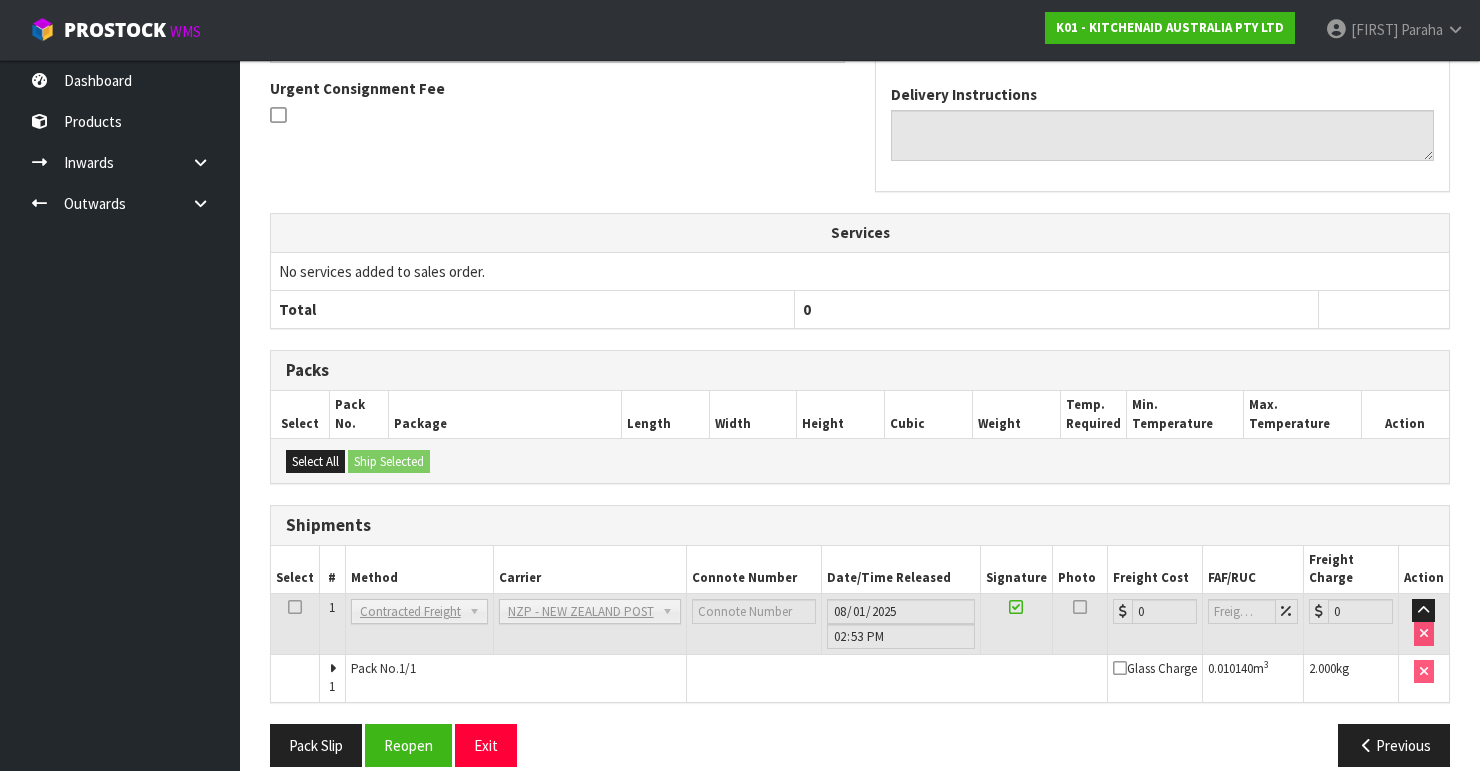 scroll, scrollTop: 605, scrollLeft: 0, axis: vertical 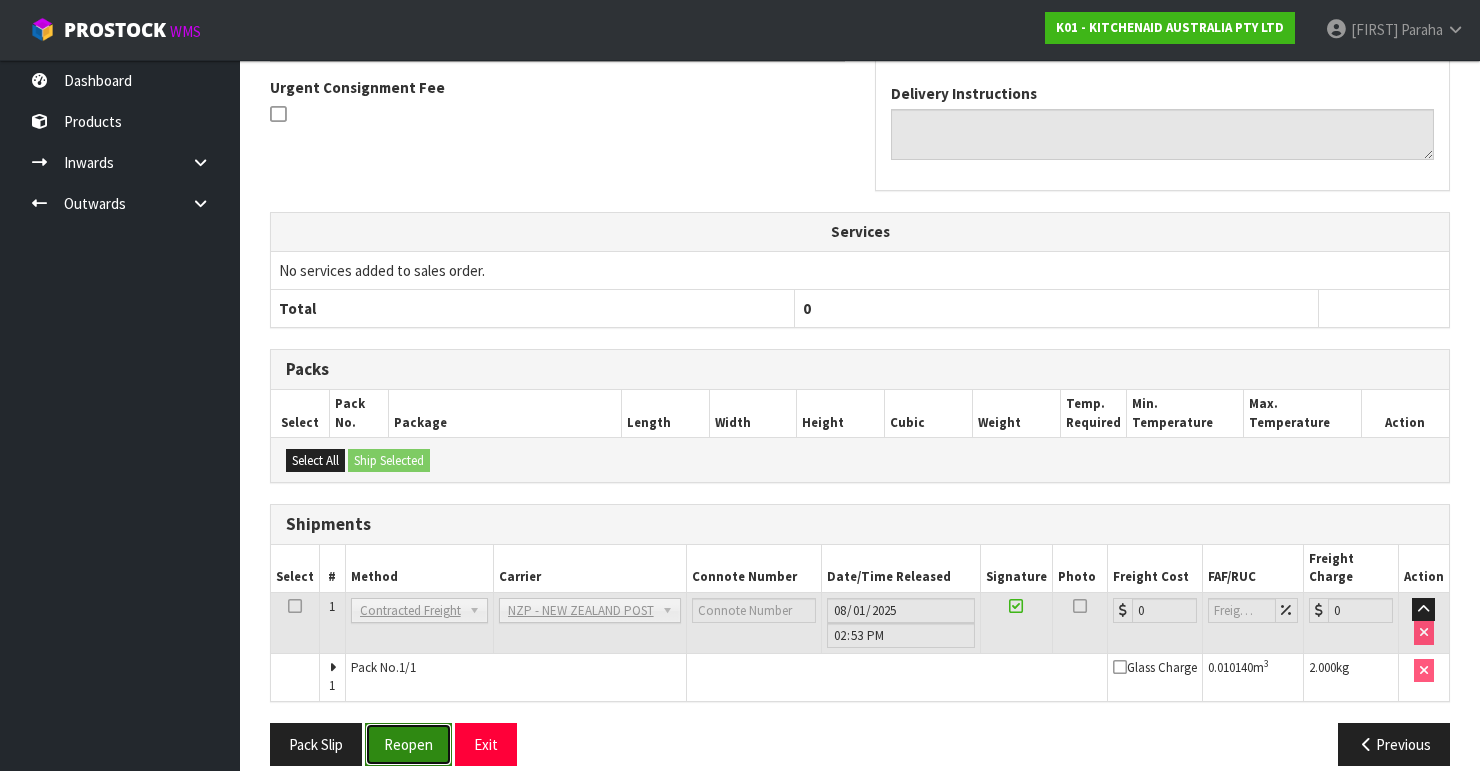 click on "Reopen" at bounding box center (408, 744) 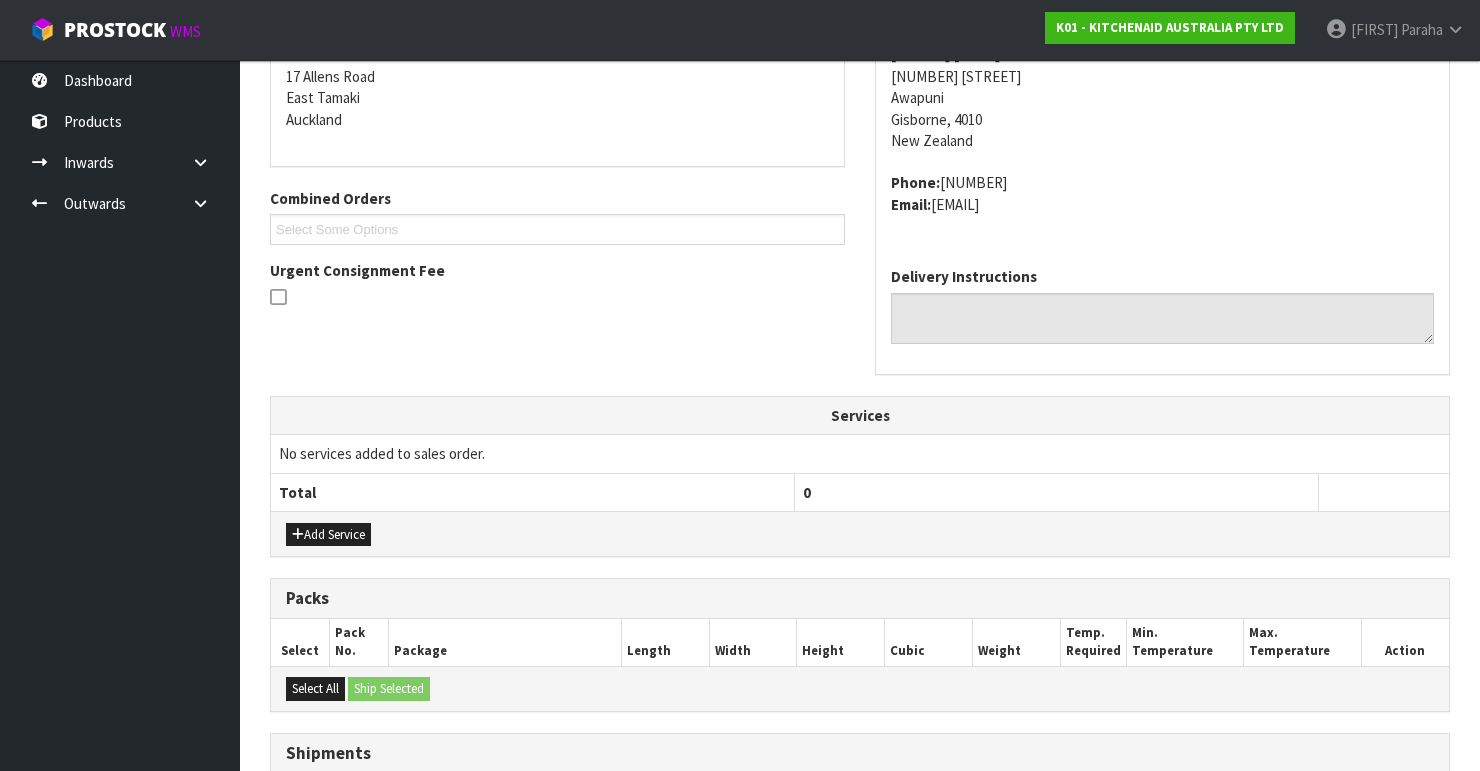 scroll, scrollTop: 638, scrollLeft: 0, axis: vertical 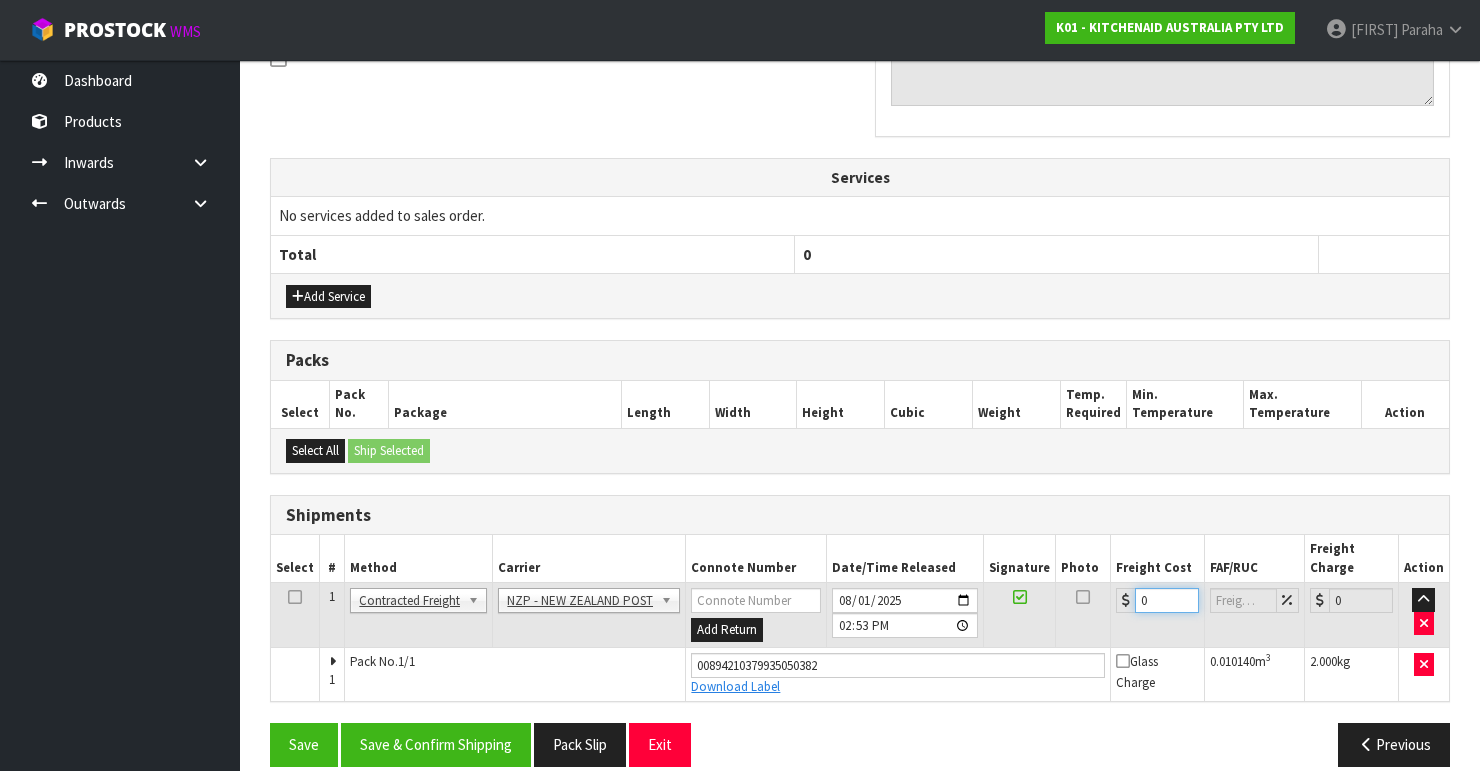 drag, startPoint x: 1156, startPoint y: 588, endPoint x: 1112, endPoint y: 564, distance: 50.119858 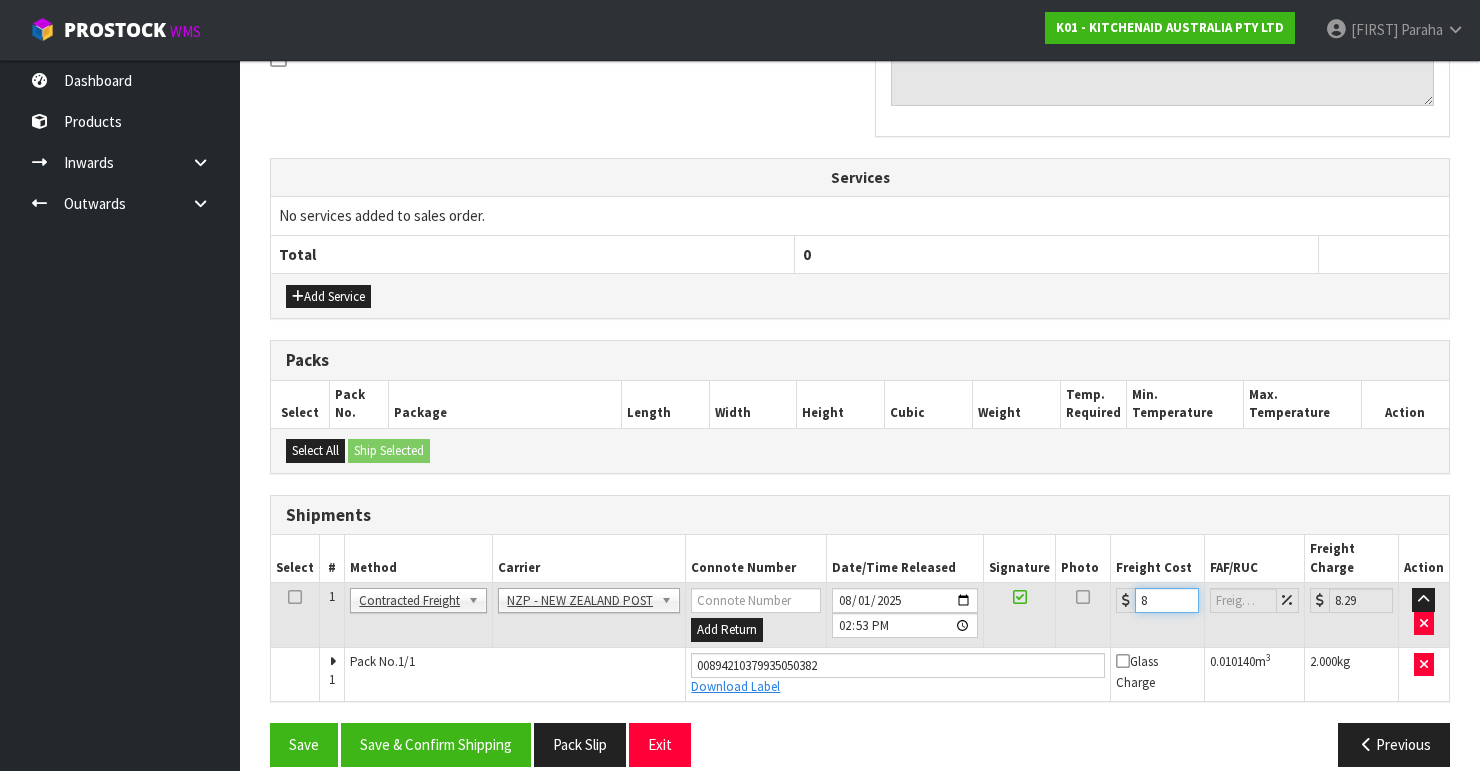 type on "8.4" 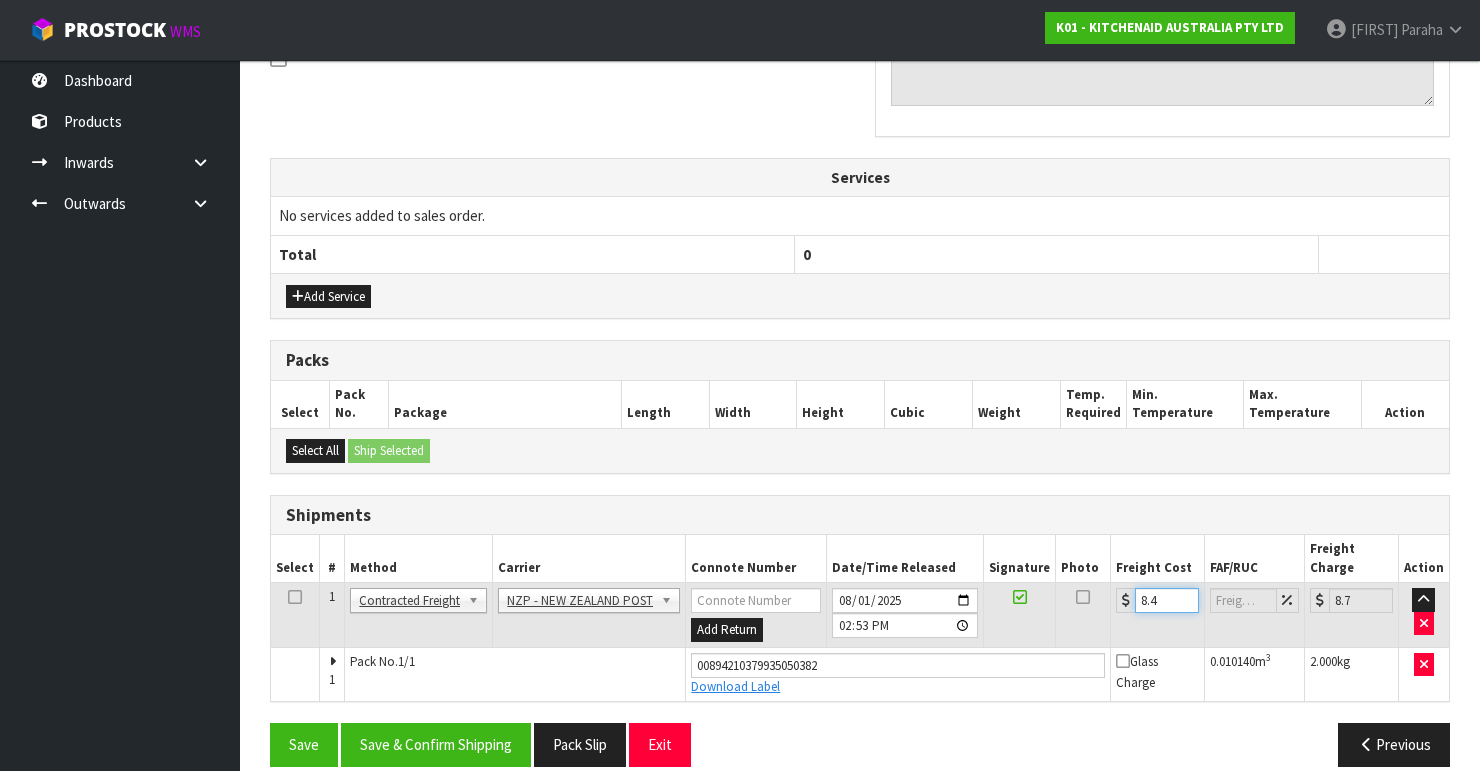 type on "8.45" 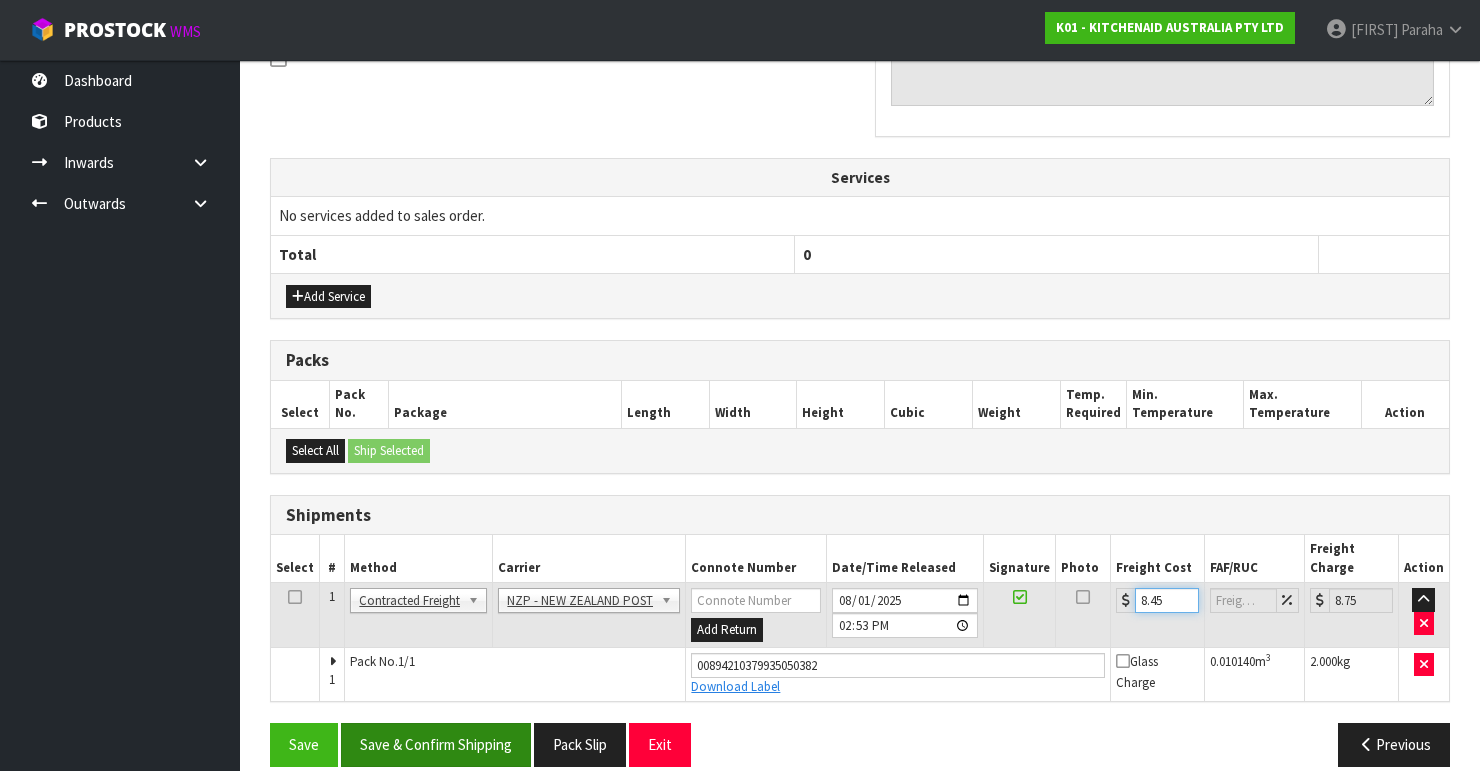 type on "8.45" 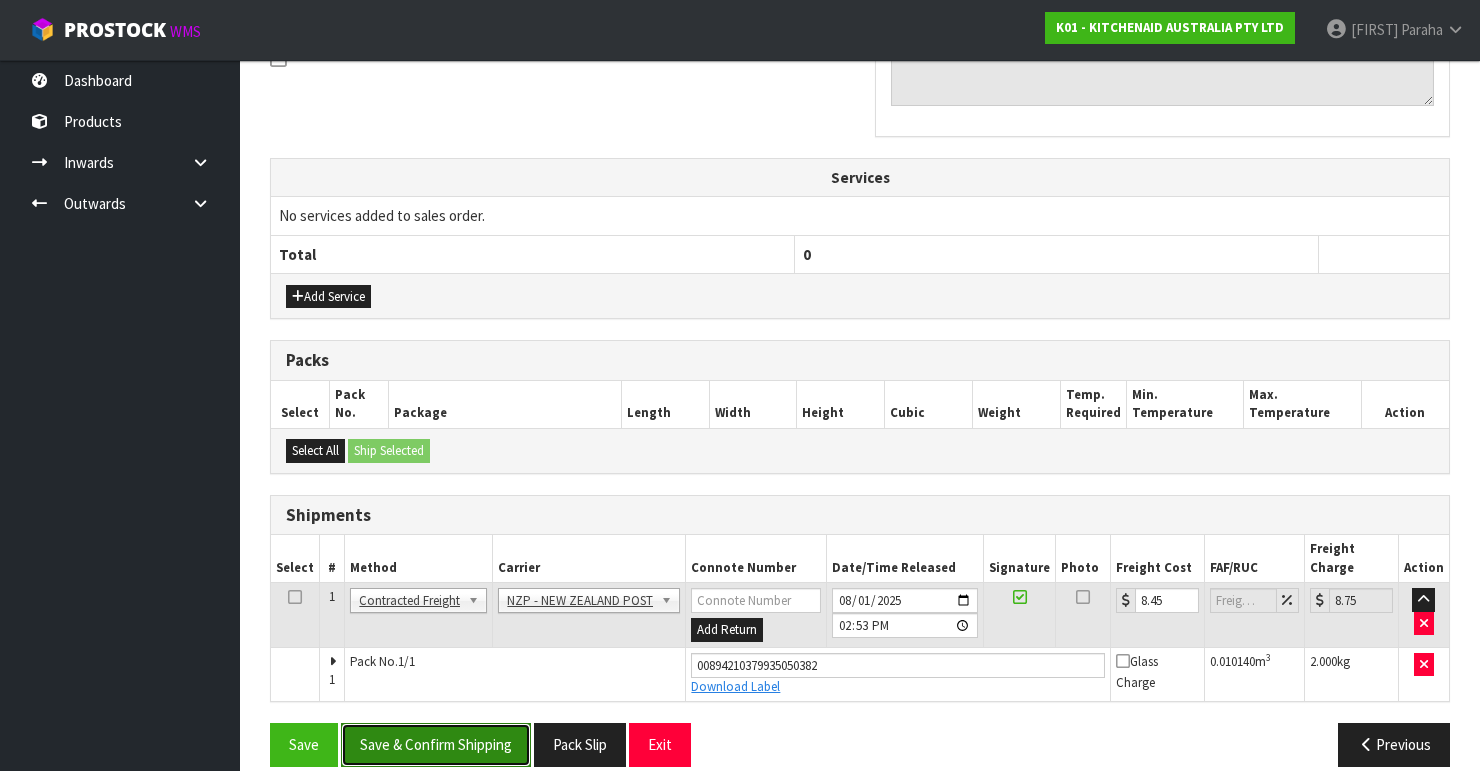 click on "Save & Confirm Shipping" at bounding box center (436, 744) 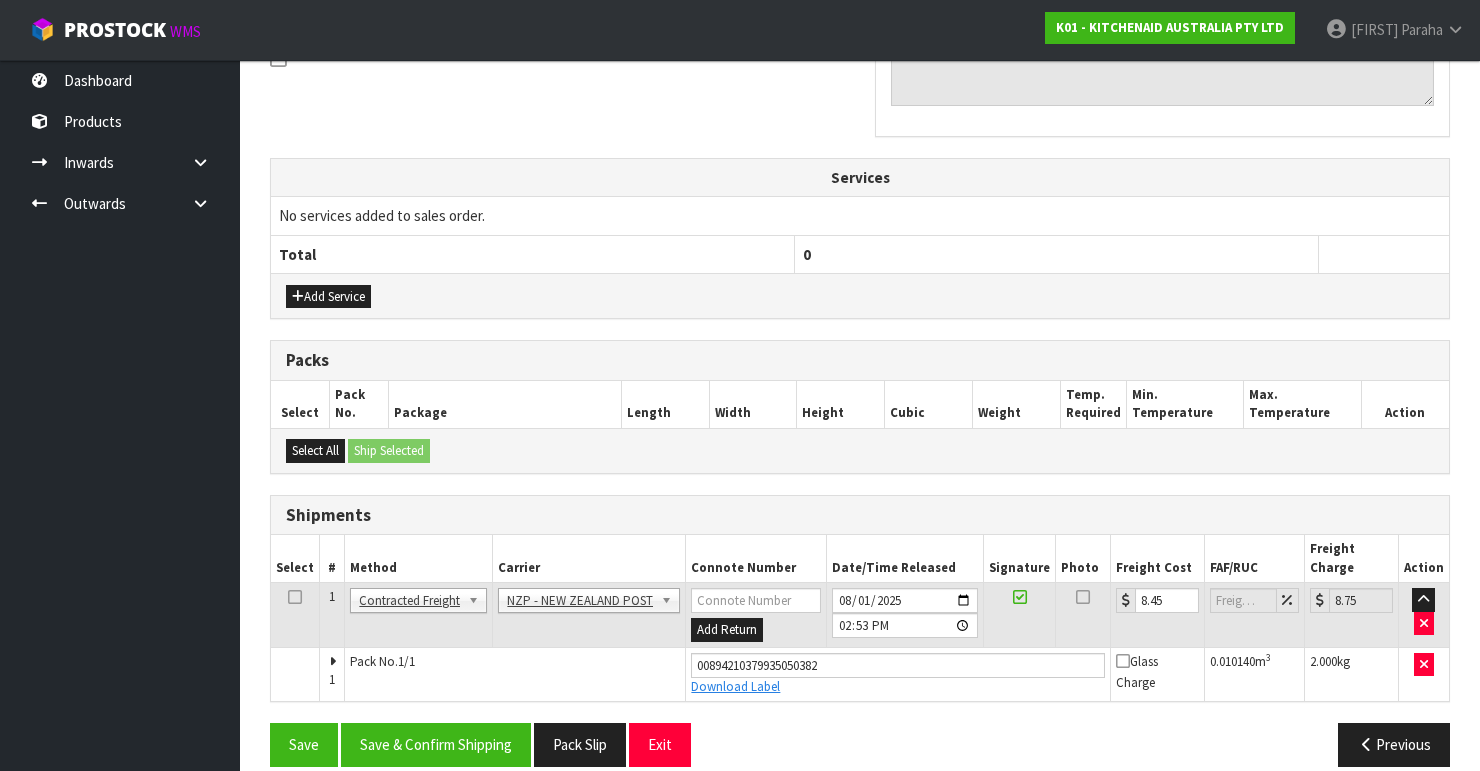 scroll, scrollTop: 0, scrollLeft: 0, axis: both 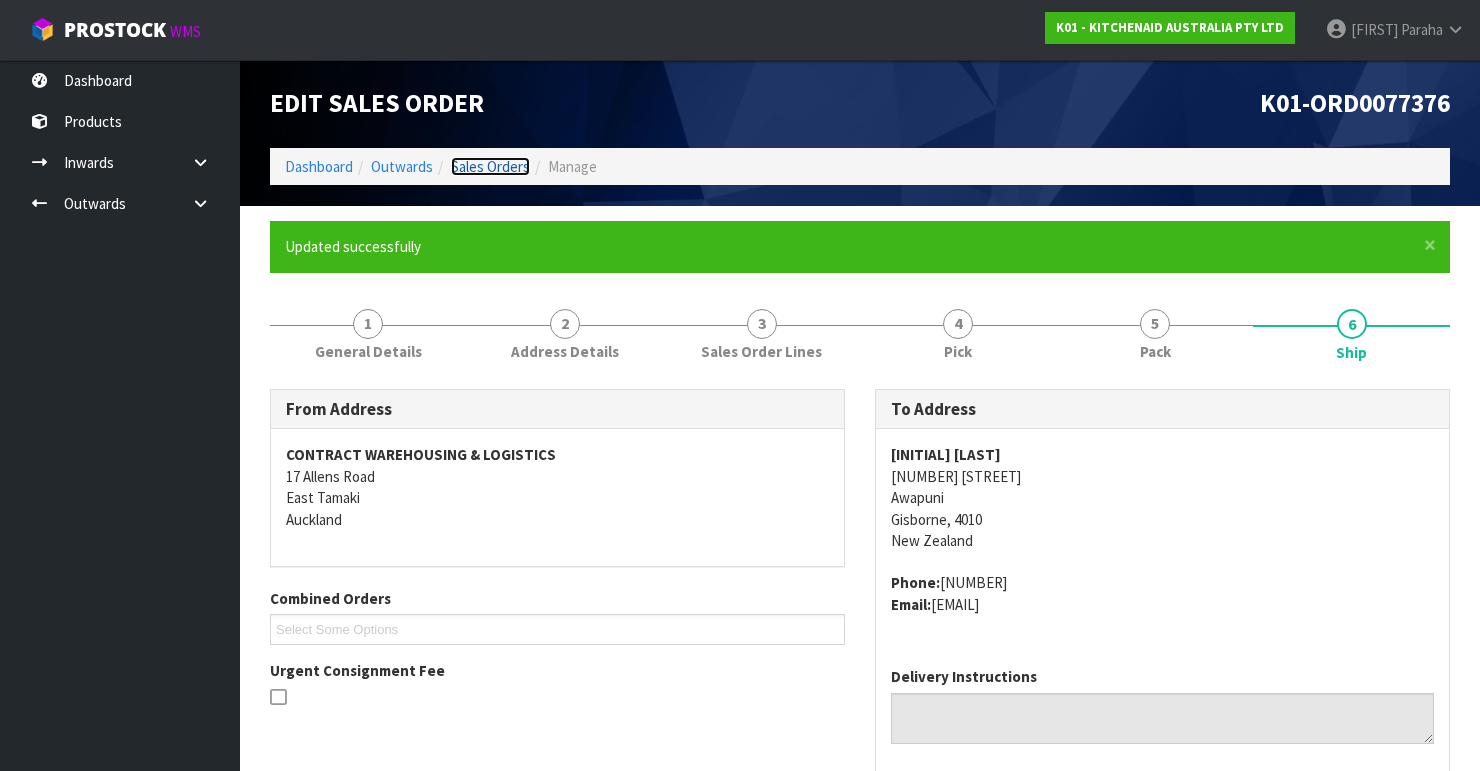 click on "Sales Orders" at bounding box center [490, 166] 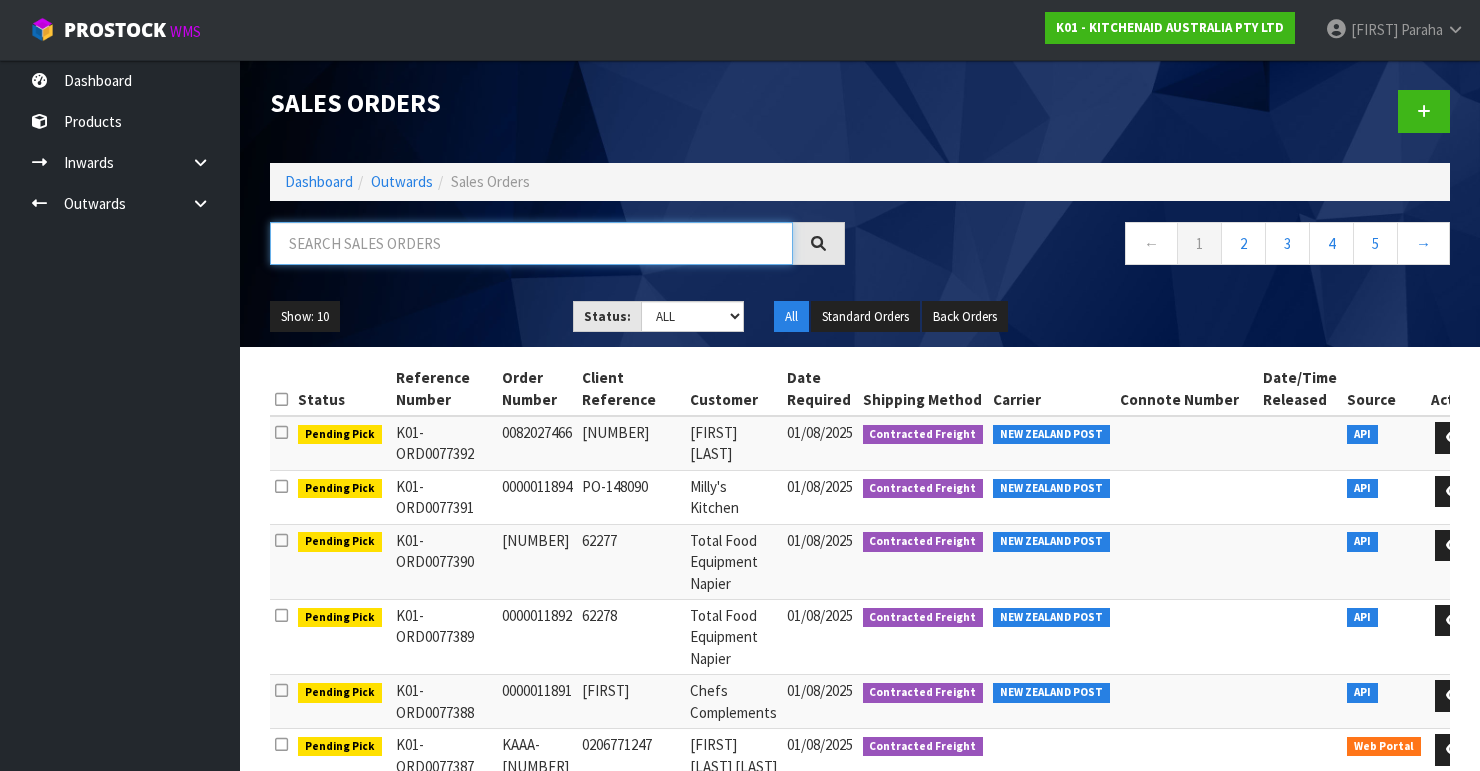click at bounding box center (531, 243) 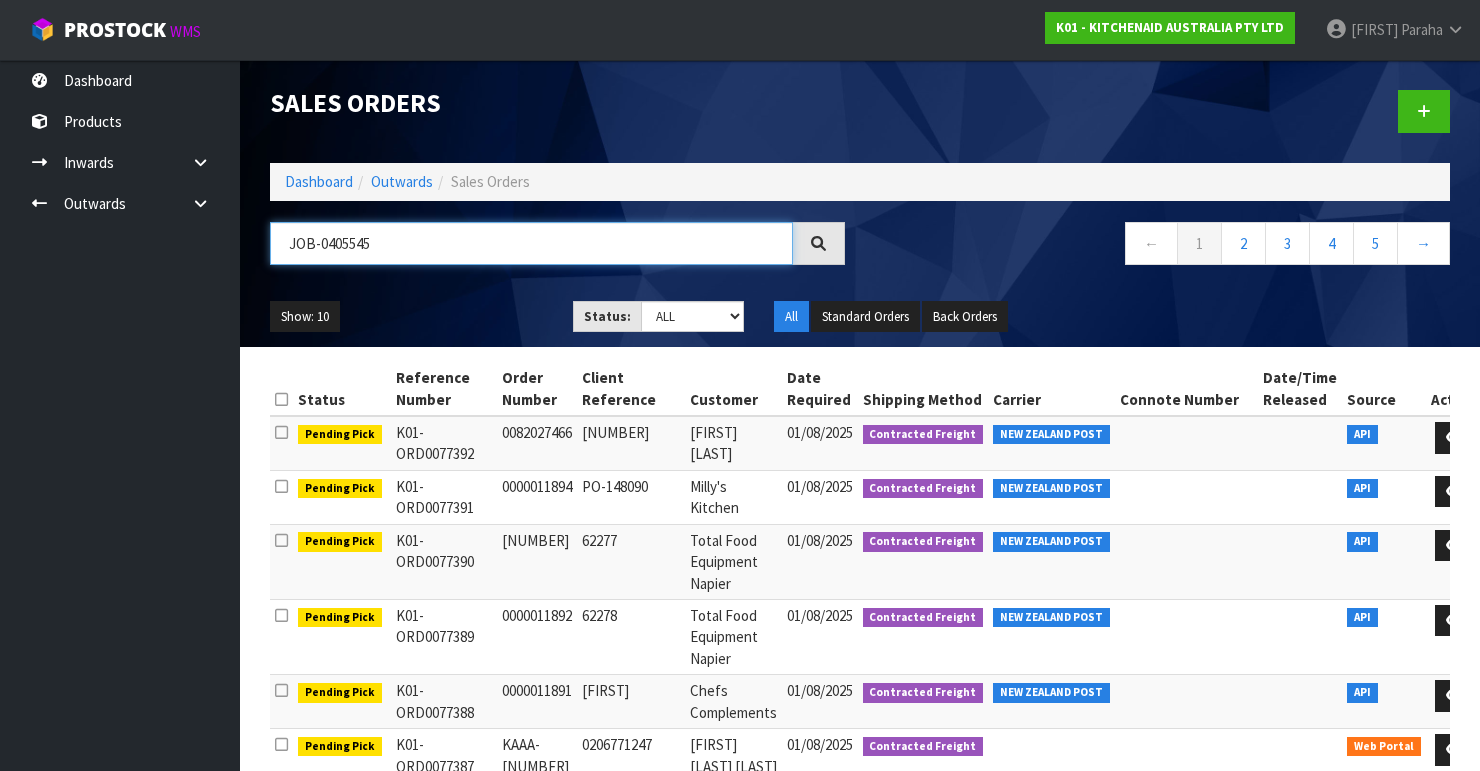 type on "JOB-0405545" 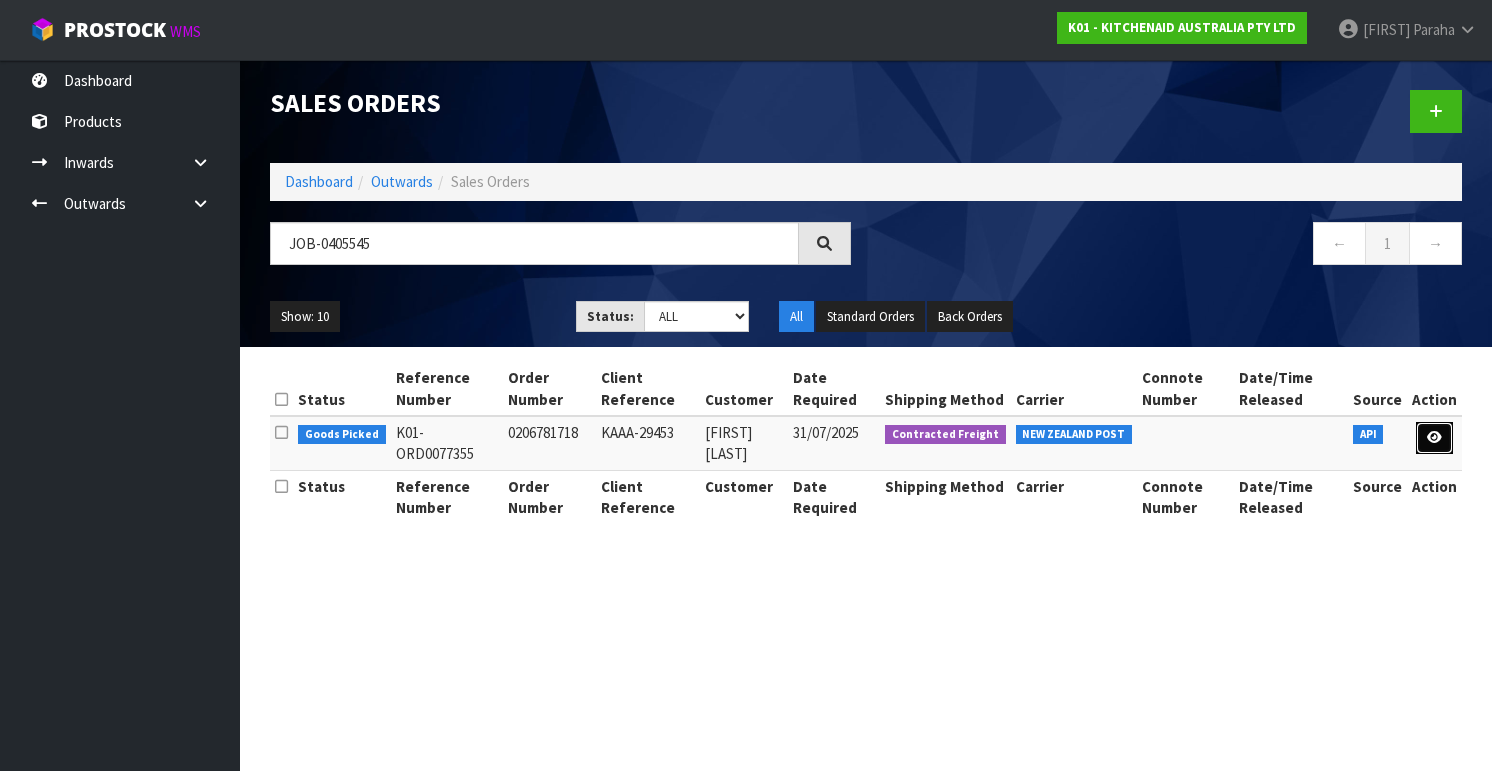 click at bounding box center (1434, 438) 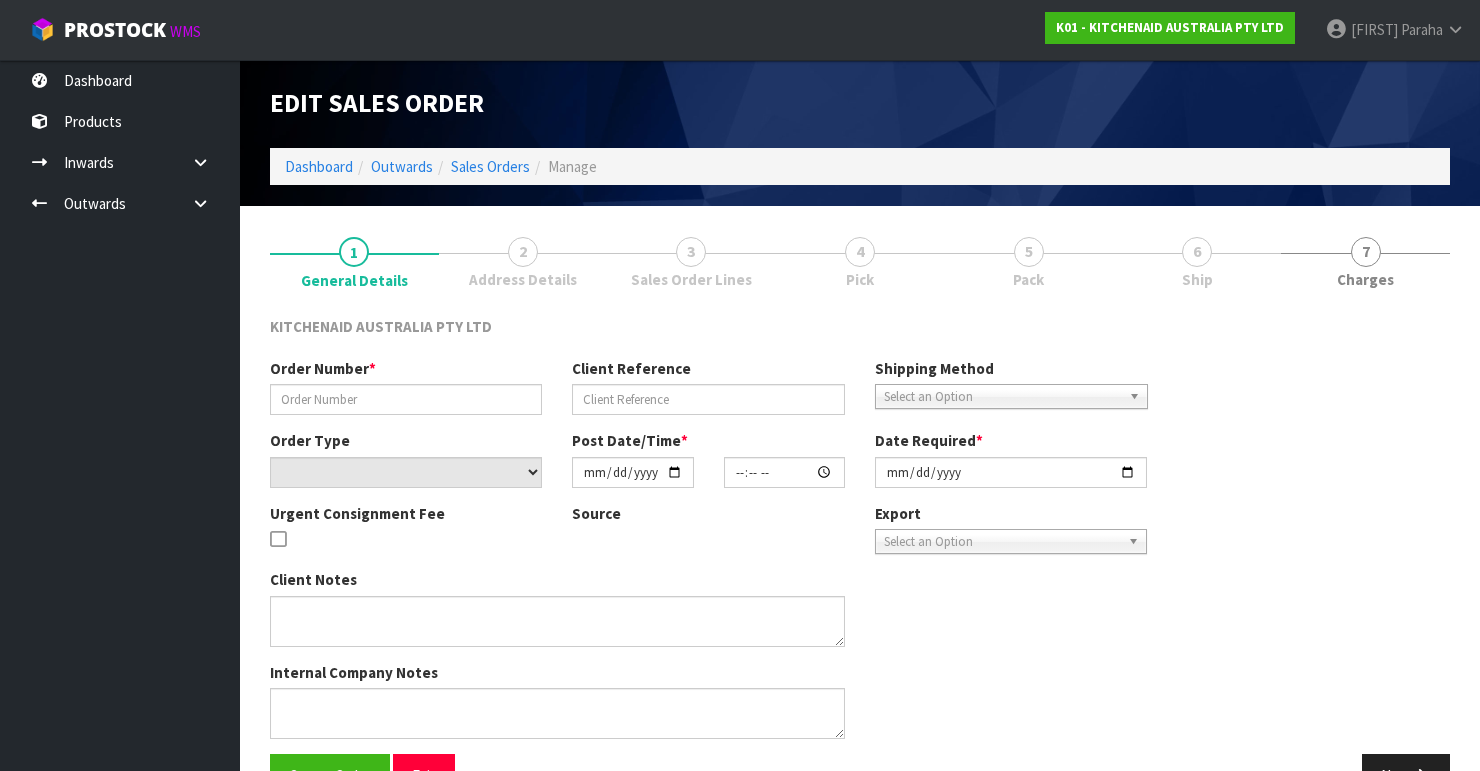 type on "0206781718" 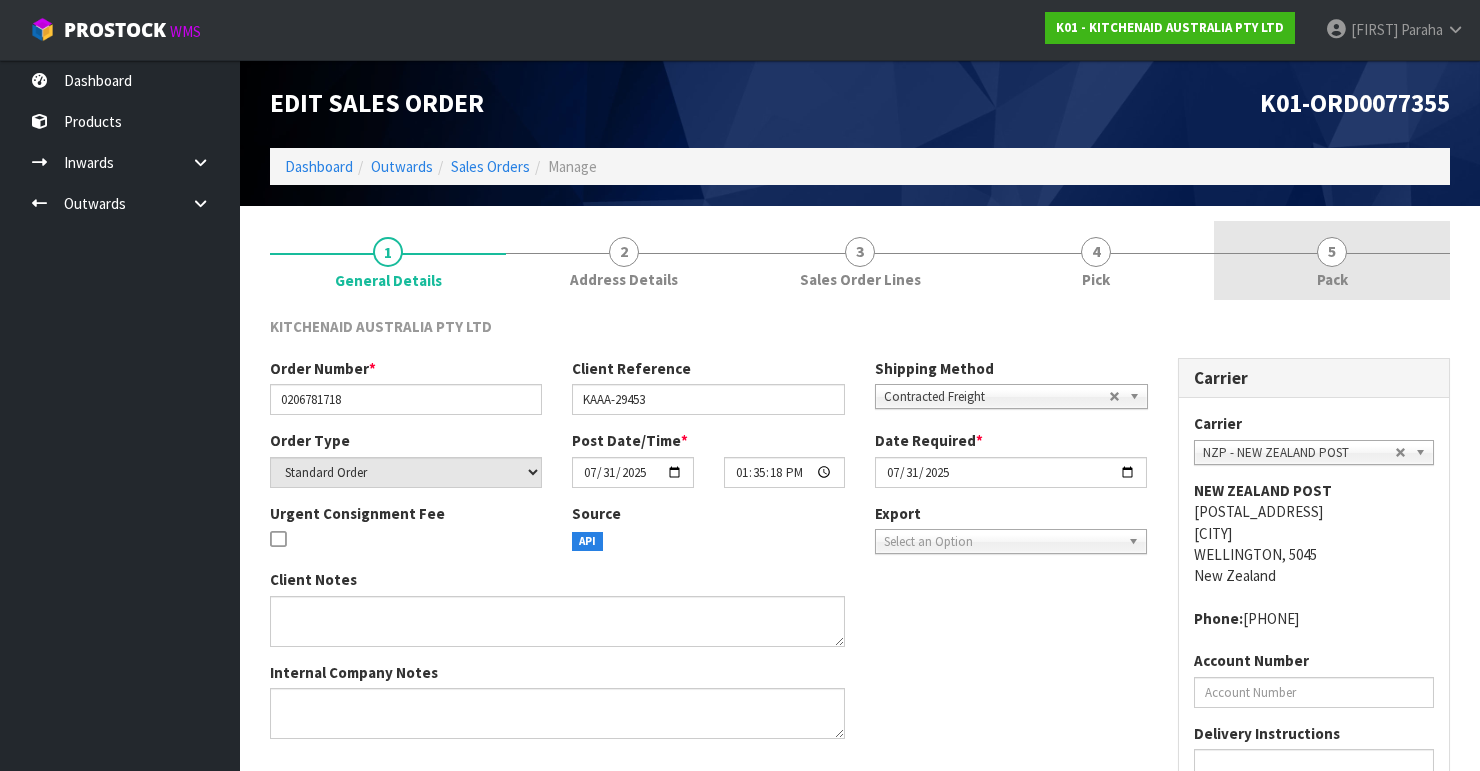 click on "5
Pack" at bounding box center (1332, 260) 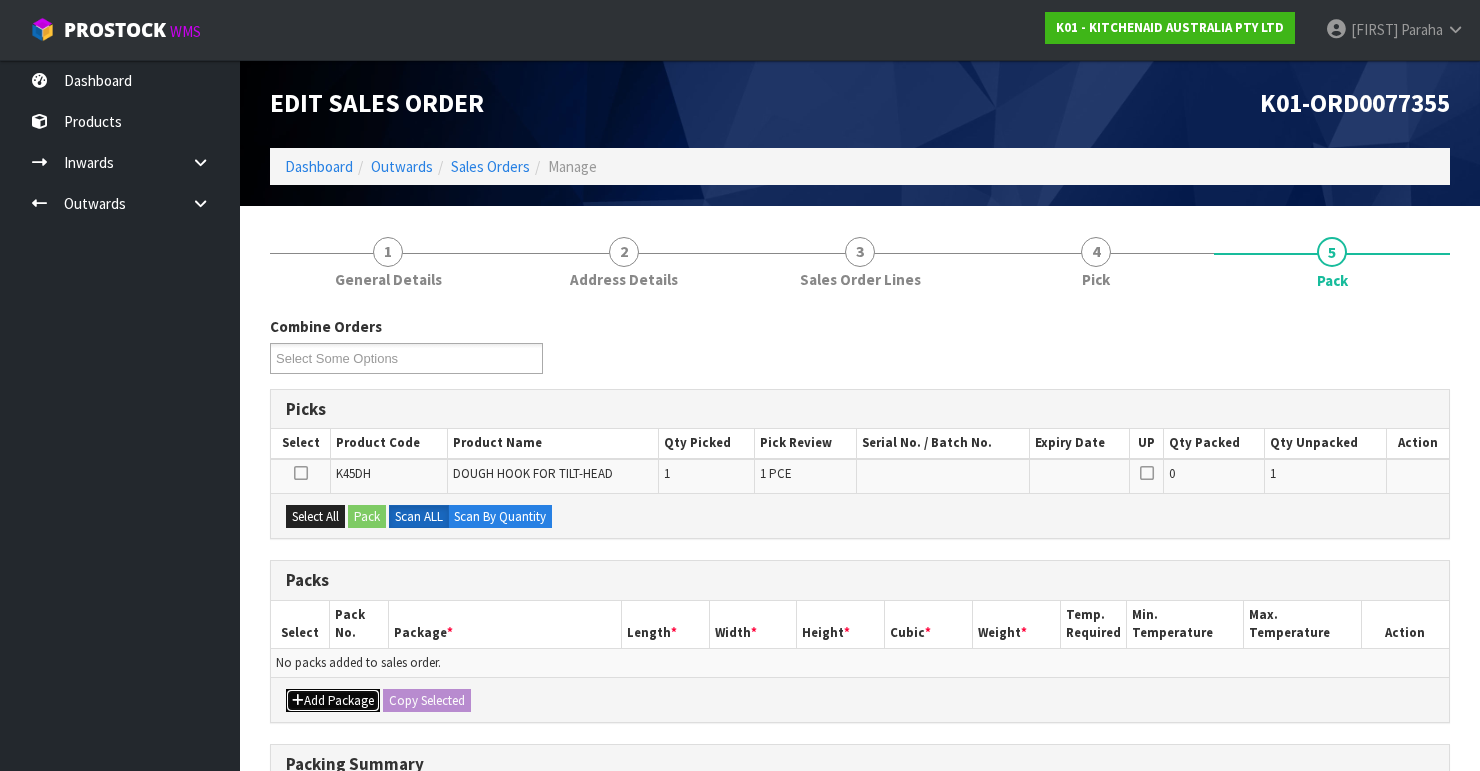 click on "Add Package" at bounding box center [333, 701] 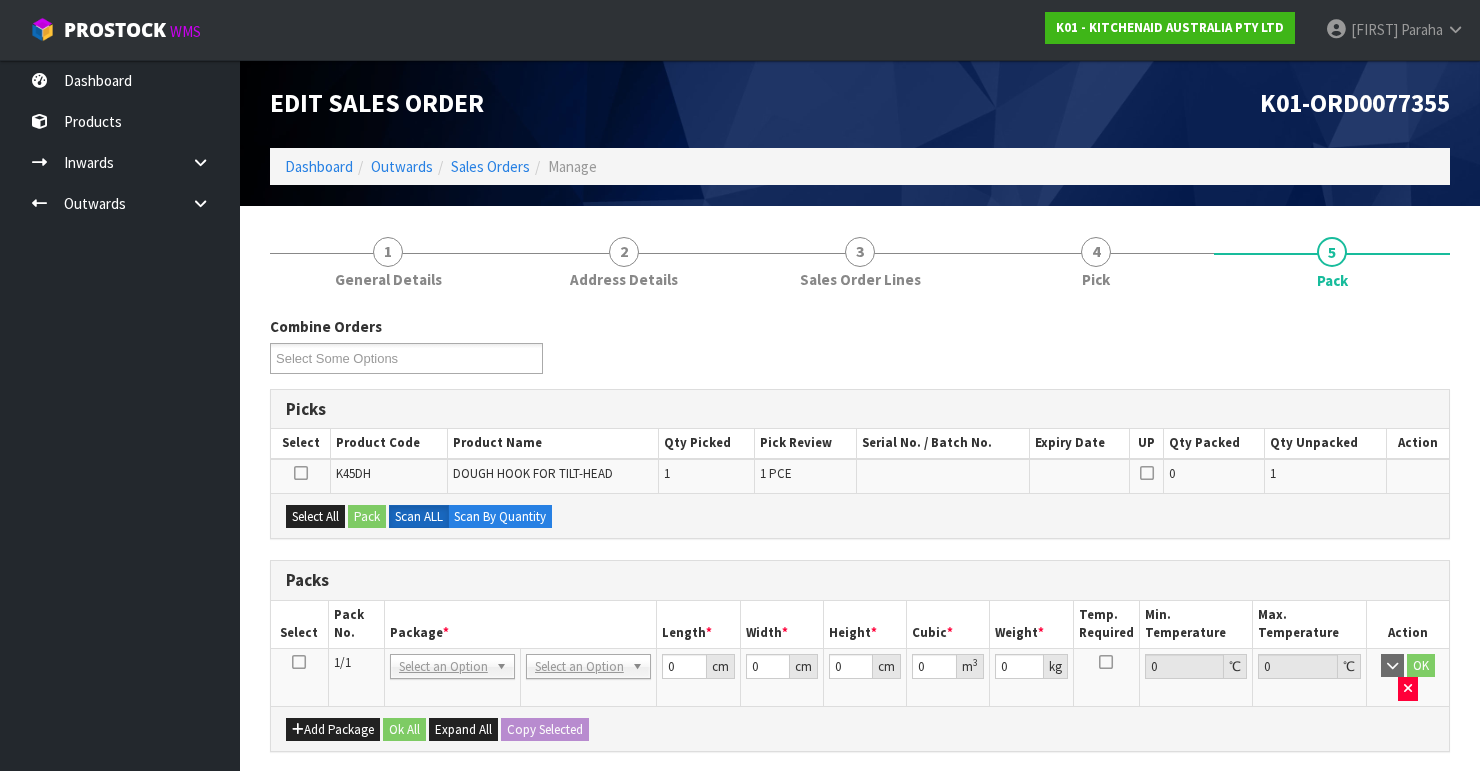 click at bounding box center [299, 662] 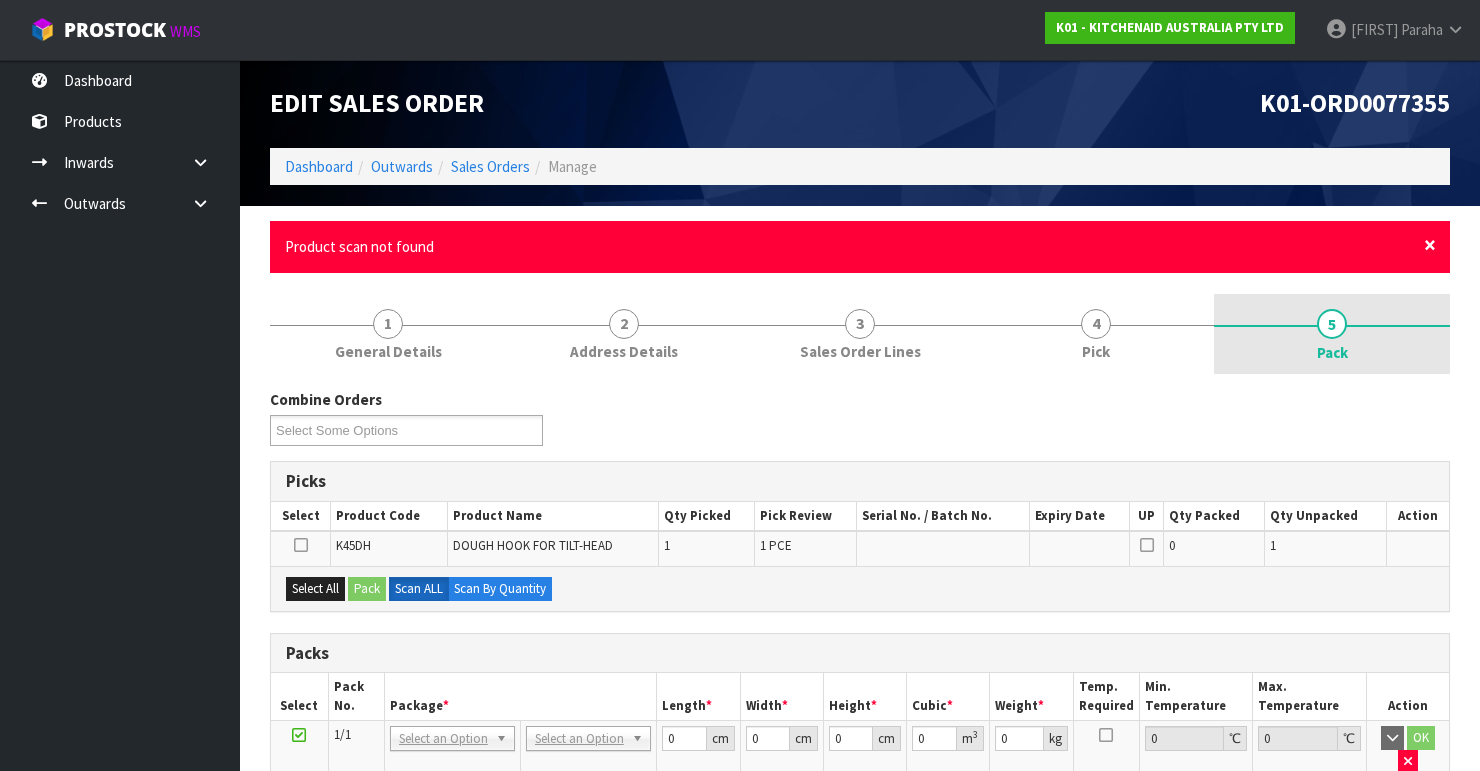 click on "×" at bounding box center [1430, 245] 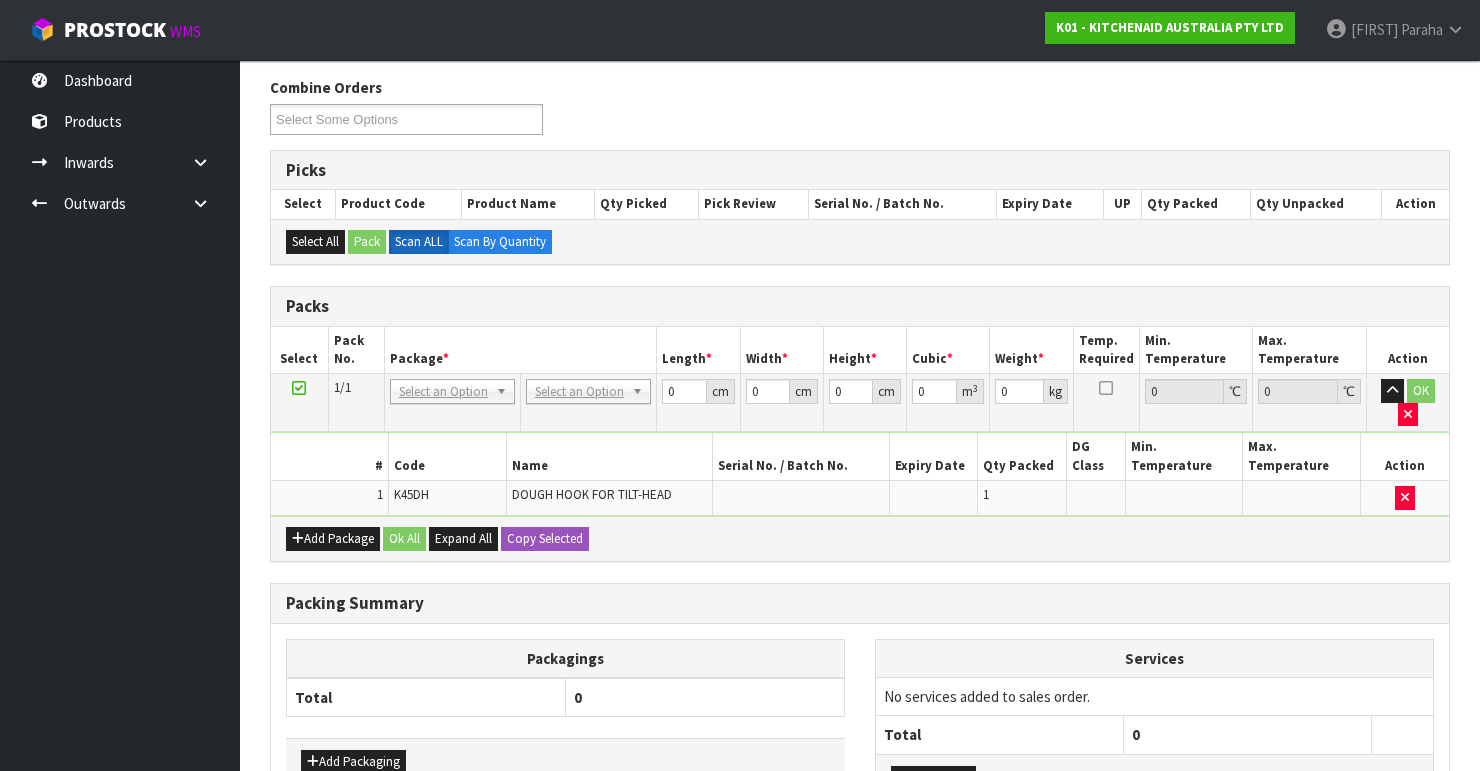 scroll, scrollTop: 240, scrollLeft: 0, axis: vertical 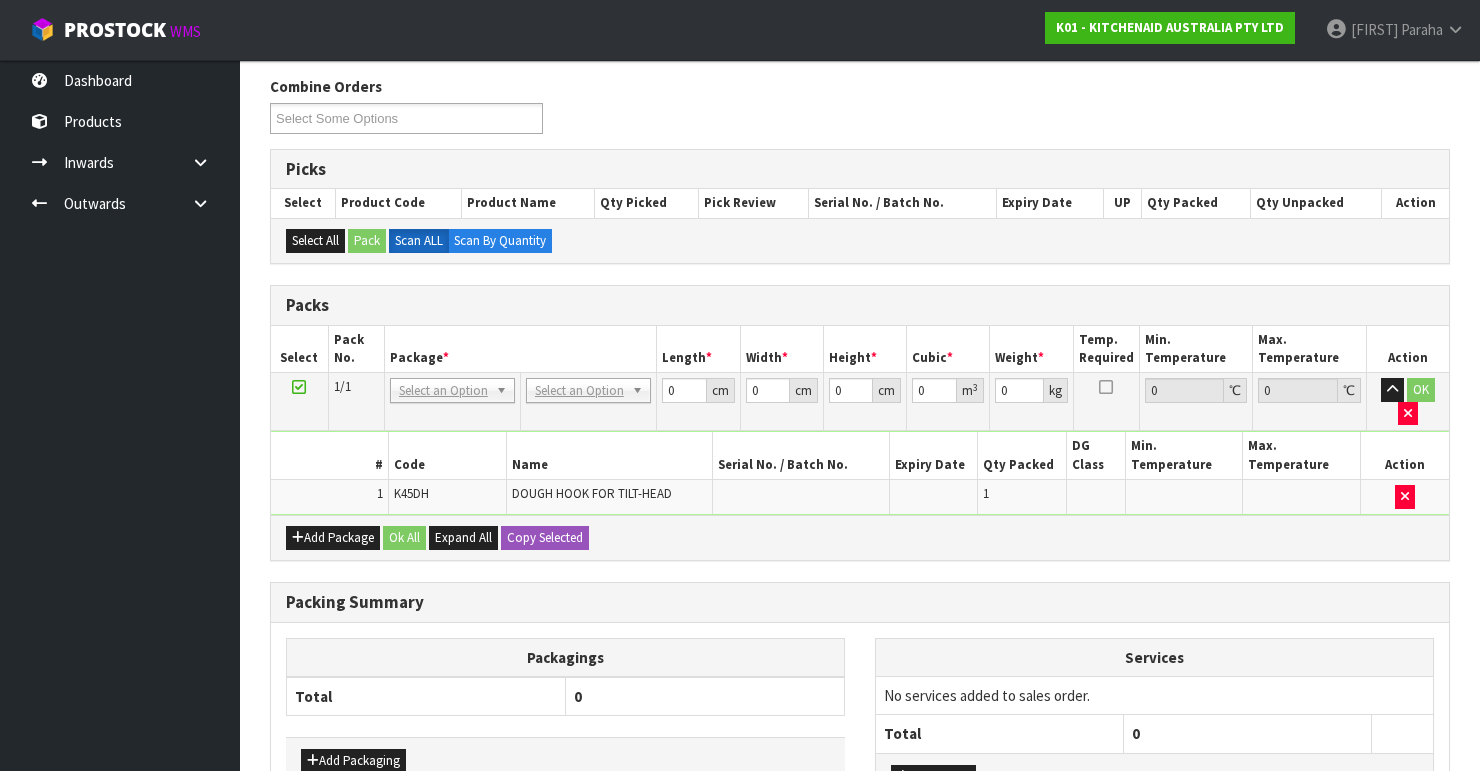 drag, startPoint x: 634, startPoint y: 380, endPoint x: 626, endPoint y: 392, distance: 14.422205 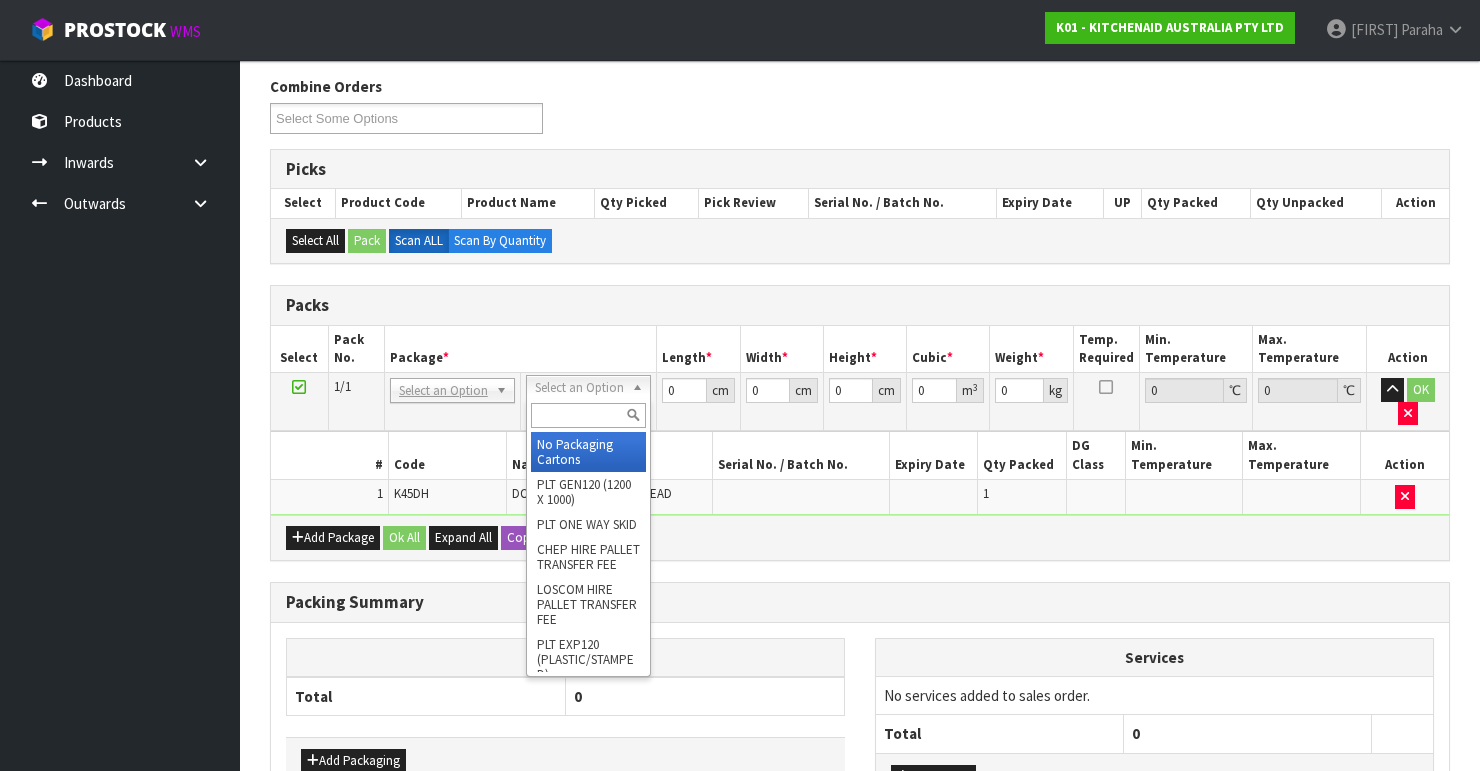click at bounding box center (588, 415) 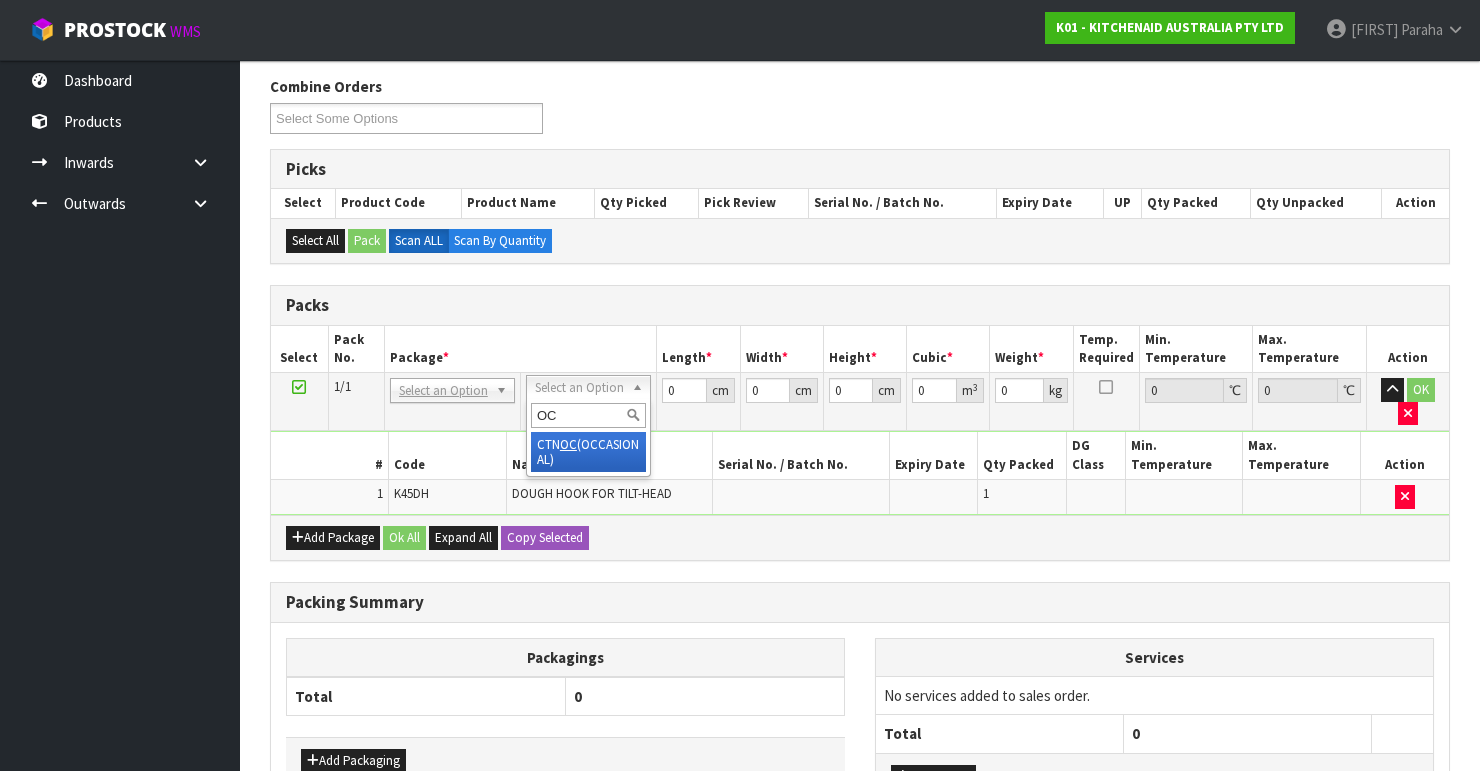 type on "OC" 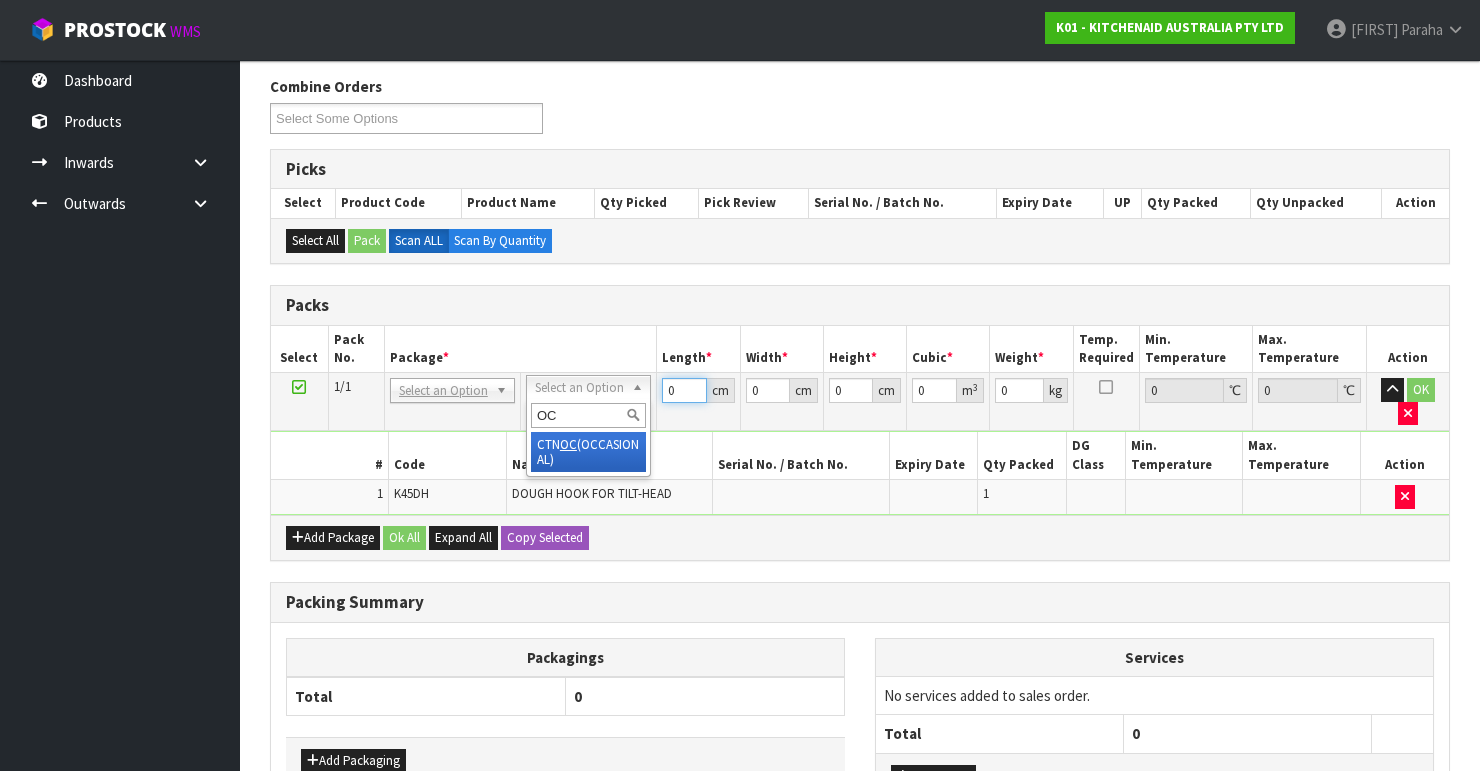 type 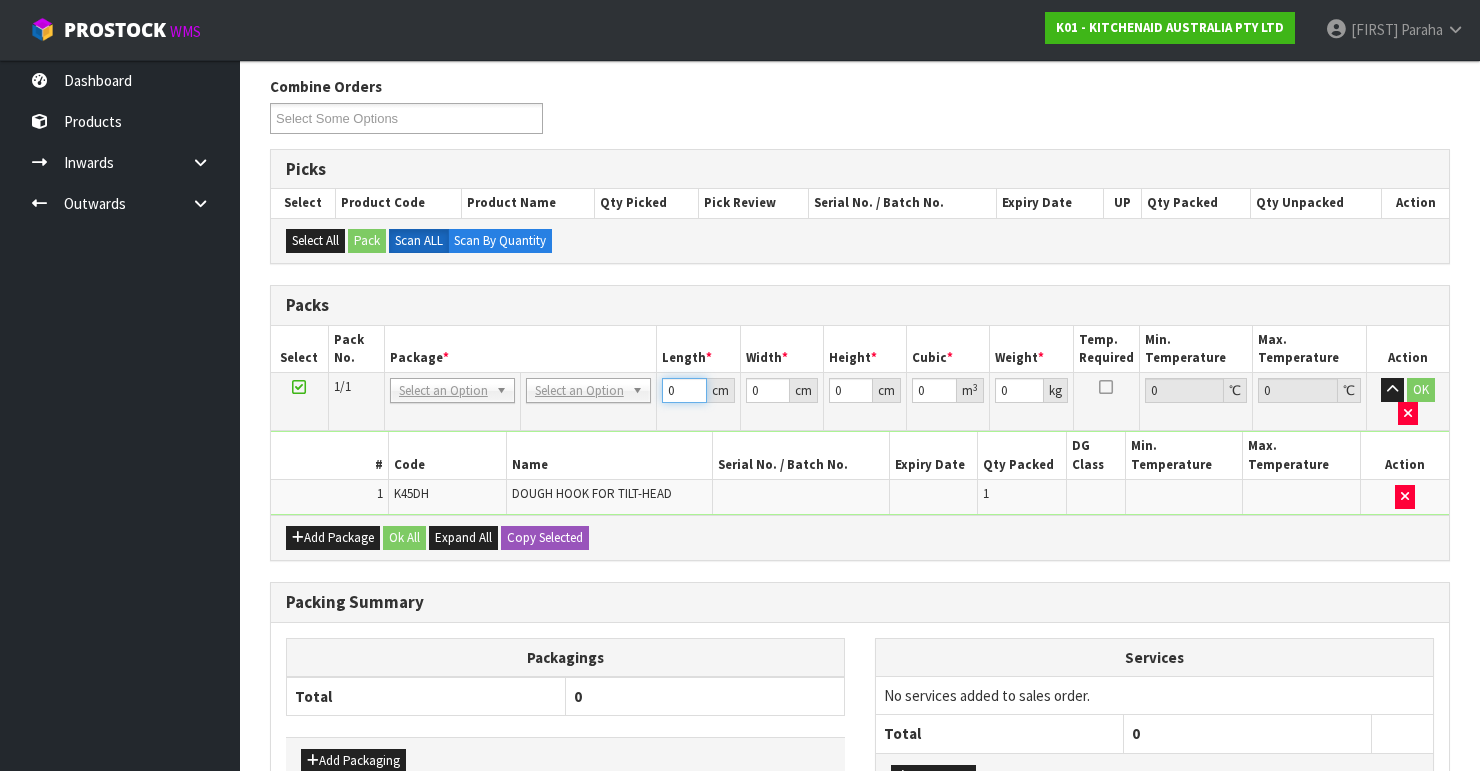 drag, startPoint x: 676, startPoint y: 384, endPoint x: 649, endPoint y: 398, distance: 30.413813 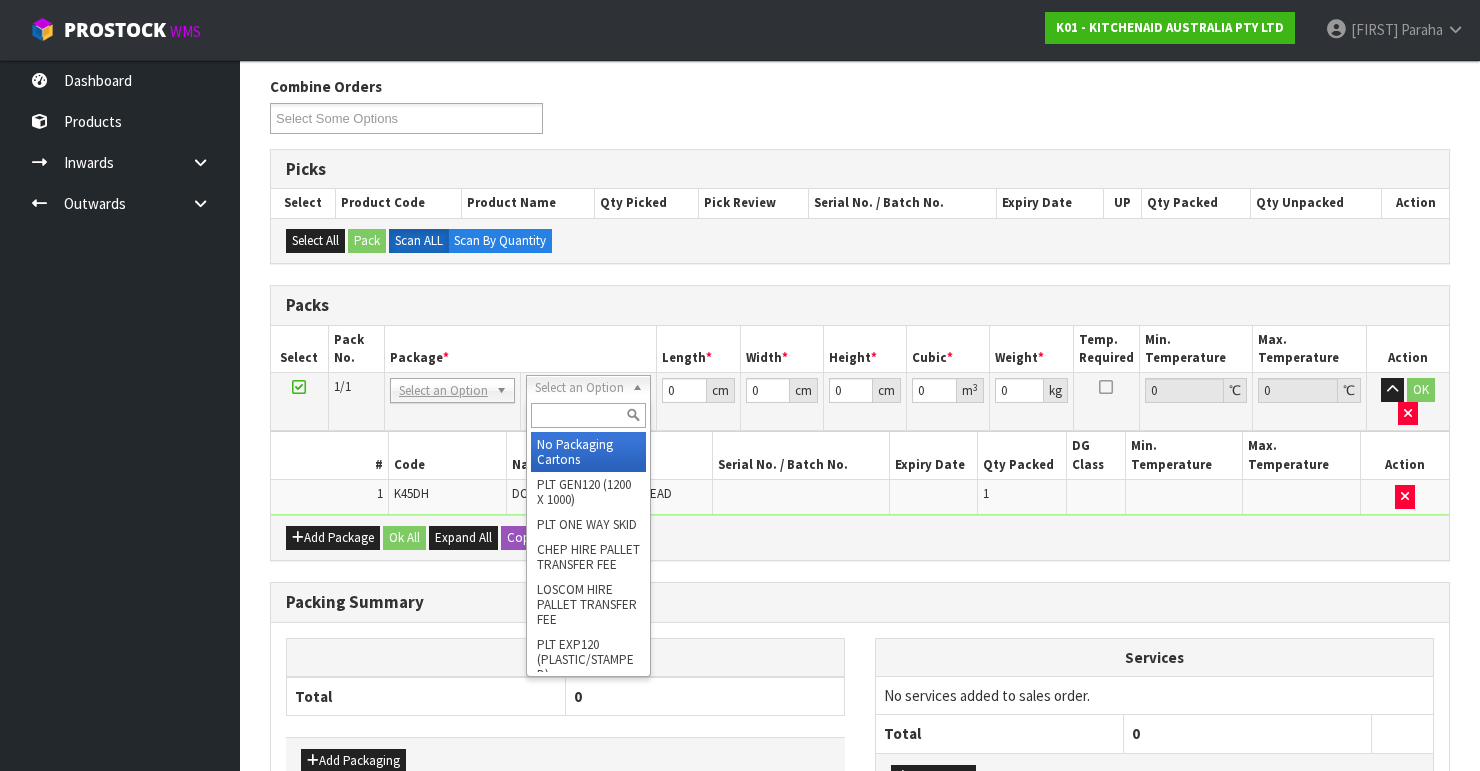 click at bounding box center [588, 415] 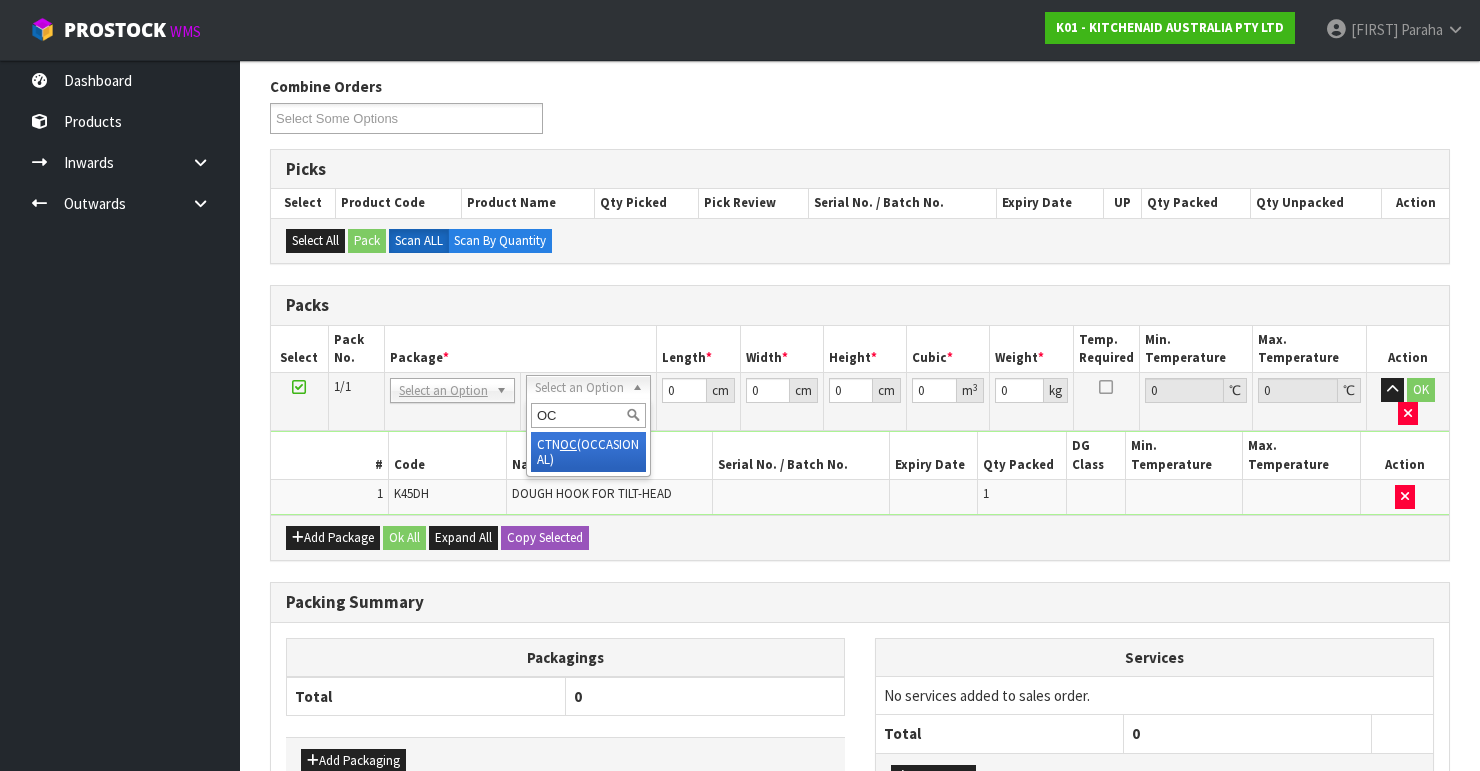 type on "OC" 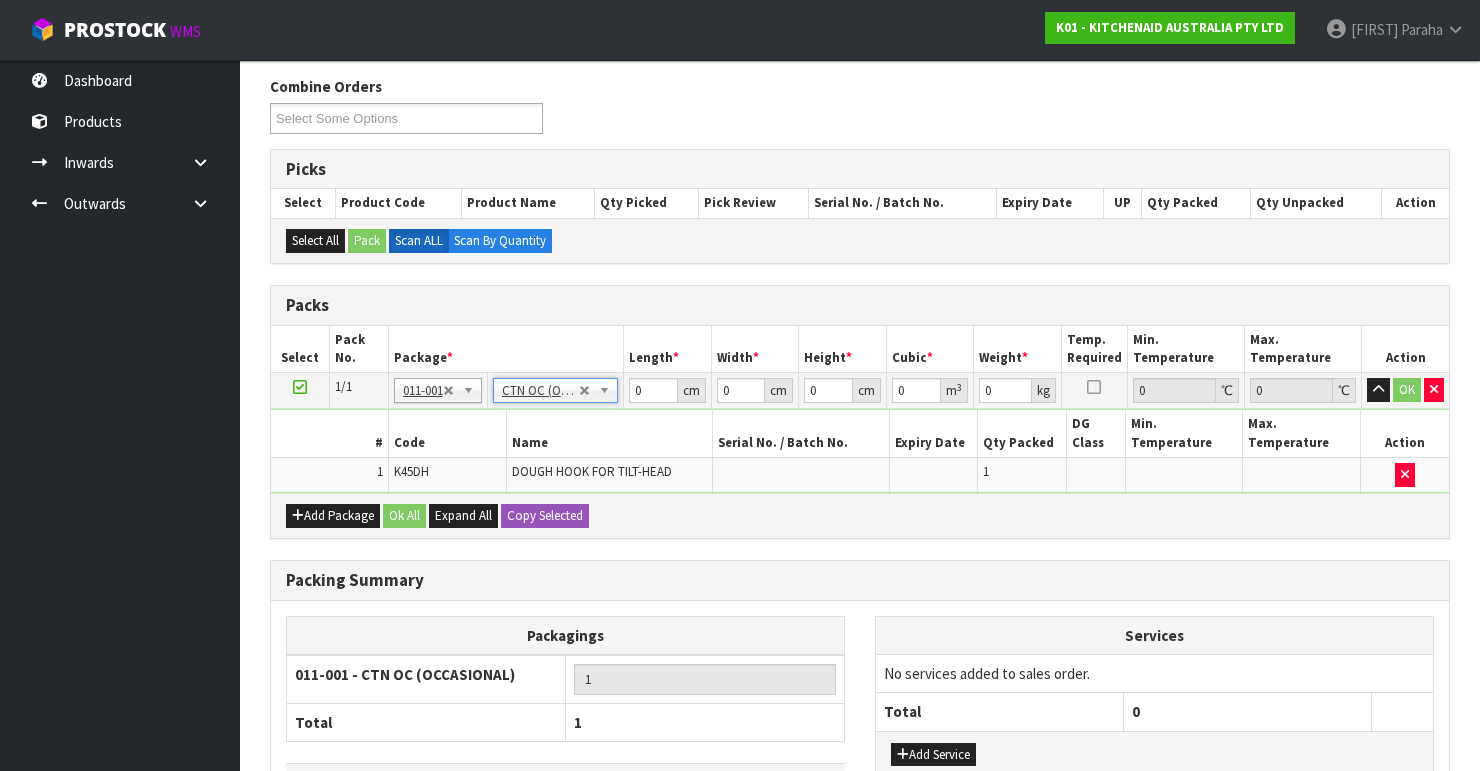 type on "0.3" 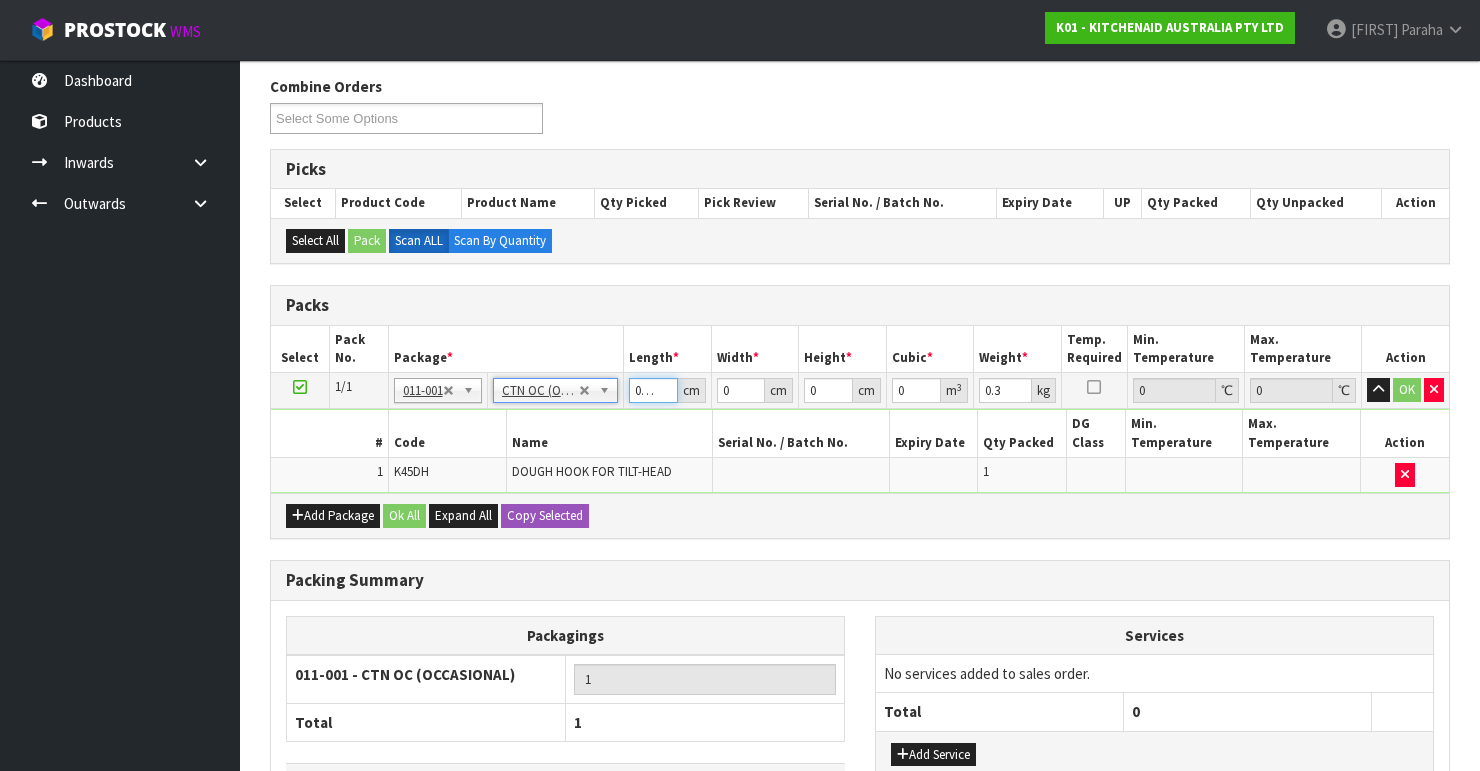drag, startPoint x: 659, startPoint y: 387, endPoint x: 560, endPoint y: 383, distance: 99.08077 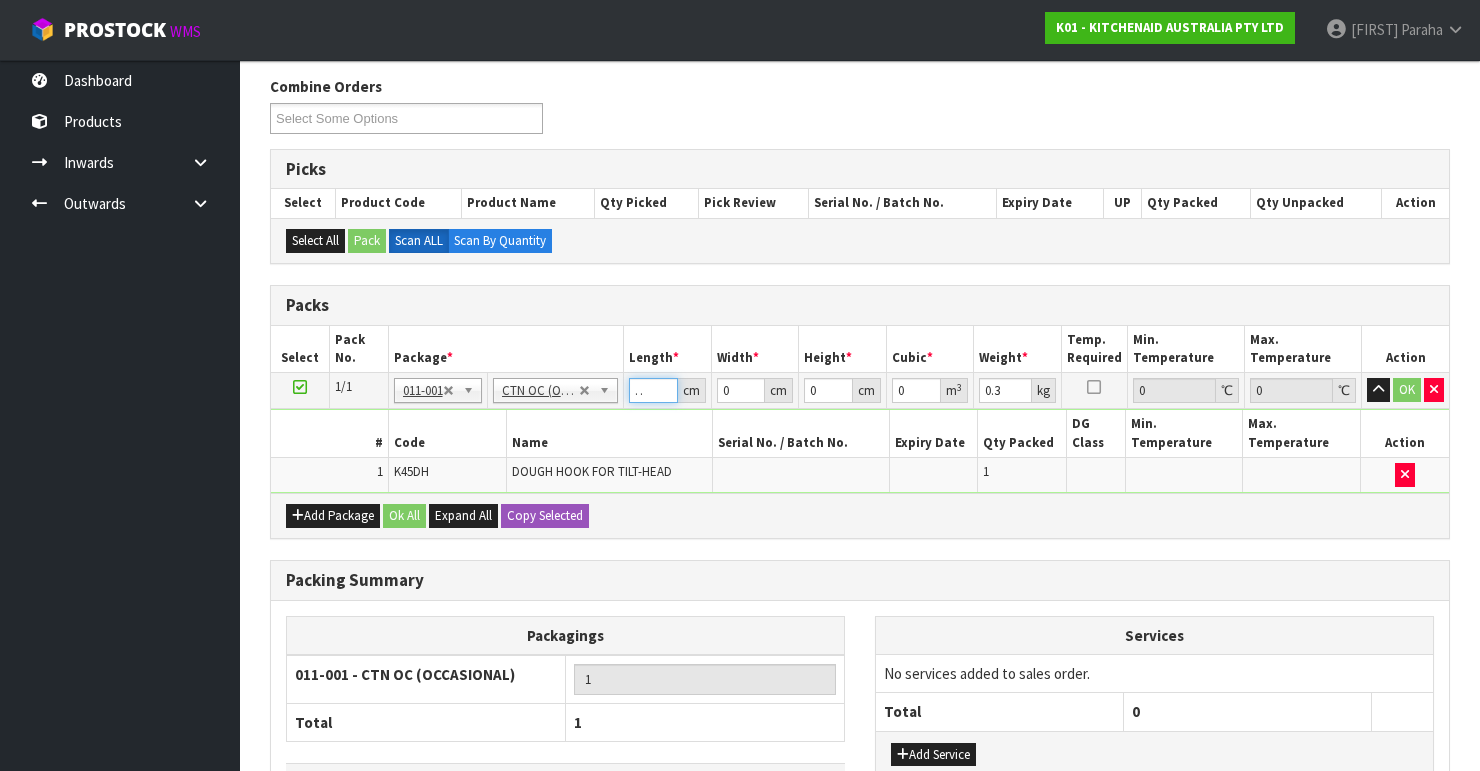 scroll, scrollTop: 0, scrollLeft: 12, axis: horizontal 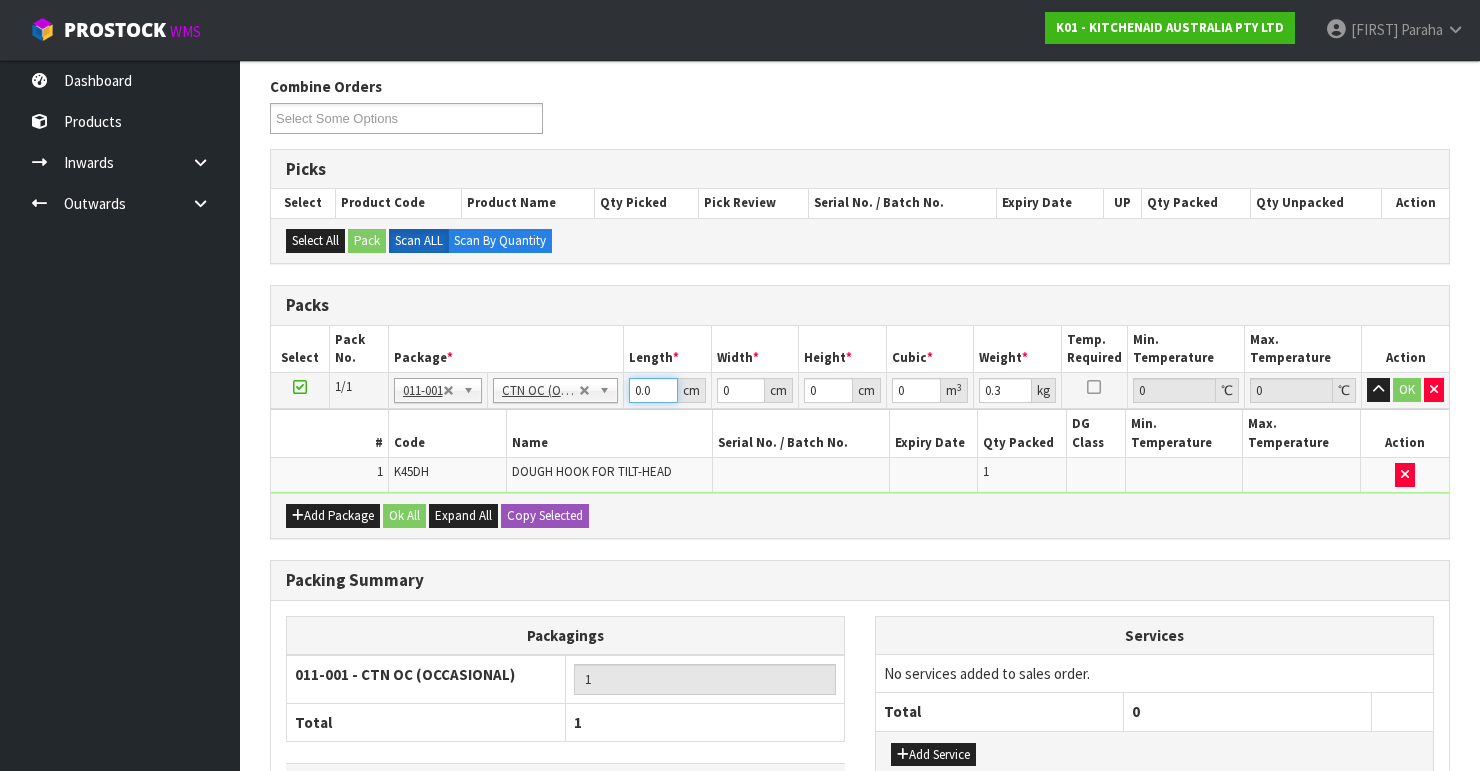 type on "0" 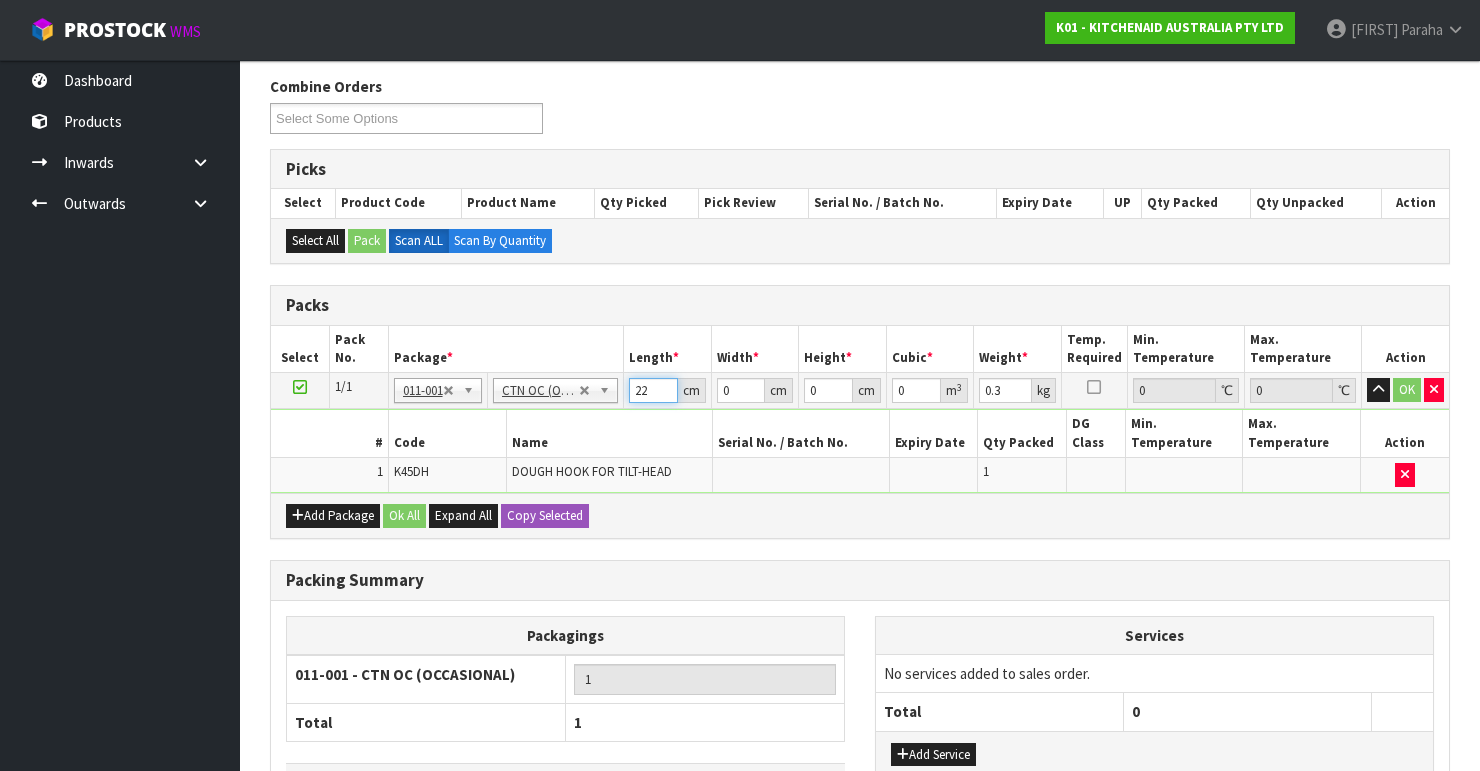 type on "22" 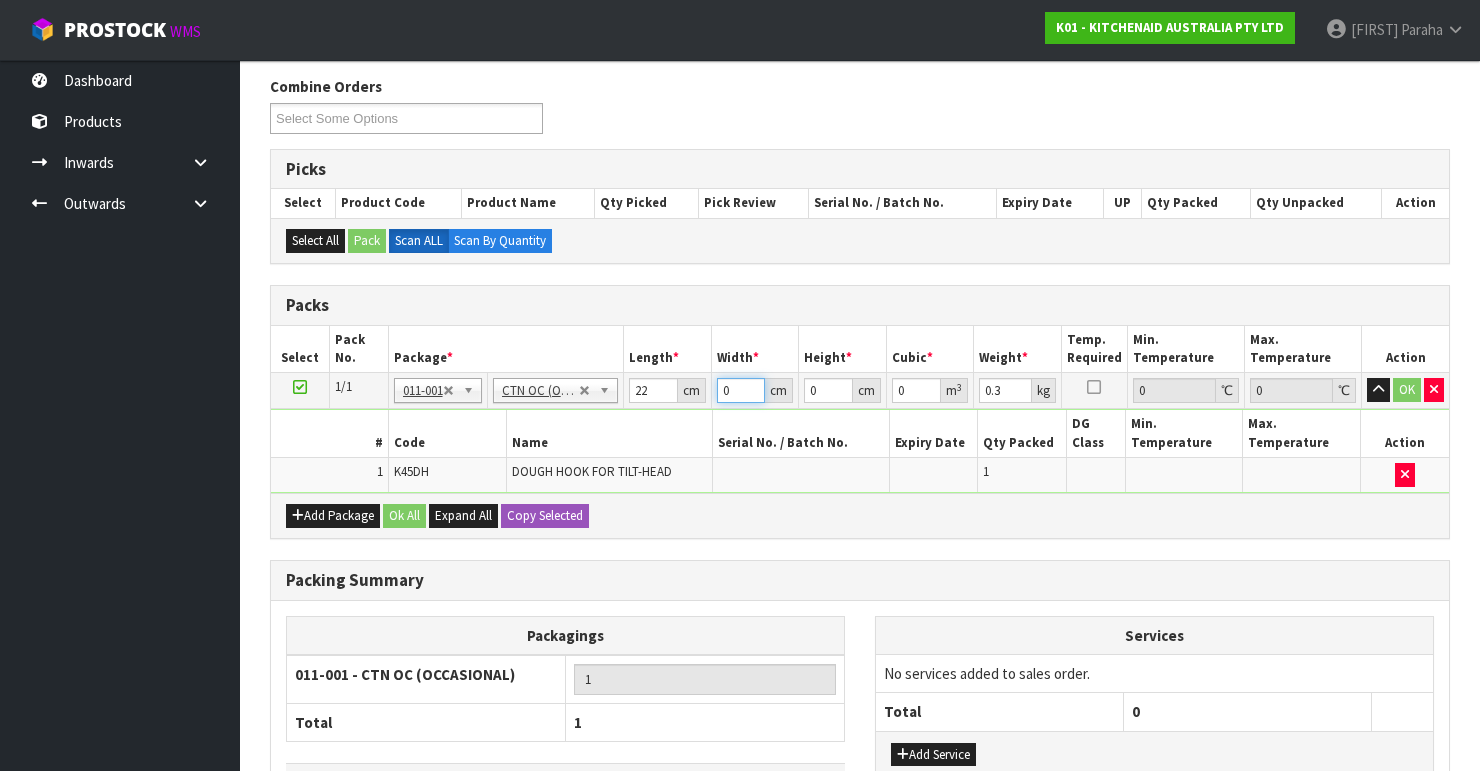 drag, startPoint x: 739, startPoint y: 387, endPoint x: 668, endPoint y: 384, distance: 71.063354 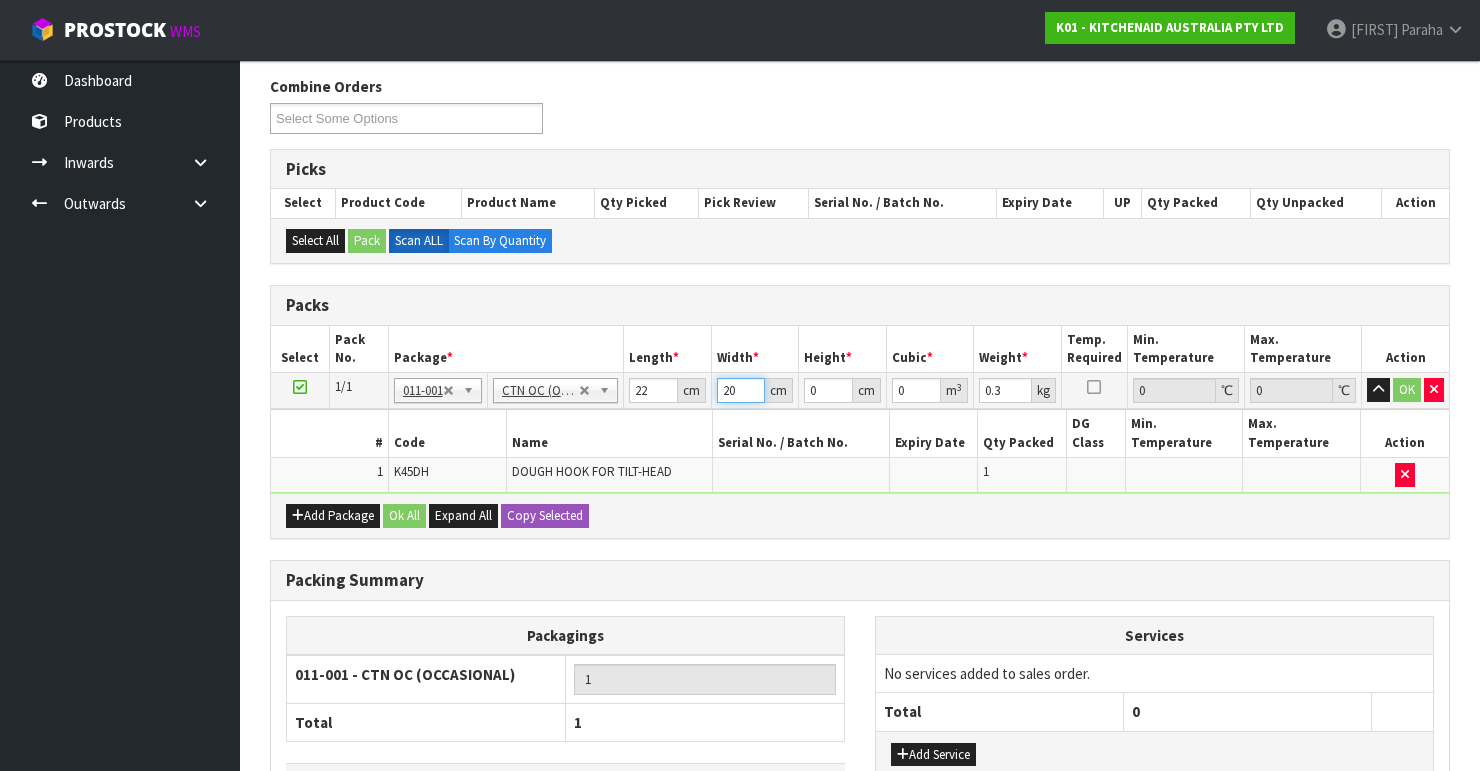 type on "20" 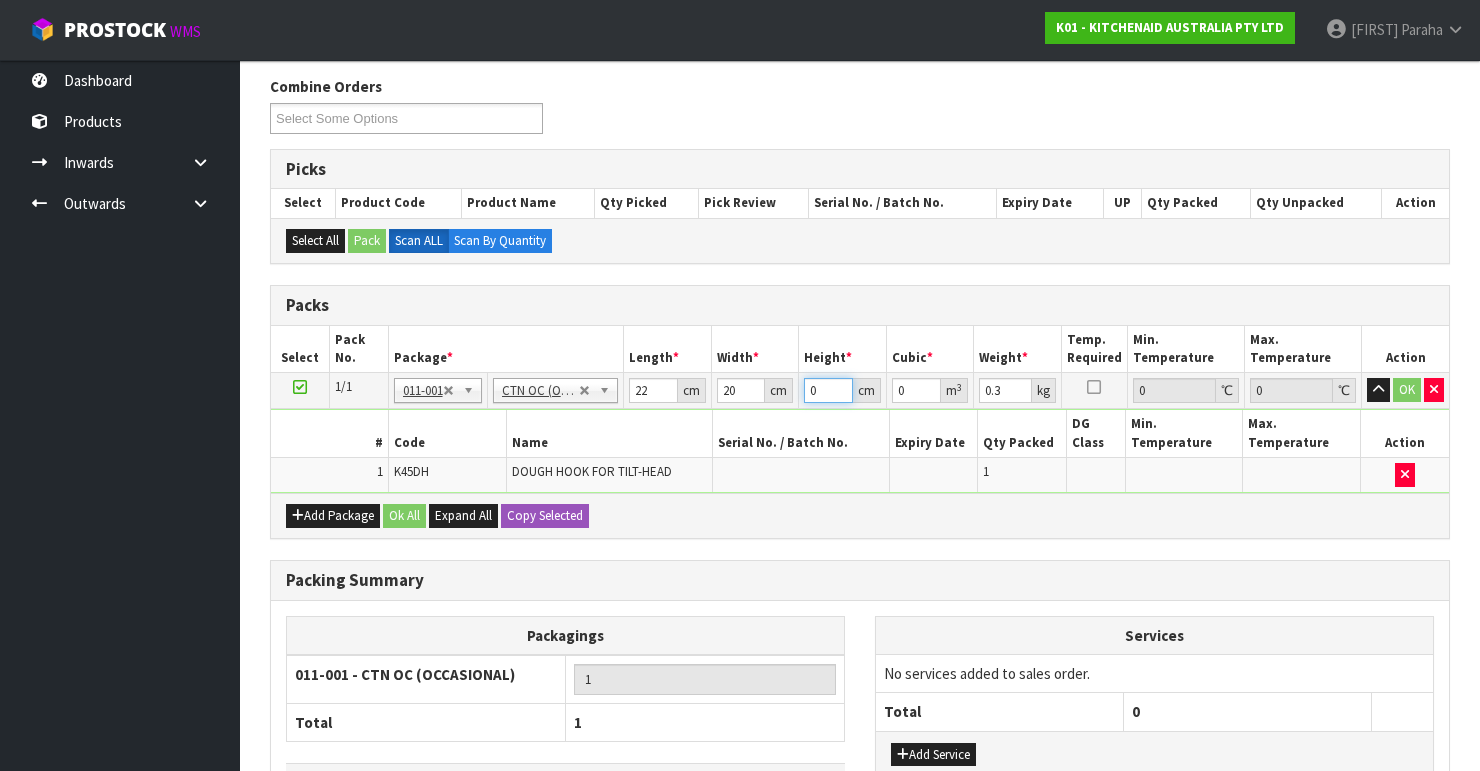 drag, startPoint x: 824, startPoint y: 389, endPoint x: 782, endPoint y: 389, distance: 42 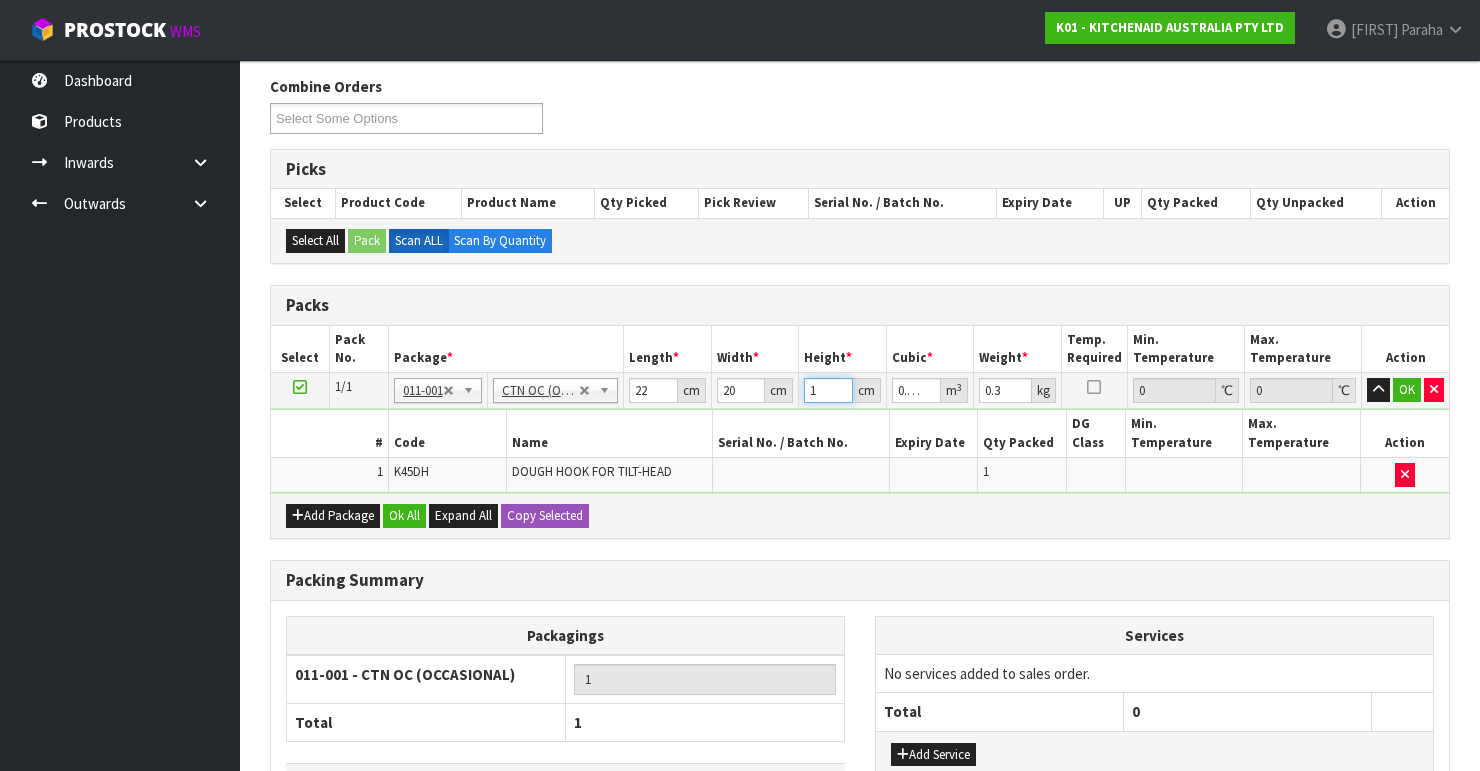 type on "14" 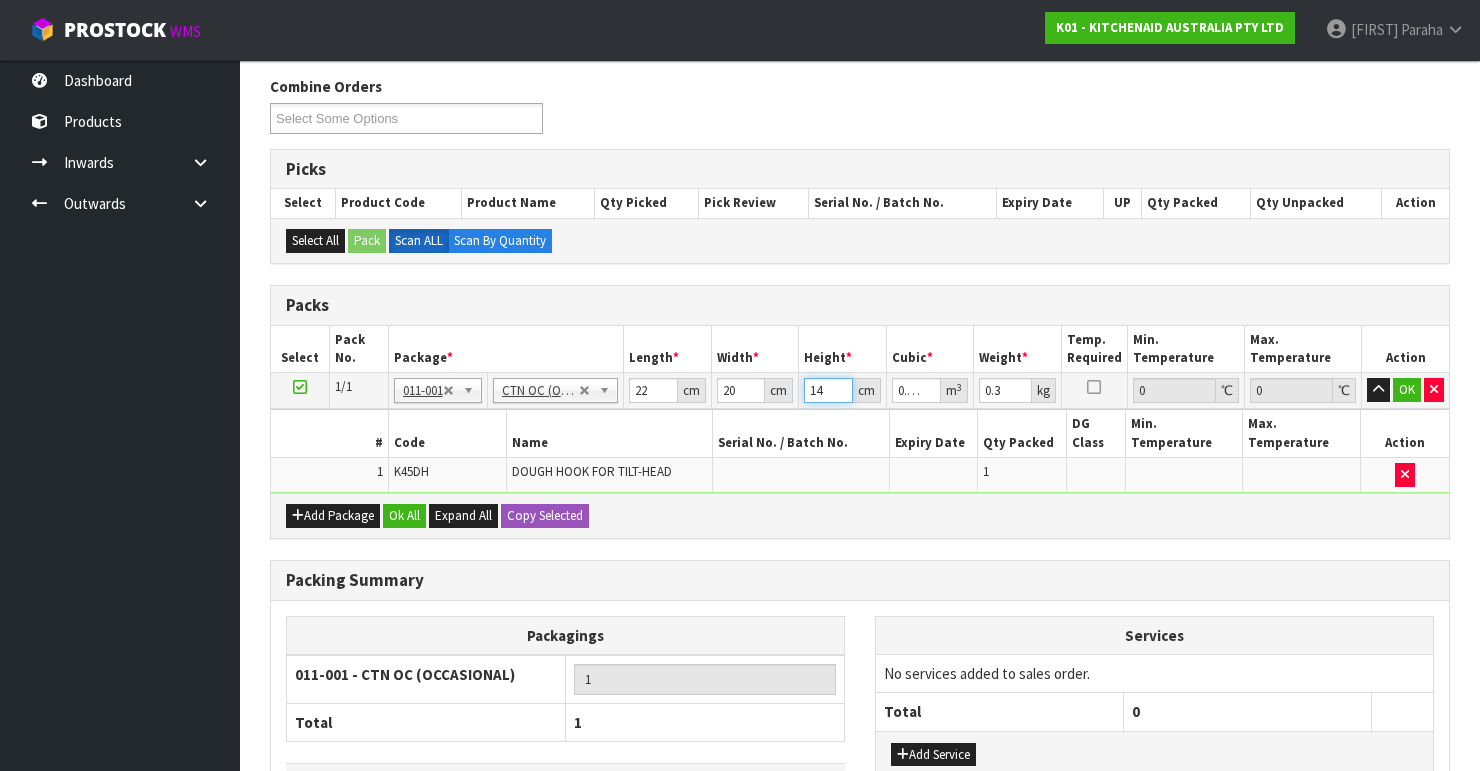 type on "0.00616" 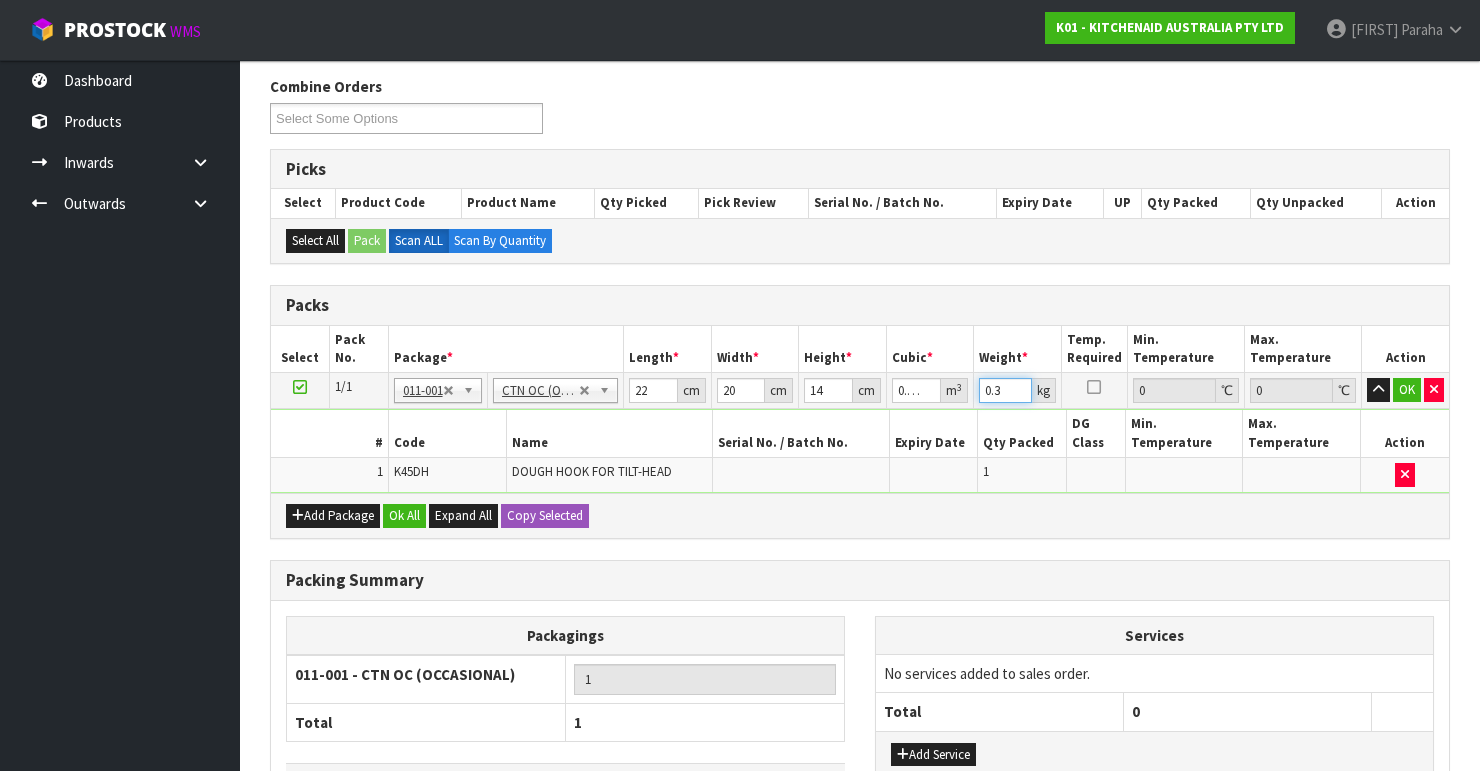 drag, startPoint x: 1004, startPoint y: 390, endPoint x: 947, endPoint y: 390, distance: 57 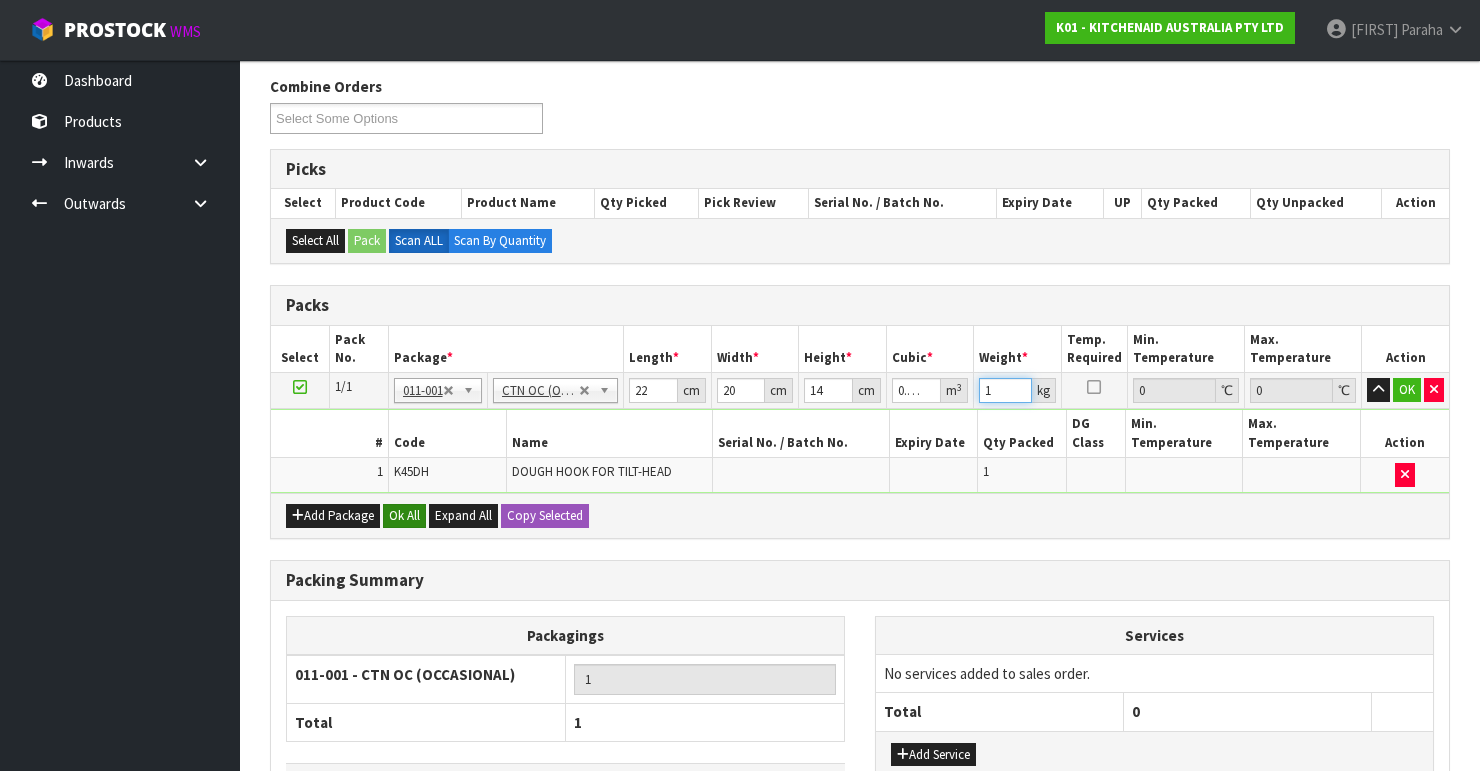 type on "1" 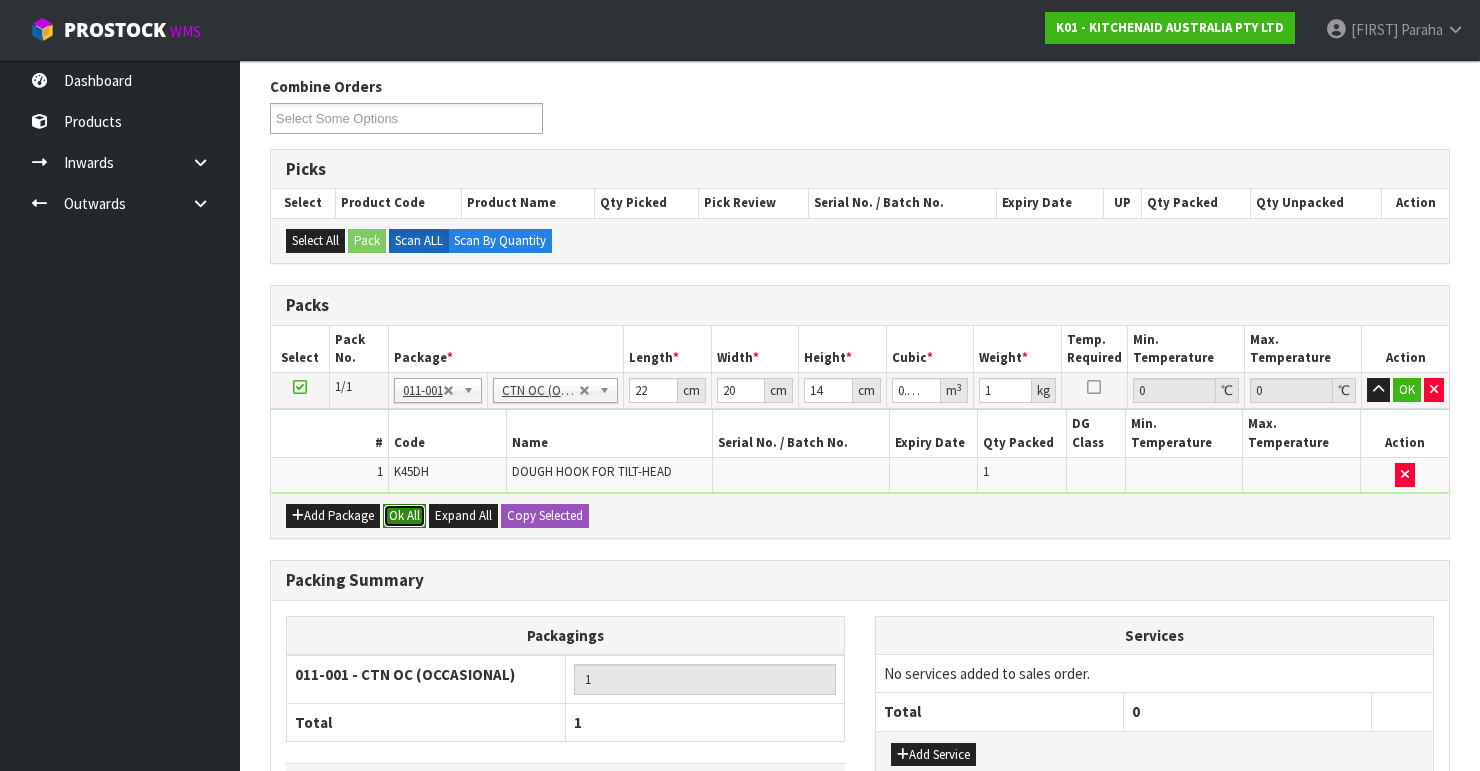 click on "Ok All" at bounding box center (404, 516) 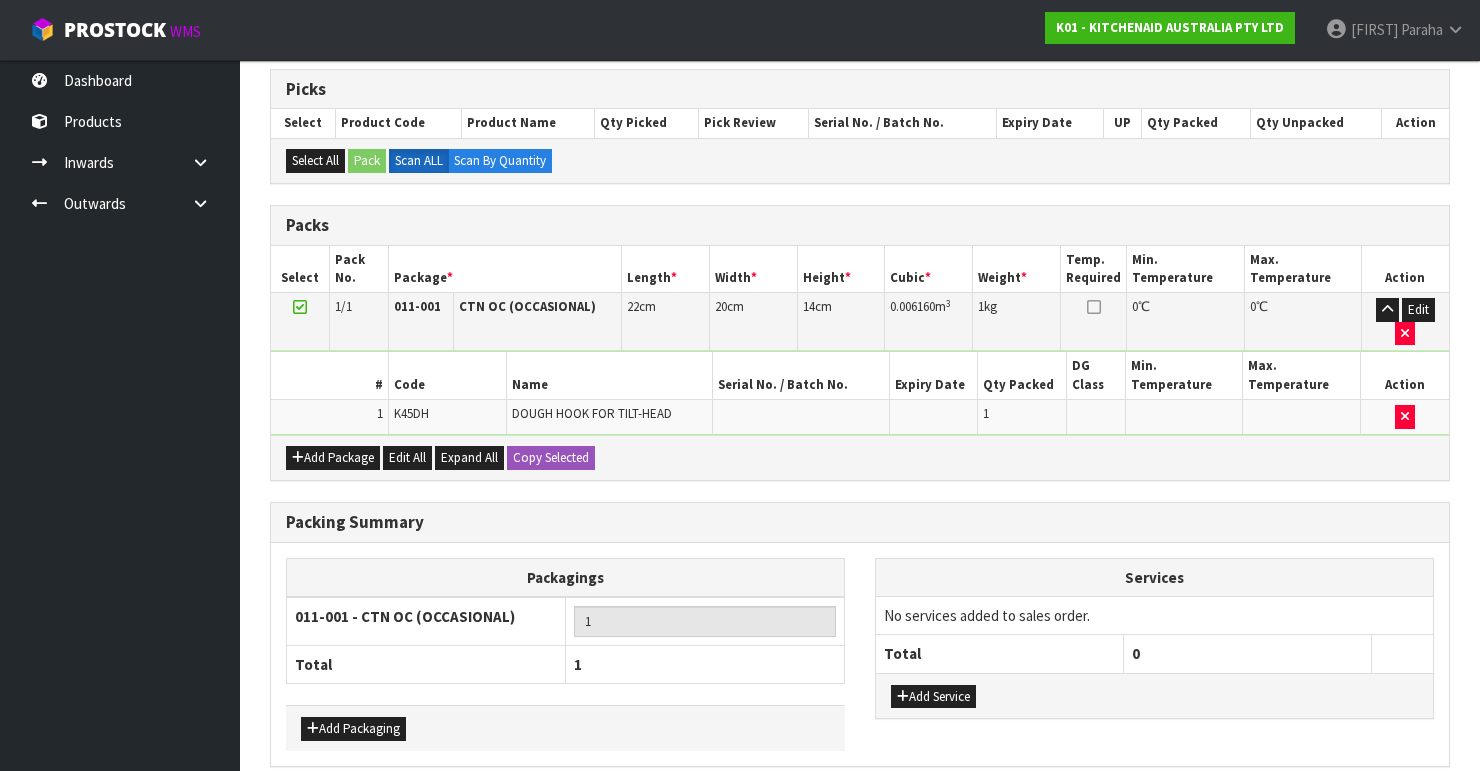 scroll, scrollTop: 400, scrollLeft: 0, axis: vertical 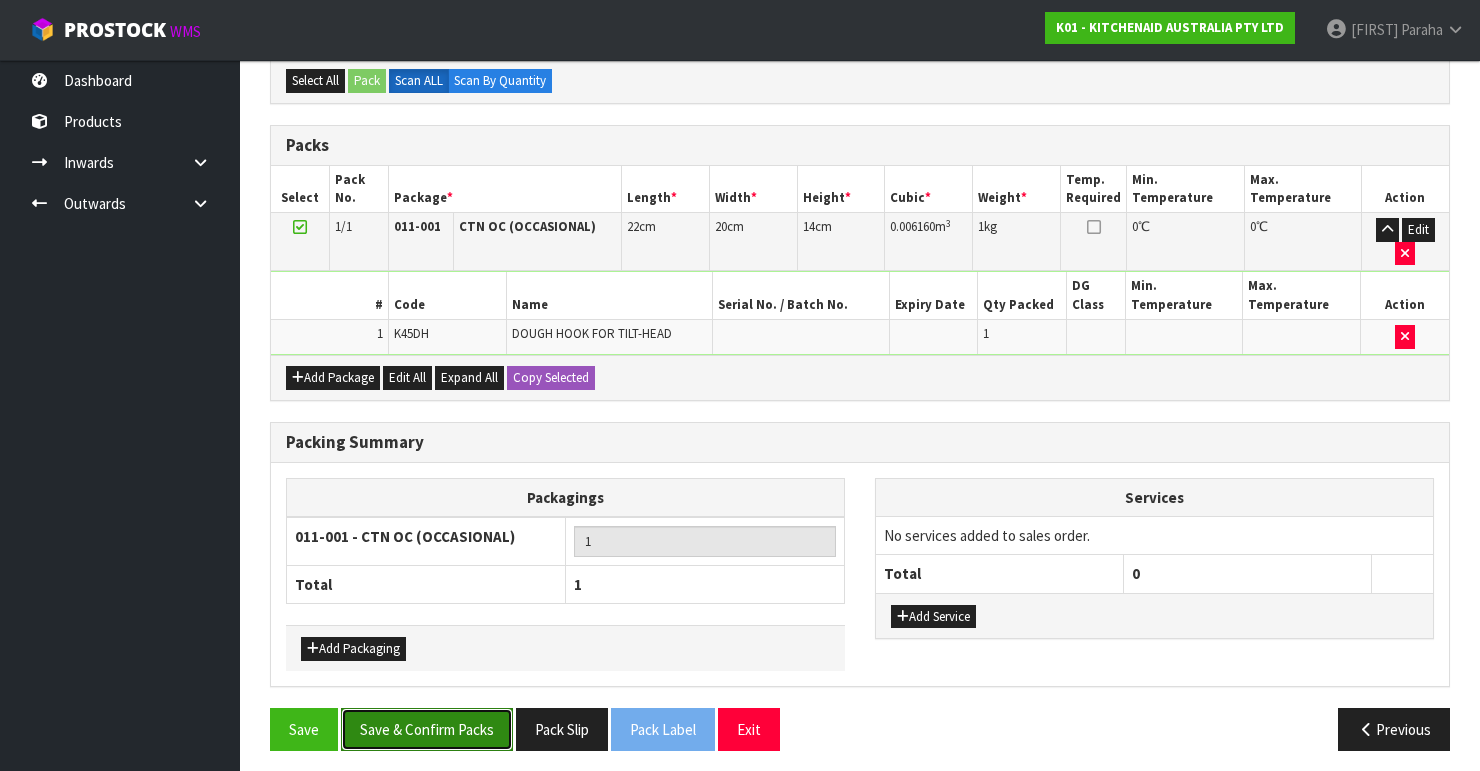click on "Save & Confirm Packs" at bounding box center (427, 729) 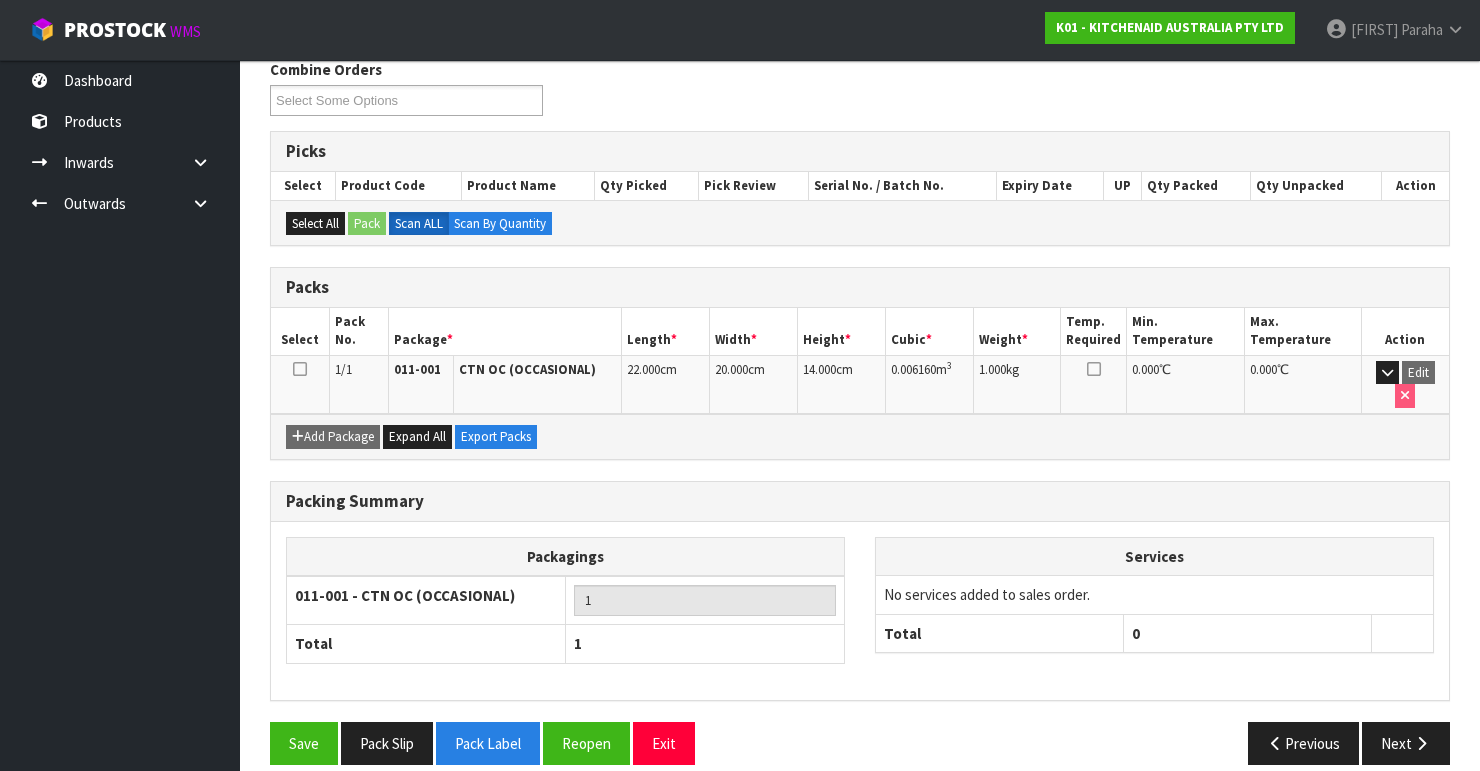 scroll, scrollTop: 346, scrollLeft: 0, axis: vertical 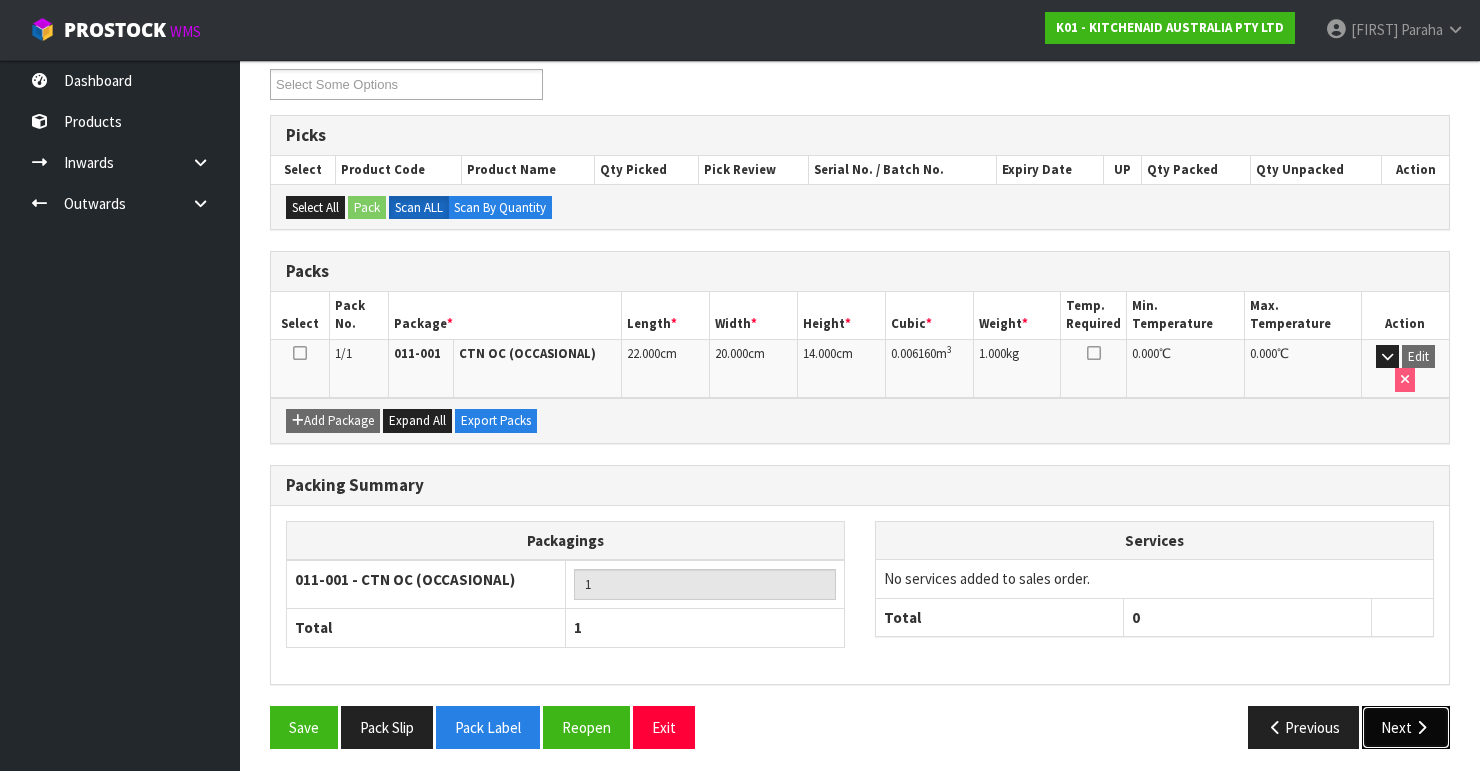 click at bounding box center [1421, 727] 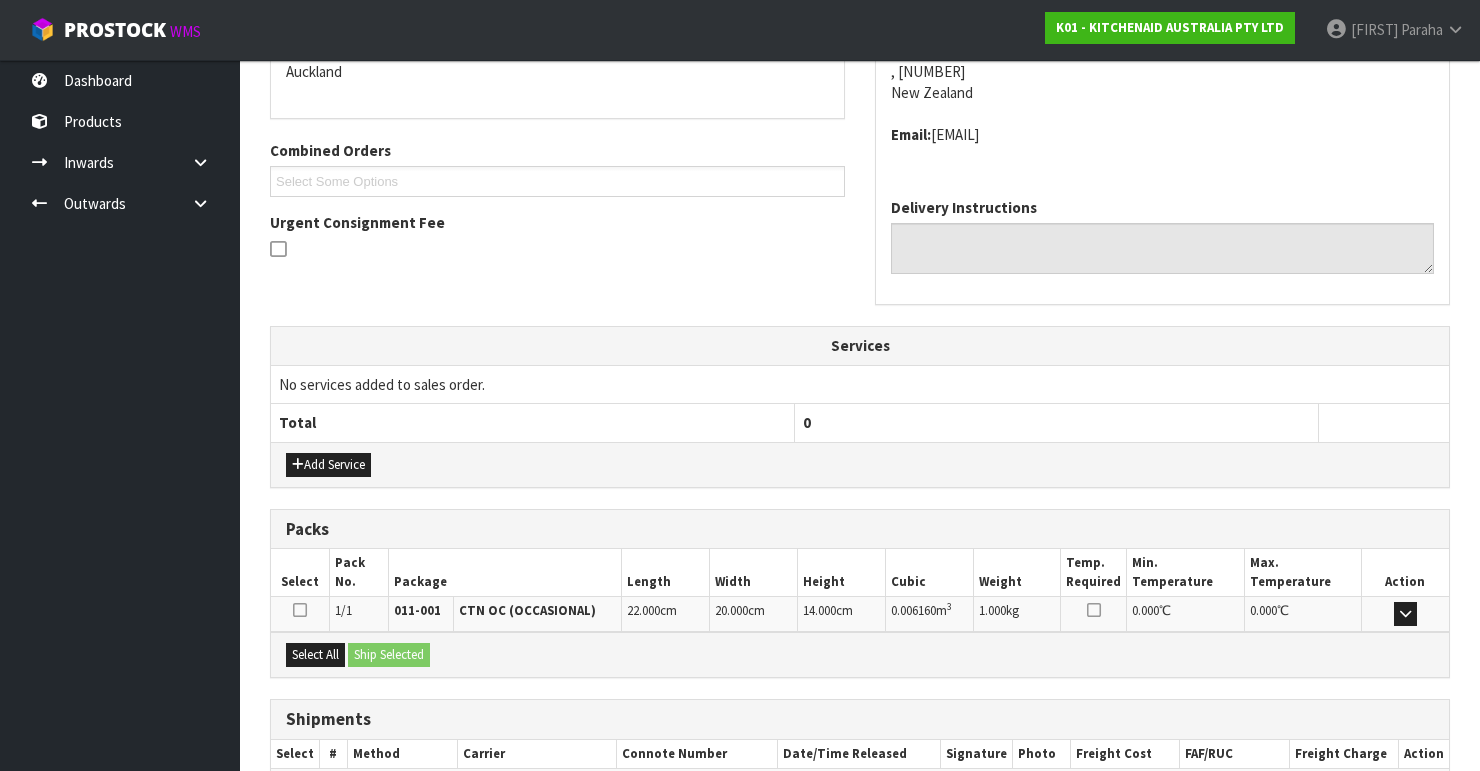 scroll, scrollTop: 562, scrollLeft: 0, axis: vertical 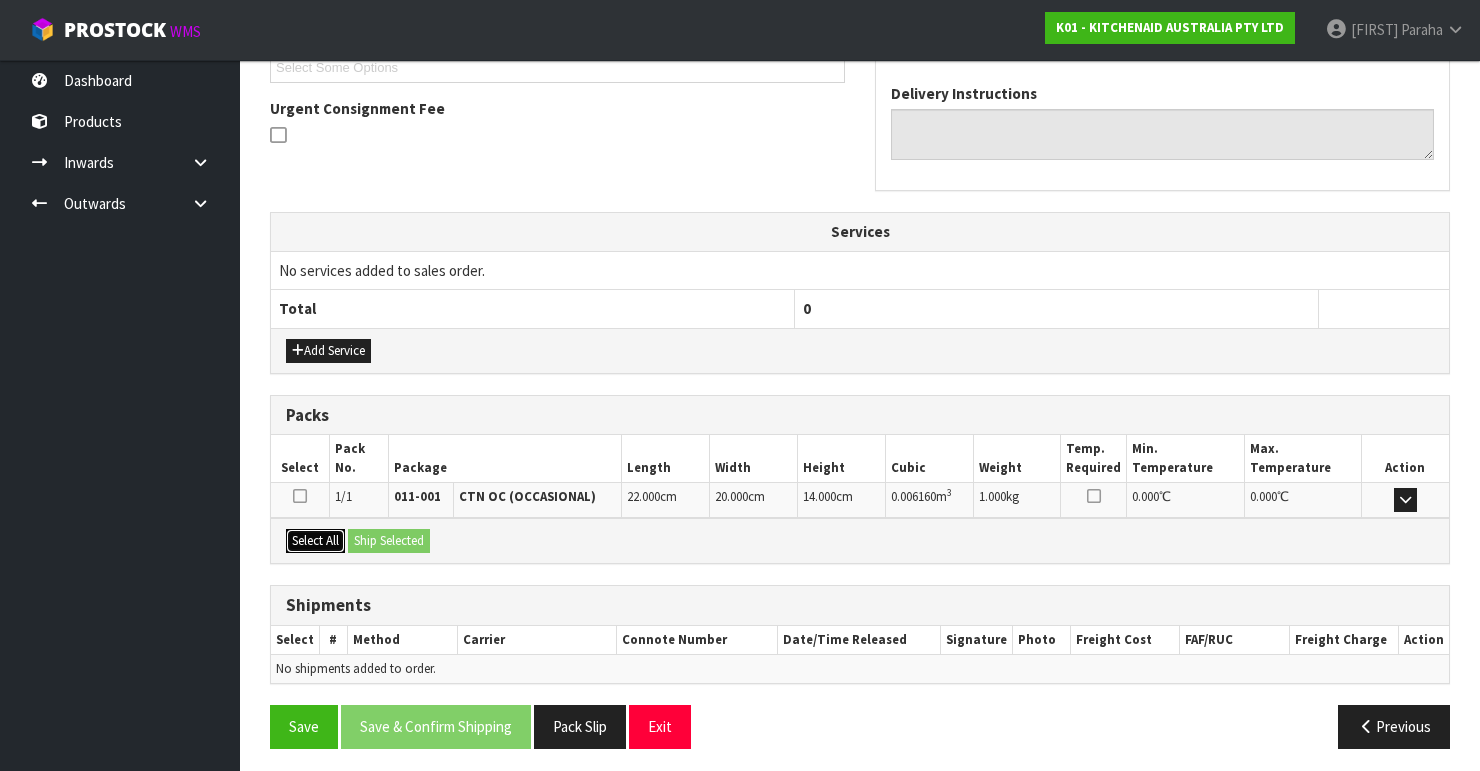 click on "Select All" at bounding box center (315, 541) 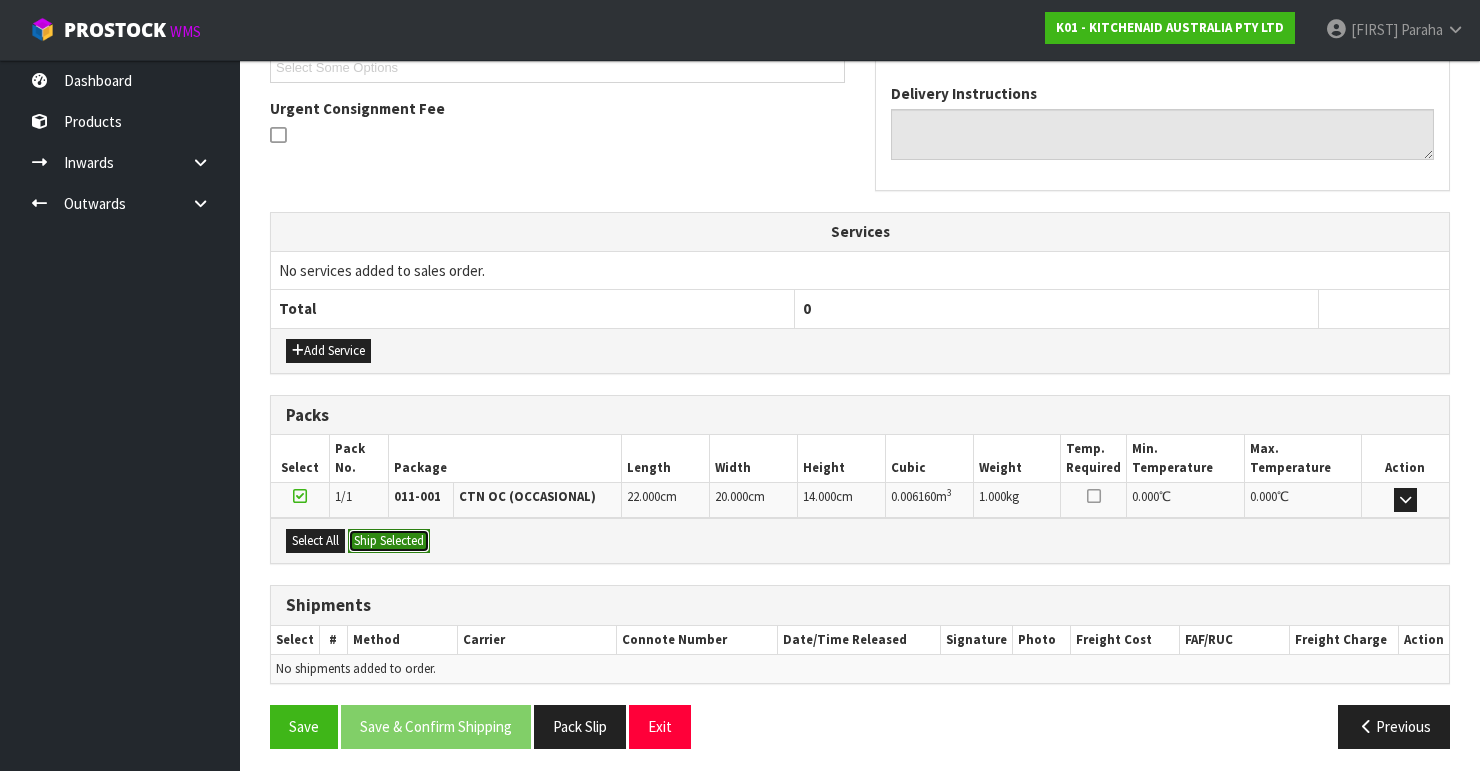 click on "Ship Selected" at bounding box center (389, 541) 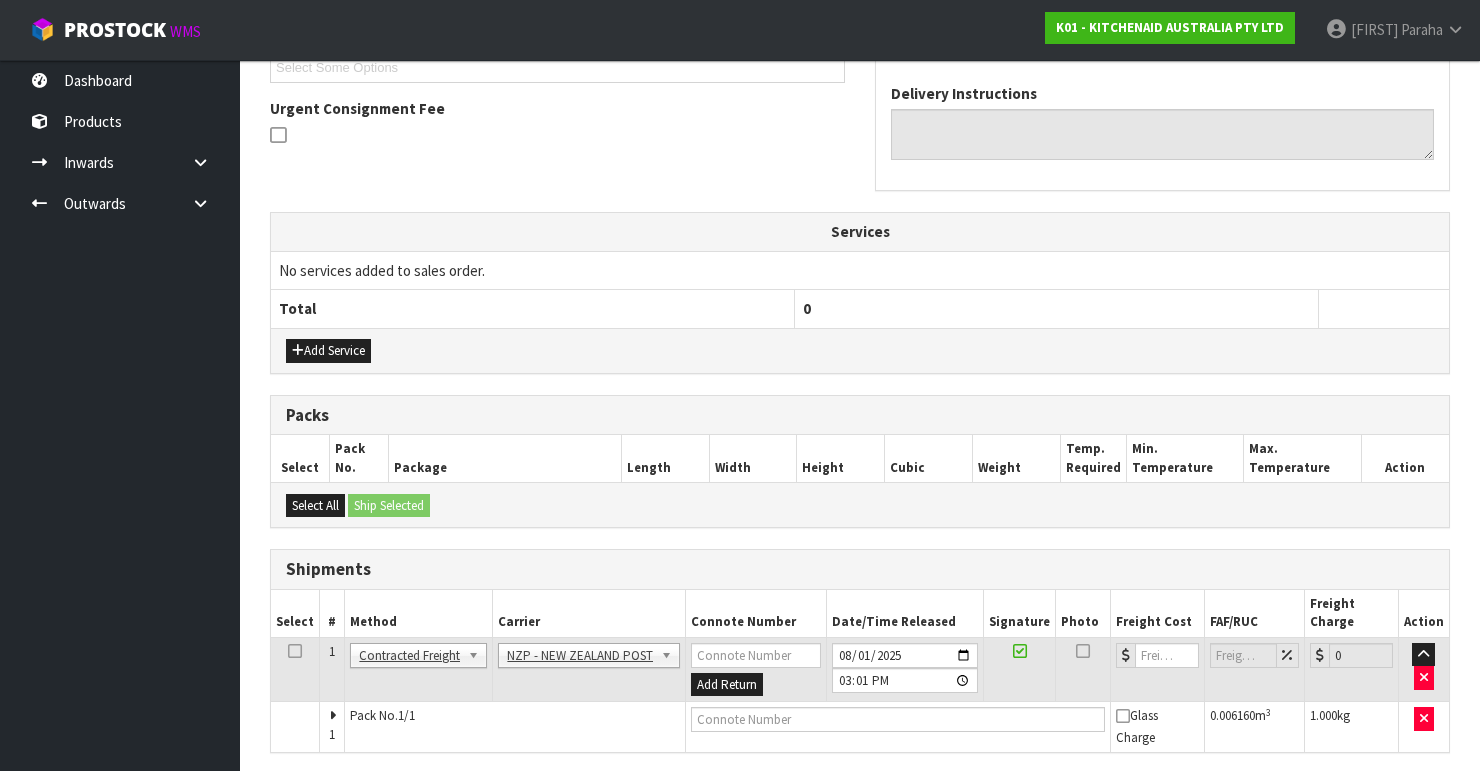 click on "Save & Confirm Shipping" at bounding box center (436, 795) 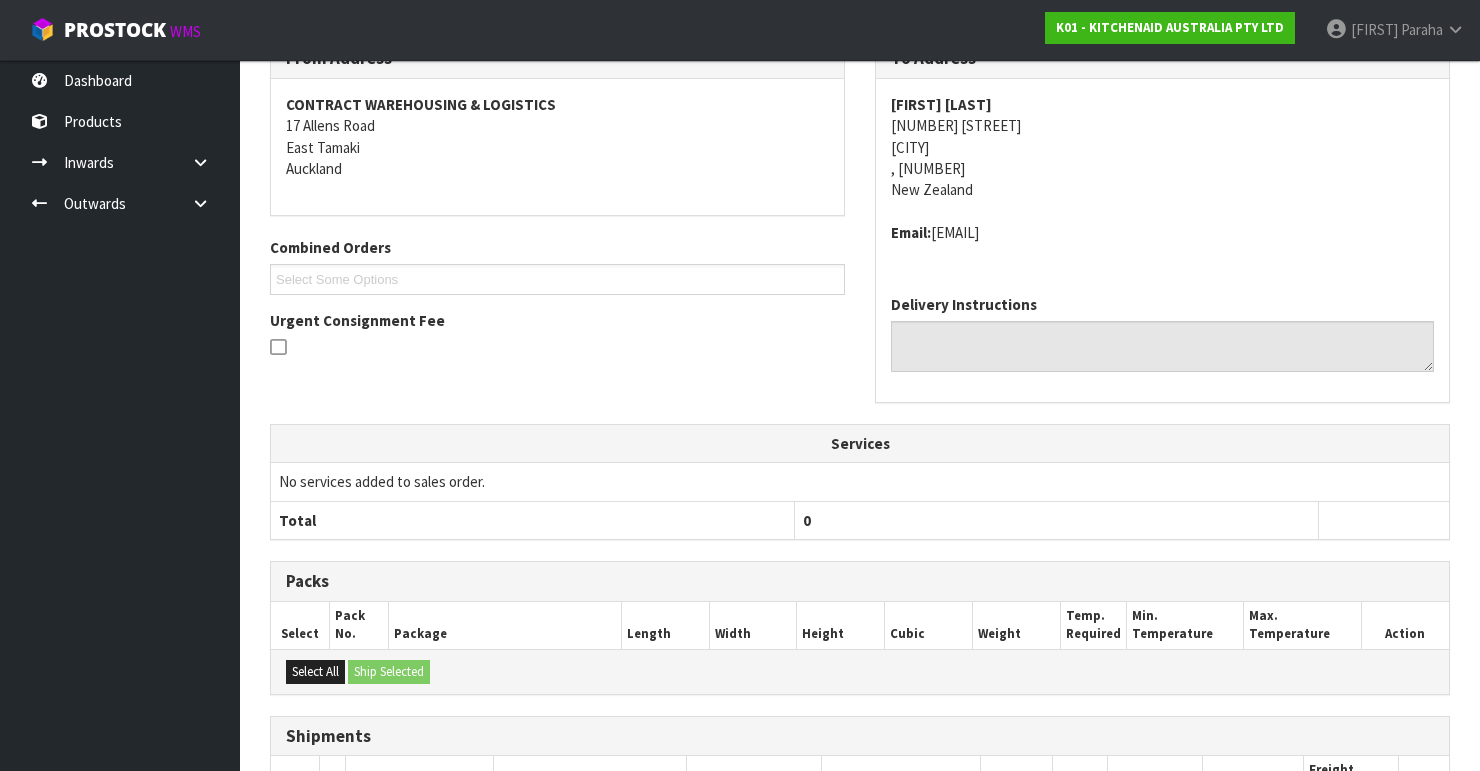 scroll, scrollTop: 584, scrollLeft: 0, axis: vertical 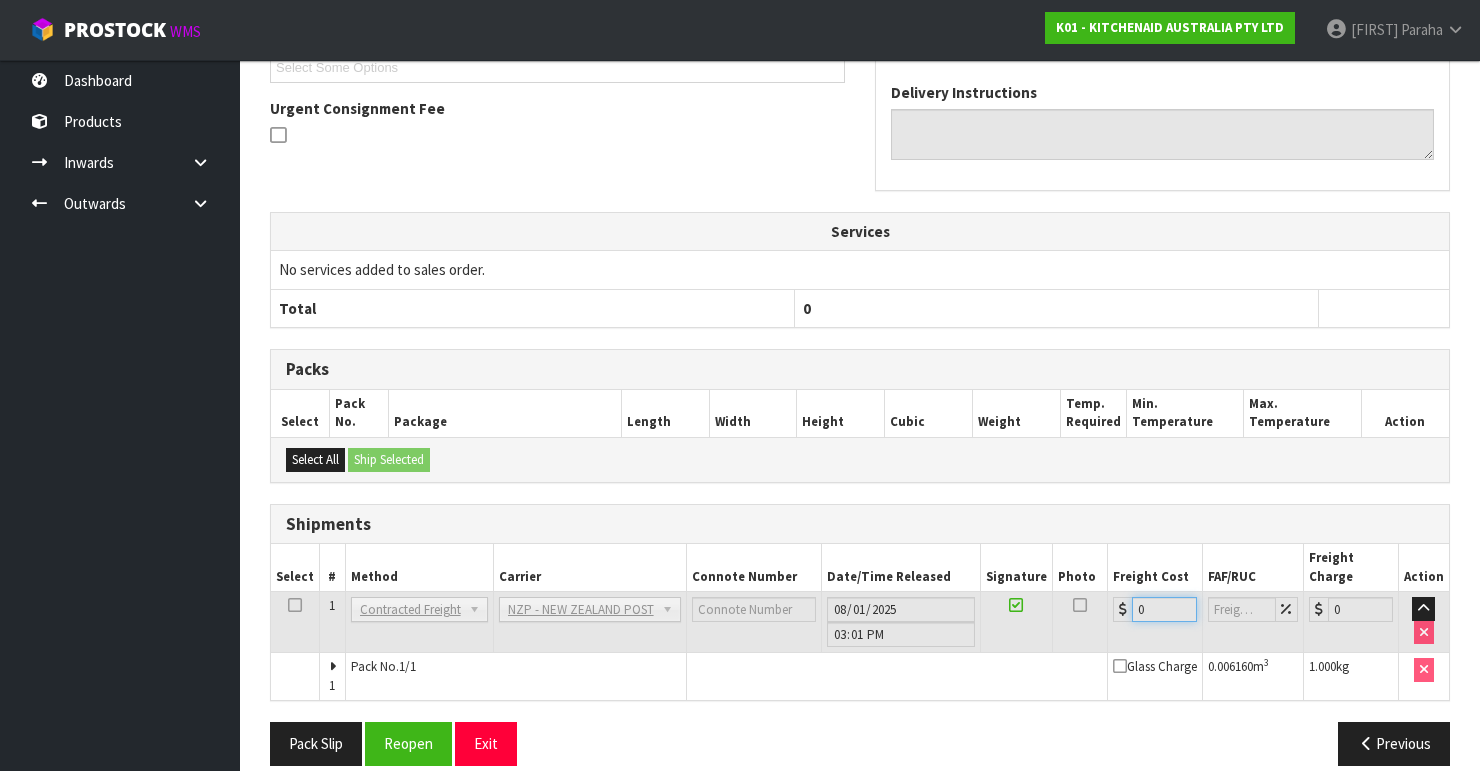 drag, startPoint x: 1117, startPoint y: 579, endPoint x: 1082, endPoint y: 574, distance: 35.35534 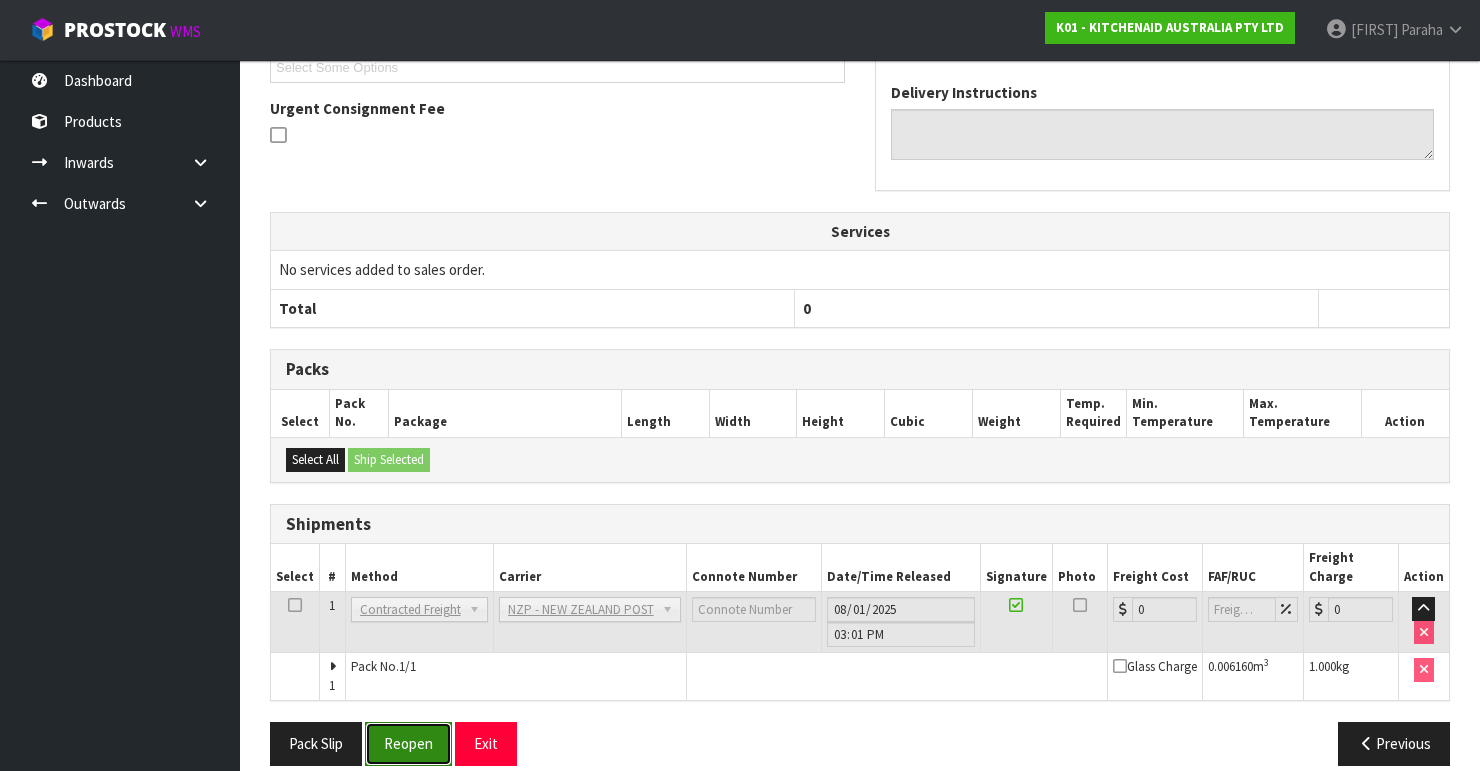 click on "Reopen" at bounding box center [408, 743] 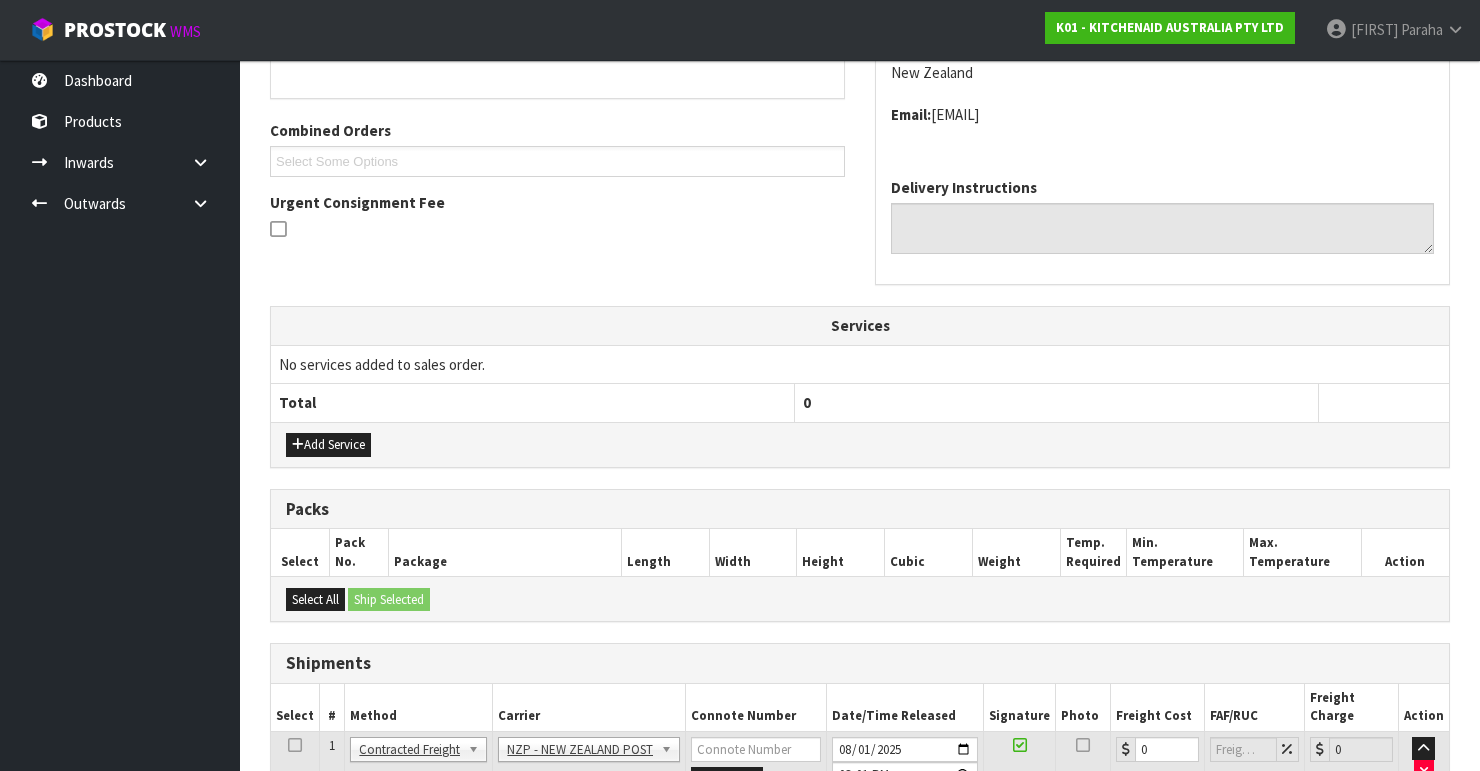 scroll, scrollTop: 616, scrollLeft: 0, axis: vertical 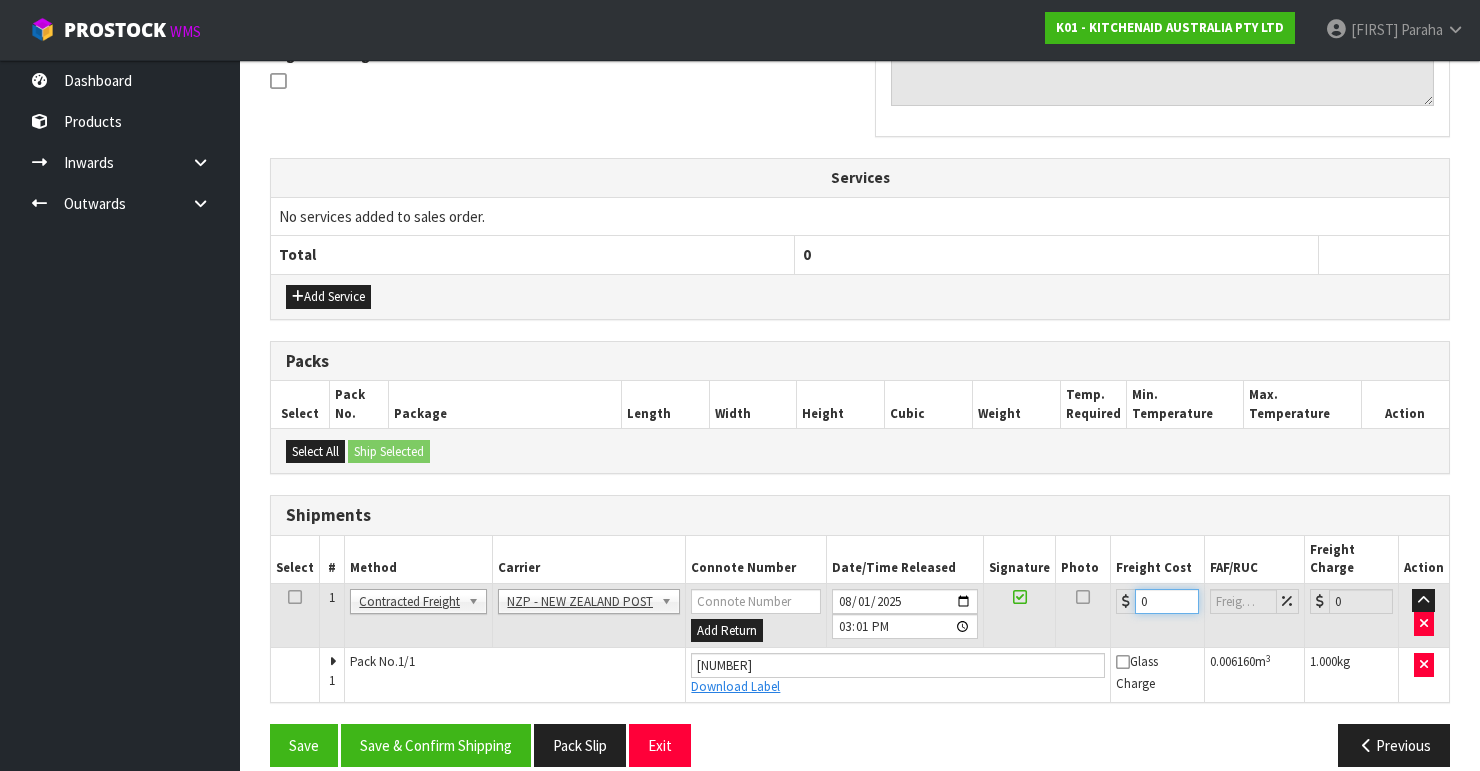 drag, startPoint x: 1160, startPoint y: 574, endPoint x: 1115, endPoint y: 583, distance: 45.891174 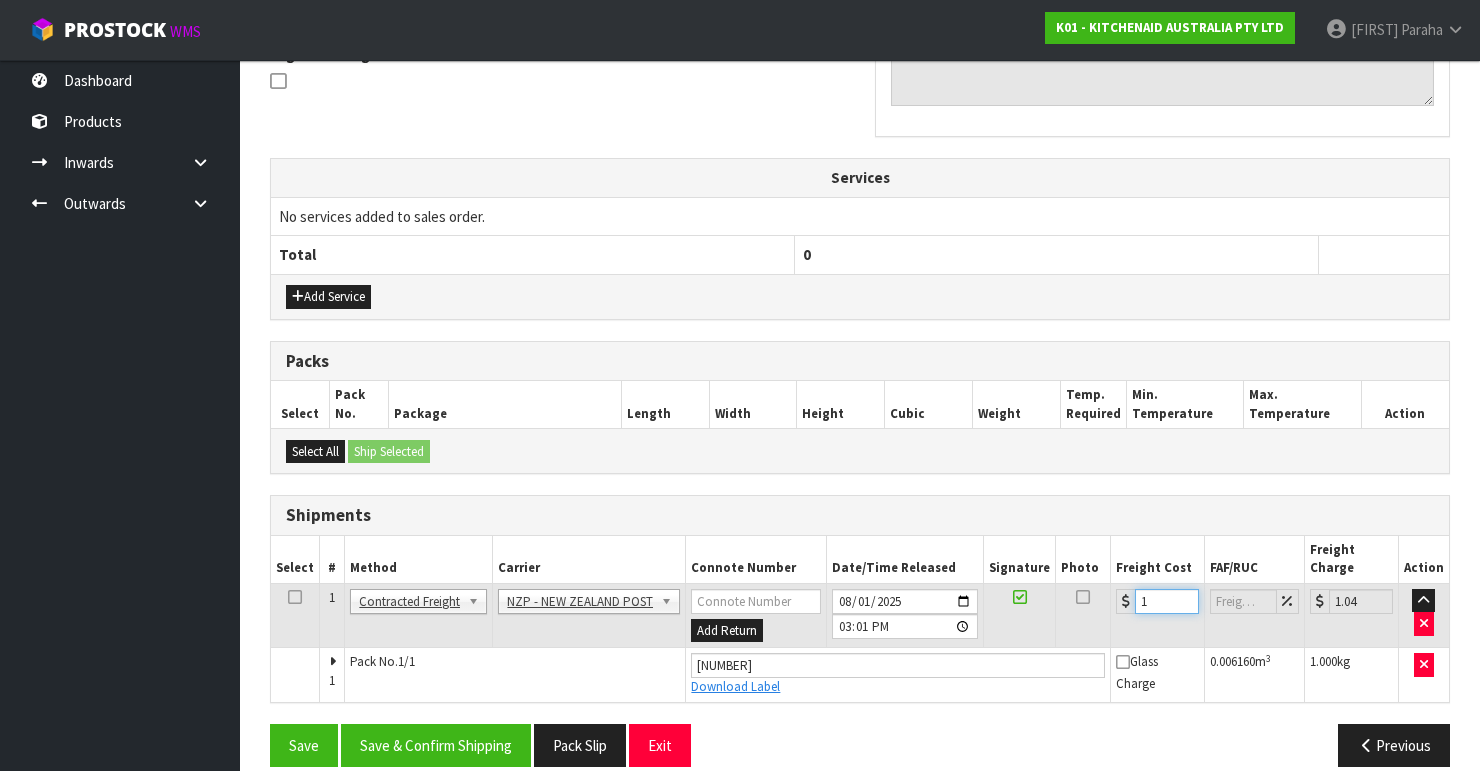 type on "16" 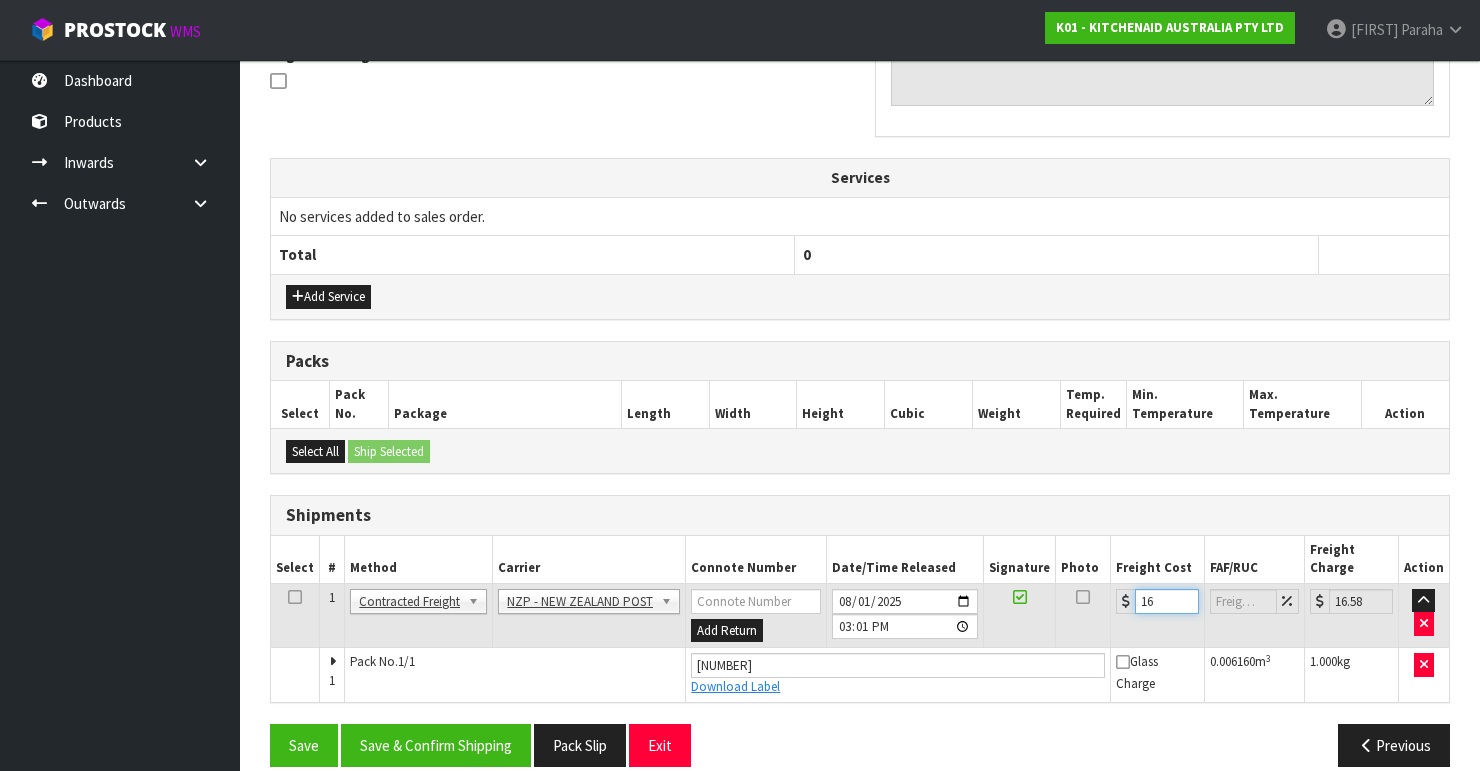 type on "16.2" 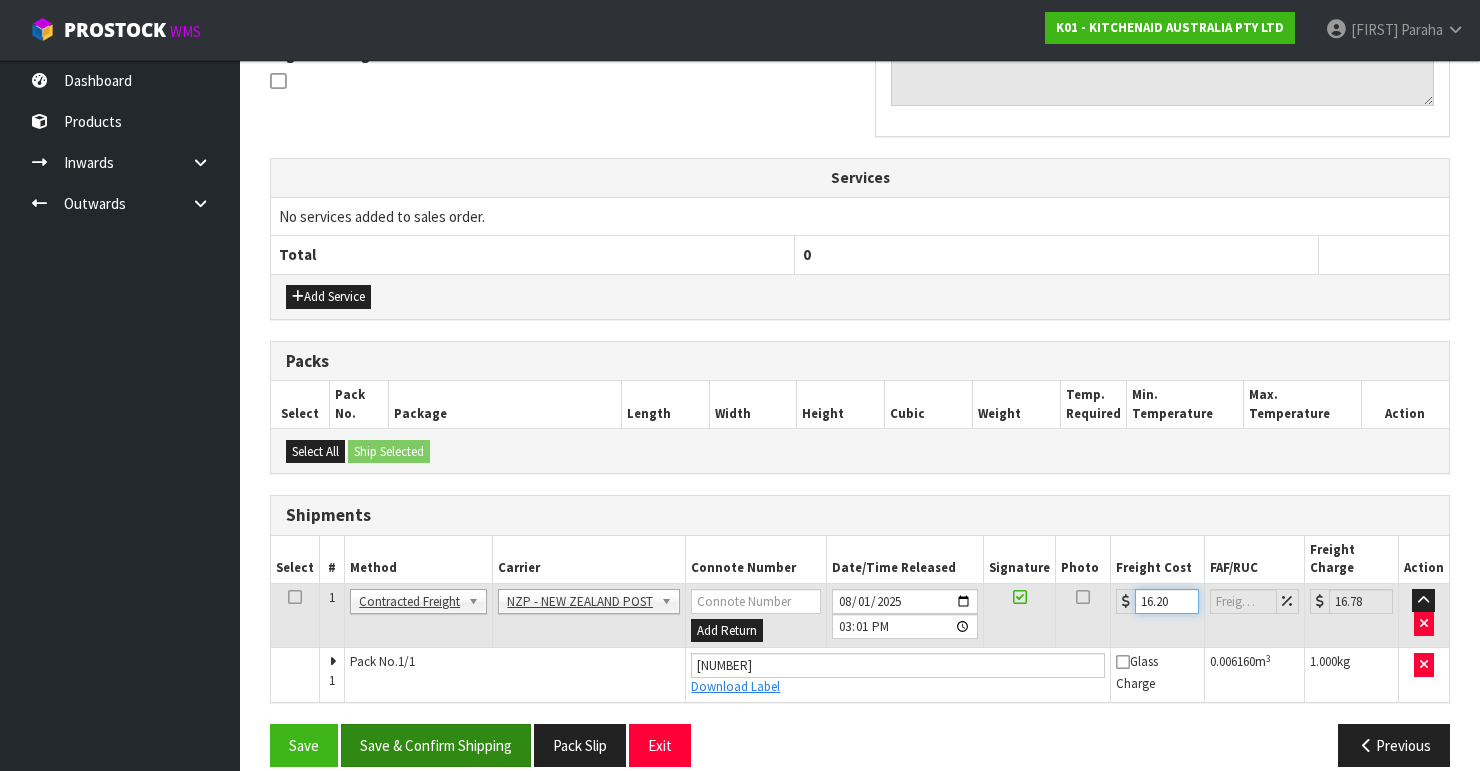 type on "16.20" 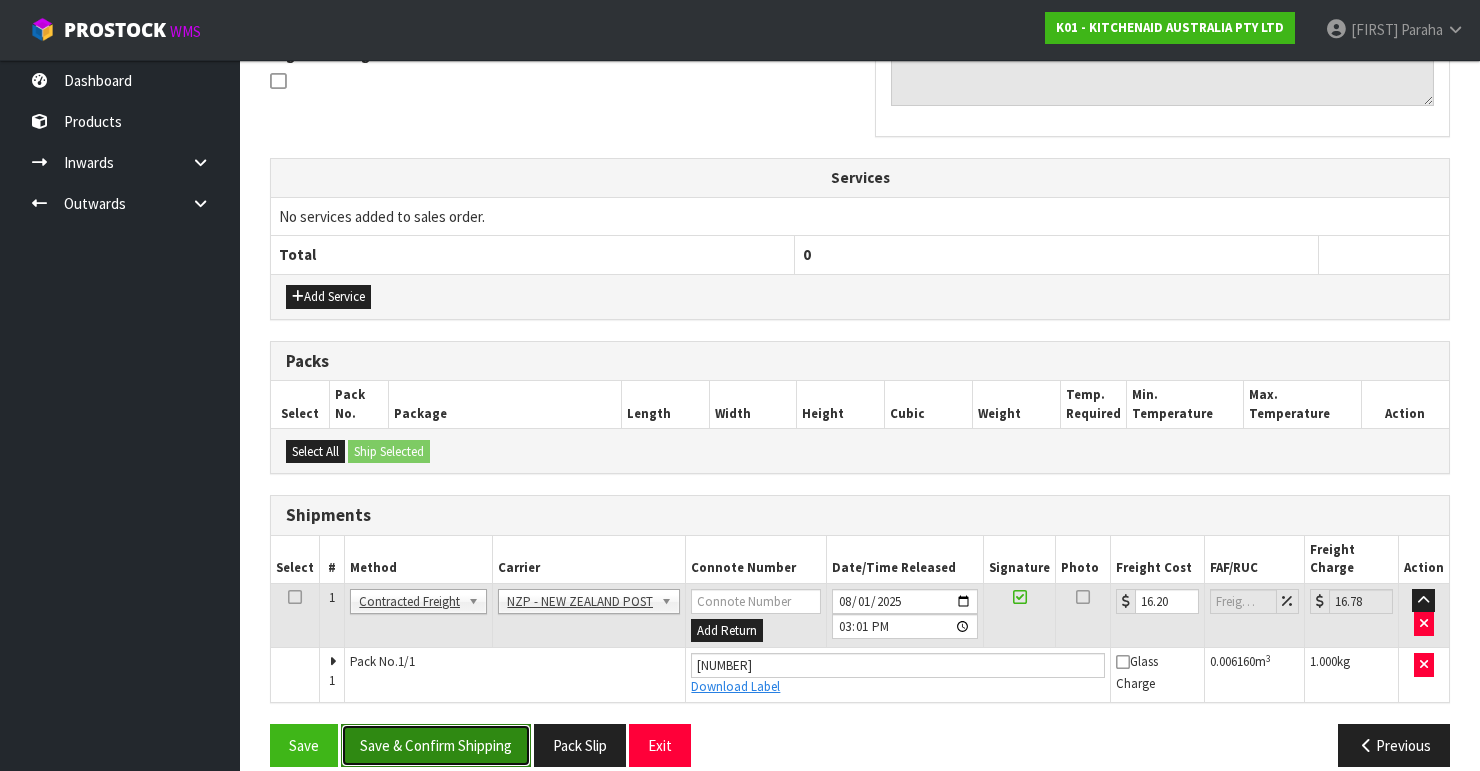click on "Save & Confirm Shipping" at bounding box center [436, 745] 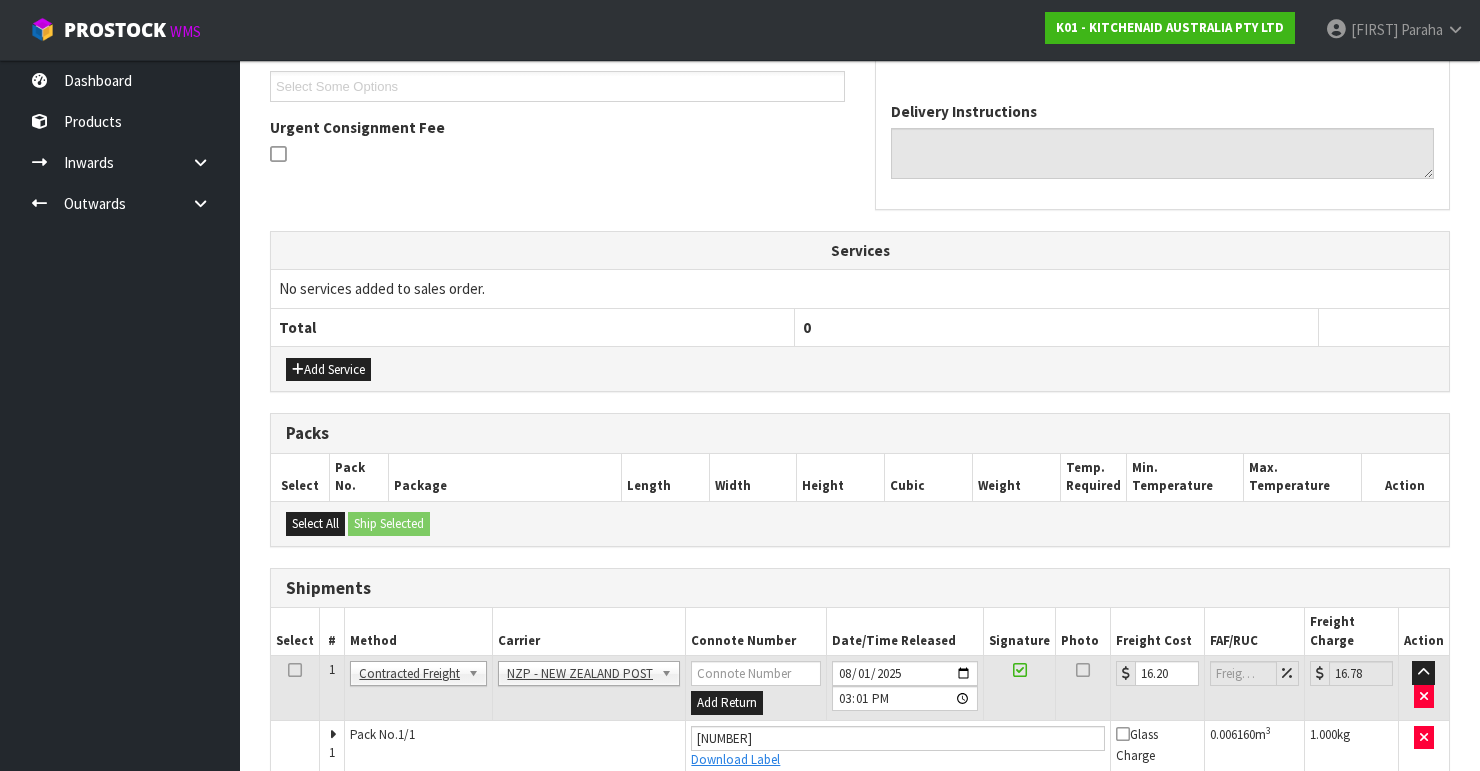 scroll, scrollTop: 0, scrollLeft: 0, axis: both 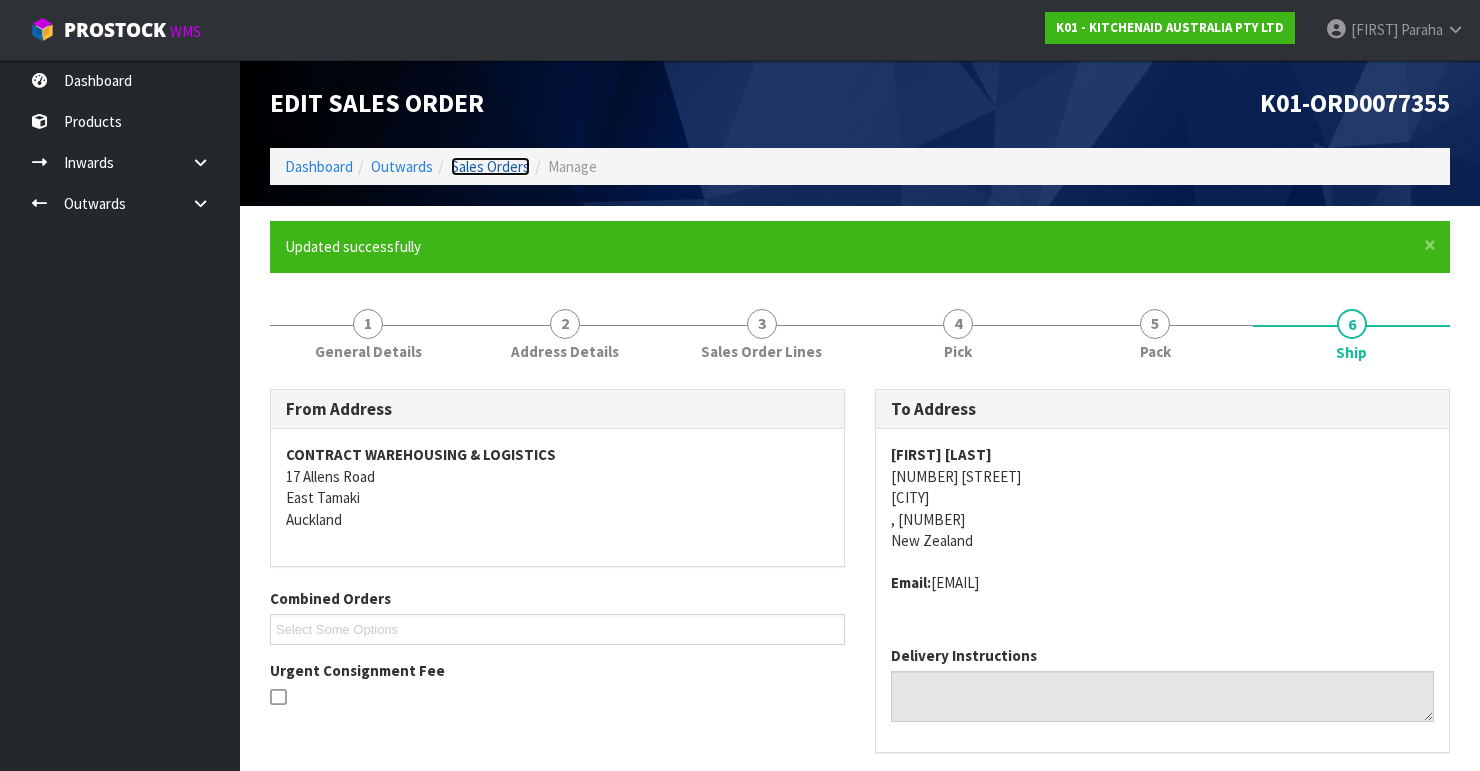 click on "Sales Orders" at bounding box center [490, 166] 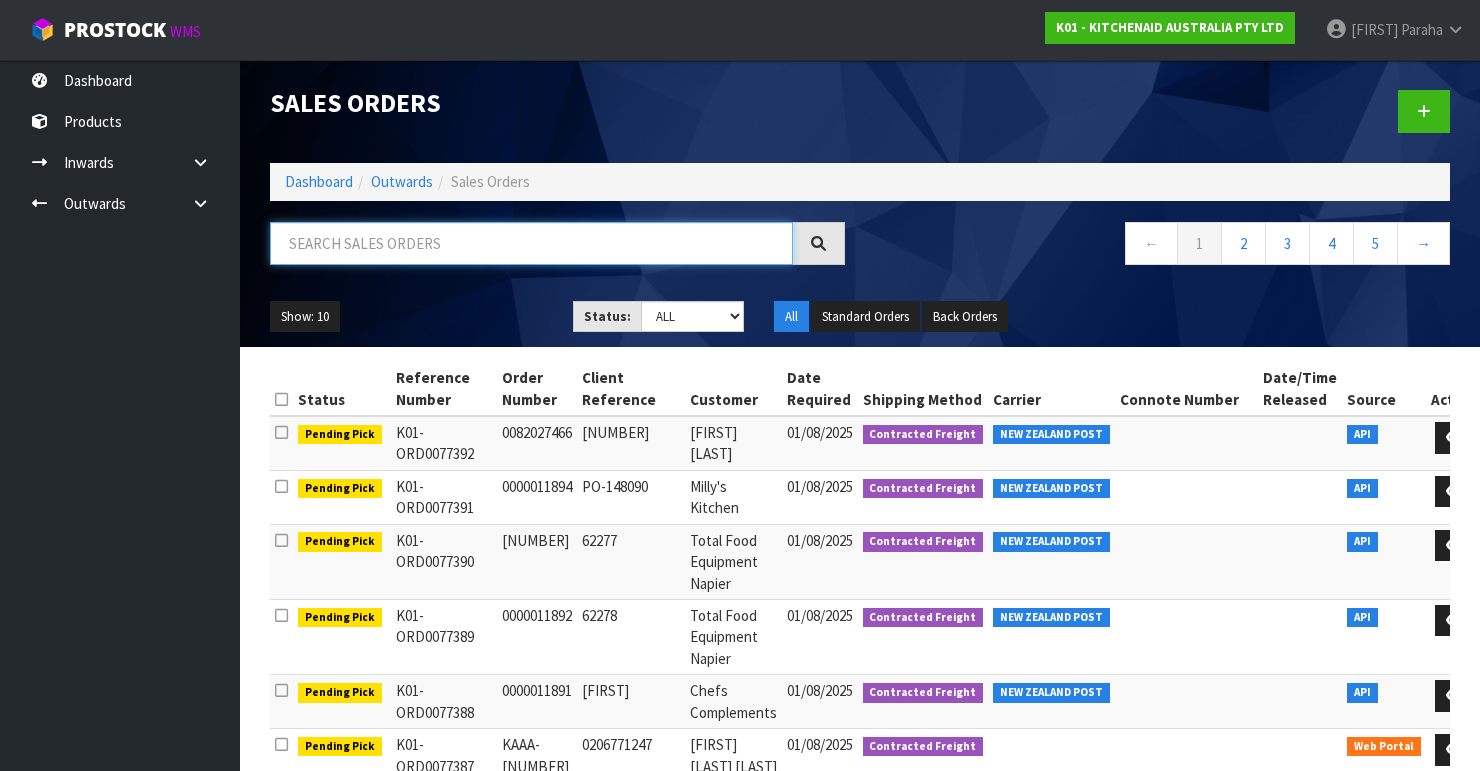 click at bounding box center [531, 243] 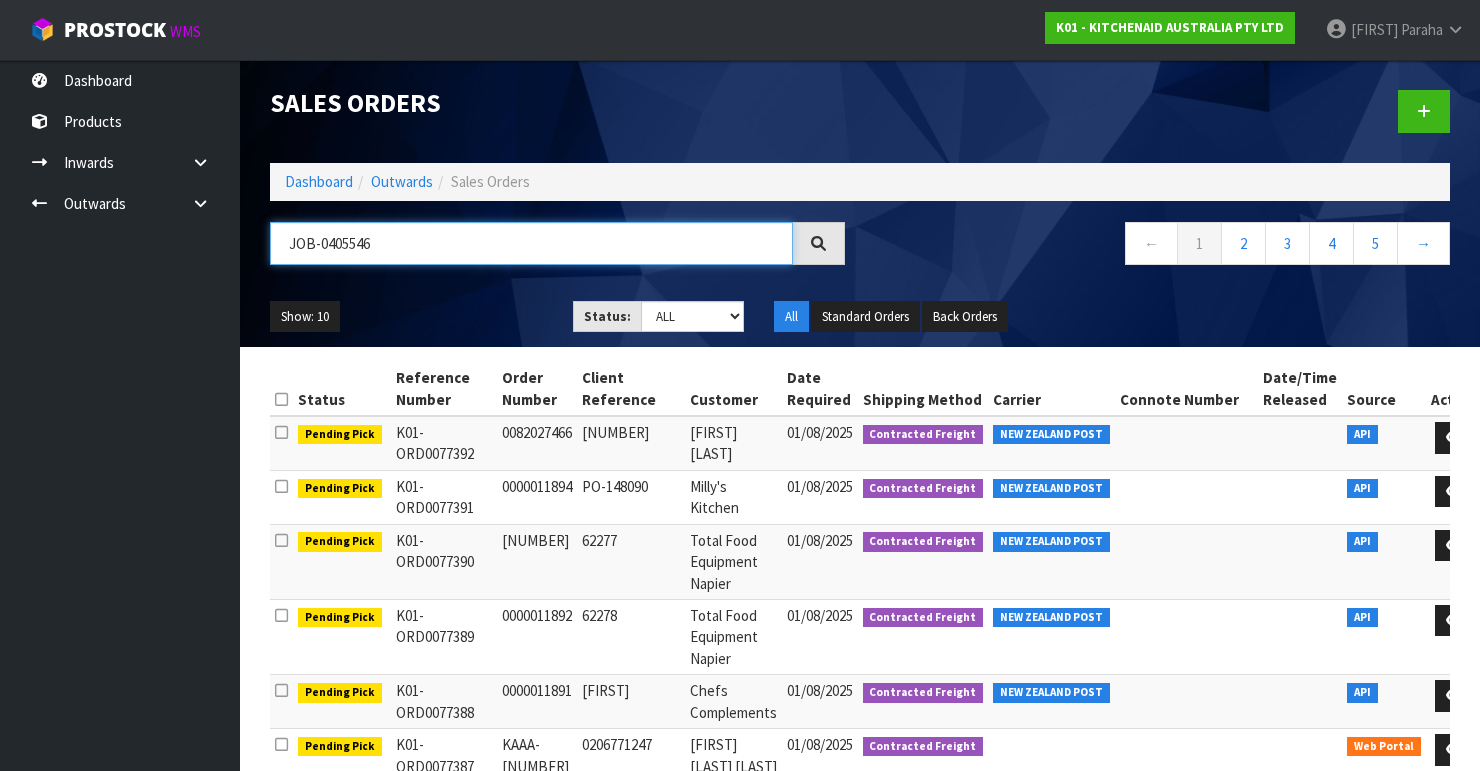 type on "JOB-0405546" 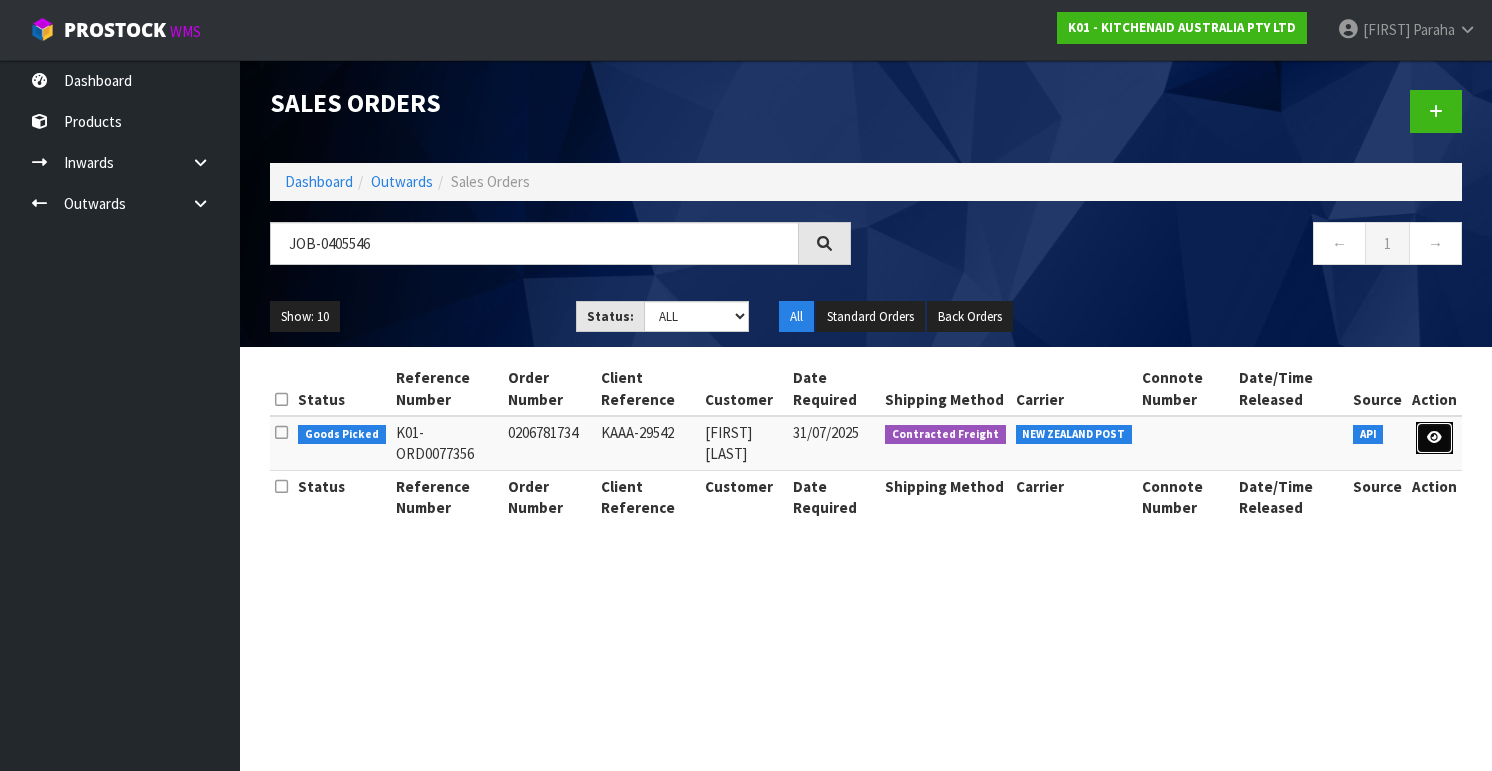 click at bounding box center (1434, 437) 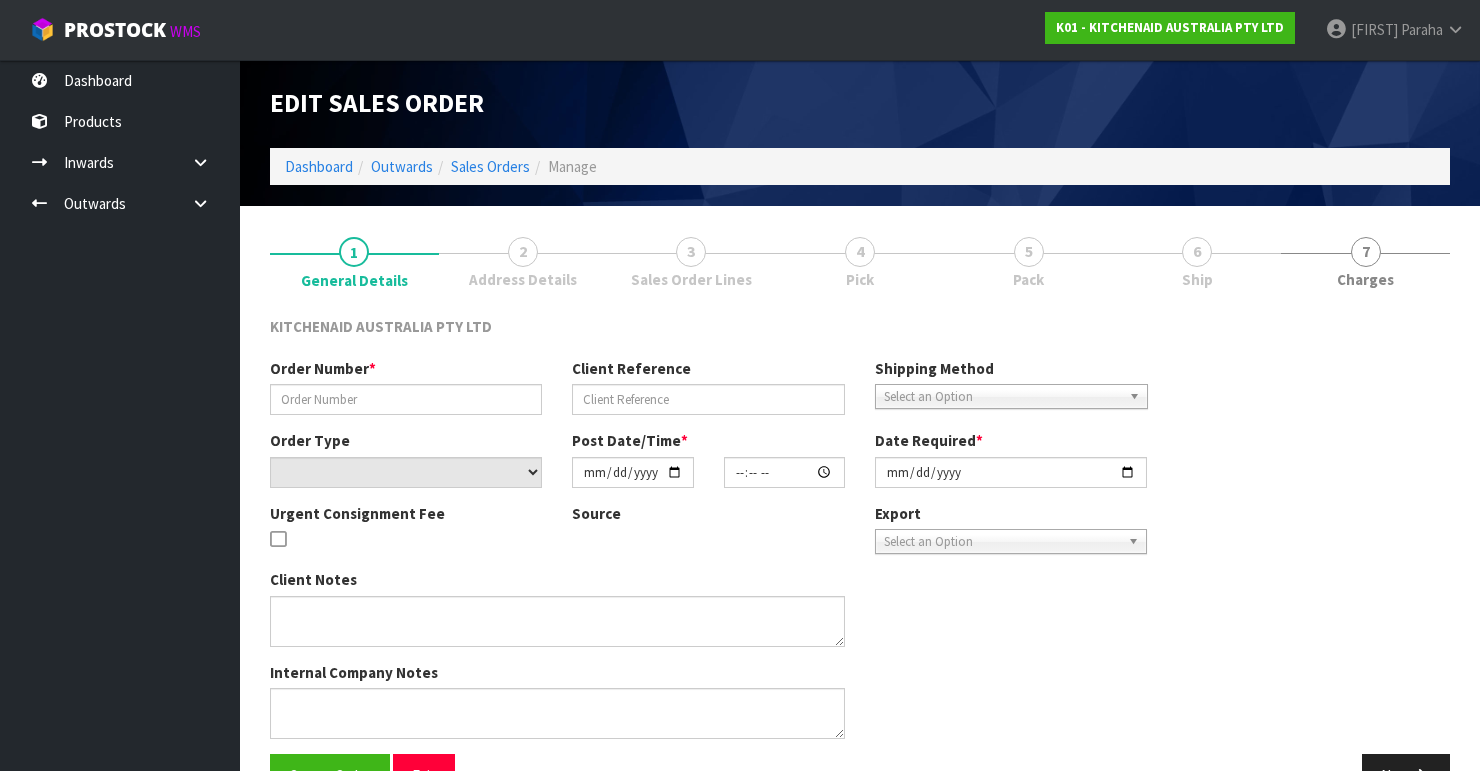 type on "0206781734" 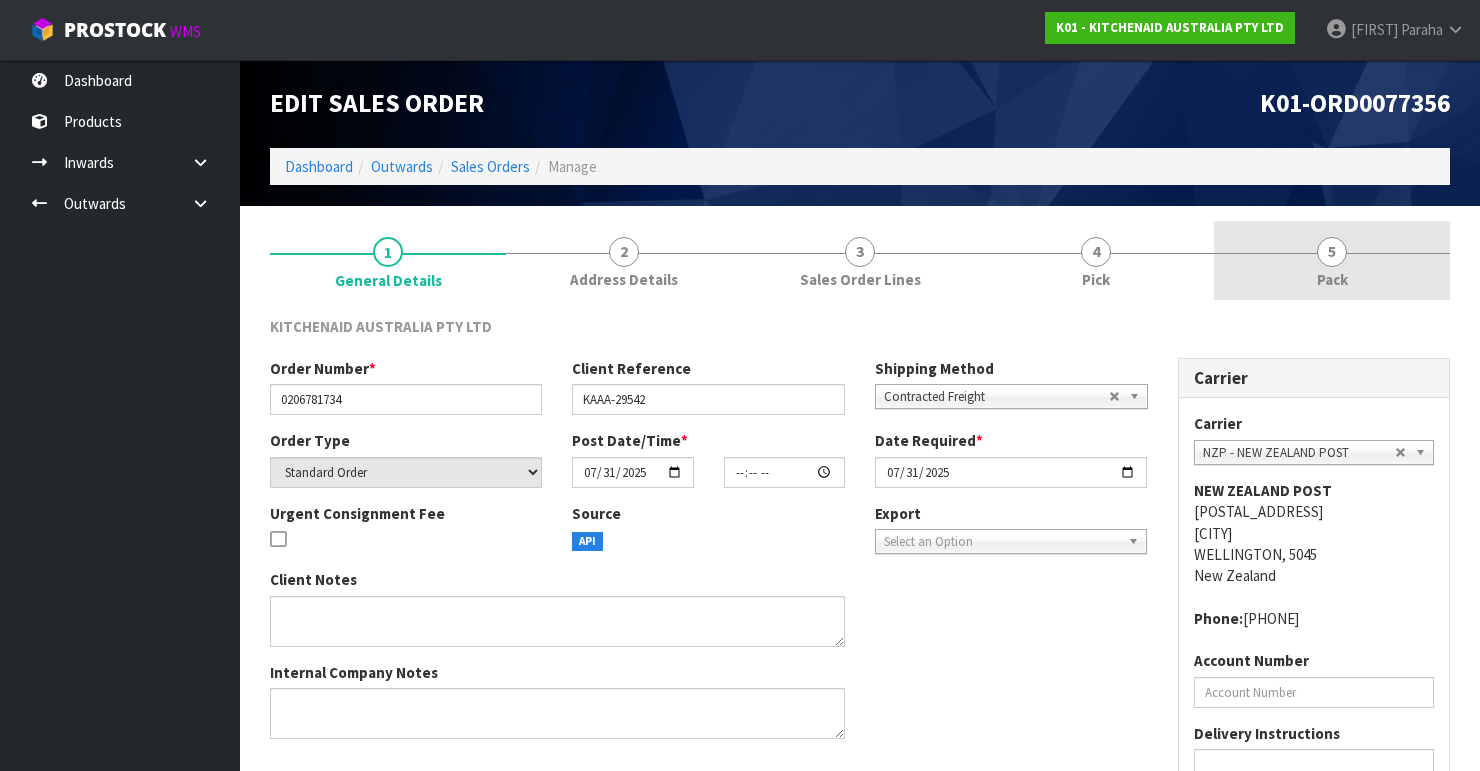 click on "5" at bounding box center (1332, 252) 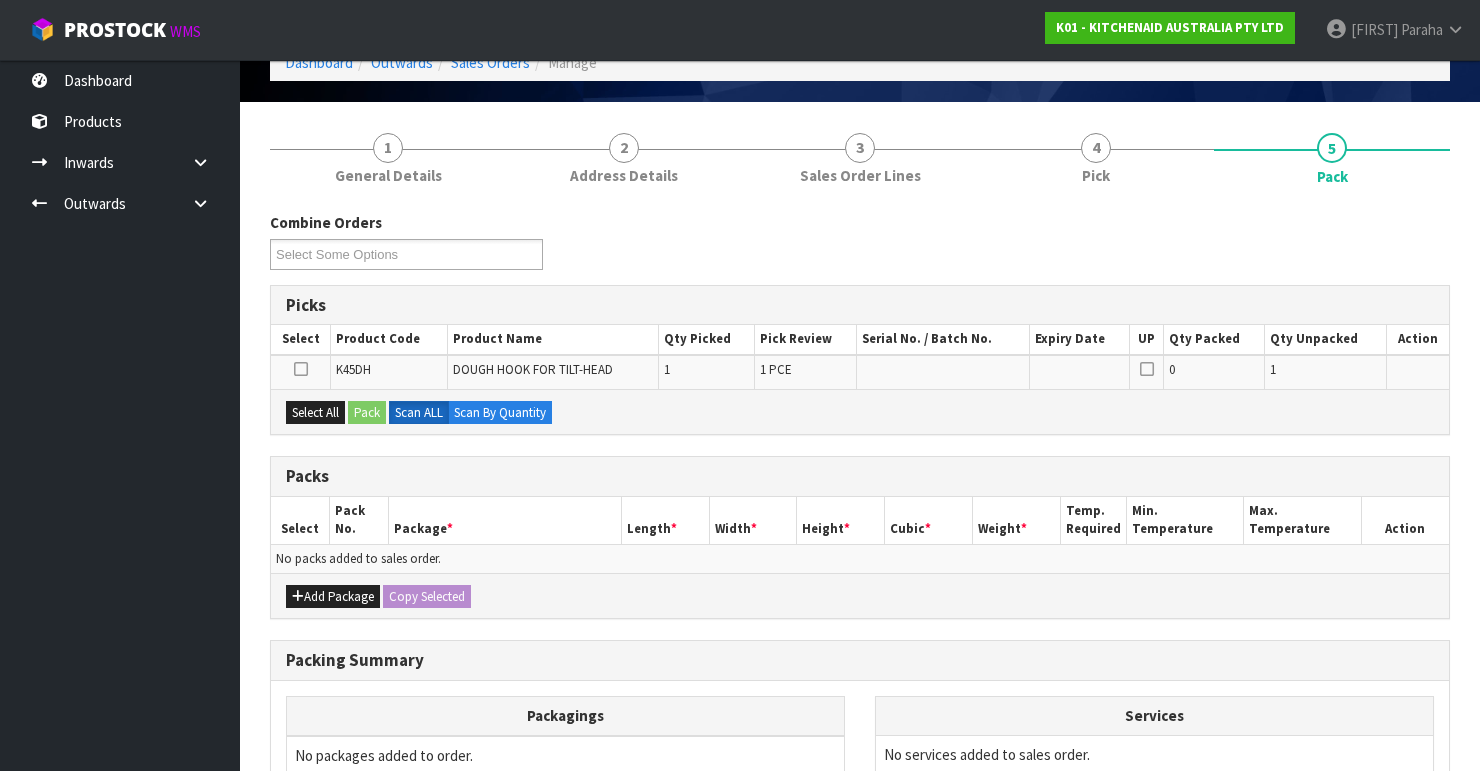 scroll, scrollTop: 314, scrollLeft: 0, axis: vertical 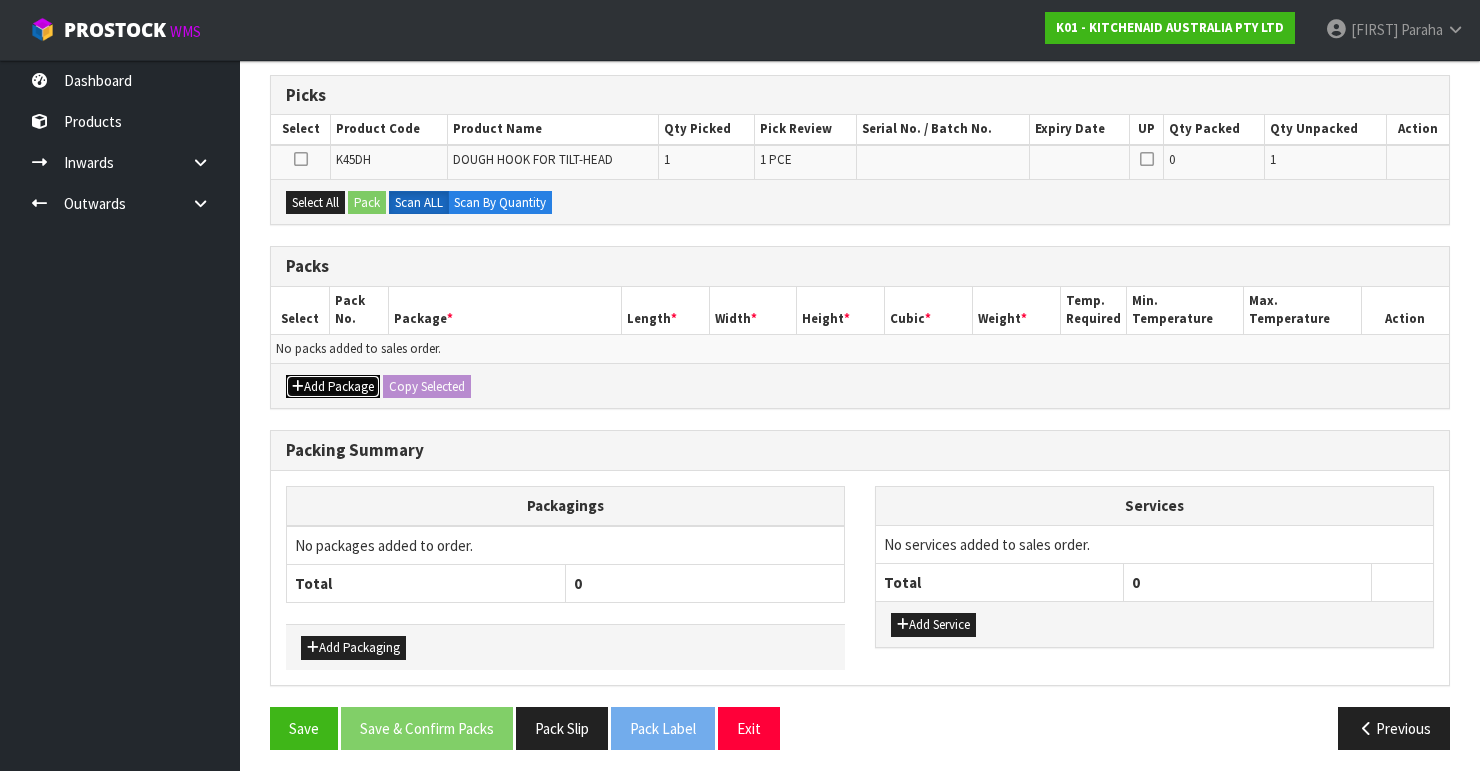 click on "Add Package" at bounding box center [333, 387] 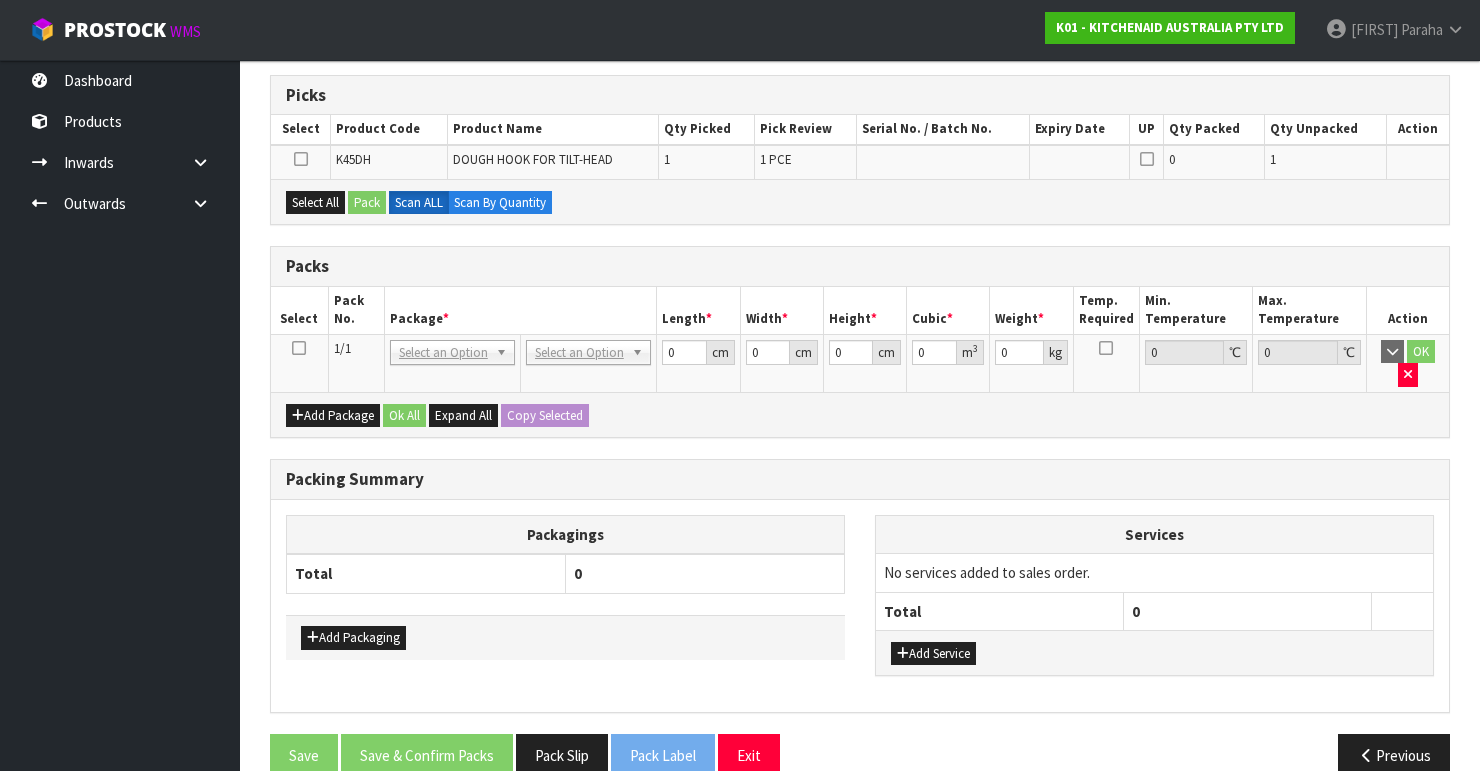 click at bounding box center [299, 348] 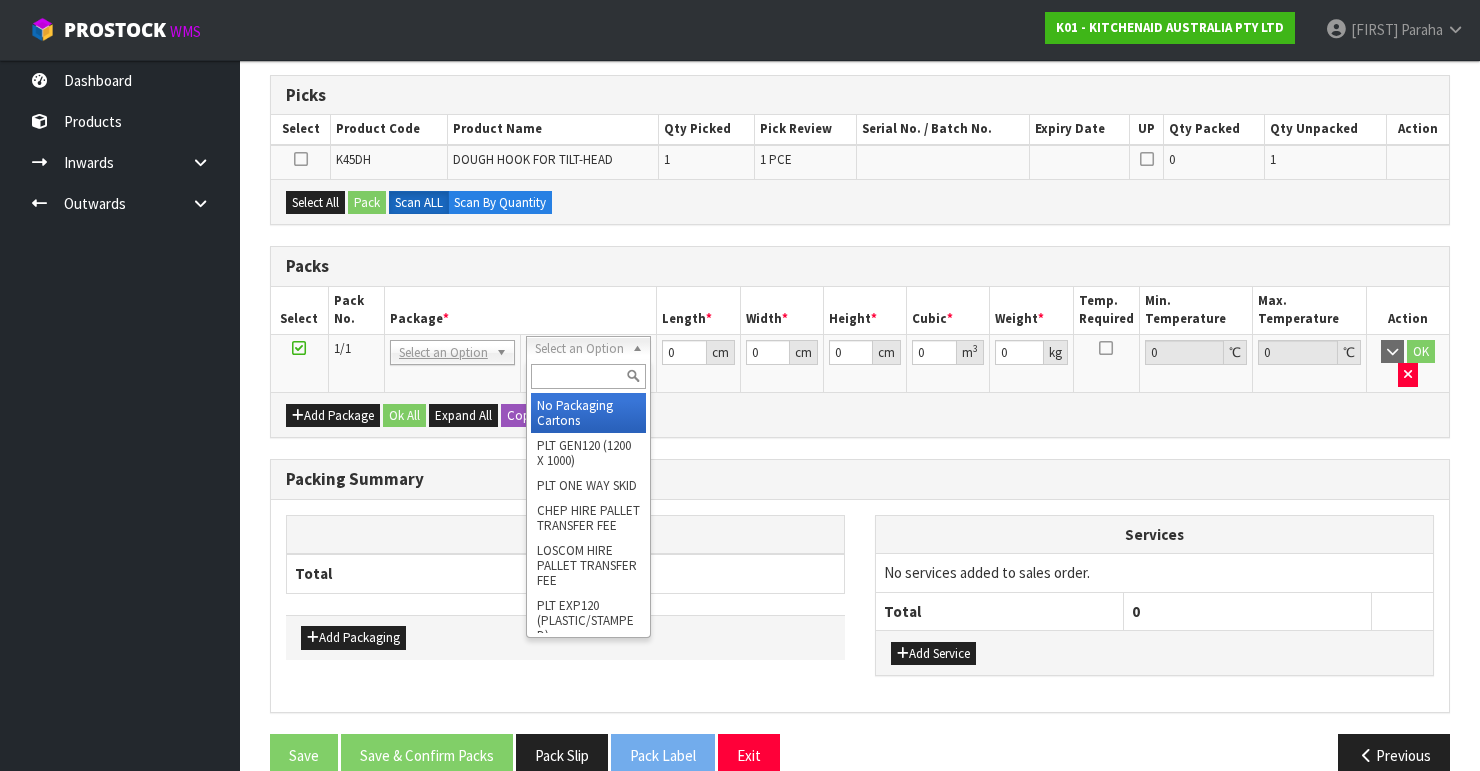 click at bounding box center (588, 376) 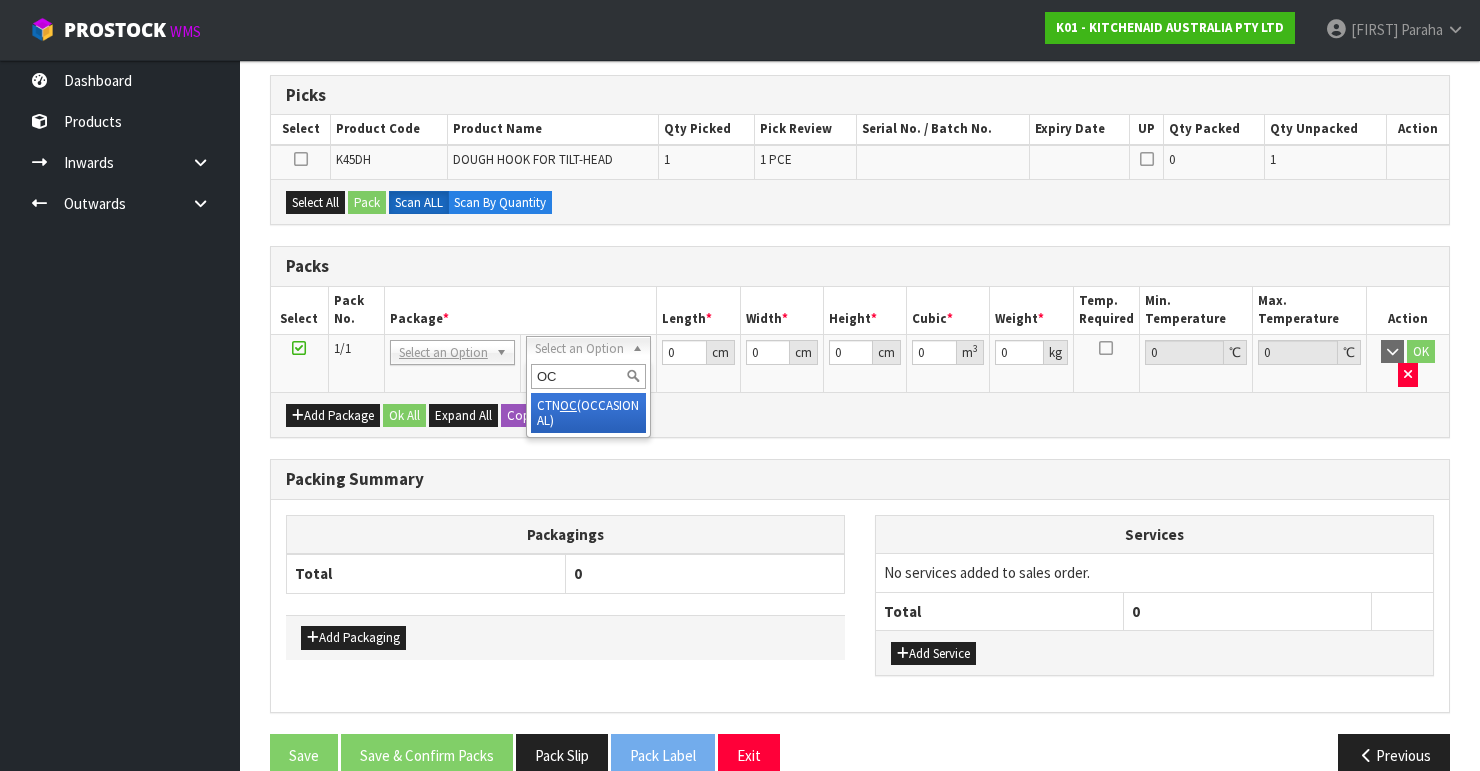 type on "OC" 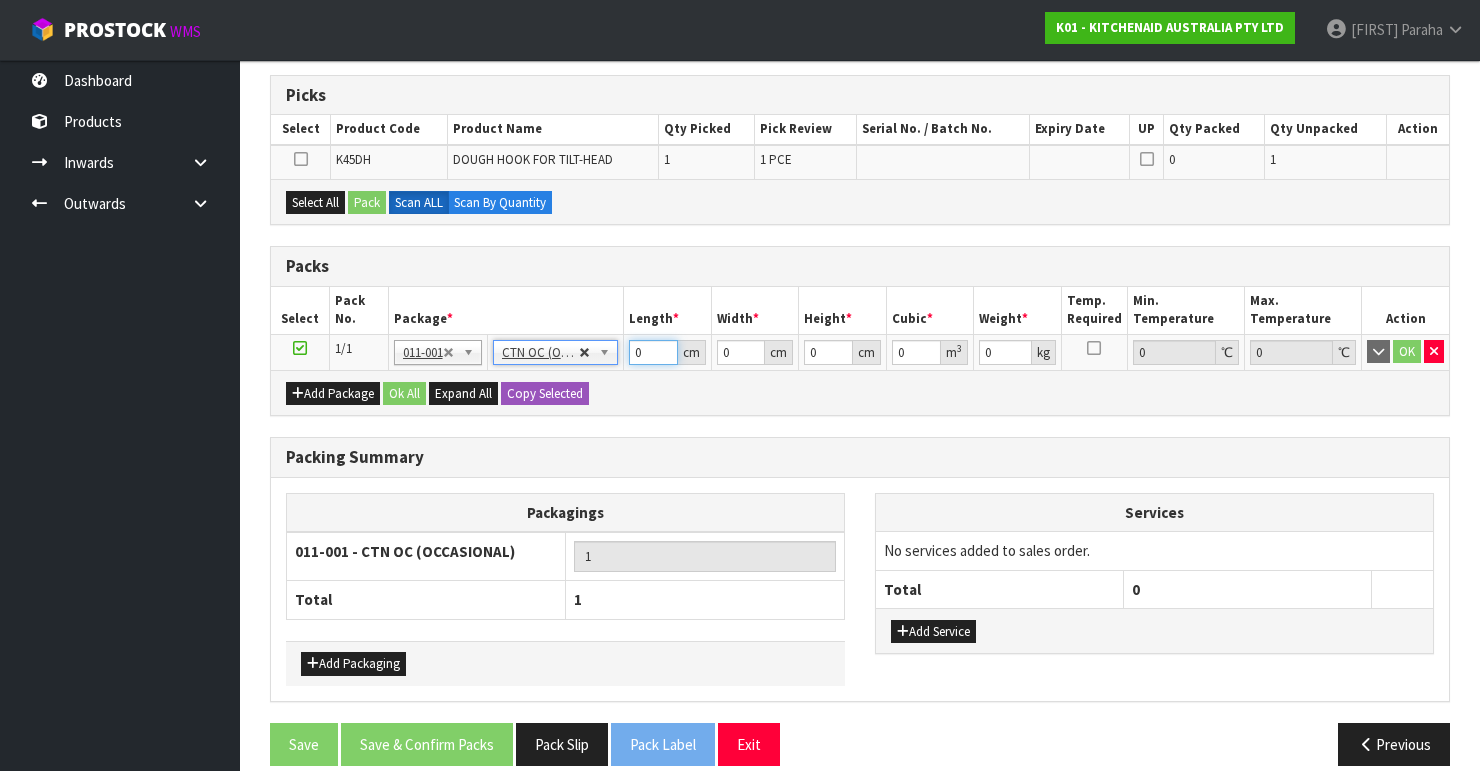 drag, startPoint x: 649, startPoint y: 348, endPoint x: 586, endPoint y: 352, distance: 63.126858 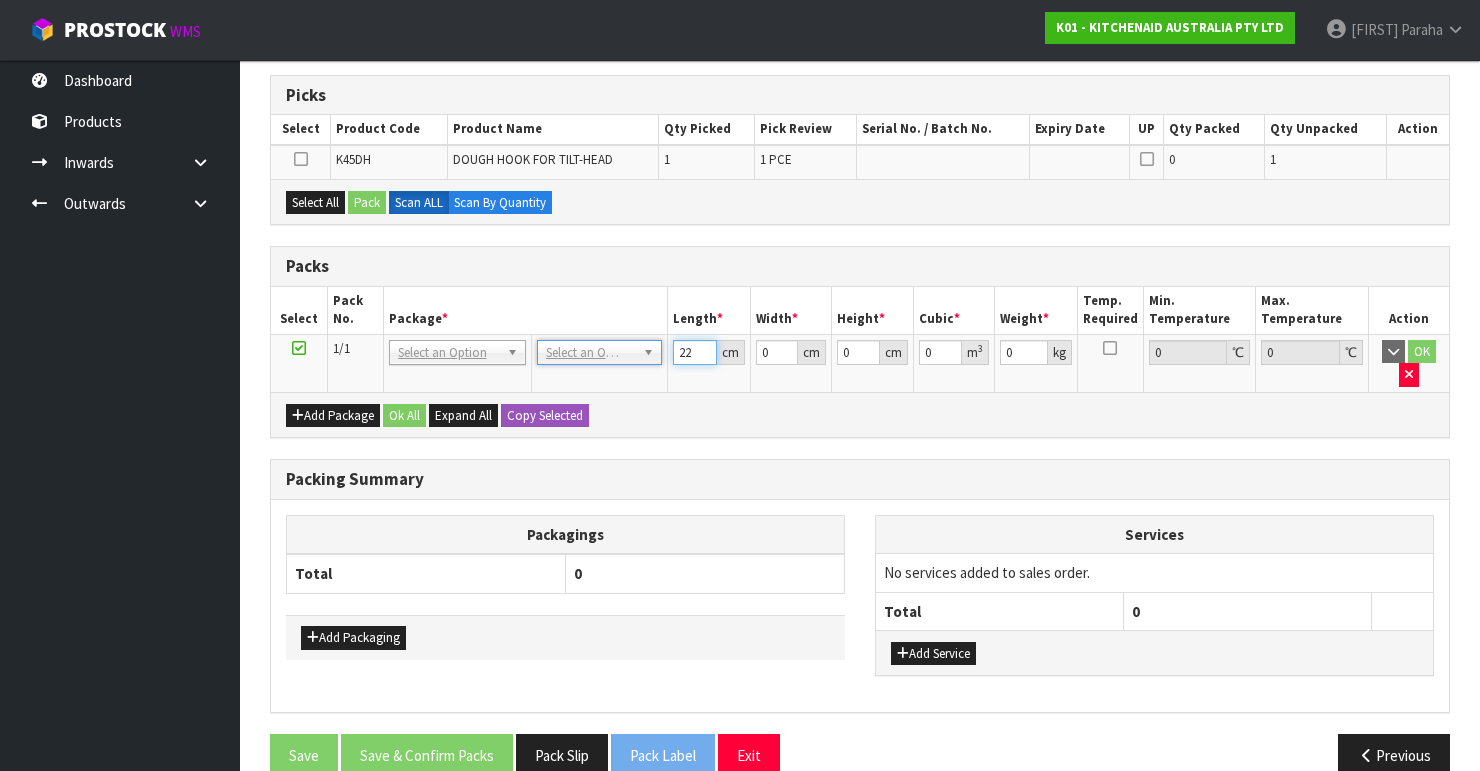 type on "22" 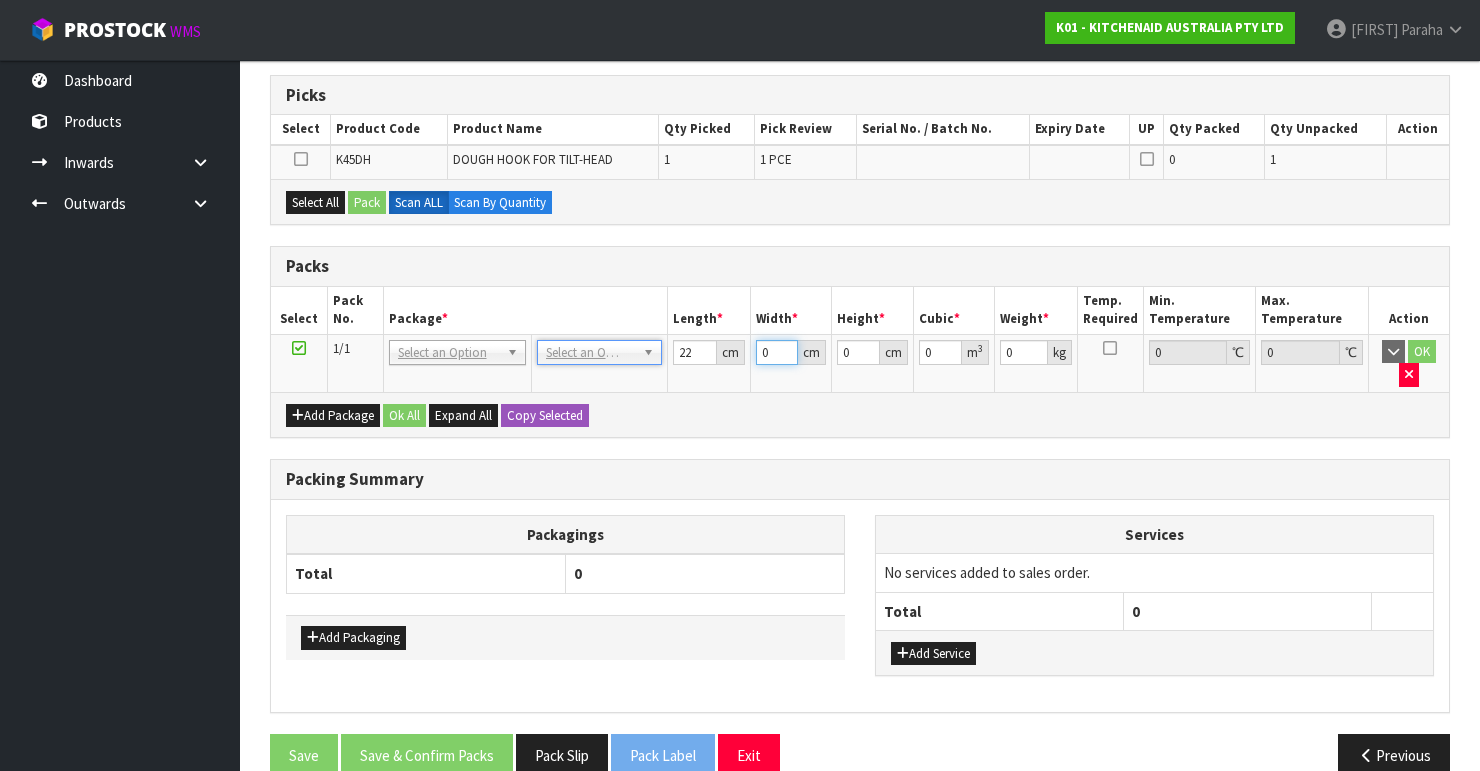 drag, startPoint x: 772, startPoint y: 347, endPoint x: 752, endPoint y: 349, distance: 20.09975 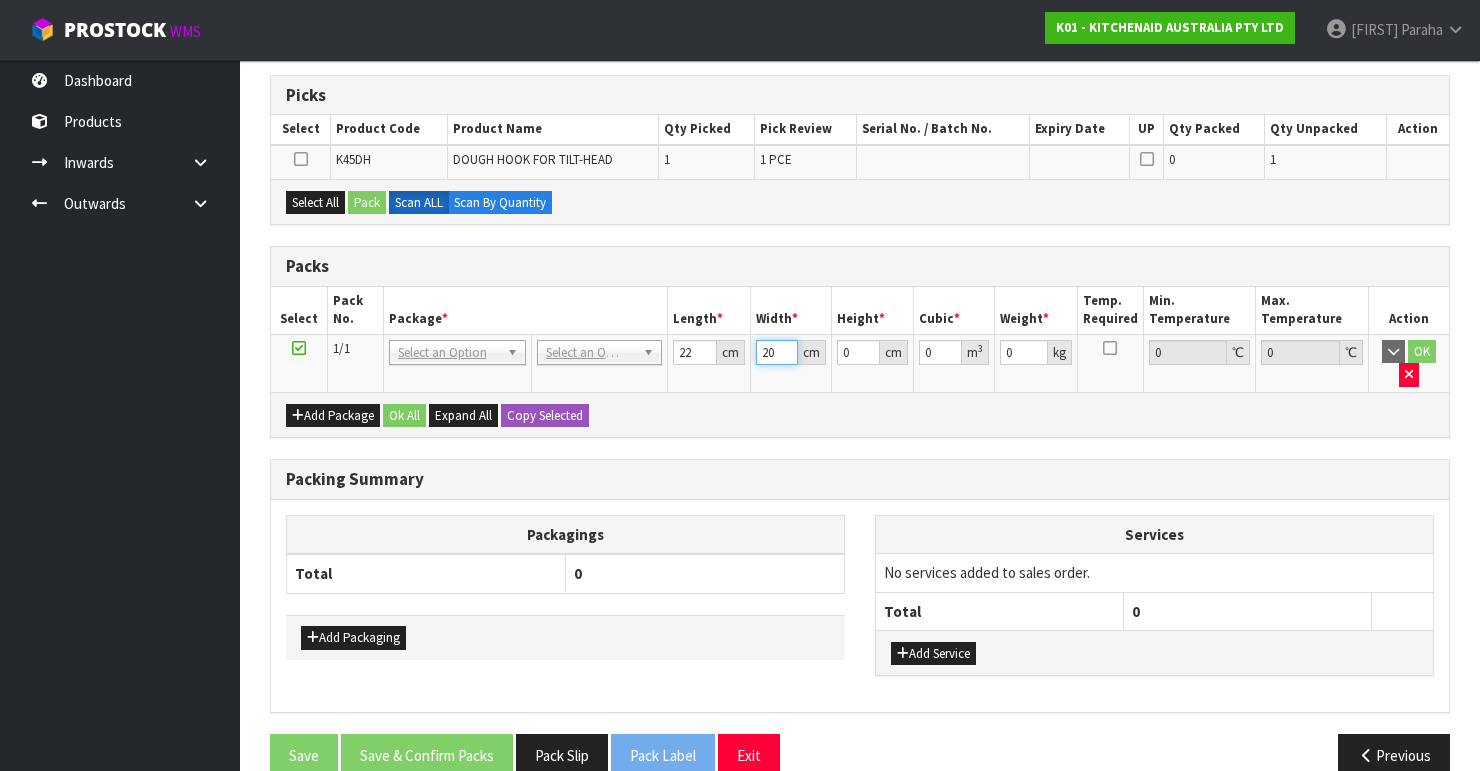 type on "20" 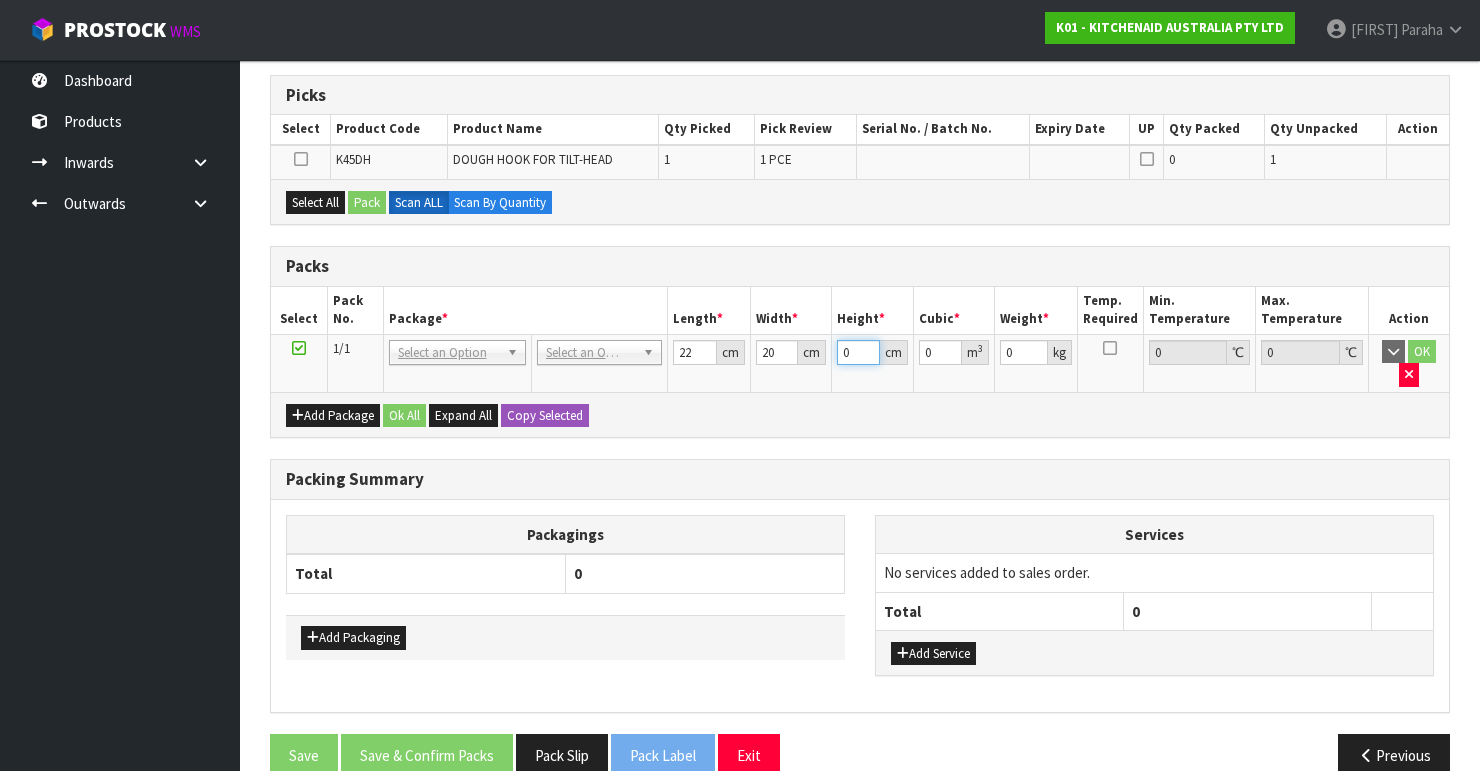 drag, startPoint x: 860, startPoint y: 352, endPoint x: 811, endPoint y: 350, distance: 49.0408 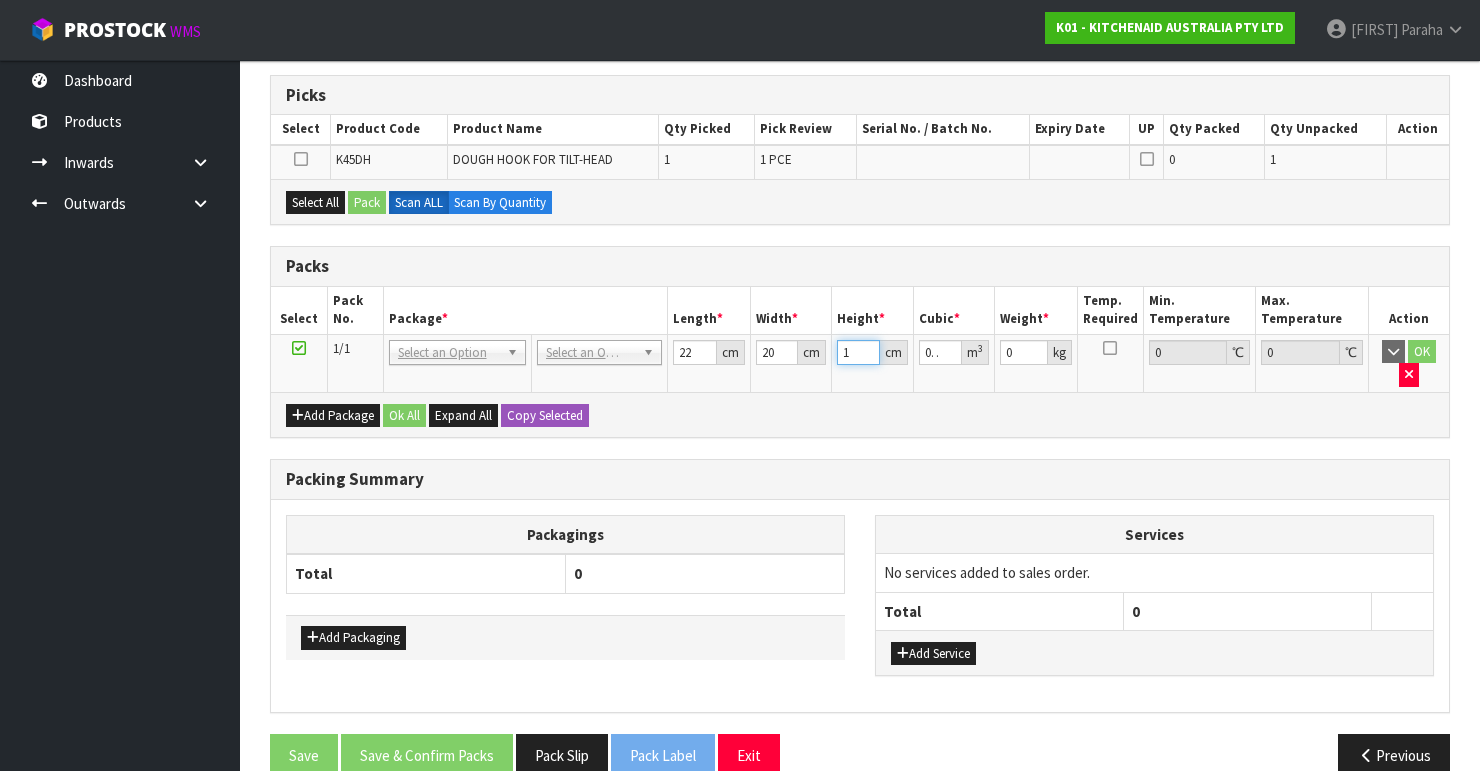 type on "14" 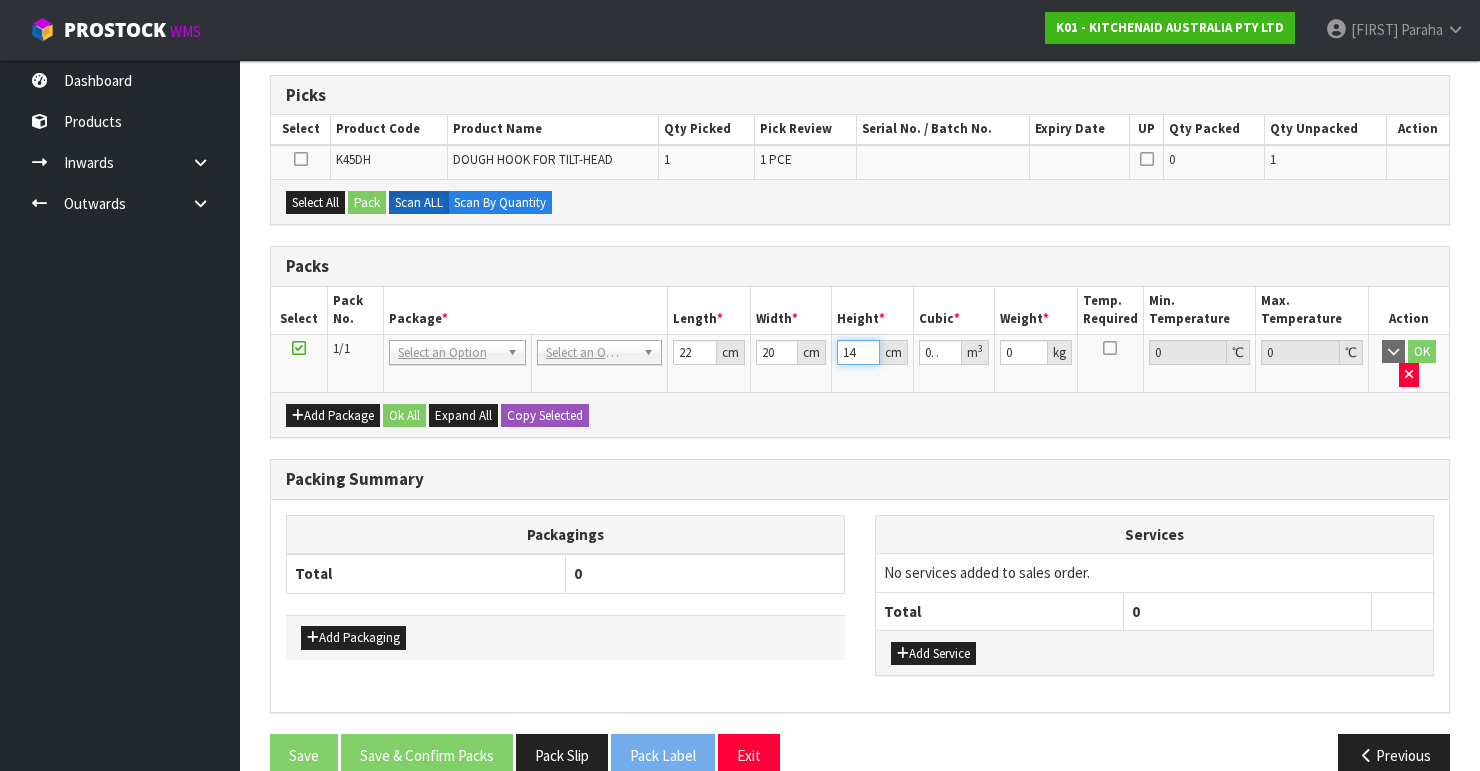 type on "14" 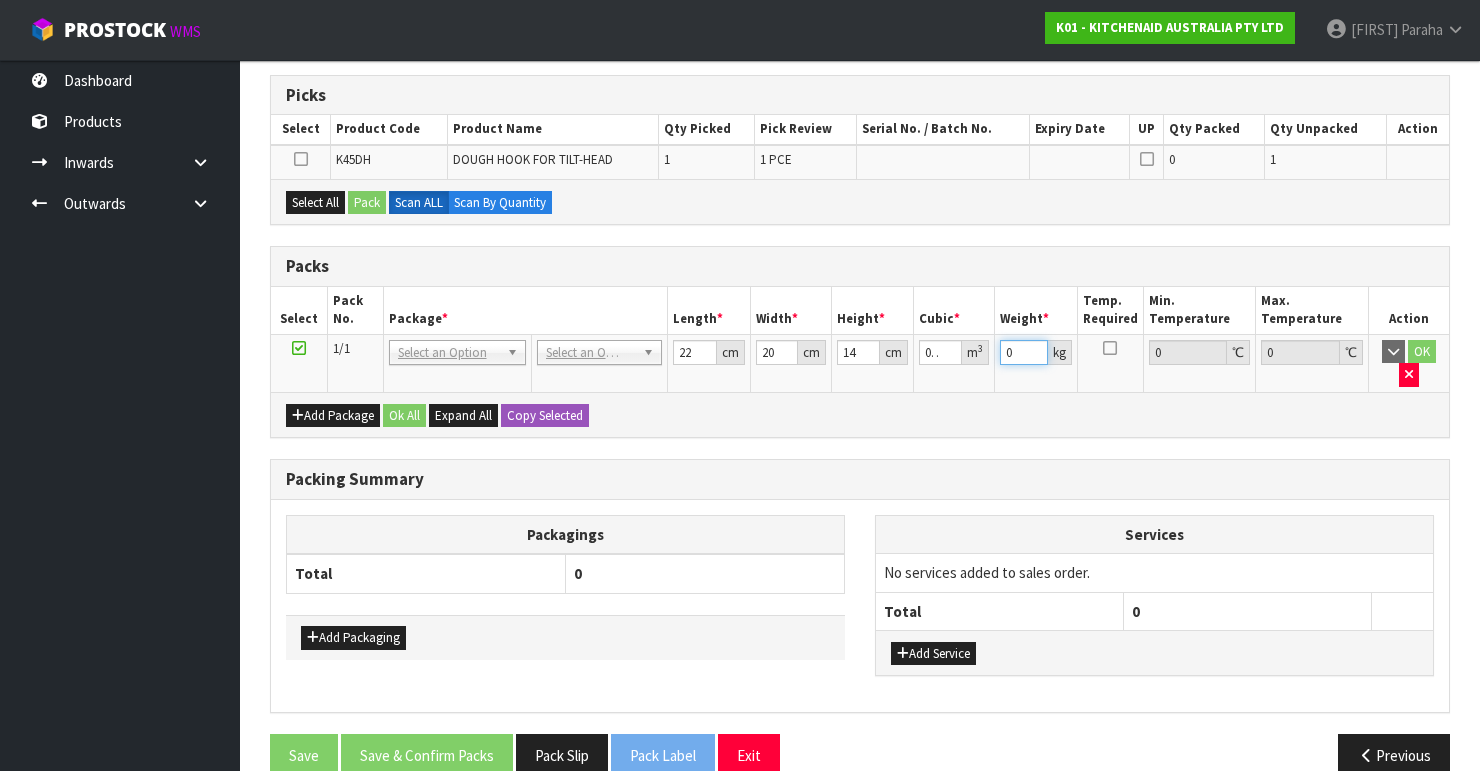 drag, startPoint x: 1020, startPoint y: 349, endPoint x: 984, endPoint y: 349, distance: 36 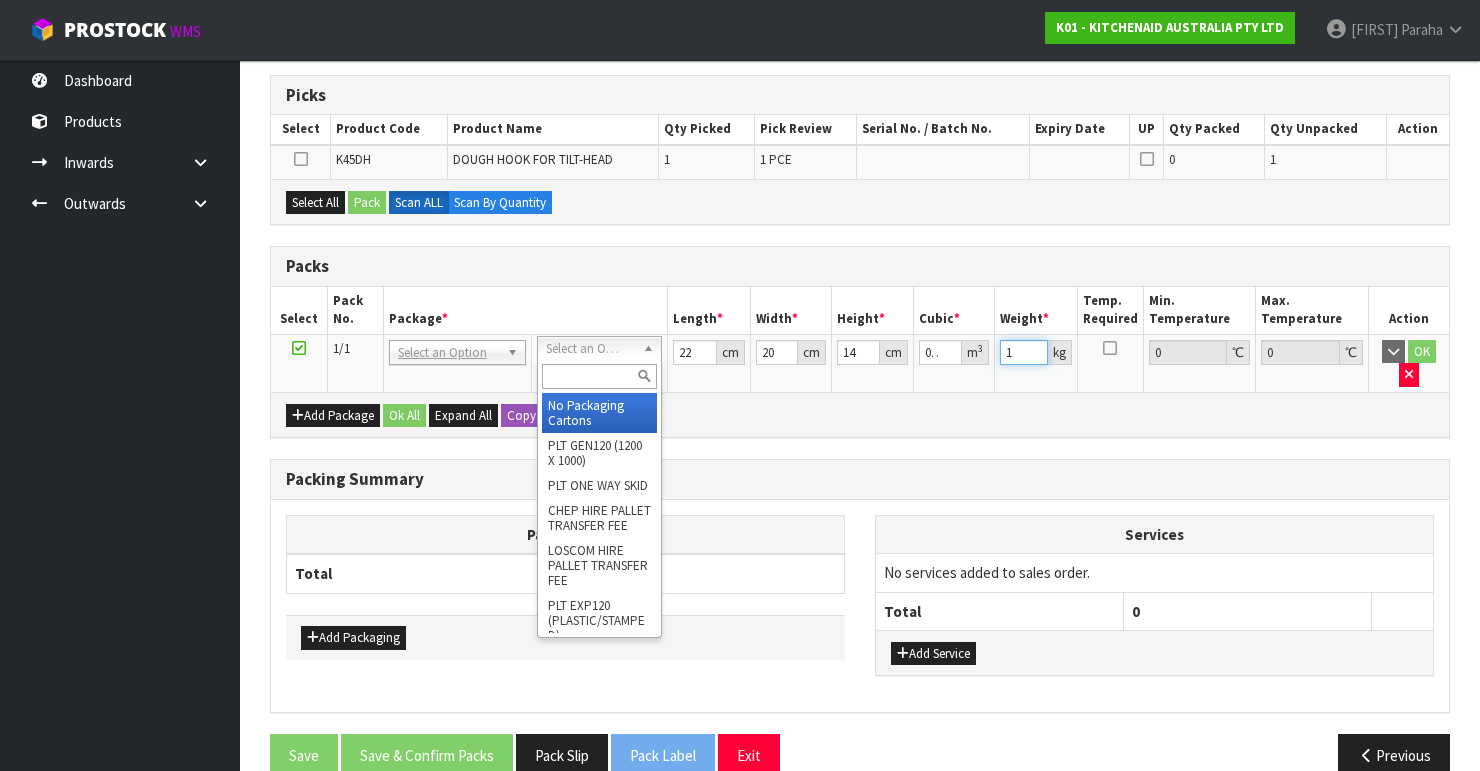 type on "1" 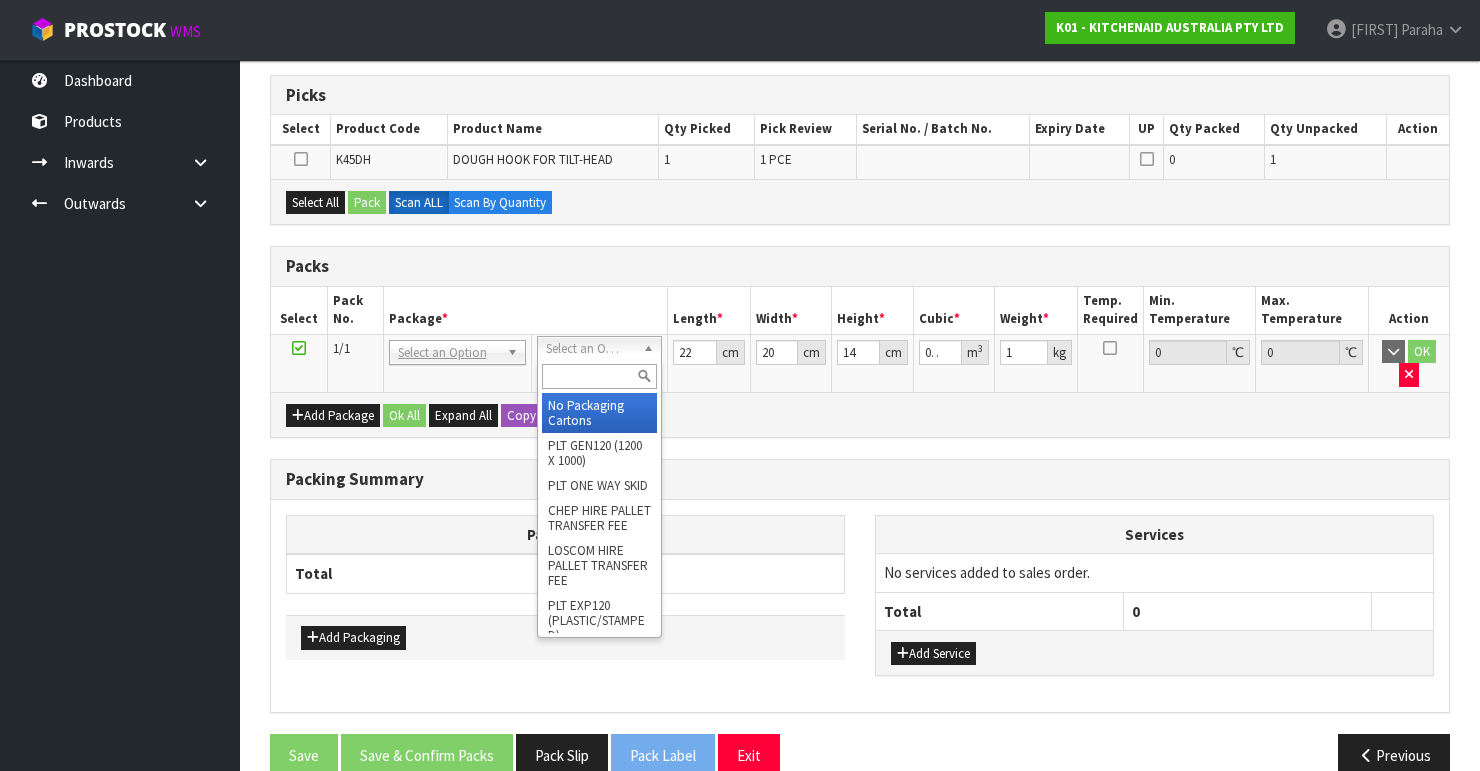 click at bounding box center [599, 376] 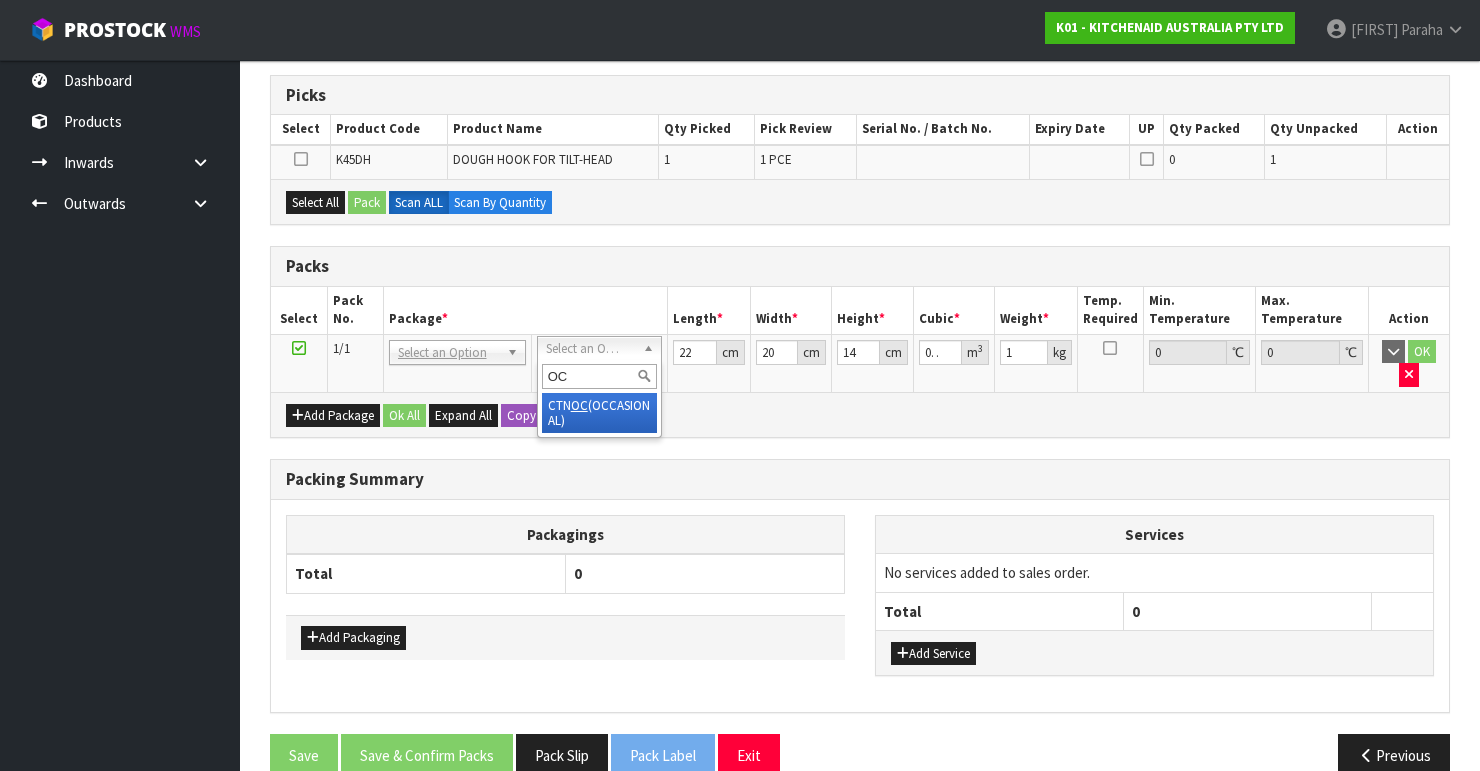 type on "OC" 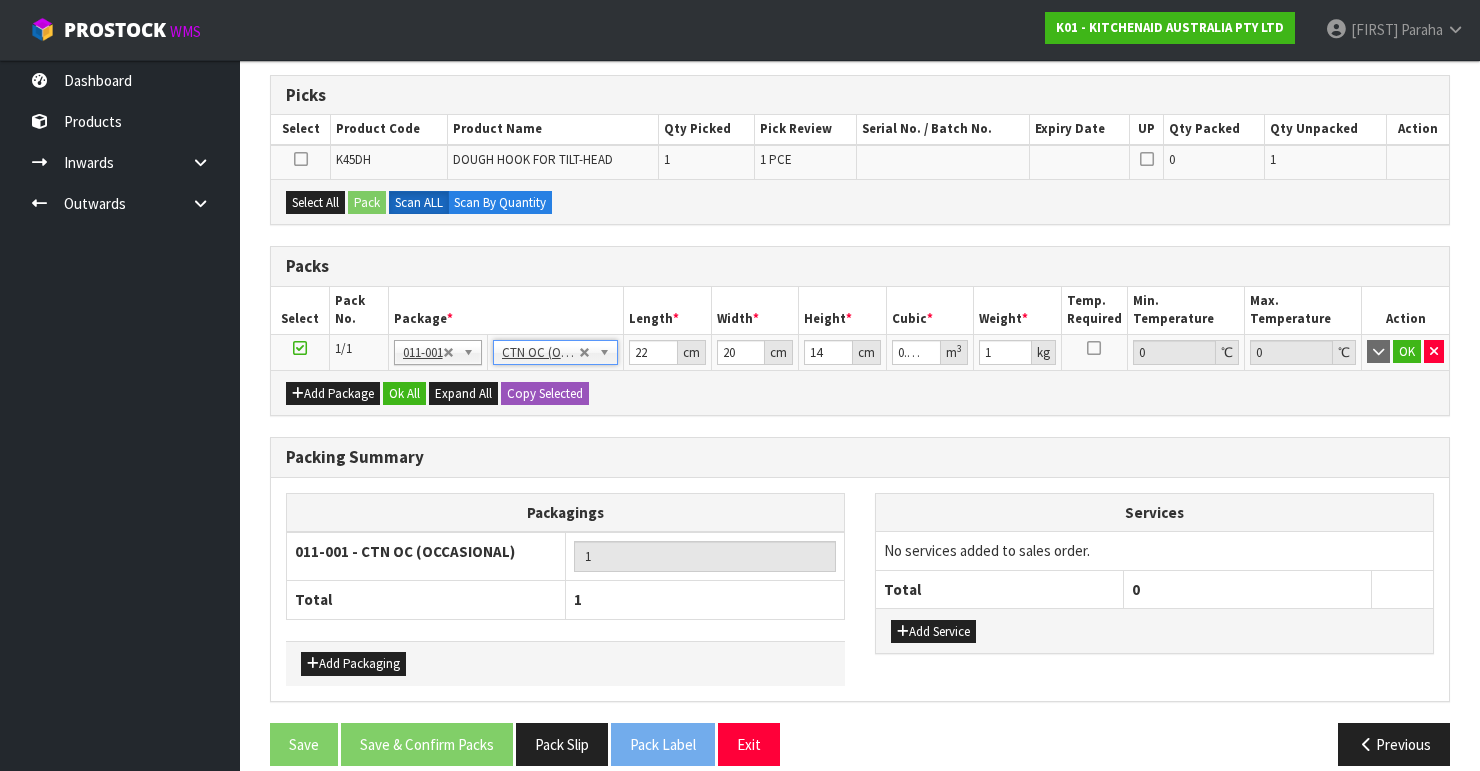 type on "0" 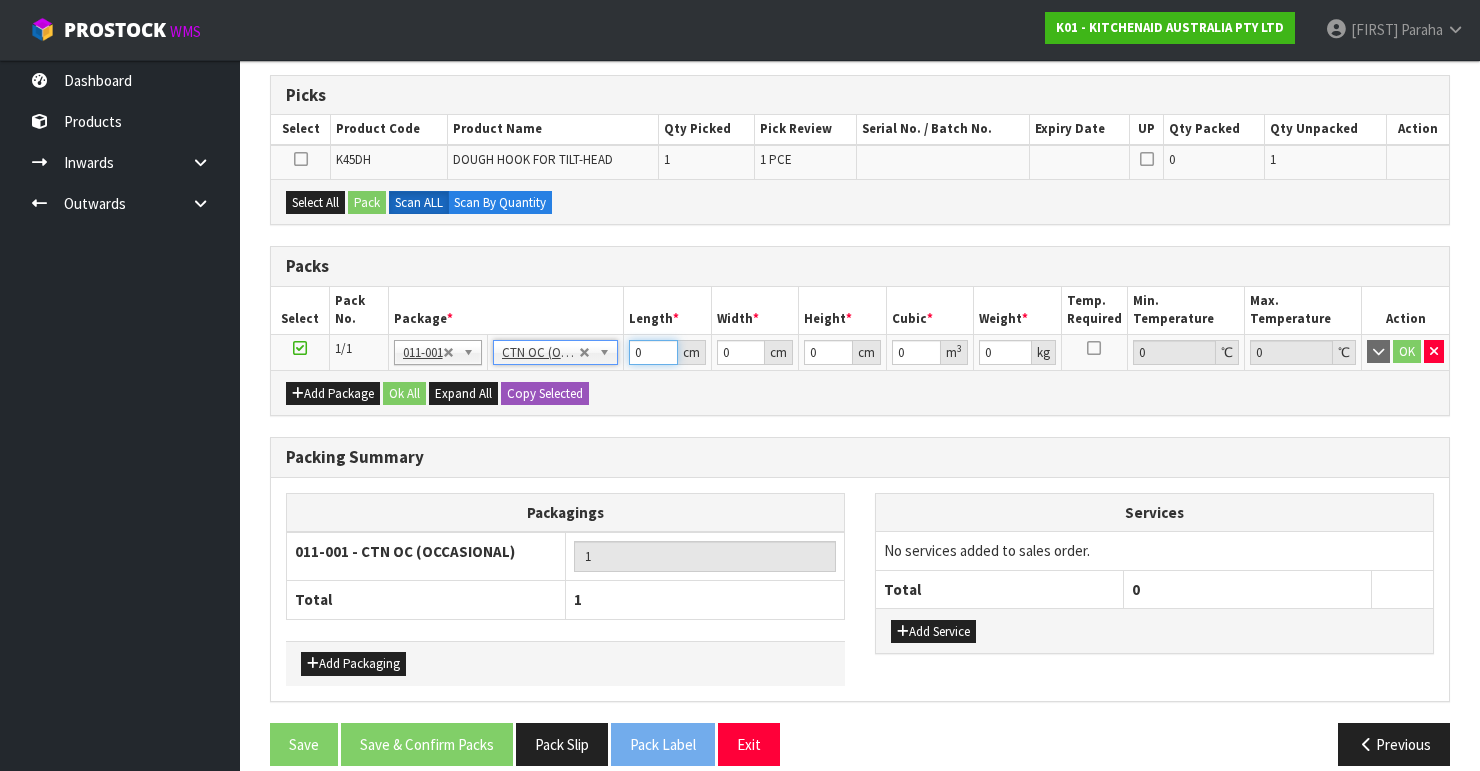 drag, startPoint x: 648, startPoint y: 352, endPoint x: 627, endPoint y: 338, distance: 25.23886 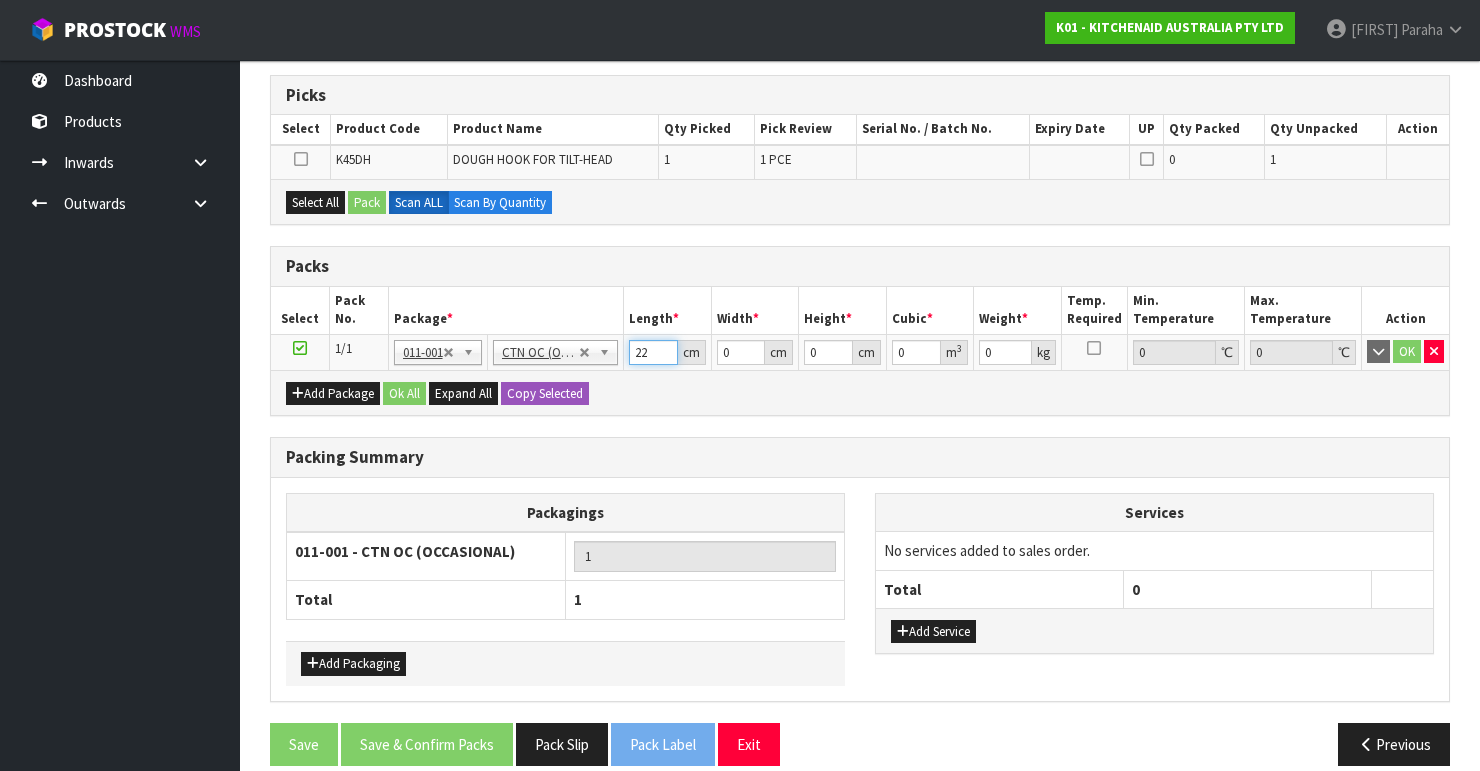 type on "22" 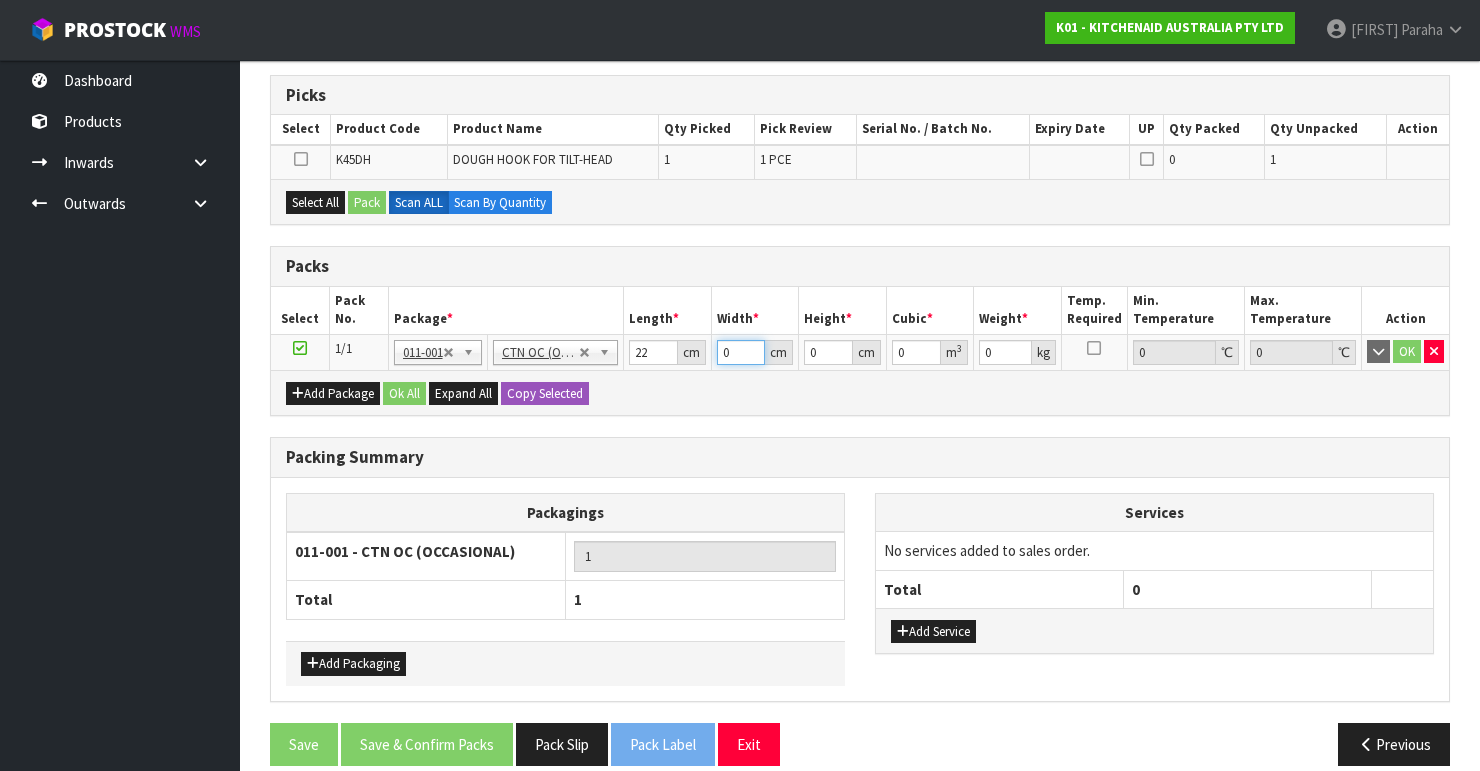 drag, startPoint x: 728, startPoint y: 349, endPoint x: 718, endPoint y: 346, distance: 10.440307 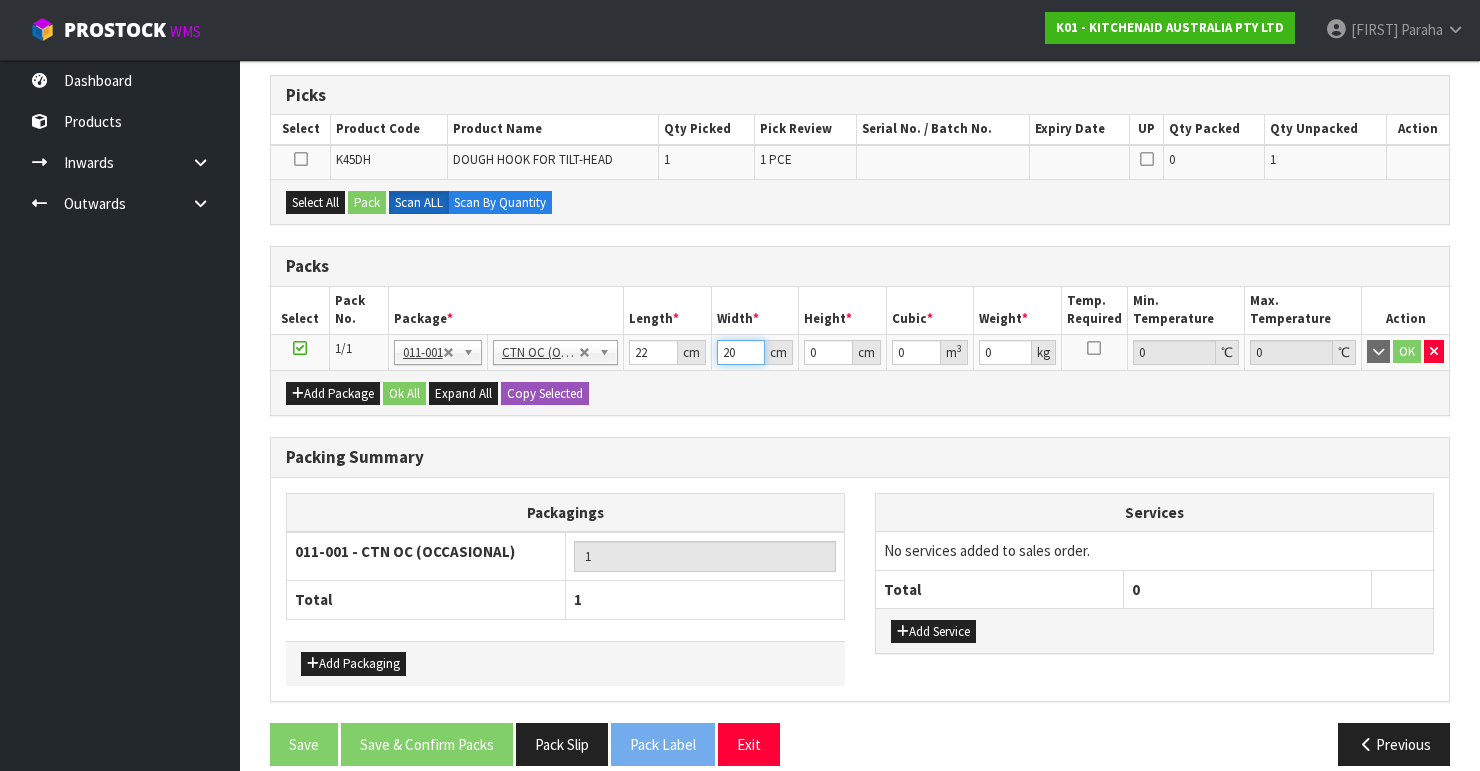 type on "20" 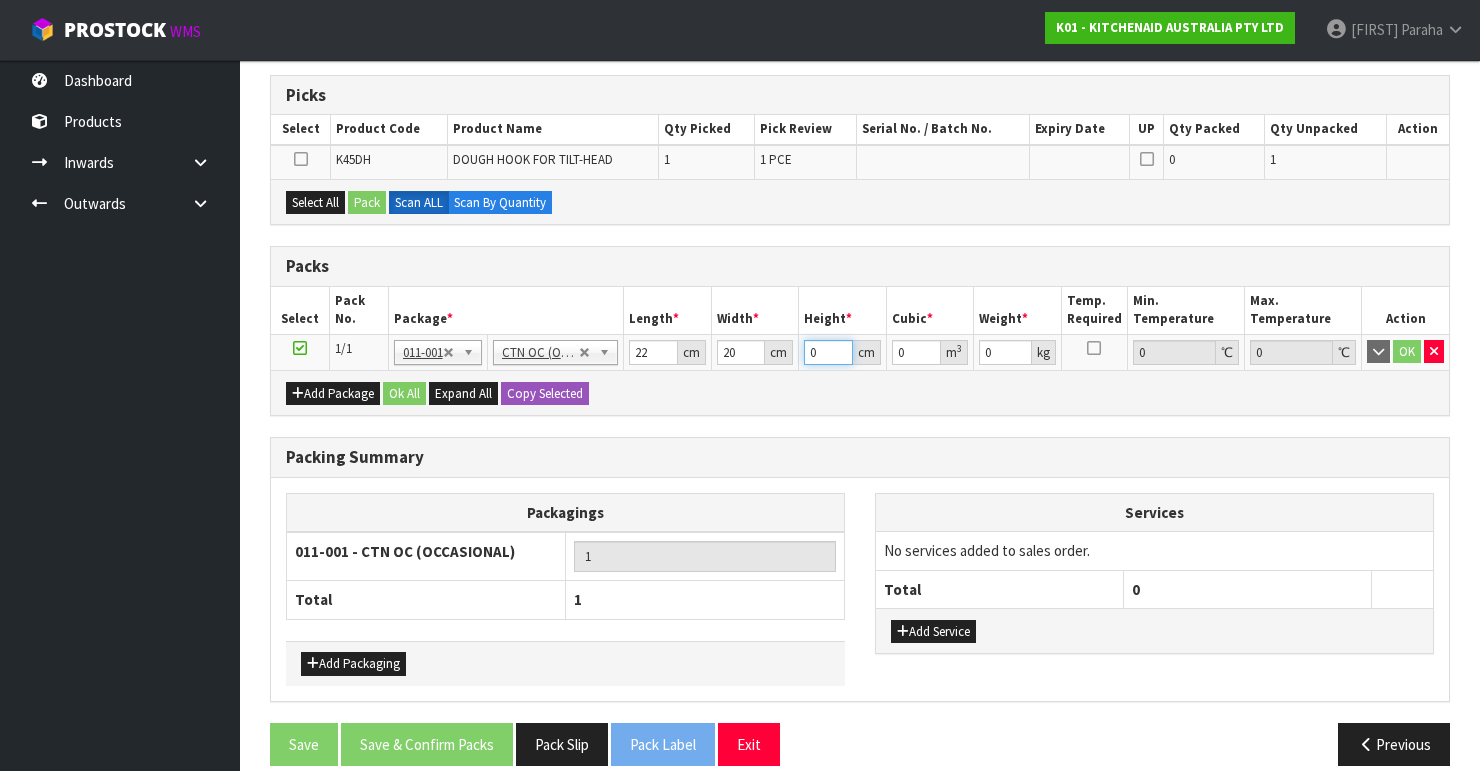 drag, startPoint x: 820, startPoint y: 352, endPoint x: 799, endPoint y: 352, distance: 21 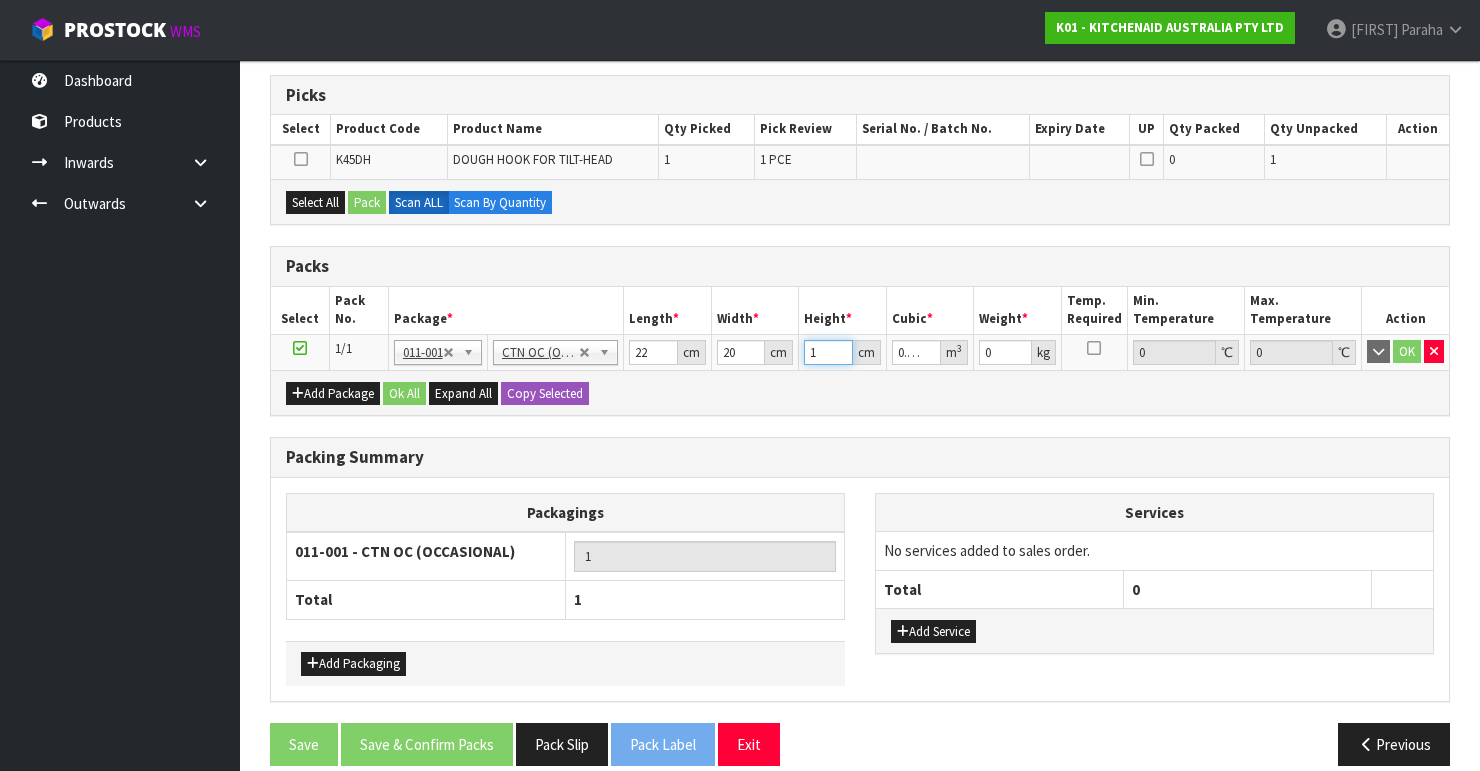 type on "14" 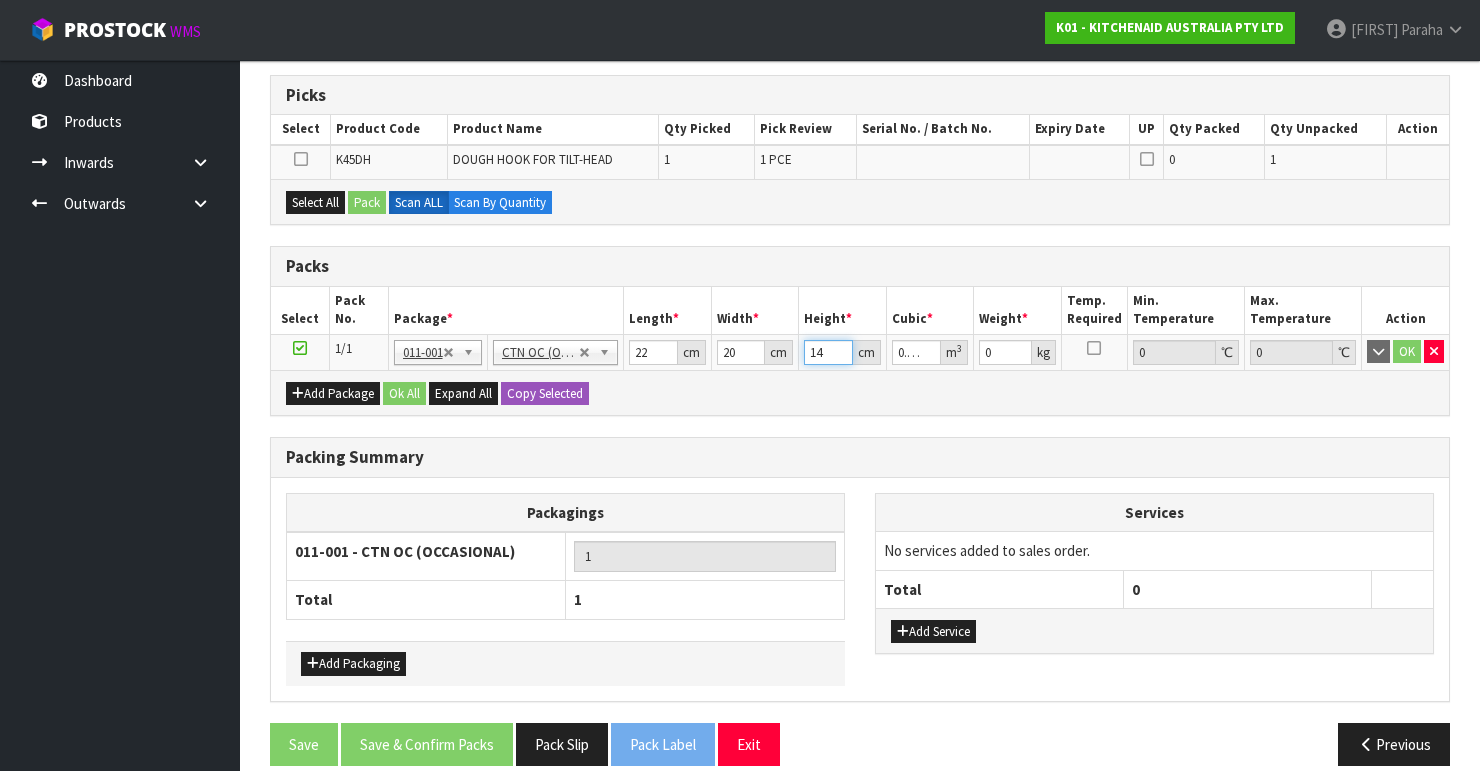 type on "14" 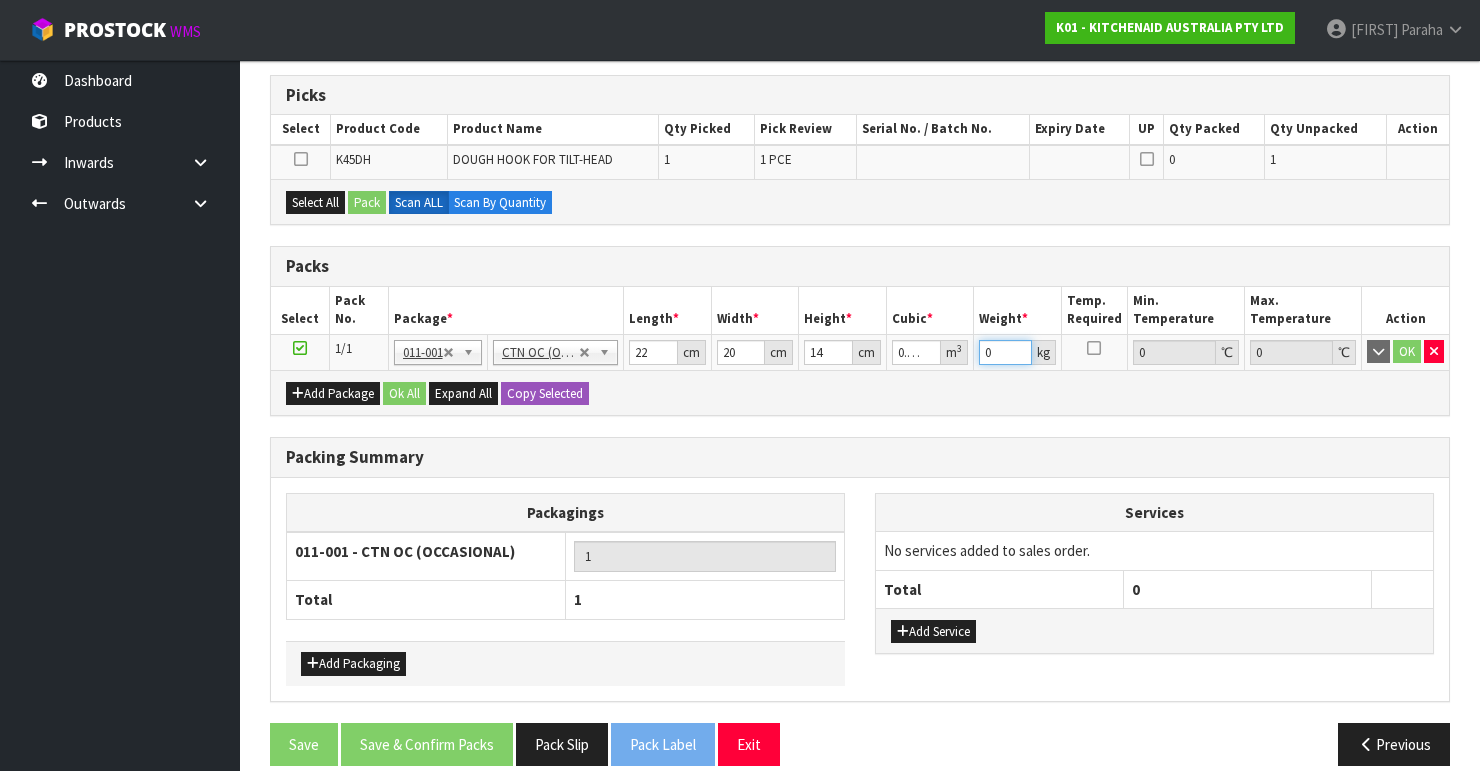 drag, startPoint x: 998, startPoint y: 344, endPoint x: 972, endPoint y: 348, distance: 26.305893 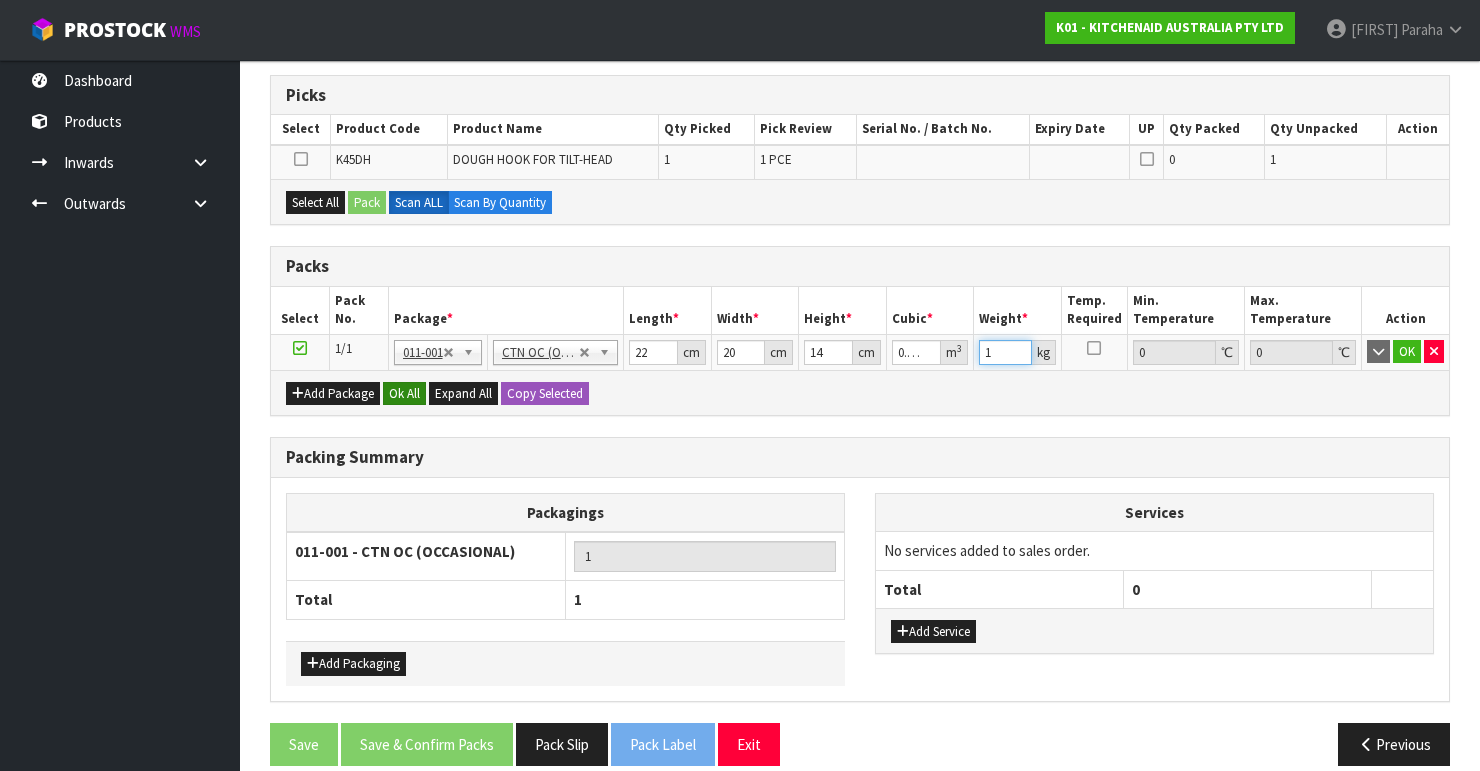 type on "1" 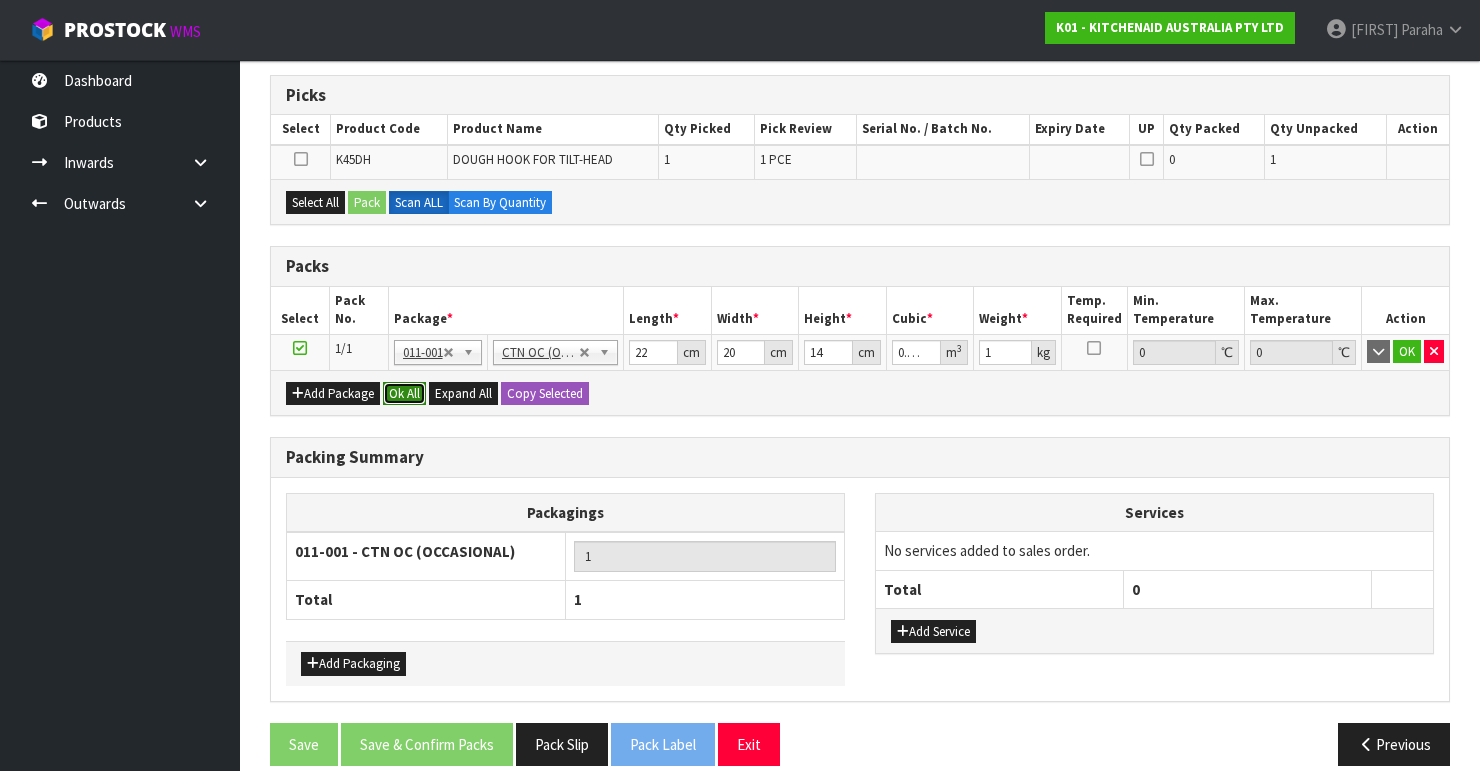 click on "Ok All" at bounding box center (404, 394) 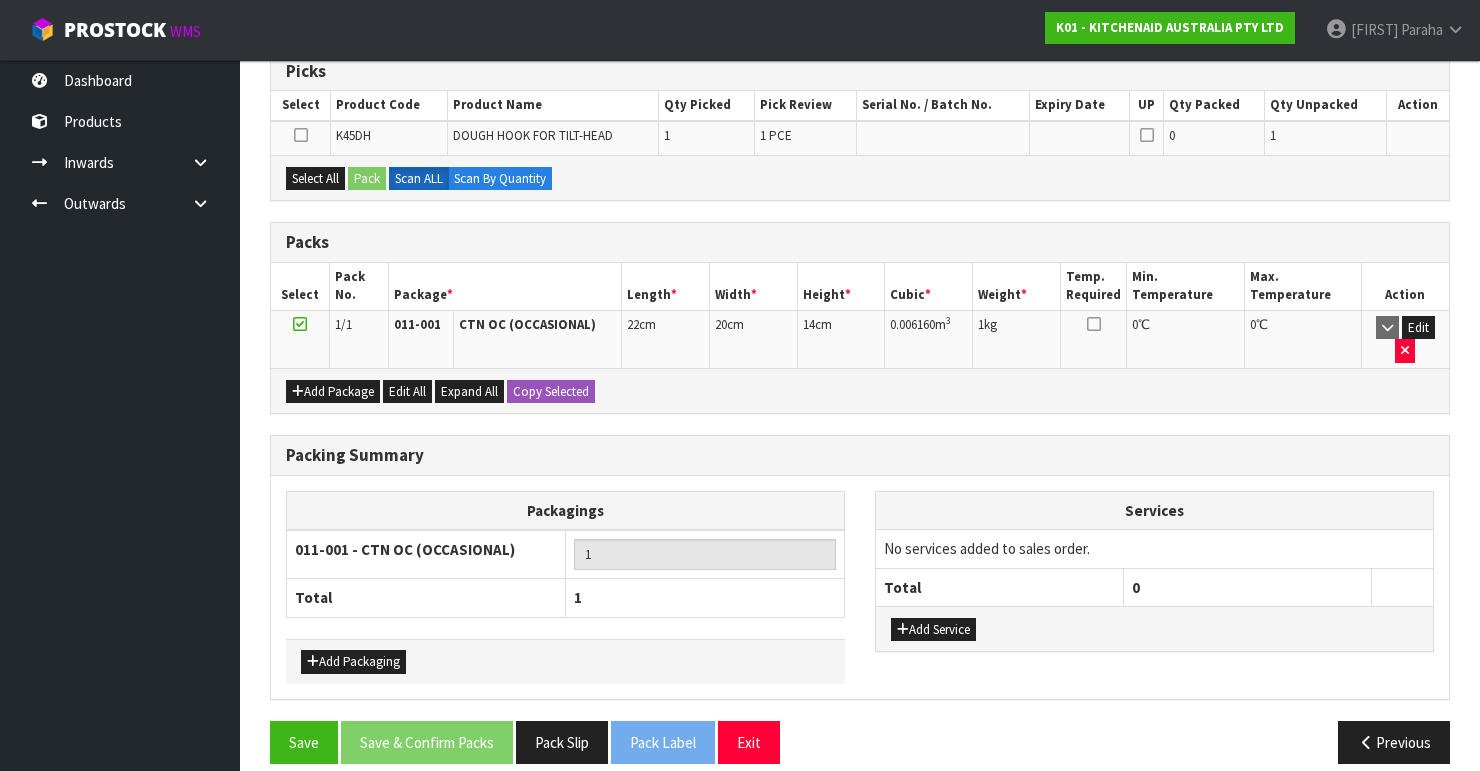 scroll, scrollTop: 352, scrollLeft: 0, axis: vertical 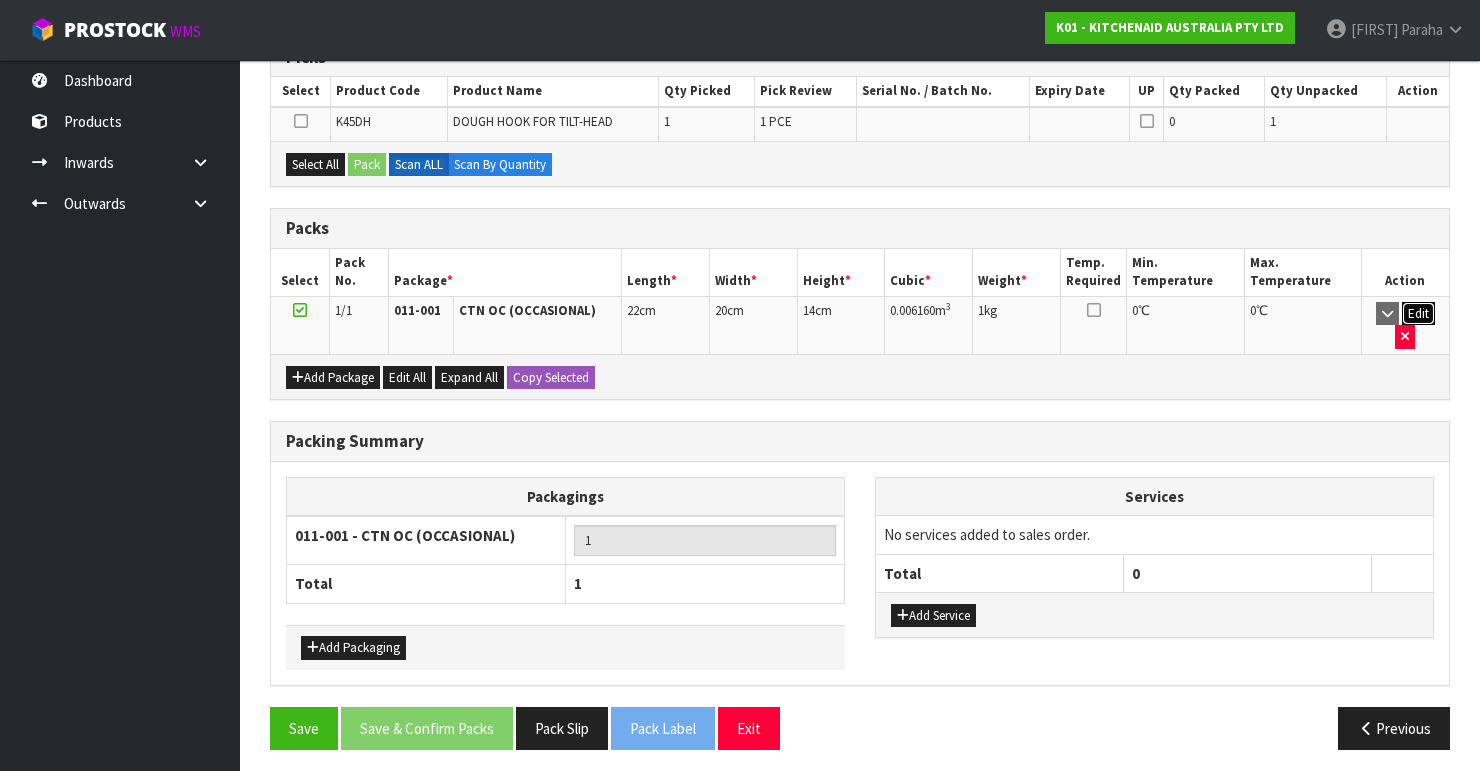 click on "Edit" at bounding box center (1418, 314) 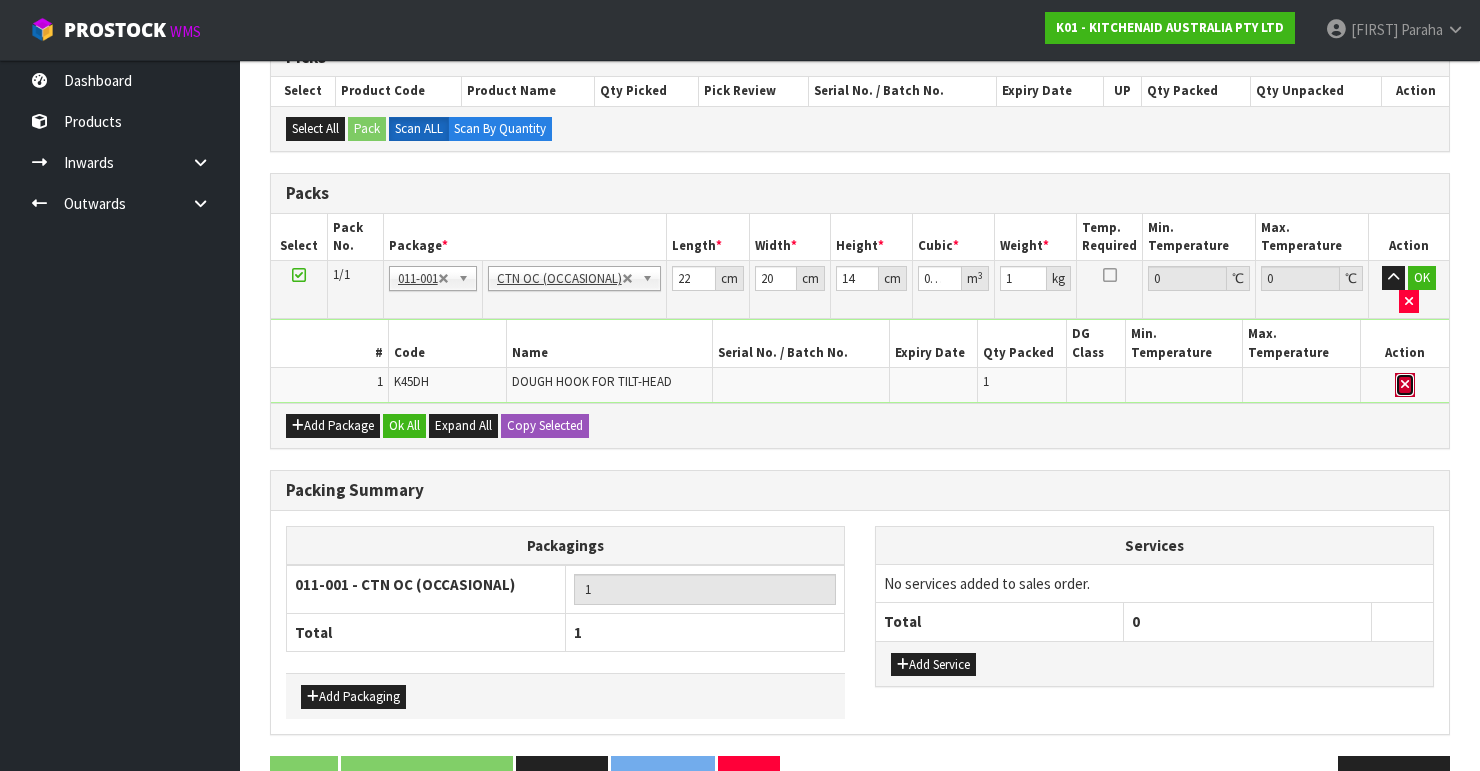 click at bounding box center (1405, 384) 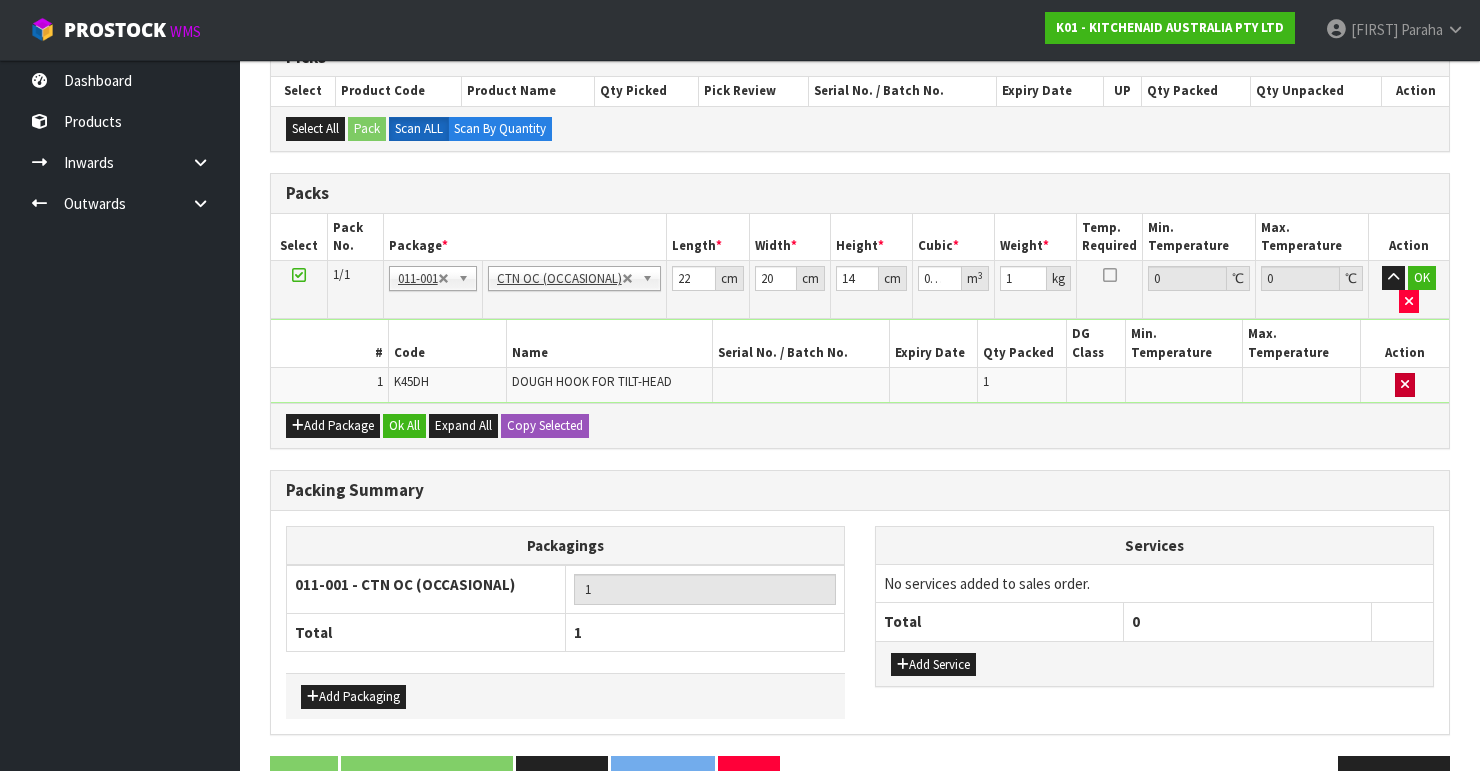 type on "0" 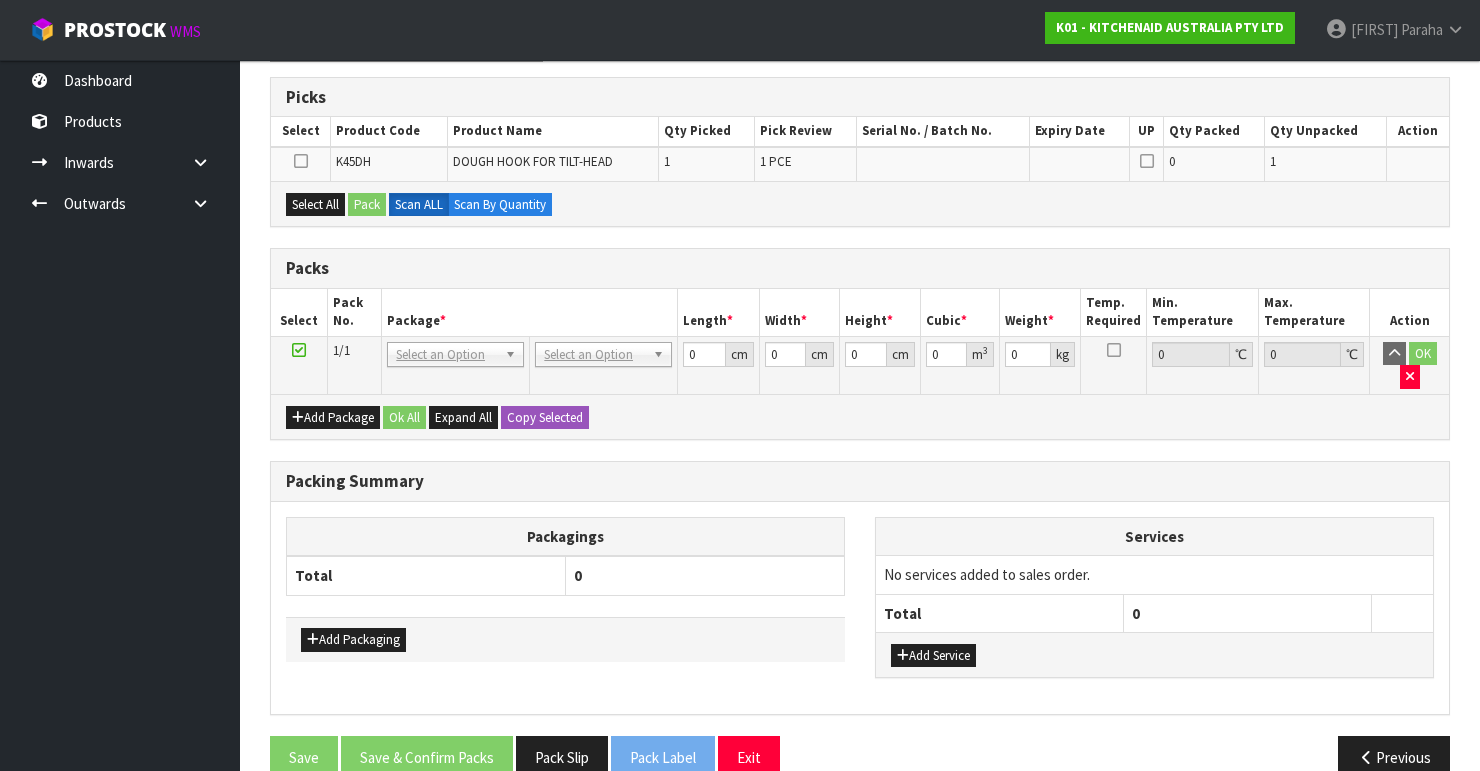 scroll, scrollTop: 341, scrollLeft: 0, axis: vertical 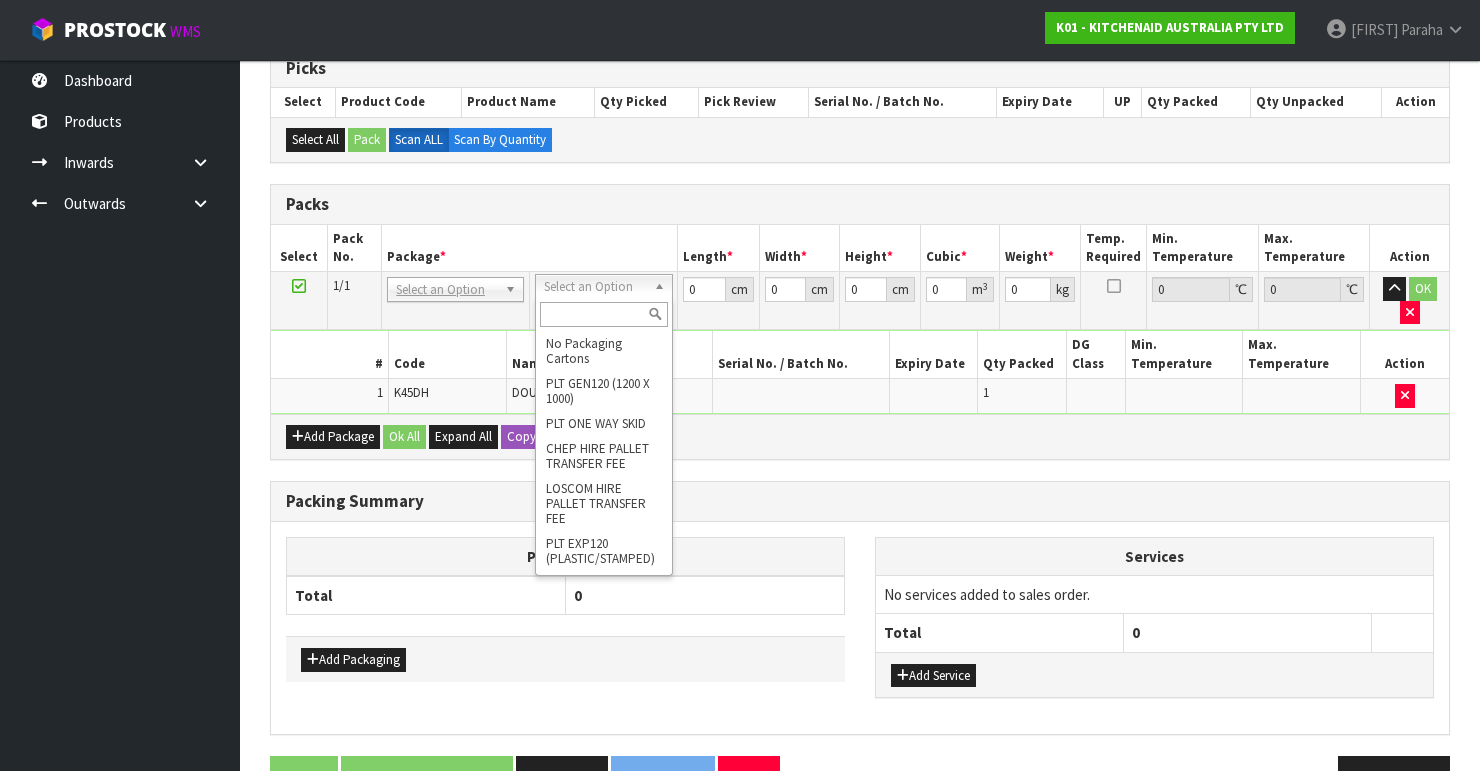 click at bounding box center (603, 314) 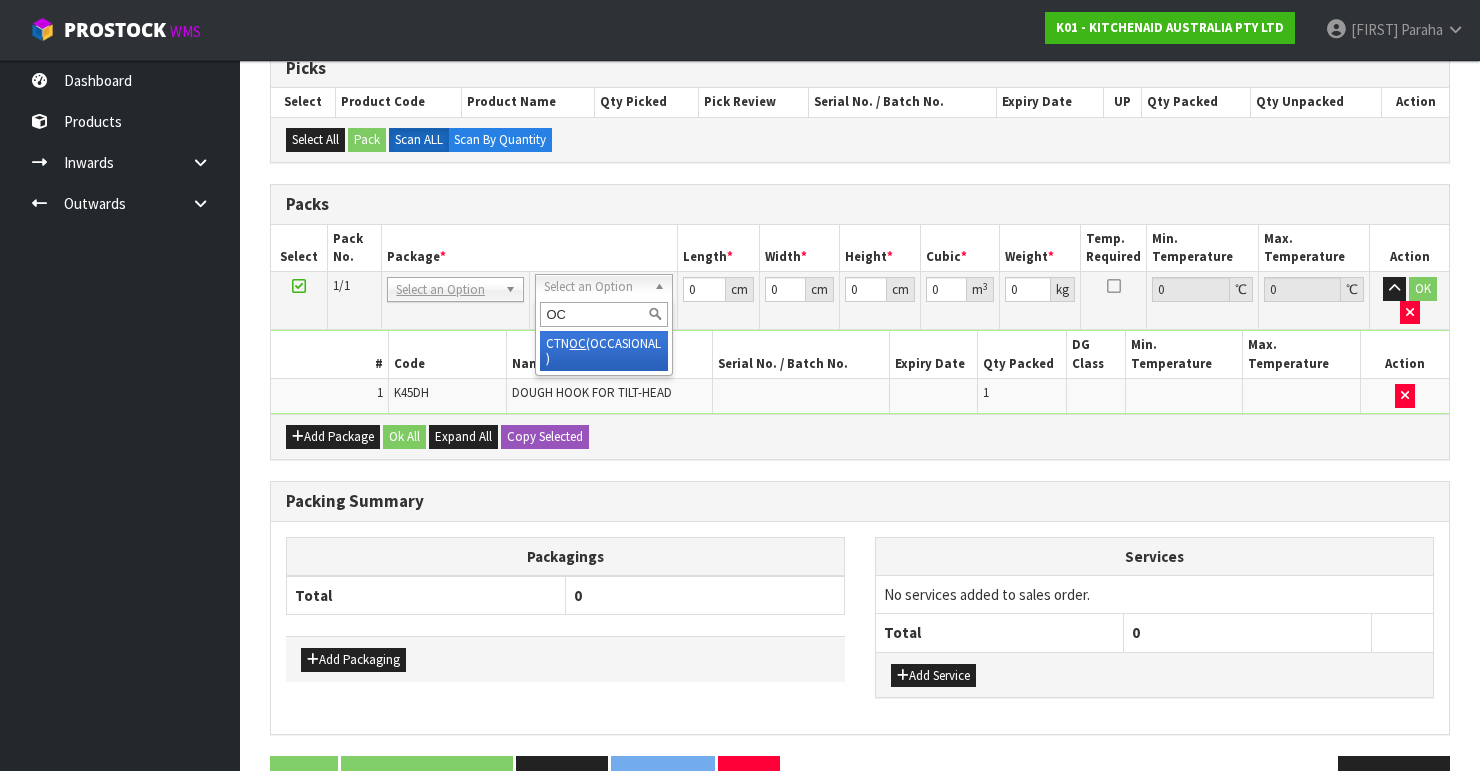 type on "OC" 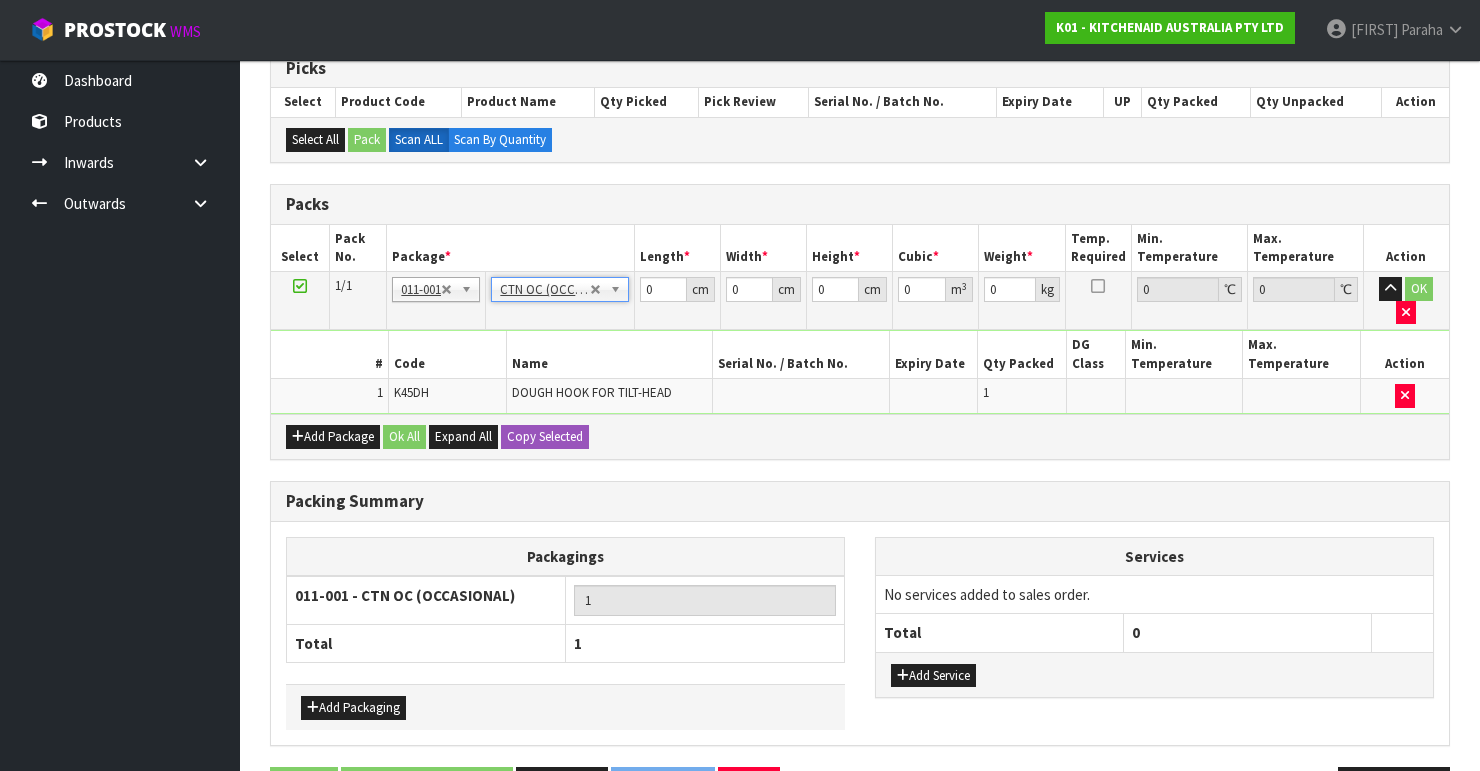 type on "0.3" 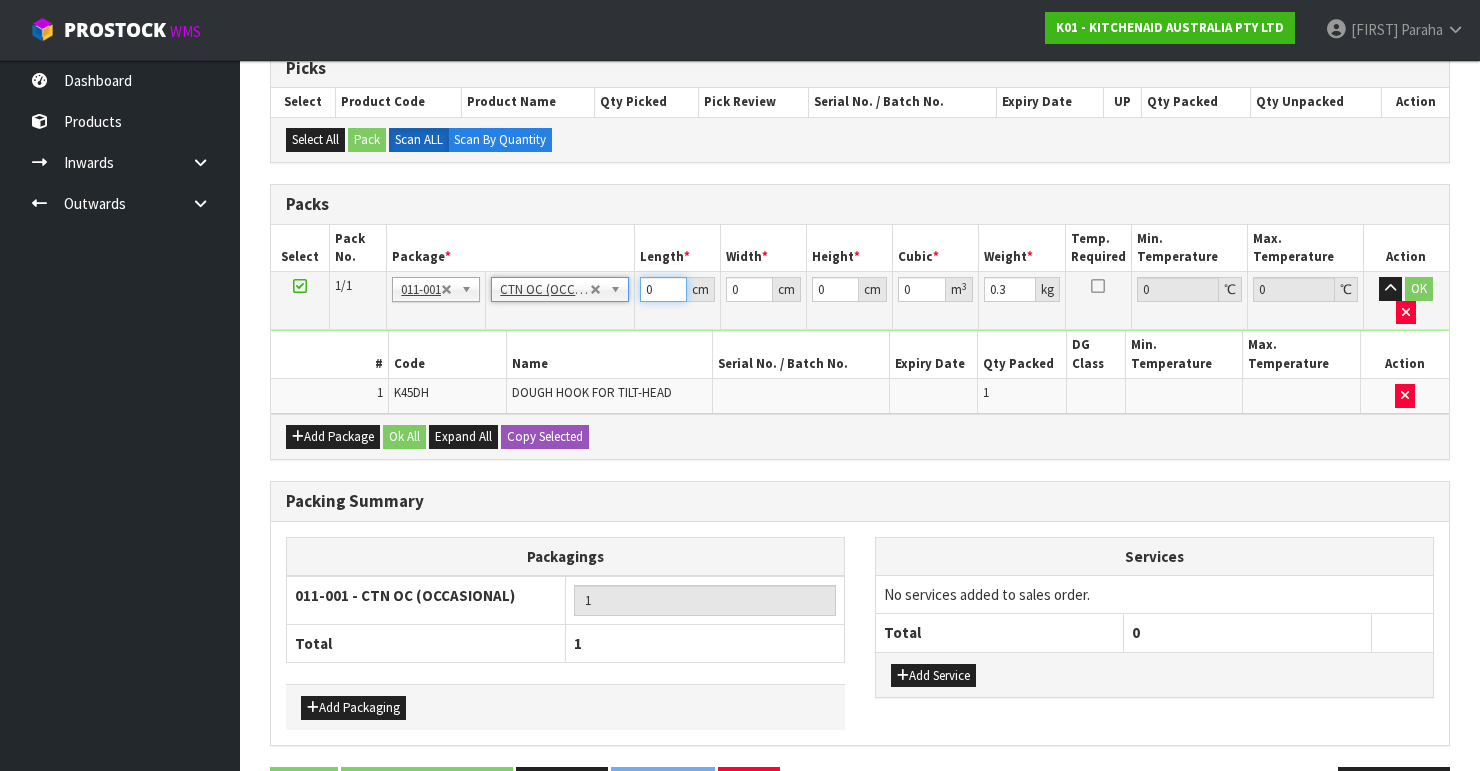 drag, startPoint x: 663, startPoint y: 288, endPoint x: 606, endPoint y: 308, distance: 60.40695 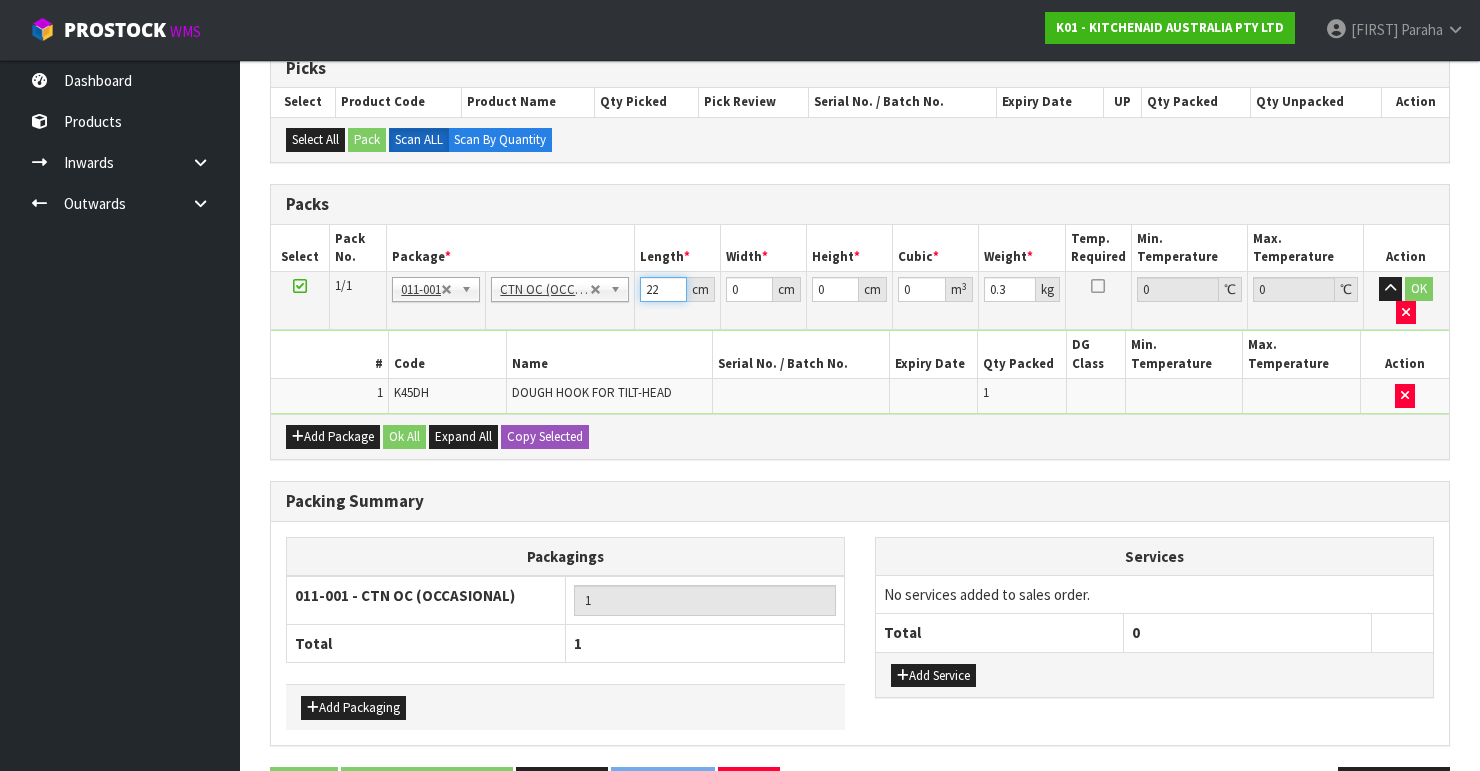 type on "22" 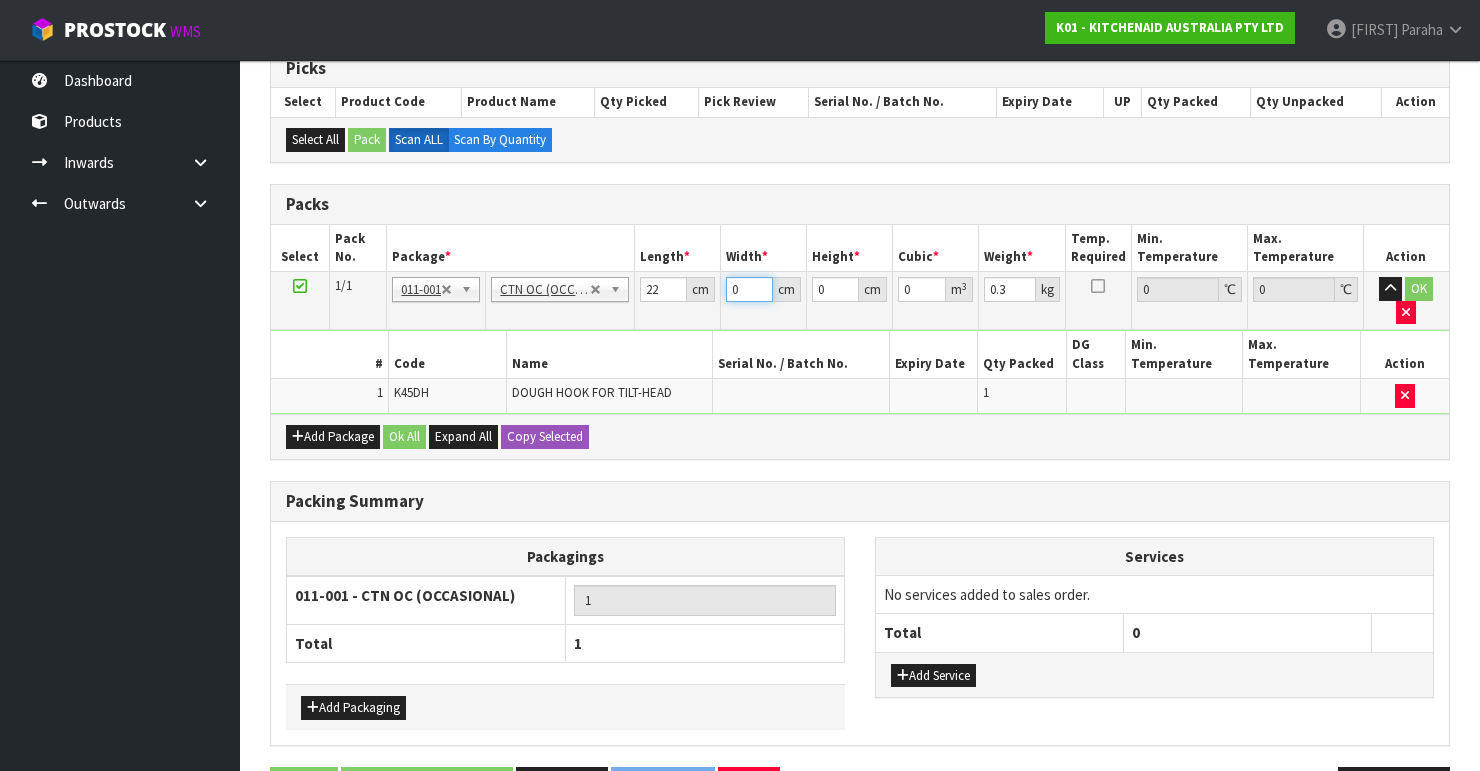drag, startPoint x: 748, startPoint y: 287, endPoint x: 716, endPoint y: 296, distance: 33.24154 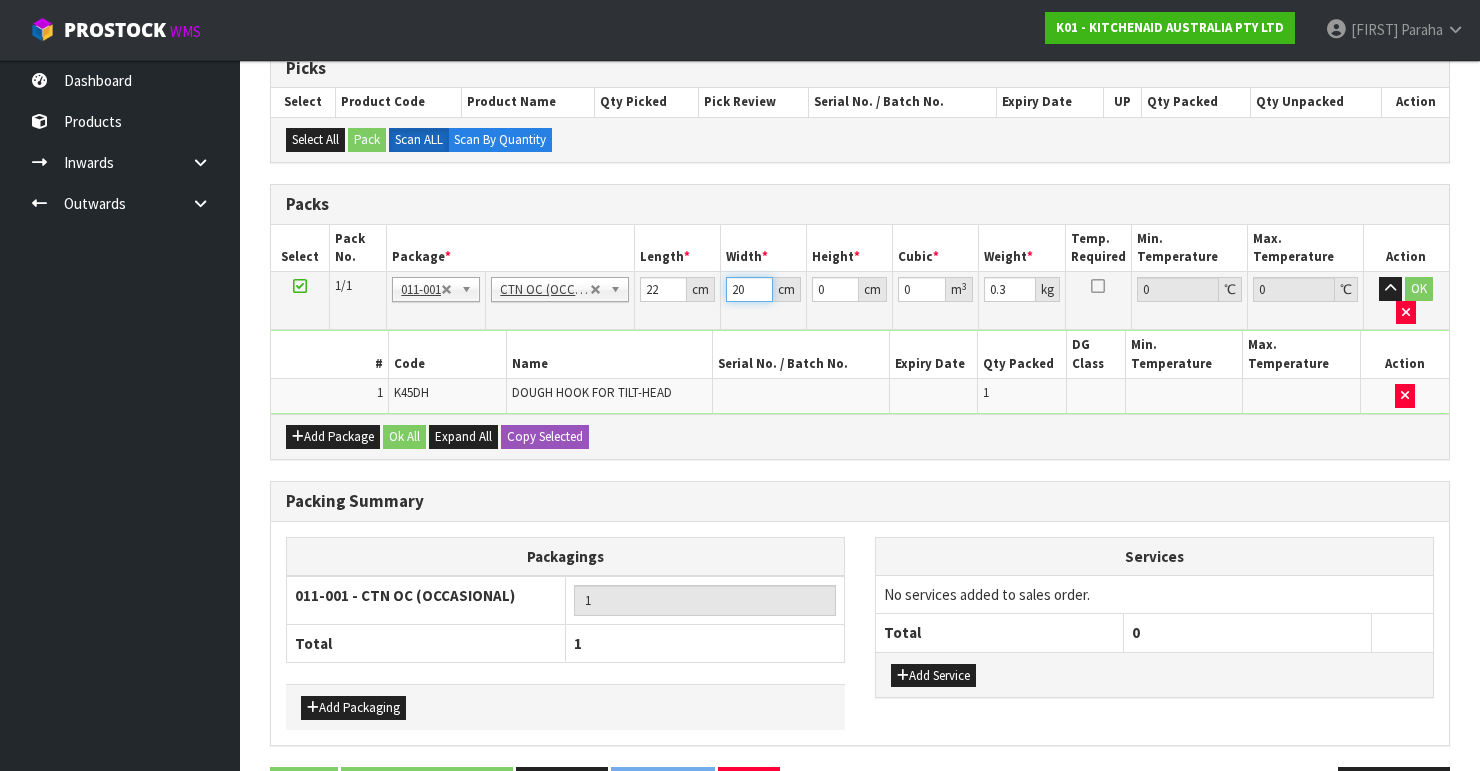 type on "20" 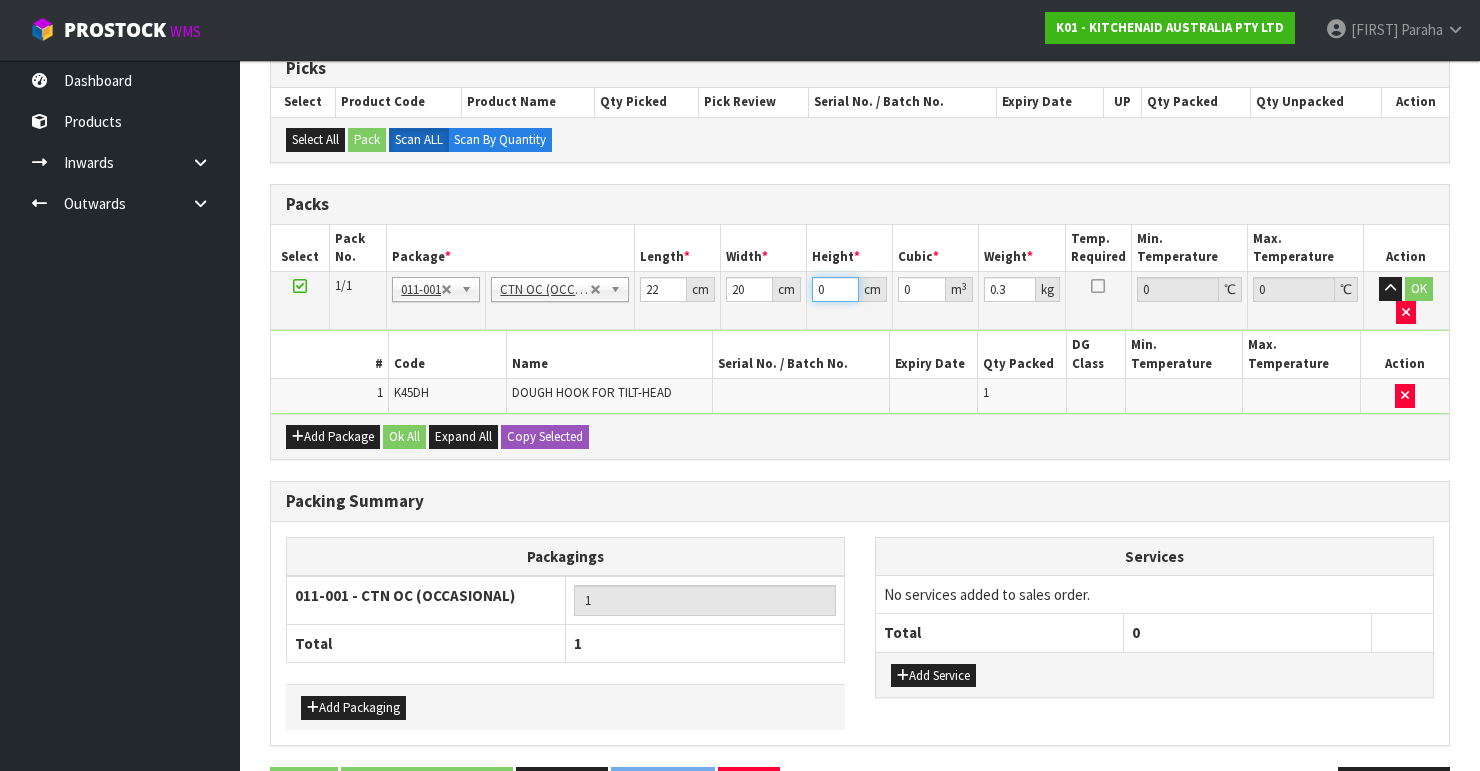 drag, startPoint x: 828, startPoint y: 286, endPoint x: 791, endPoint y: 297, distance: 38.600517 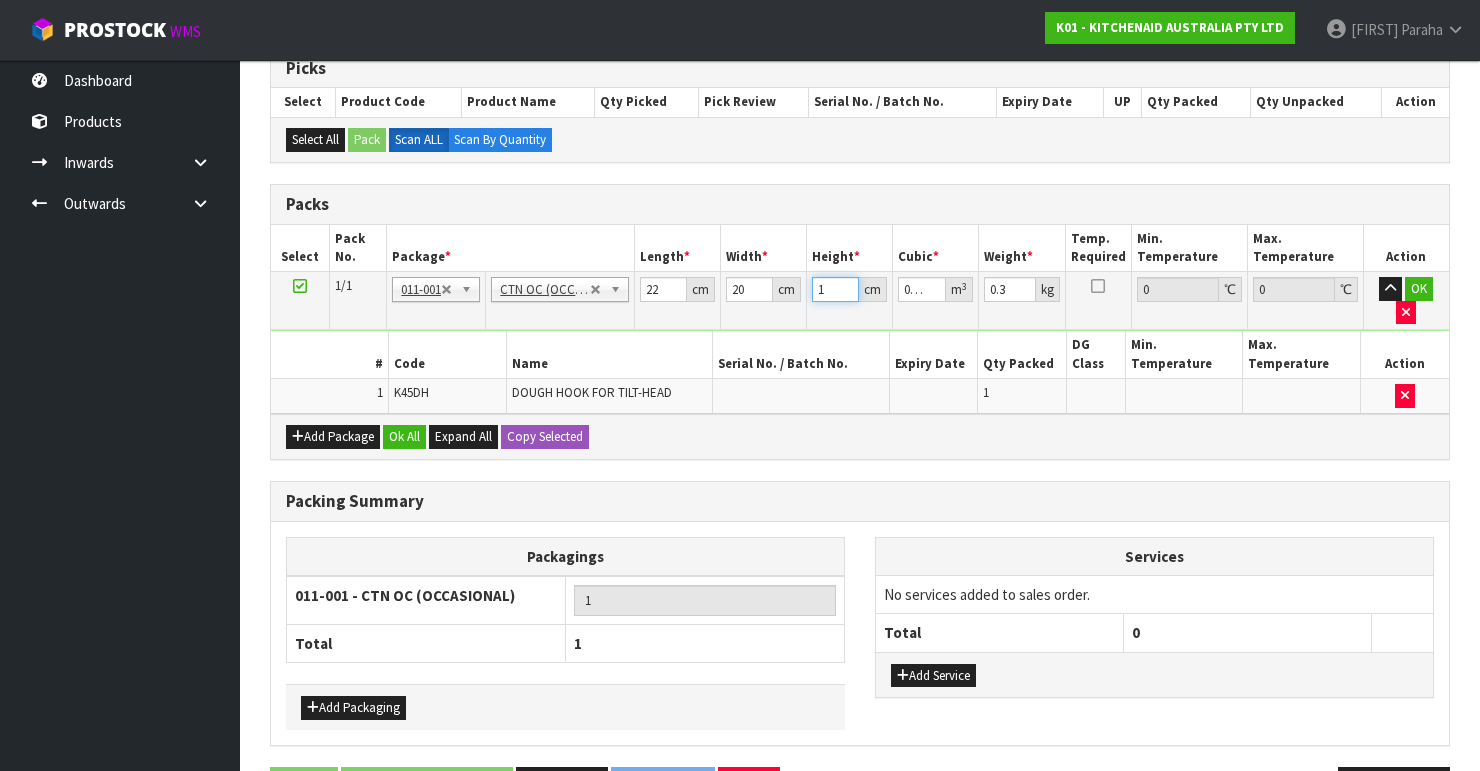 type on "14" 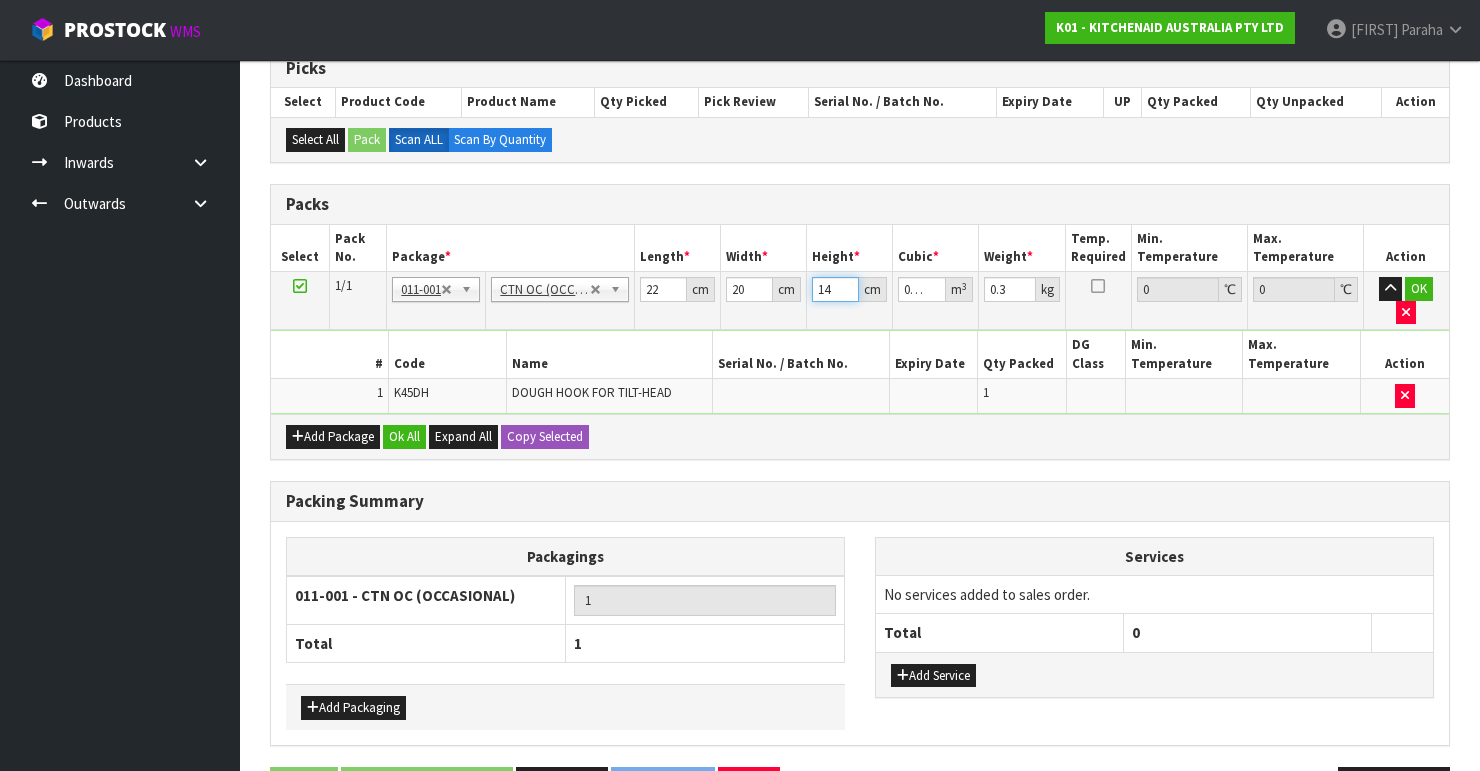 type on "14" 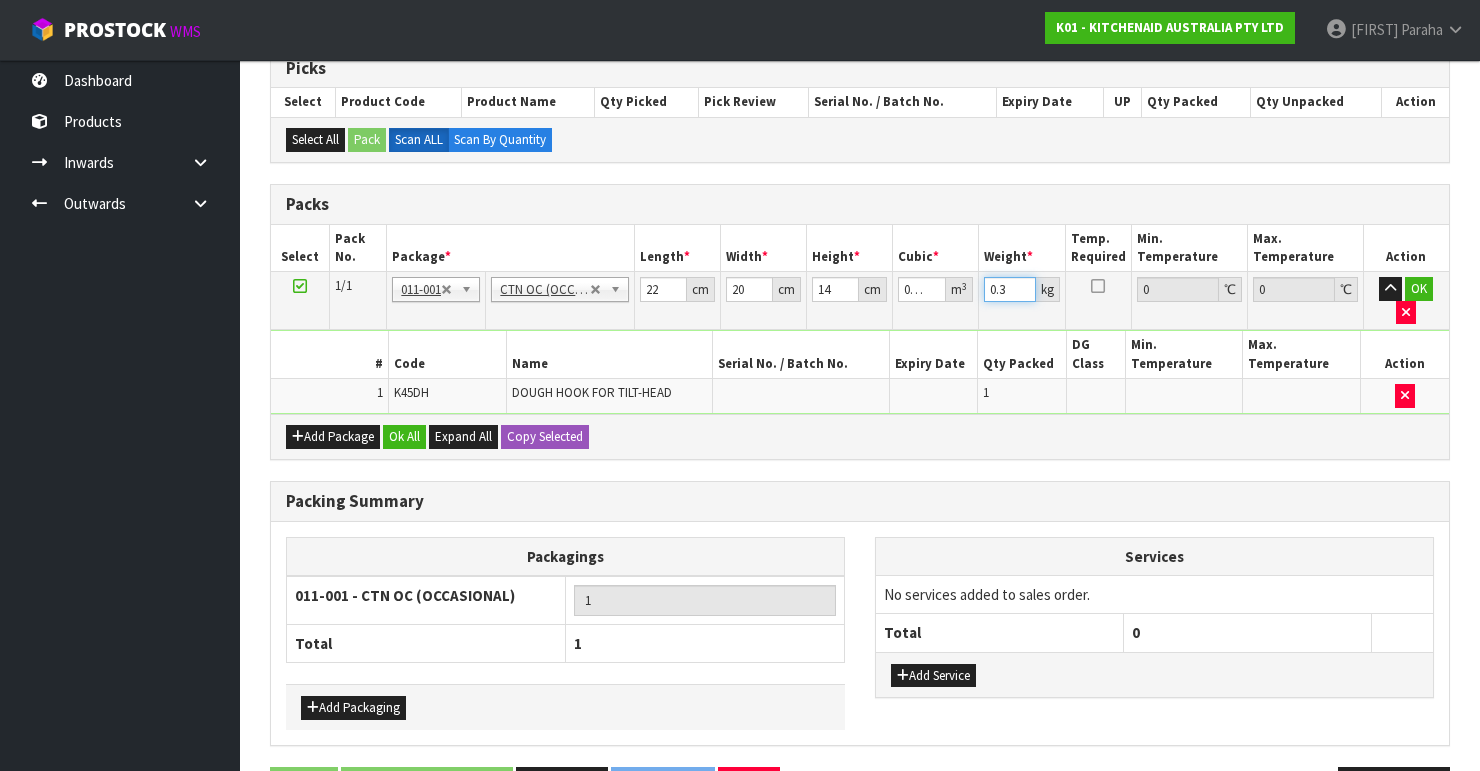drag, startPoint x: 1009, startPoint y: 288, endPoint x: 984, endPoint y: 294, distance: 25.70992 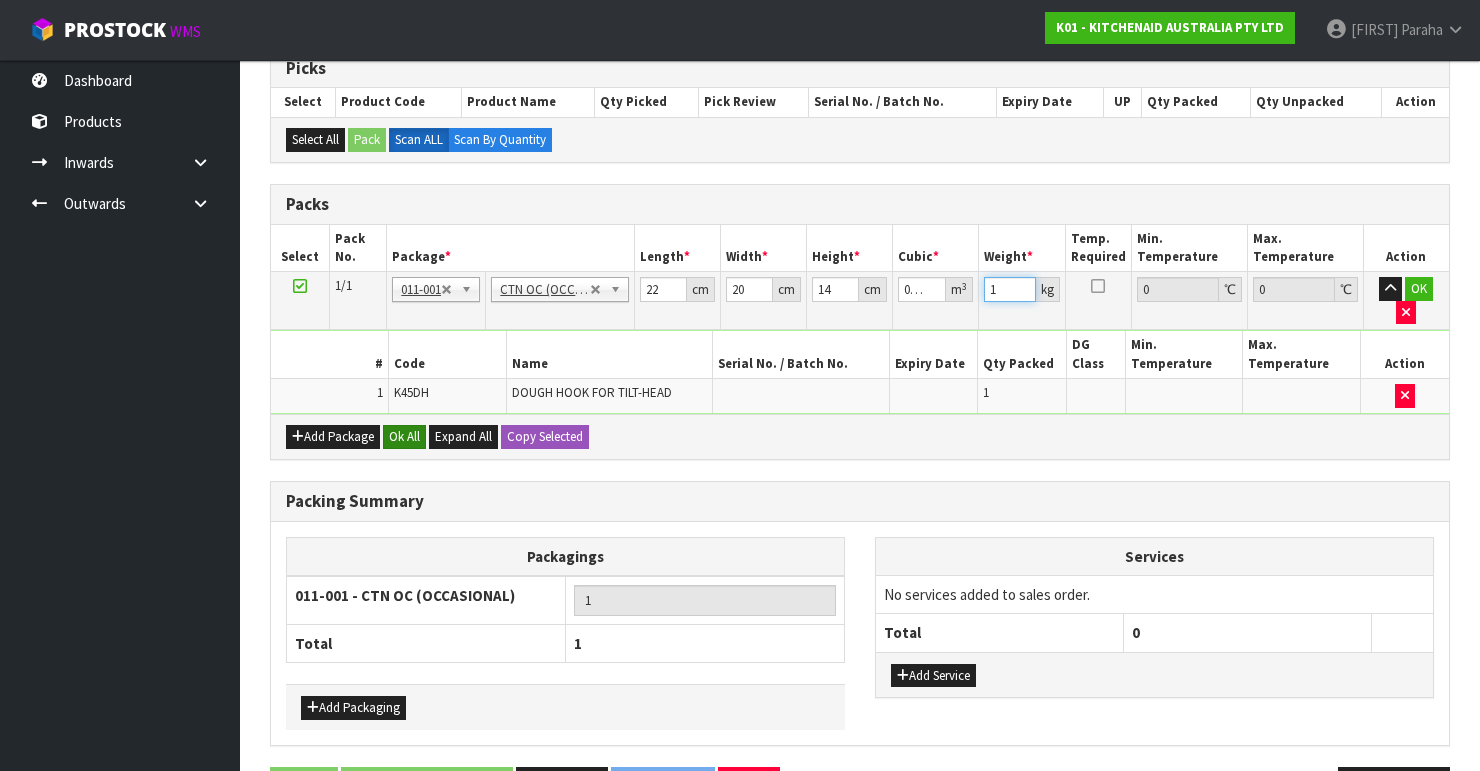 type on "1" 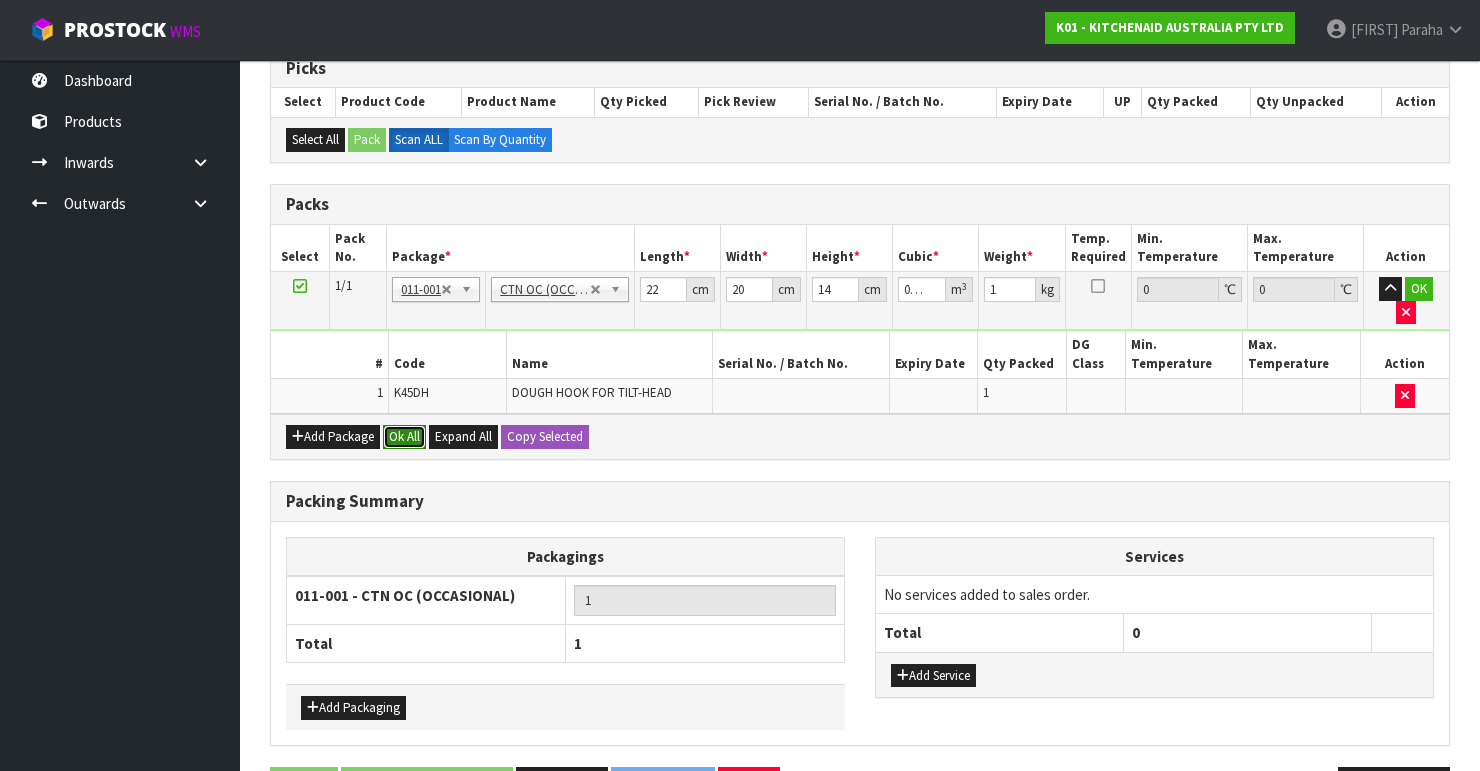 click on "Ok All" at bounding box center (404, 437) 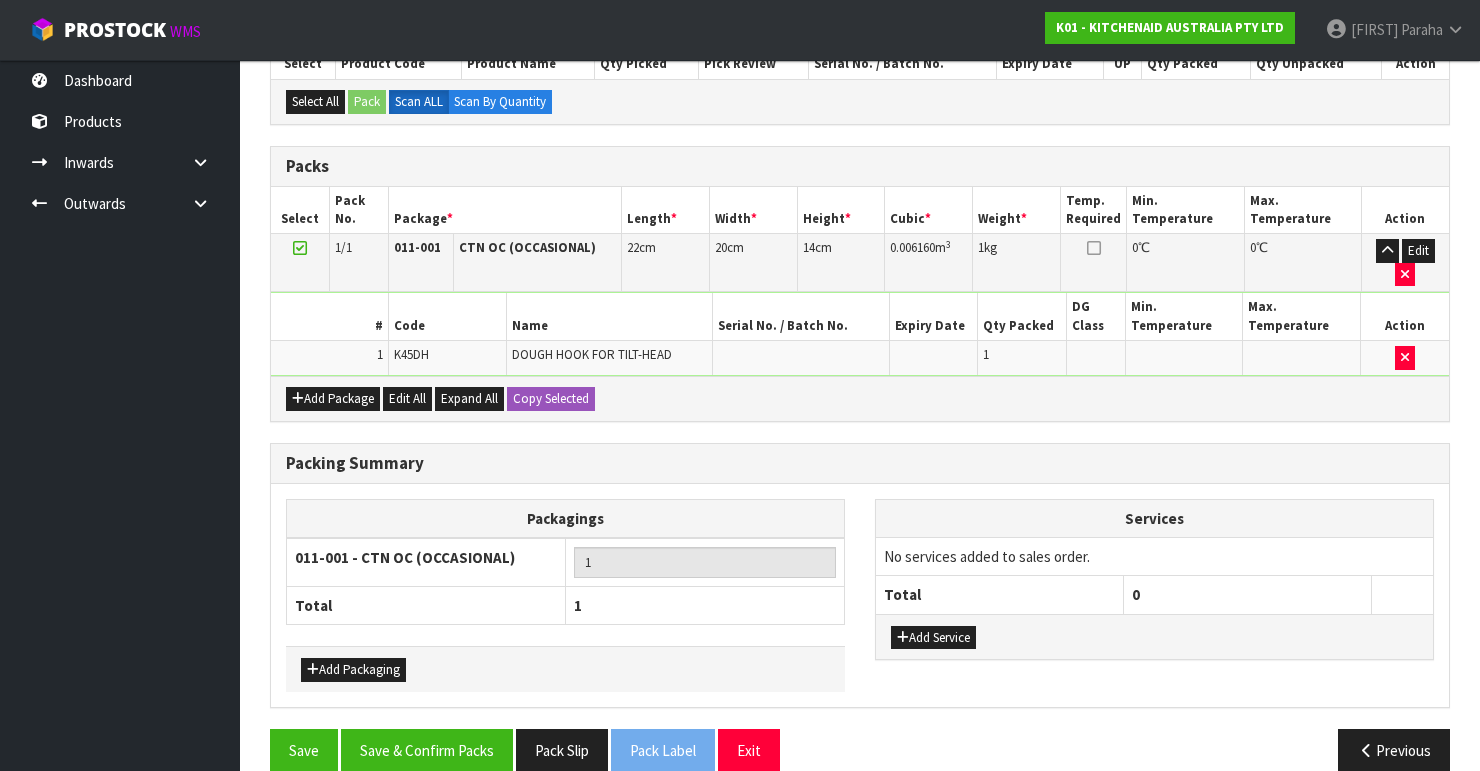 scroll, scrollTop: 400, scrollLeft: 0, axis: vertical 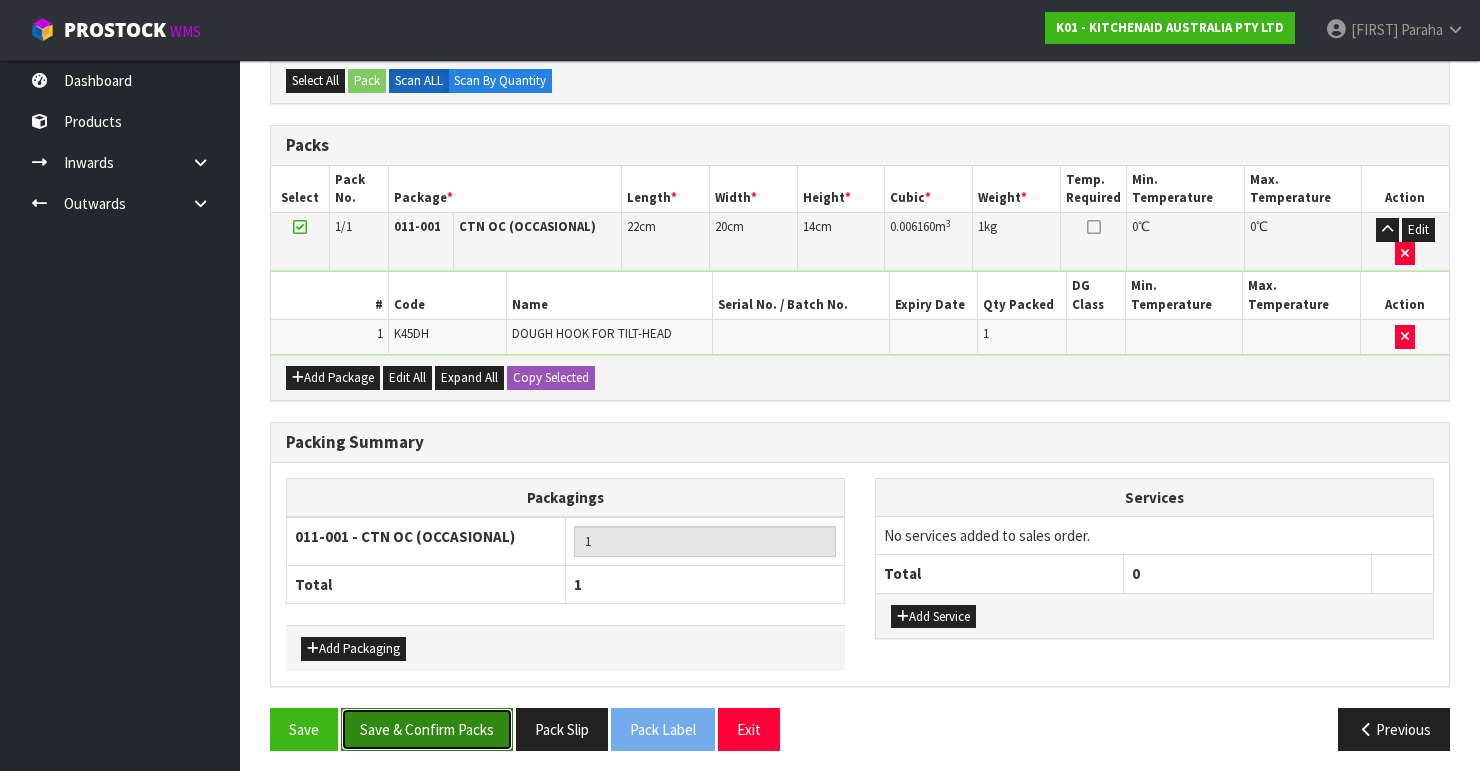 click on "Save & Confirm Packs" at bounding box center [427, 729] 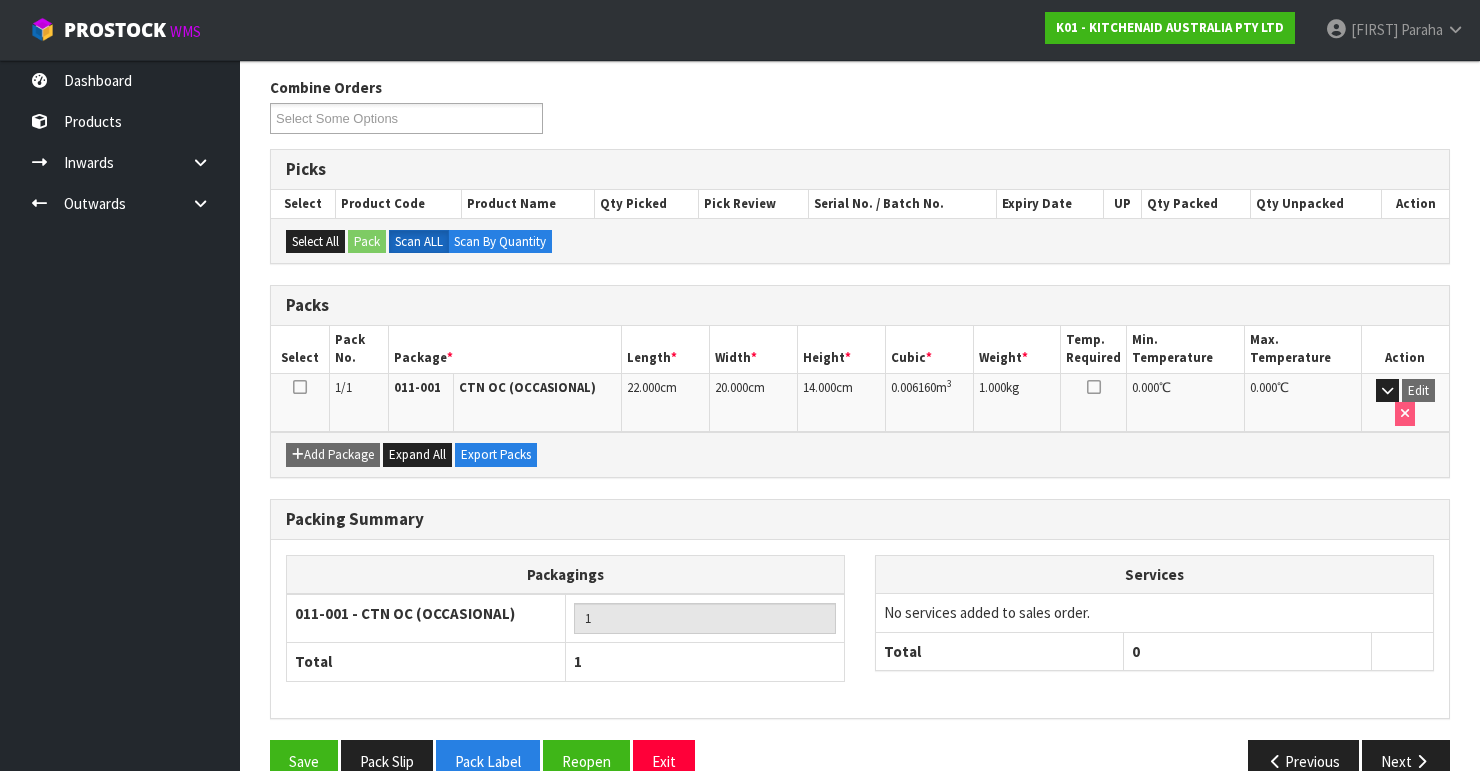 scroll, scrollTop: 346, scrollLeft: 0, axis: vertical 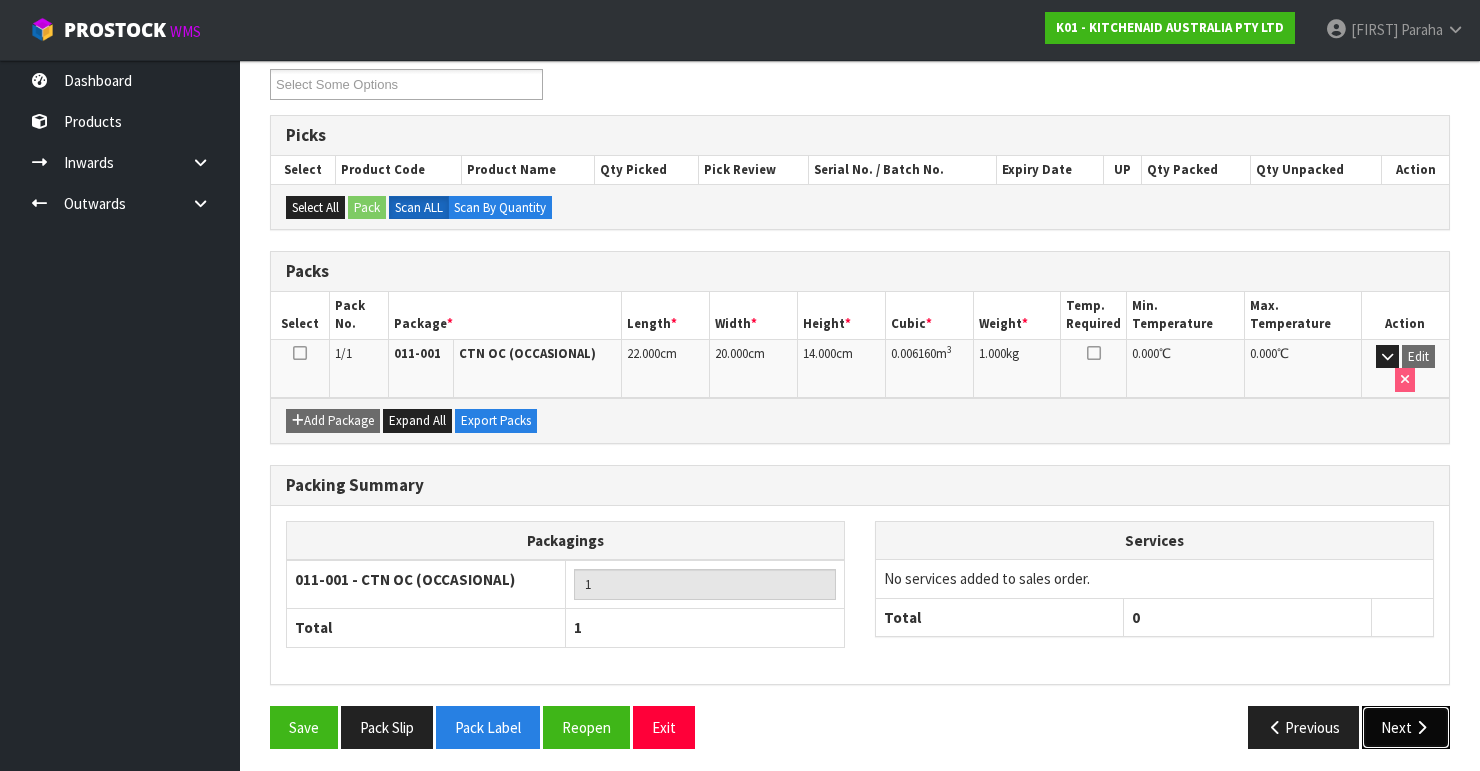 click on "Next" at bounding box center (1406, 727) 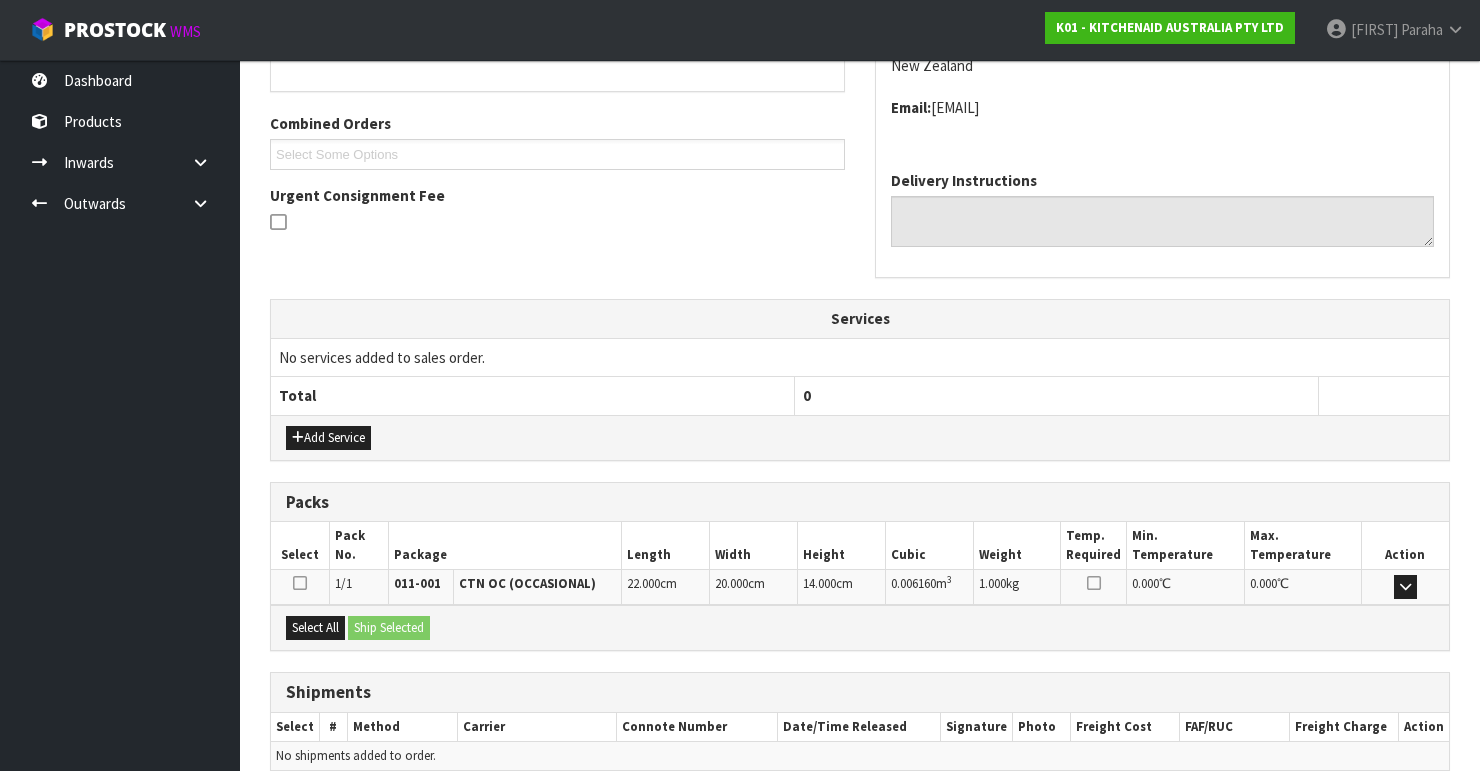 scroll, scrollTop: 562, scrollLeft: 0, axis: vertical 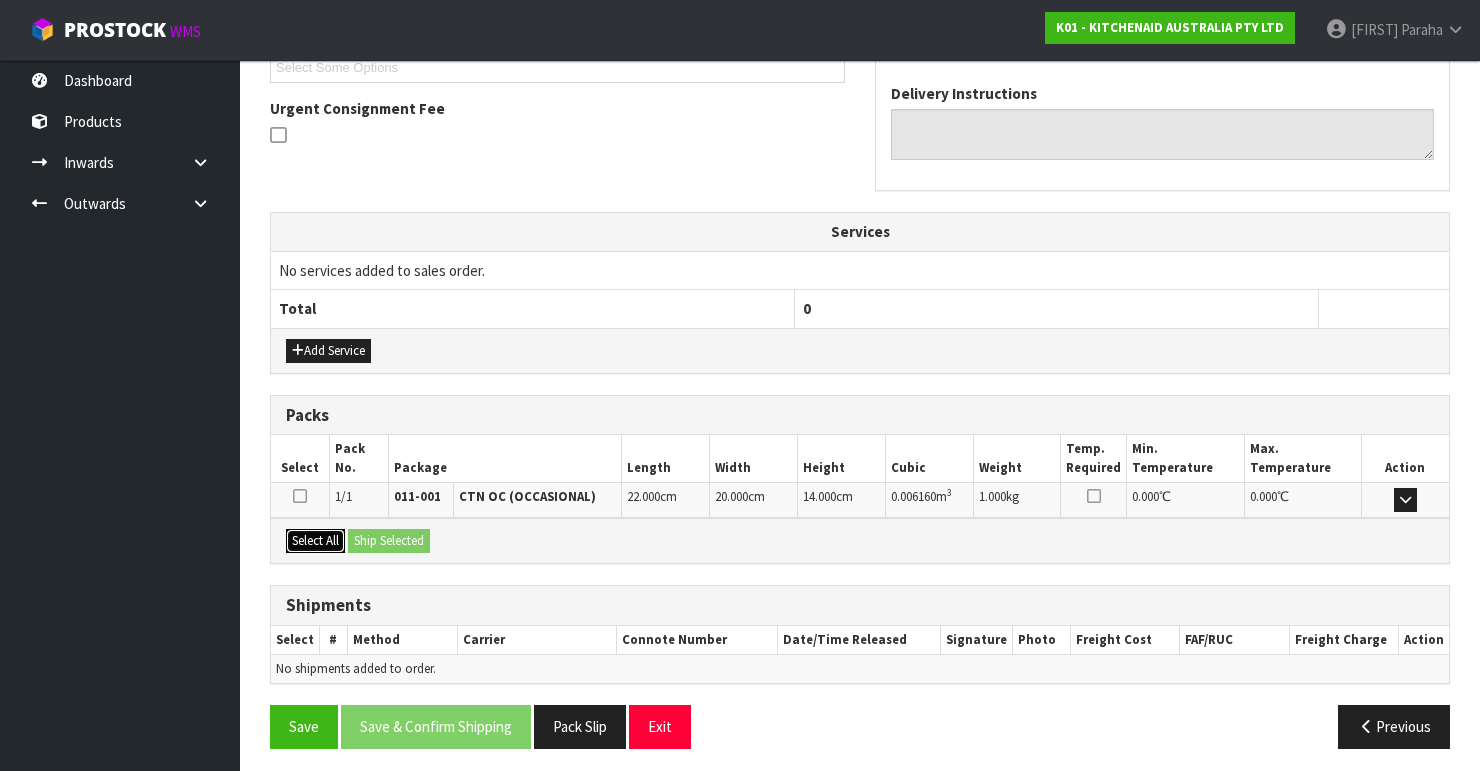 click on "Select All" at bounding box center (315, 541) 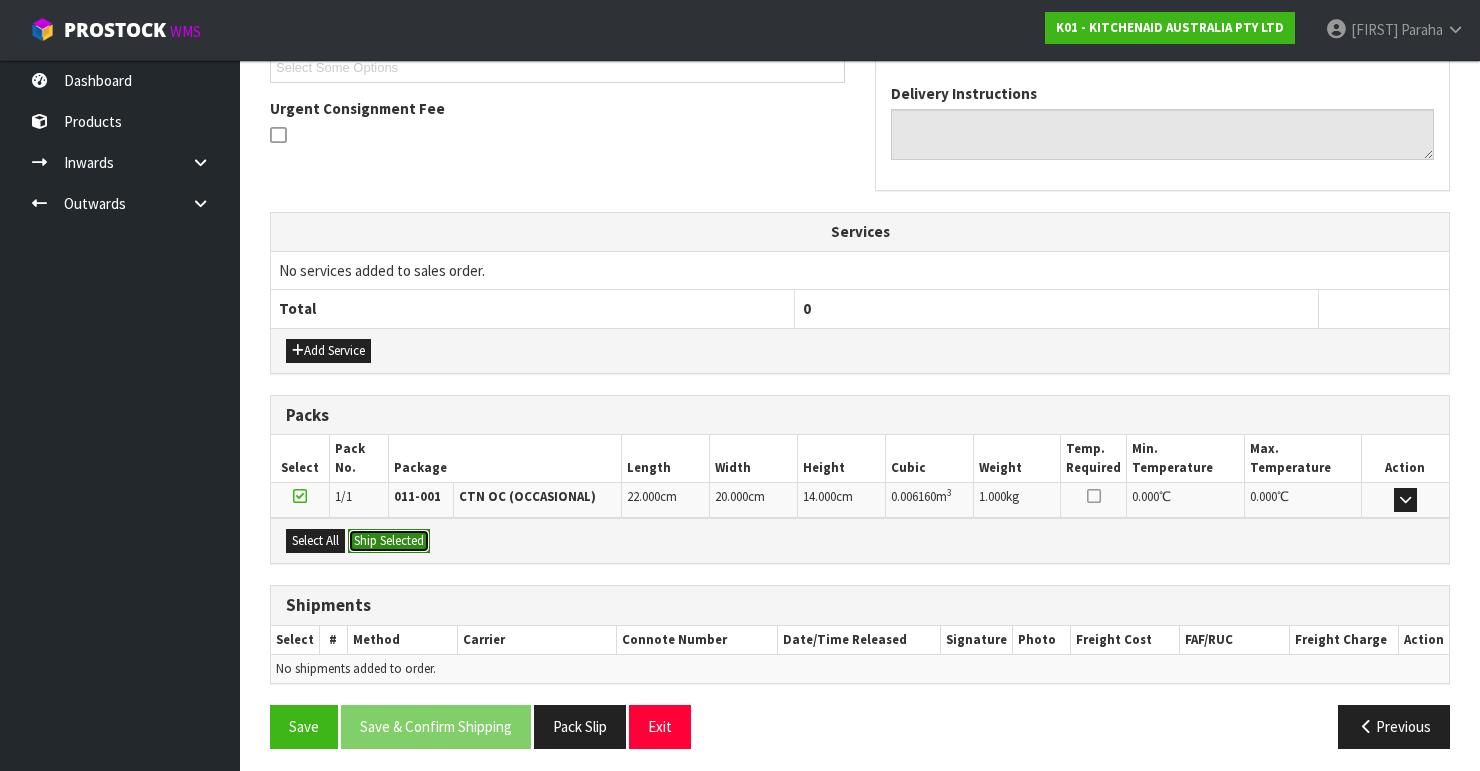 click on "Ship Selected" at bounding box center (389, 541) 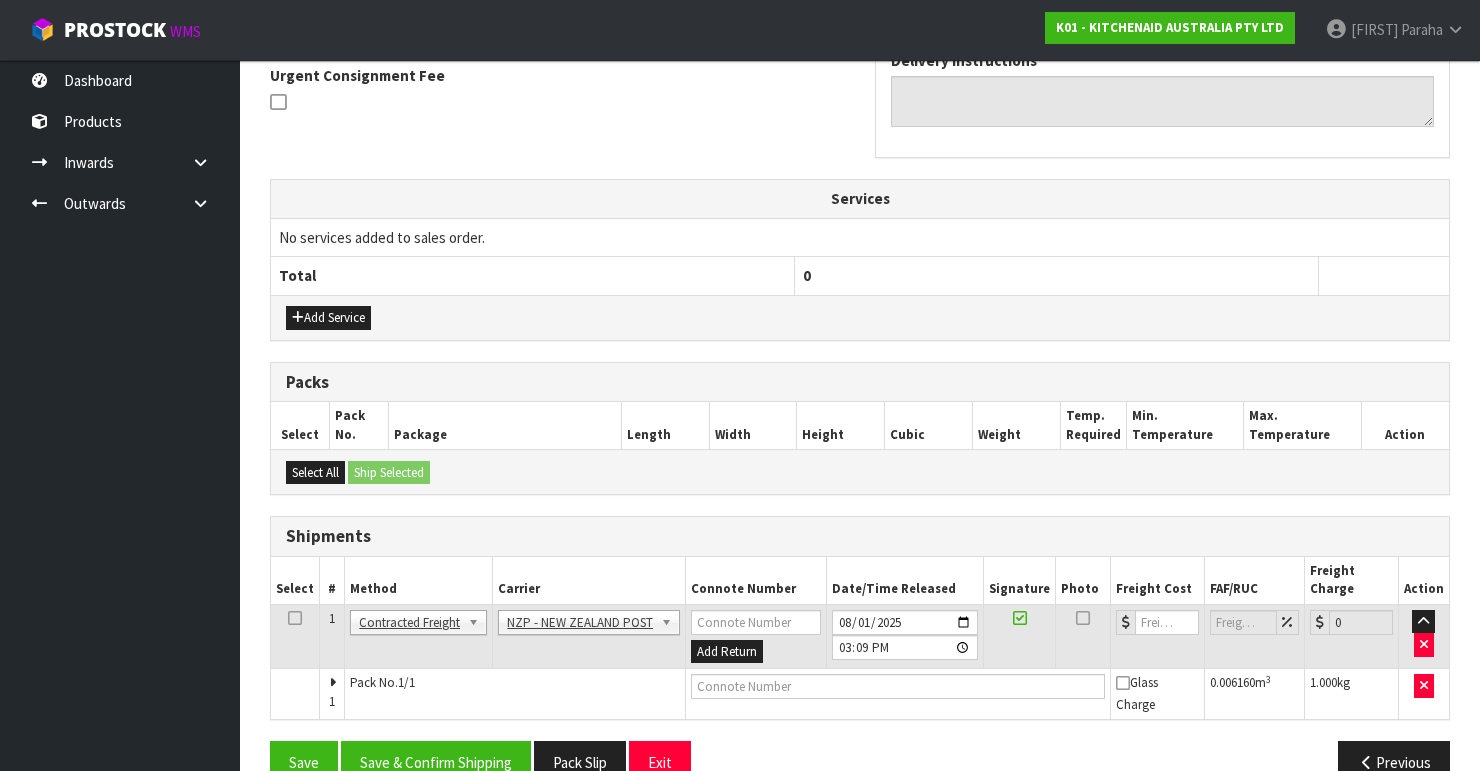 scroll, scrollTop: 613, scrollLeft: 0, axis: vertical 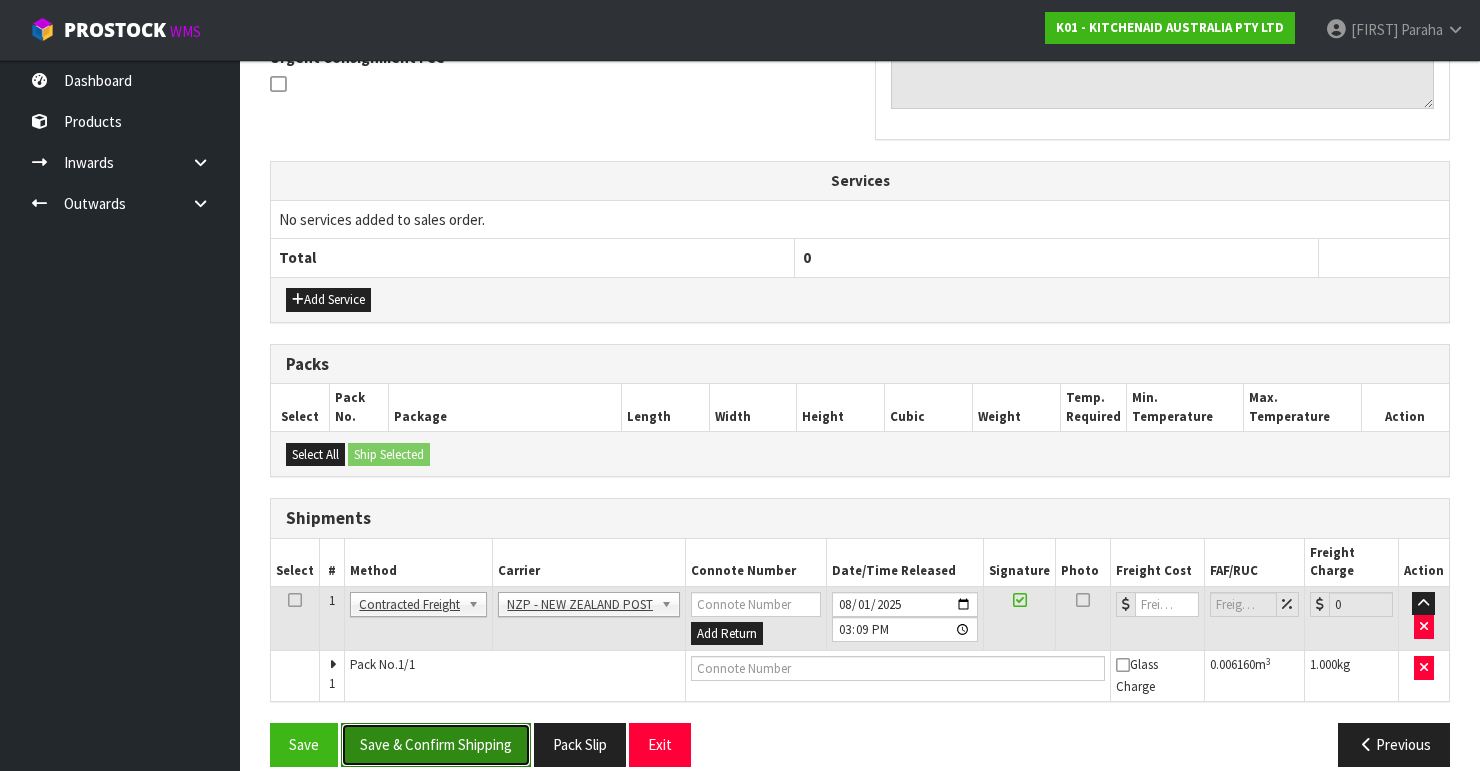 click on "Save & Confirm Shipping" at bounding box center (436, 744) 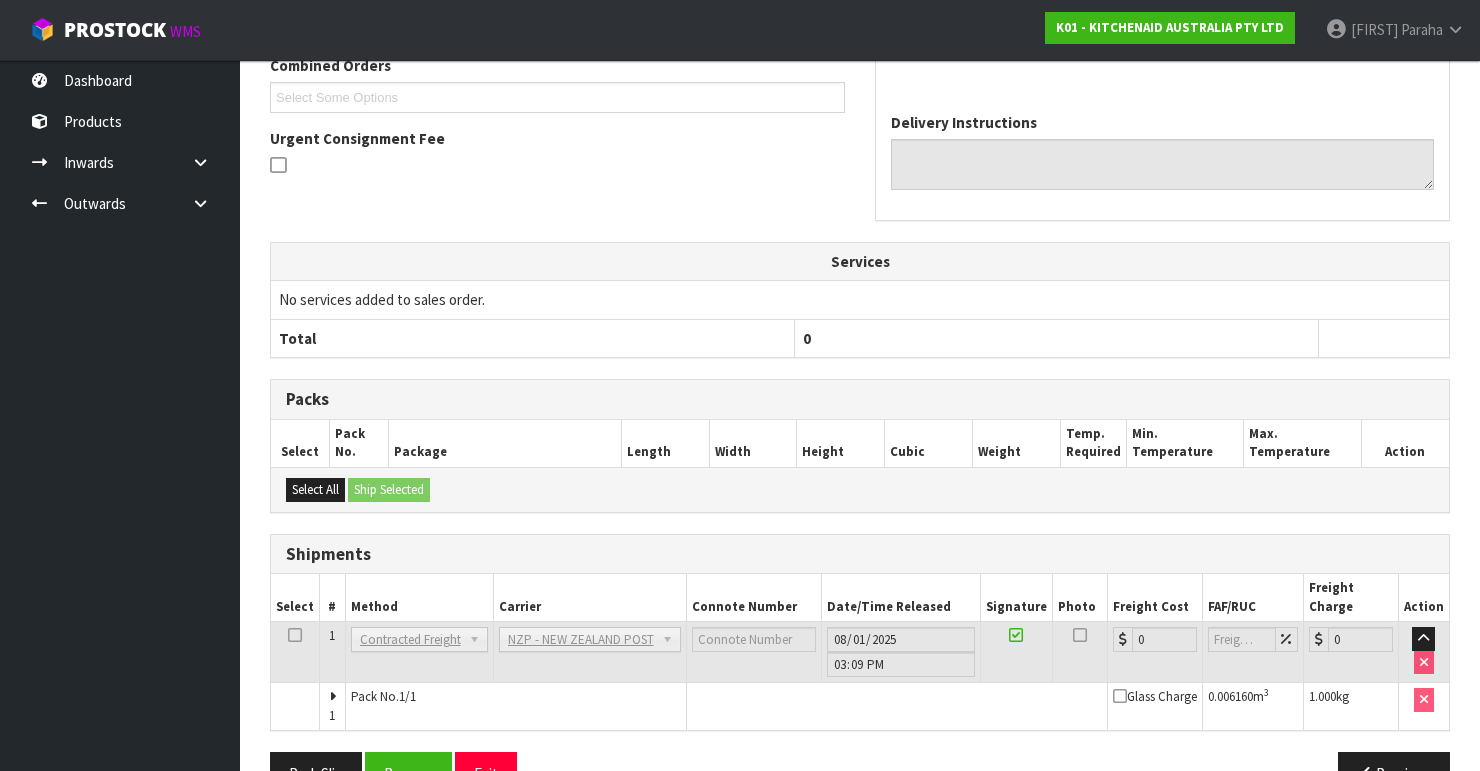 scroll, scrollTop: 584, scrollLeft: 0, axis: vertical 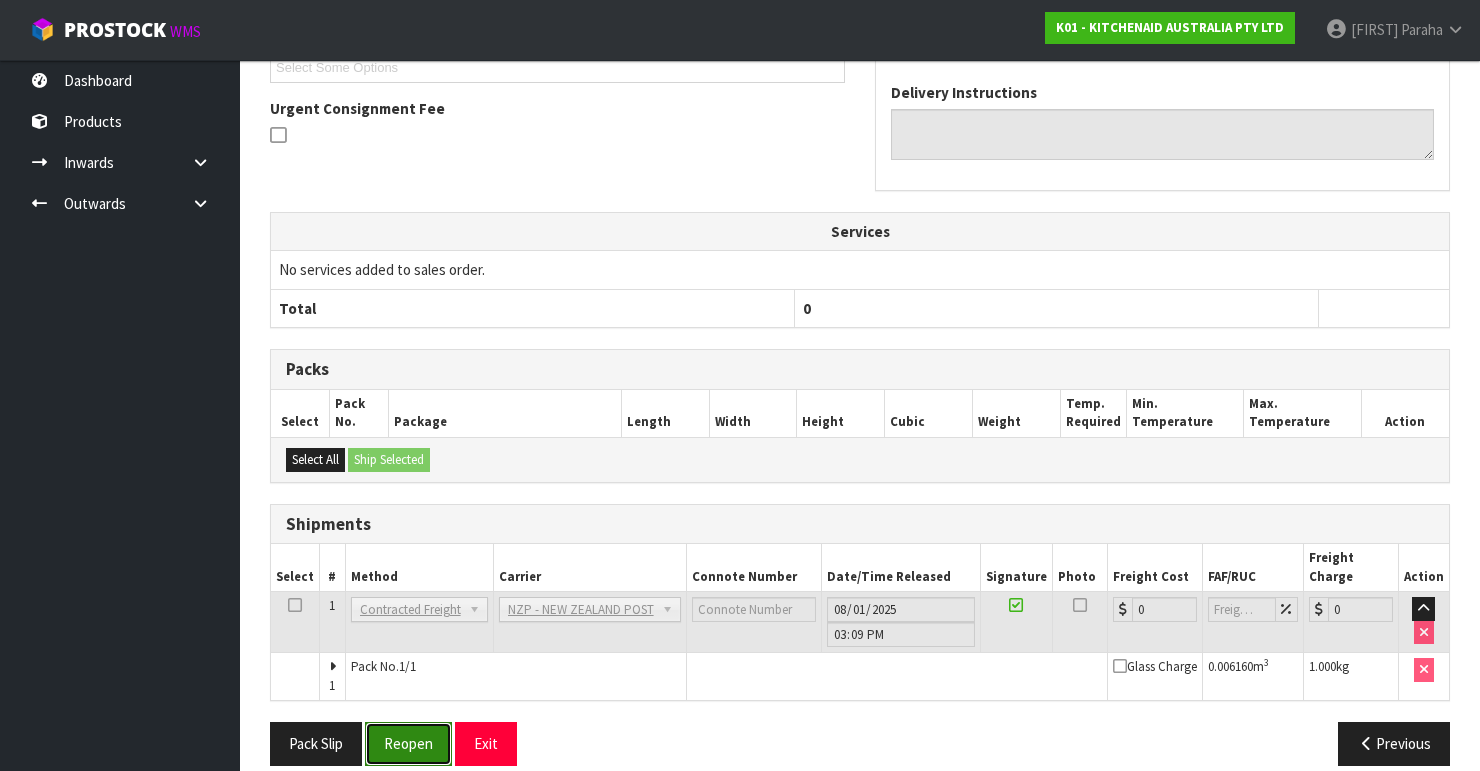click on "Reopen" at bounding box center (408, 743) 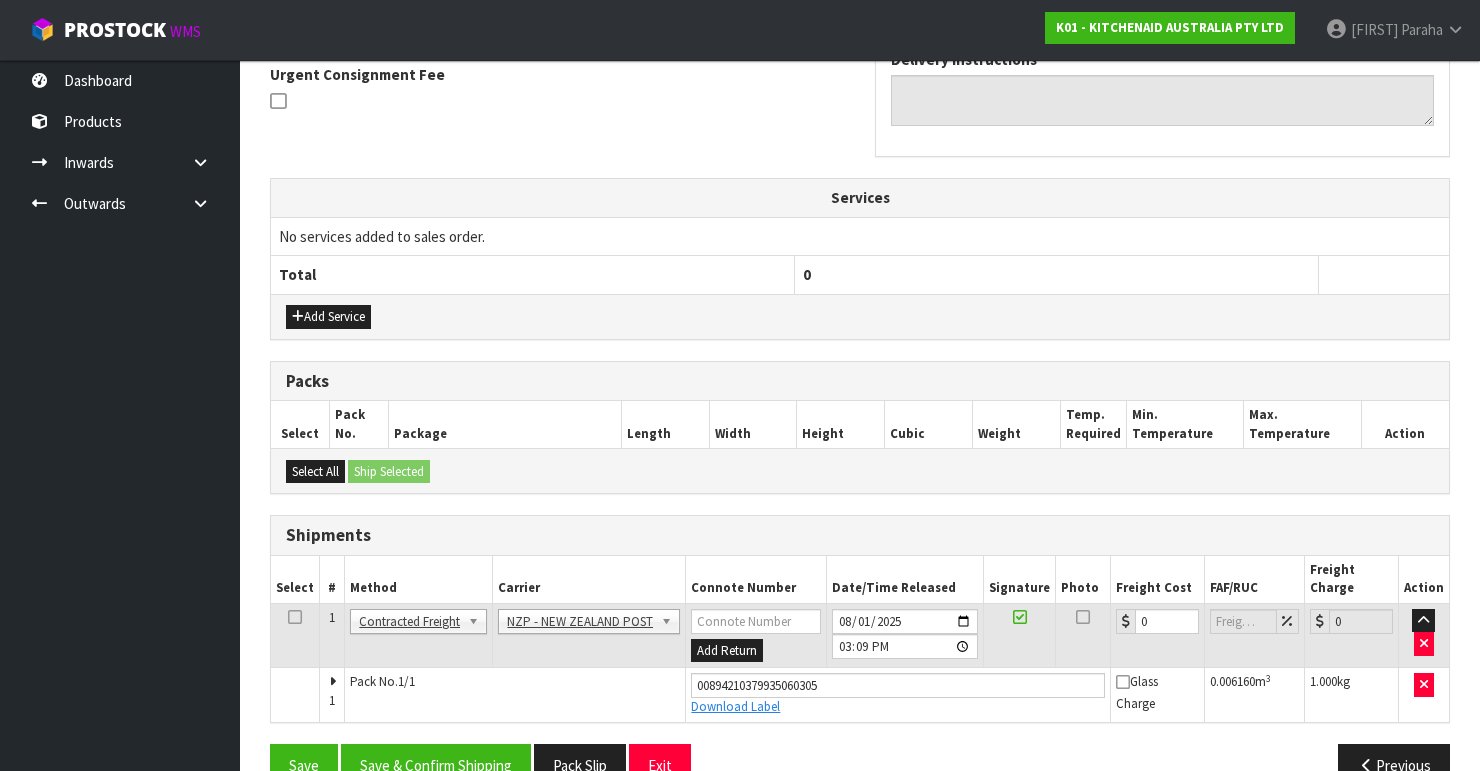 scroll, scrollTop: 616, scrollLeft: 0, axis: vertical 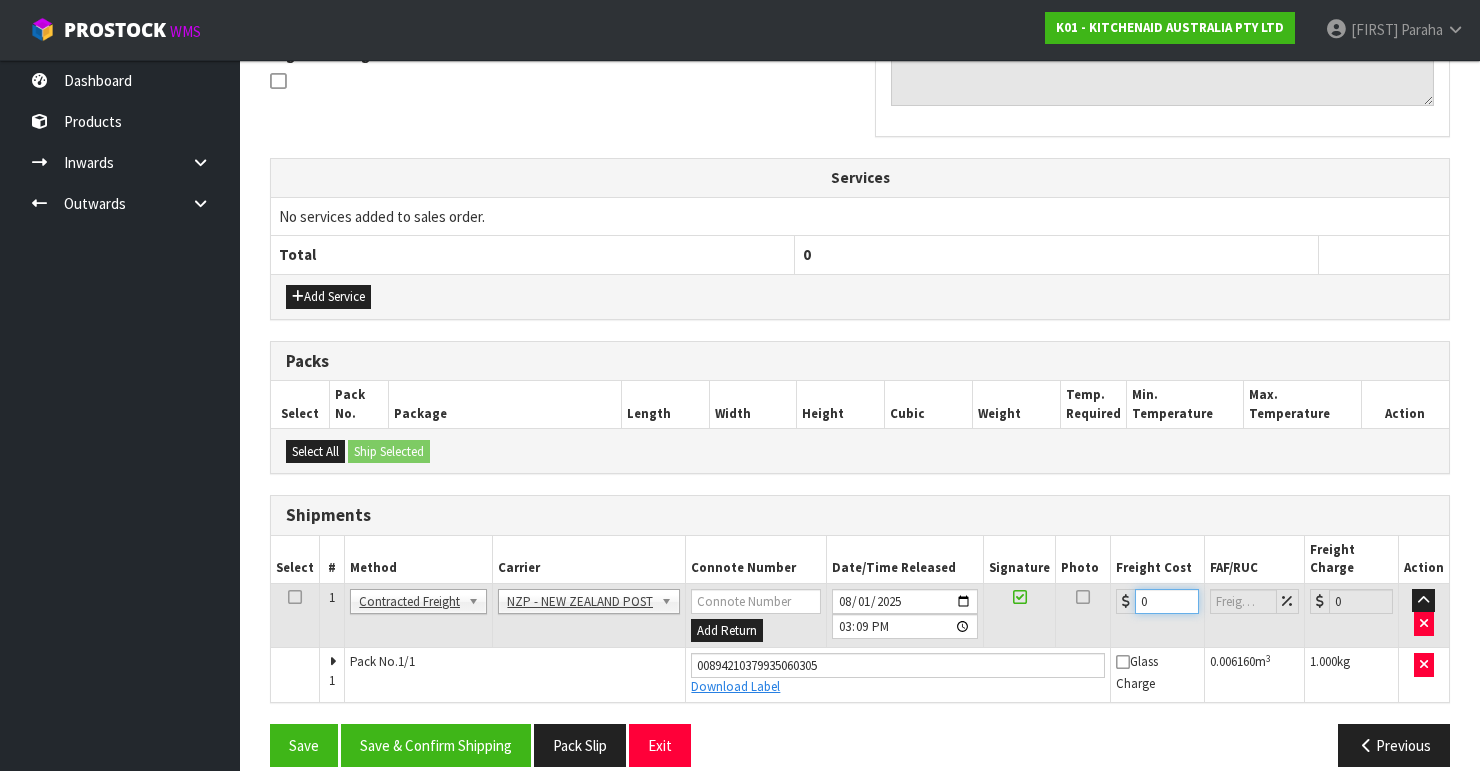 drag, startPoint x: 1162, startPoint y: 577, endPoint x: 1130, endPoint y: 565, distance: 34.176014 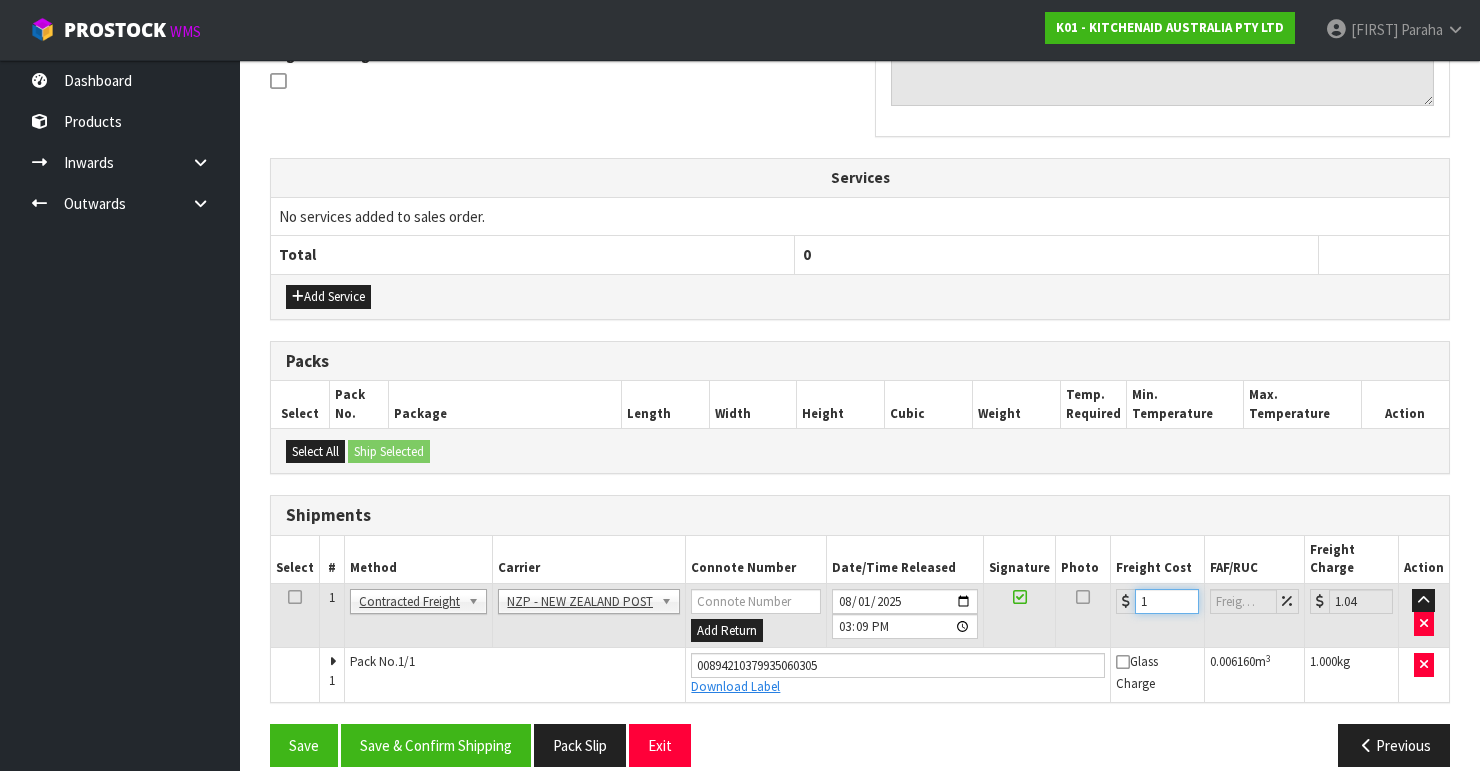 type on "11" 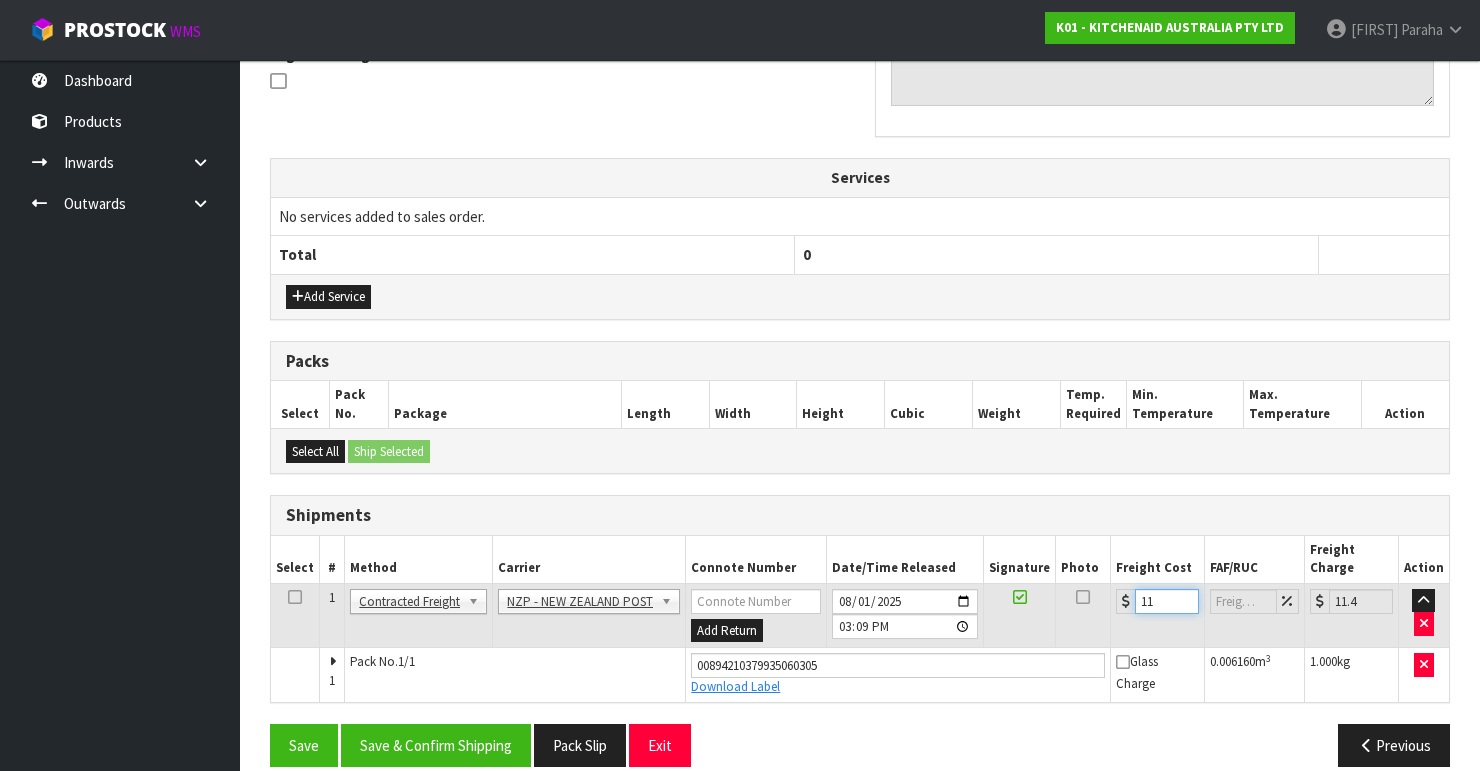 type on "11.6" 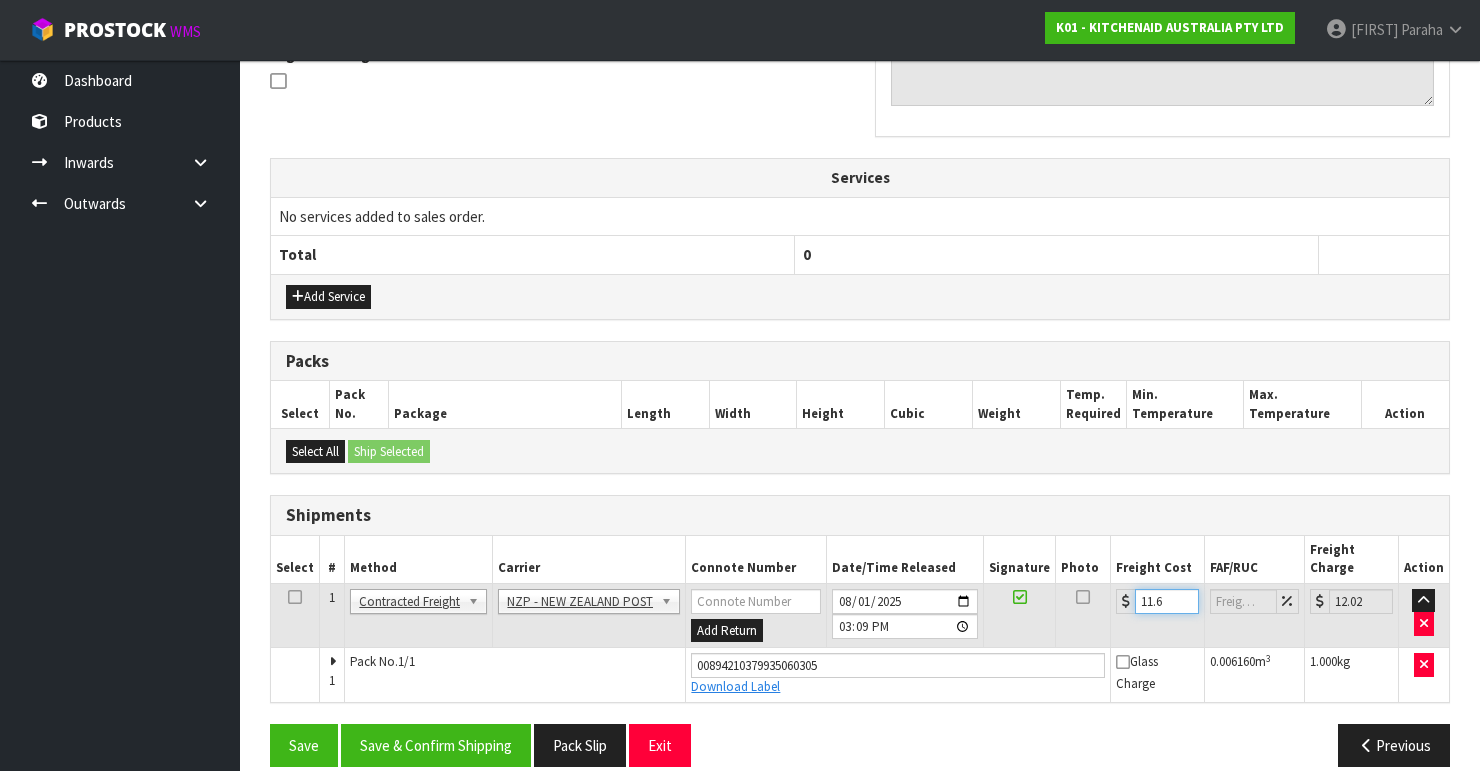 type on "11.61" 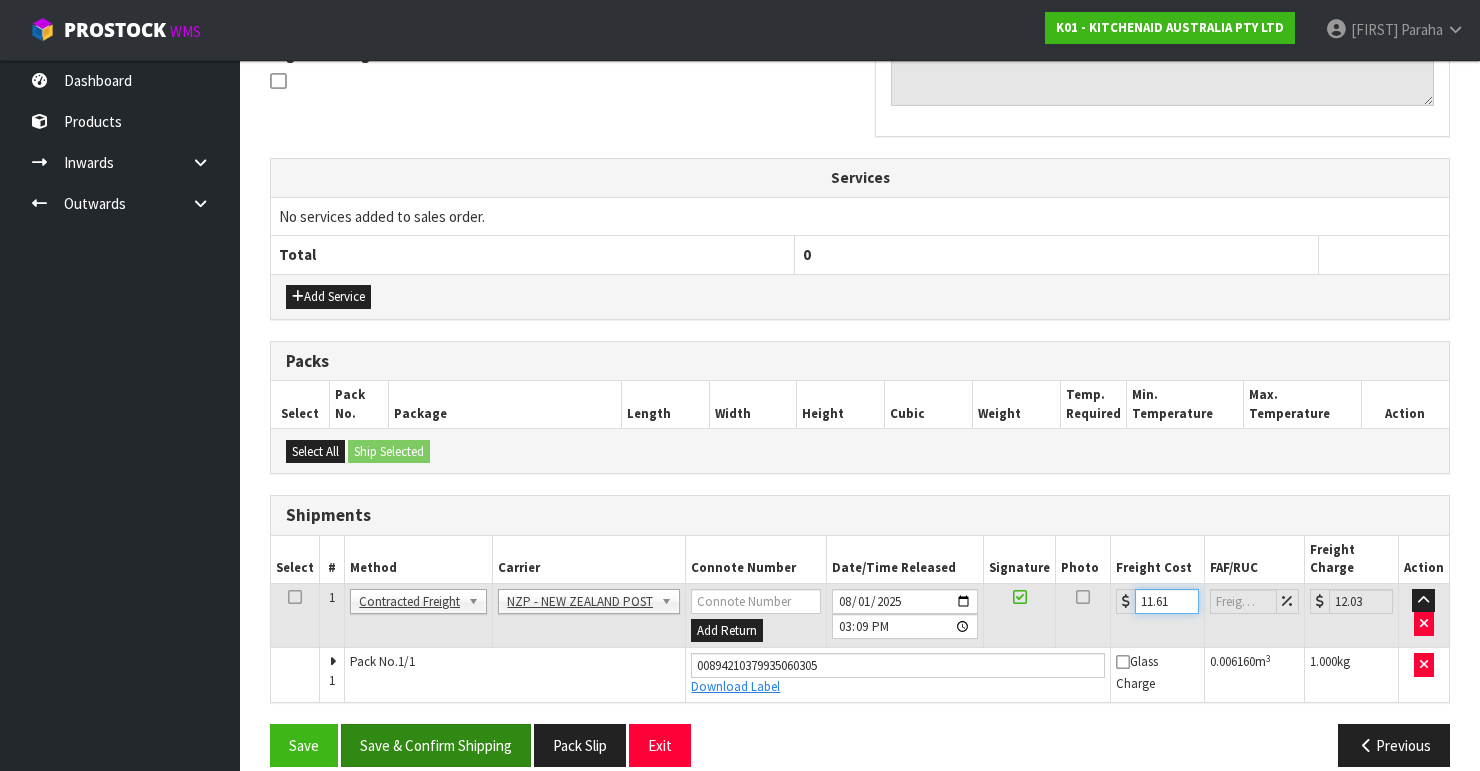 type on "11.61" 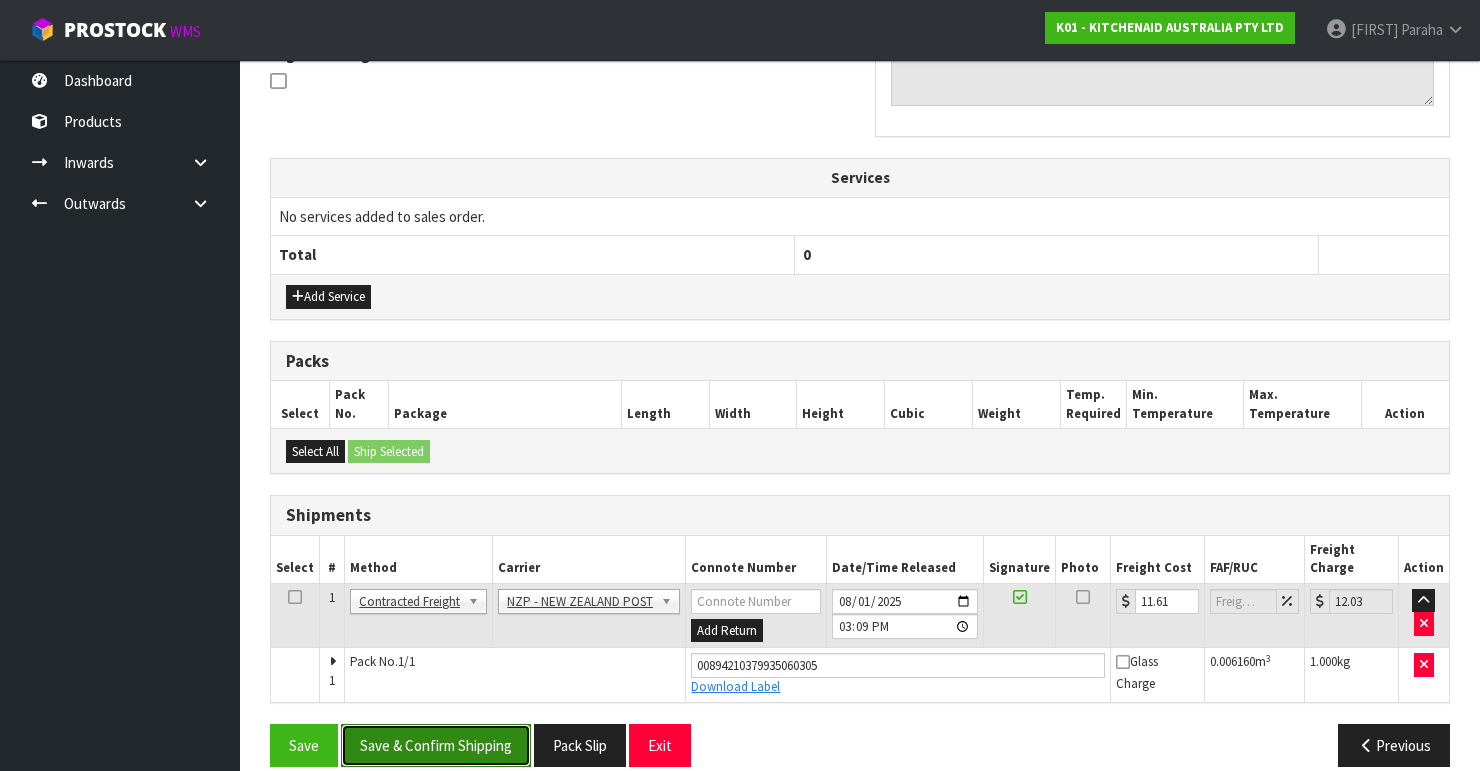 click on "Save & Confirm Shipping" at bounding box center (436, 745) 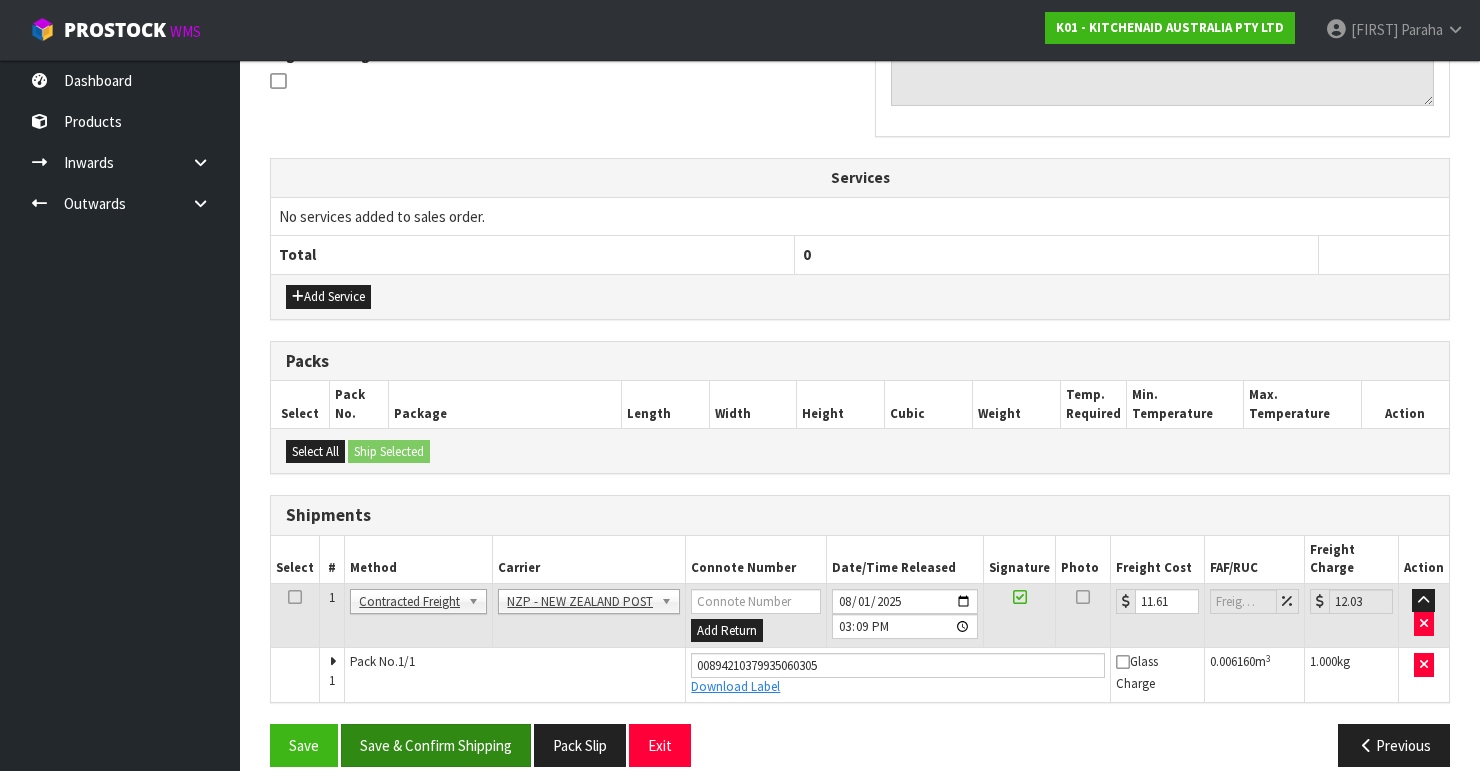 scroll, scrollTop: 0, scrollLeft: 0, axis: both 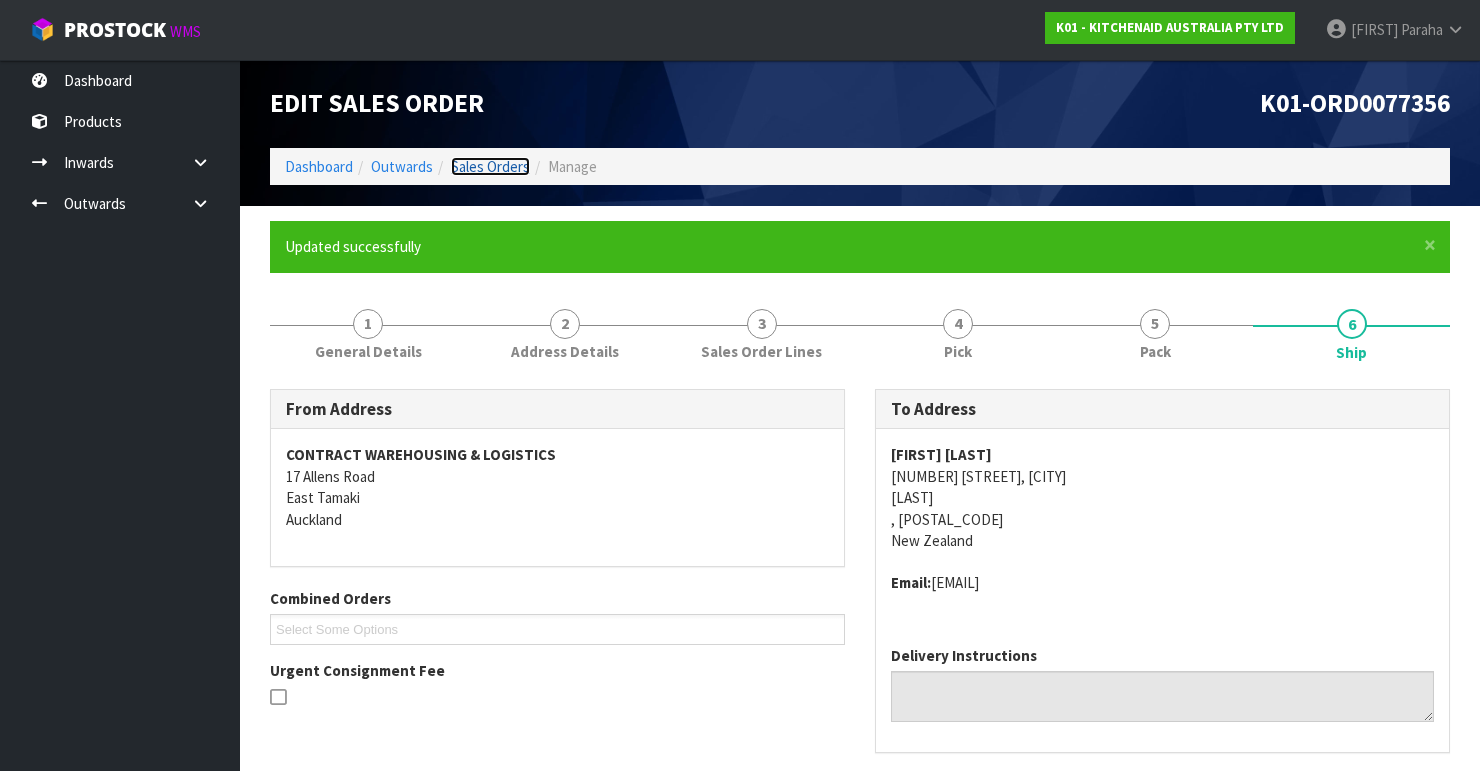 click on "Sales Orders" at bounding box center (490, 166) 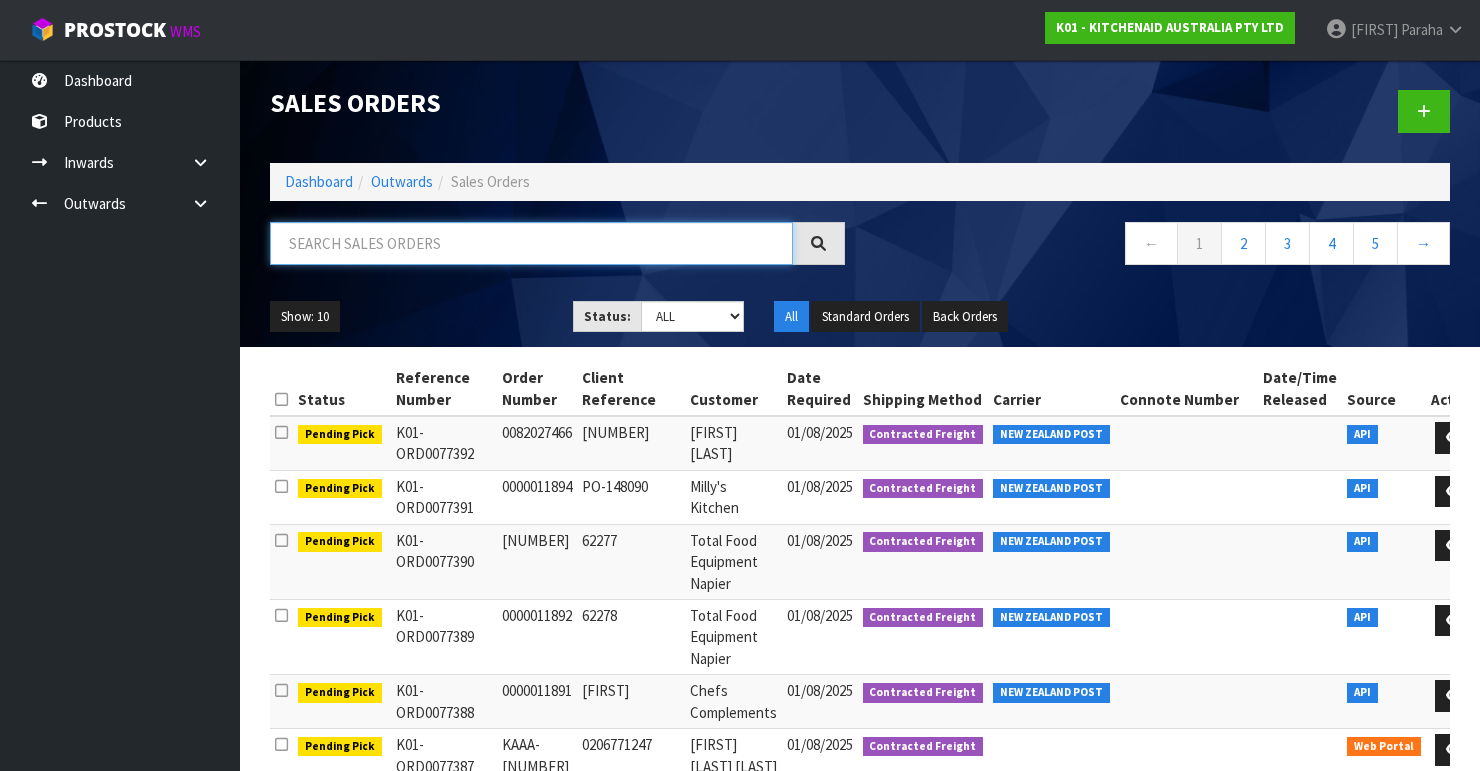 click at bounding box center (531, 243) 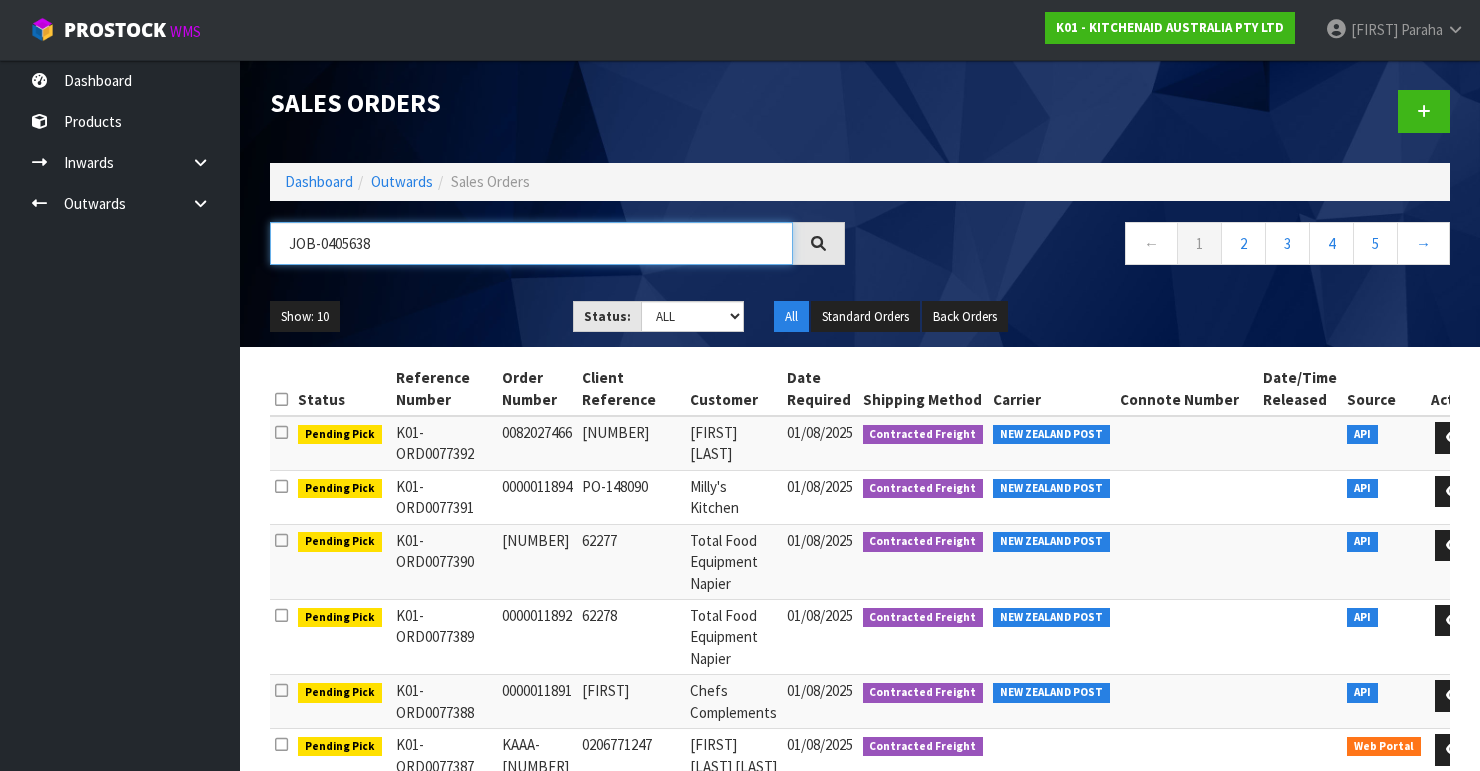 type on "JOB-0405638" 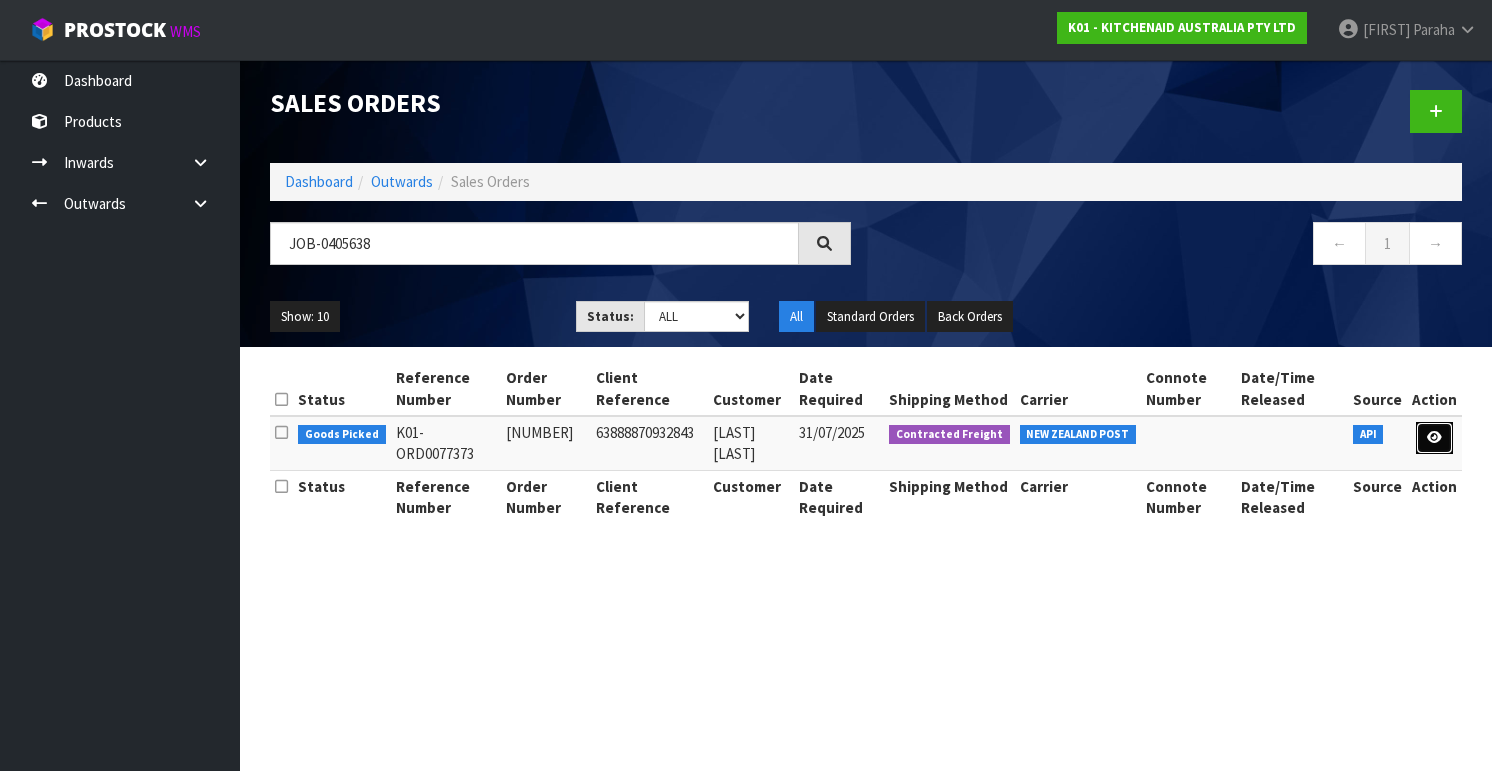 click at bounding box center (1434, 437) 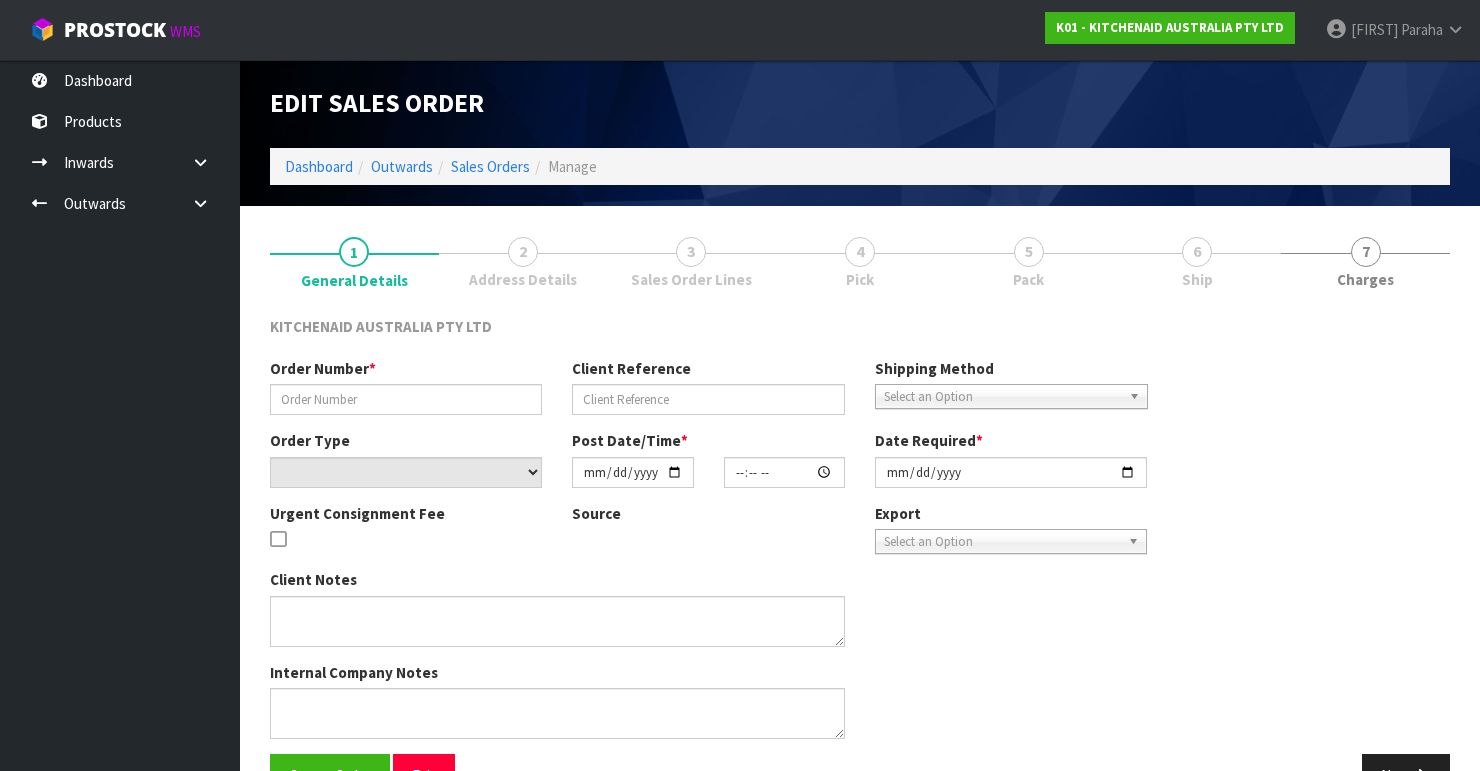 type on "[NUMBER]" 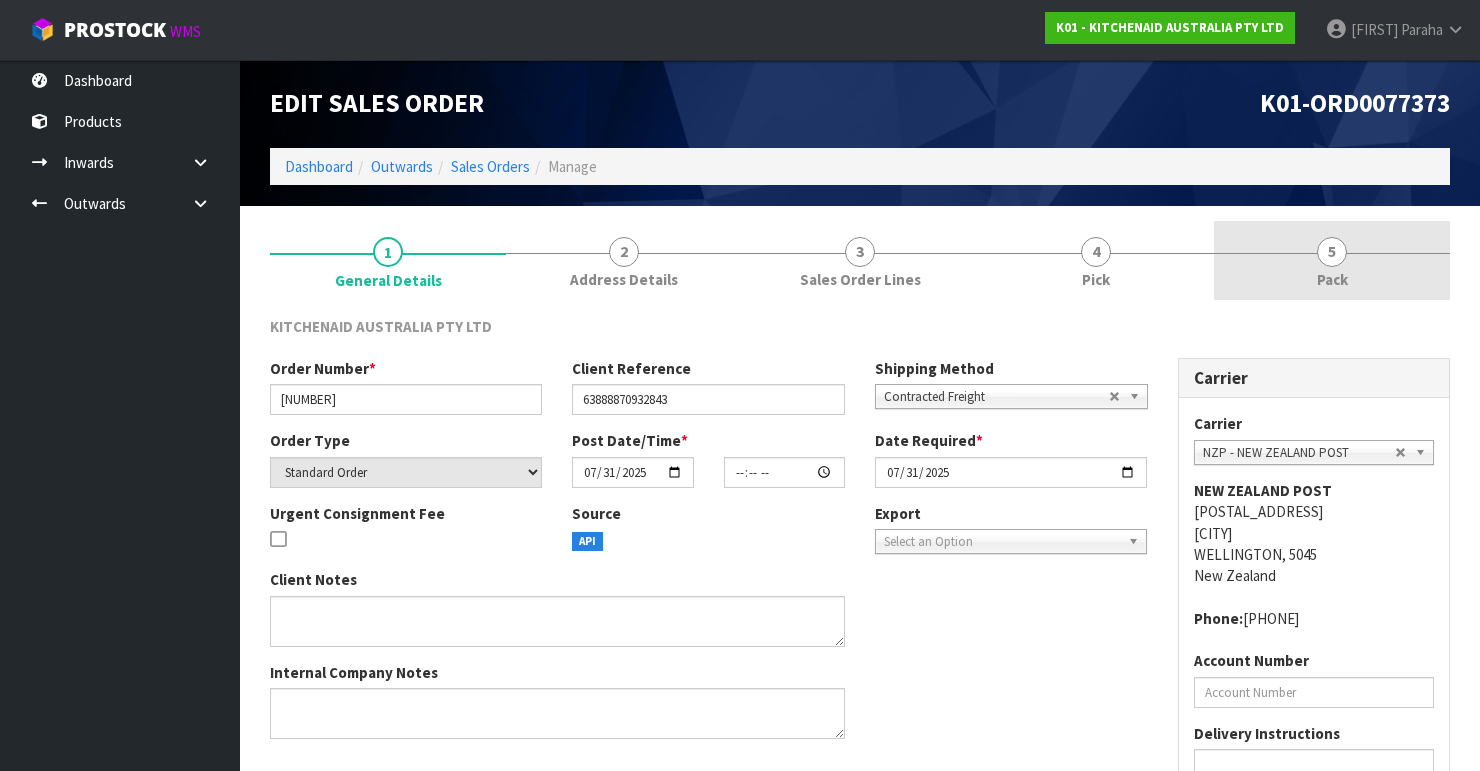 click on "5
Pack" at bounding box center (1332, 260) 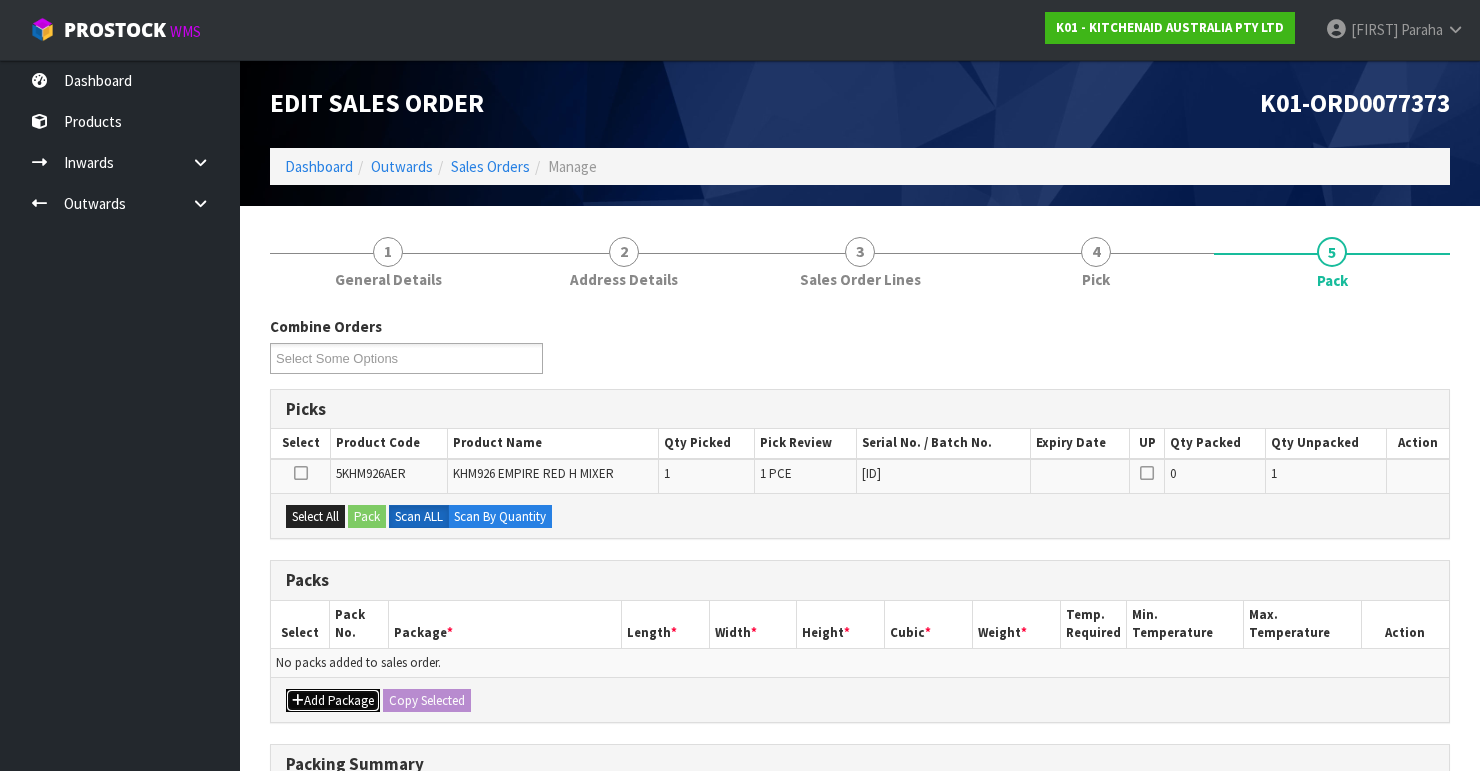 click on "Add Package" at bounding box center [333, 701] 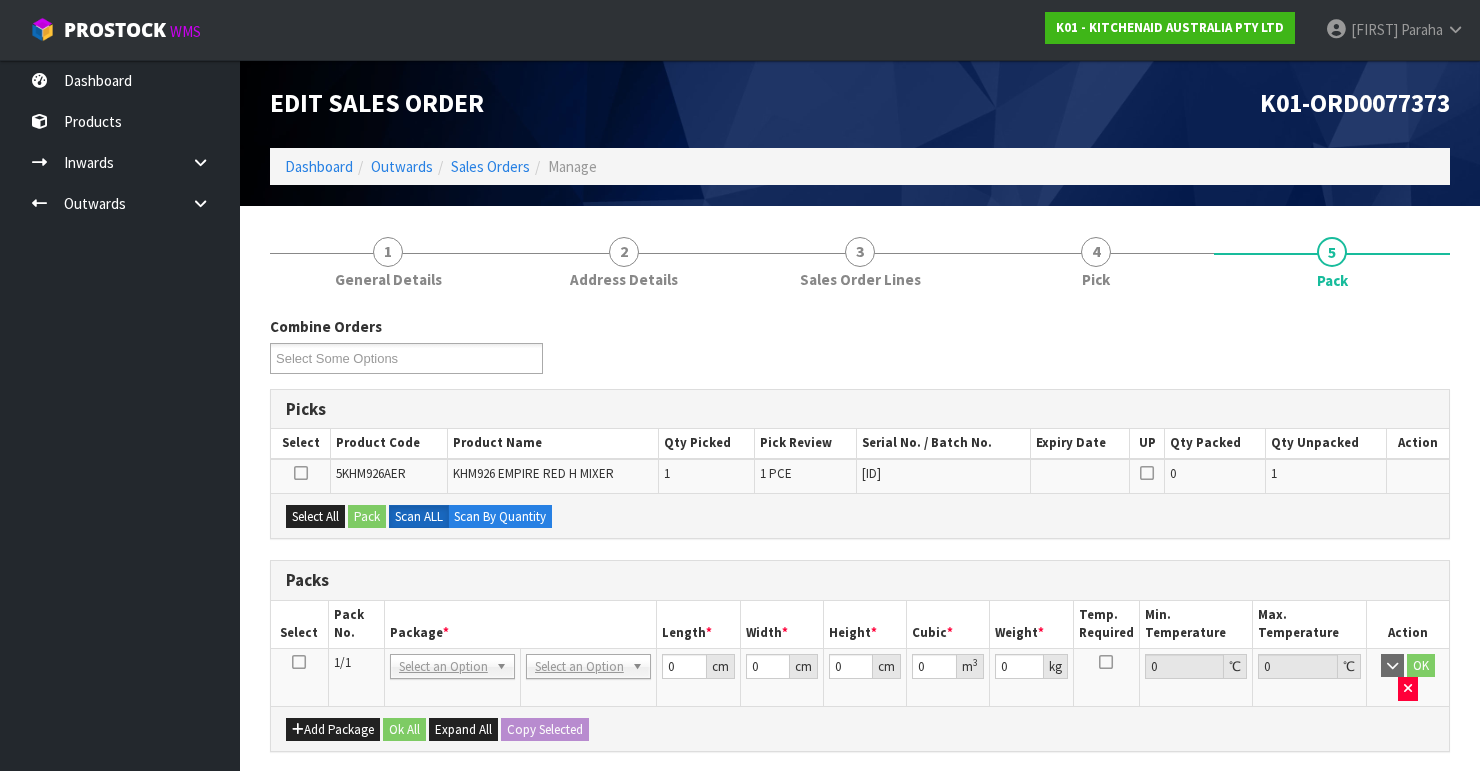 click at bounding box center (299, 662) 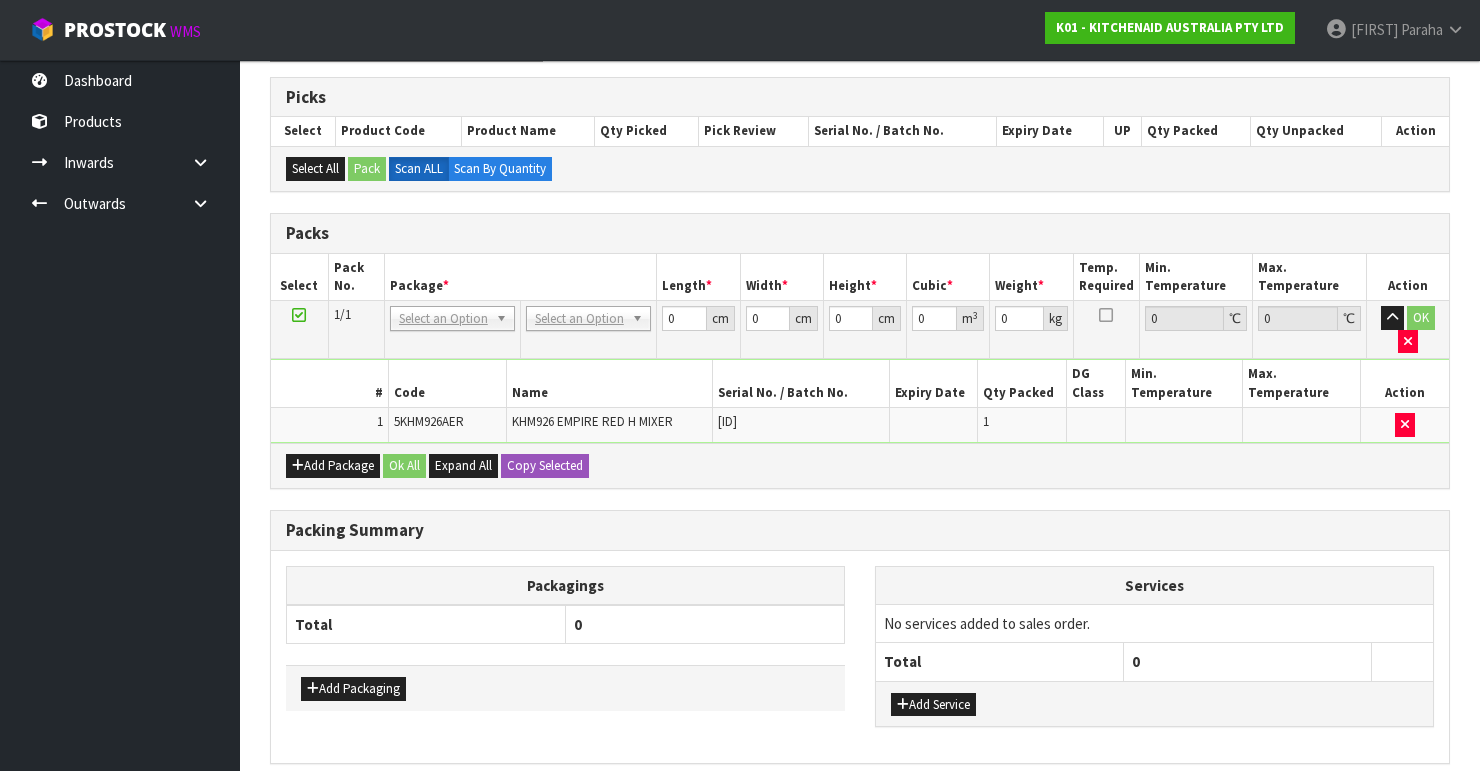 scroll, scrollTop: 389, scrollLeft: 0, axis: vertical 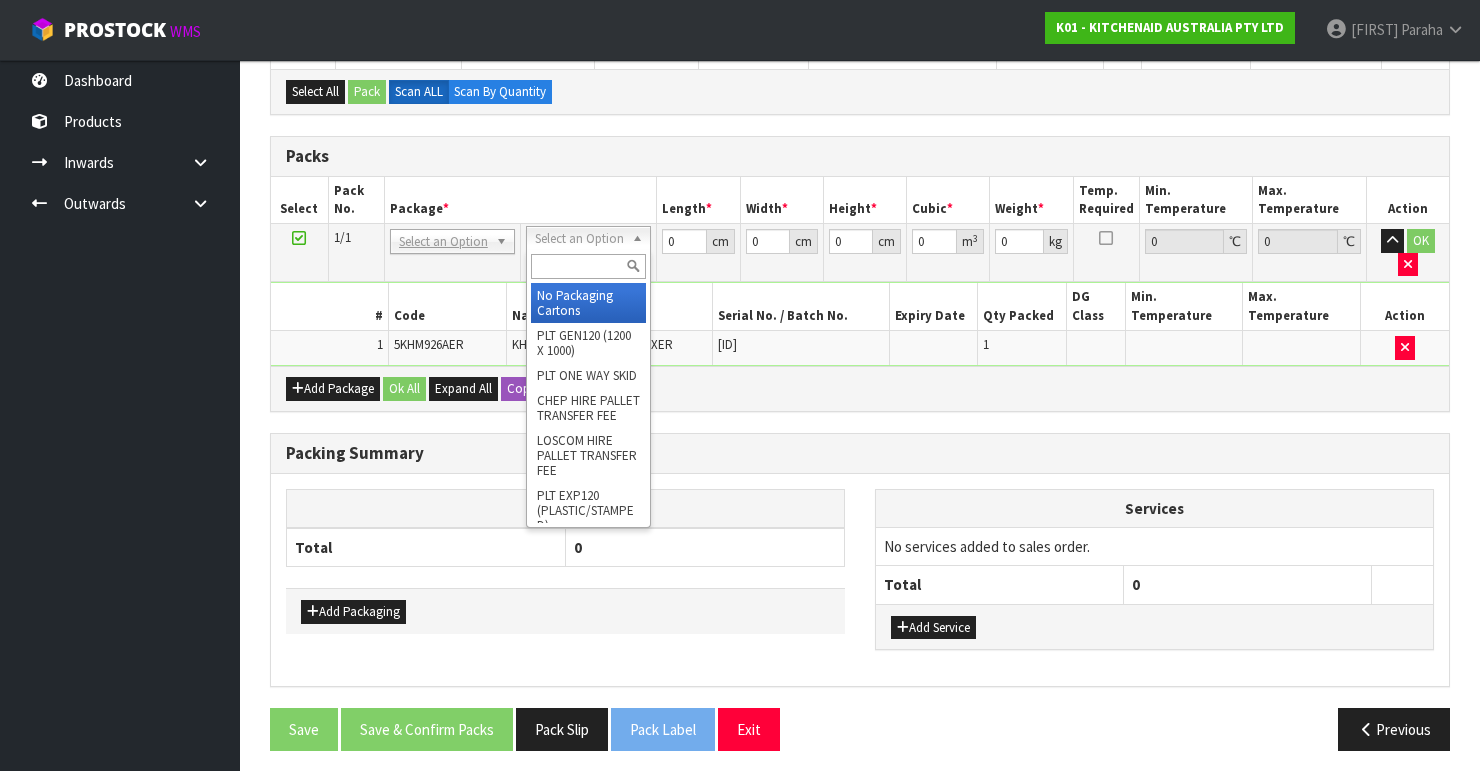 click at bounding box center (588, 266) 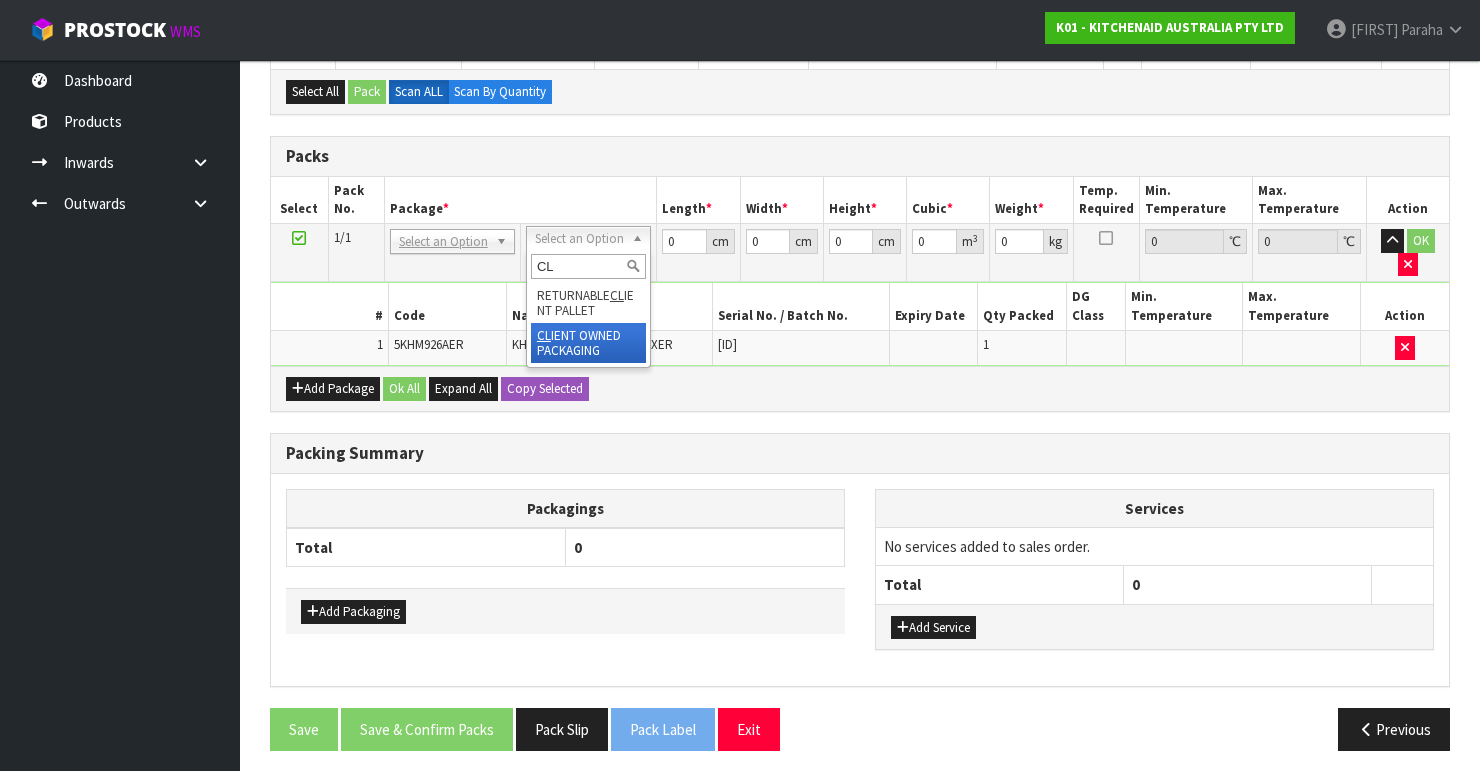 type on "CL" 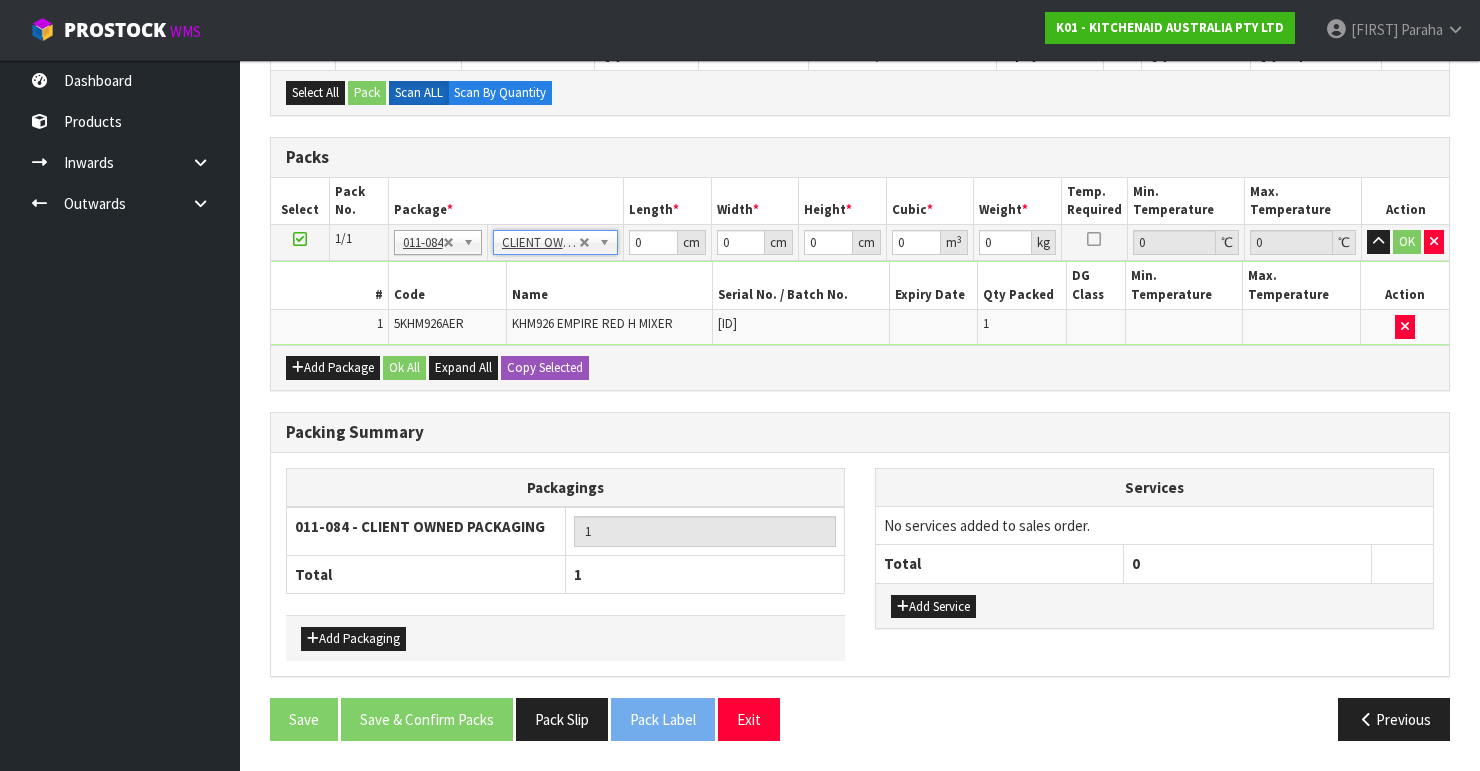 scroll, scrollTop: 378, scrollLeft: 0, axis: vertical 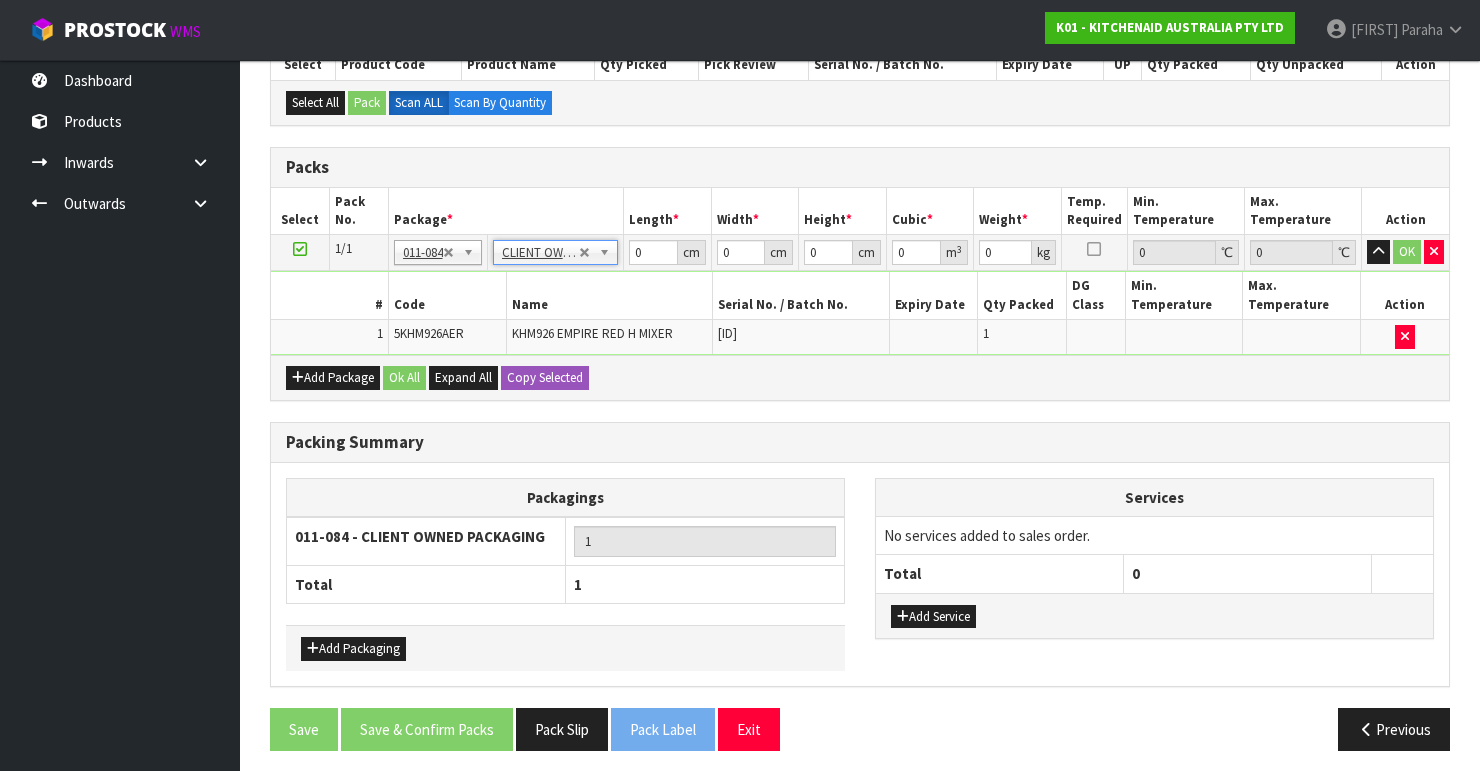 type on "1.6" 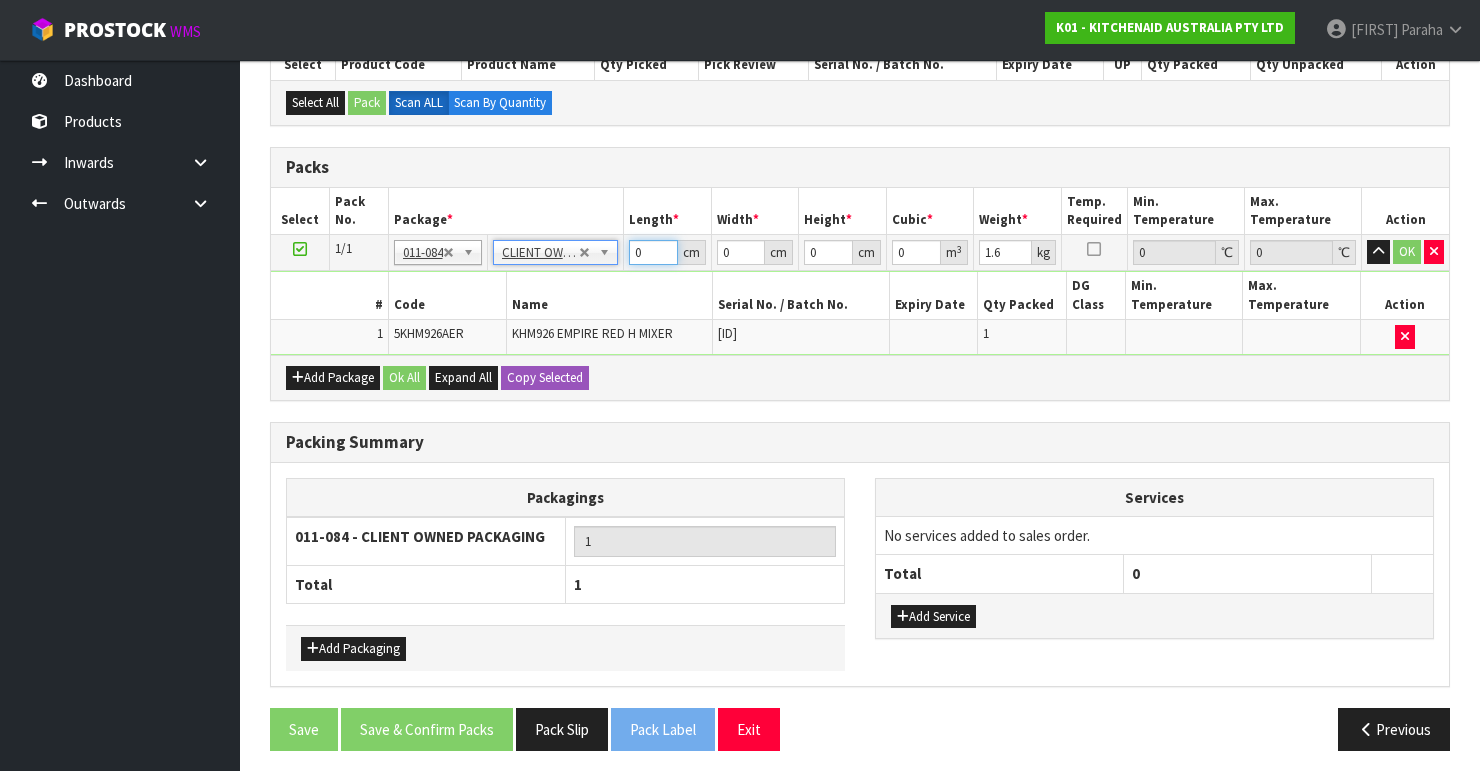 drag, startPoint x: 653, startPoint y: 248, endPoint x: 592, endPoint y: 263, distance: 62.817196 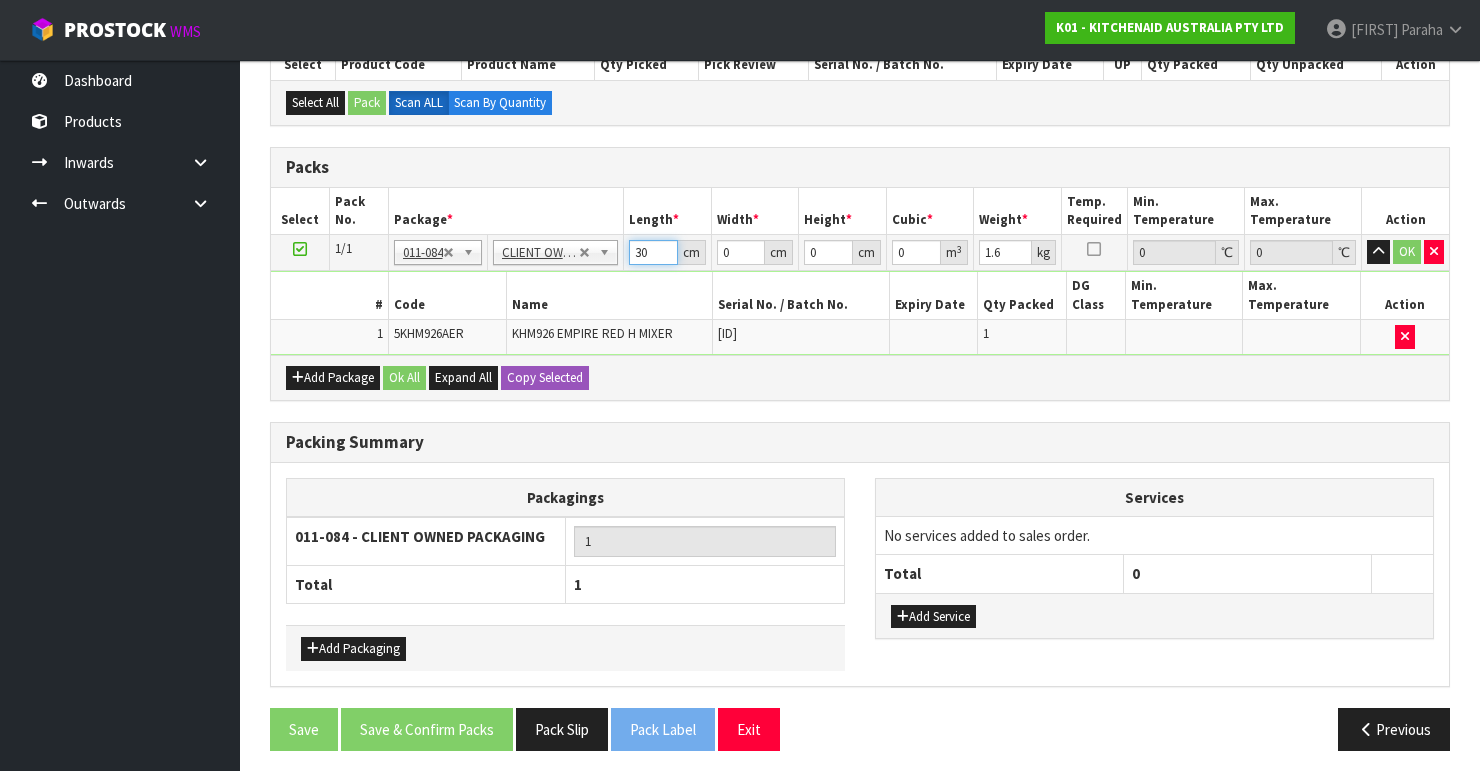 type on "30" 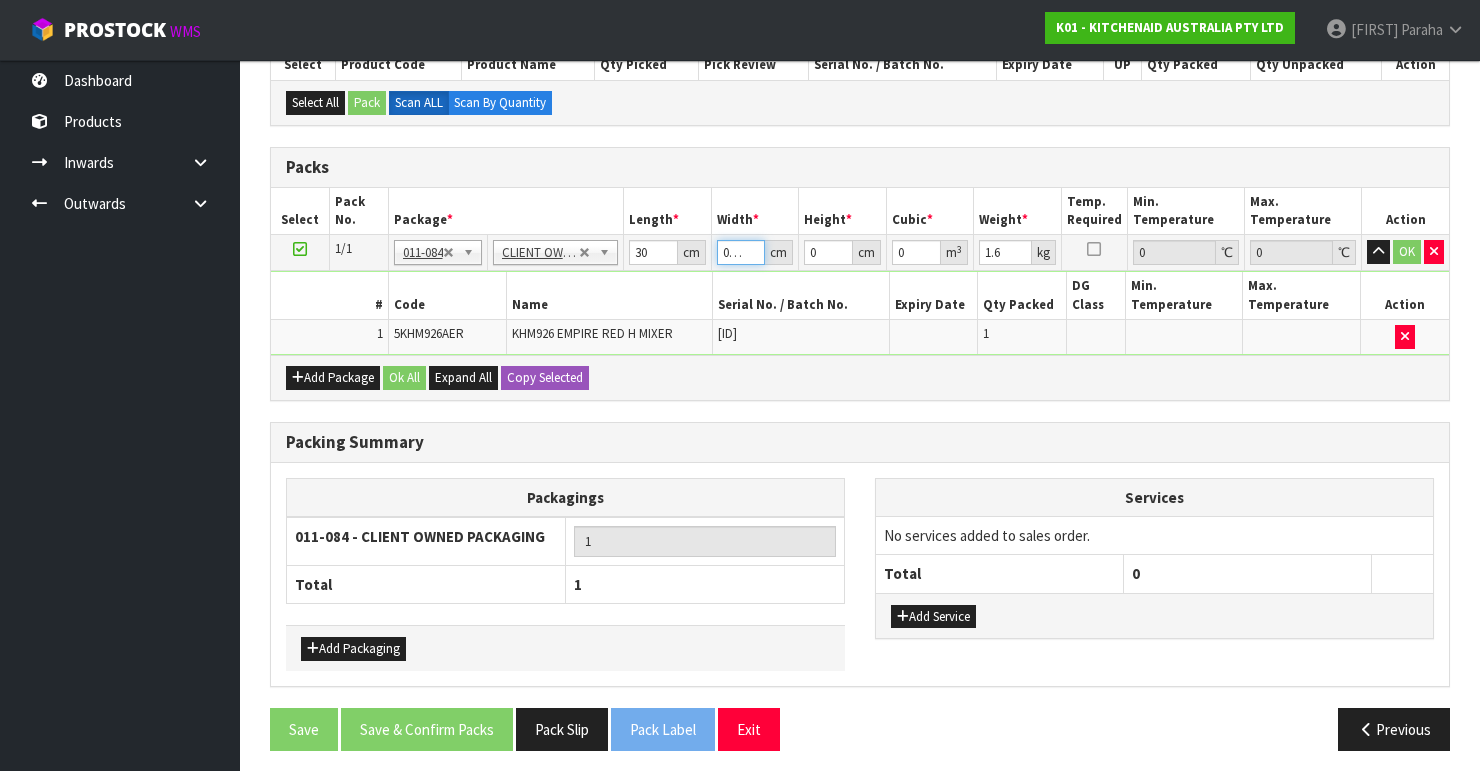 drag, startPoint x: 746, startPoint y: 248, endPoint x: 702, endPoint y: 257, distance: 44.911022 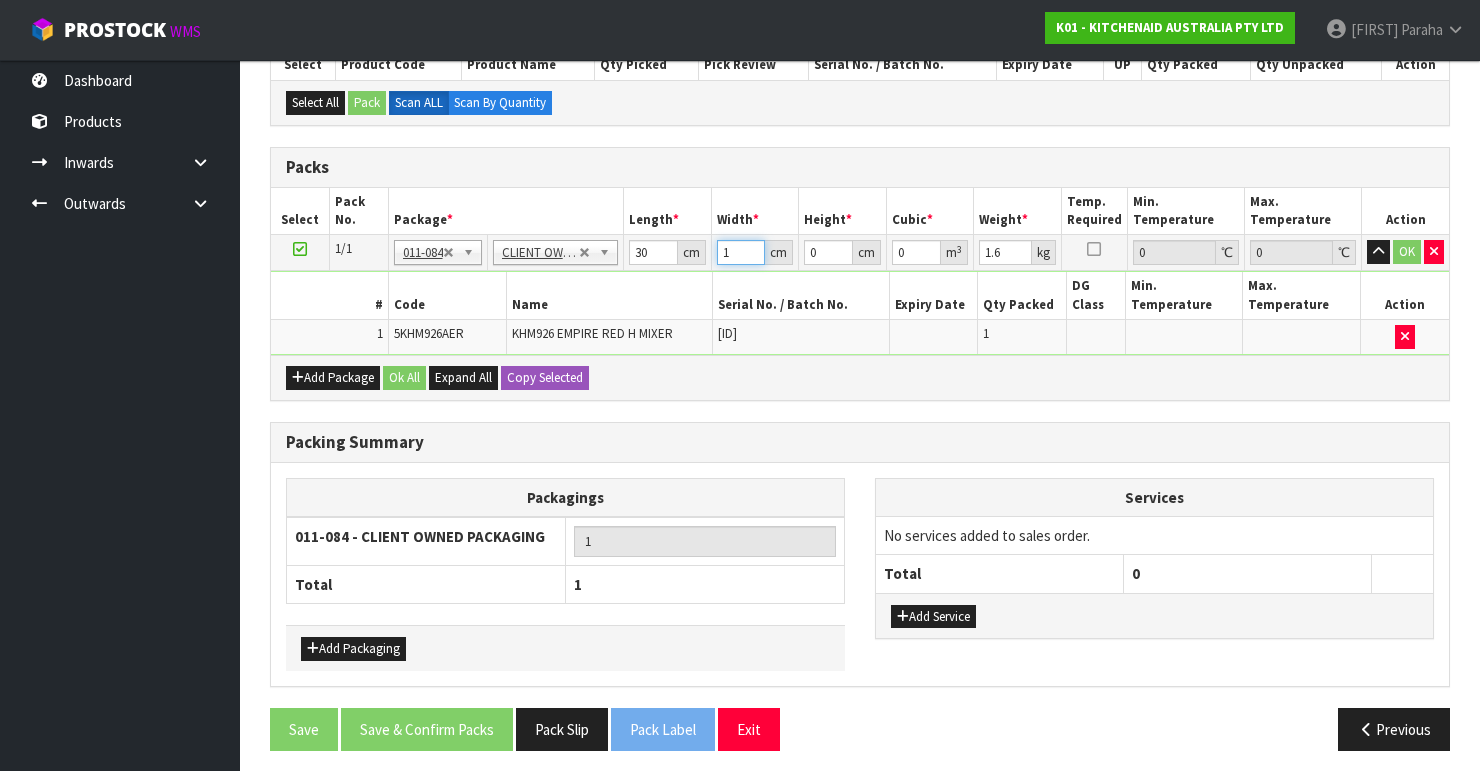 drag, startPoint x: 732, startPoint y: 253, endPoint x: 704, endPoint y: 265, distance: 30.463093 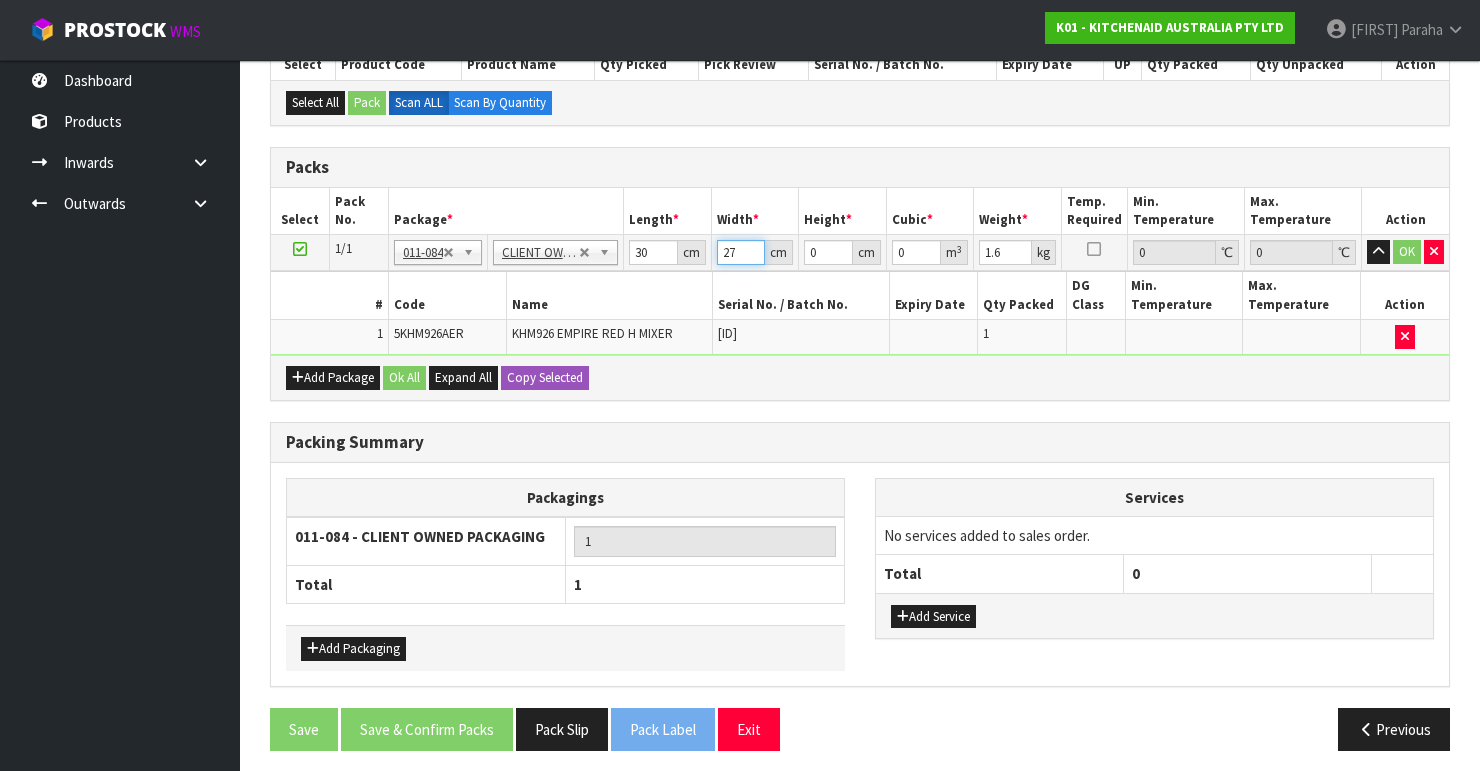 type on "27" 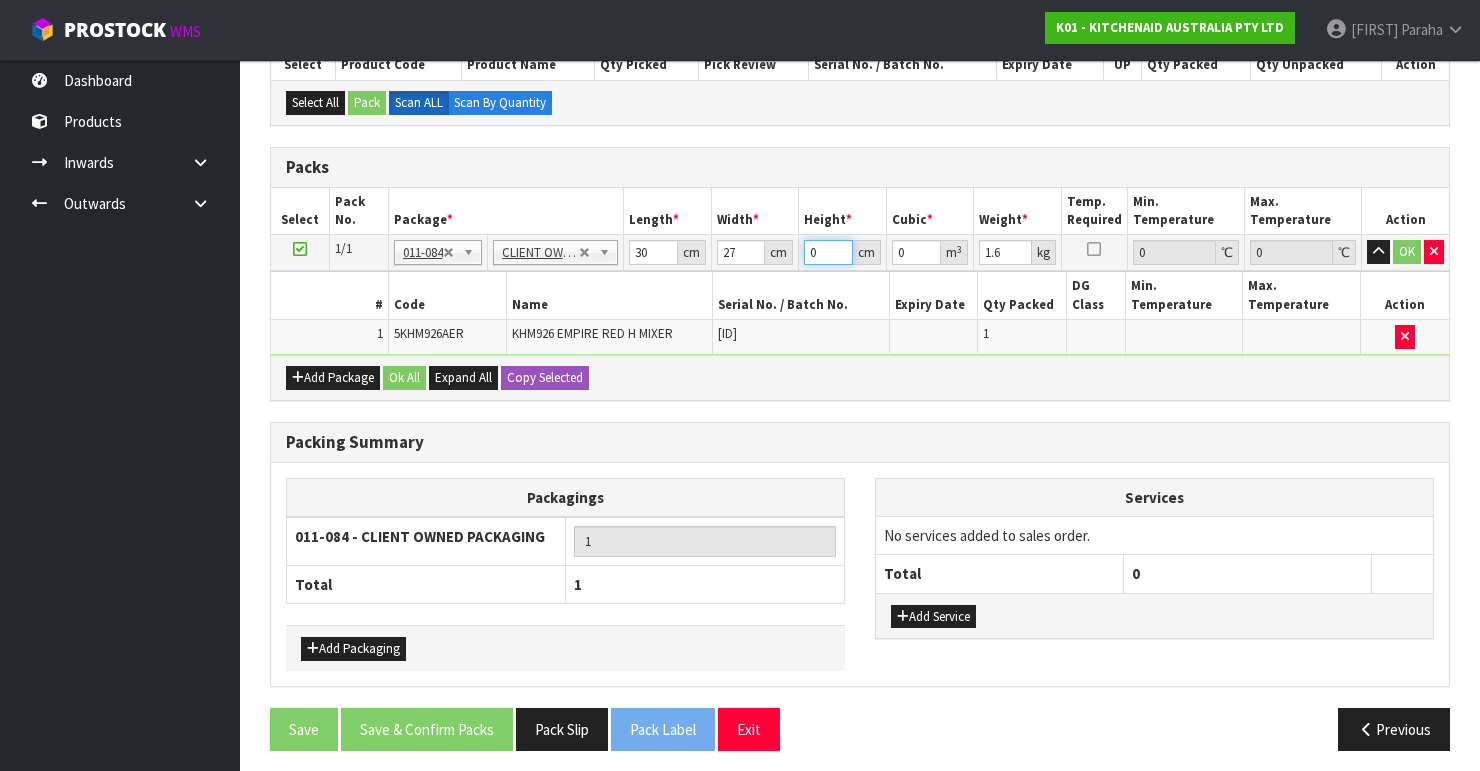 drag, startPoint x: 816, startPoint y: 253, endPoint x: 801, endPoint y: 262, distance: 17.492855 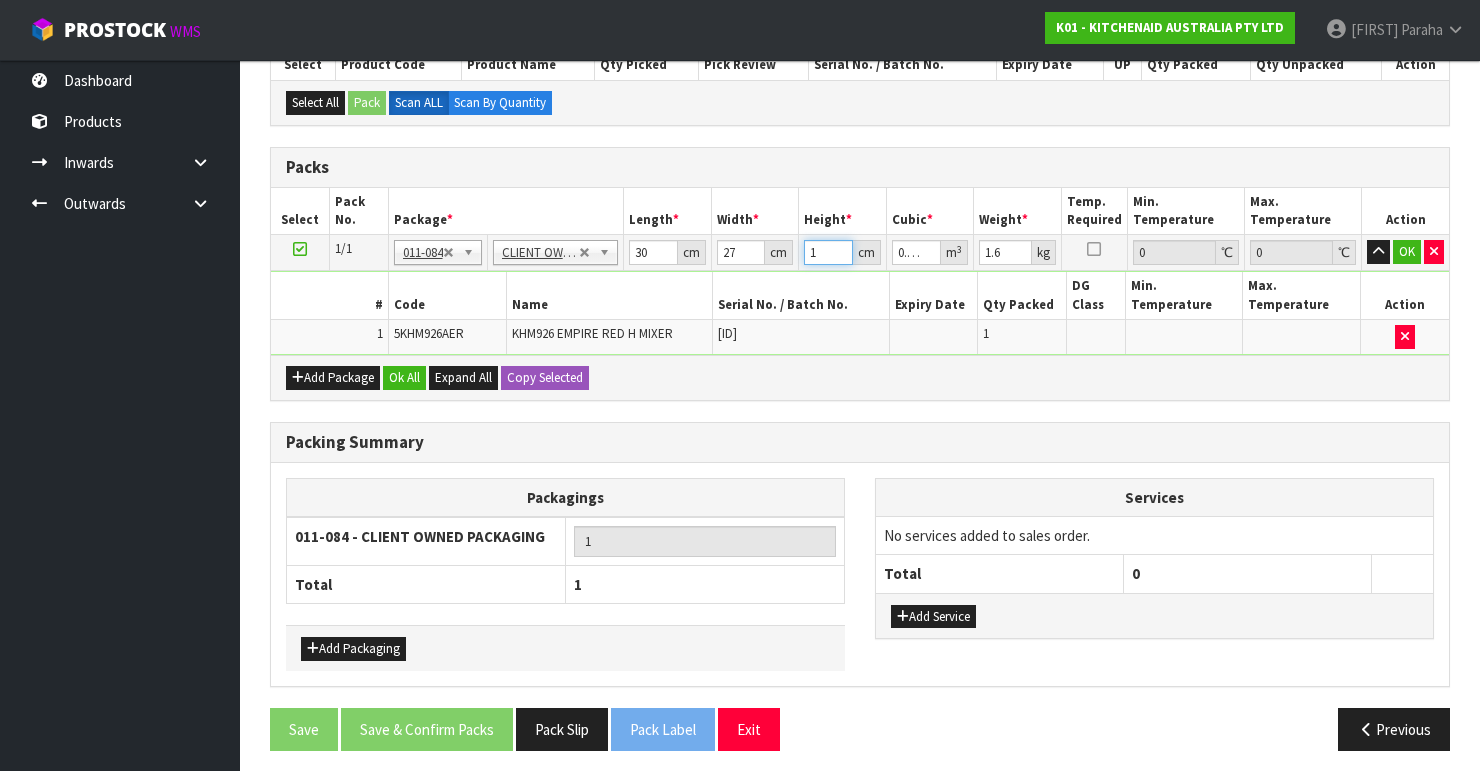 type on "17" 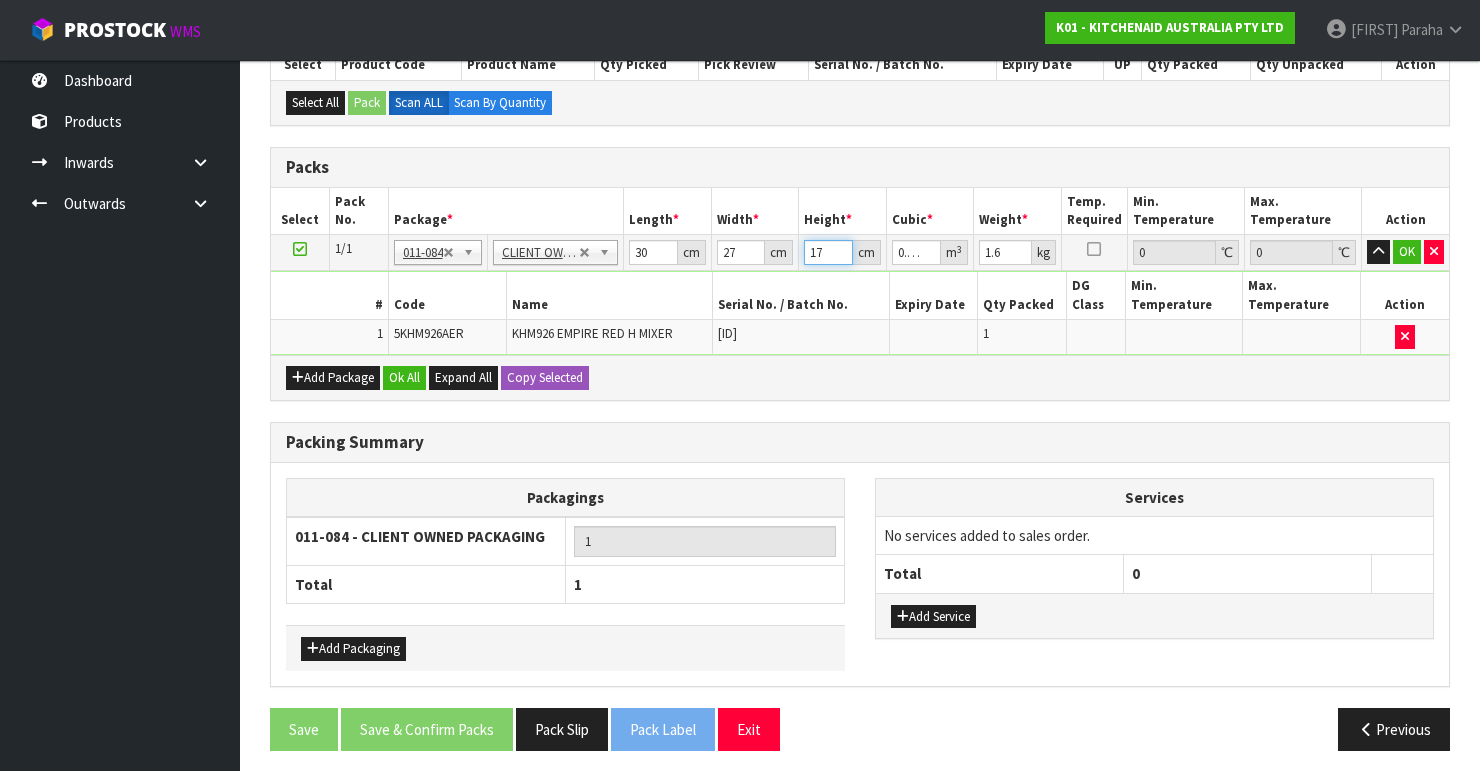 type on "17" 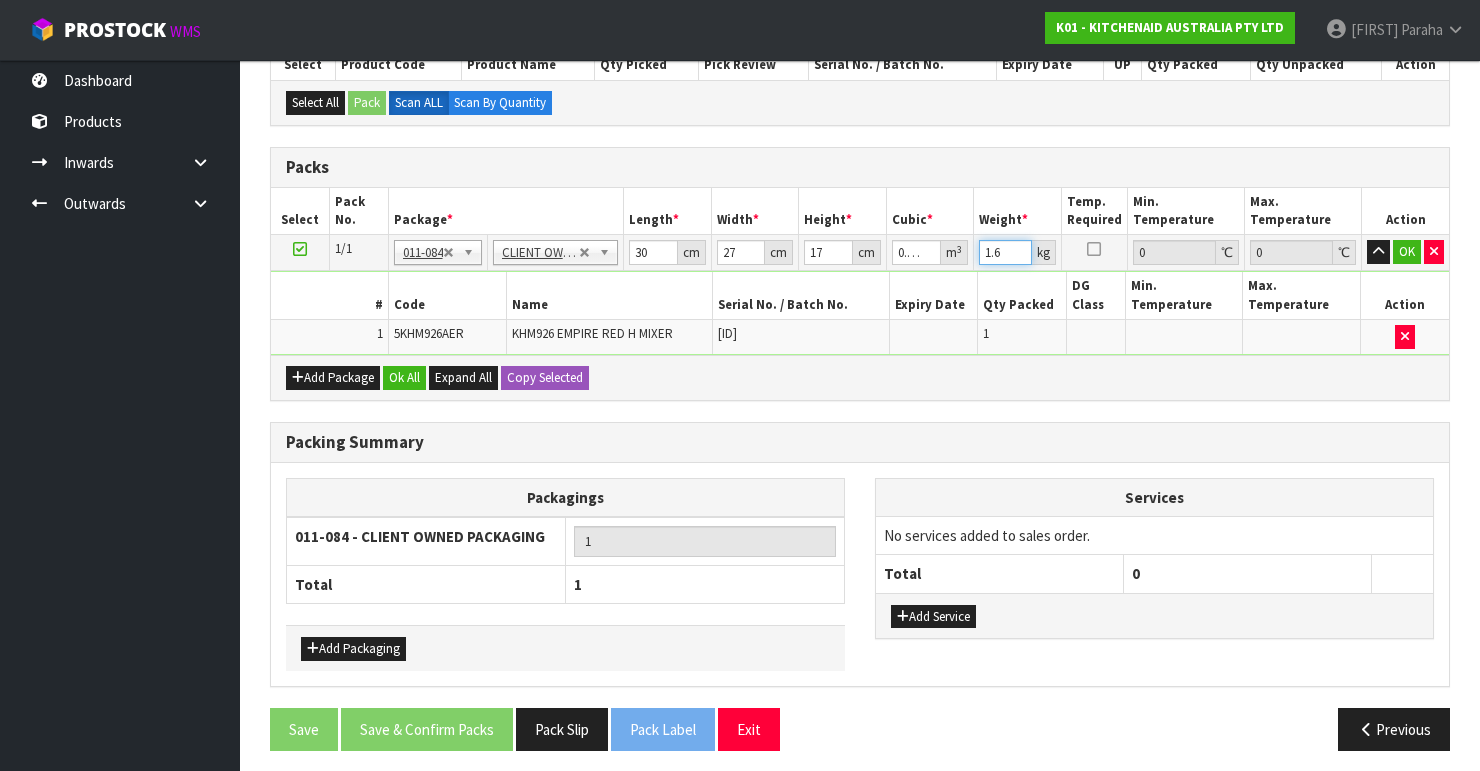 drag, startPoint x: 1004, startPoint y: 247, endPoint x: 964, endPoint y: 260, distance: 42.059483 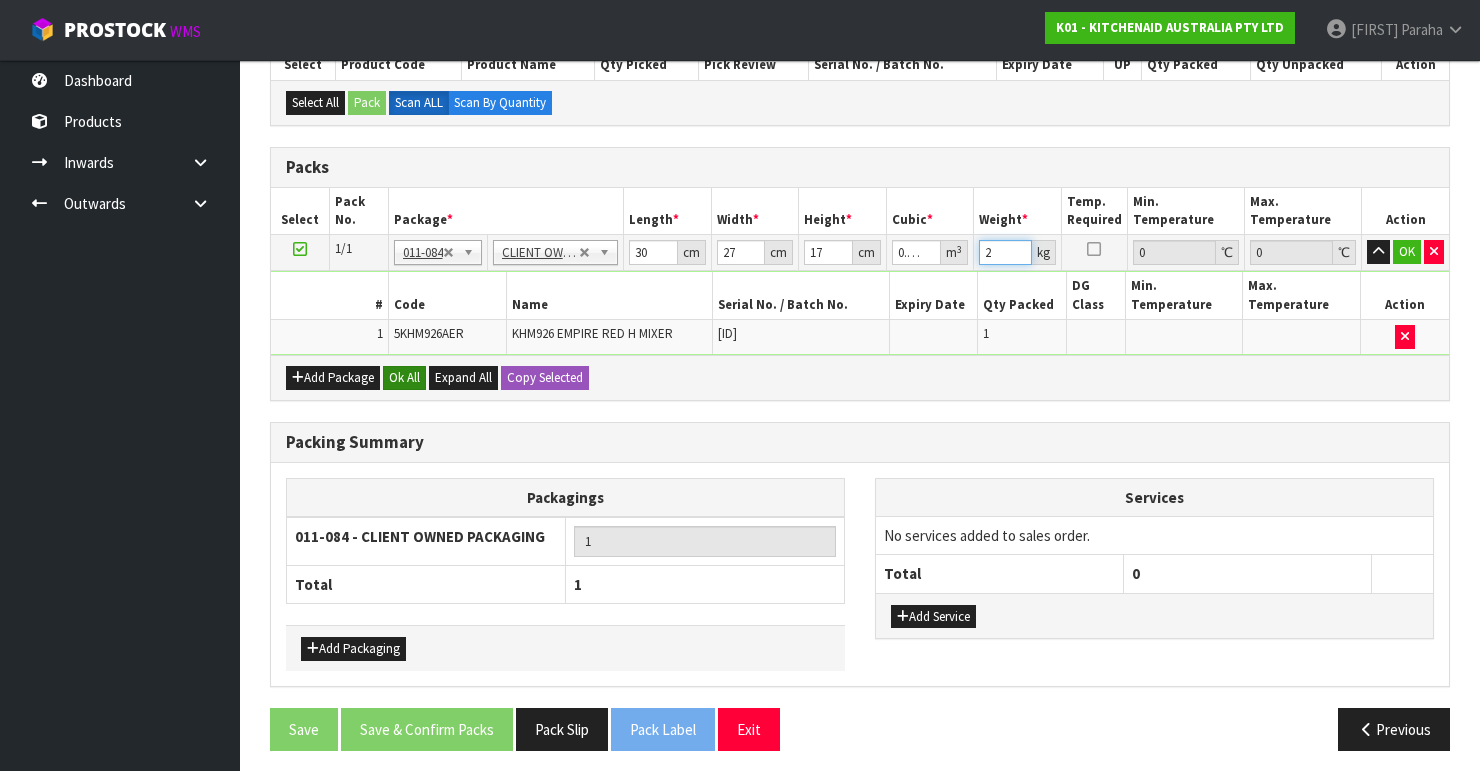 type on "2" 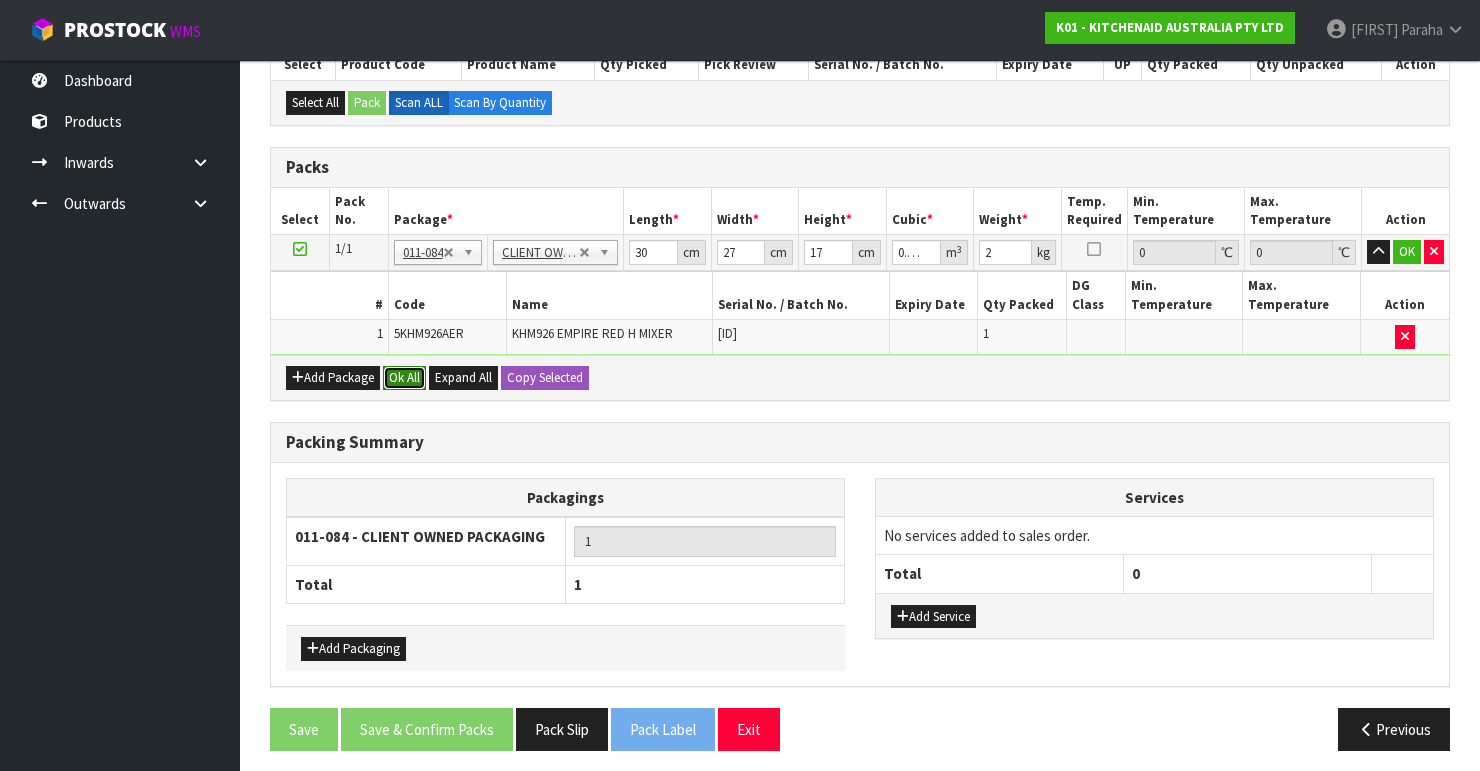 click on "Ok All" at bounding box center (404, 378) 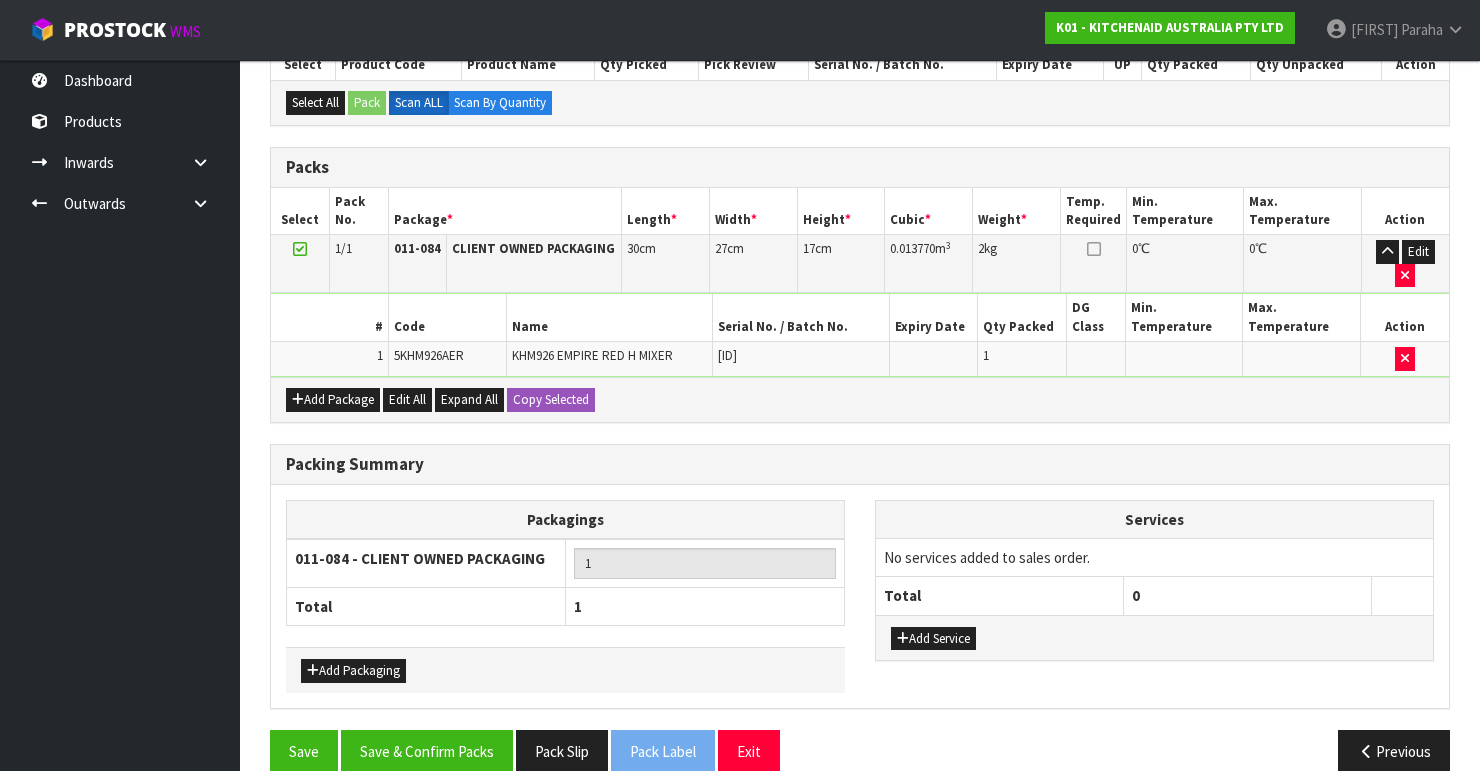 scroll, scrollTop: 400, scrollLeft: 0, axis: vertical 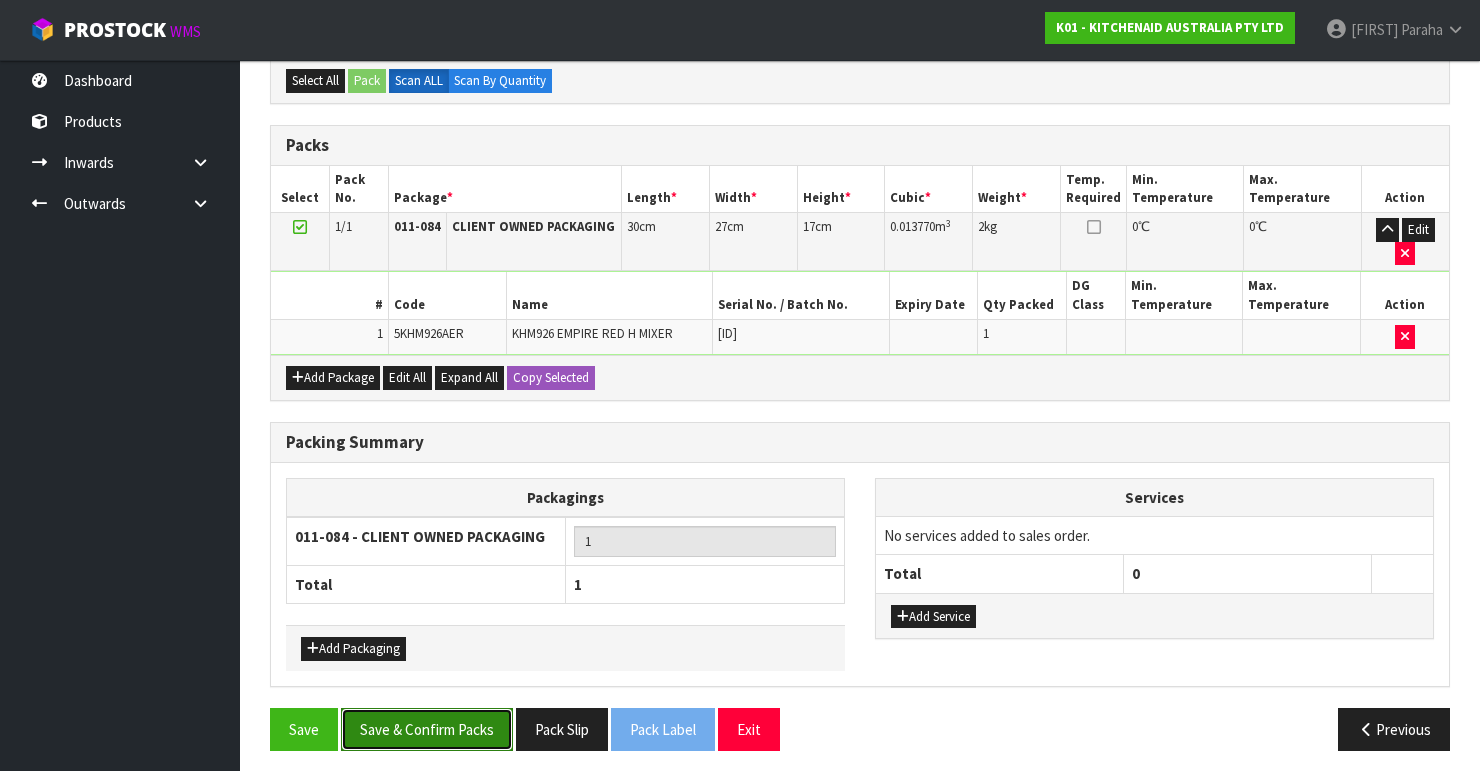 click on "Save & Confirm Packs" at bounding box center (427, 729) 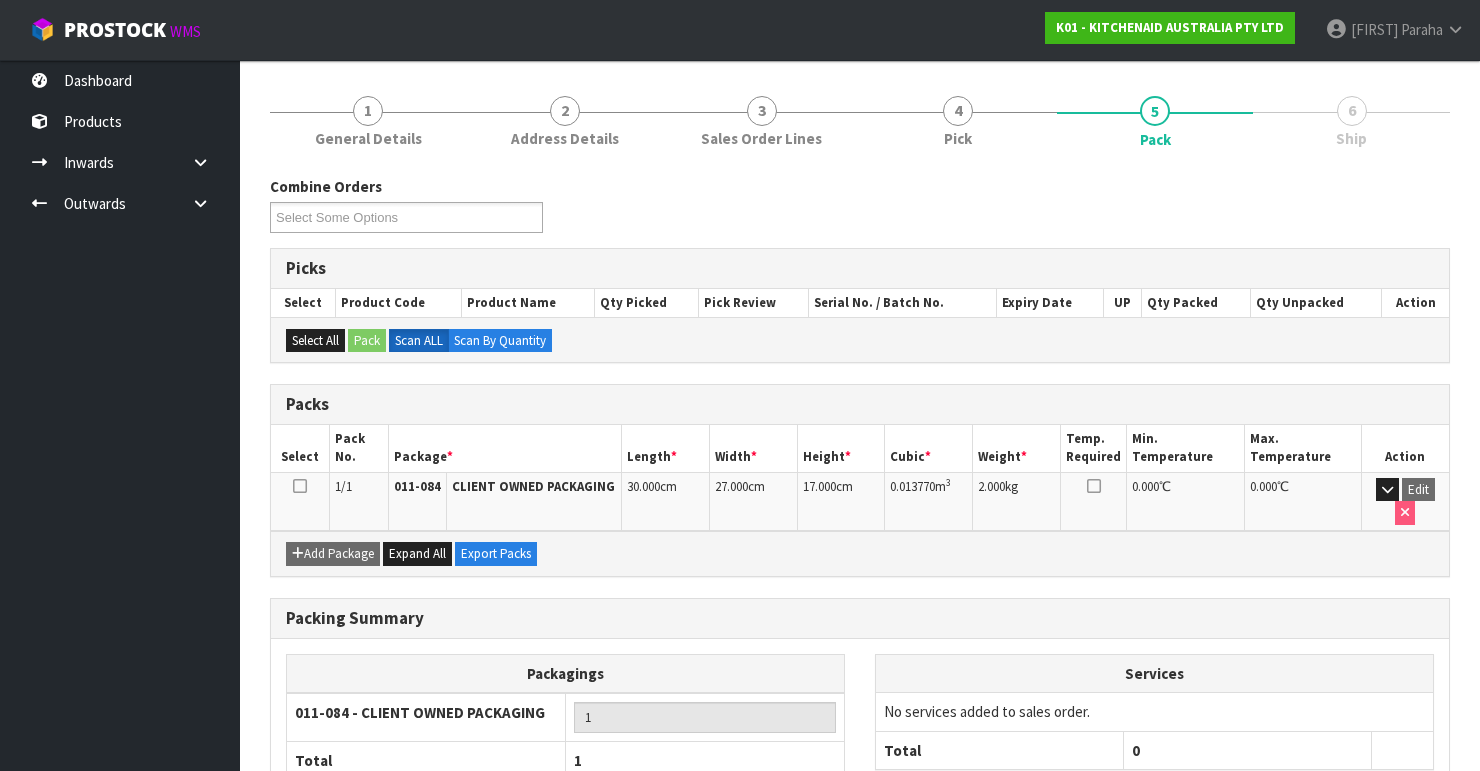 scroll, scrollTop: 346, scrollLeft: 0, axis: vertical 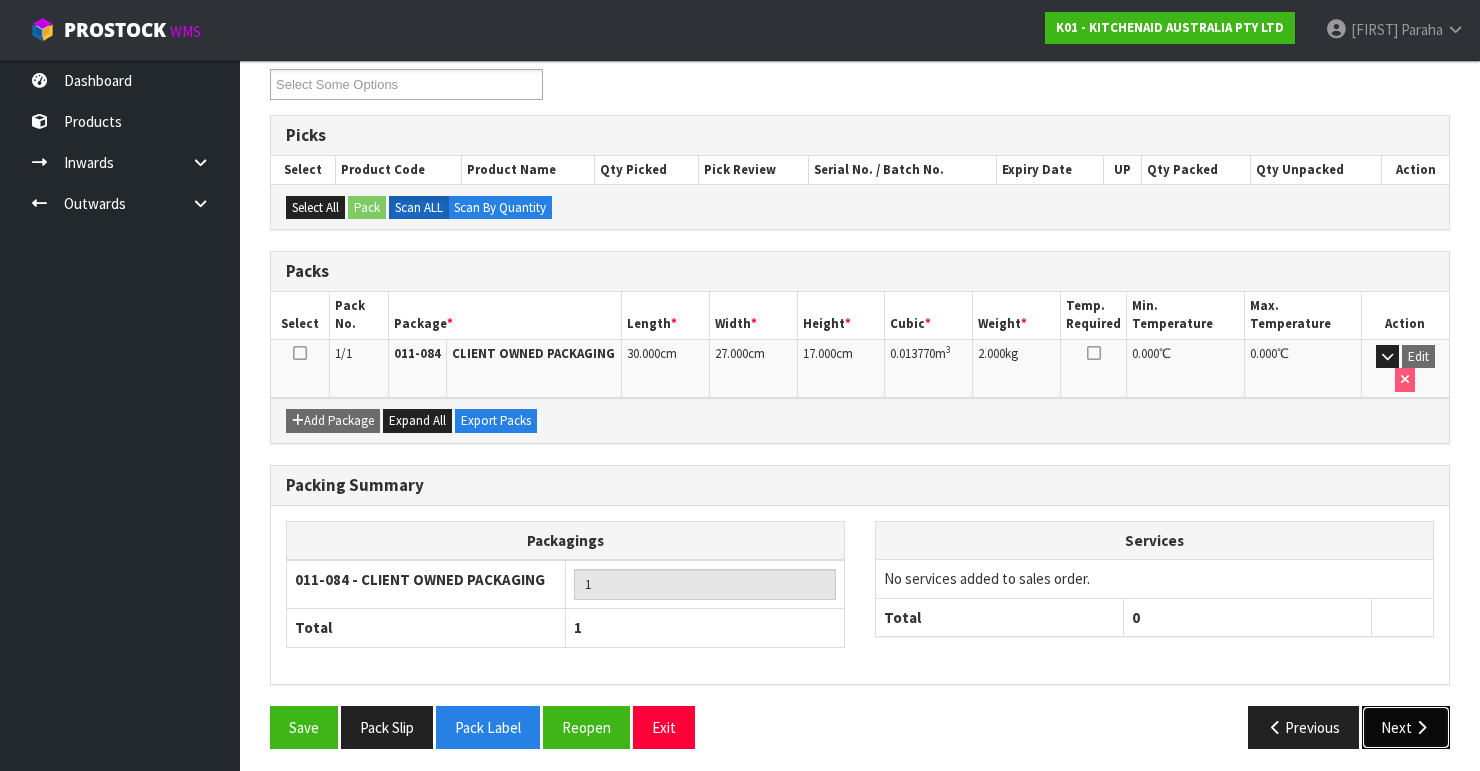 click on "Next" at bounding box center [1406, 727] 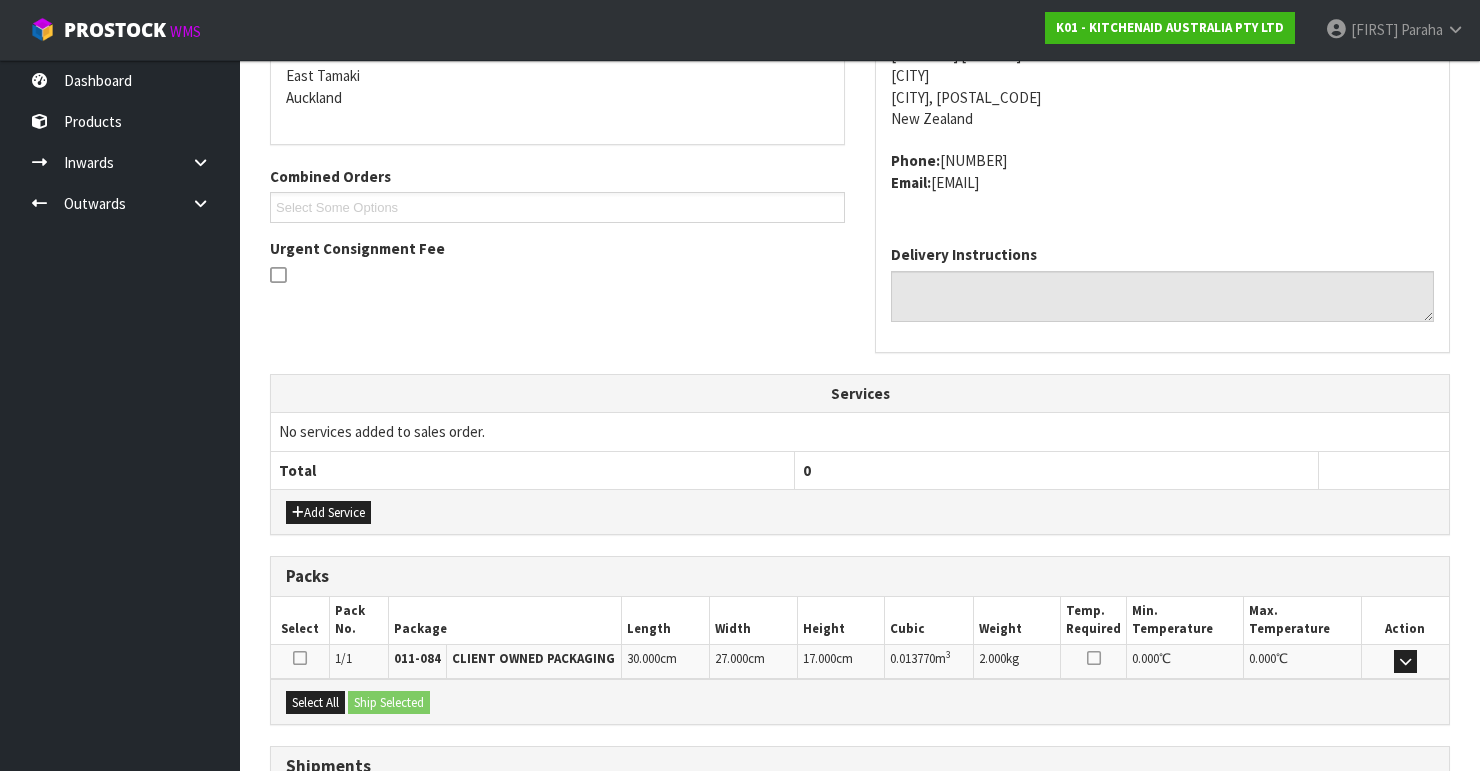 scroll, scrollTop: 584, scrollLeft: 0, axis: vertical 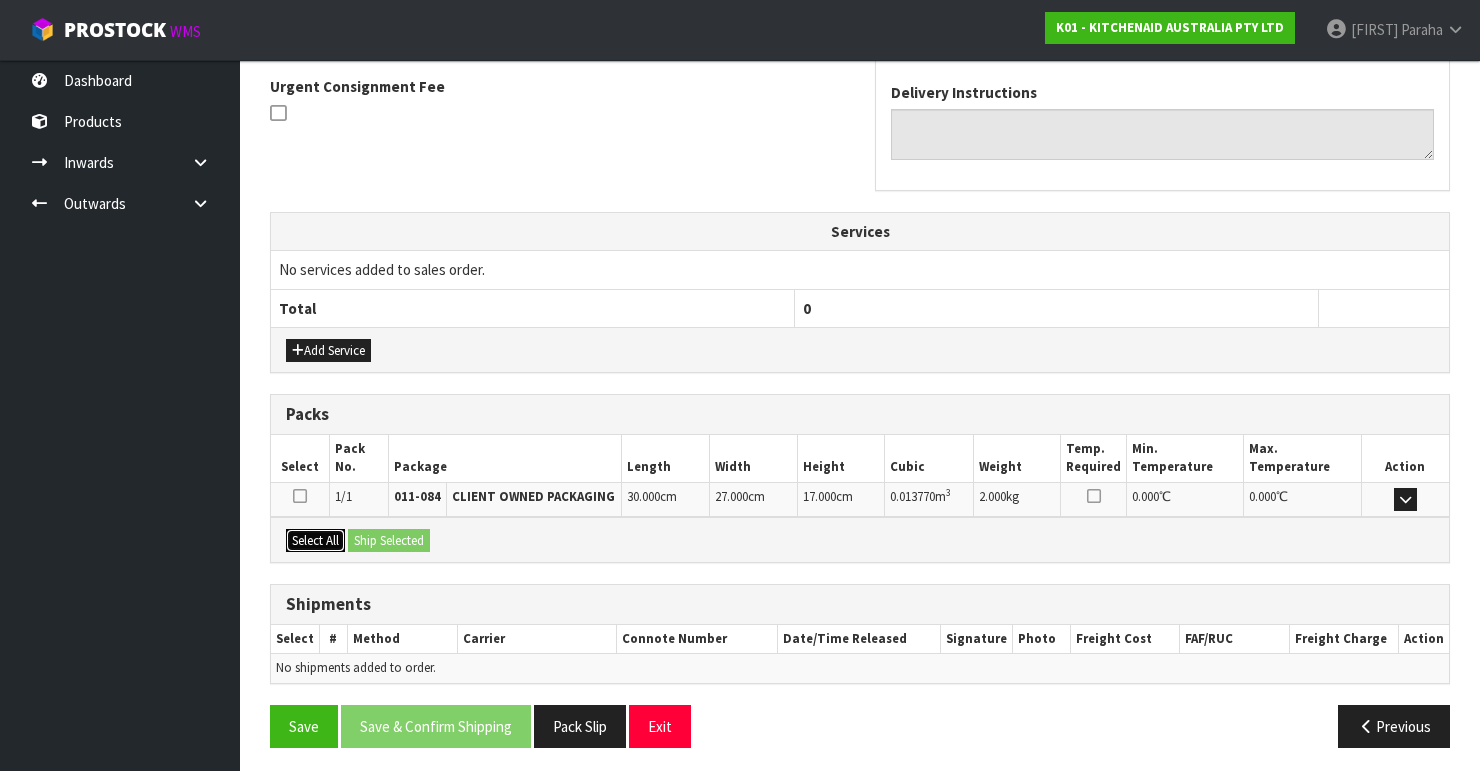 click on "Select All" at bounding box center [315, 541] 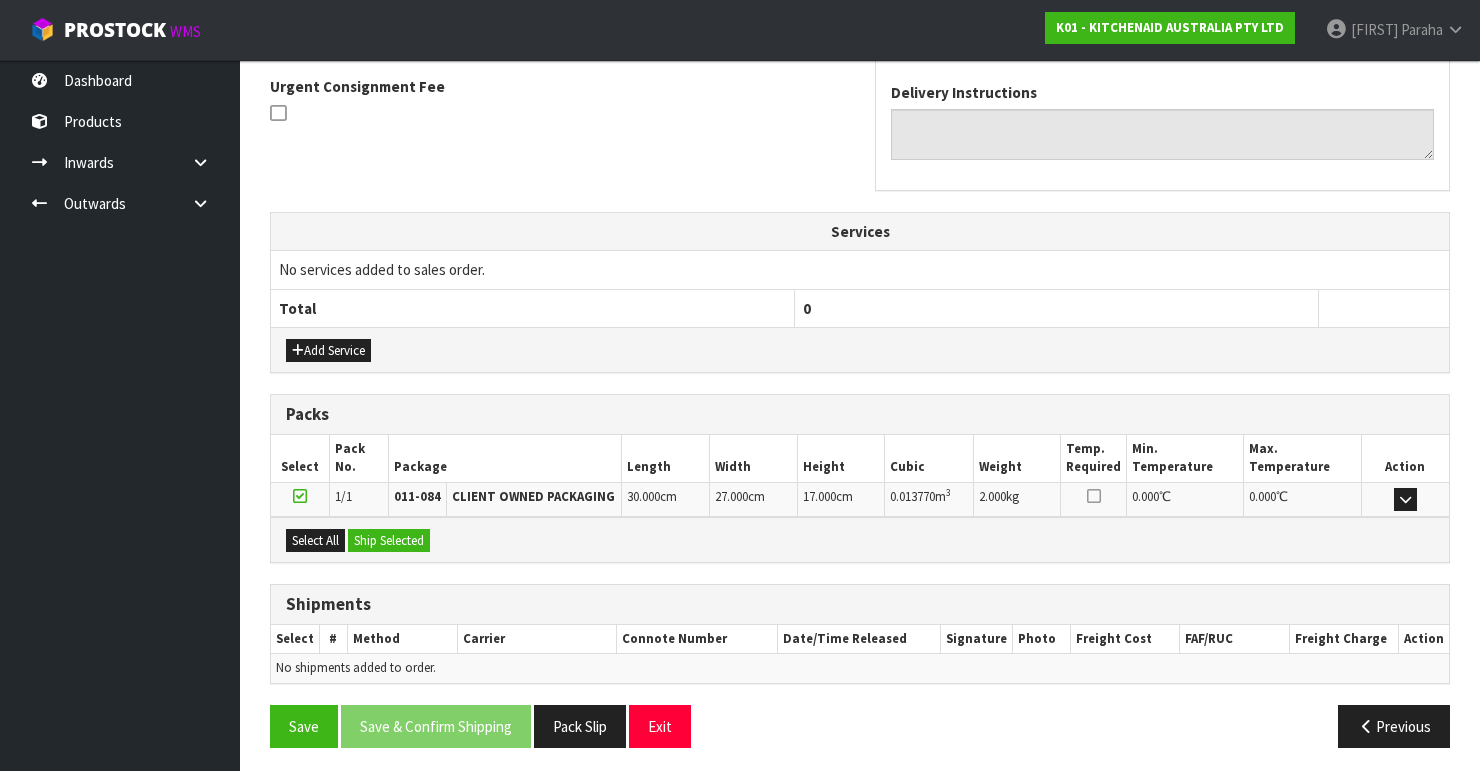 click on "Select All
Ship Selected" at bounding box center (860, 539) 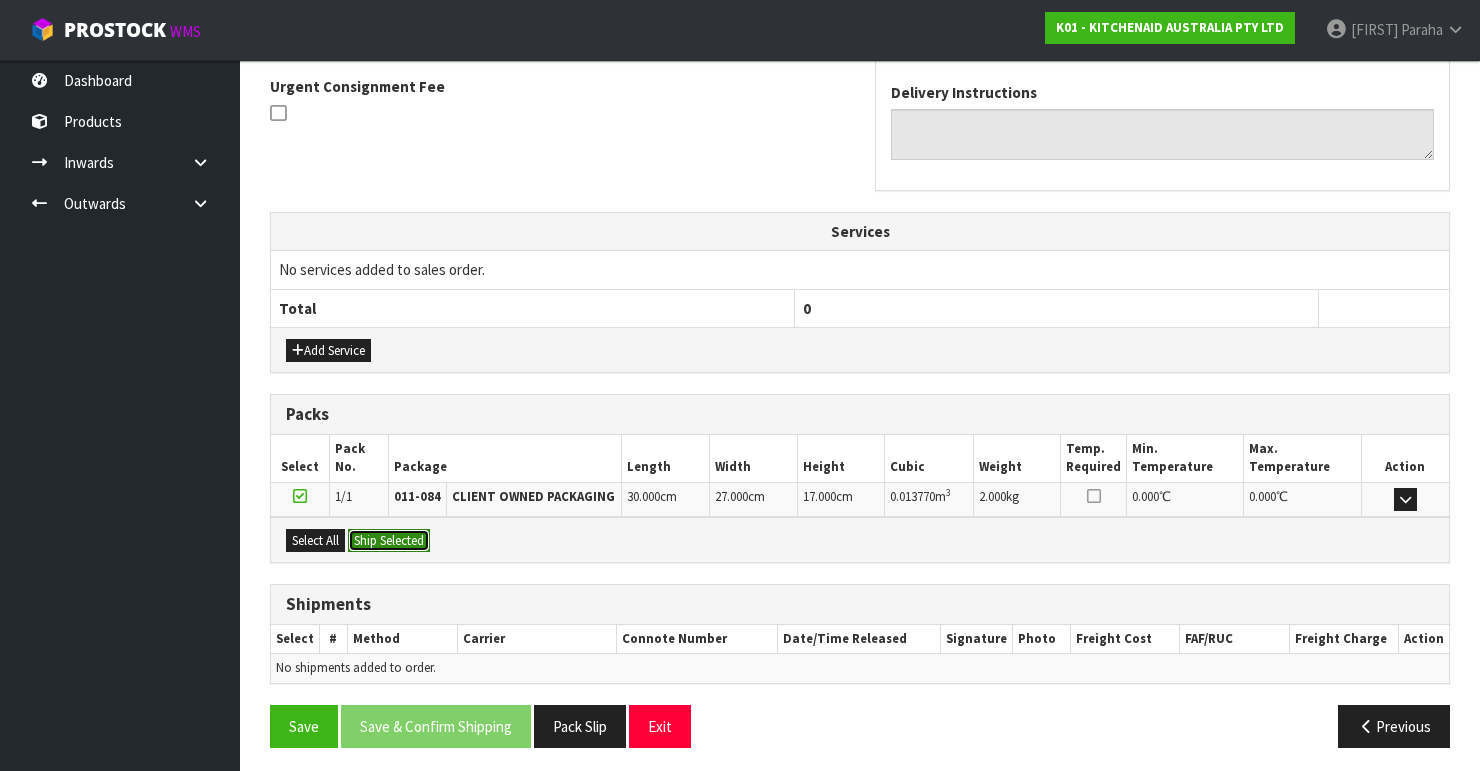 click on "Ship Selected" at bounding box center [389, 541] 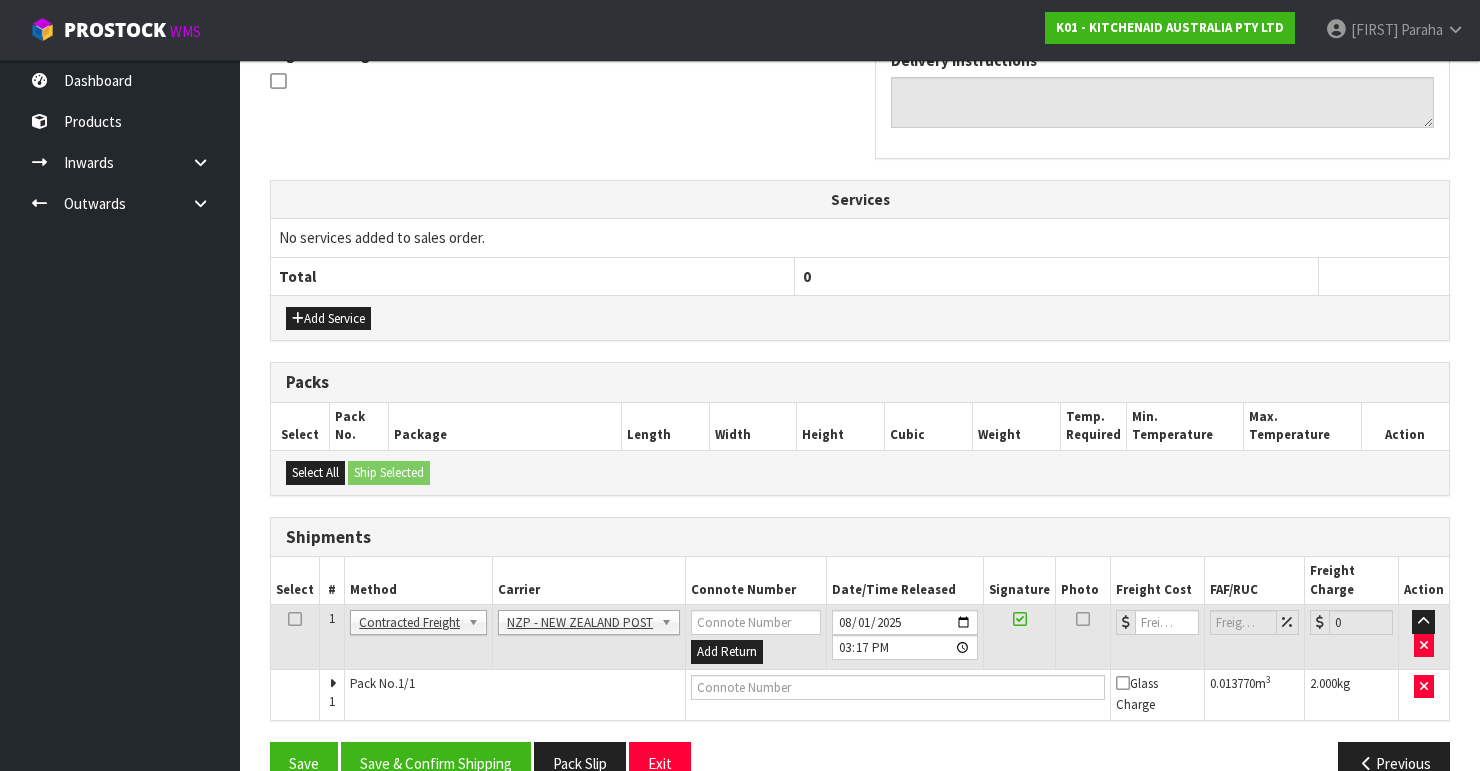 scroll, scrollTop: 635, scrollLeft: 0, axis: vertical 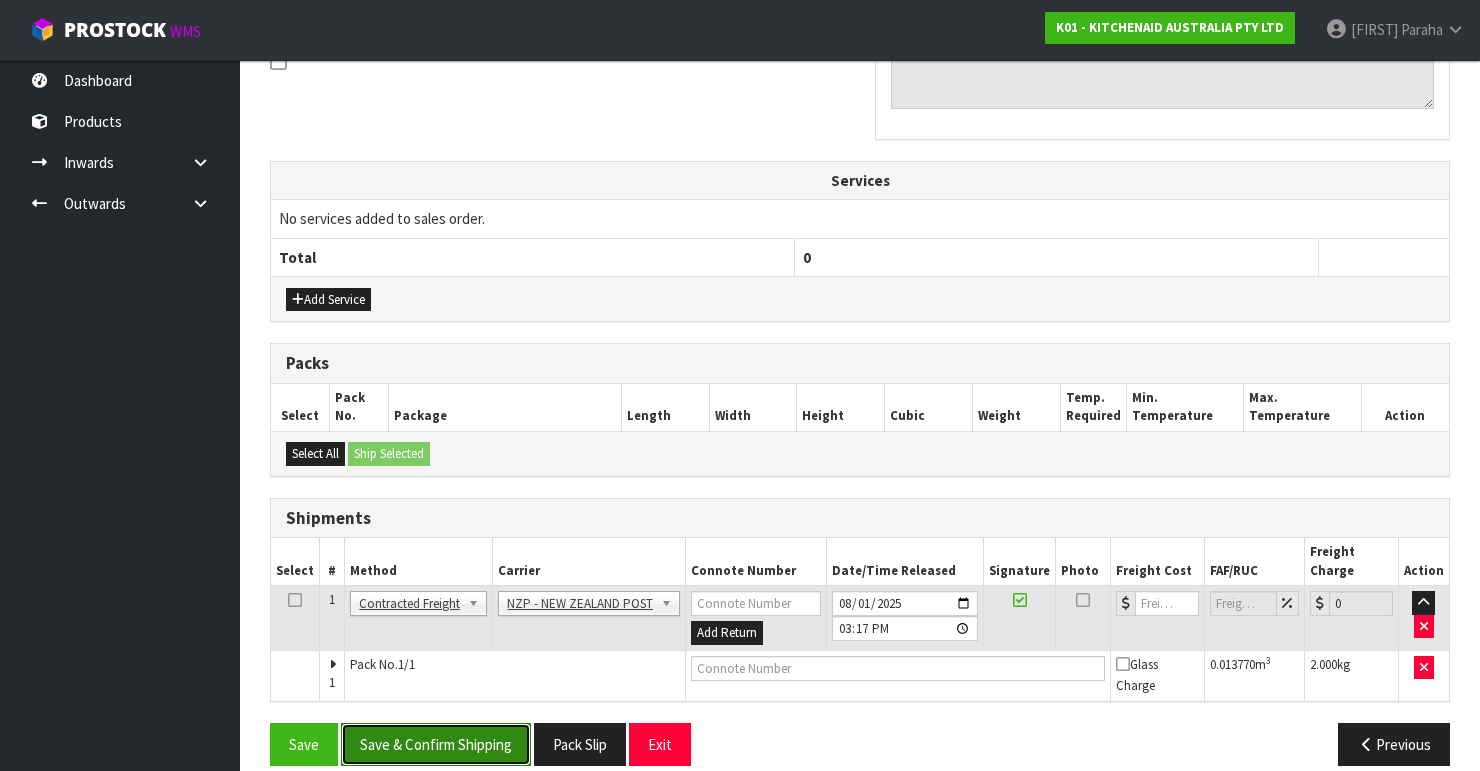 click on "Save & Confirm Shipping" at bounding box center (436, 744) 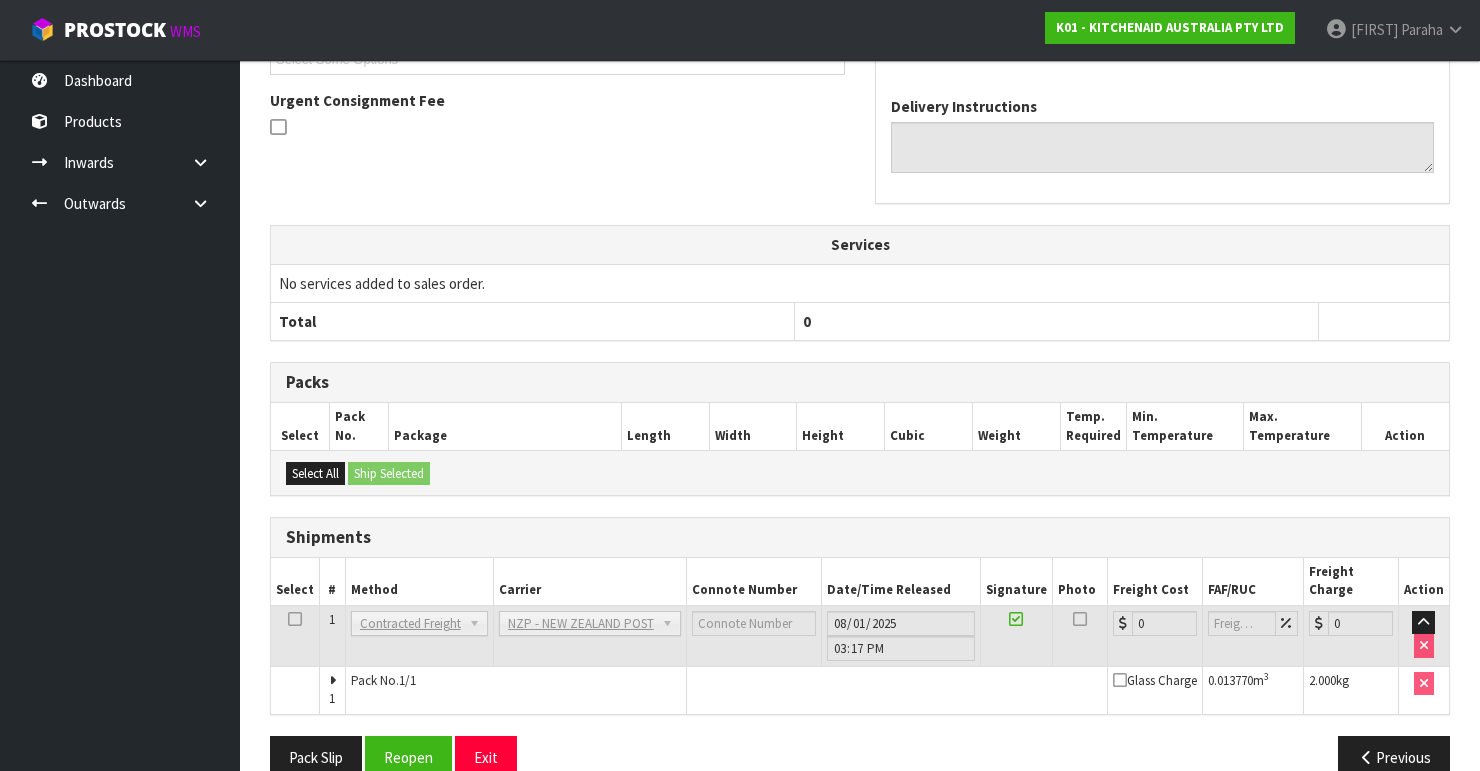 scroll, scrollTop: 605, scrollLeft: 0, axis: vertical 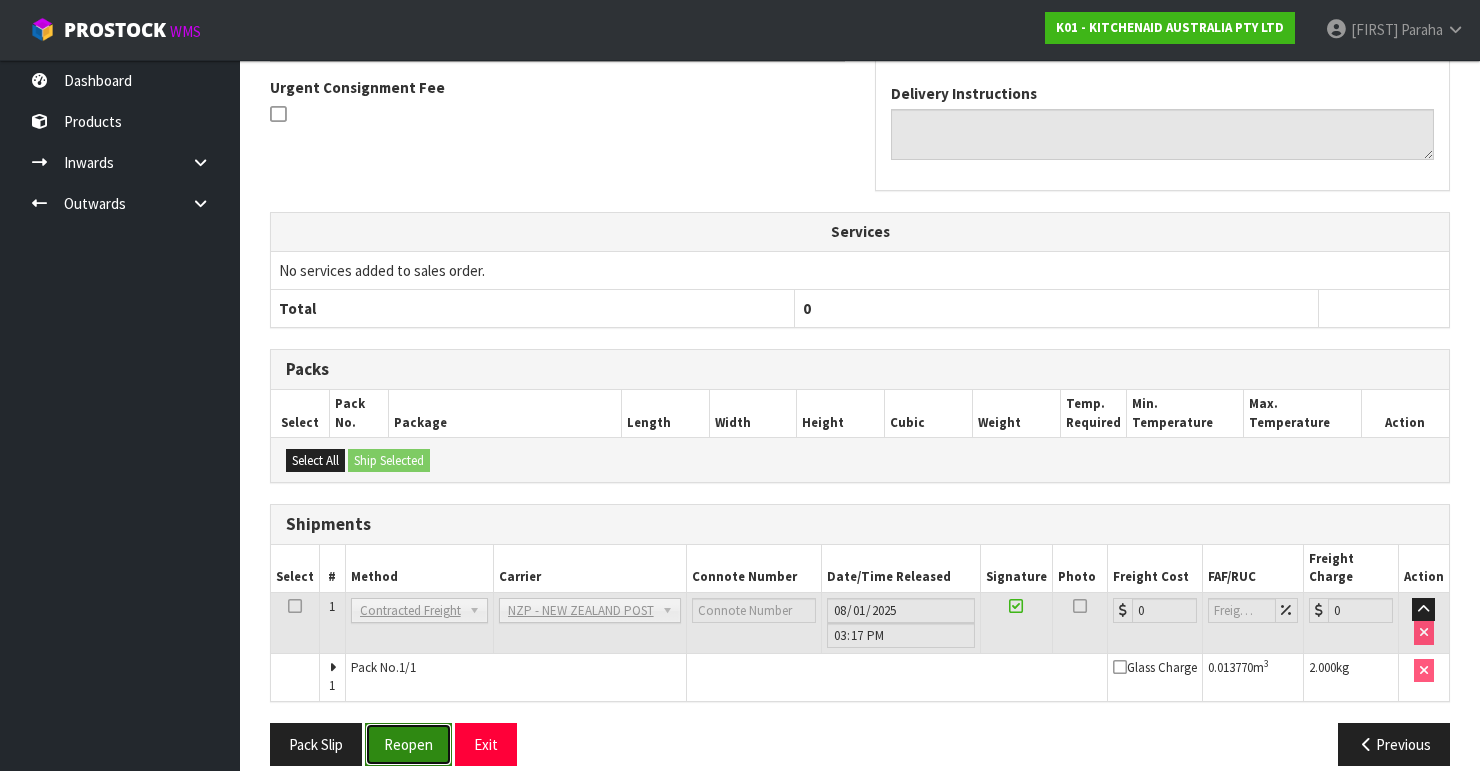 click on "Reopen" at bounding box center [408, 744] 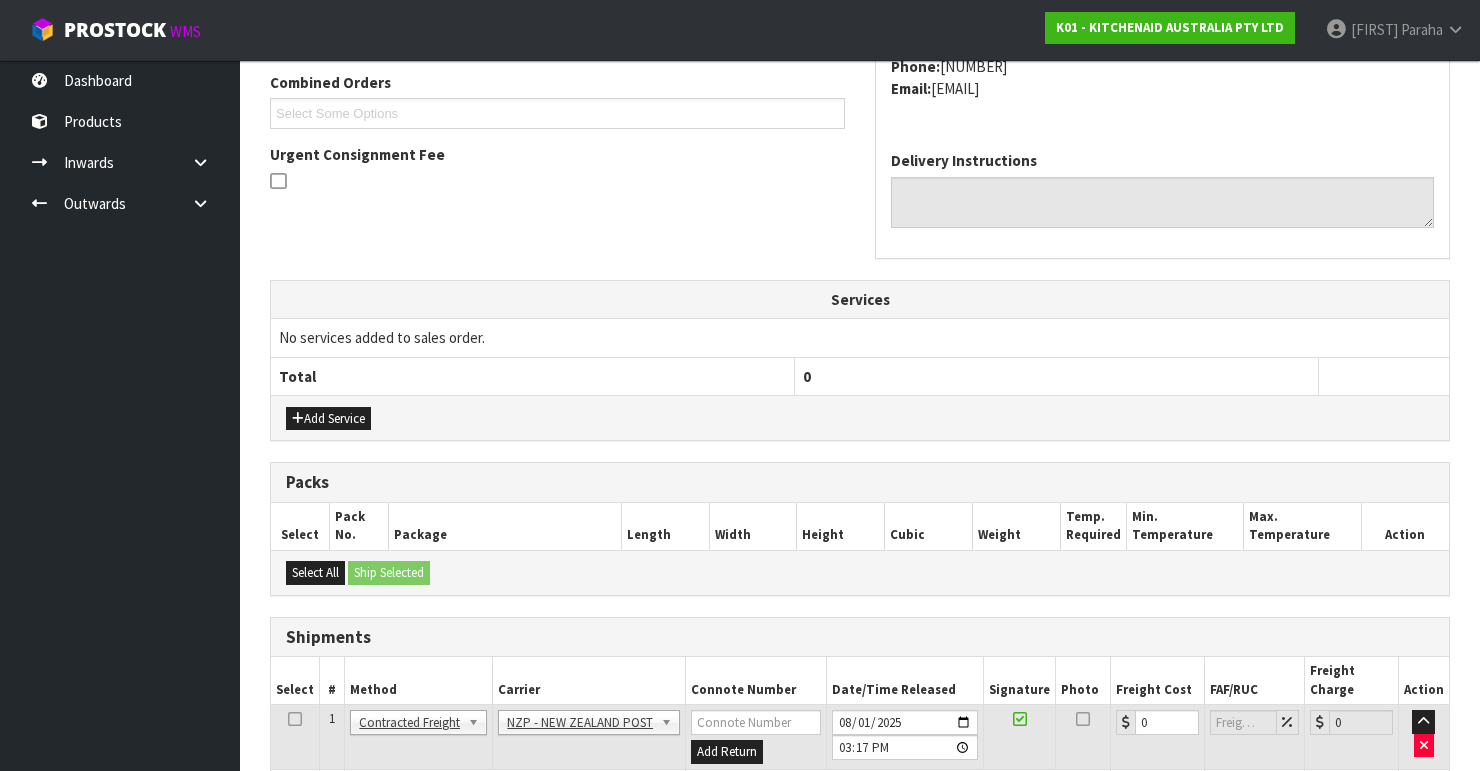 scroll, scrollTop: 638, scrollLeft: 0, axis: vertical 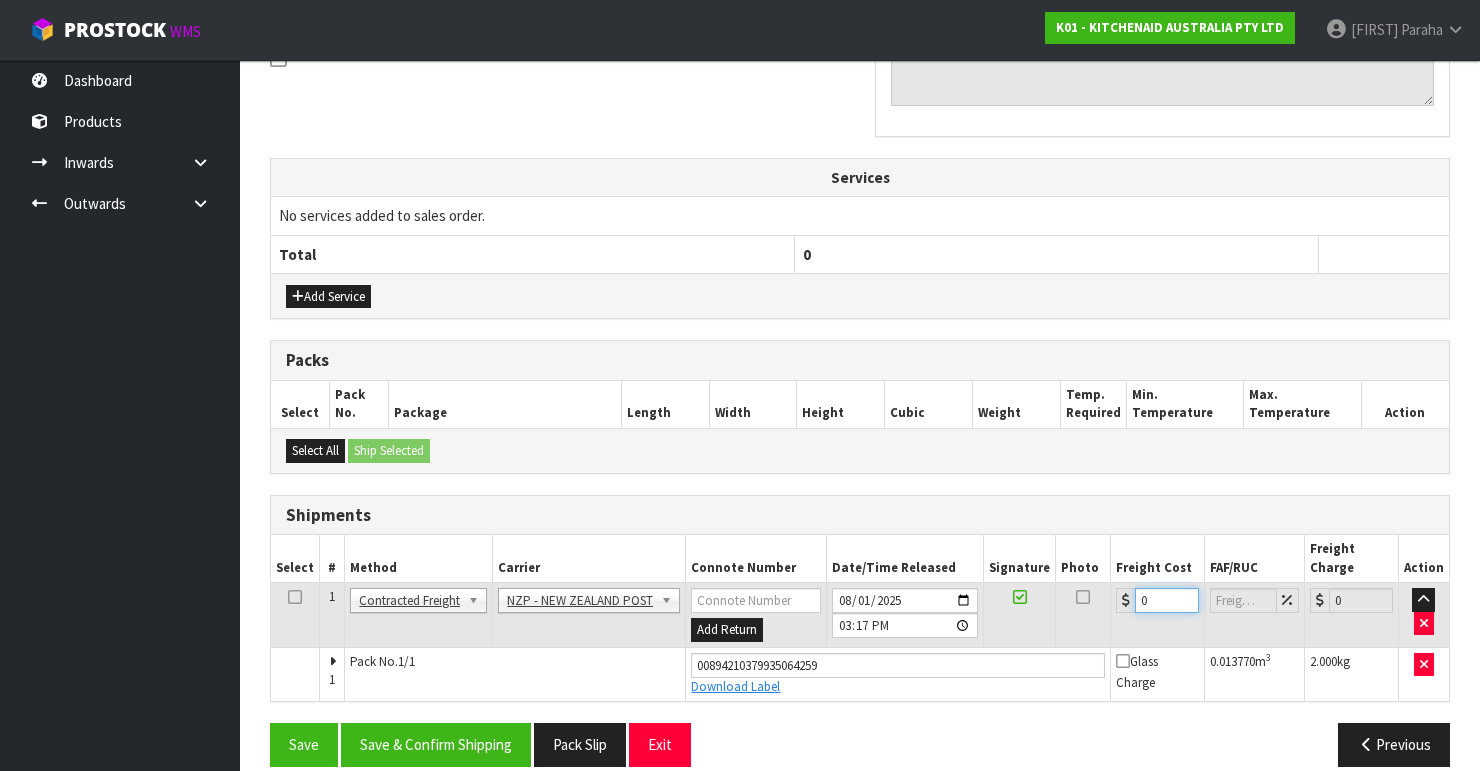 drag, startPoint x: 1151, startPoint y: 578, endPoint x: 1127, endPoint y: 583, distance: 24.5153 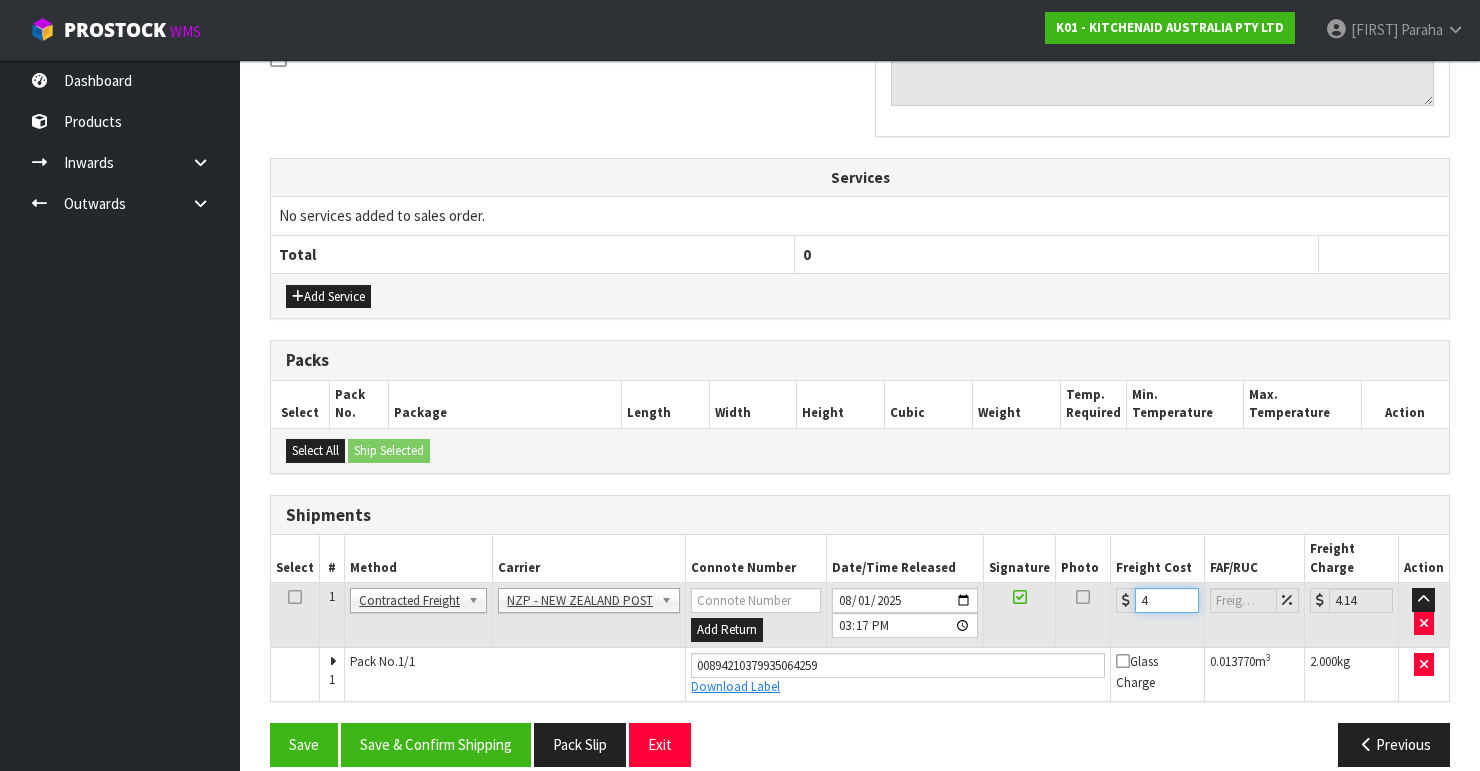 type on "4.3" 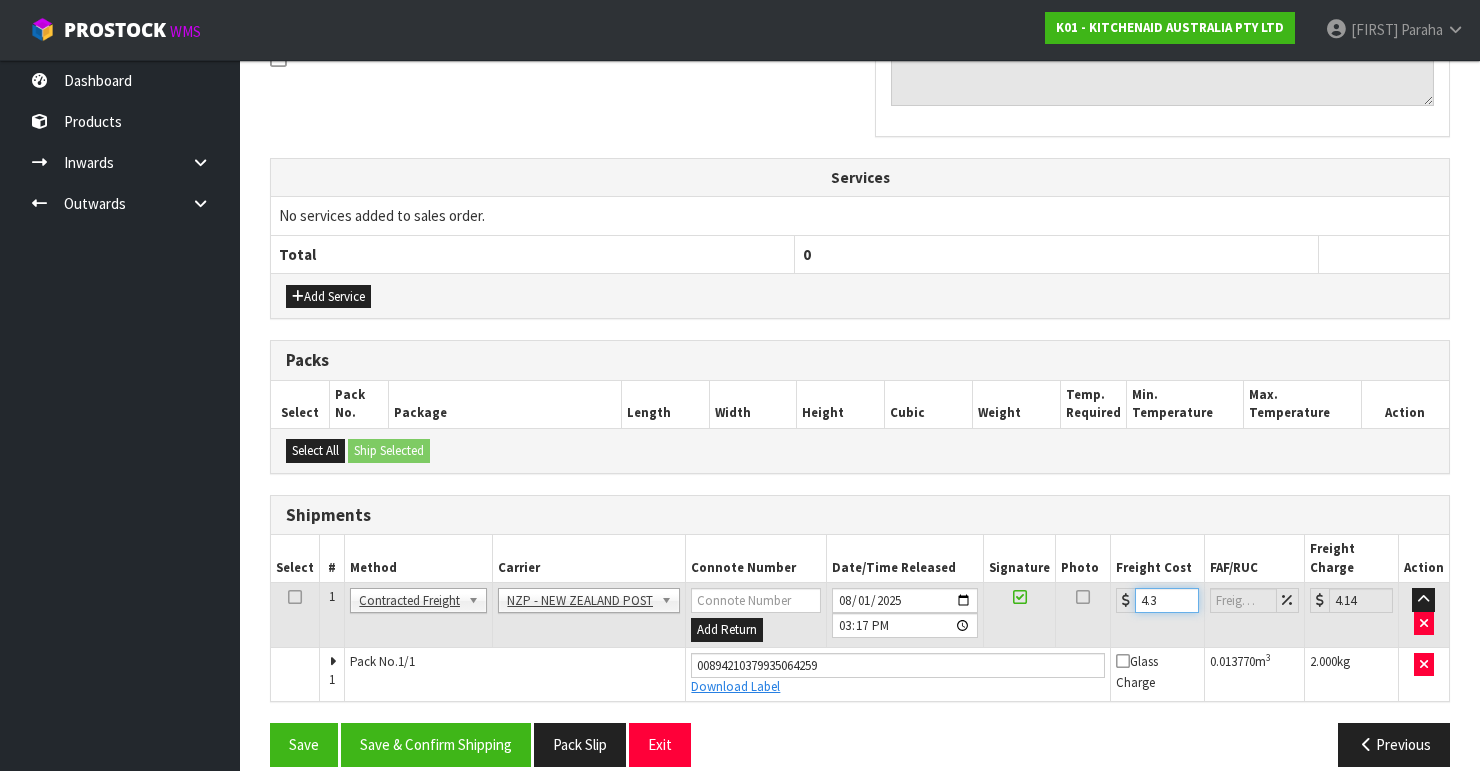 type on "4.33" 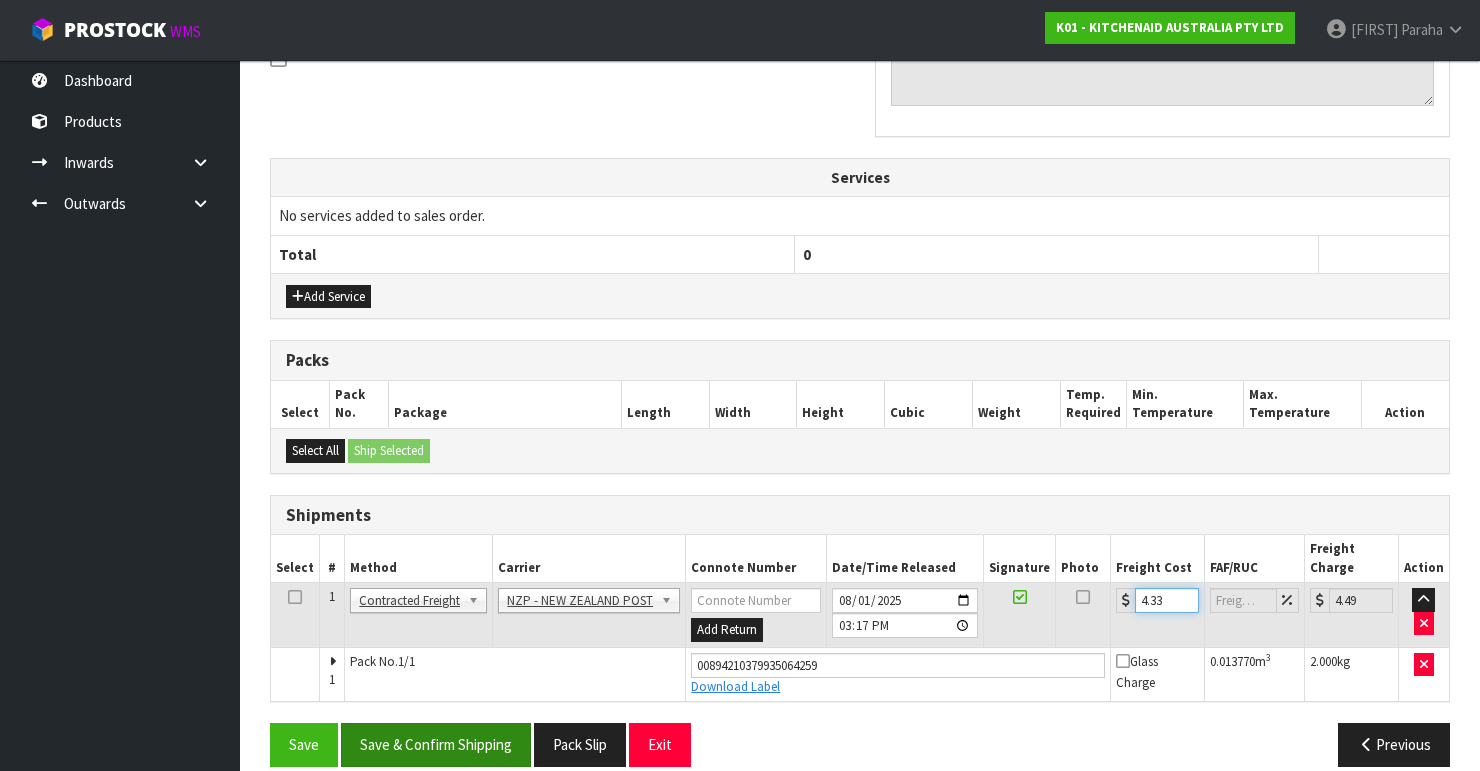 type on "4.33" 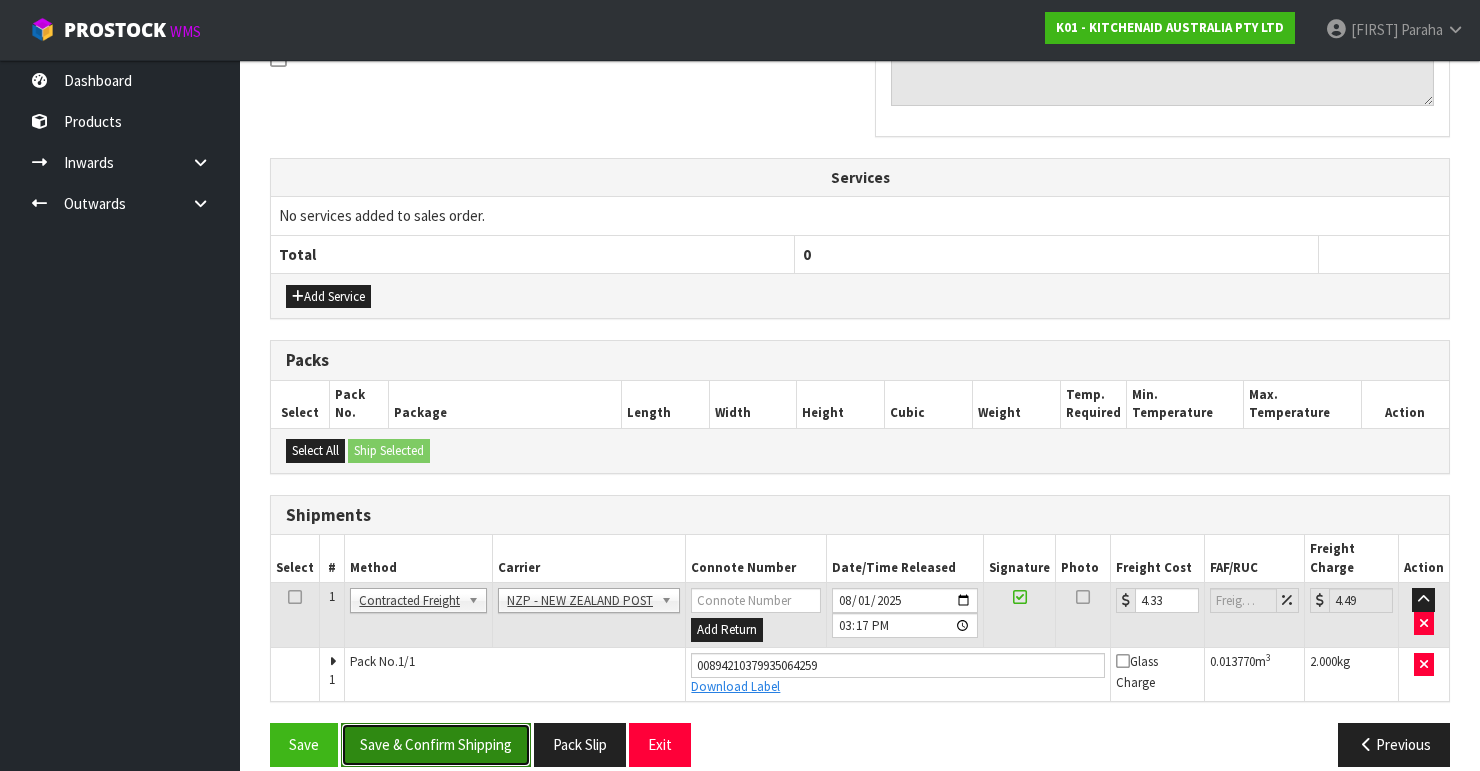click on "Save & Confirm Shipping" at bounding box center [436, 744] 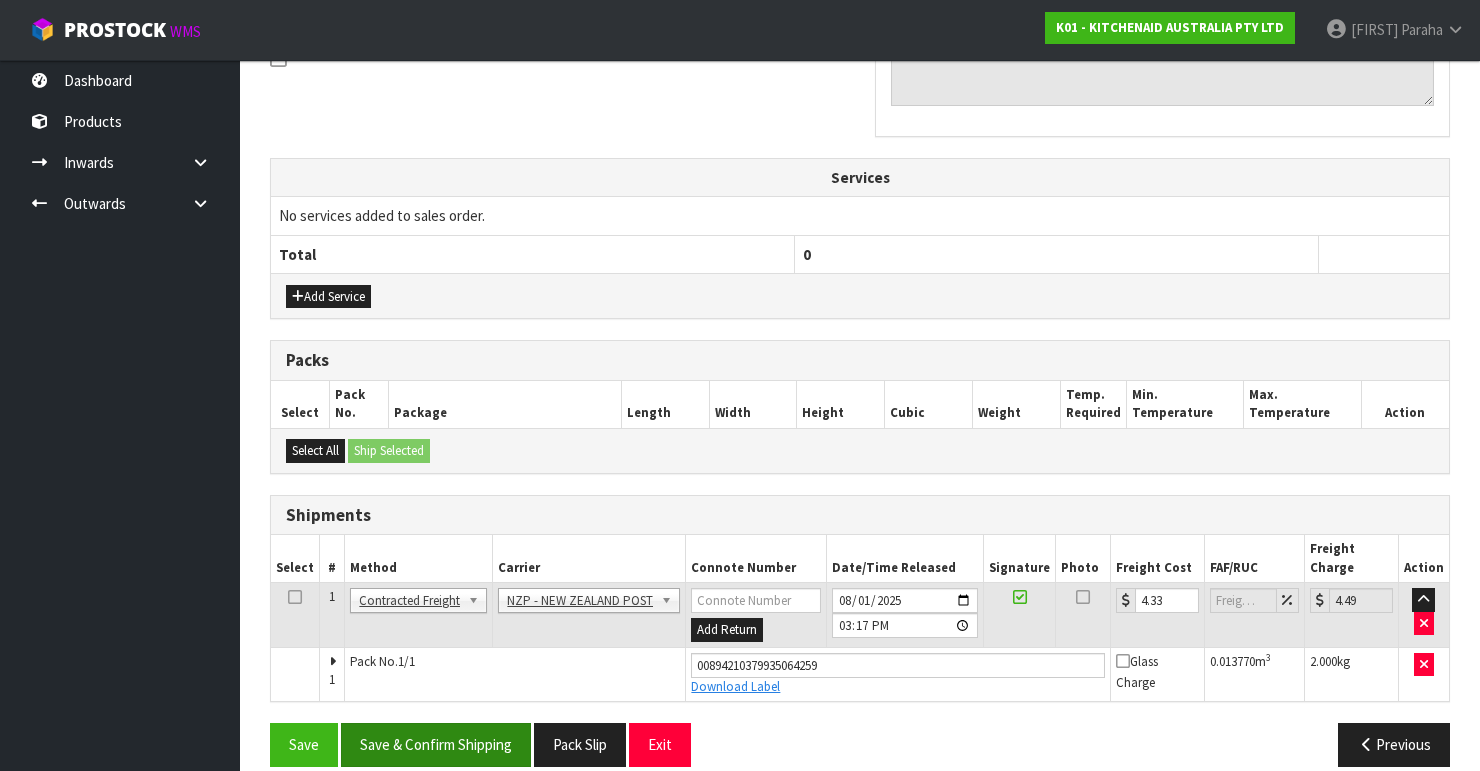 scroll, scrollTop: 0, scrollLeft: 0, axis: both 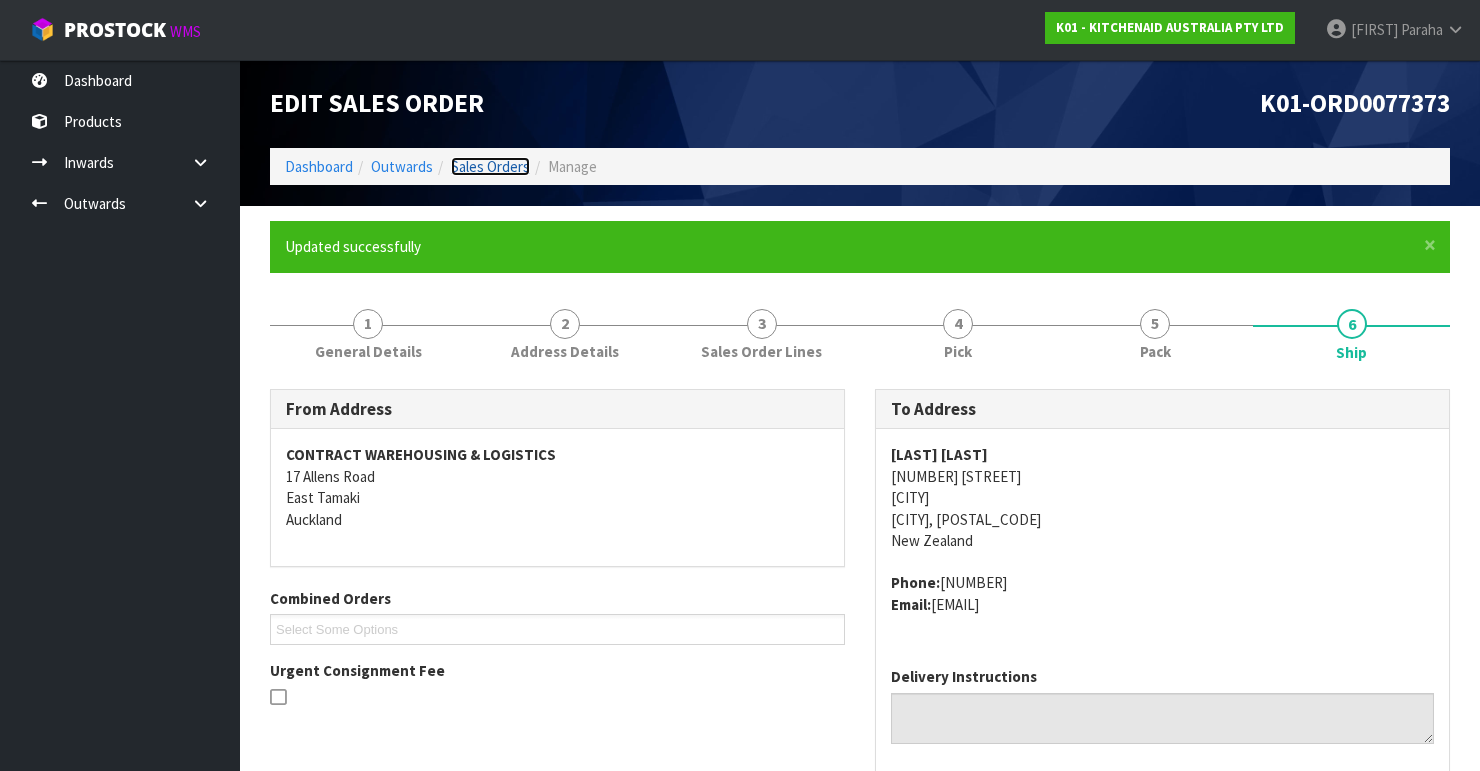click on "Sales Orders" at bounding box center (490, 166) 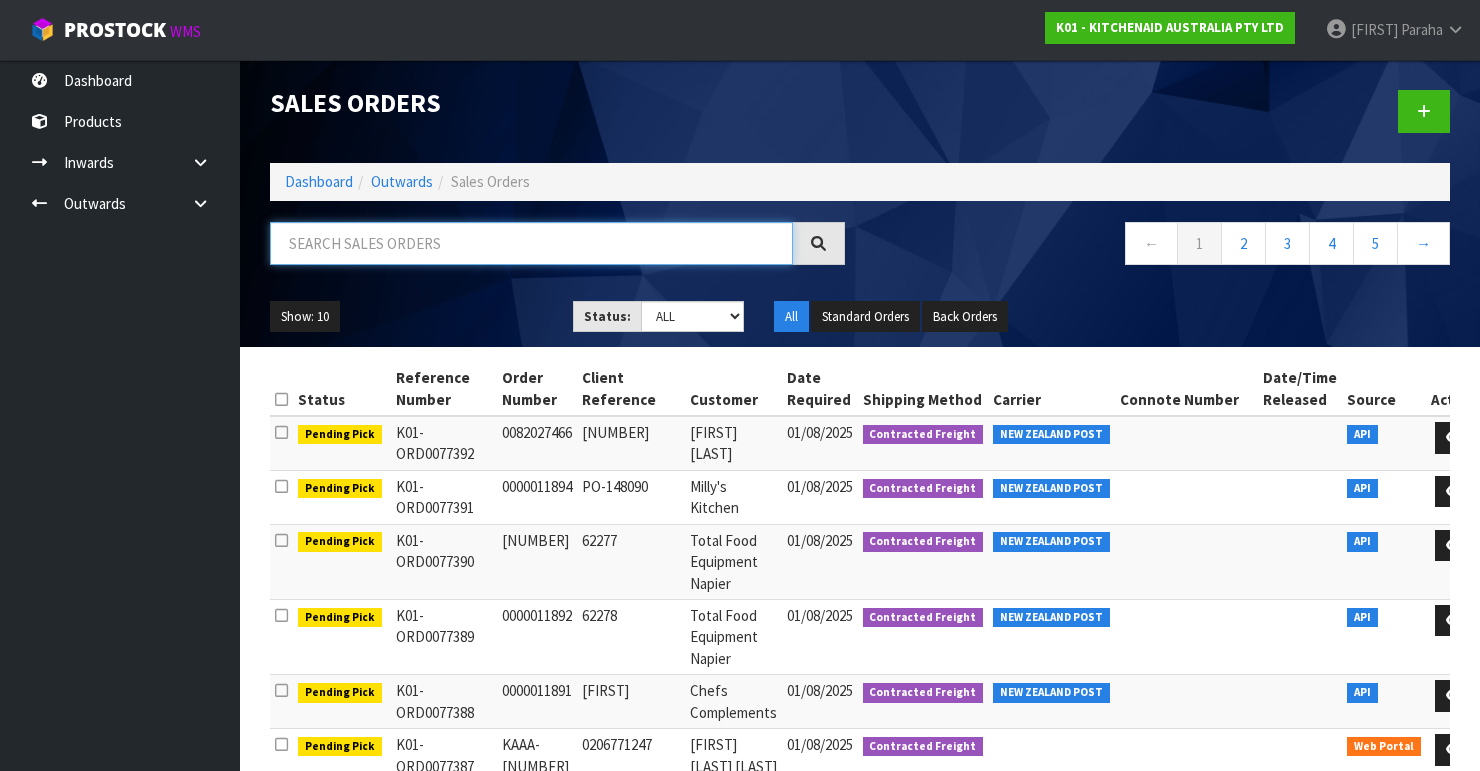 click at bounding box center [531, 243] 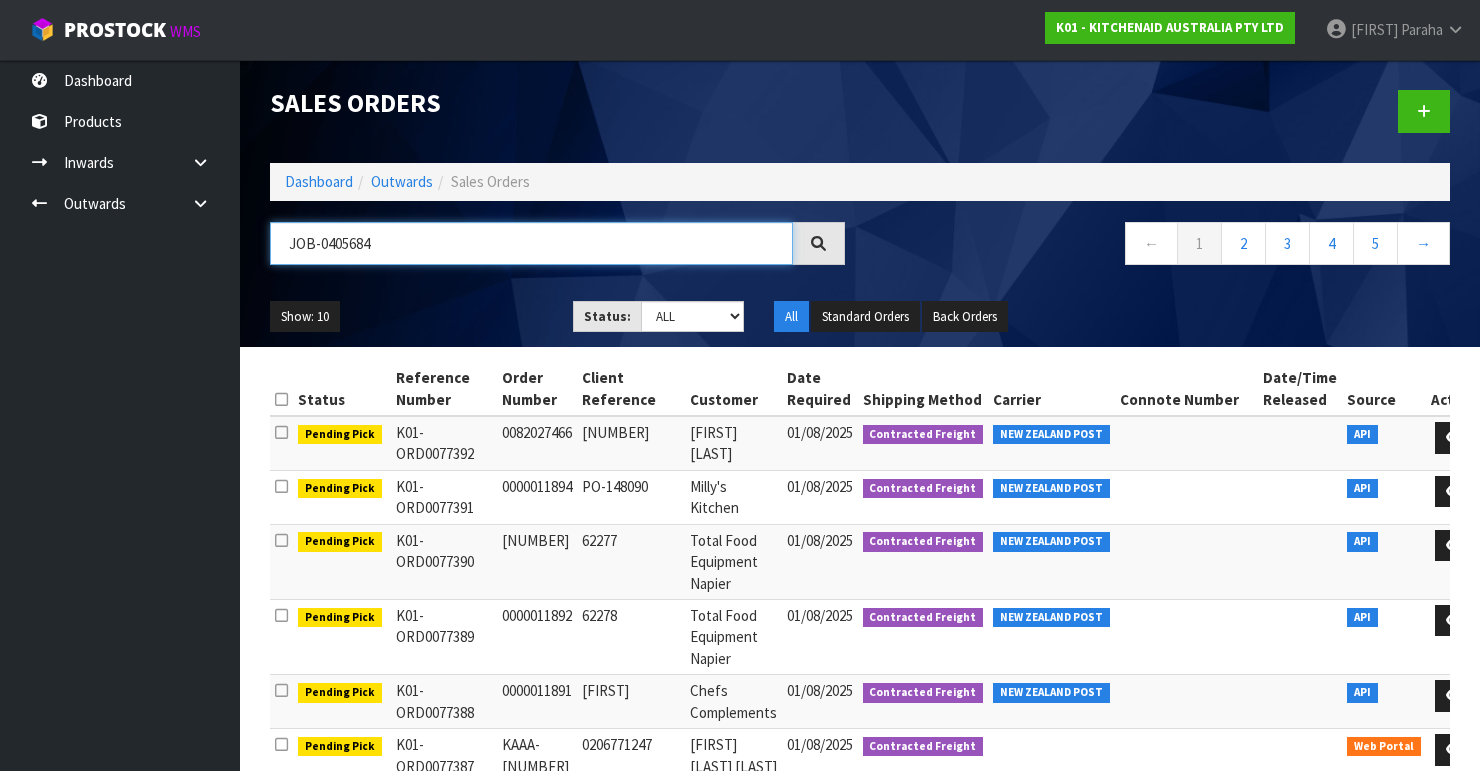 type on "JOB-0405684" 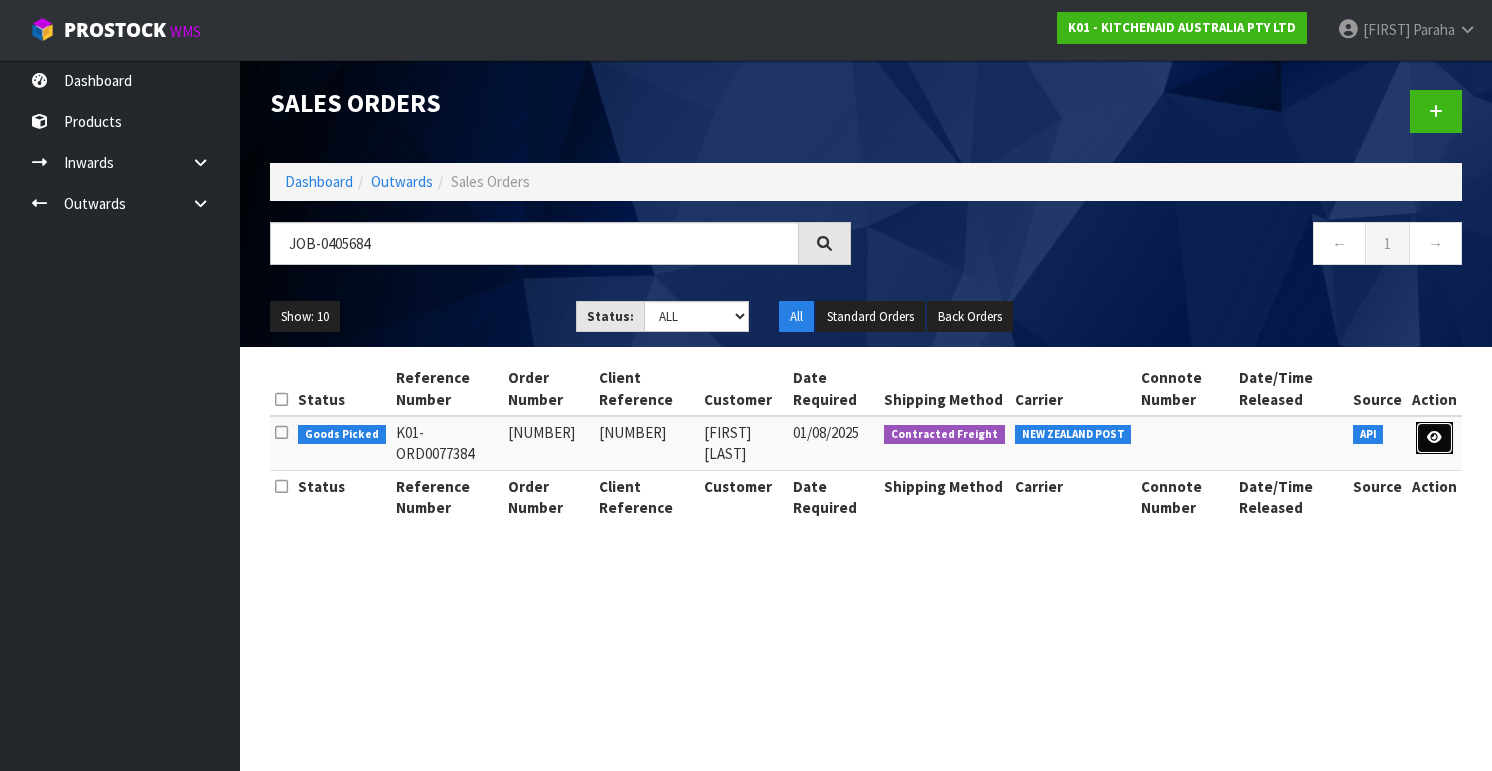 click at bounding box center (1434, 438) 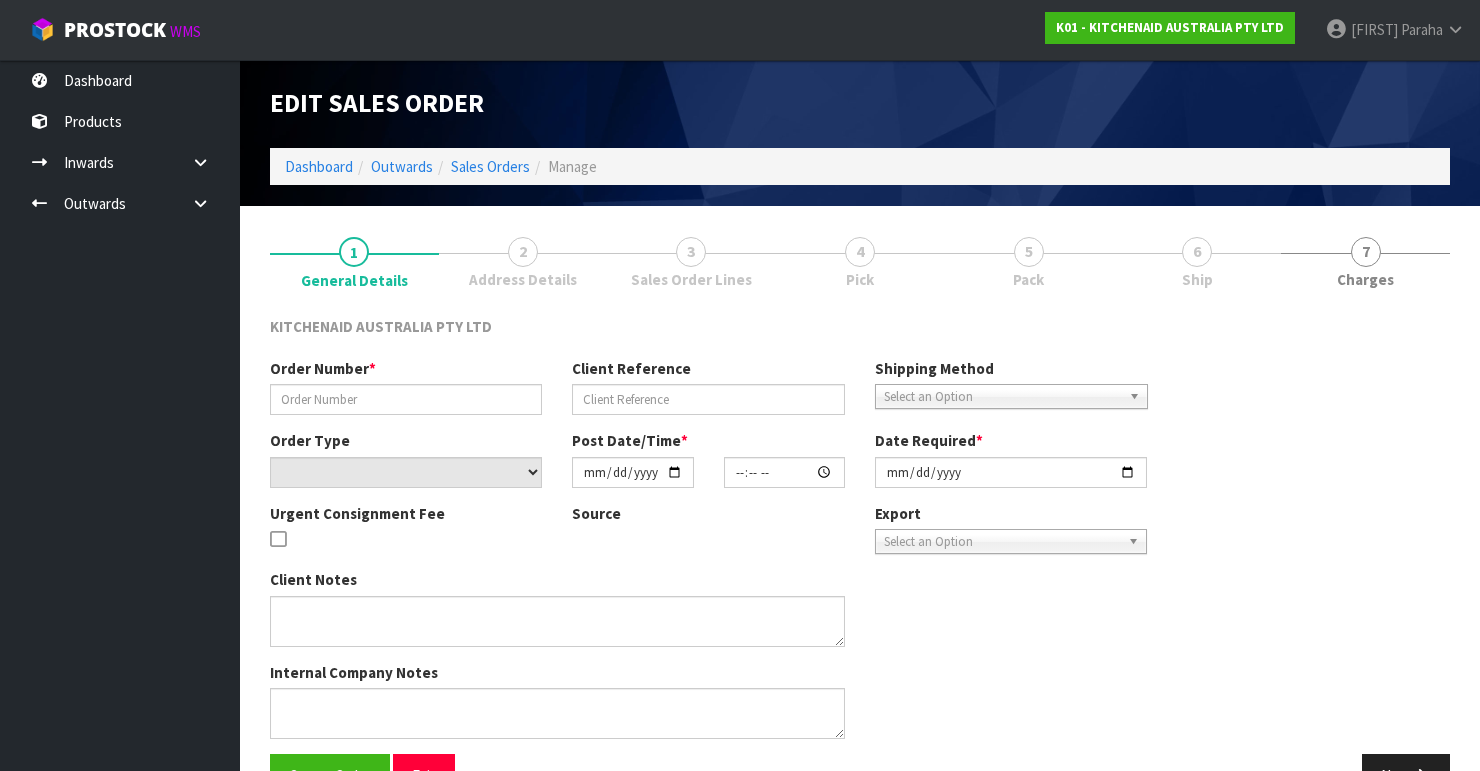 type on "[NUMBER]" 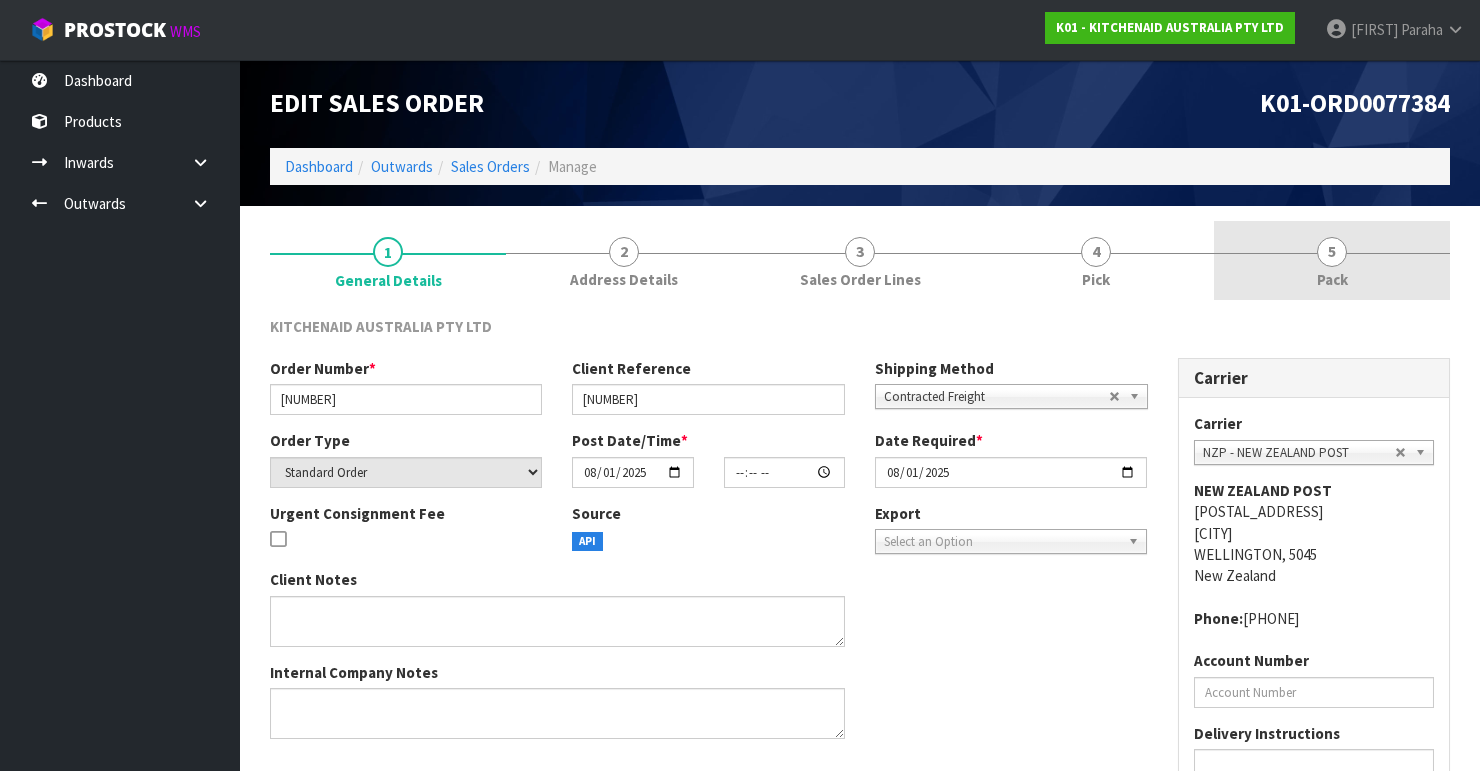 click on "5" at bounding box center (1332, 252) 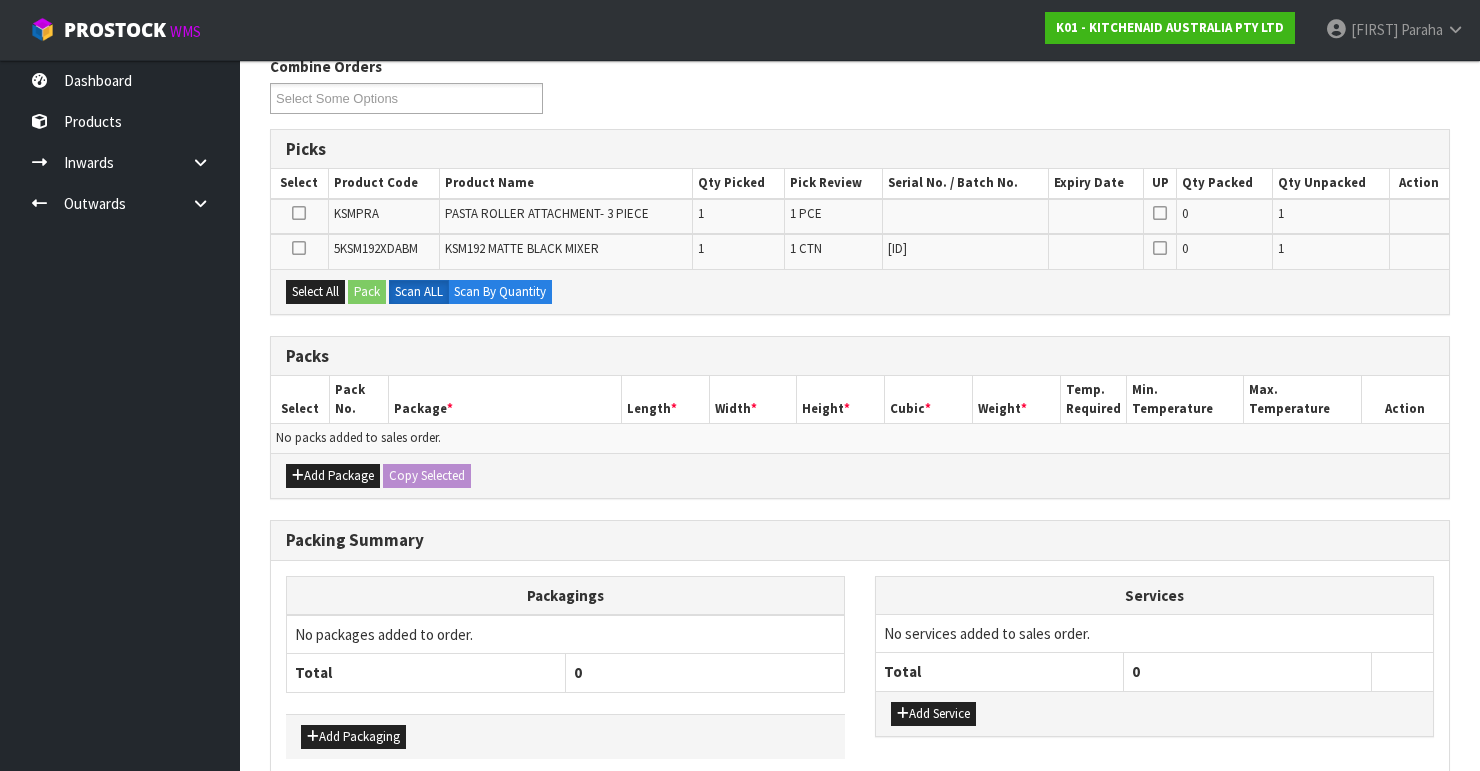 scroll, scrollTop: 320, scrollLeft: 0, axis: vertical 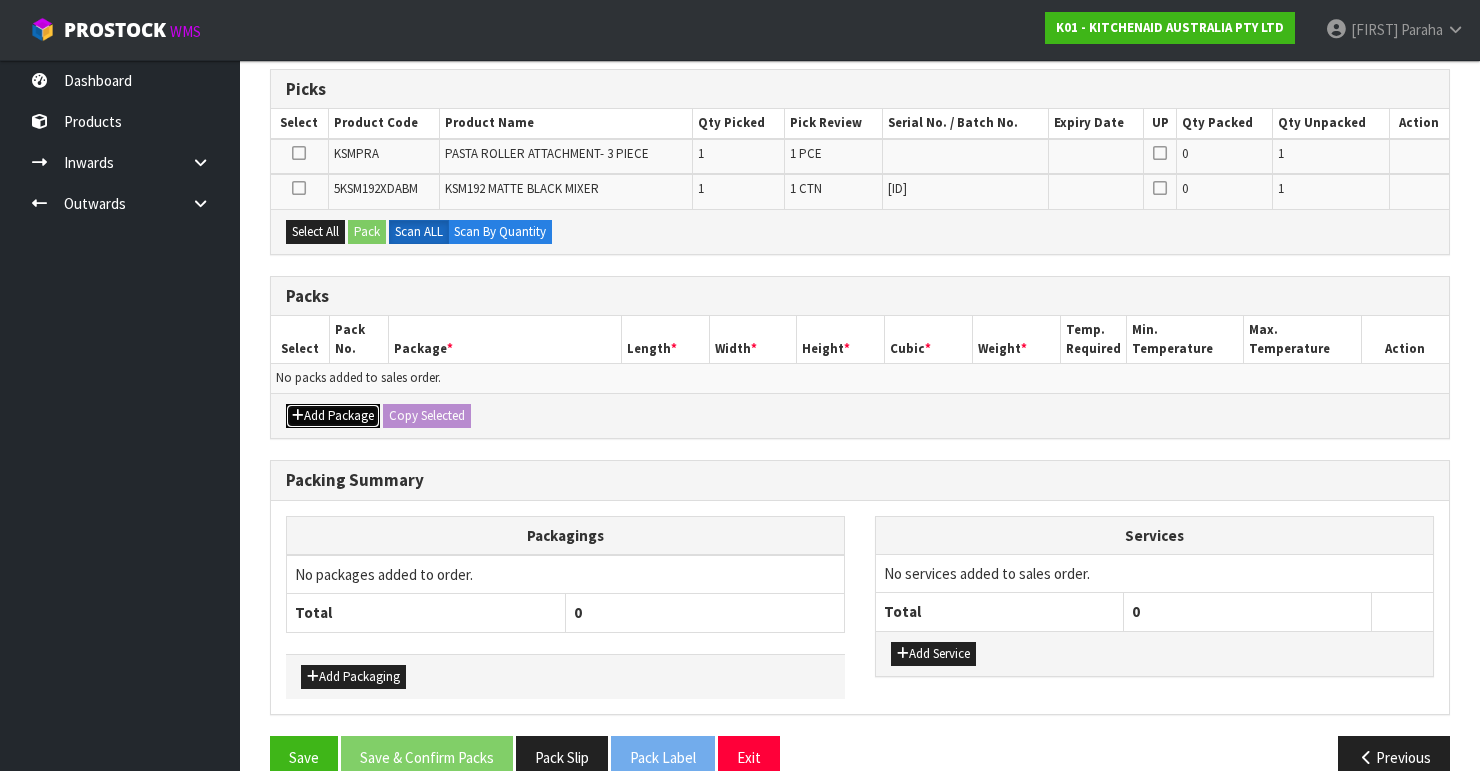 click on "Add Package" at bounding box center (333, 416) 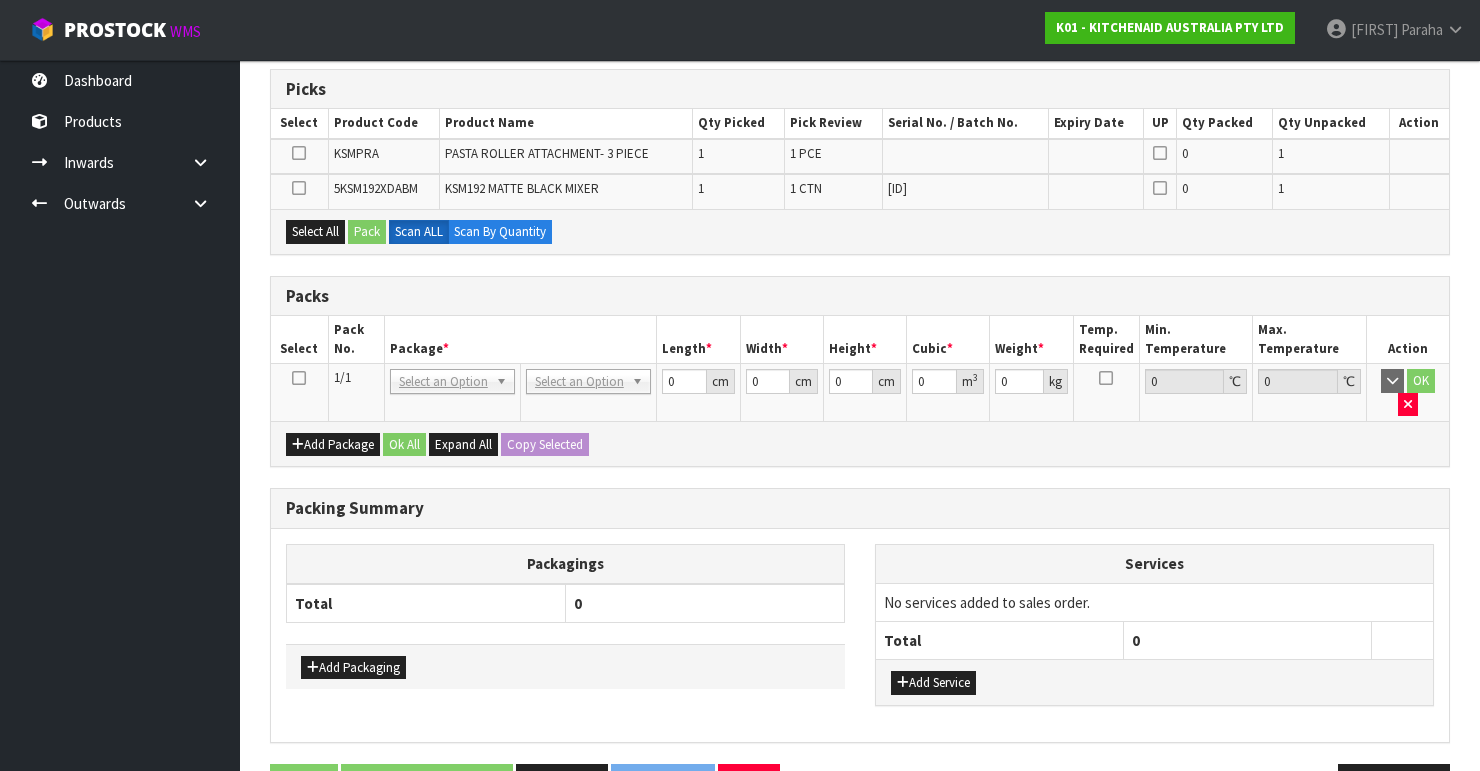 click at bounding box center [299, 378] 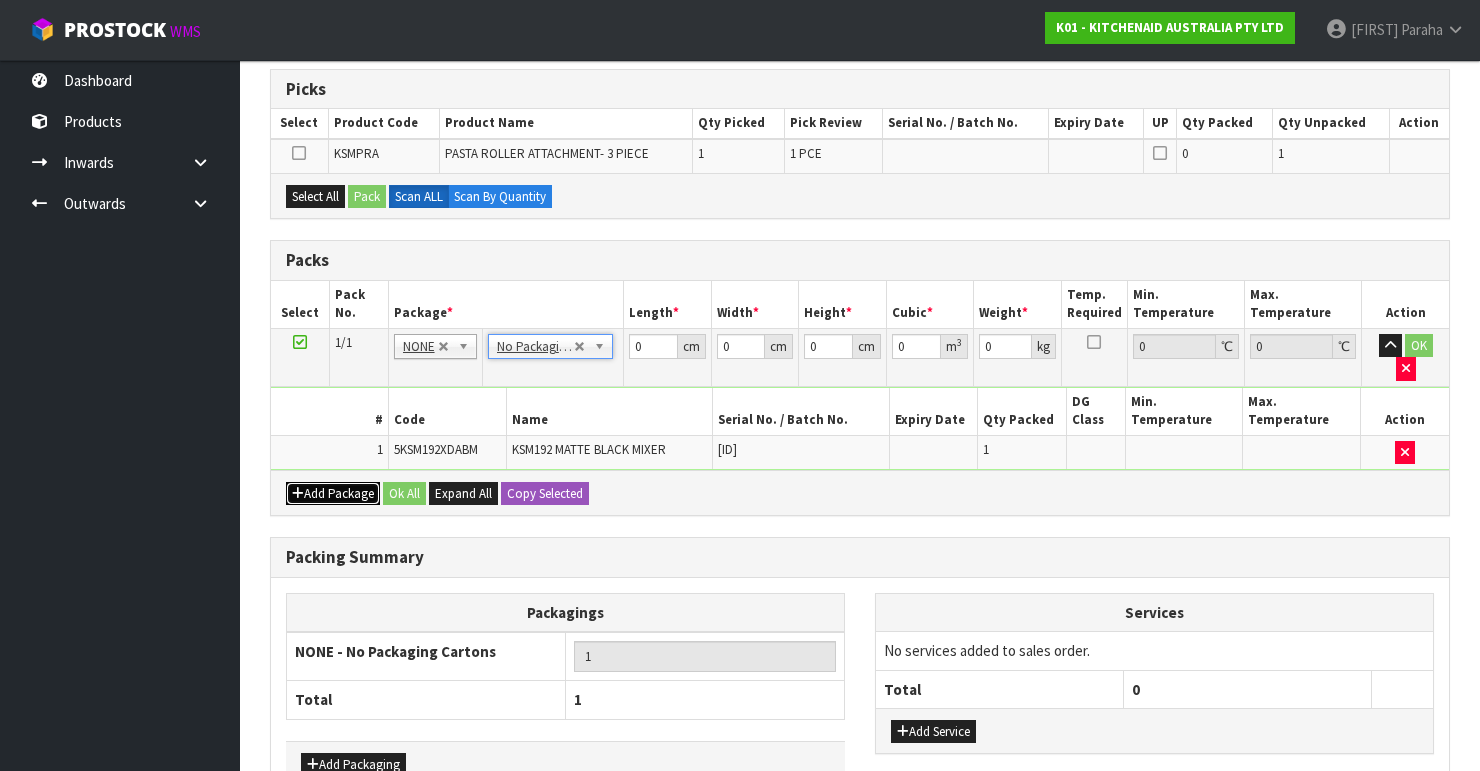 click on "Add Package" at bounding box center (333, 494) 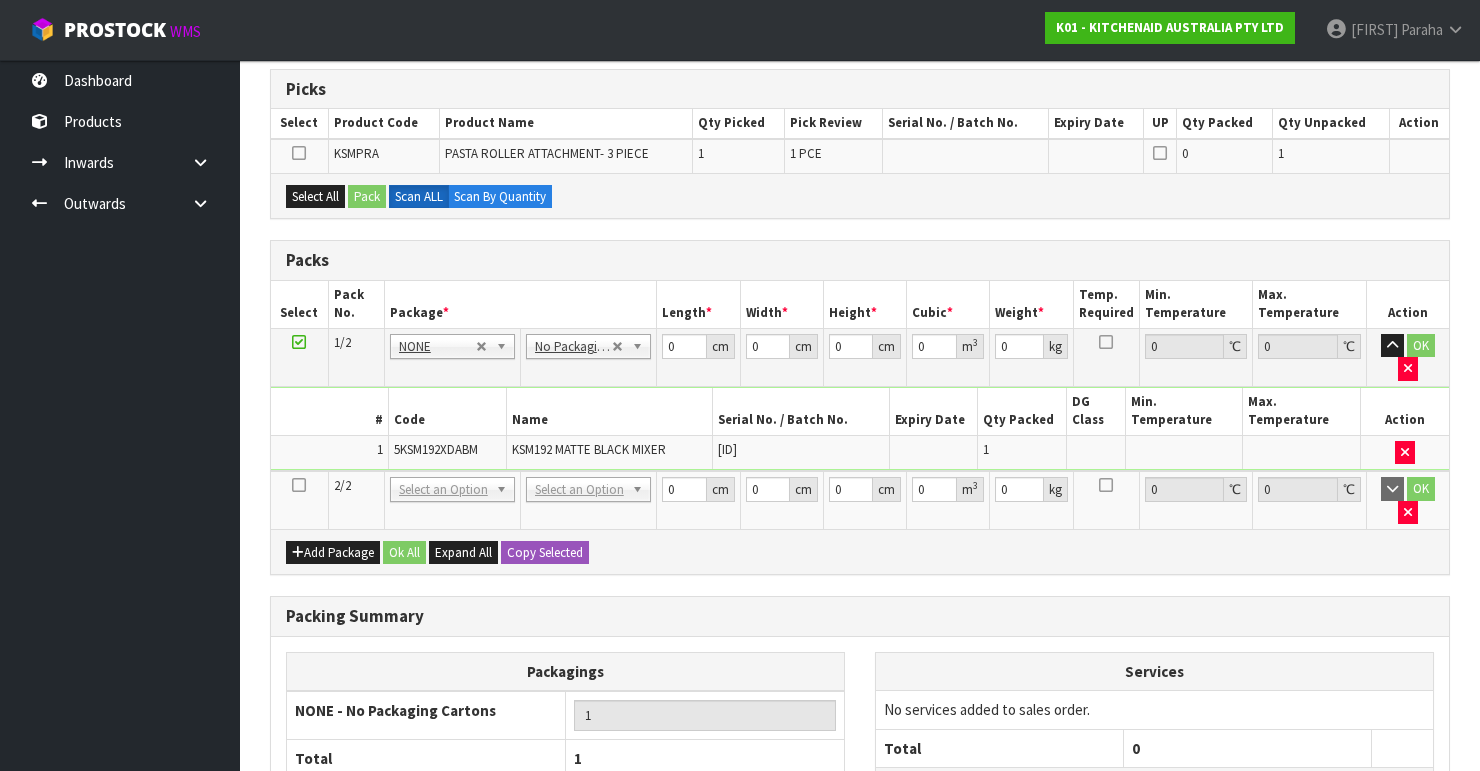 click at bounding box center [299, 485] 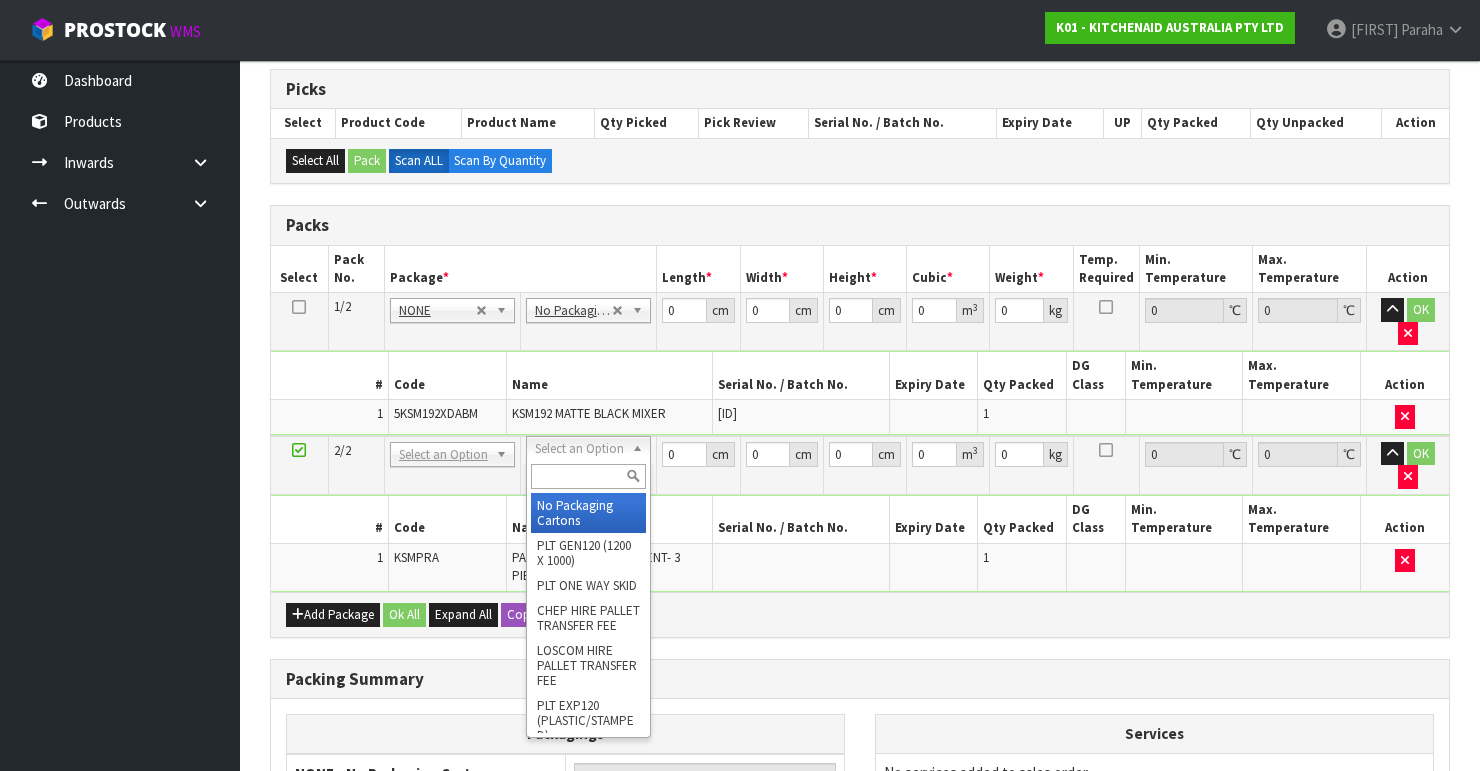 click at bounding box center (588, 476) 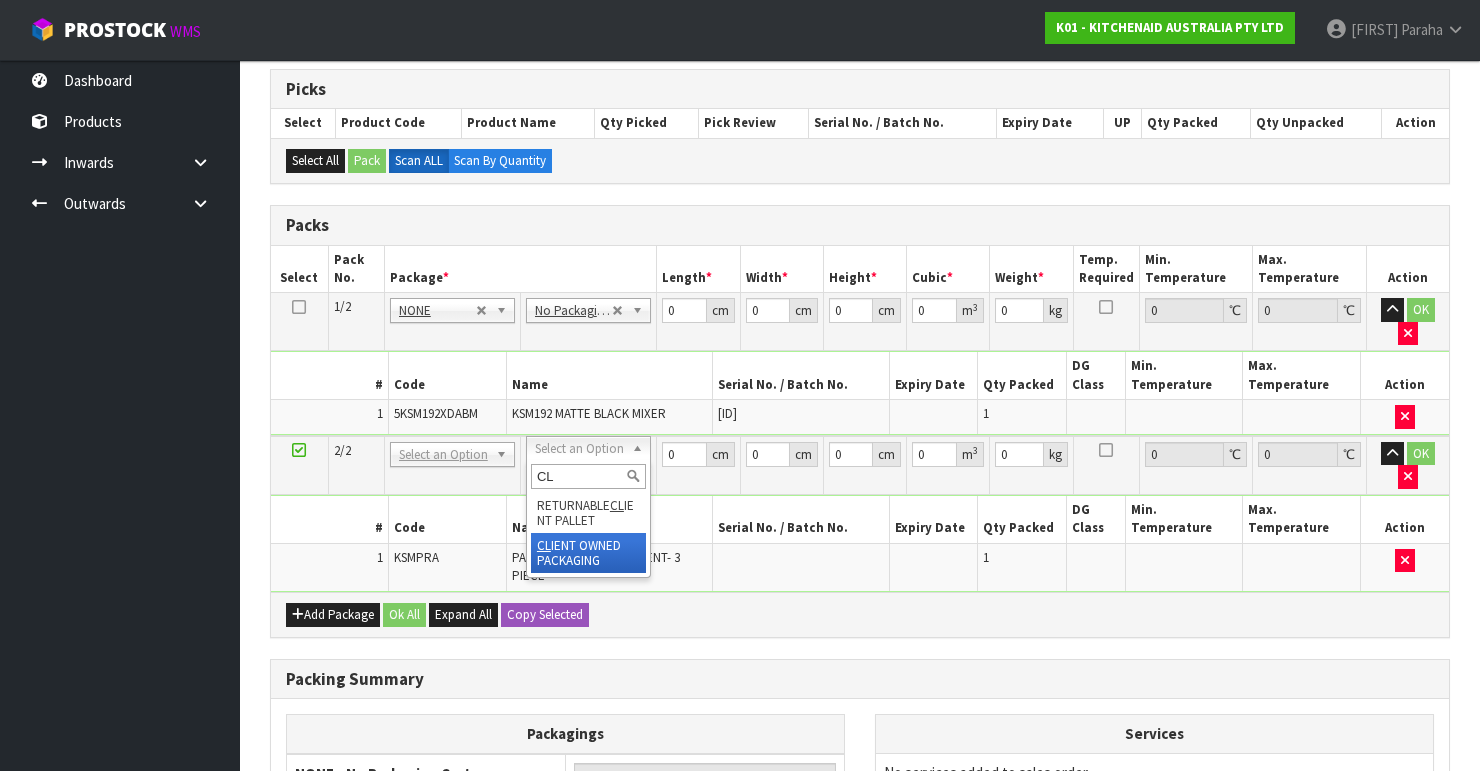 type on "CL" 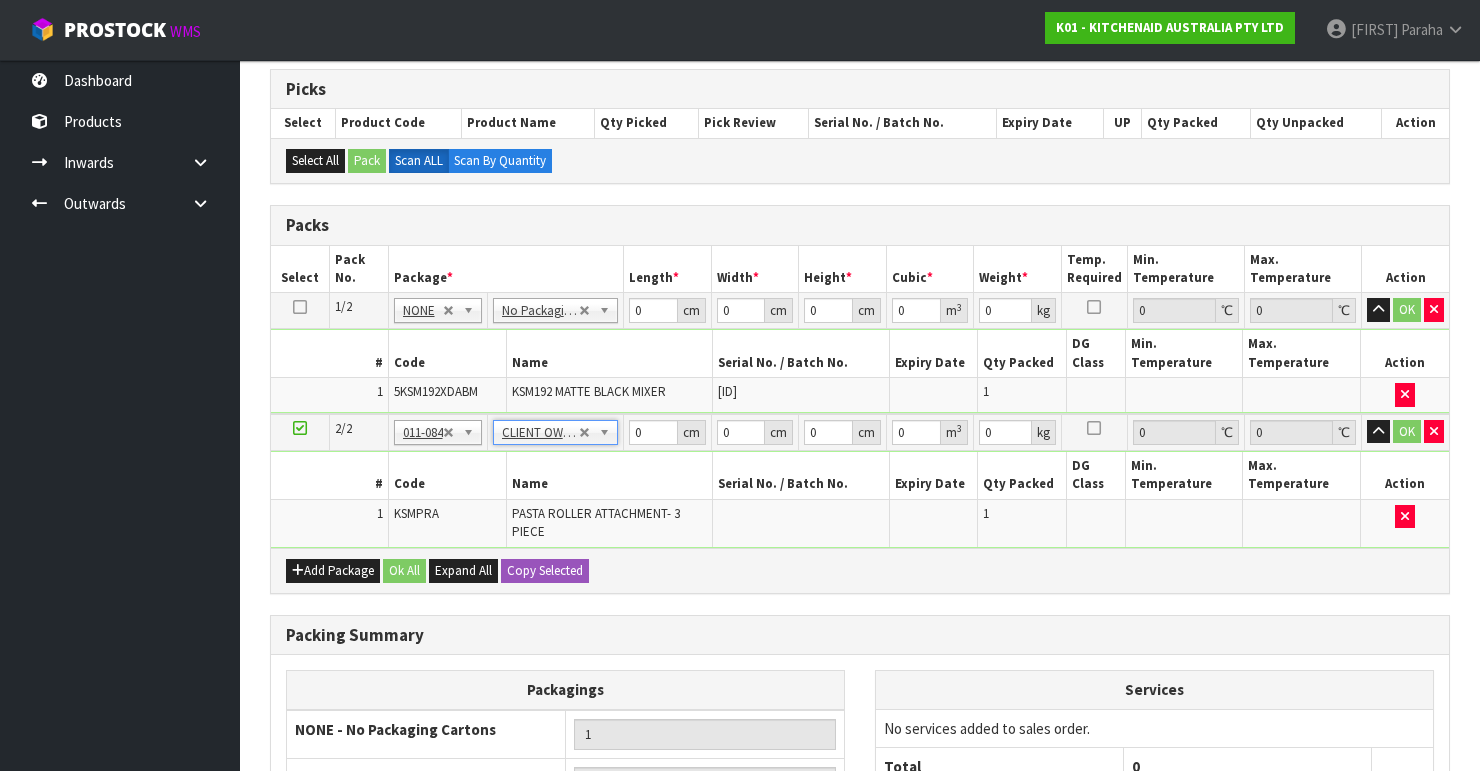 type 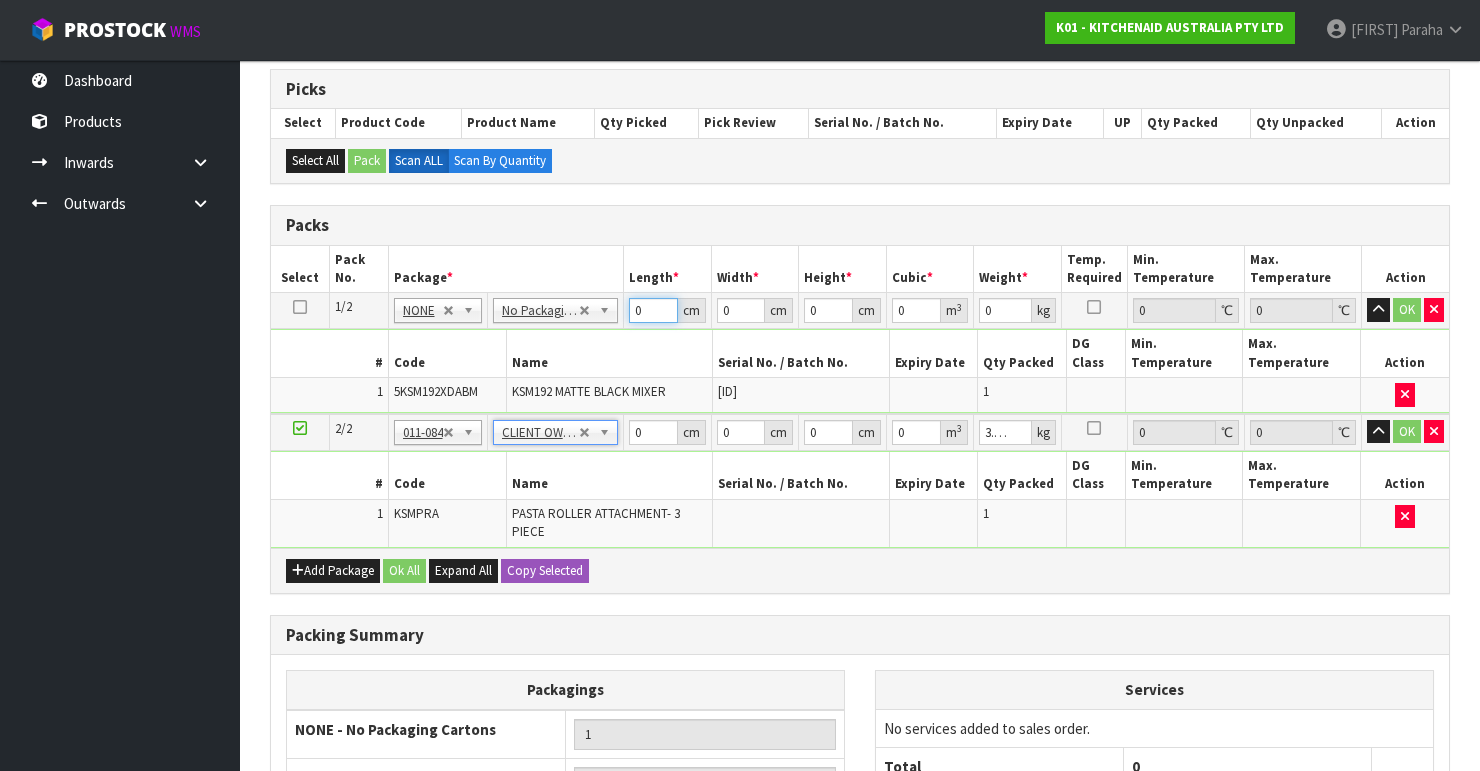 drag, startPoint x: 645, startPoint y: 310, endPoint x: 593, endPoint y: 326, distance: 54.405884 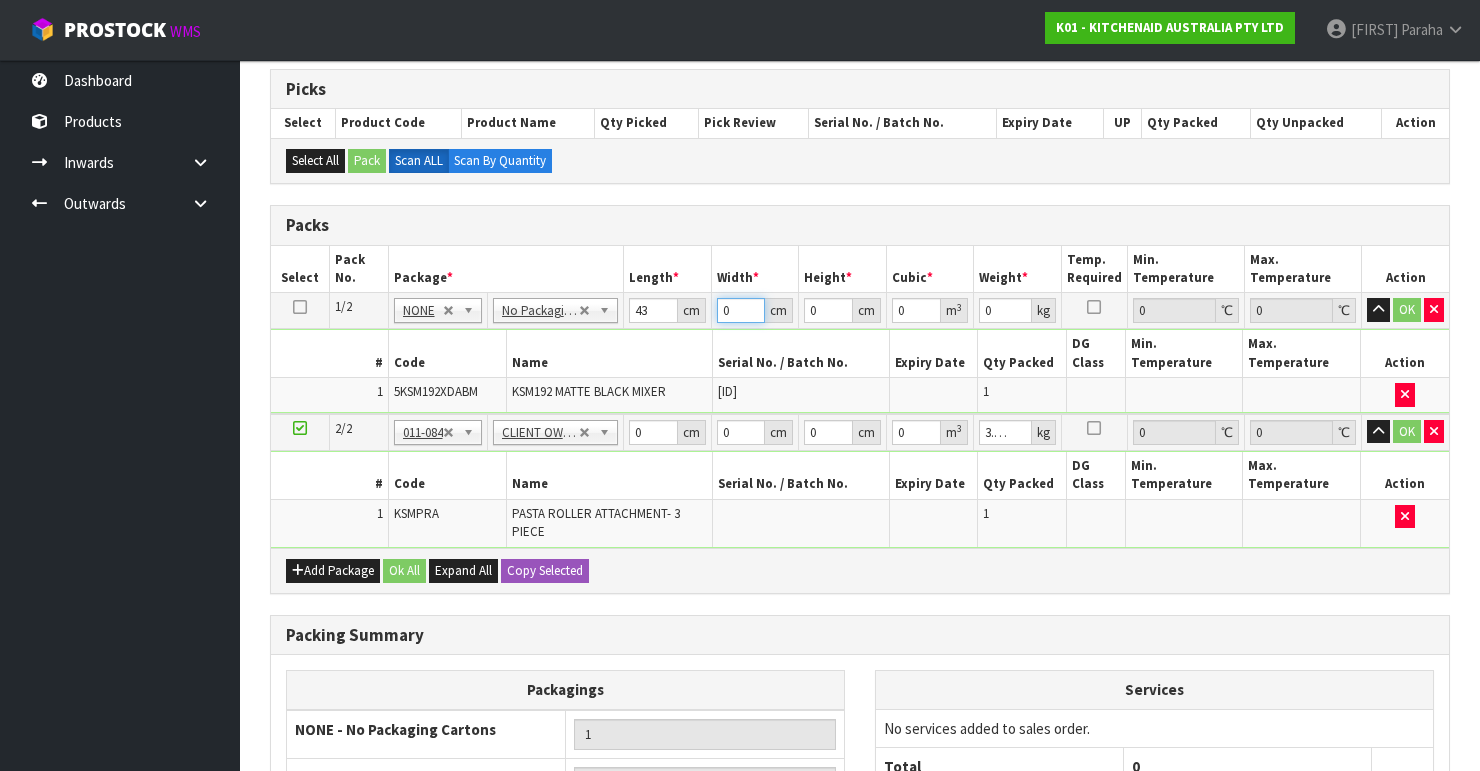 drag, startPoint x: 736, startPoint y: 306, endPoint x: 676, endPoint y: 316, distance: 60.827625 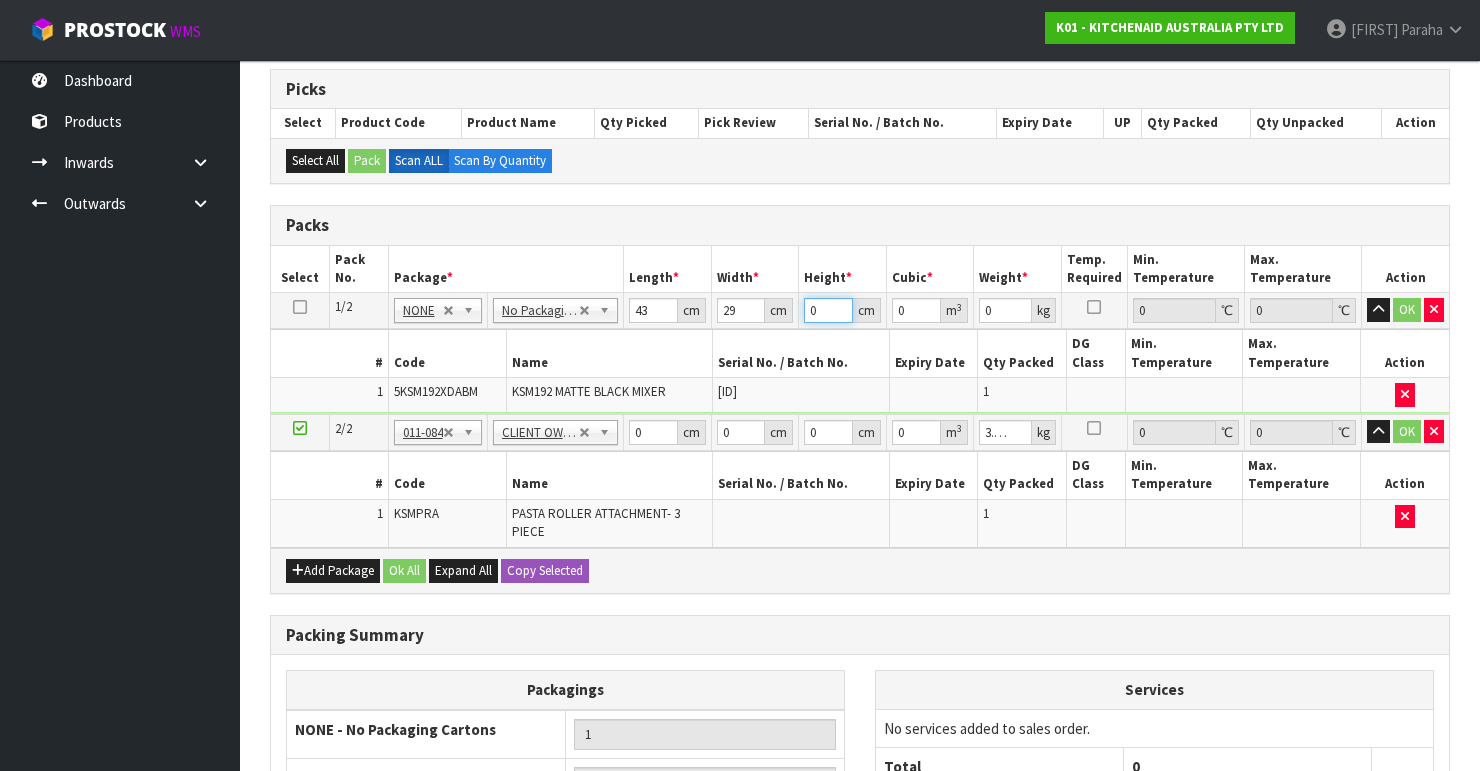 drag, startPoint x: 820, startPoint y: 312, endPoint x: 759, endPoint y: 307, distance: 61.204575 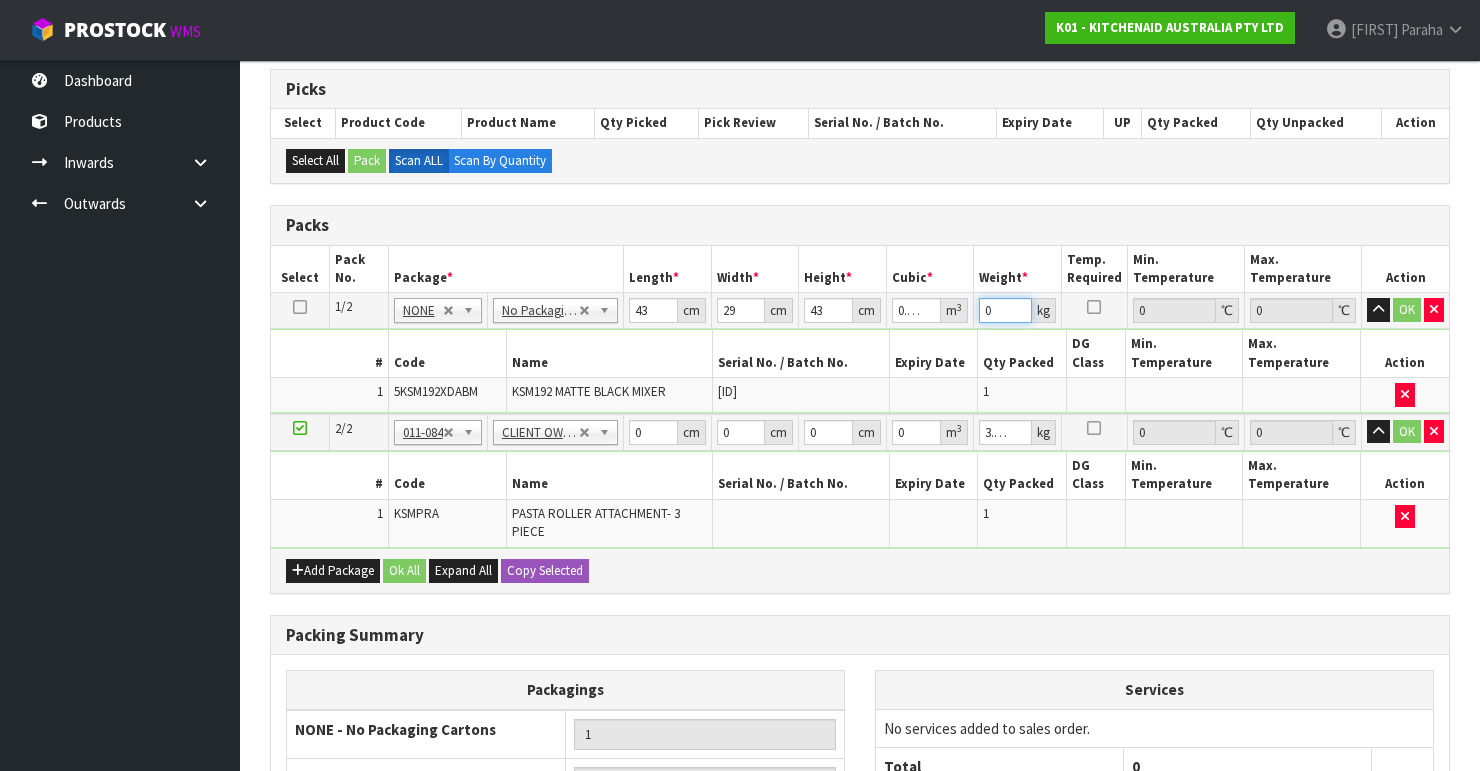 drag, startPoint x: 996, startPoint y: 306, endPoint x: 928, endPoint y: 304, distance: 68.0294 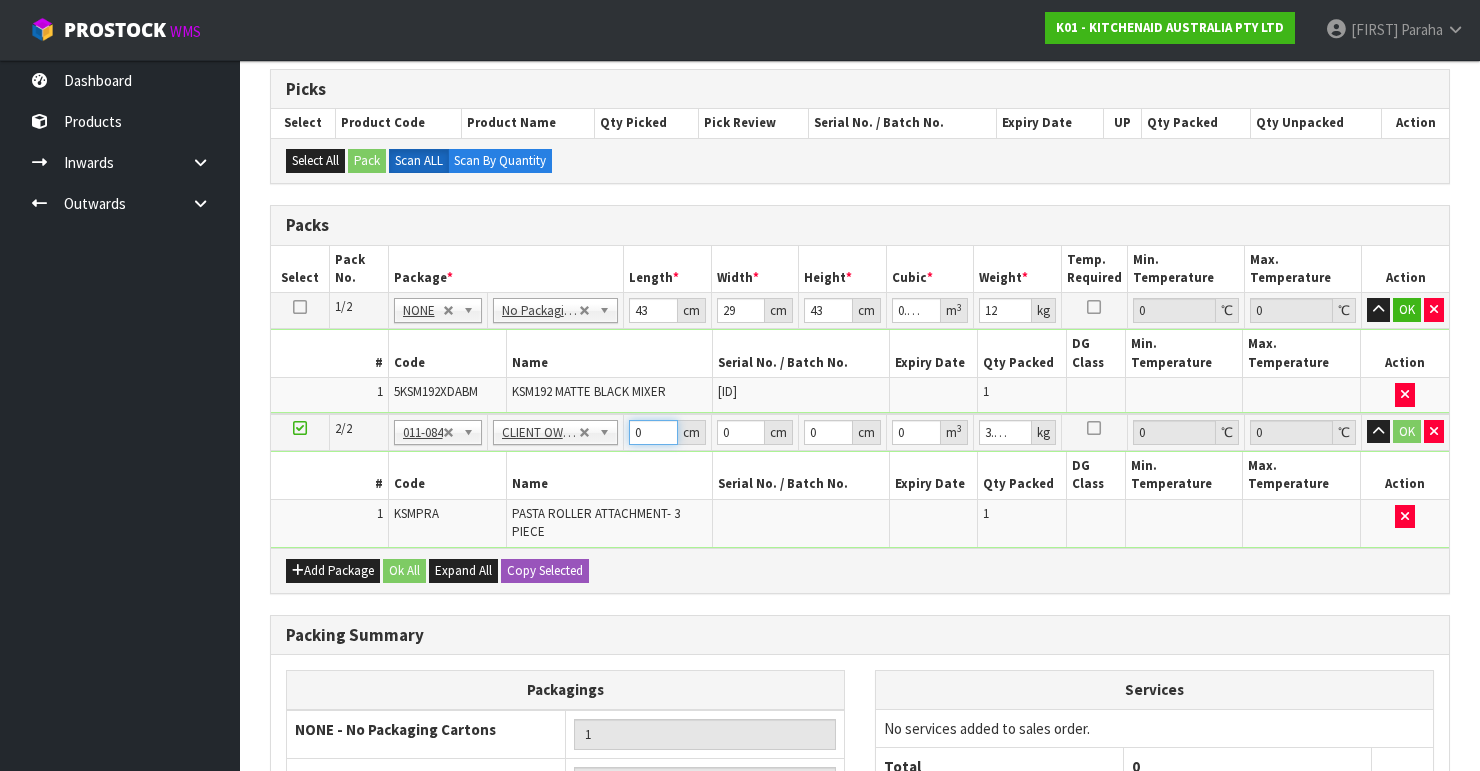 drag, startPoint x: 653, startPoint y: 429, endPoint x: 616, endPoint y: 431, distance: 37.054016 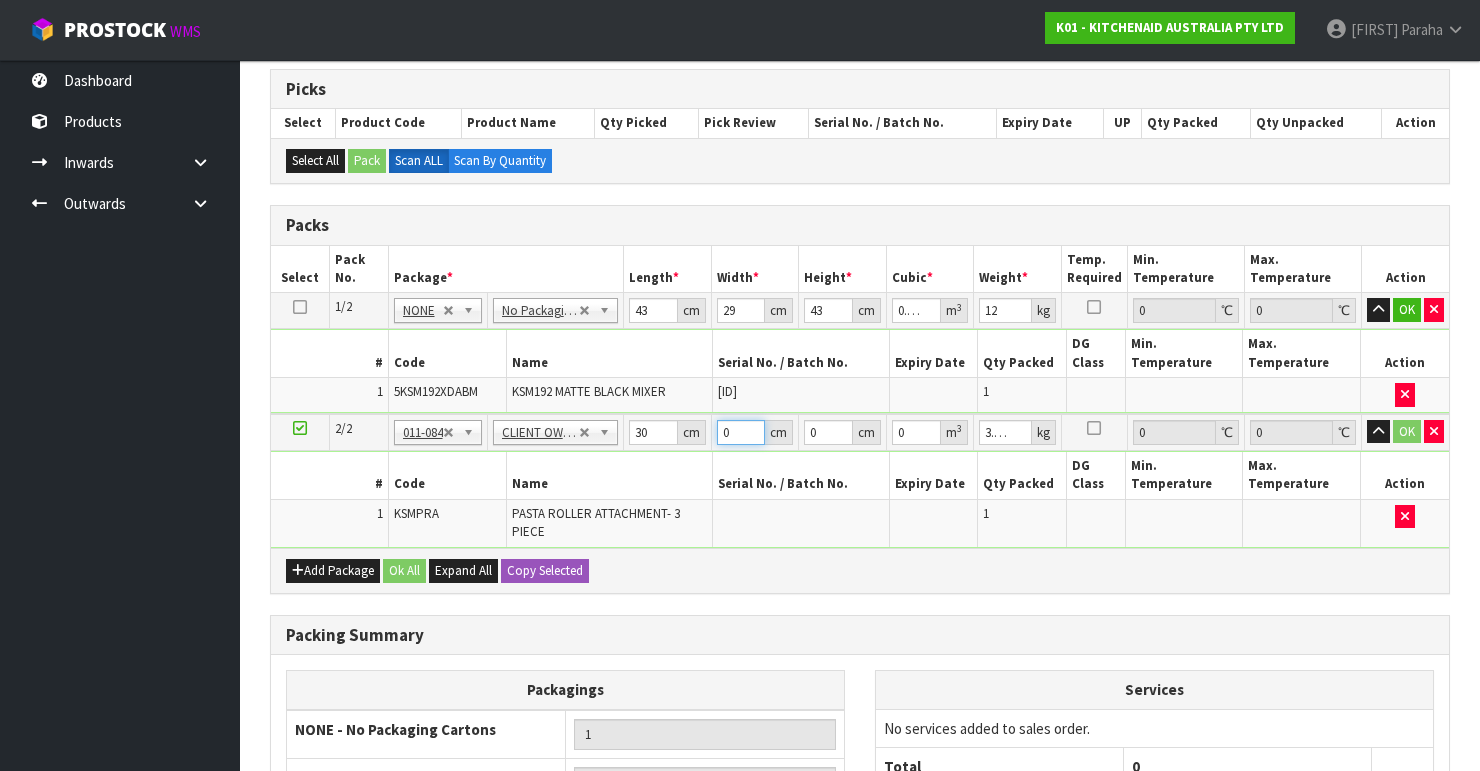 drag, startPoint x: 733, startPoint y: 424, endPoint x: 642, endPoint y: 427, distance: 91.04944 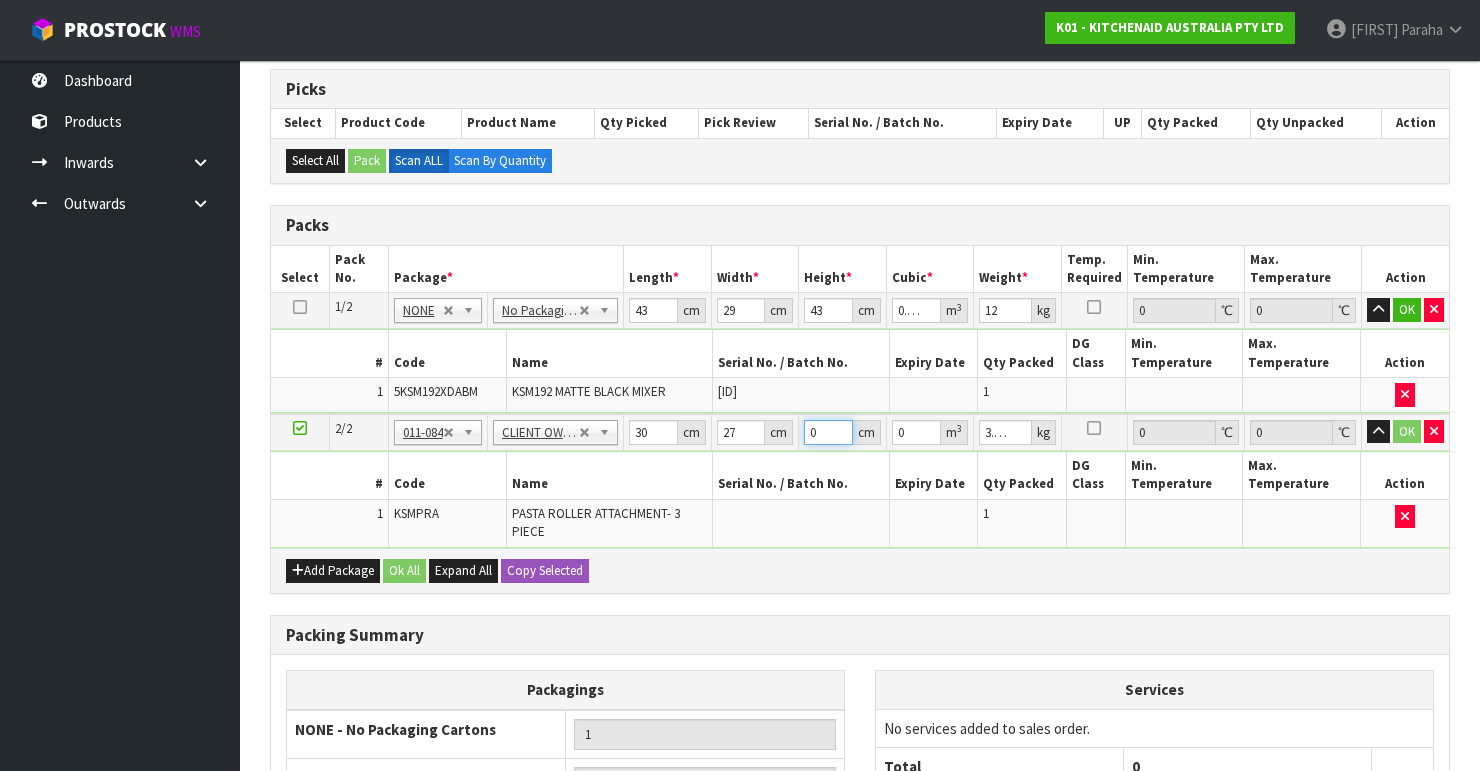drag, startPoint x: 826, startPoint y: 425, endPoint x: 750, endPoint y: 417, distance: 76.41989 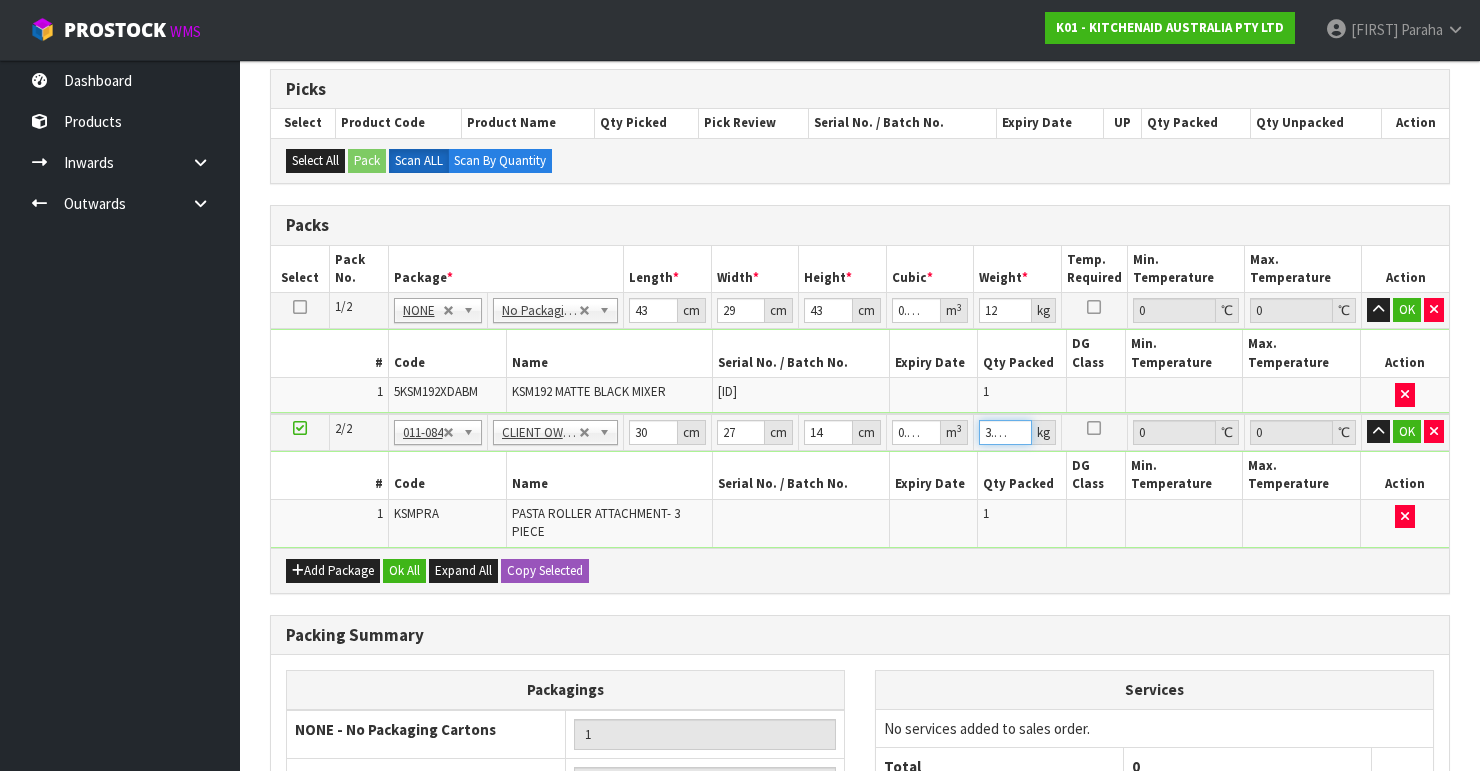 scroll, scrollTop: 0, scrollLeft: 2, axis: horizontal 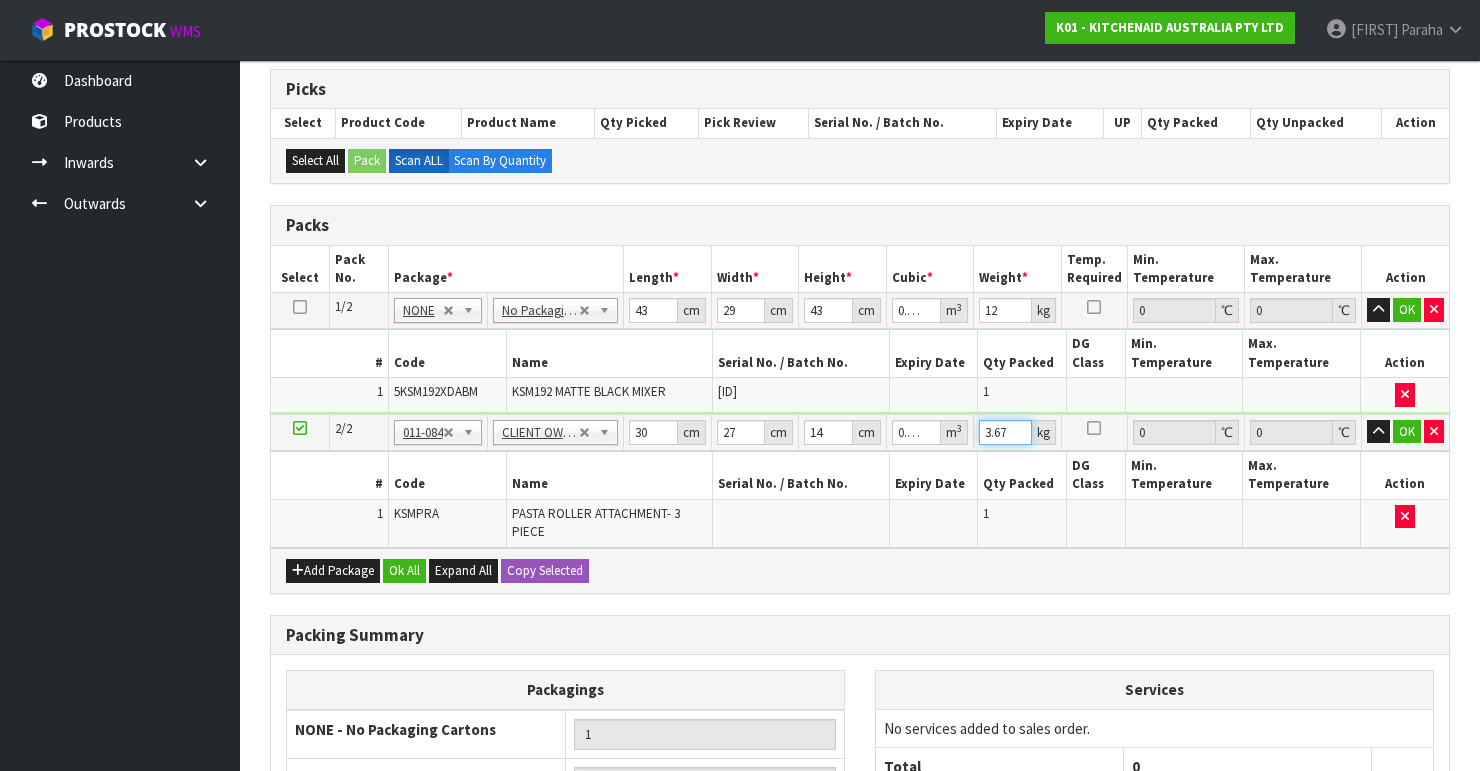 drag, startPoint x: 1013, startPoint y: 432, endPoint x: 972, endPoint y: 432, distance: 41 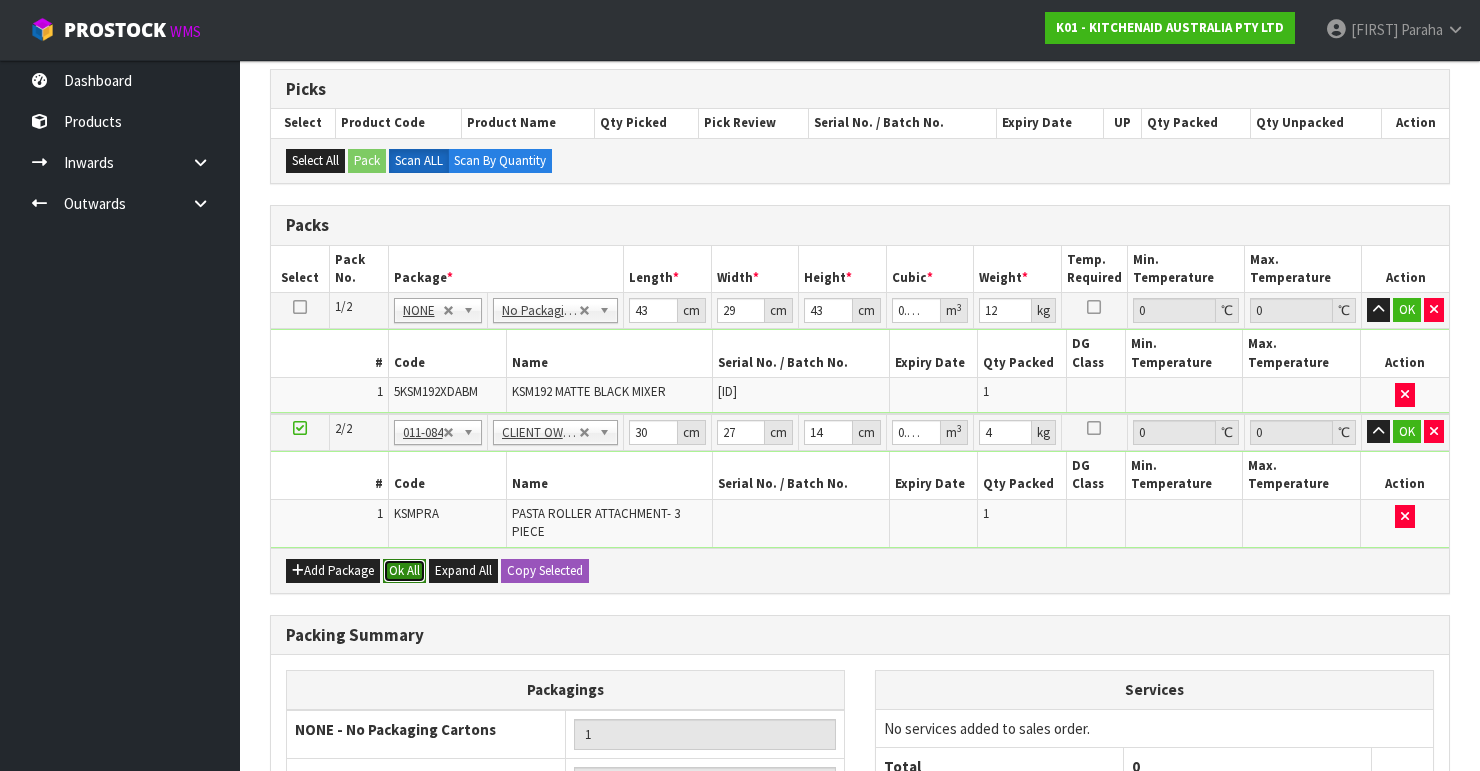 click on "Ok All" at bounding box center (404, 571) 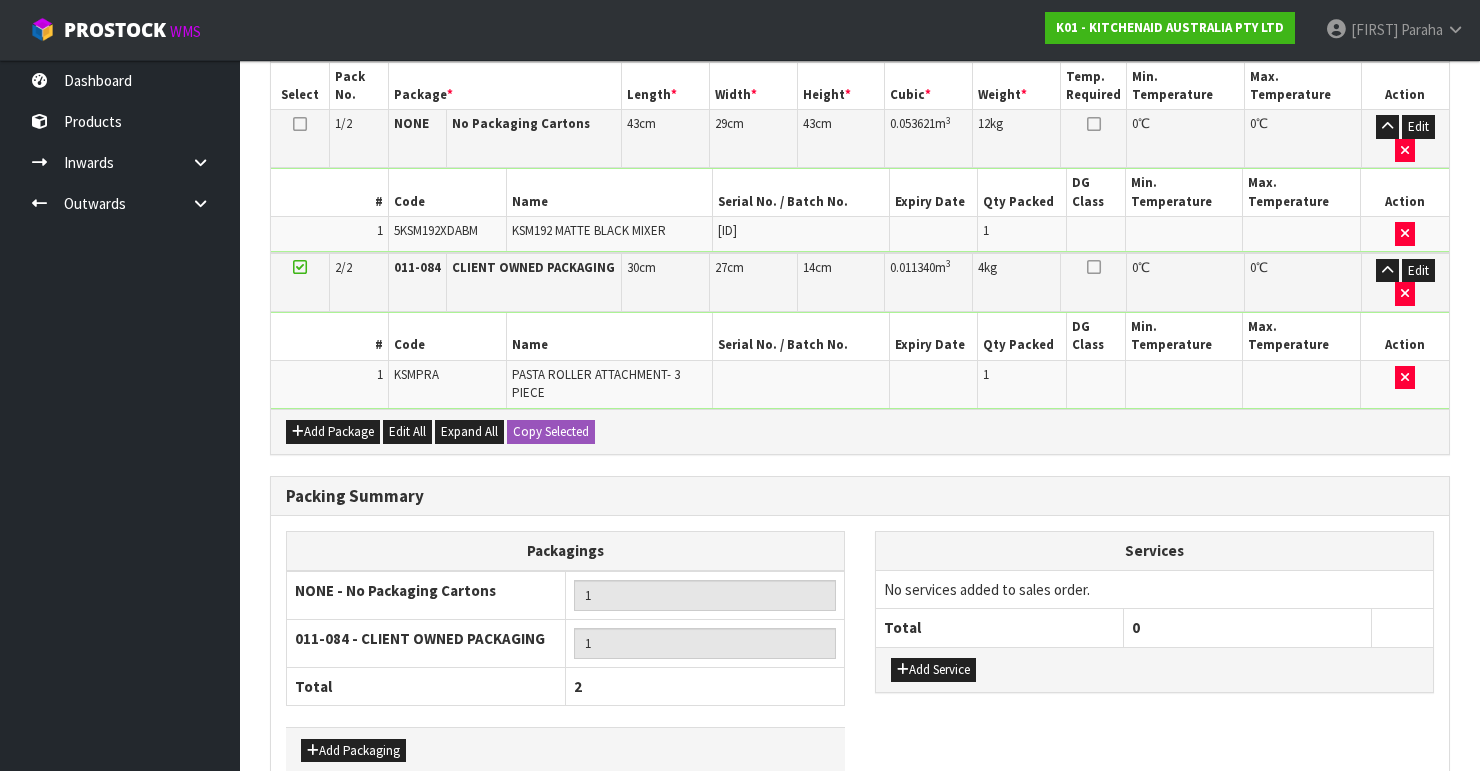 scroll, scrollTop: 602, scrollLeft: 0, axis: vertical 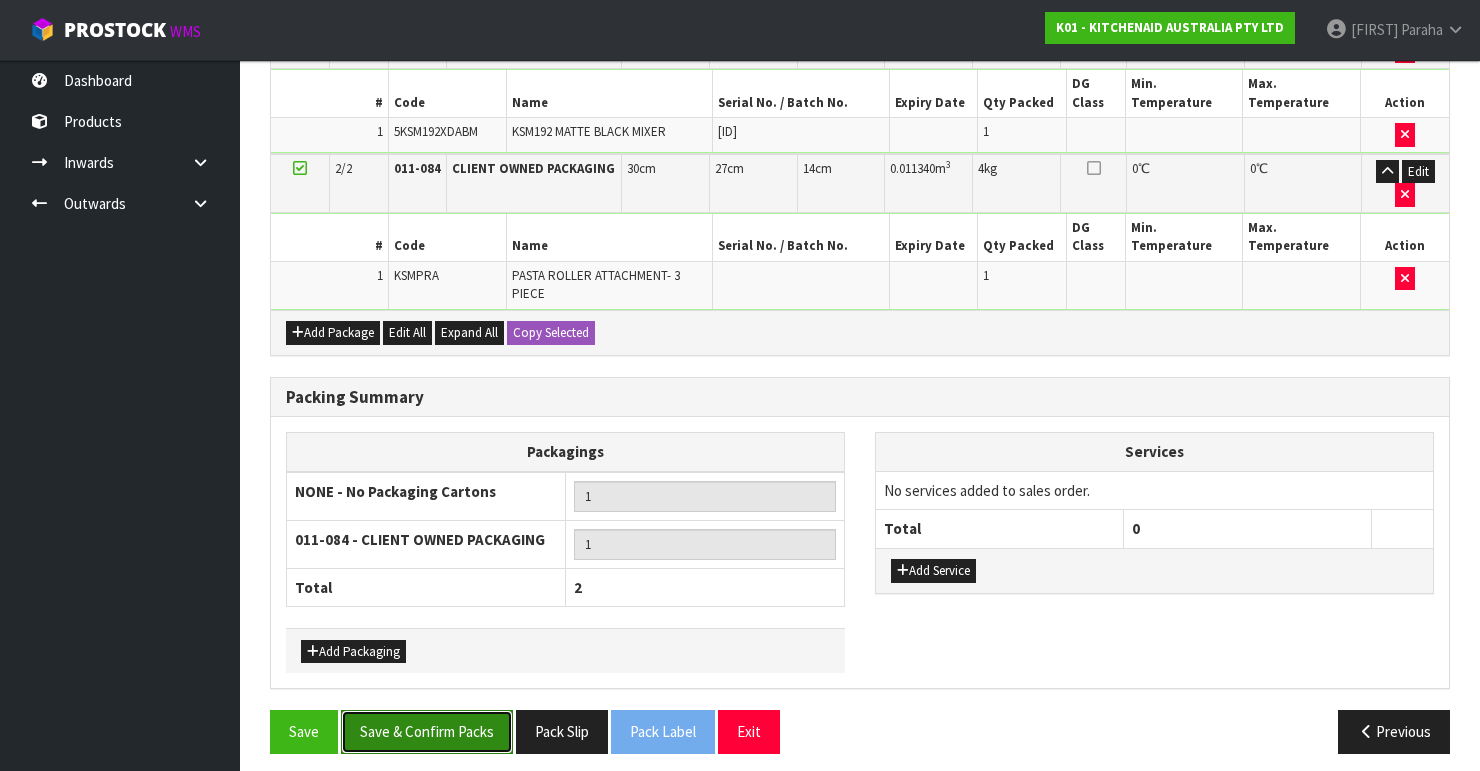 click on "Save & Confirm Packs" at bounding box center (427, 731) 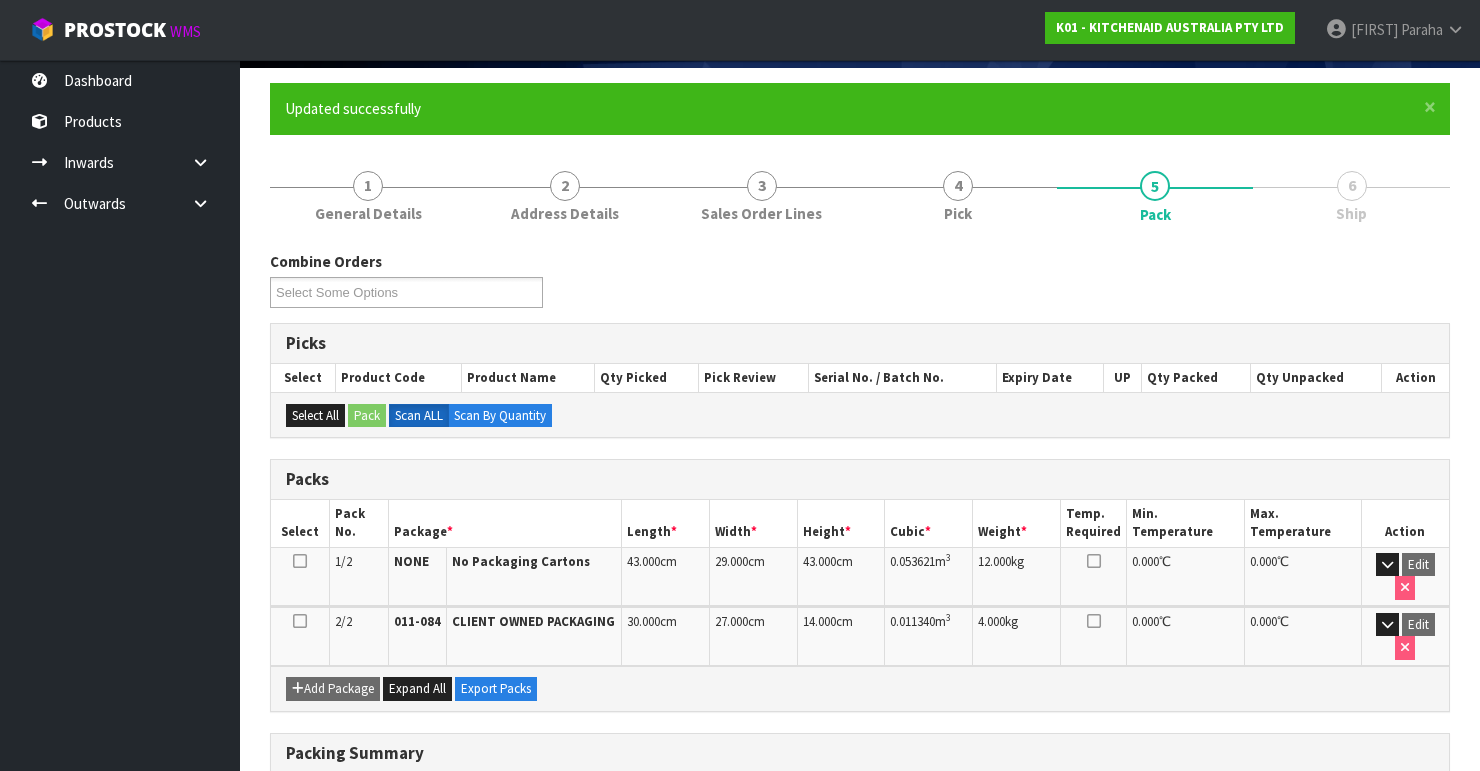 scroll, scrollTop: 452, scrollLeft: 0, axis: vertical 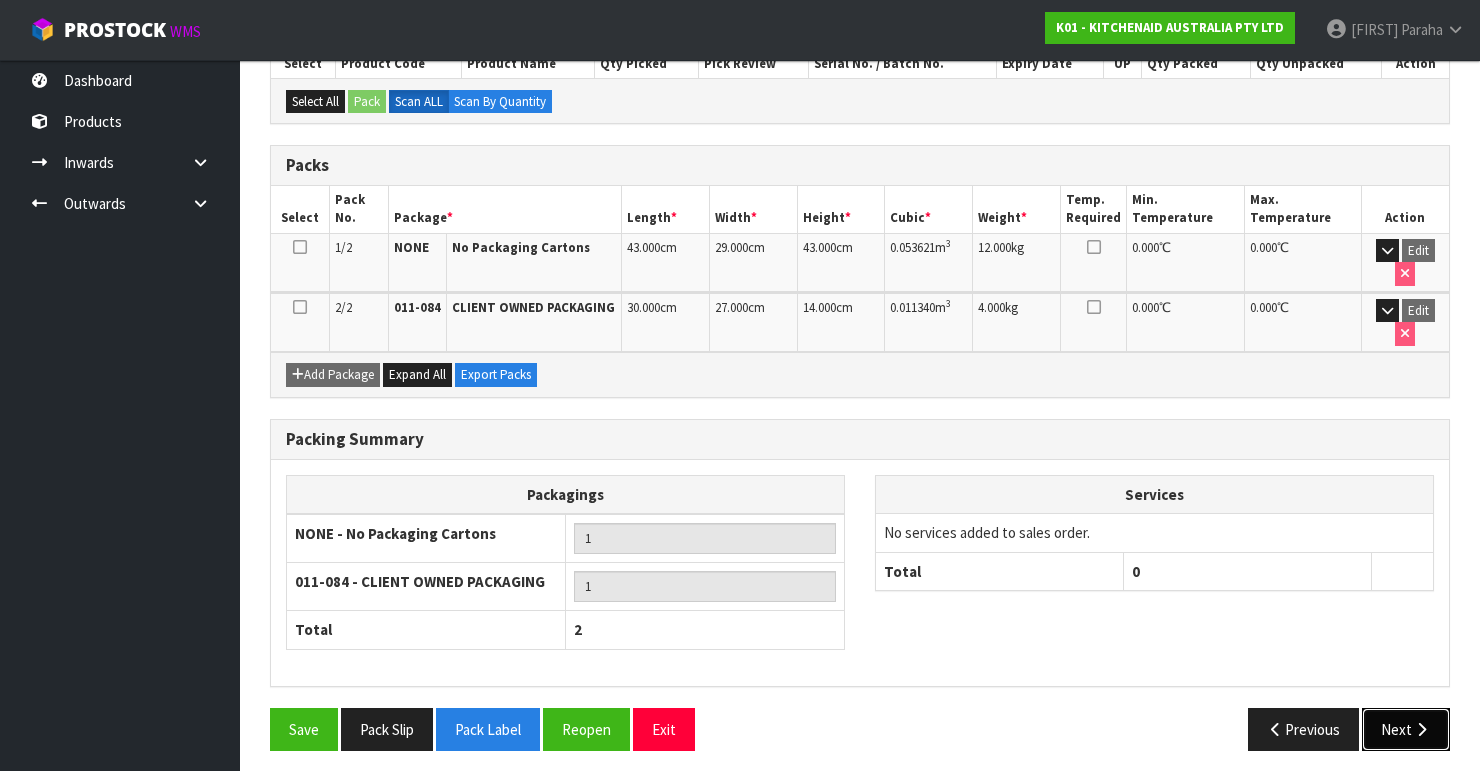click on "Next" at bounding box center (1406, 729) 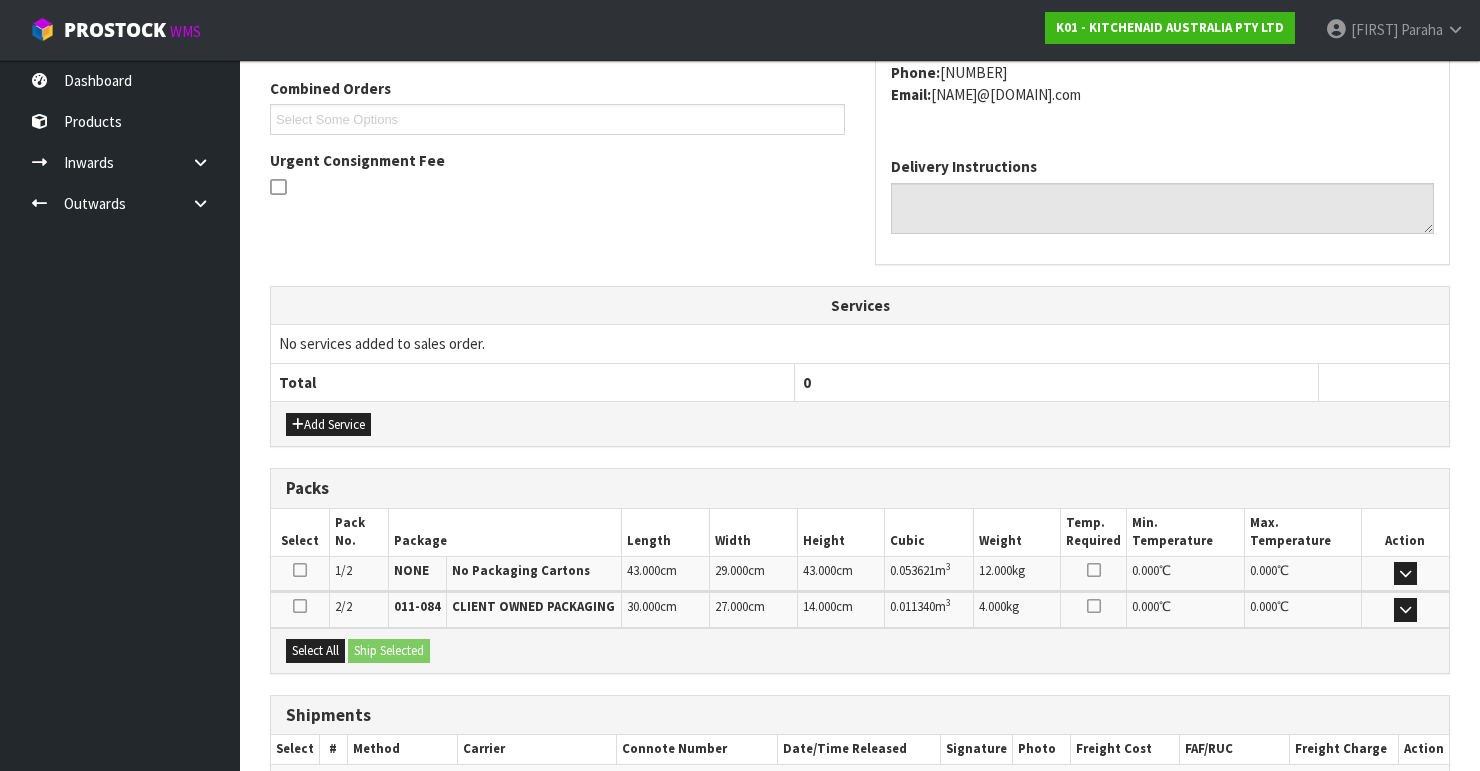 scroll, scrollTop: 620, scrollLeft: 0, axis: vertical 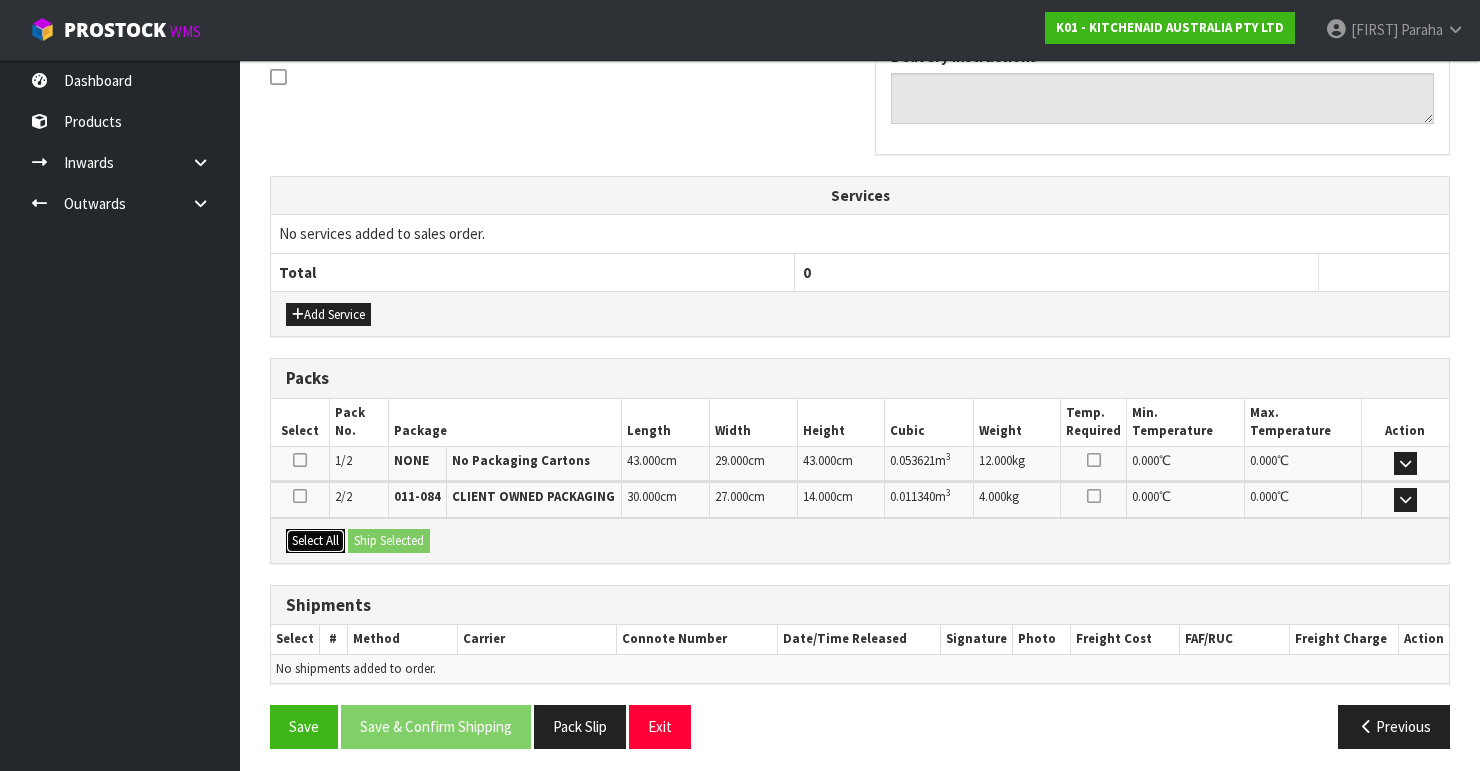 click on "Select All" at bounding box center [315, 541] 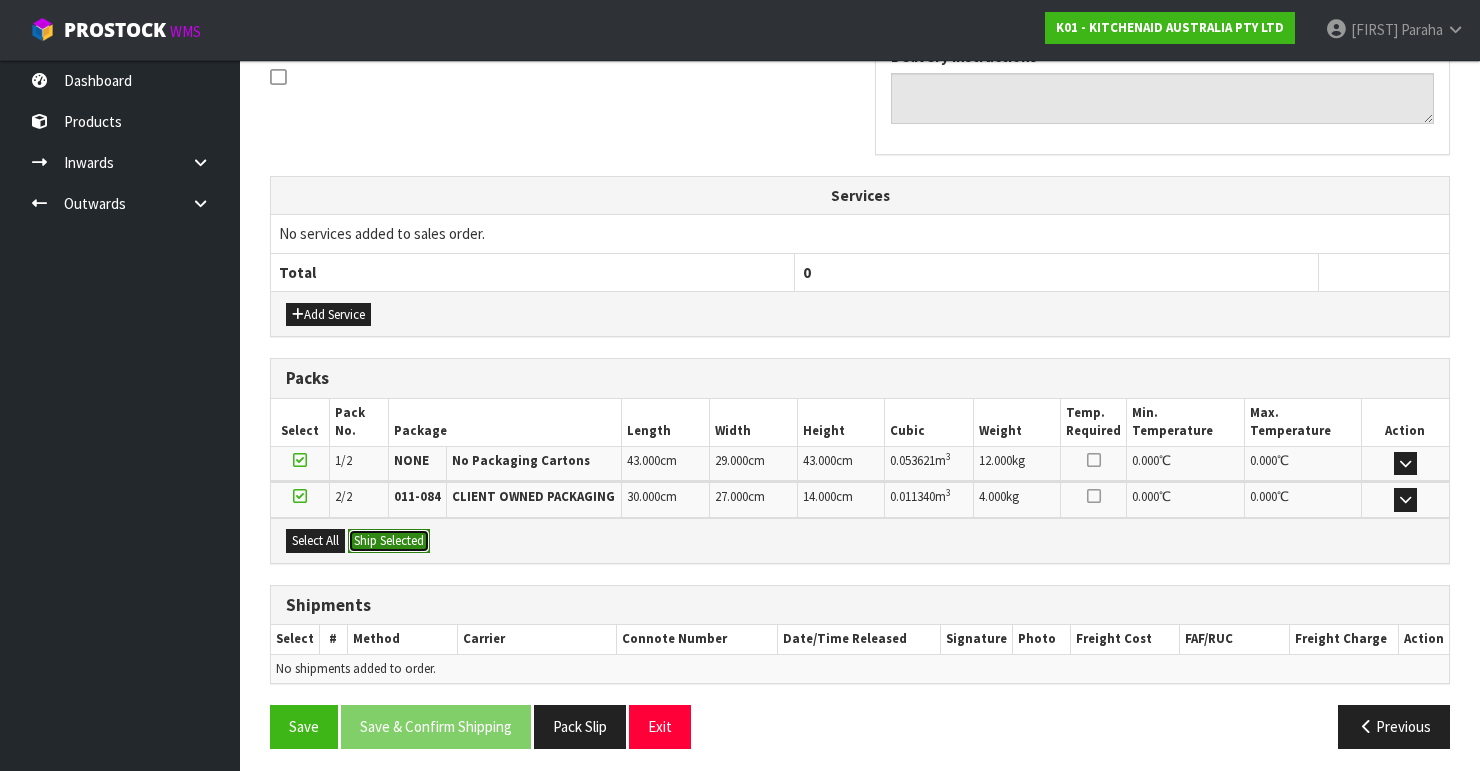 click on "Ship Selected" at bounding box center (389, 541) 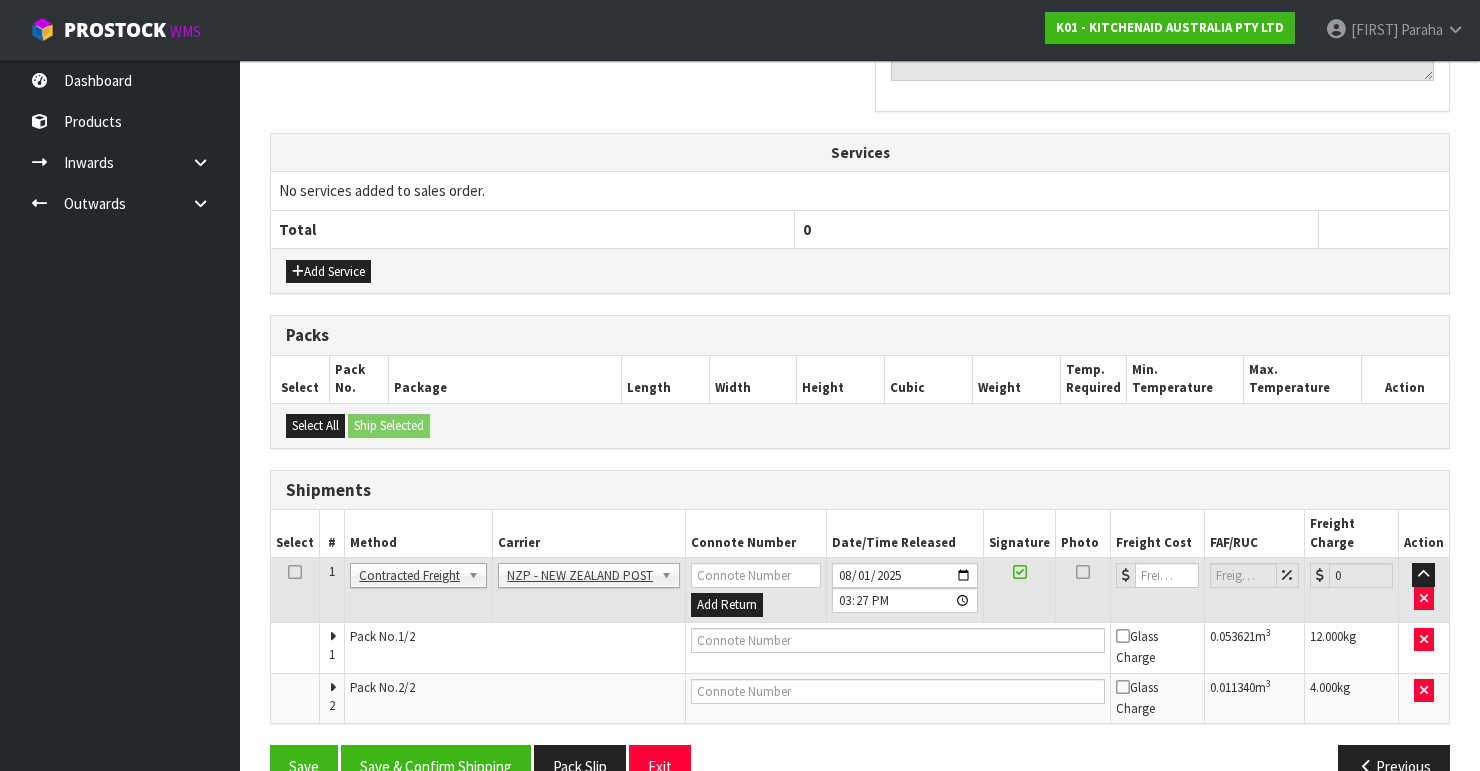 scroll, scrollTop: 687, scrollLeft: 0, axis: vertical 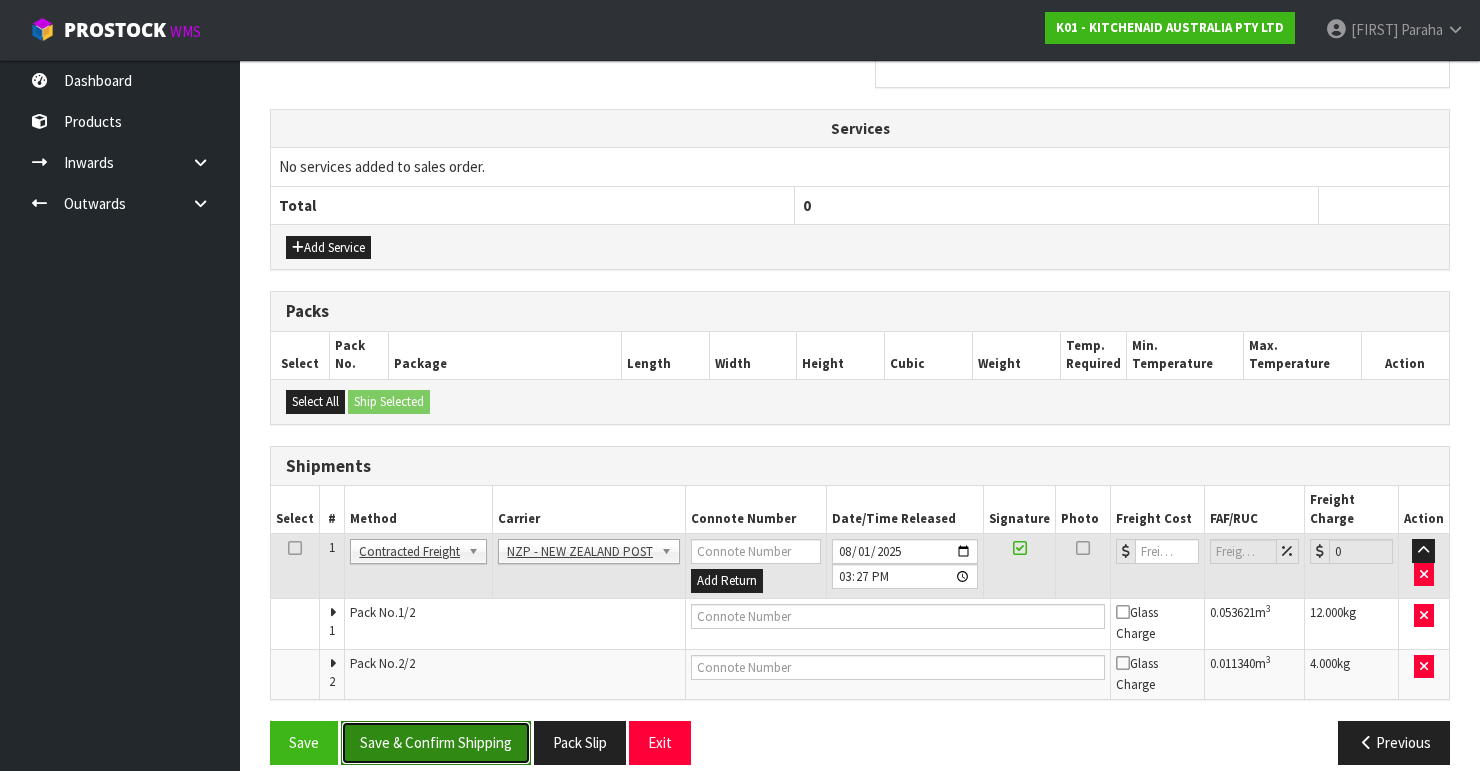click on "Save & Confirm Shipping" at bounding box center (436, 742) 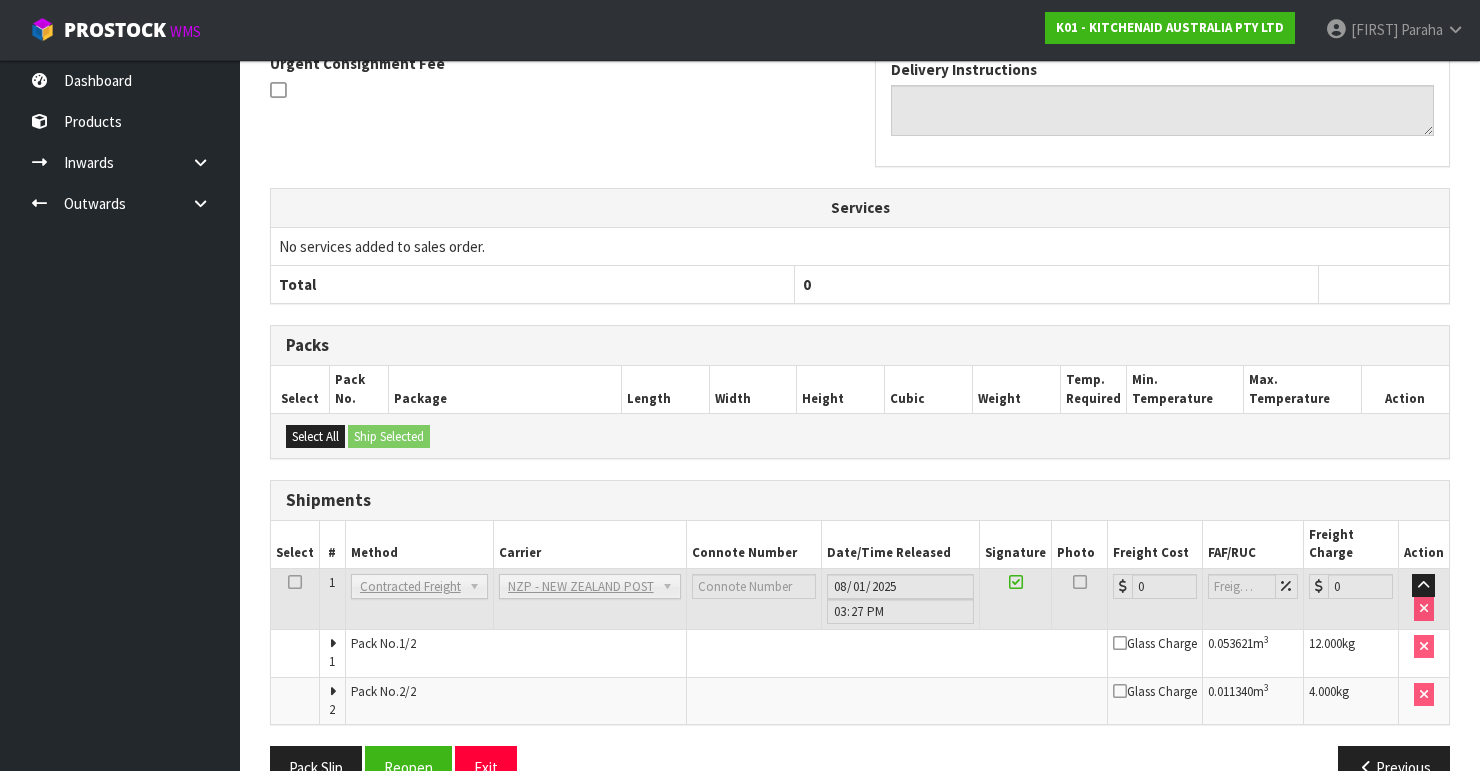 scroll, scrollTop: 653, scrollLeft: 0, axis: vertical 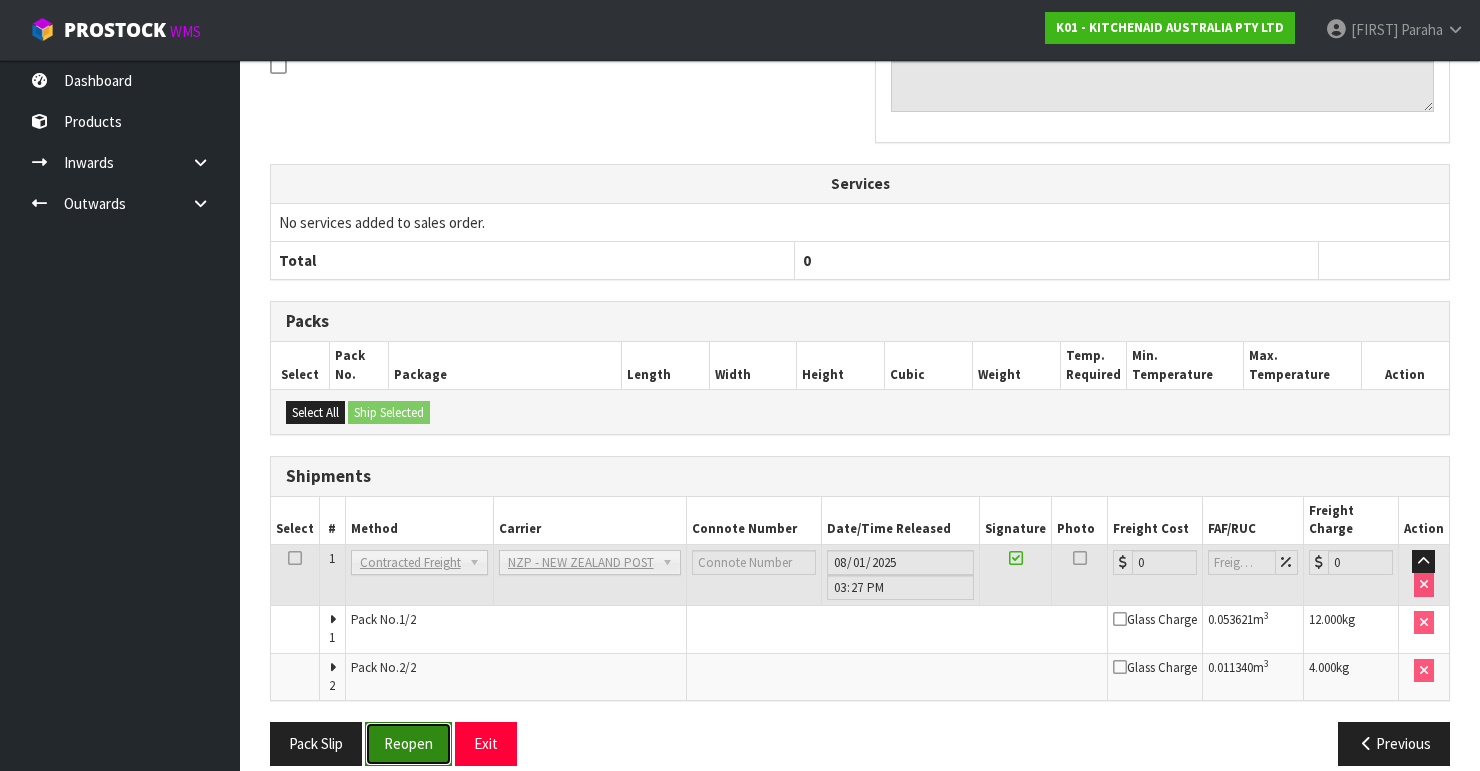 click on "Reopen" at bounding box center (408, 743) 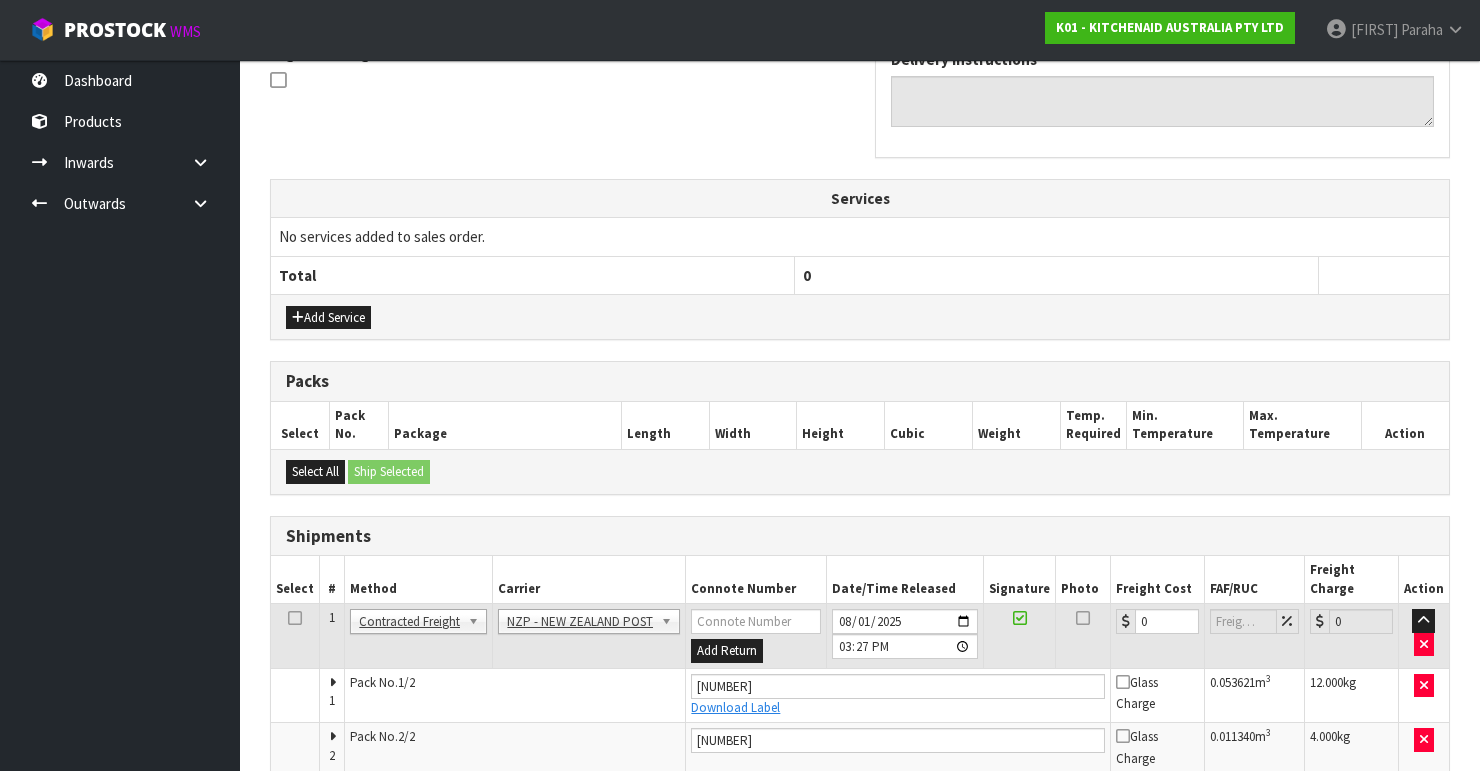 scroll, scrollTop: 689, scrollLeft: 0, axis: vertical 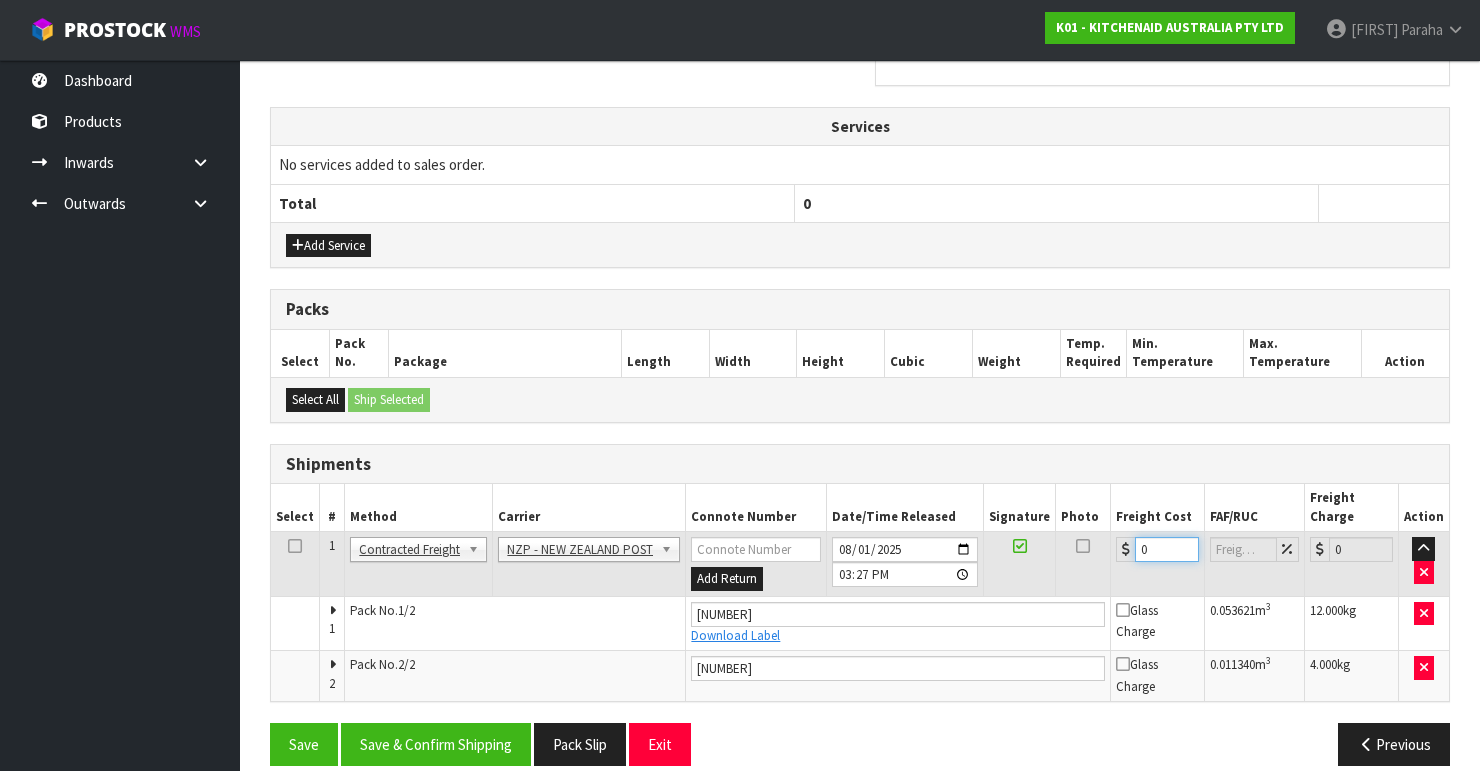 drag, startPoint x: 1139, startPoint y: 525, endPoint x: 1112, endPoint y: 527, distance: 27.073973 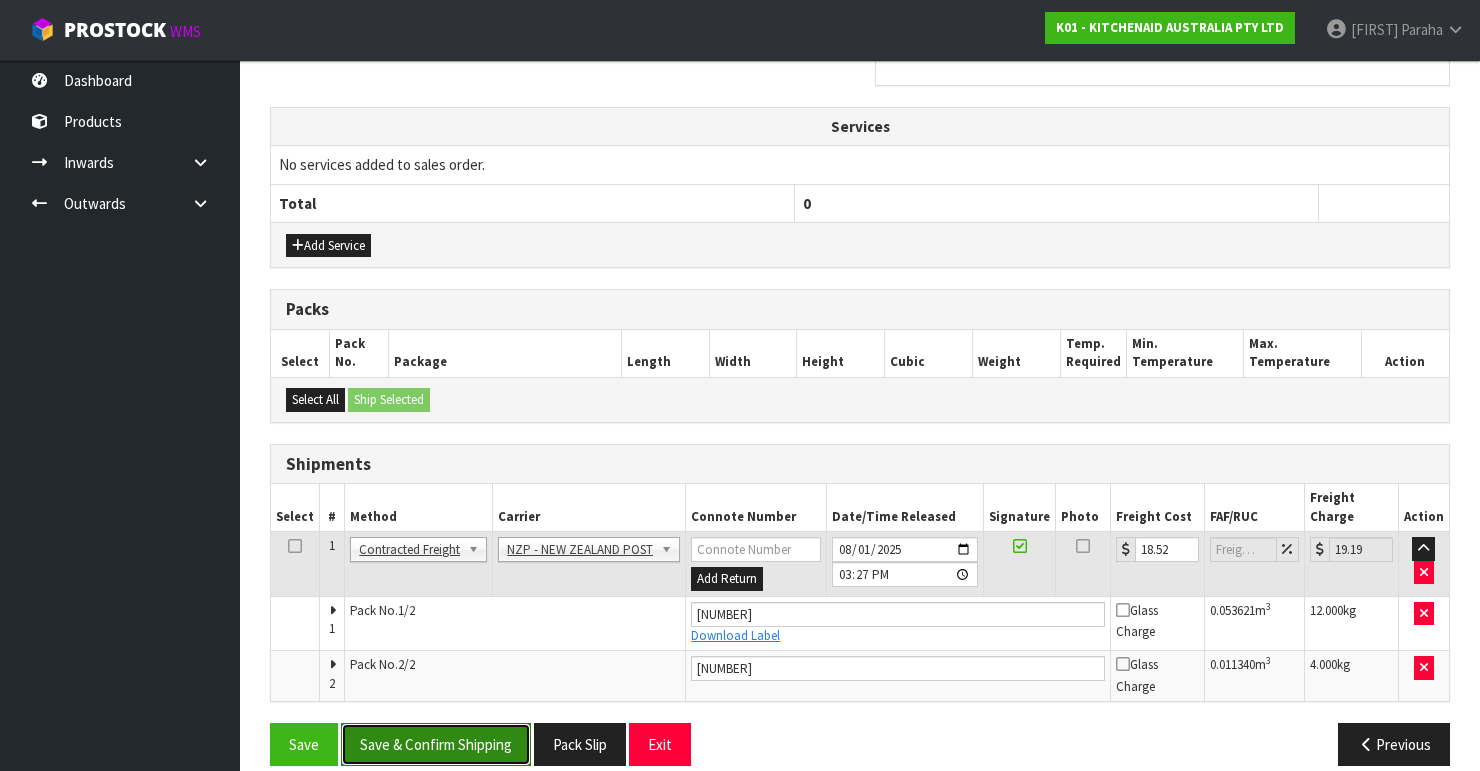 click on "Save & Confirm Shipping" at bounding box center (436, 744) 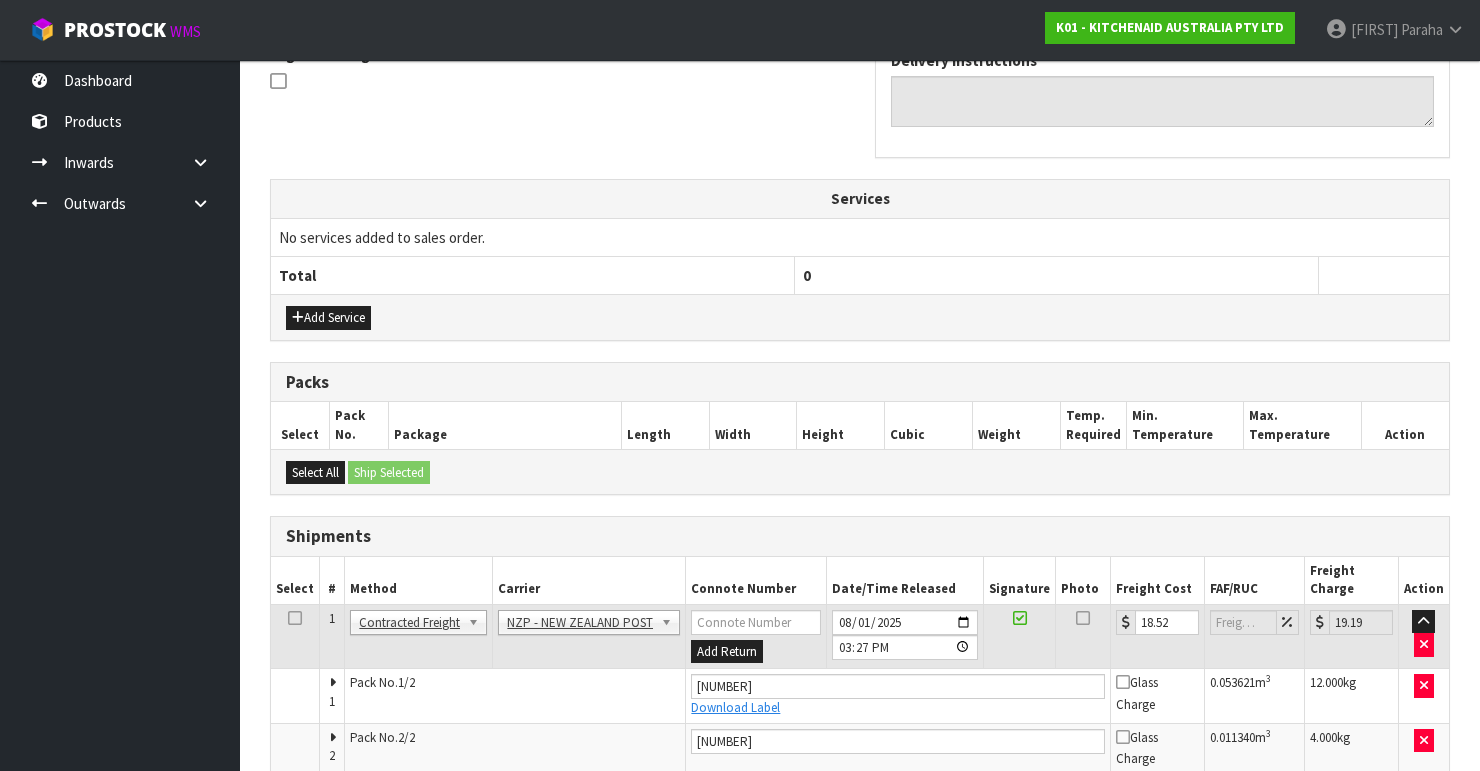 scroll, scrollTop: 0, scrollLeft: 0, axis: both 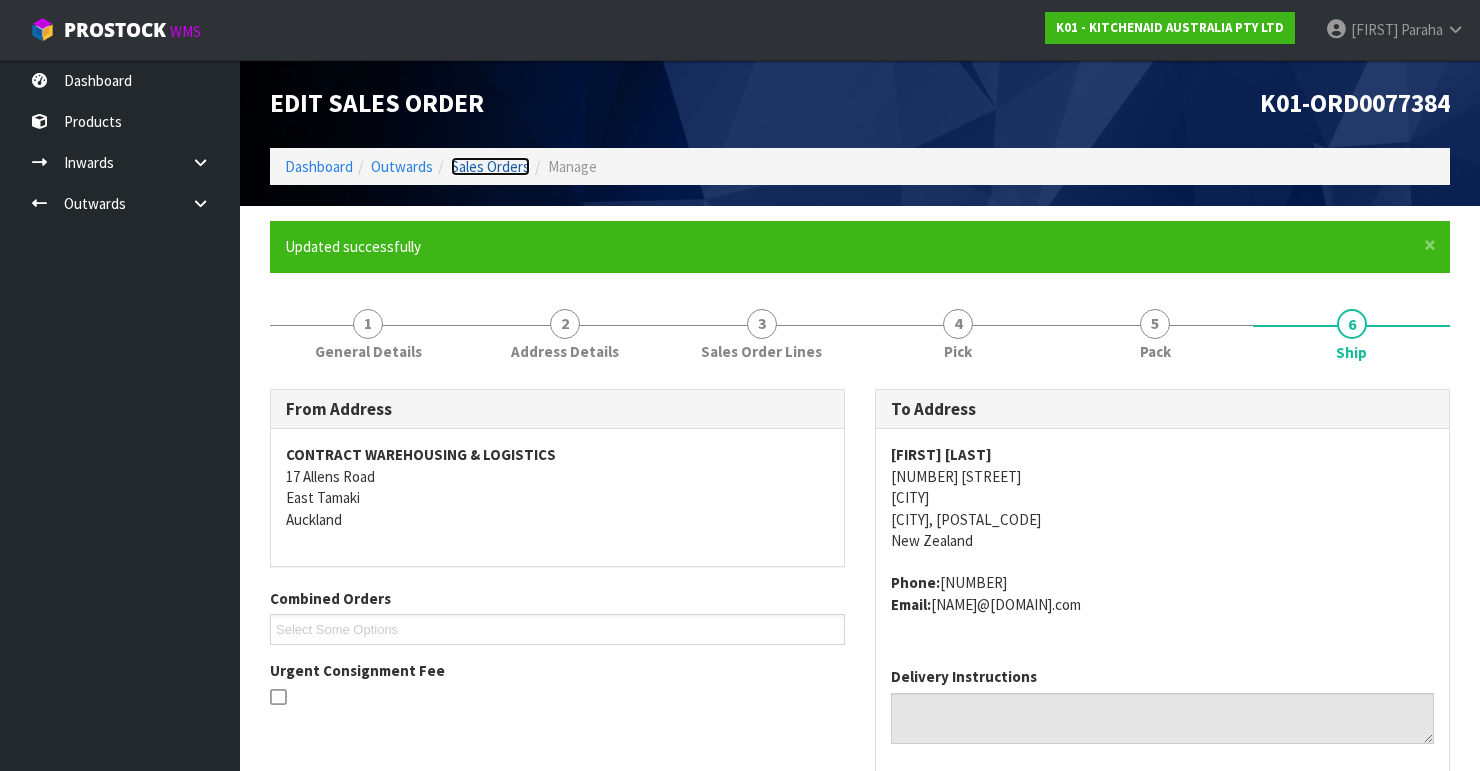 click on "Sales Orders" at bounding box center (490, 166) 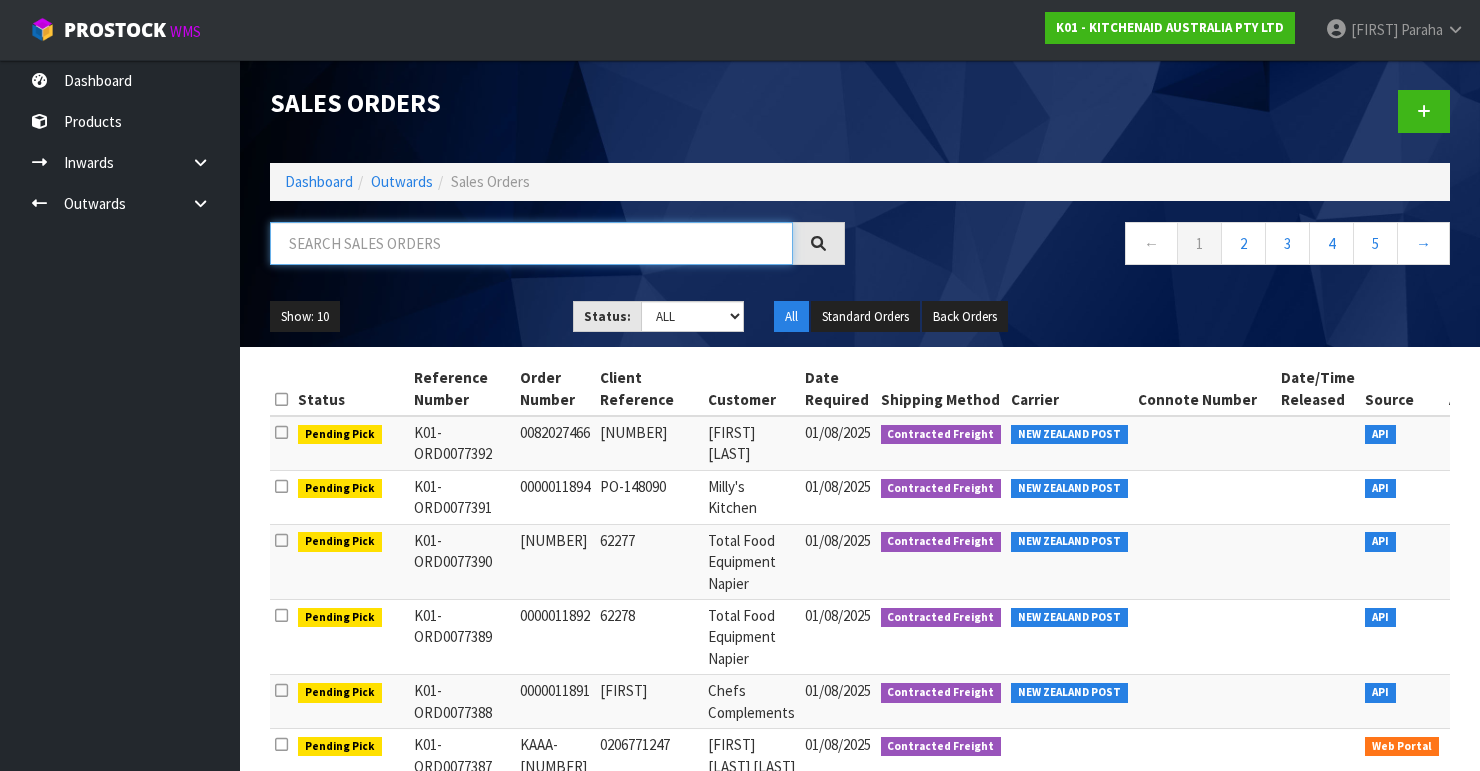 click at bounding box center [531, 243] 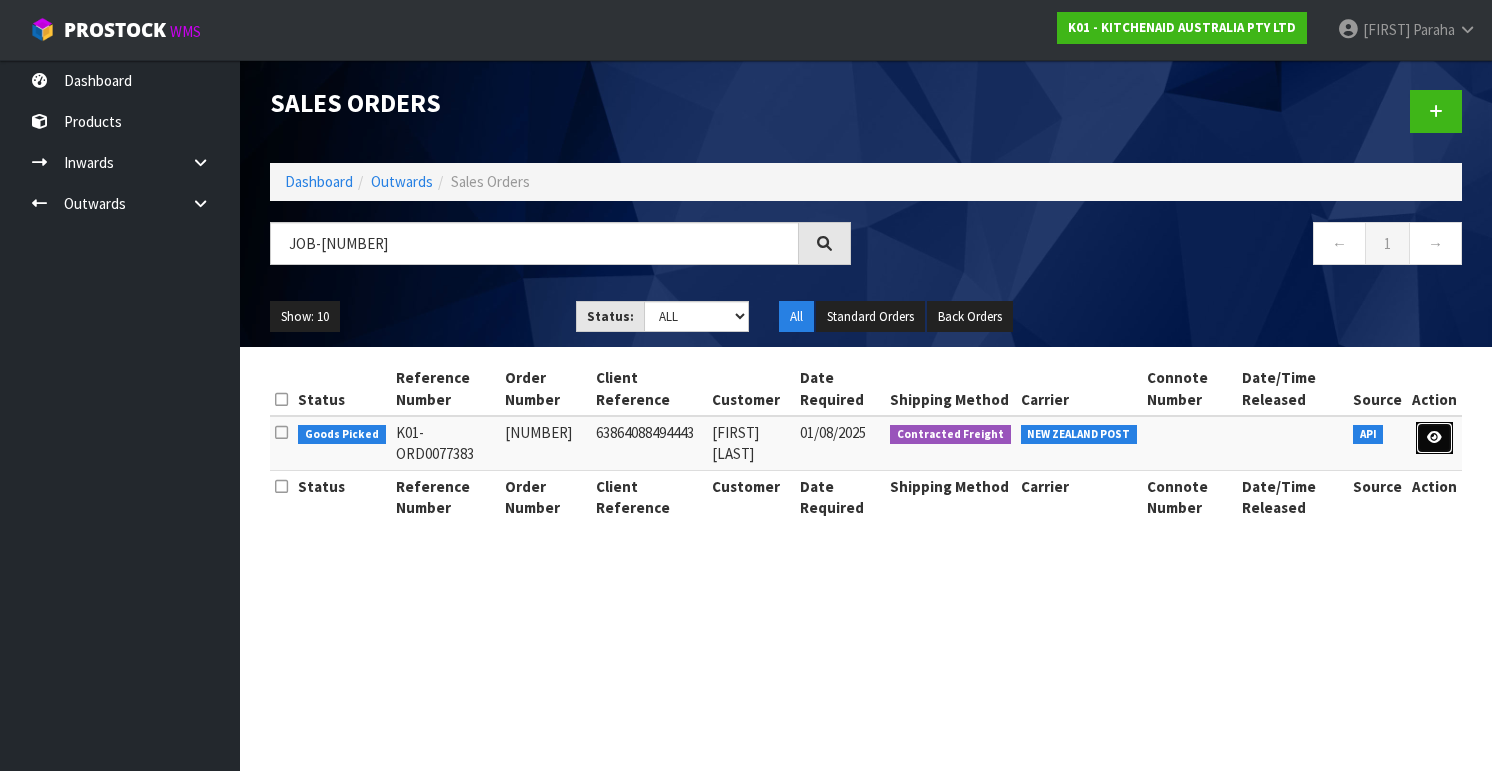 click at bounding box center (1434, 438) 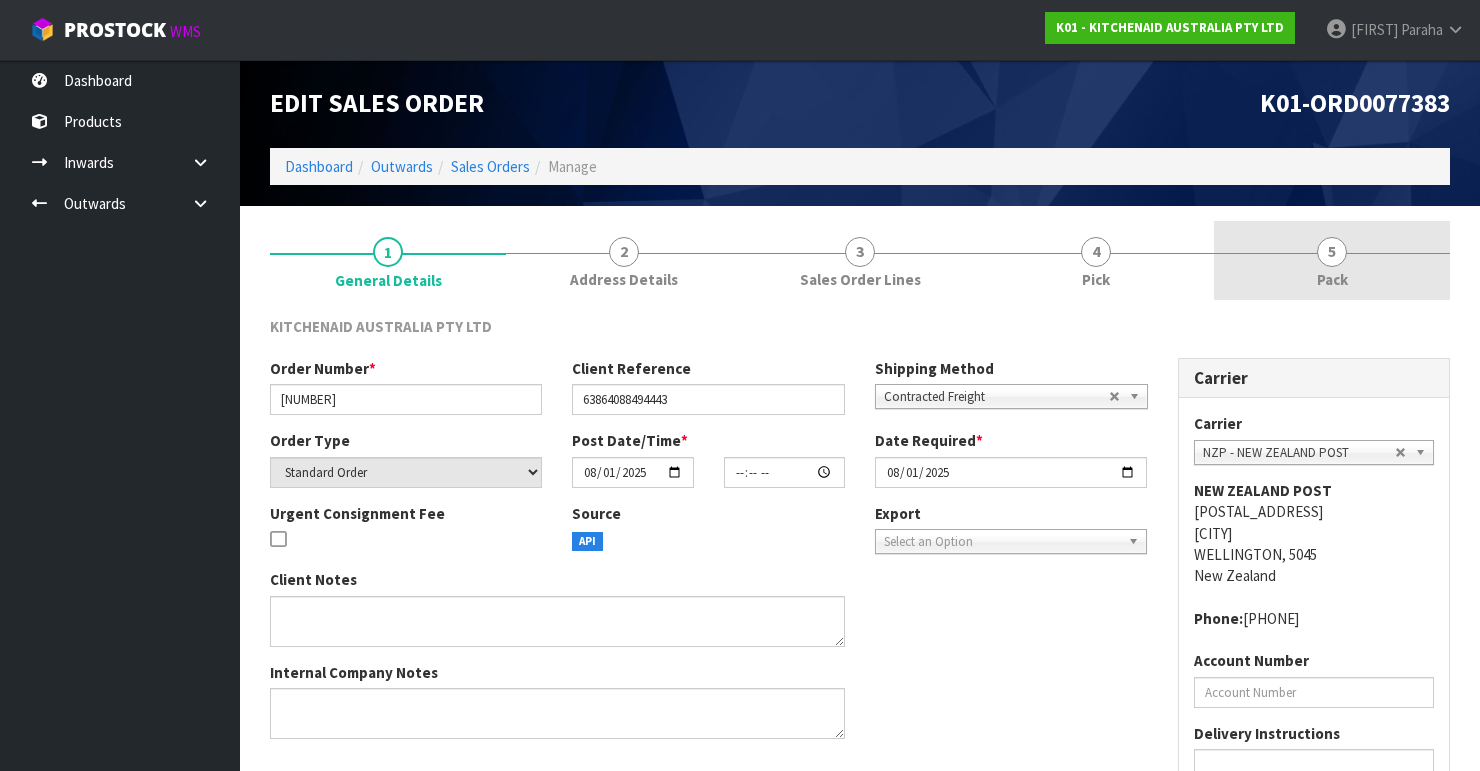 click on "5" at bounding box center (1332, 252) 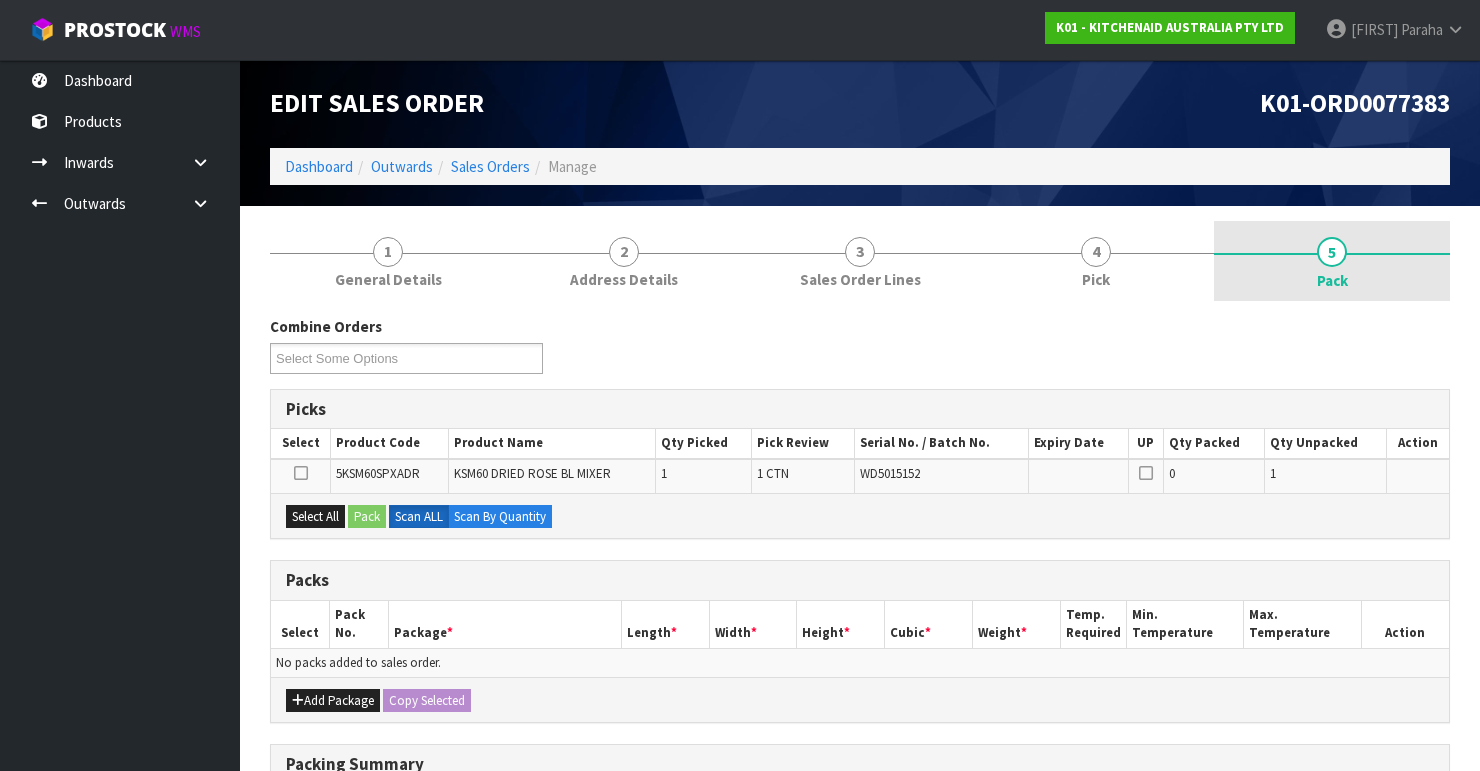 click on "5" at bounding box center [1332, 252] 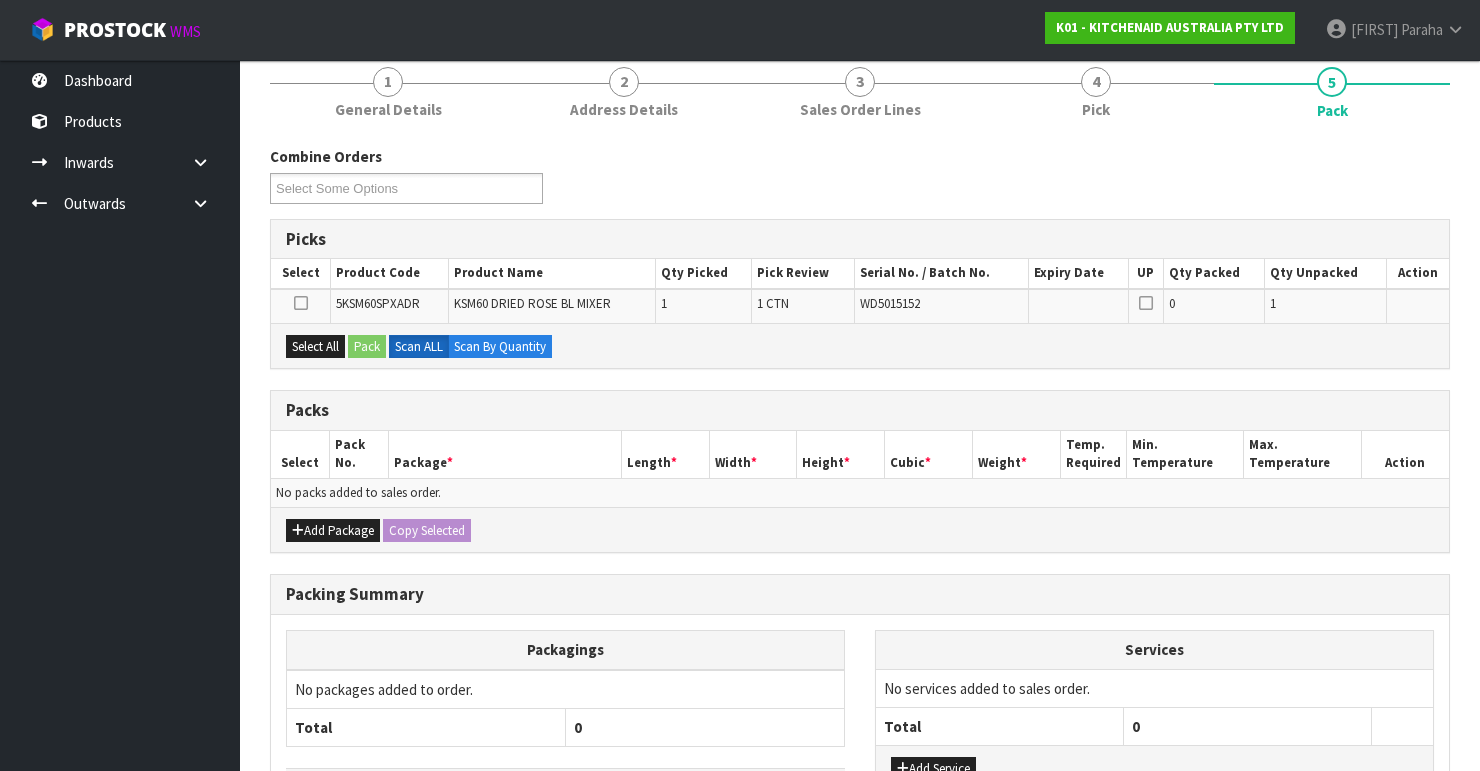 scroll, scrollTop: 314, scrollLeft: 0, axis: vertical 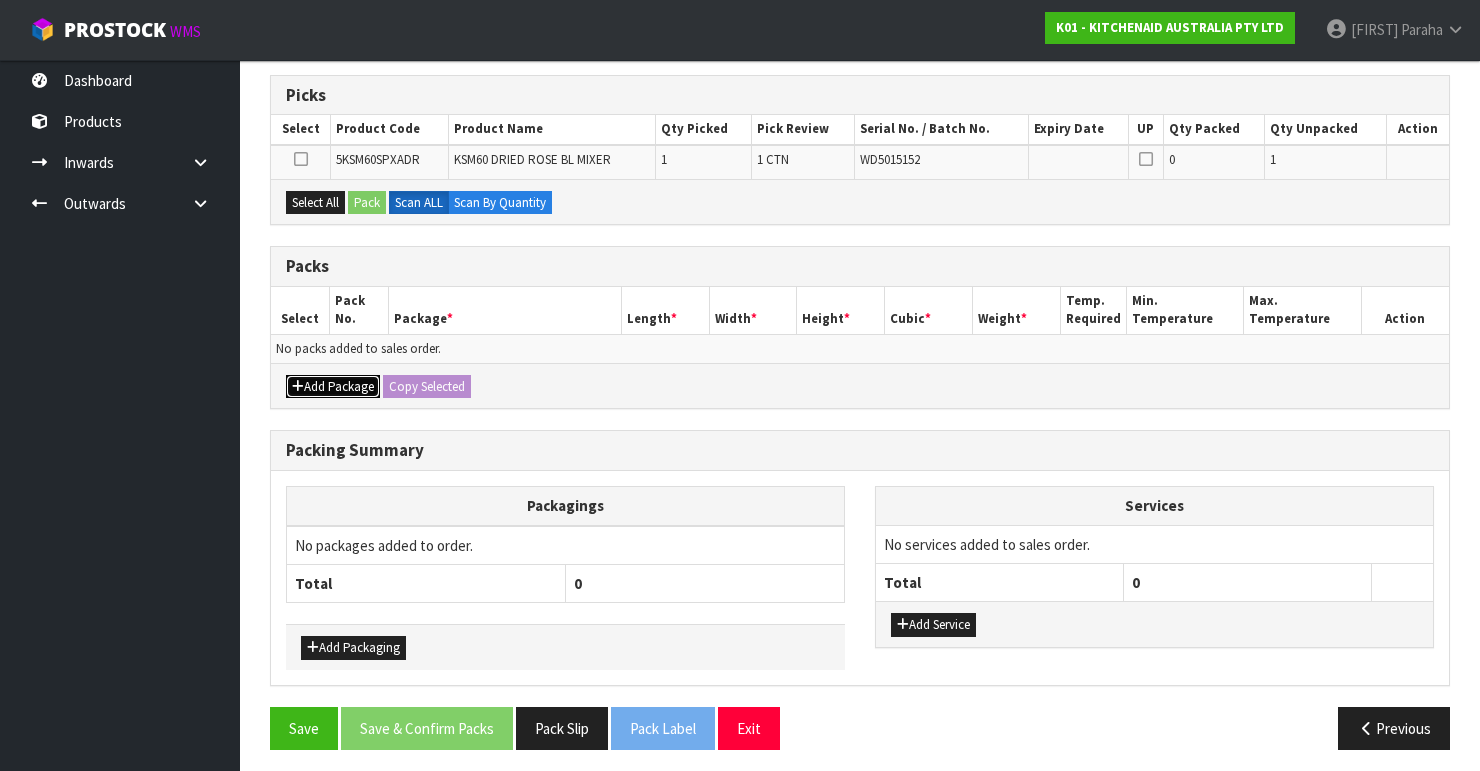 click on "Add Package" at bounding box center (333, 387) 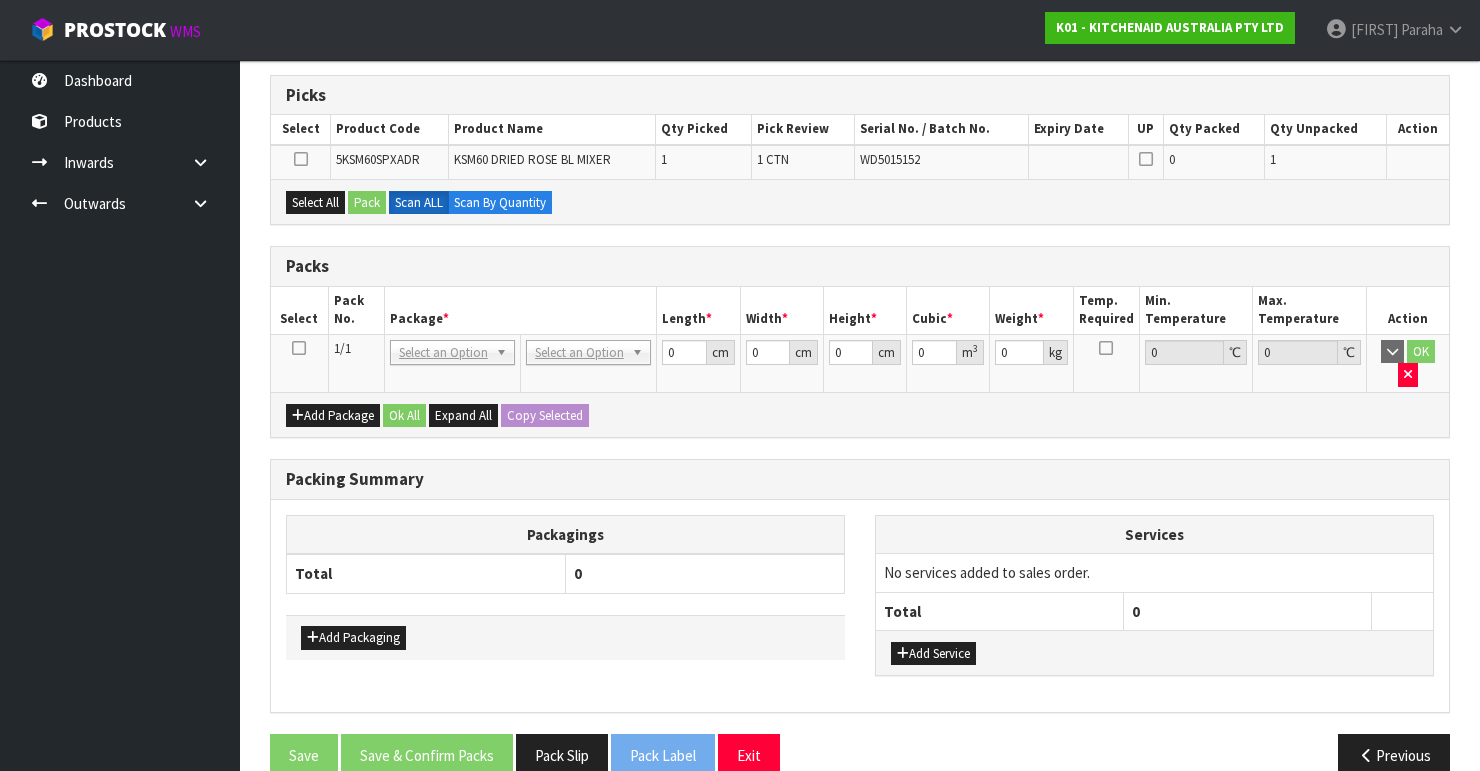 click at bounding box center (299, 348) 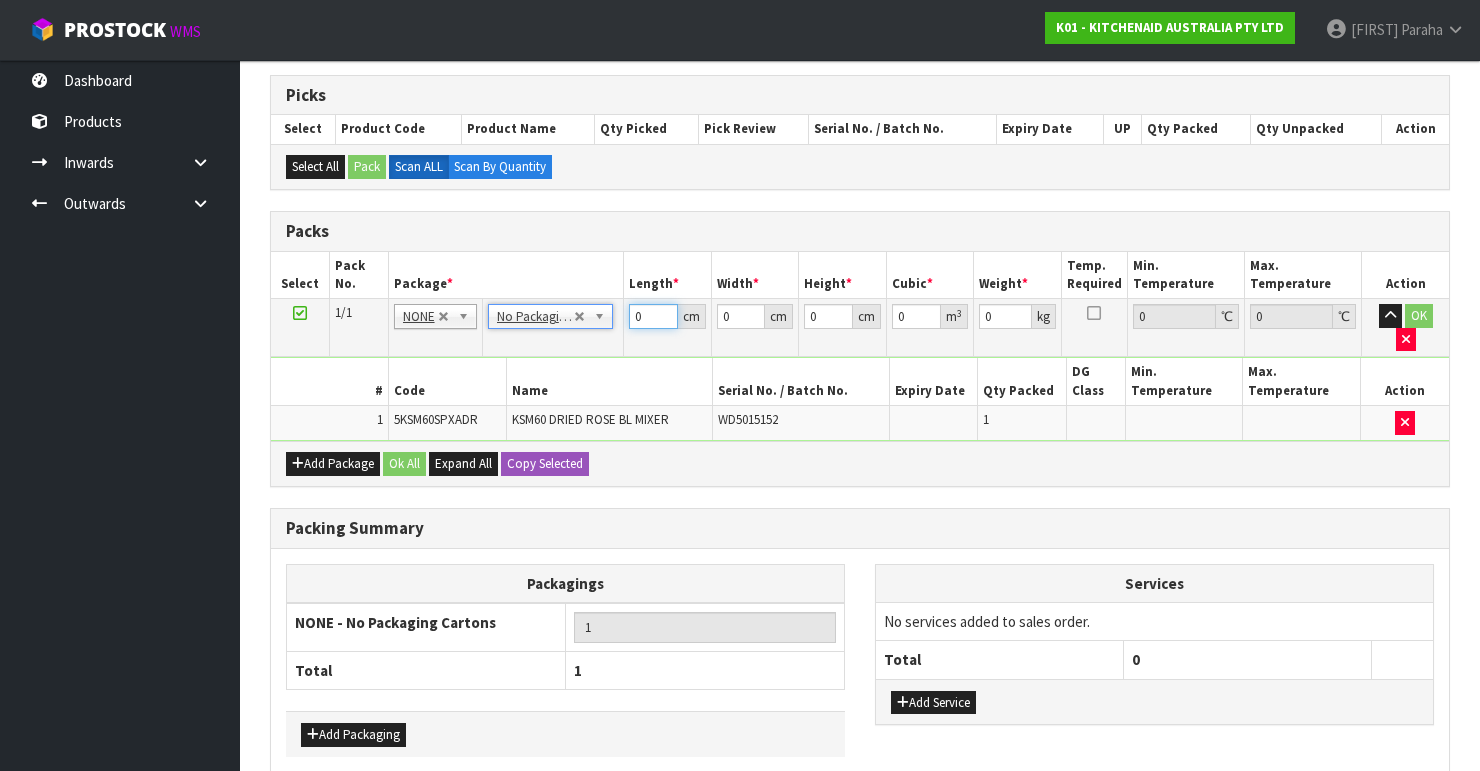 drag, startPoint x: 644, startPoint y: 312, endPoint x: 606, endPoint y: 326, distance: 40.496914 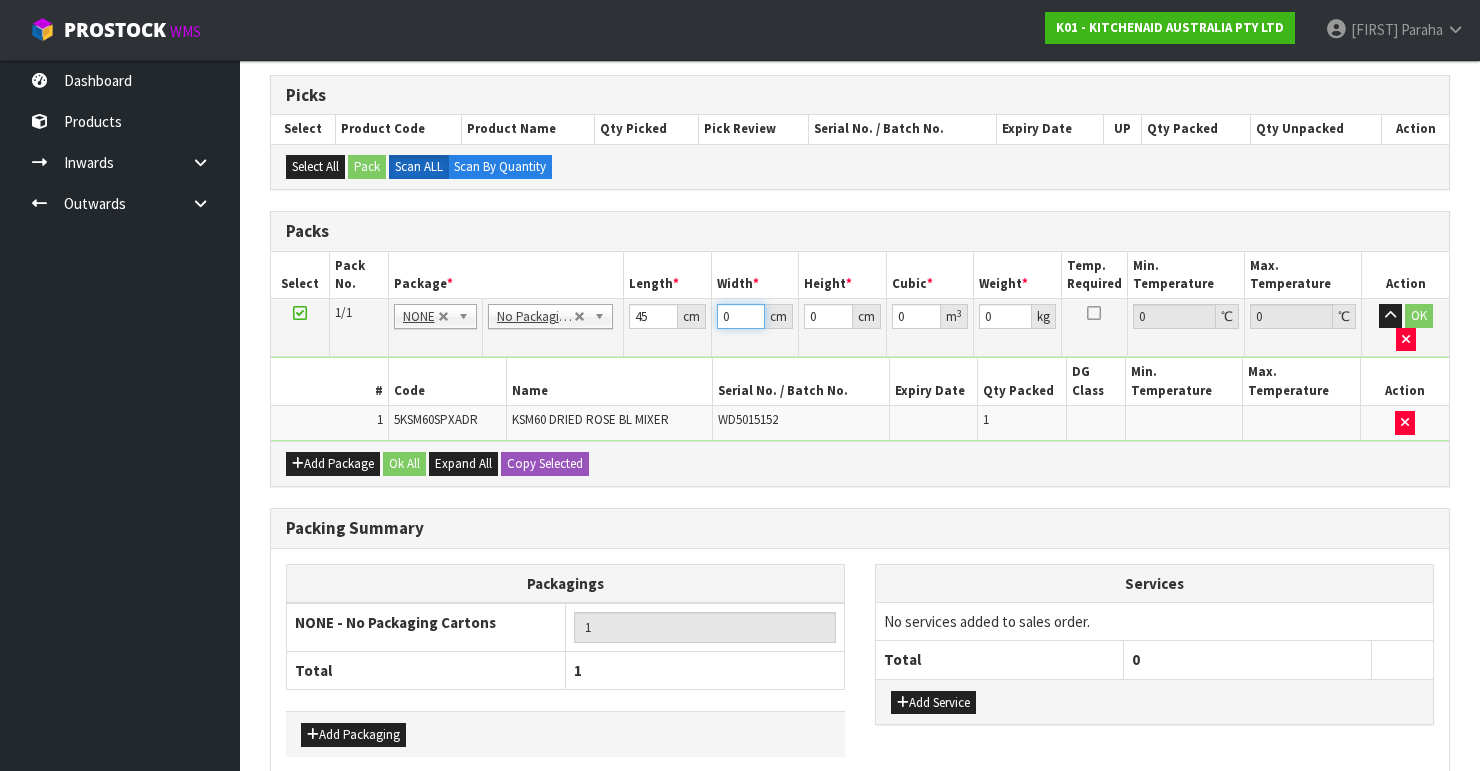 drag, startPoint x: 718, startPoint y: 320, endPoint x: 708, endPoint y: 322, distance: 10.198039 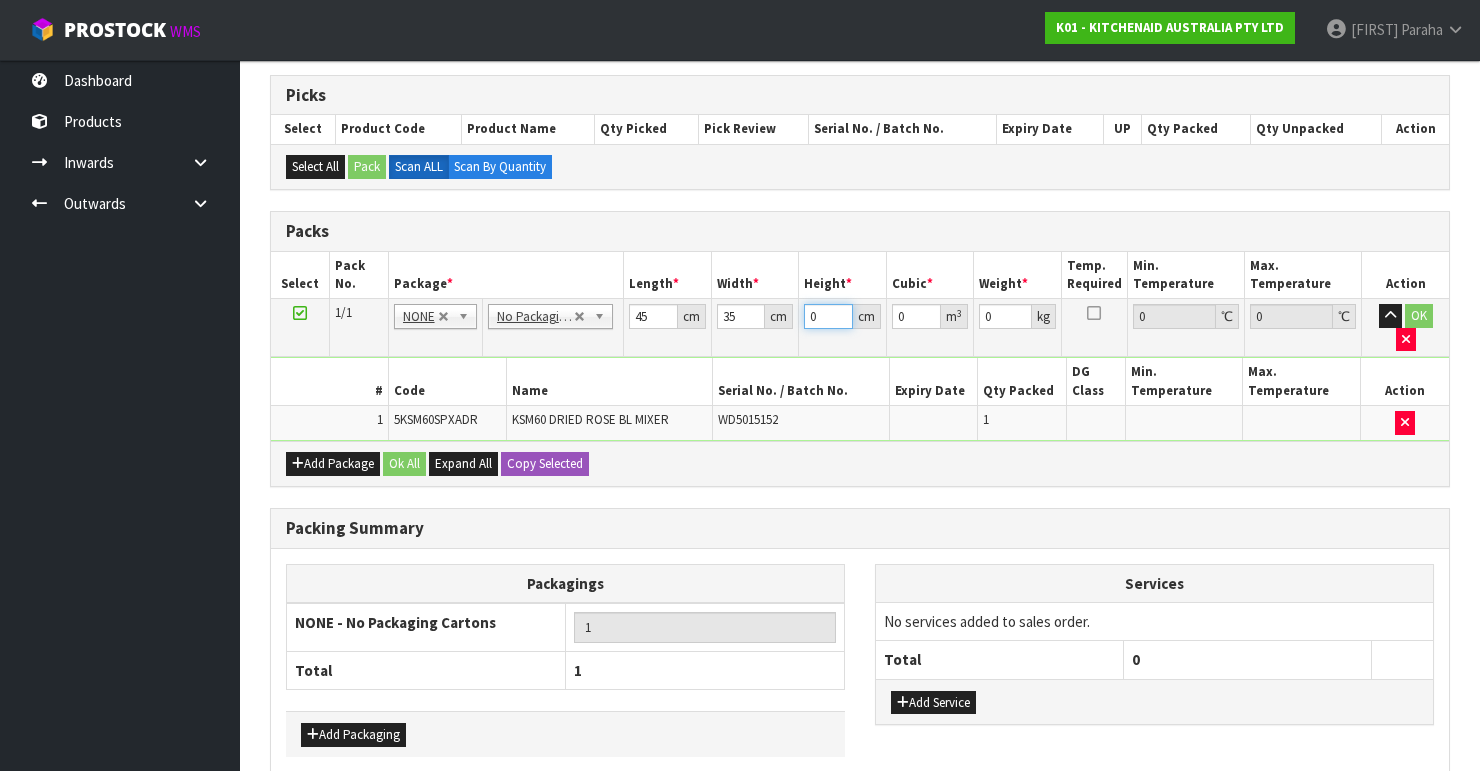 click on "1/1
NONE 007-001 007-002 007-004 007-009 007-013 007-014 007-015 007-017 007-018 007-019 007-021 007-022 007-023 007-024 010-016 010-017 010-018 010-019 011-001 011-002 011-003 011-004 011-005 011-006 011-007 011-008 011-009 011-010 011-011 011-012 011-013 011-014 011-015 011-016 011-017 011-018 011-019 011-020 011-021 011-022 011-023 011-025 011-026 011-027 011-028 011-029 011-030 011-031 011-032 011-033 011-034 011-035 011-036 011-037 011-038 011-039 011-040 011-041 011-042 011-043 011-044 011-045 011-046 011-047 011-048 011-049 011-050 011-051 011-052 011-053 011-054 011-055 011-056 011-057 011-058 011-059 011-060 011-061 011-062 011-063 011-064 011-065 011-066 011-067 011-068 011-070 011-072 011-073 011-074 011-075 011-076 011-077 011-078 011-079 011-080 011-081 011-082 011-083 011-084
NONE
No Packaging Cartons PLT GEN120 (1200 X 1000) PLT ONE WAY SKID CHEP HIRE PALLET TRANSFER FEE LOSCOM HIRE PALLET TRANSFER FEE PLYBOARD" at bounding box center (860, 328) 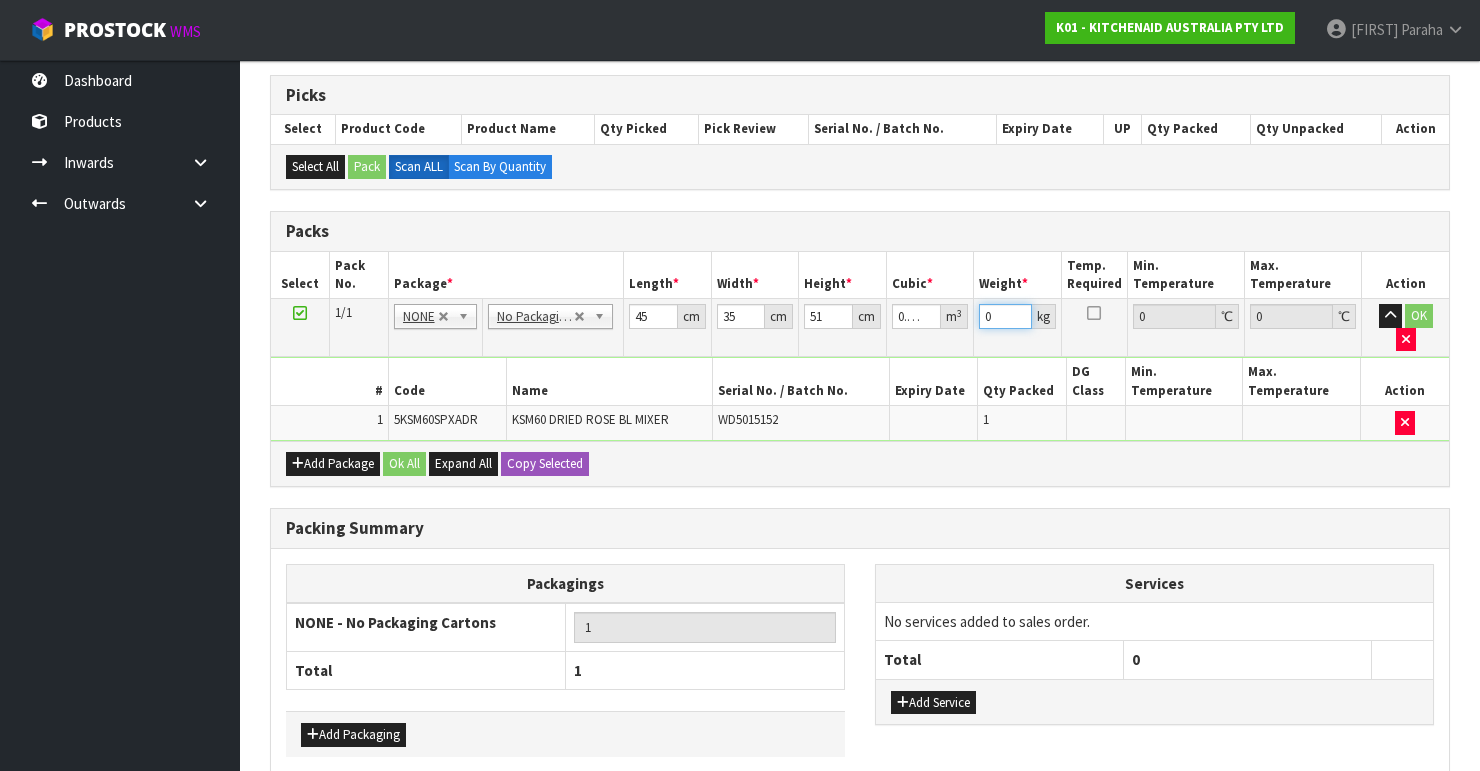 drag, startPoint x: 996, startPoint y: 313, endPoint x: 931, endPoint y: 317, distance: 65.12296 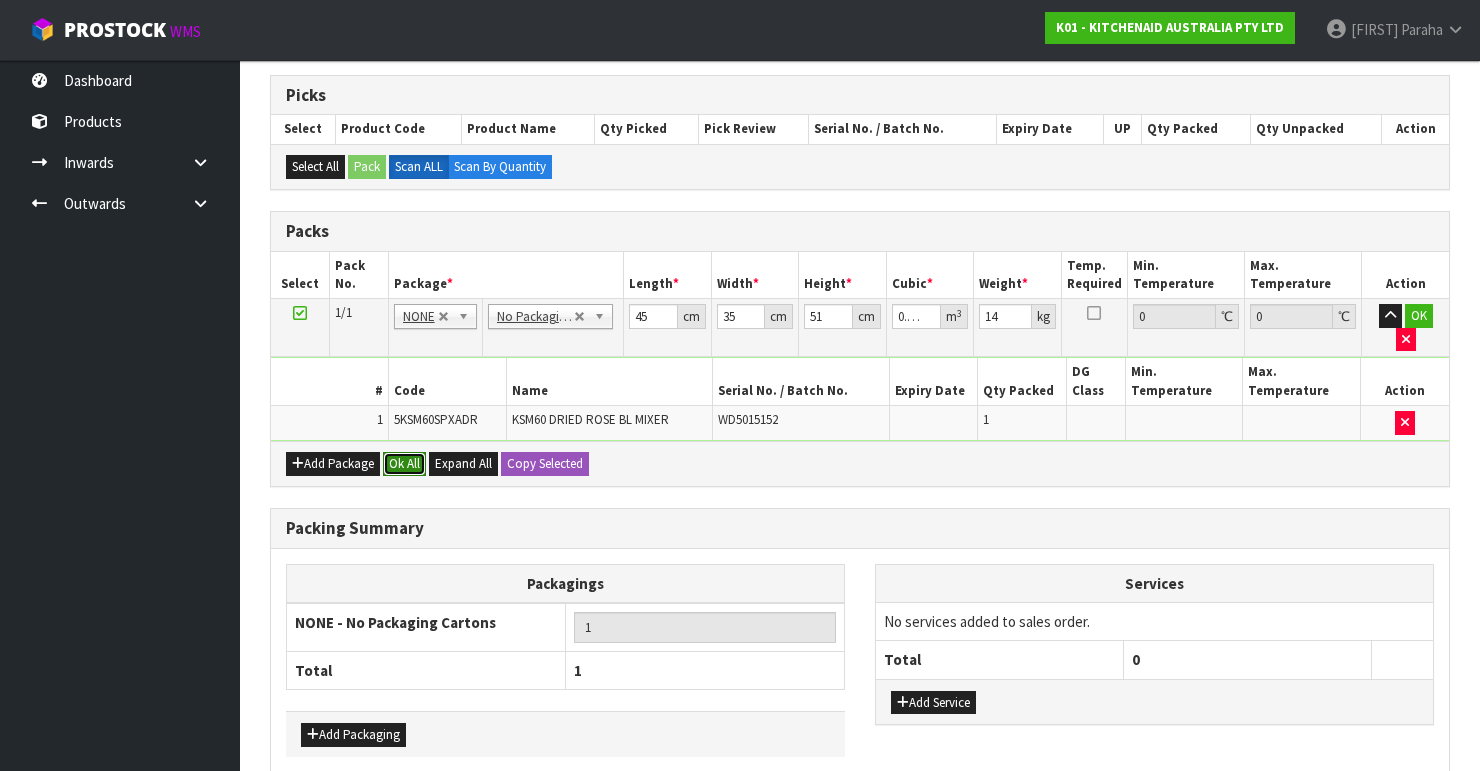click on "Ok All" at bounding box center (404, 464) 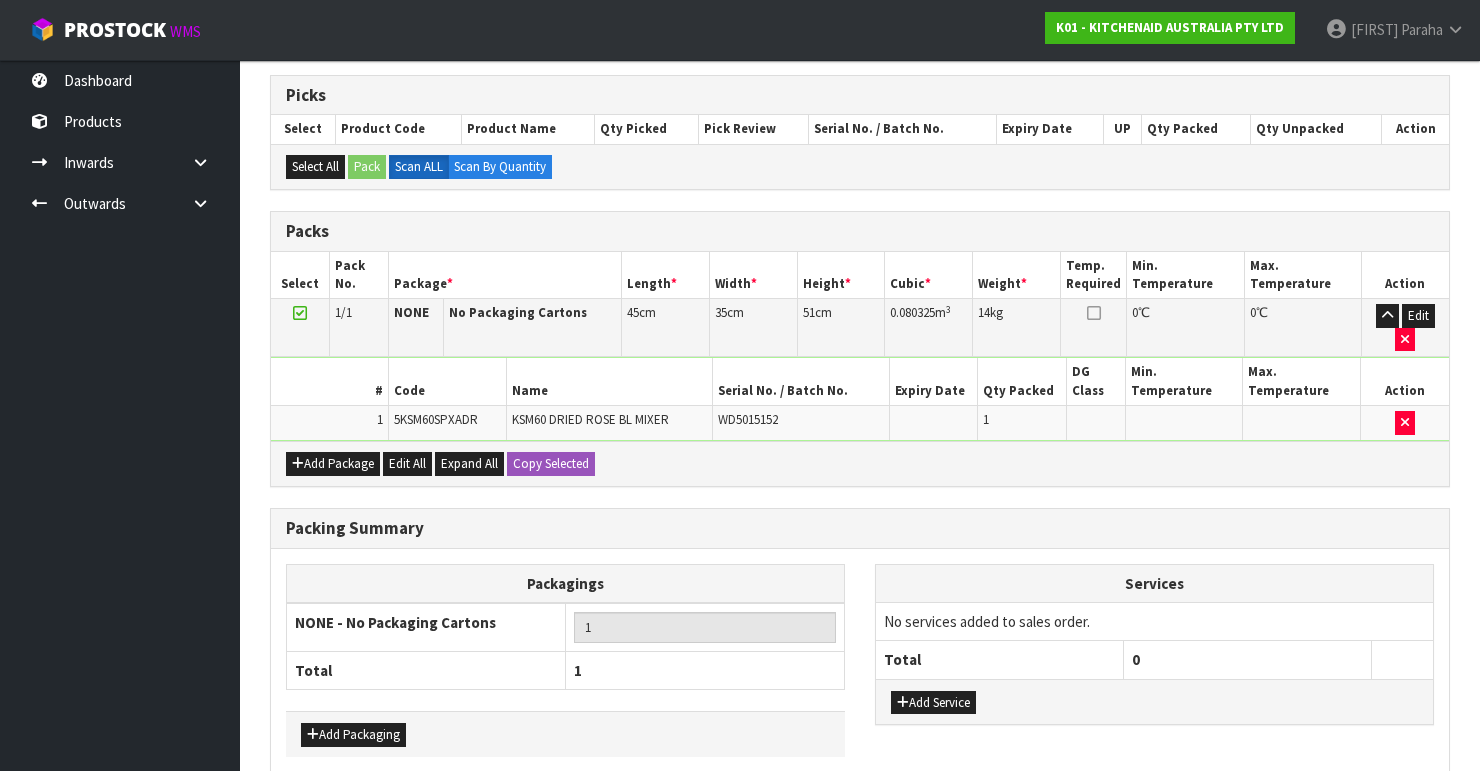 scroll, scrollTop: 400, scrollLeft: 0, axis: vertical 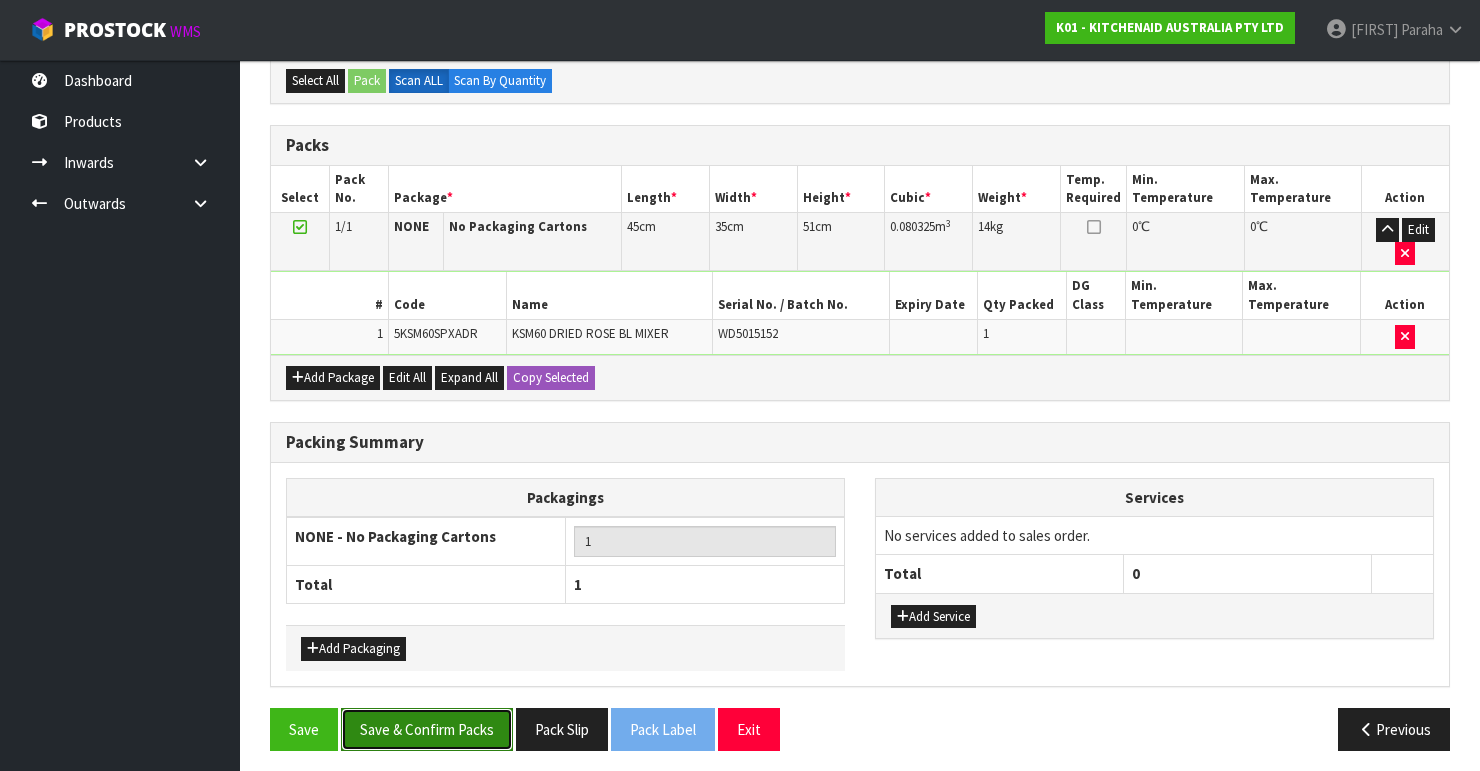 click on "Save & Confirm Packs" at bounding box center (427, 729) 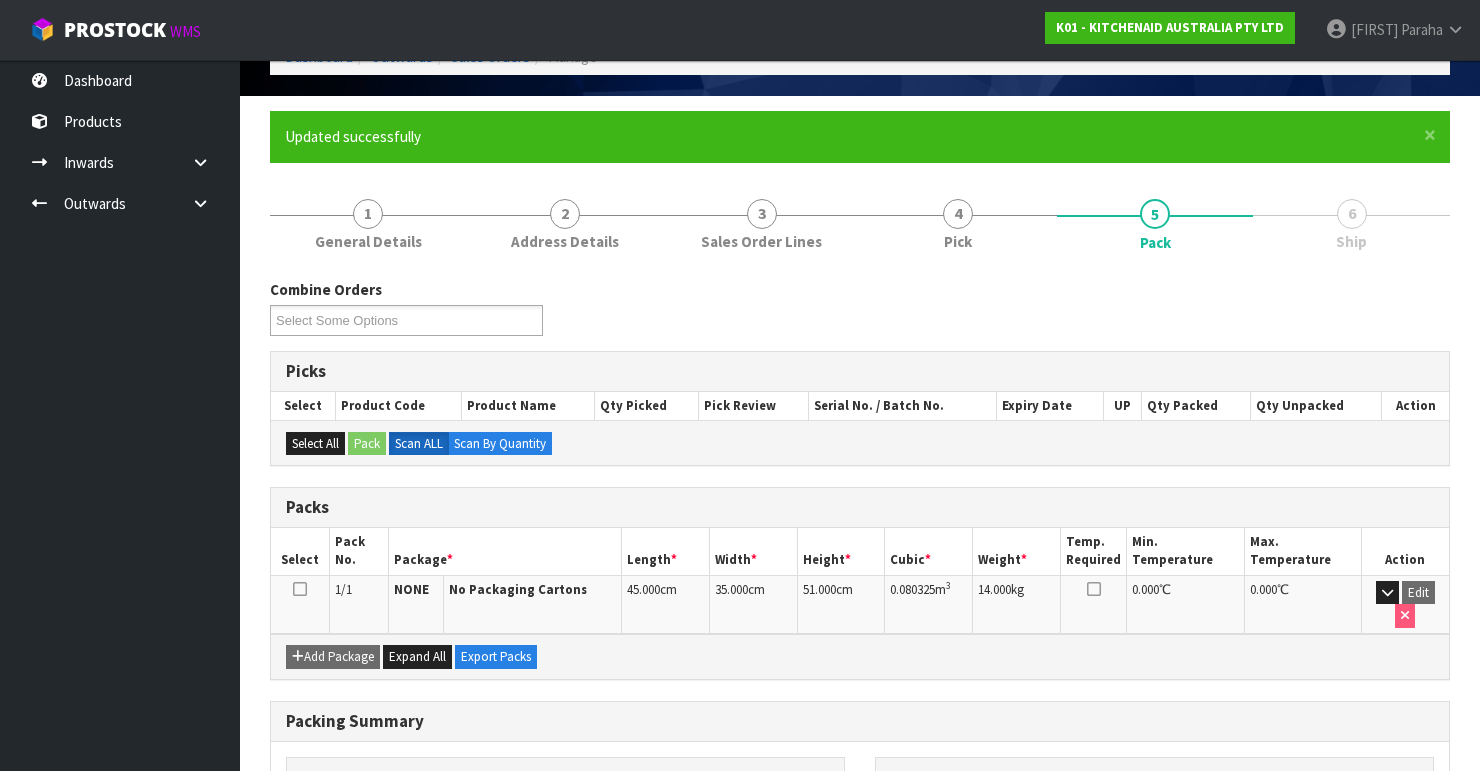 scroll, scrollTop: 346, scrollLeft: 0, axis: vertical 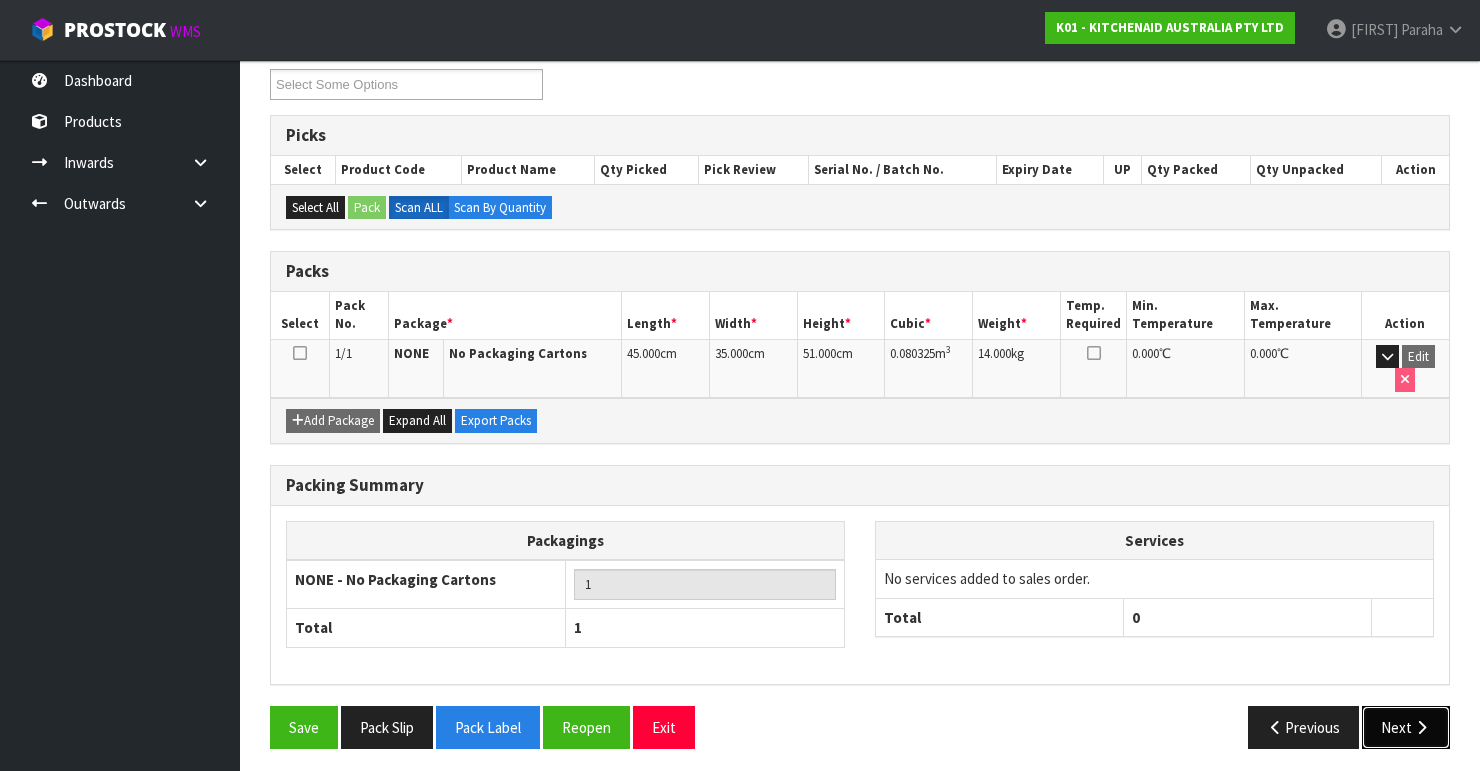 click on "Next" at bounding box center (1406, 727) 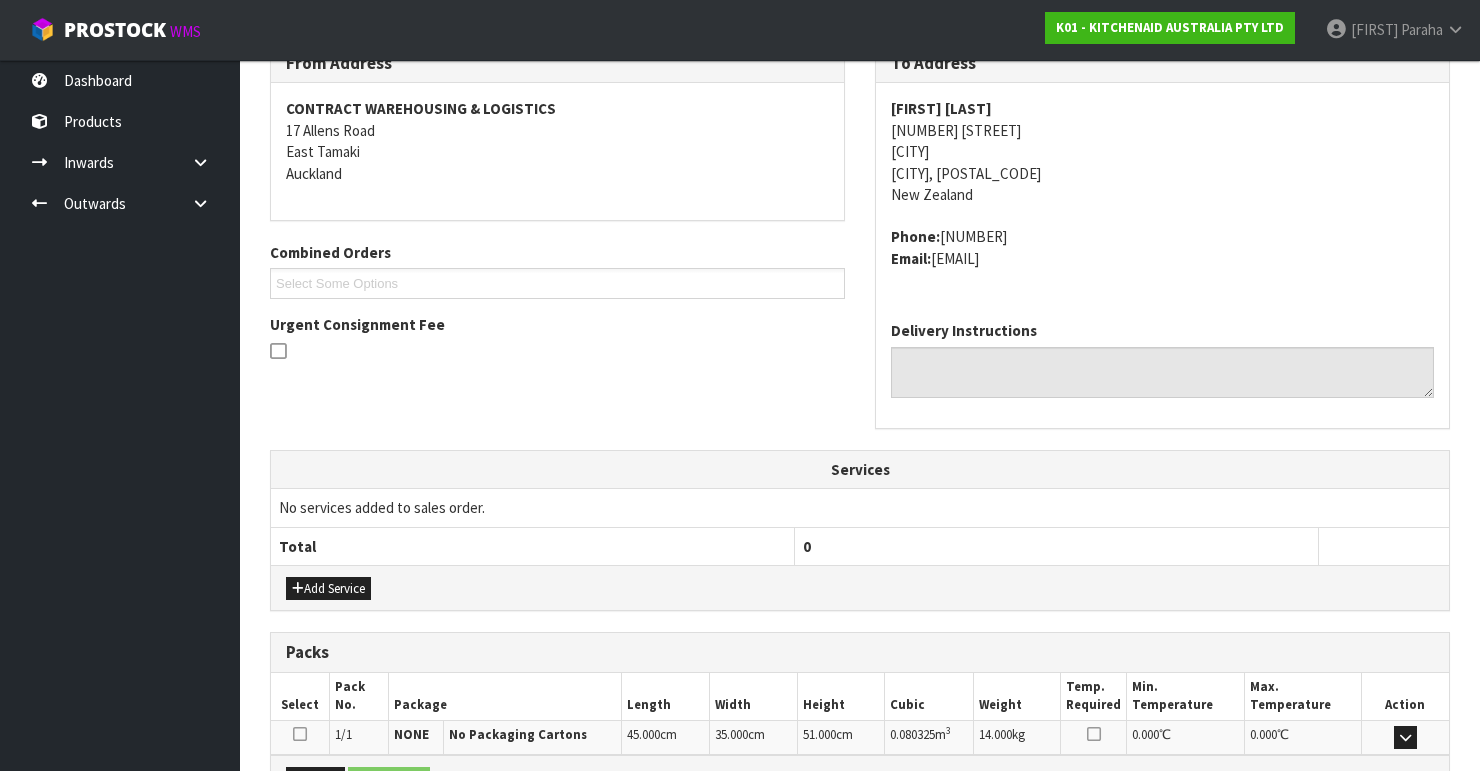 scroll, scrollTop: 584, scrollLeft: 0, axis: vertical 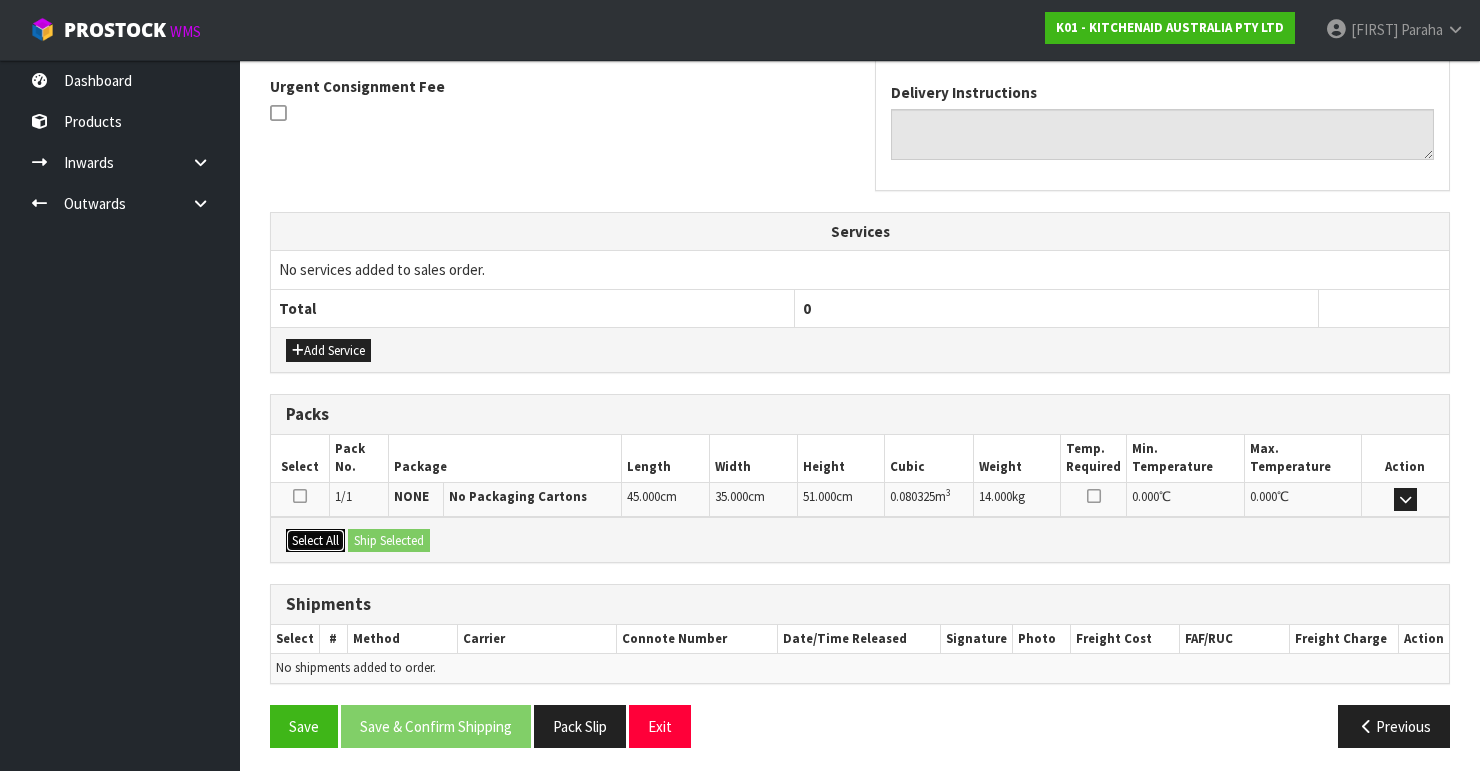 click on "Select All" at bounding box center [315, 541] 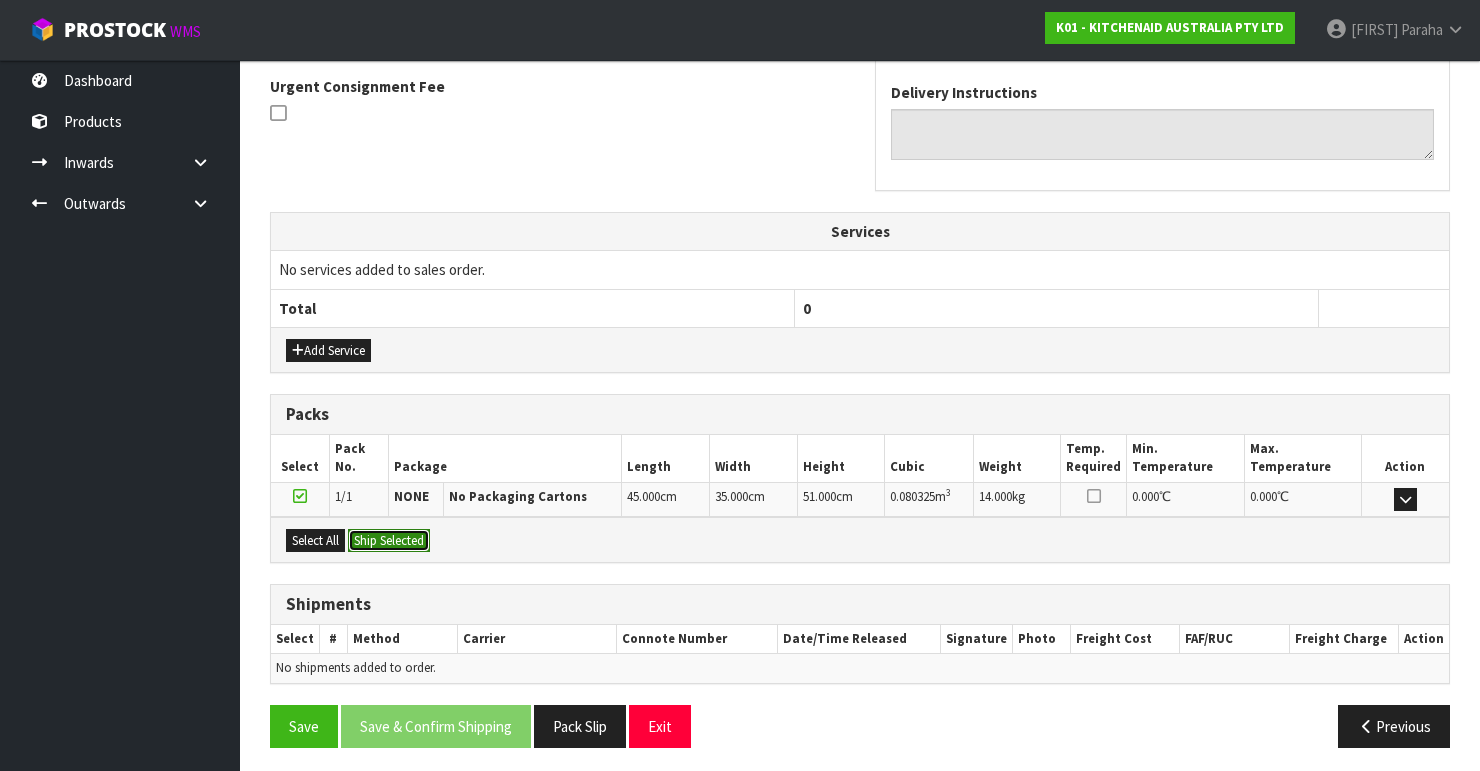 click on "Ship Selected" at bounding box center (389, 541) 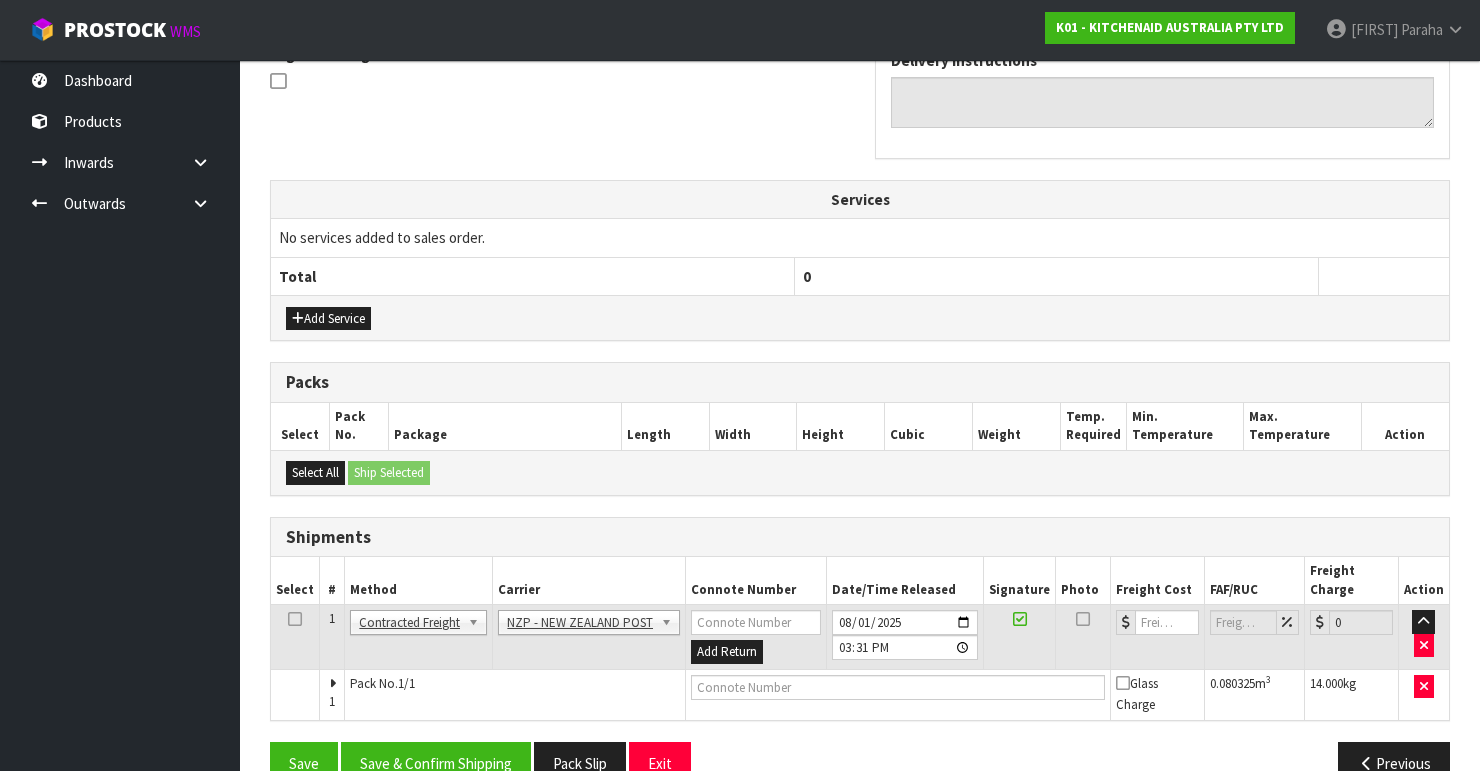 scroll, scrollTop: 635, scrollLeft: 0, axis: vertical 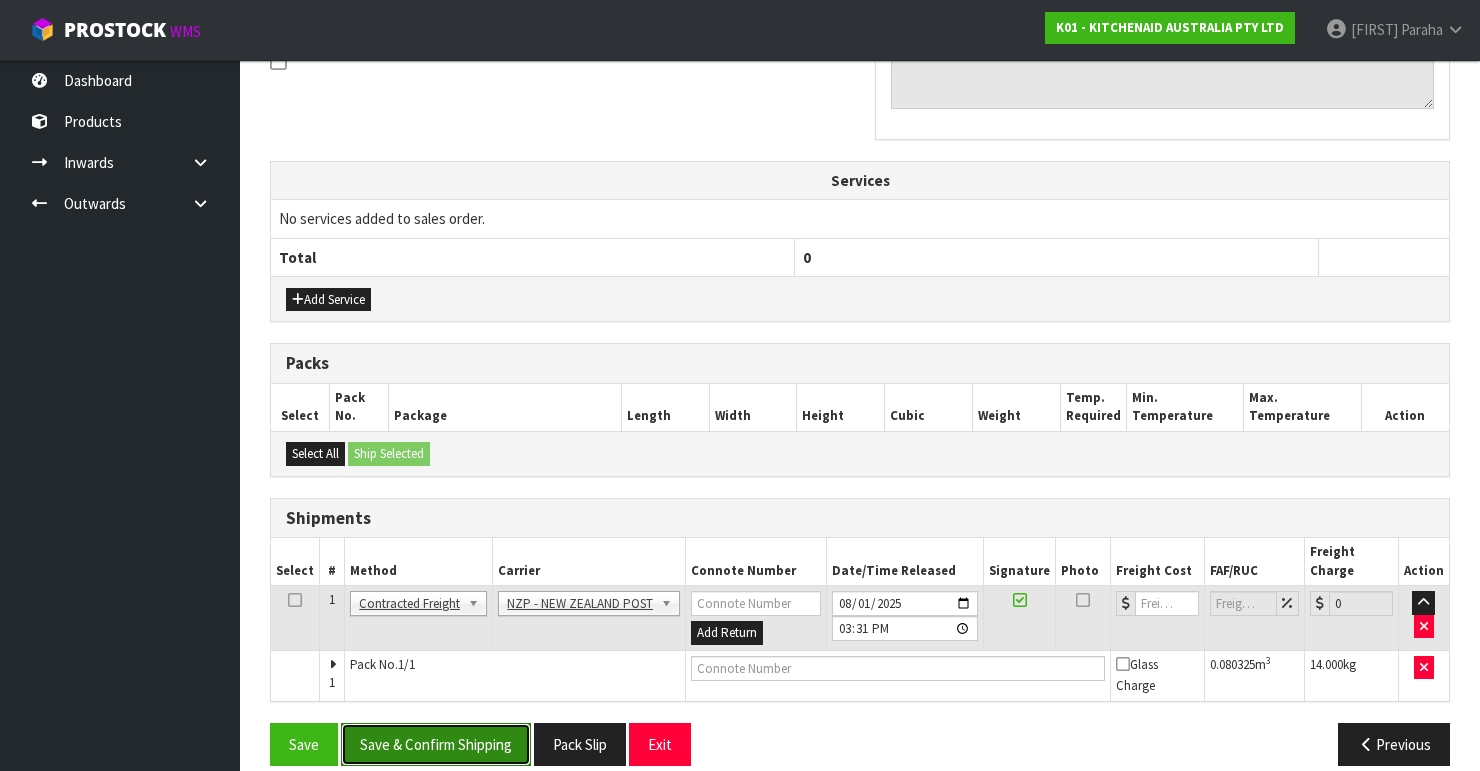 click on "Save & Confirm Shipping" at bounding box center [436, 744] 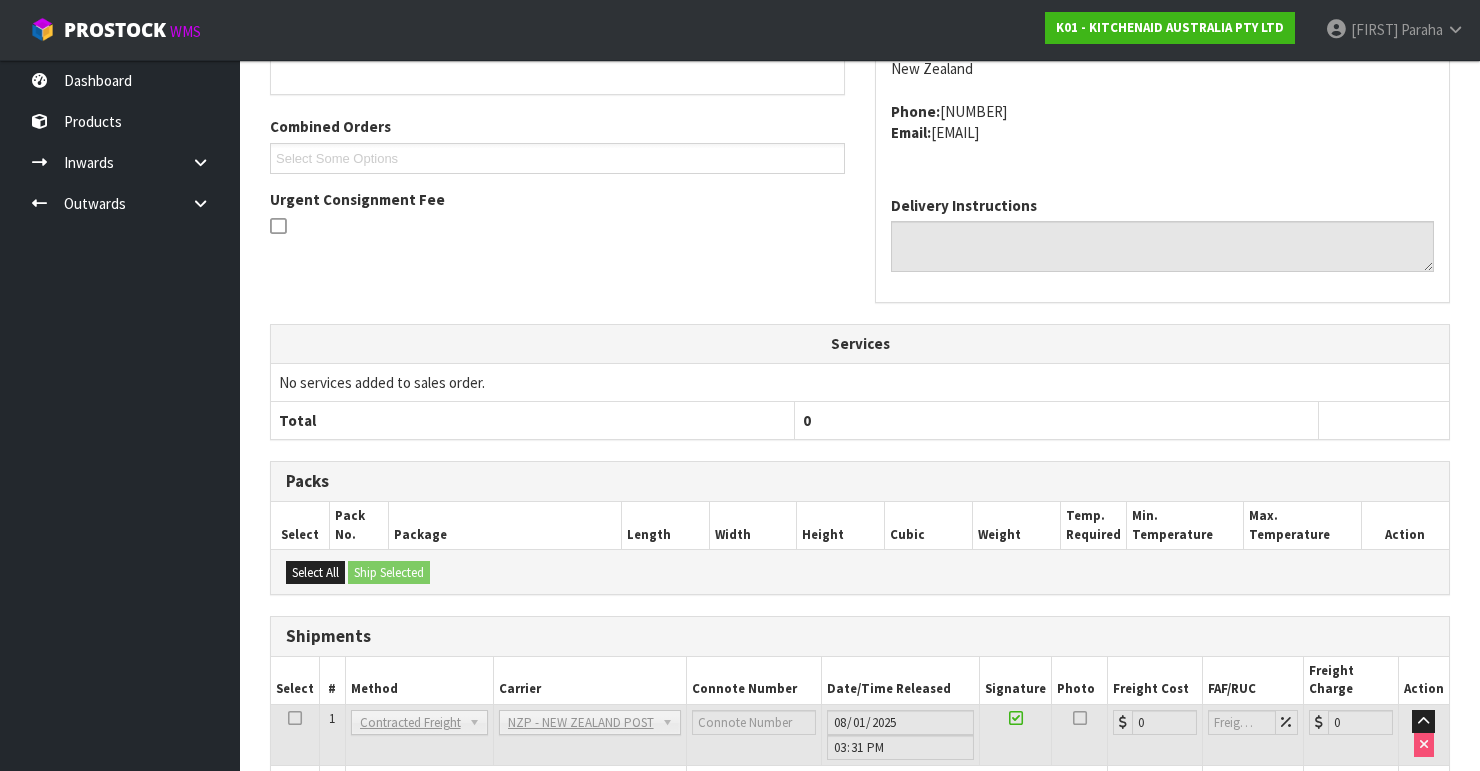 scroll, scrollTop: 605, scrollLeft: 0, axis: vertical 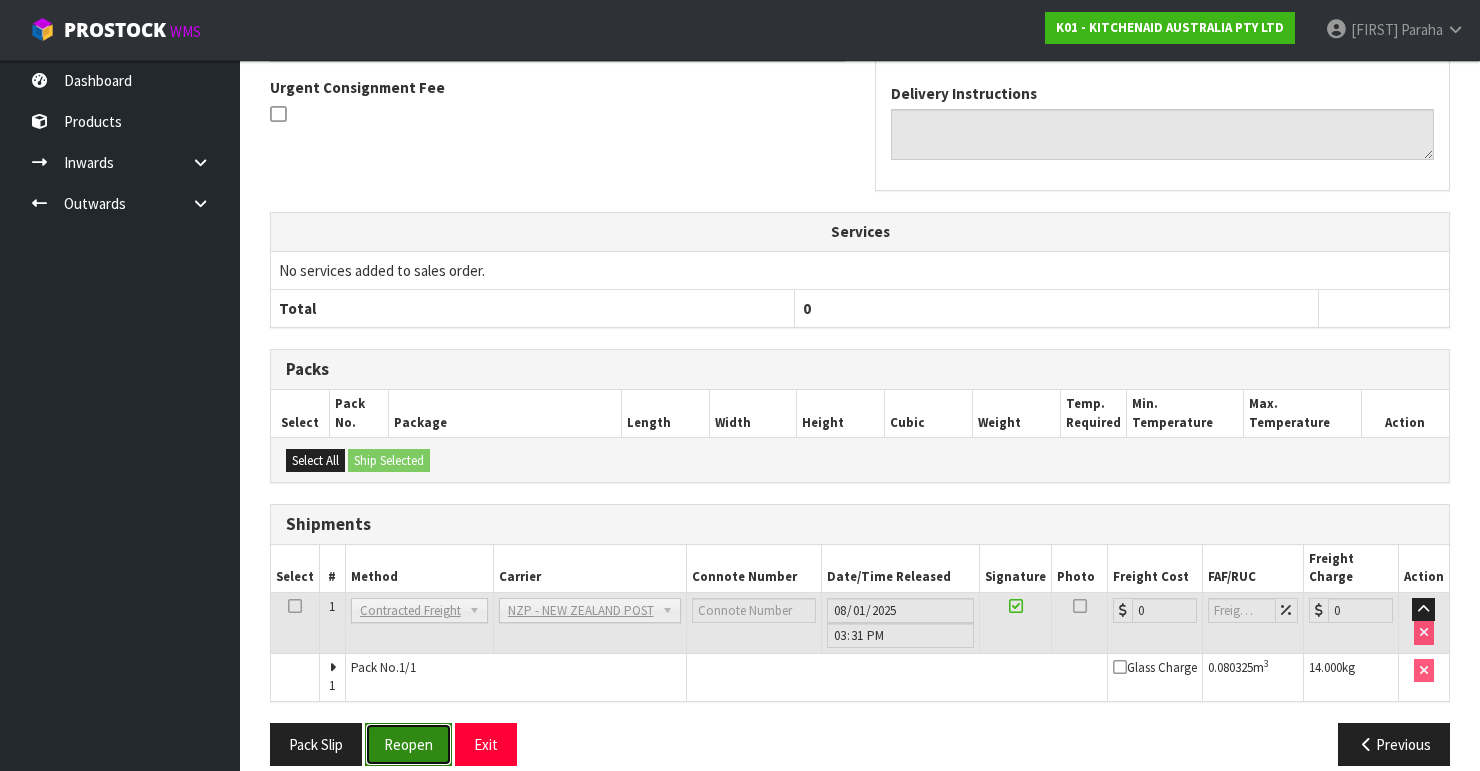click on "Reopen" at bounding box center (408, 744) 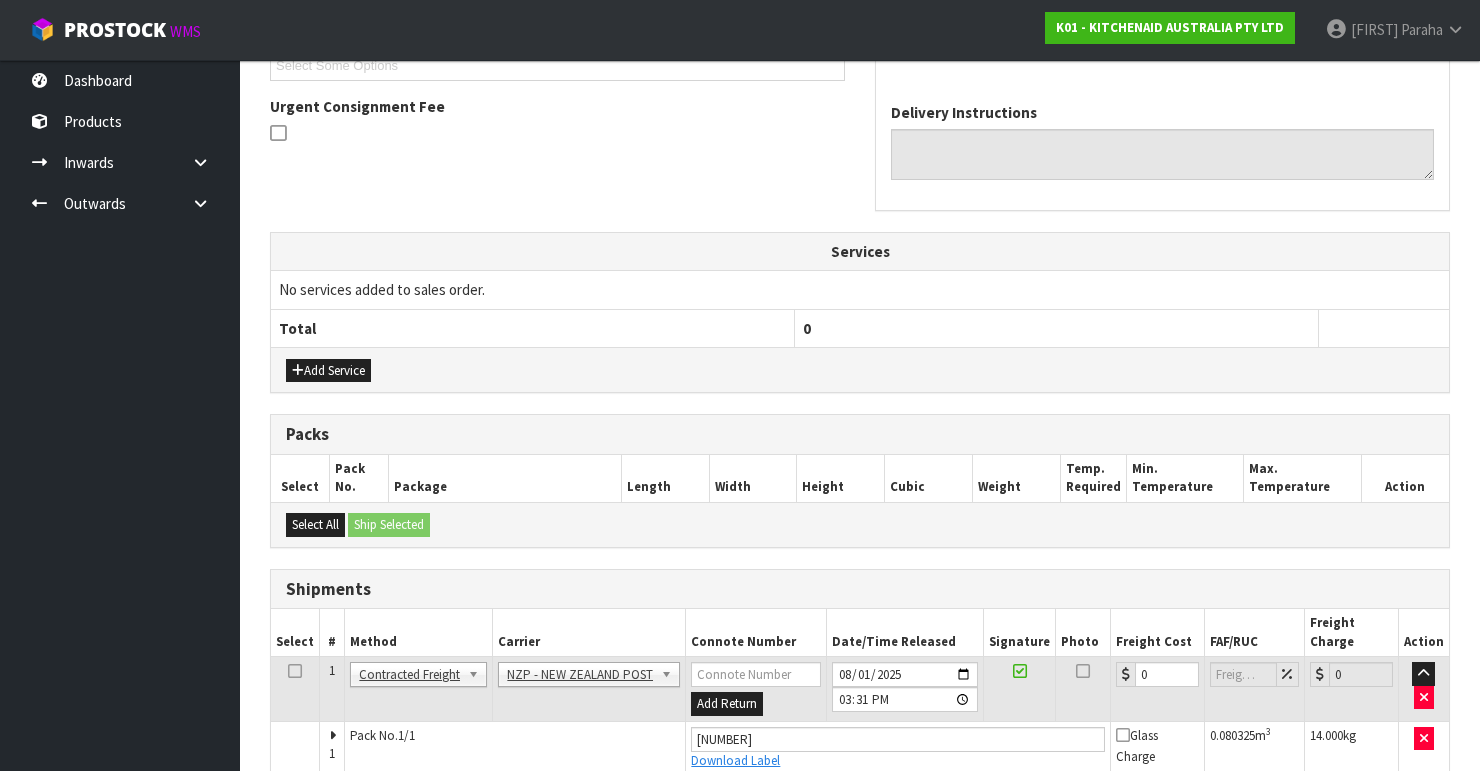 scroll, scrollTop: 638, scrollLeft: 0, axis: vertical 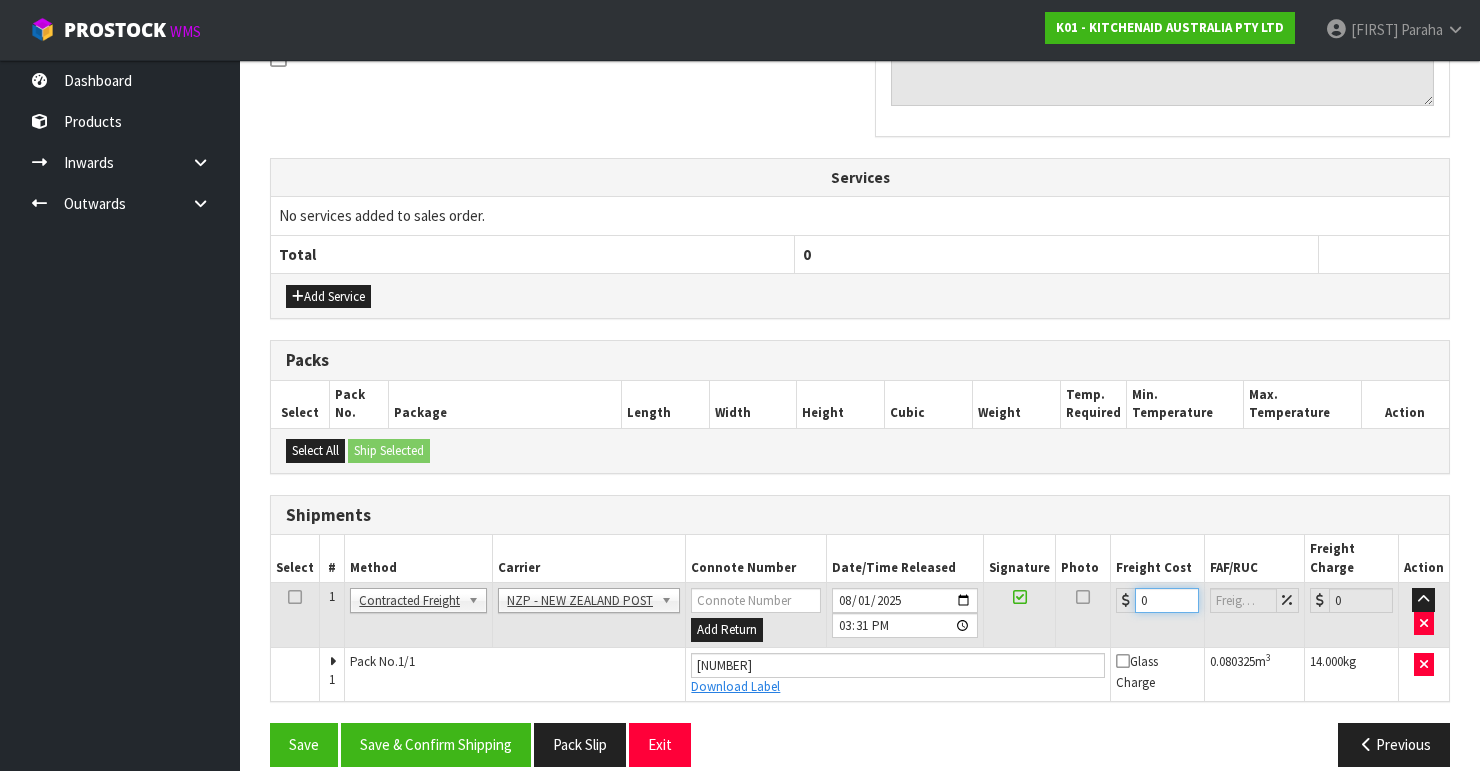 drag, startPoint x: 1173, startPoint y: 576, endPoint x: 1109, endPoint y: 583, distance: 64.381676 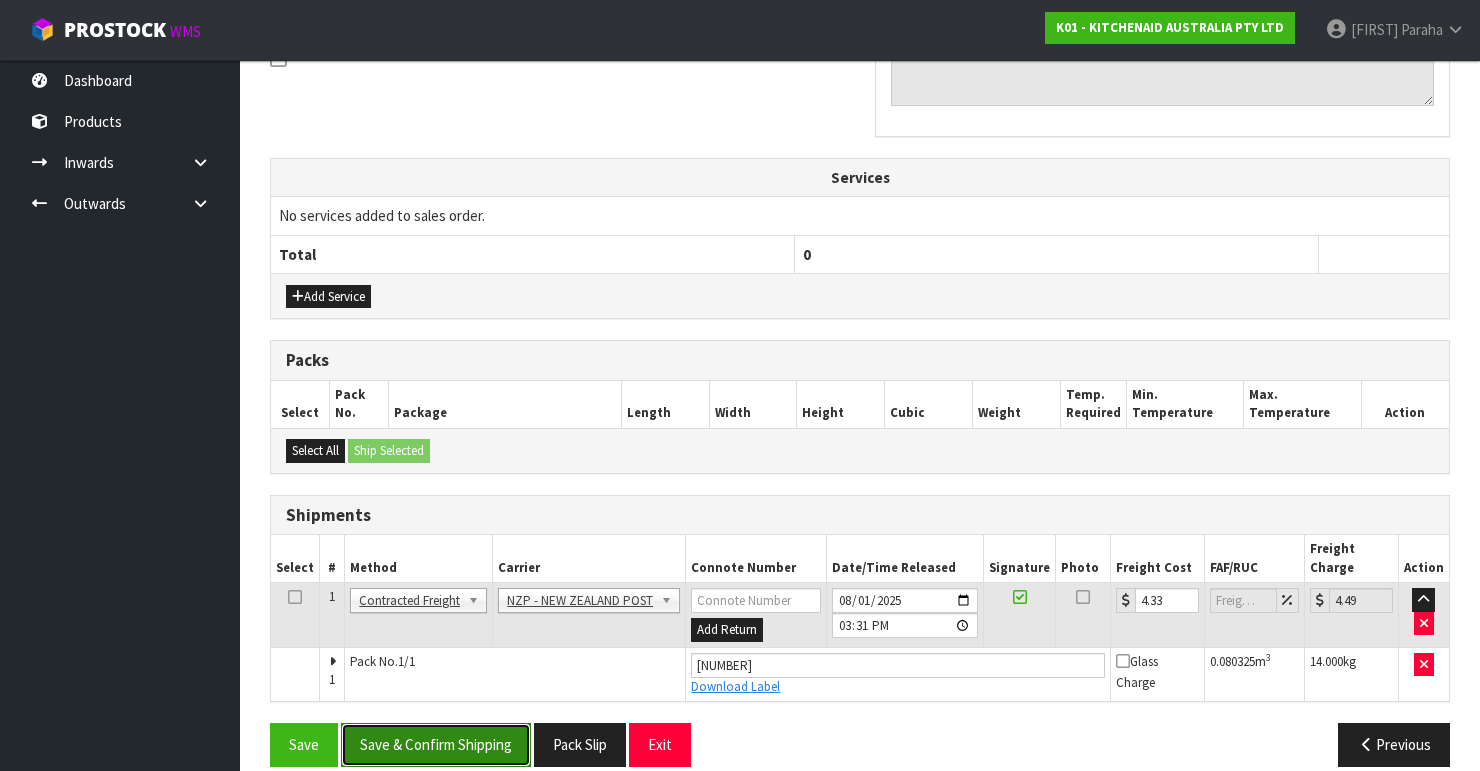 click on "Save & Confirm Shipping" at bounding box center (436, 744) 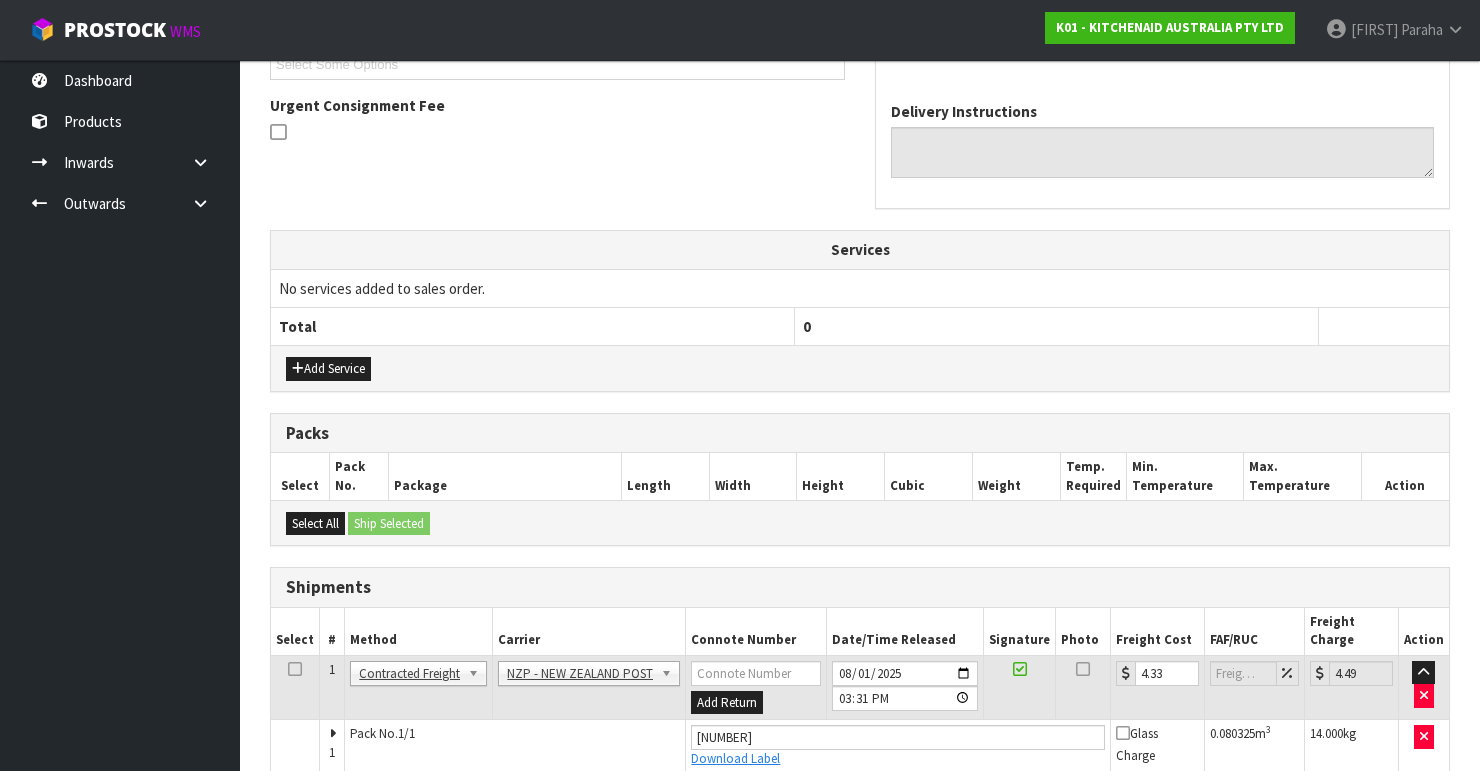 scroll, scrollTop: 0, scrollLeft: 0, axis: both 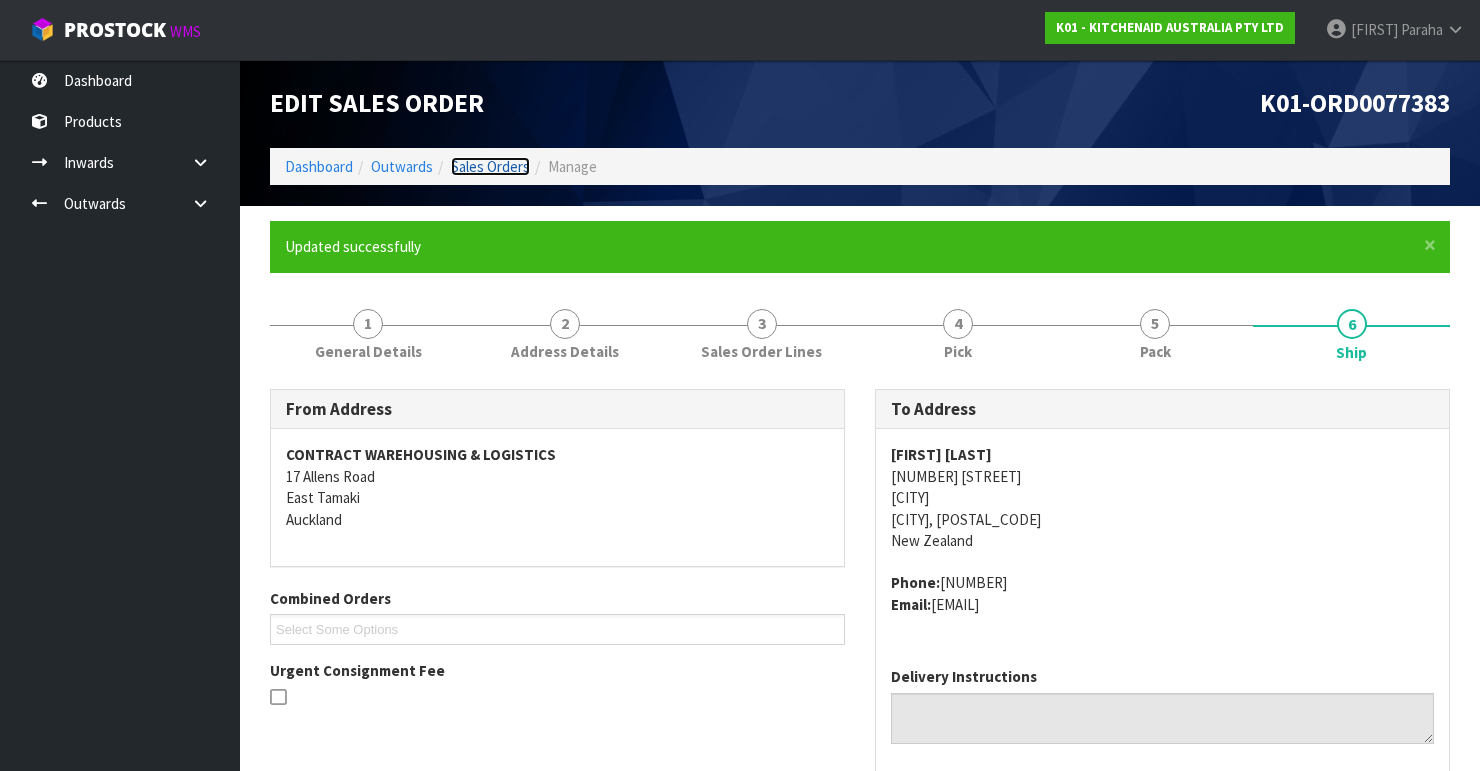 click on "Sales Orders" at bounding box center (490, 166) 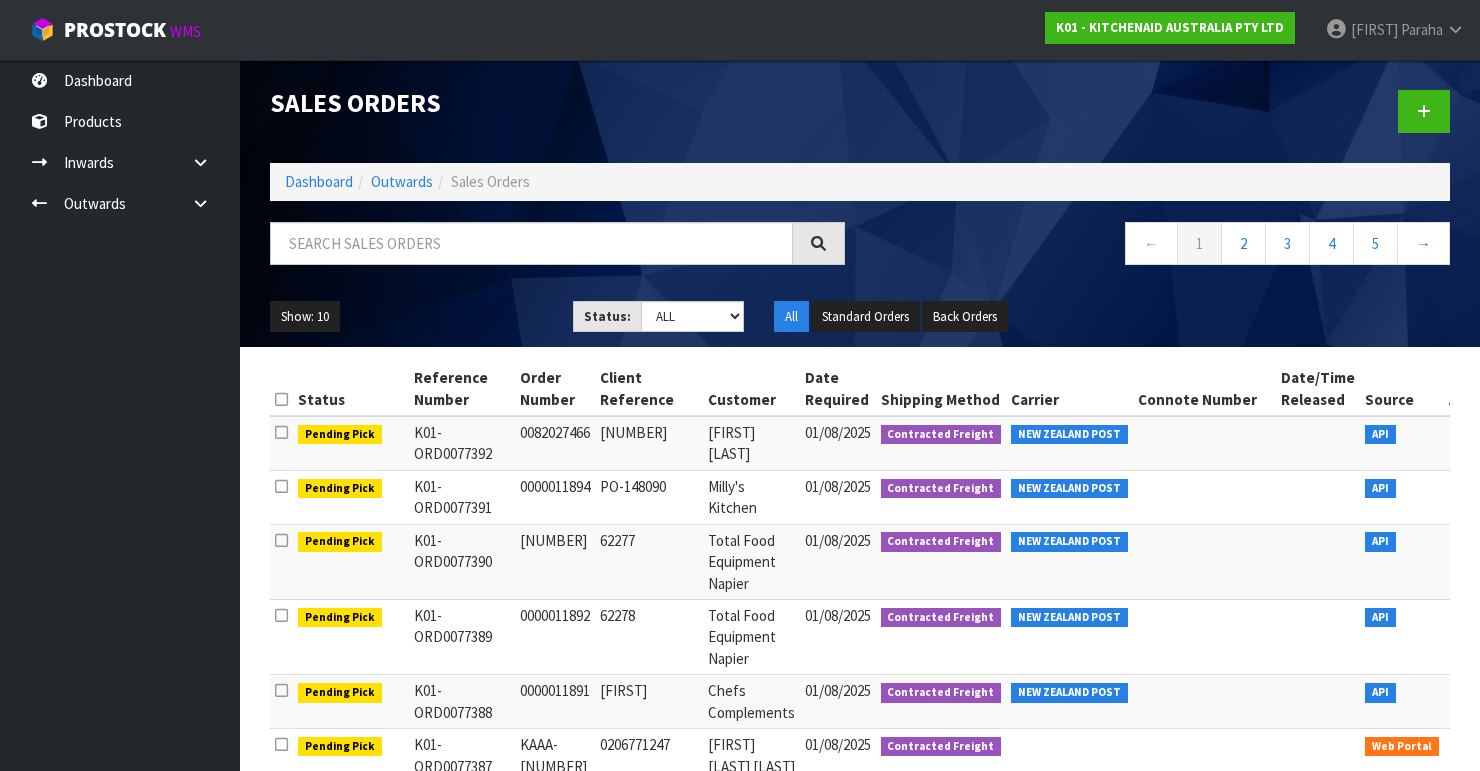 click on "Sales Orders
Dashboard Outwards Sales Orders
←
1 2 3 4 5
→
Show: 10
5
10
25
50
Status:
Draft Pending Allocated Pending Pick Goods Picked Goods Packed Pending Charges Finalised Cancelled Review ALL
All
Standard Orders
Back Orders" at bounding box center (860, 203) 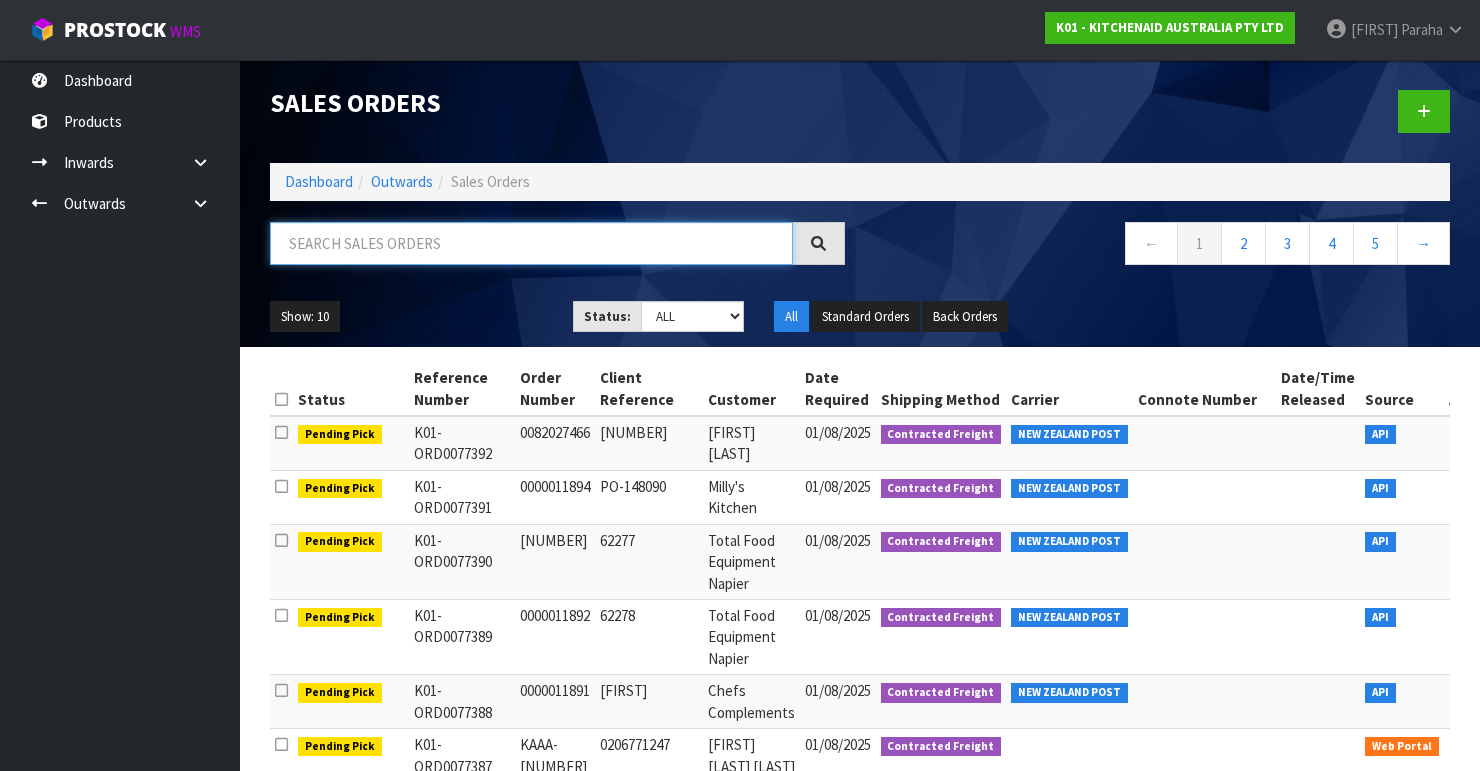 click at bounding box center [531, 243] 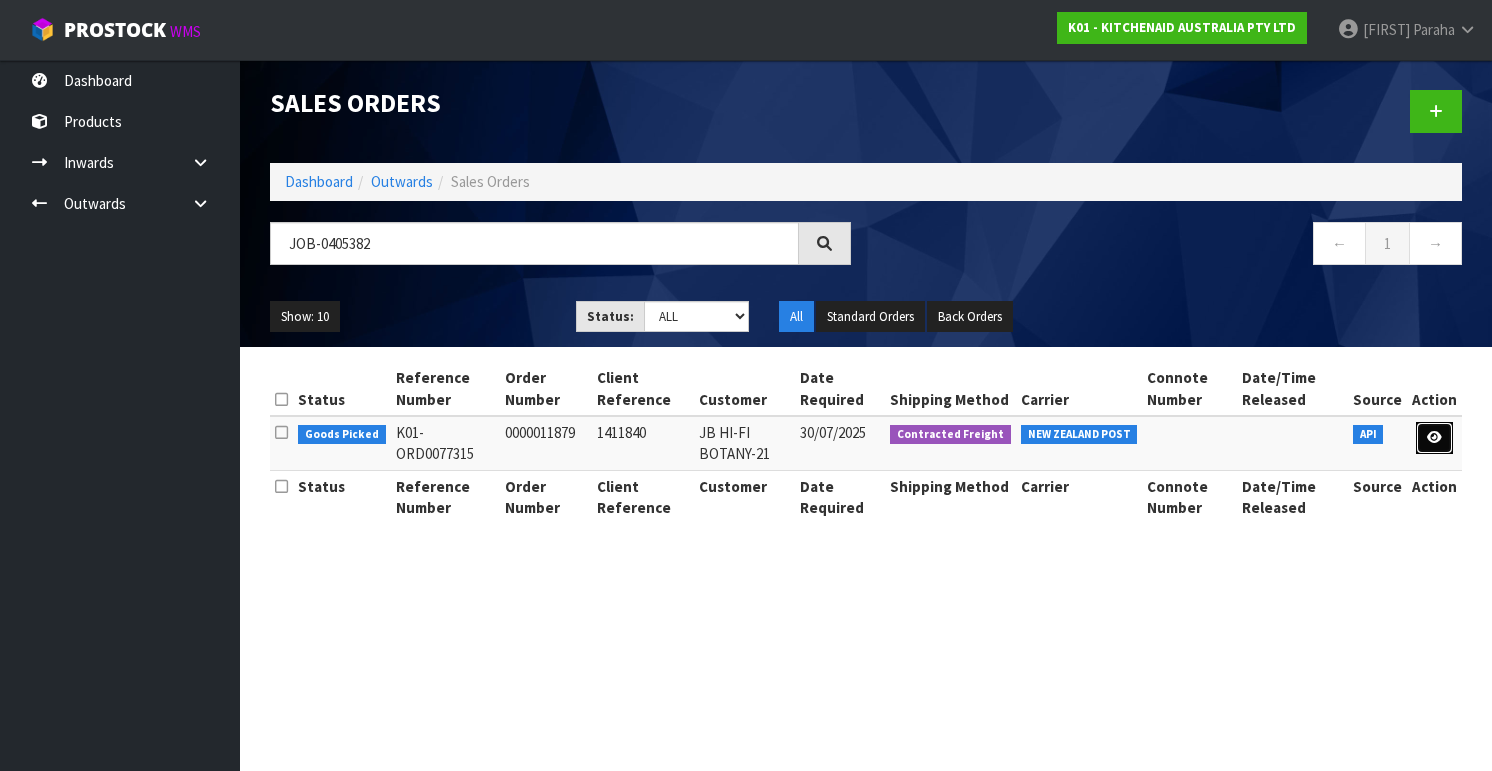 click at bounding box center (1434, 437) 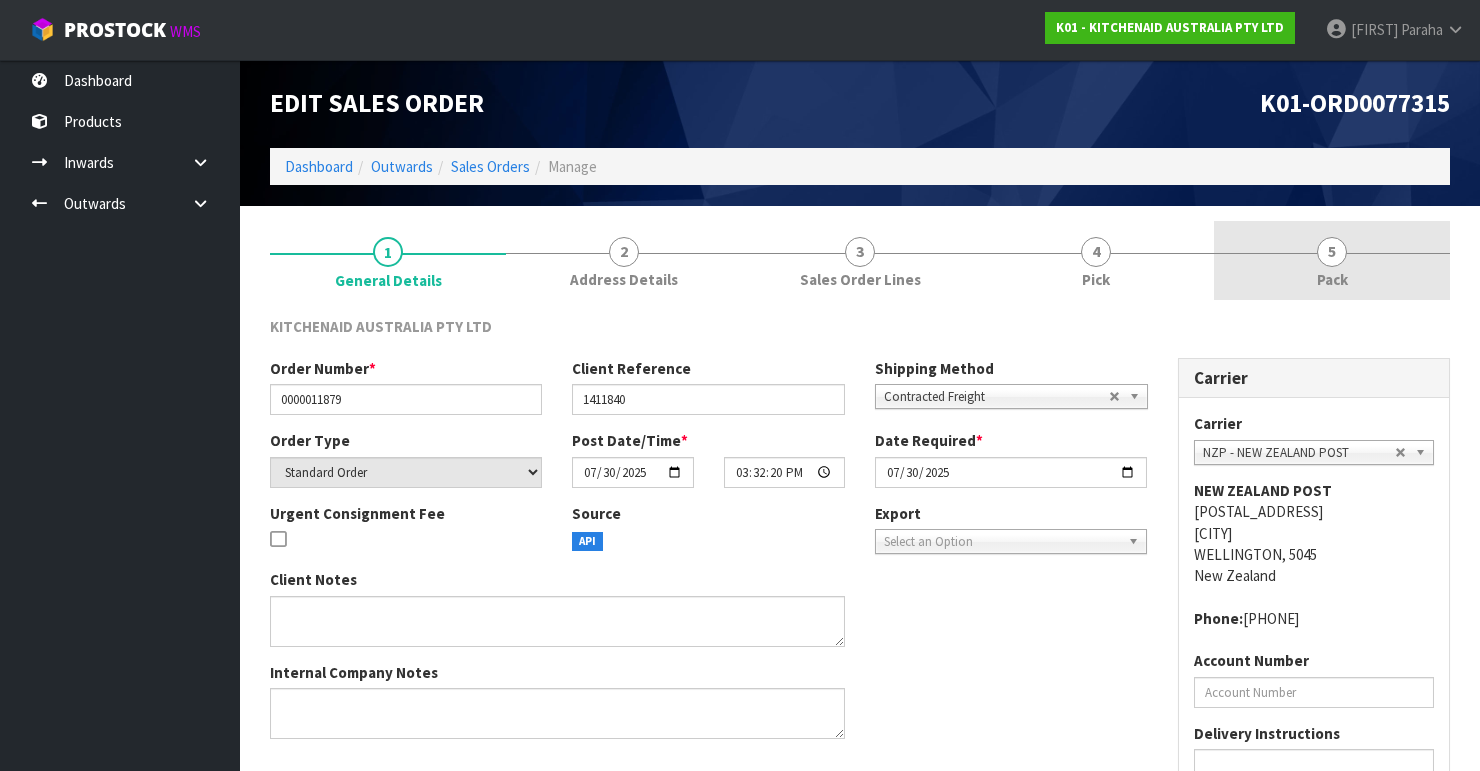 click on "5" at bounding box center [1332, 252] 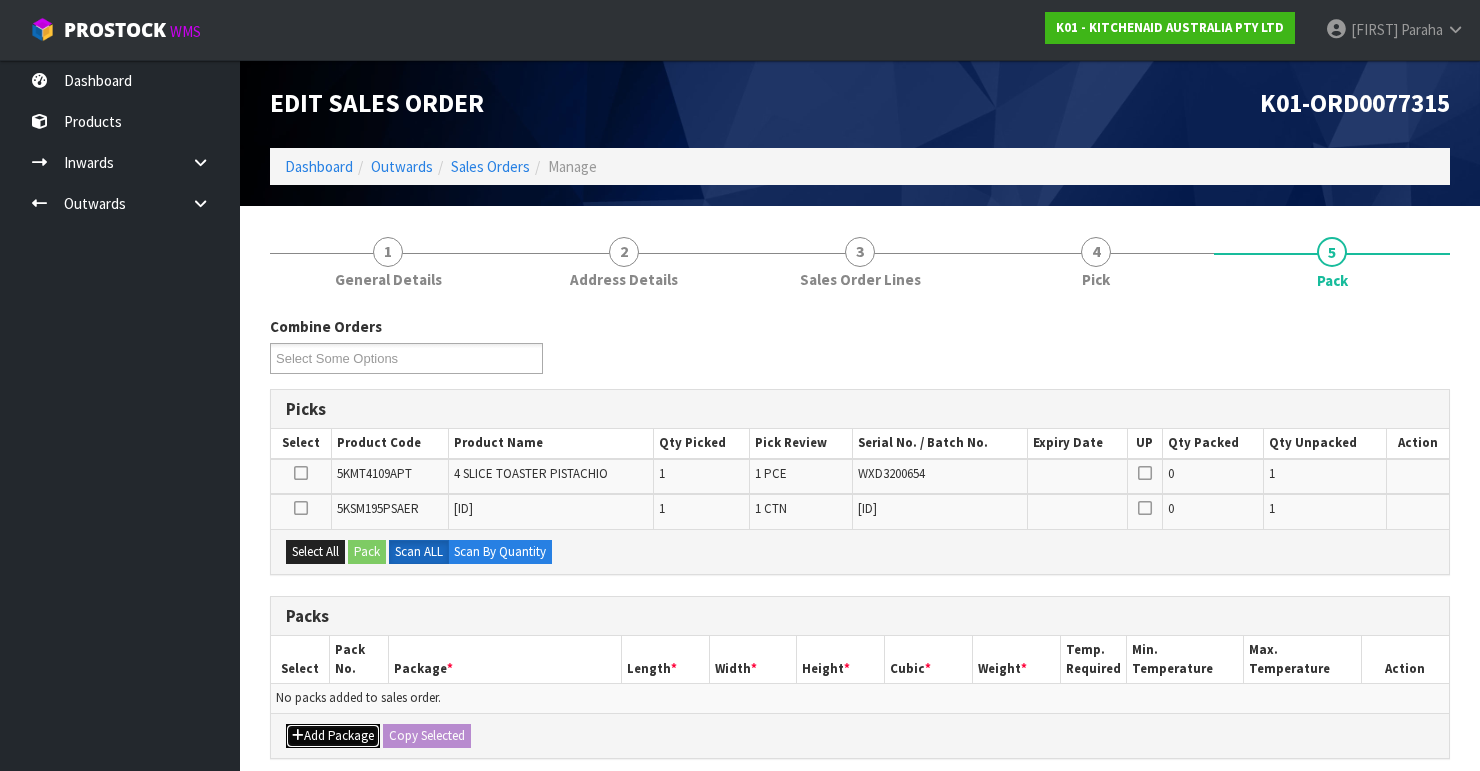 click at bounding box center [298, 735] 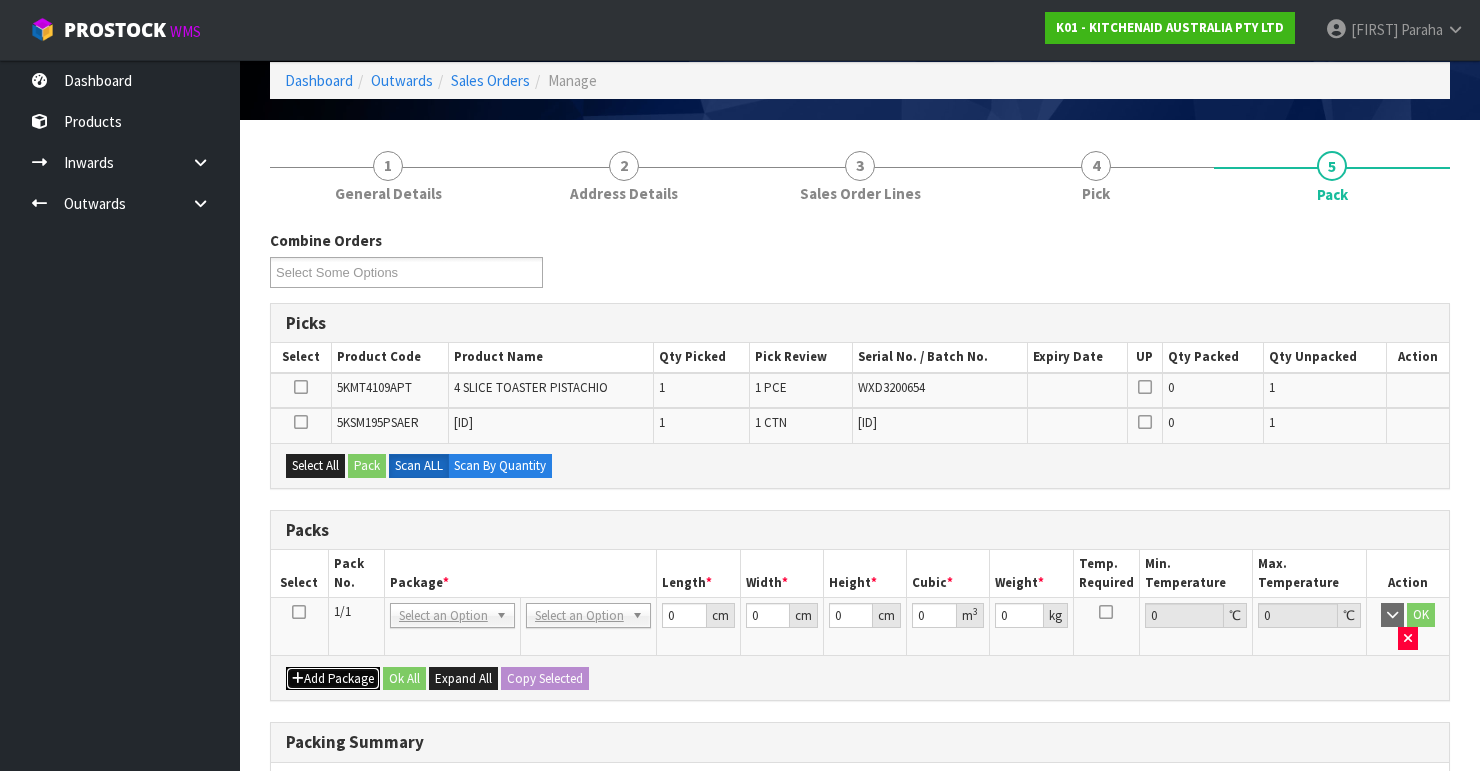 scroll, scrollTop: 240, scrollLeft: 0, axis: vertical 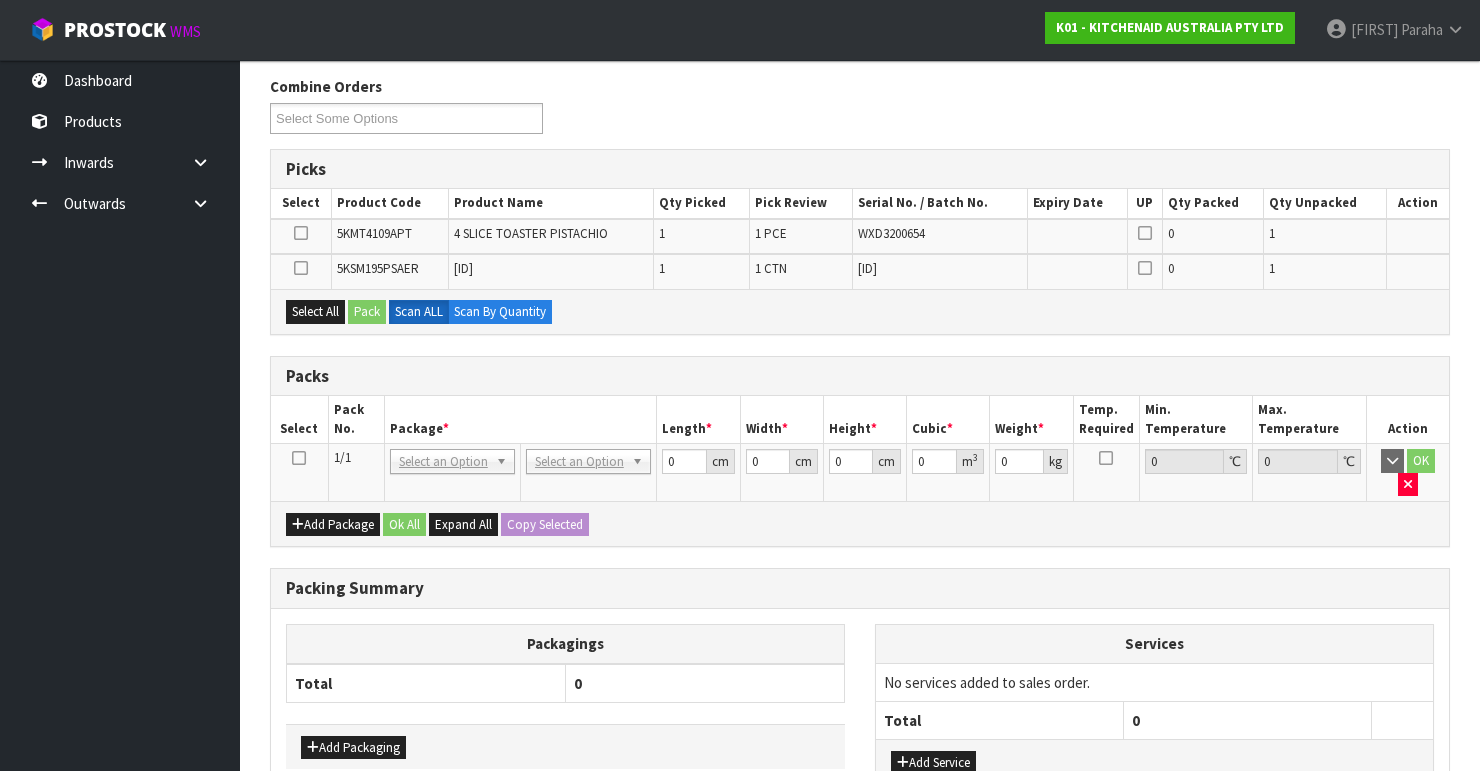 click at bounding box center (299, 458) 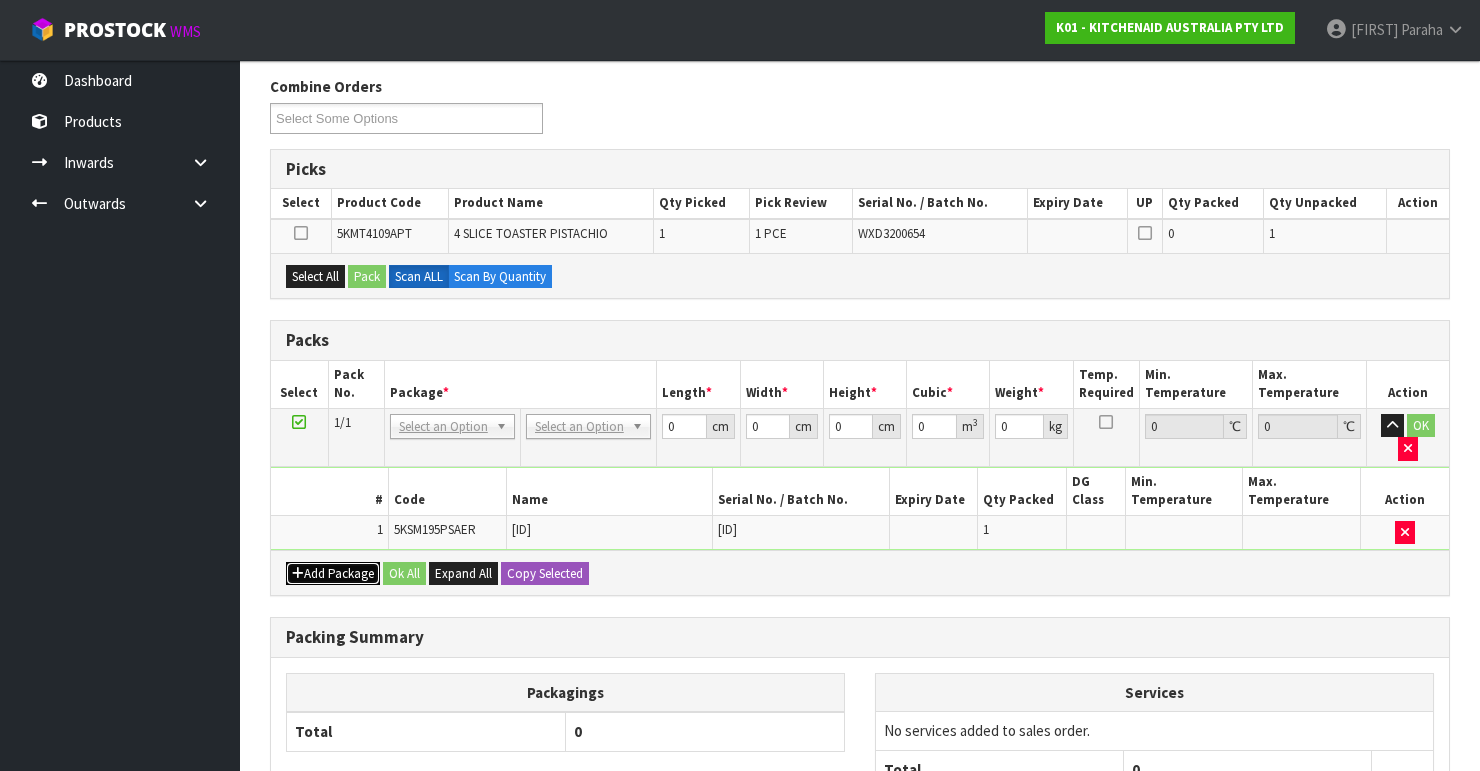 click on "Add Package" at bounding box center (333, 574) 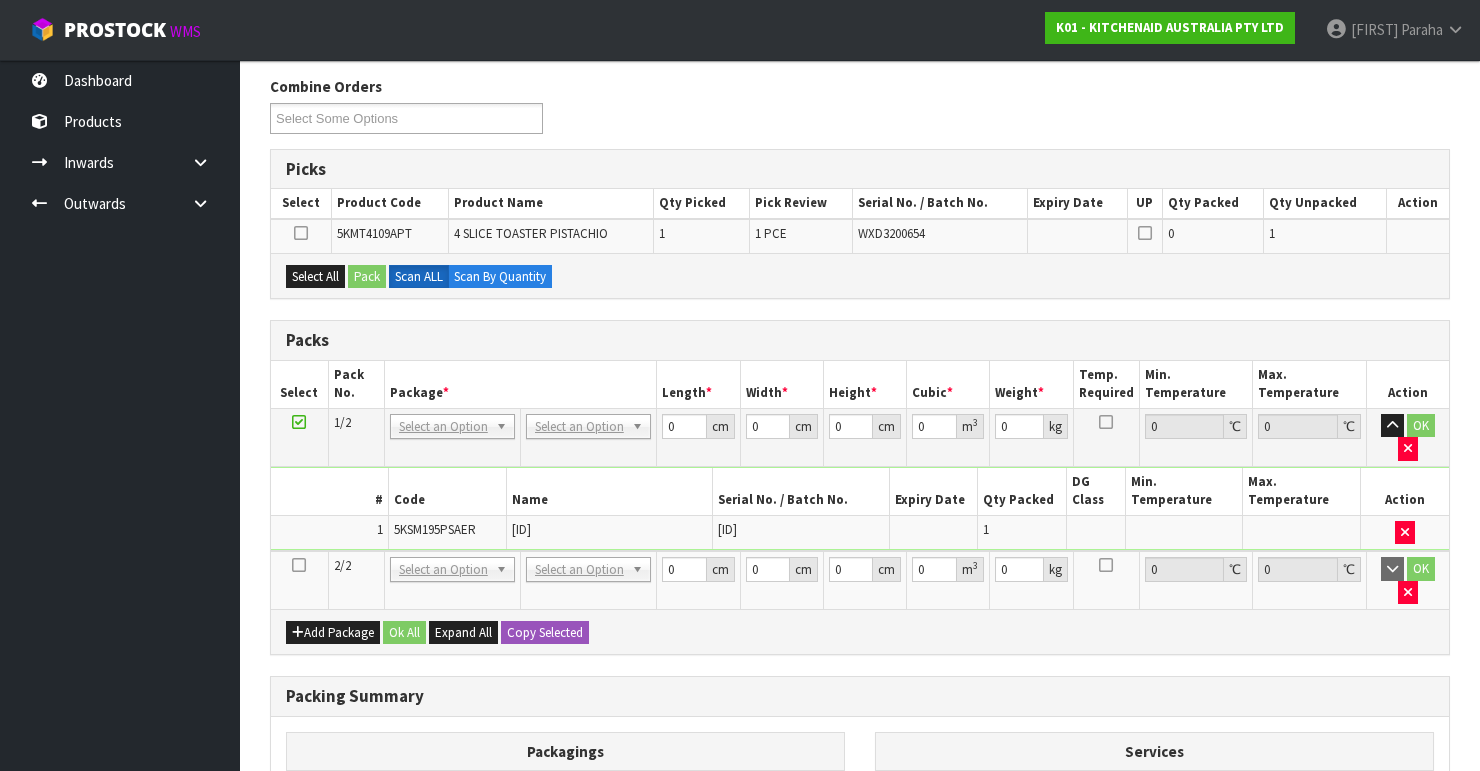click at bounding box center (299, 565) 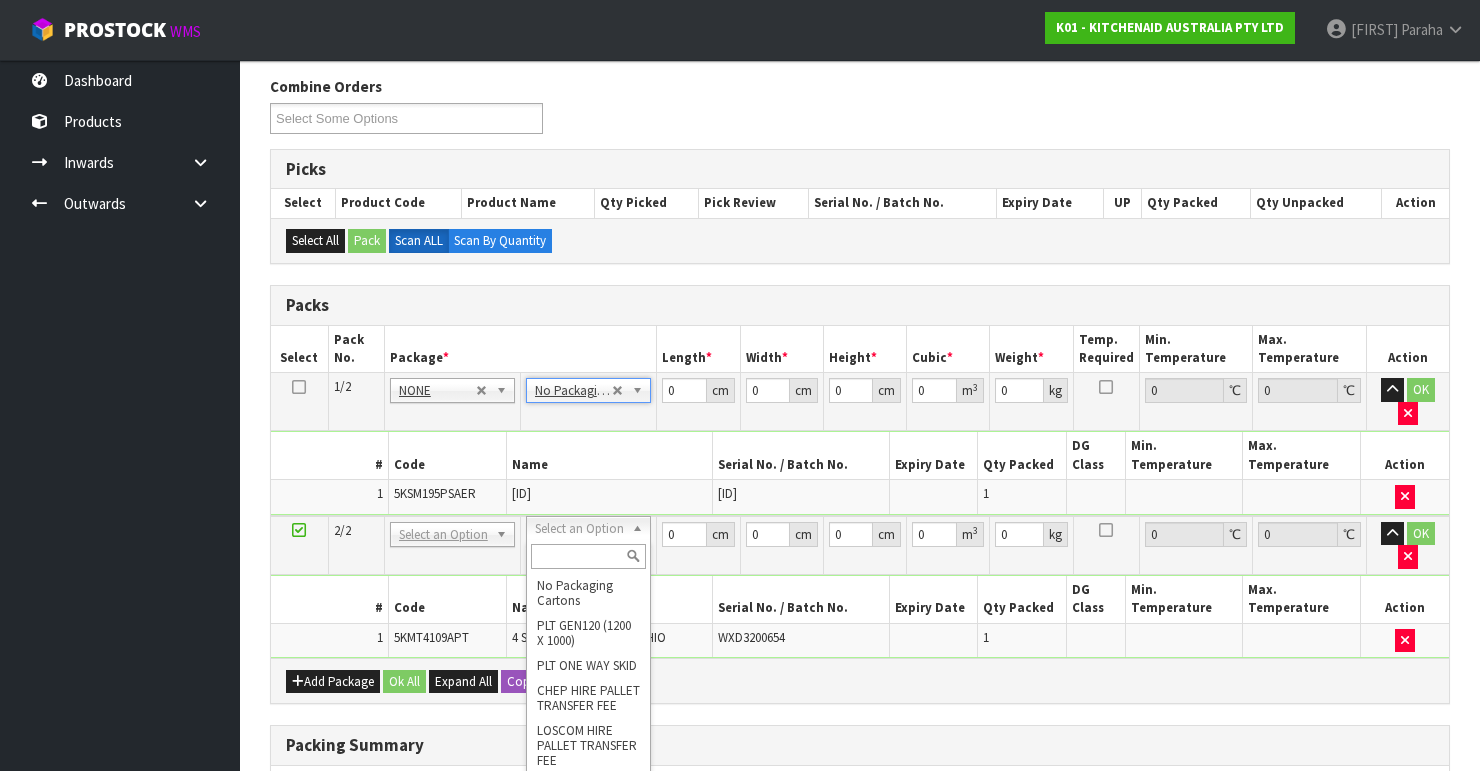 click at bounding box center (588, 556) 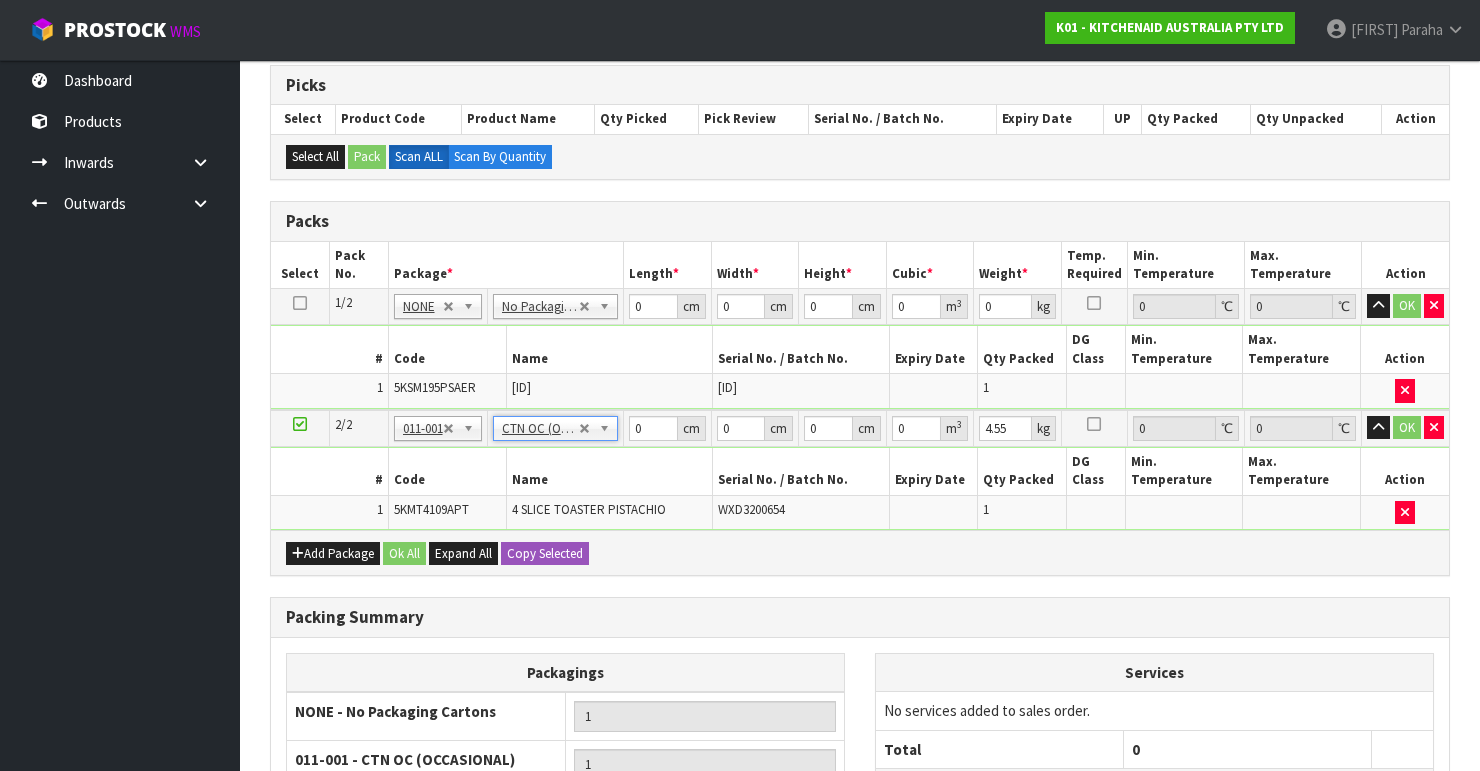 scroll, scrollTop: 320, scrollLeft: 0, axis: vertical 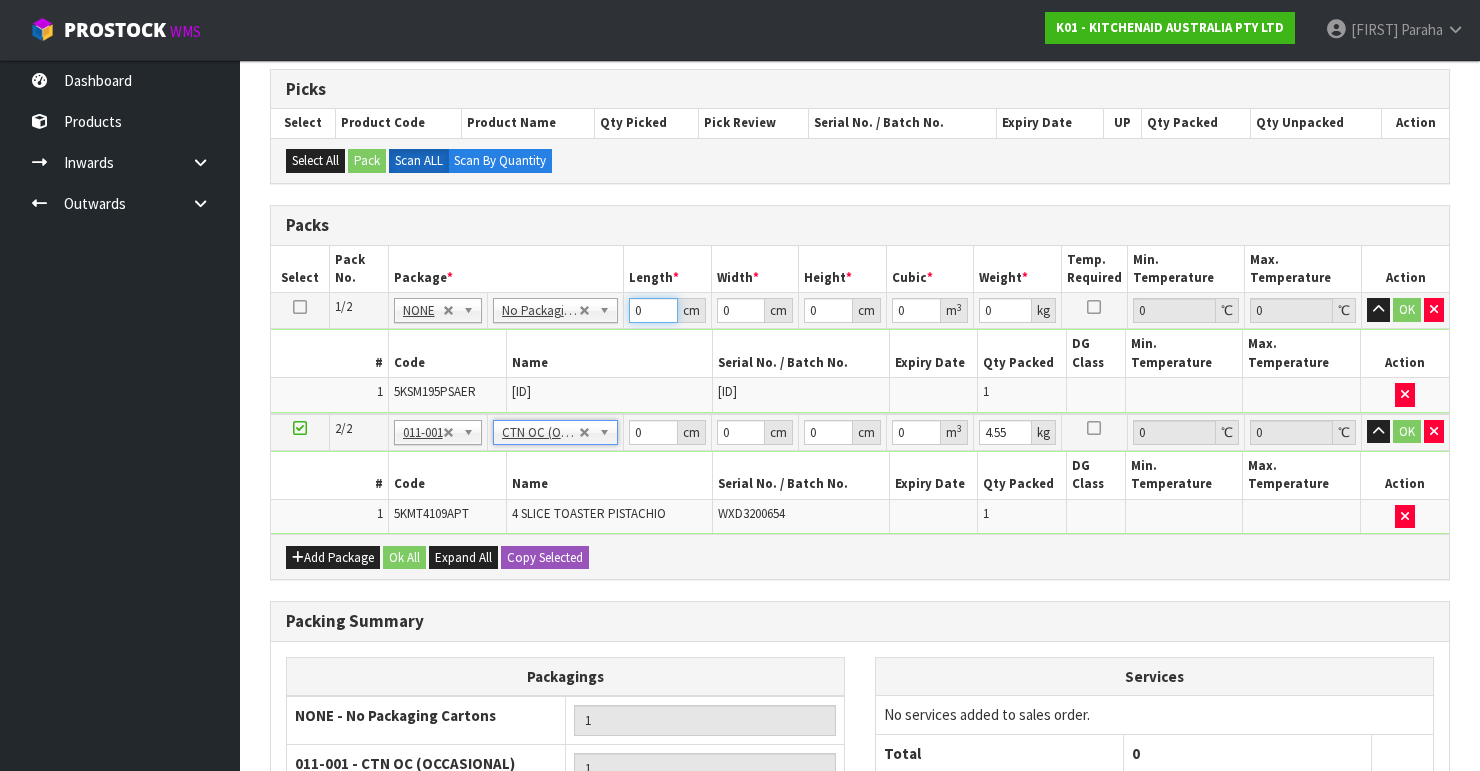 click on "1/2
NONE 007-001 007-002 007-004 007-009 007-013 007-014 007-015 007-017 007-018 007-019 007-021 007-022 007-023 007-024 010-016 010-017 010-018 010-019 011-001 011-002 011-003 011-004 011-005 011-006 011-007 011-008 011-009 011-010 011-011 011-012 011-013 011-014 011-015 011-016 011-017 011-018 011-019 011-020 011-021 011-022 011-023 011-025 011-026 011-027 011-028 011-029 011-030 011-031 011-032 011-033 011-034 011-035 011-036 011-037 011-038 011-039 011-040 011-041 011-042 011-043 011-044 011-045 011-046 011-047 011-048 011-049 011-050 011-051 011-052 011-053 011-054 011-055 011-056 011-057 011-058 011-059 011-060 011-061 011-062 011-063 011-064 011-065 011-066 011-067 011-068 011-070 011-072 011-073 011-074 011-075 011-076 011-077 011-078 011-079 011-080 011-081 011-082 011-083 011-084
NONE
No Packaging Cartons PLT GEN120 (1200 X 1000) PLT ONE WAY SKID CHEP HIRE PALLET TRANSFER FEE LOSCOM HIRE PALLET TRANSFER FEE PLYBOARD" at bounding box center (860, 311) 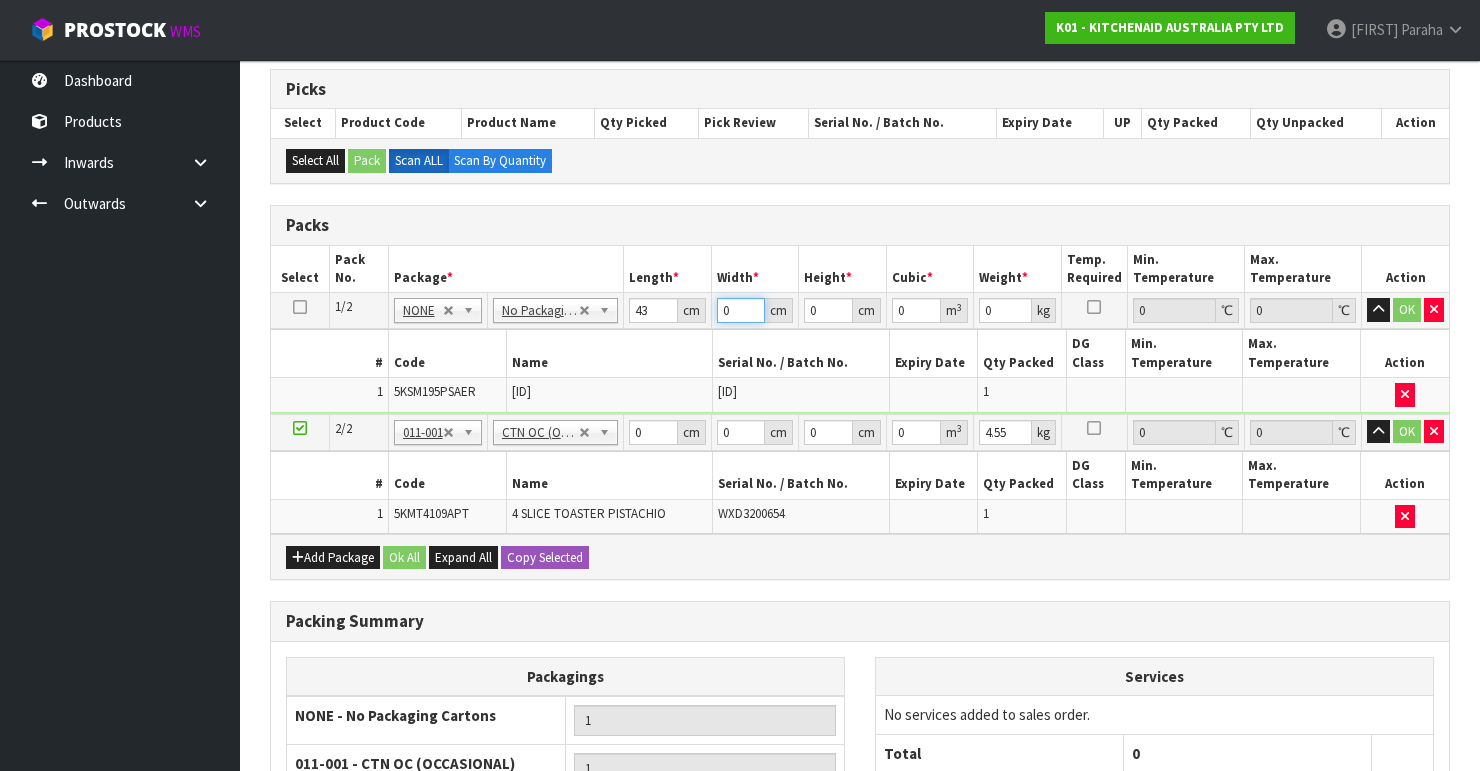 drag, startPoint x: 707, startPoint y: 310, endPoint x: 688, endPoint y: 312, distance: 19.104973 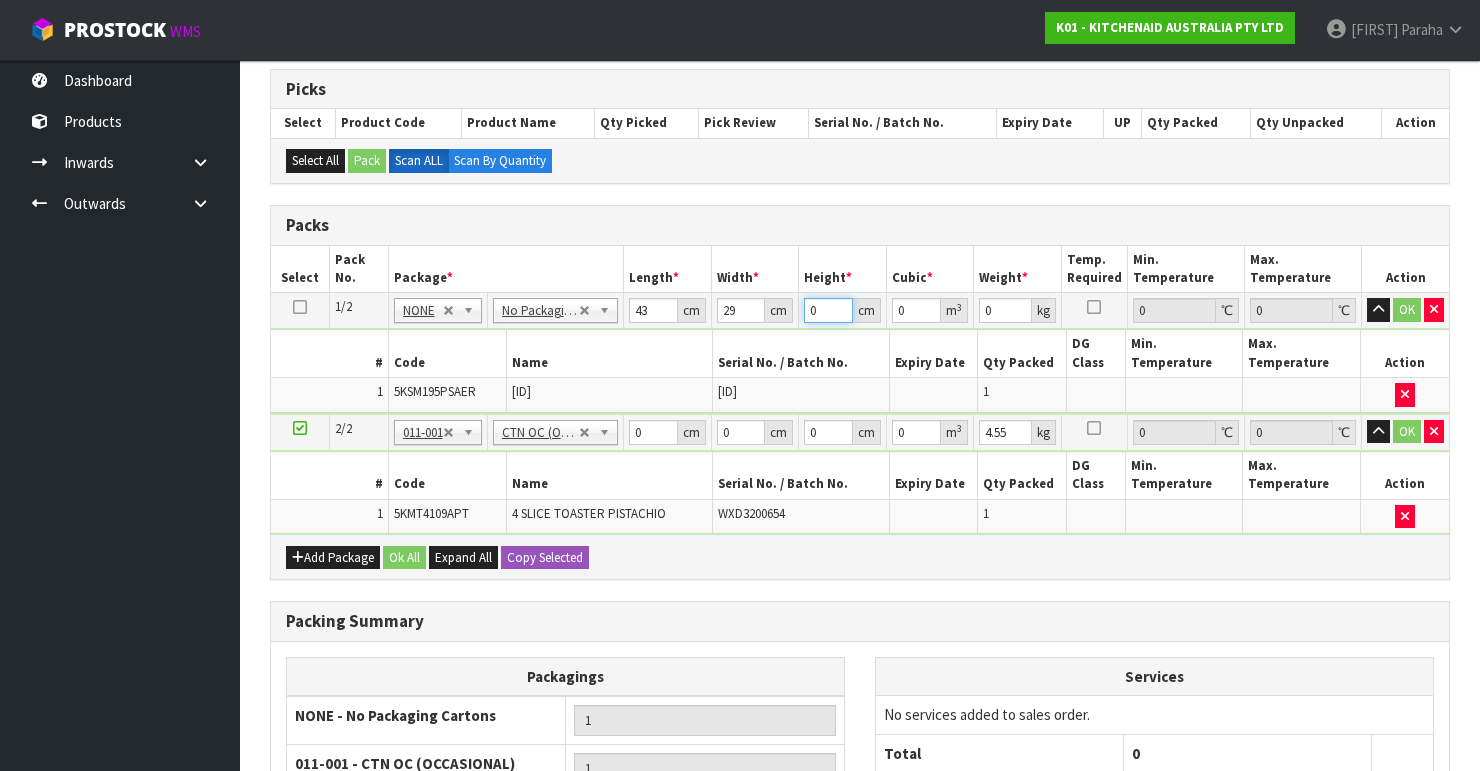 drag, startPoint x: 822, startPoint y: 310, endPoint x: 800, endPoint y: 315, distance: 22.561028 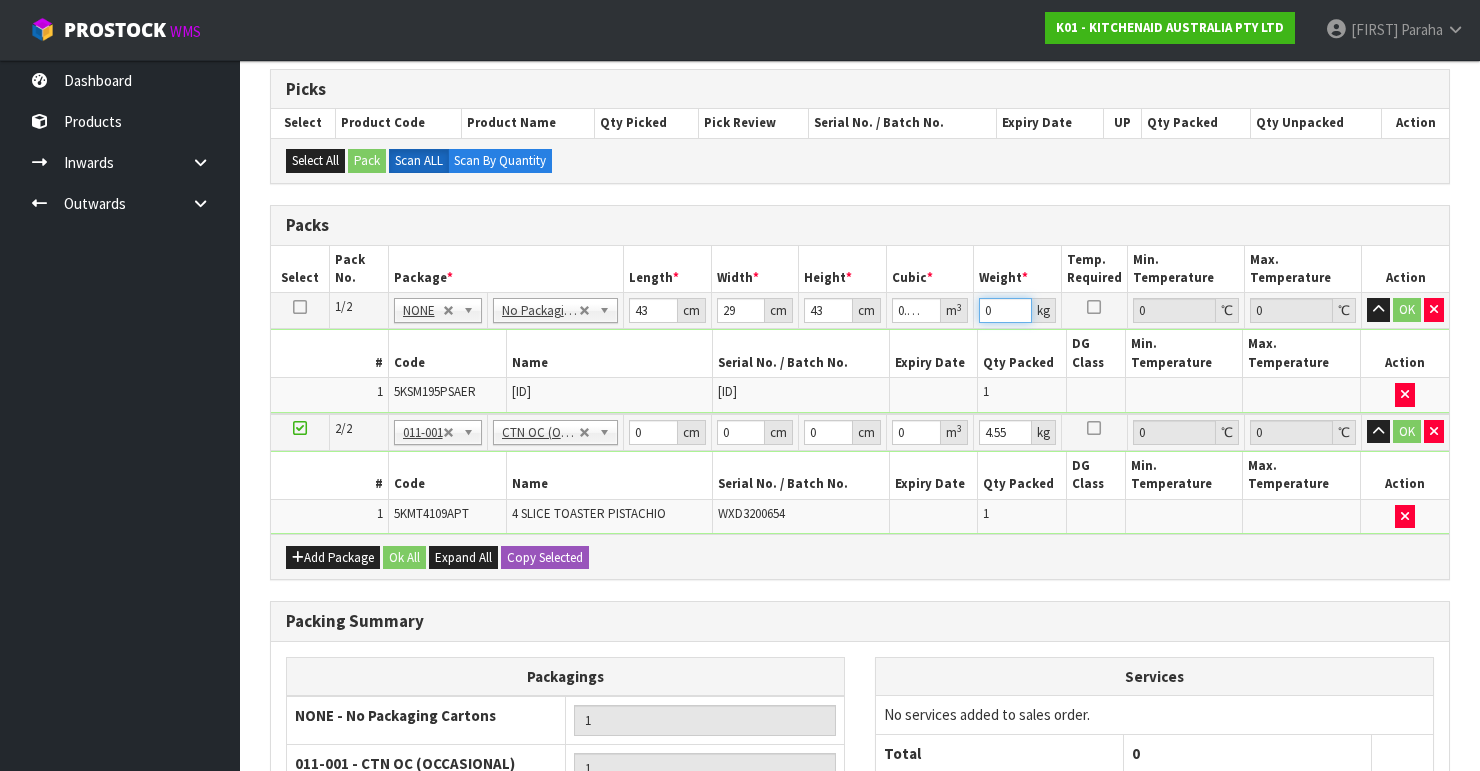 drag, startPoint x: 968, startPoint y: 312, endPoint x: 949, endPoint y: 319, distance: 20.248457 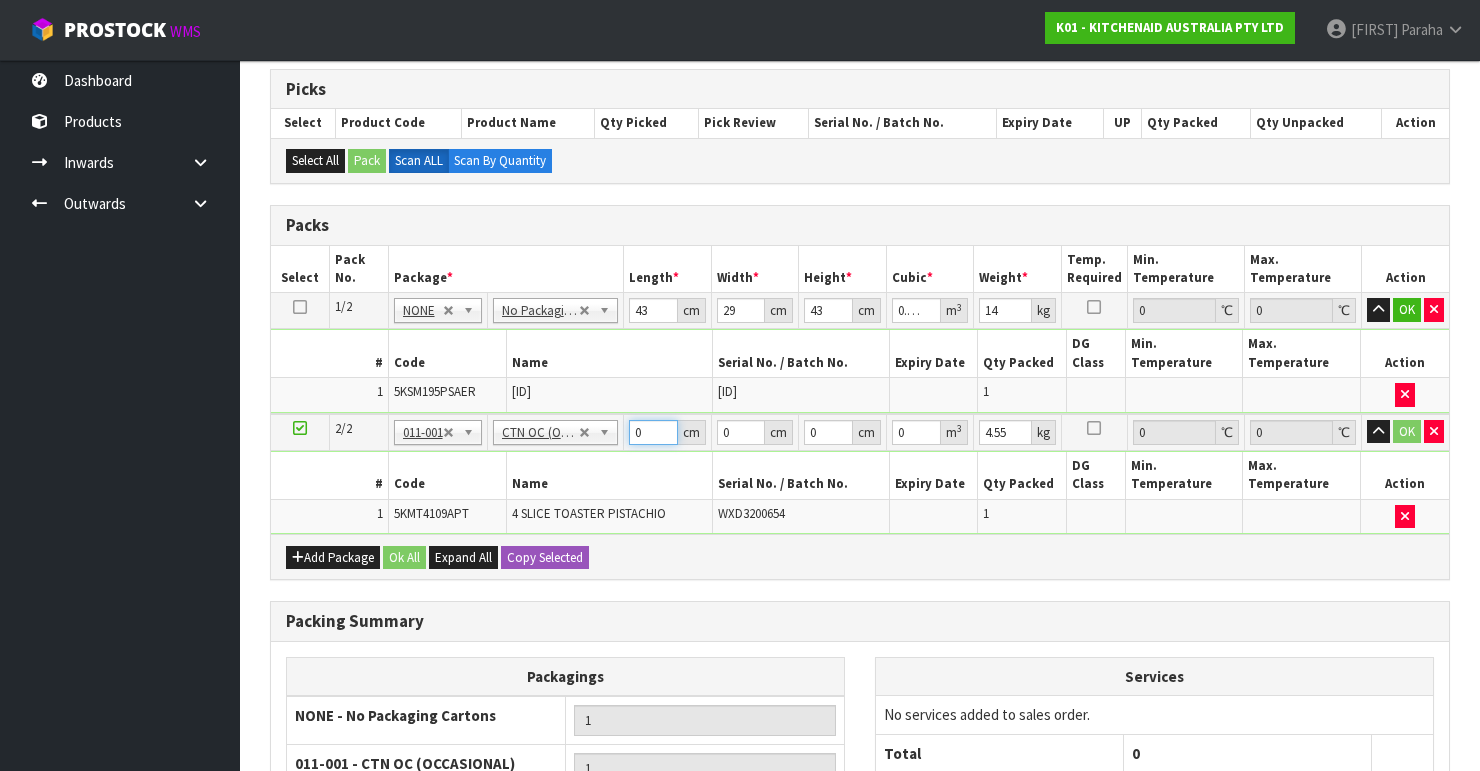 drag, startPoint x: 649, startPoint y: 428, endPoint x: 632, endPoint y: 432, distance: 17.464249 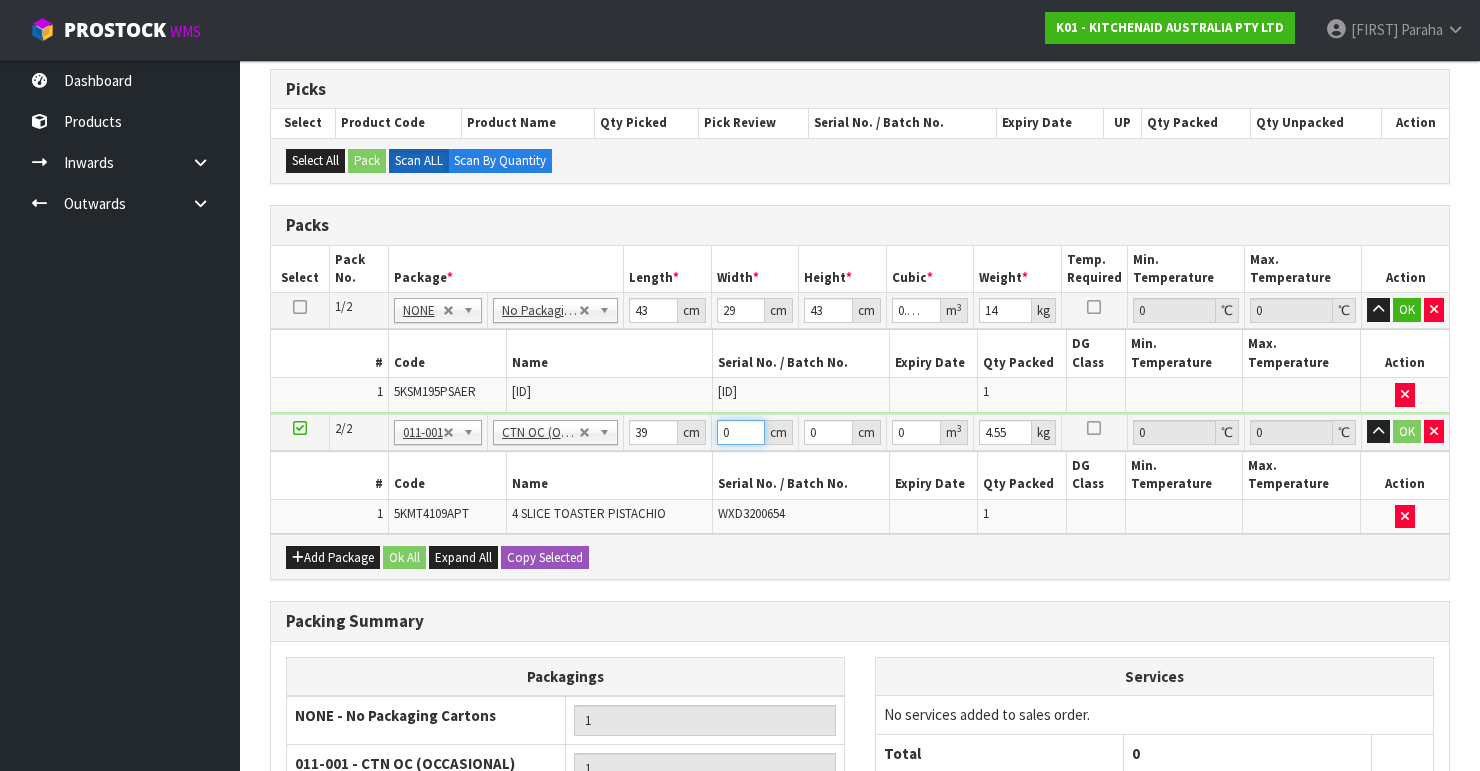 drag, startPoint x: 735, startPoint y: 428, endPoint x: 723, endPoint y: 432, distance: 12.649111 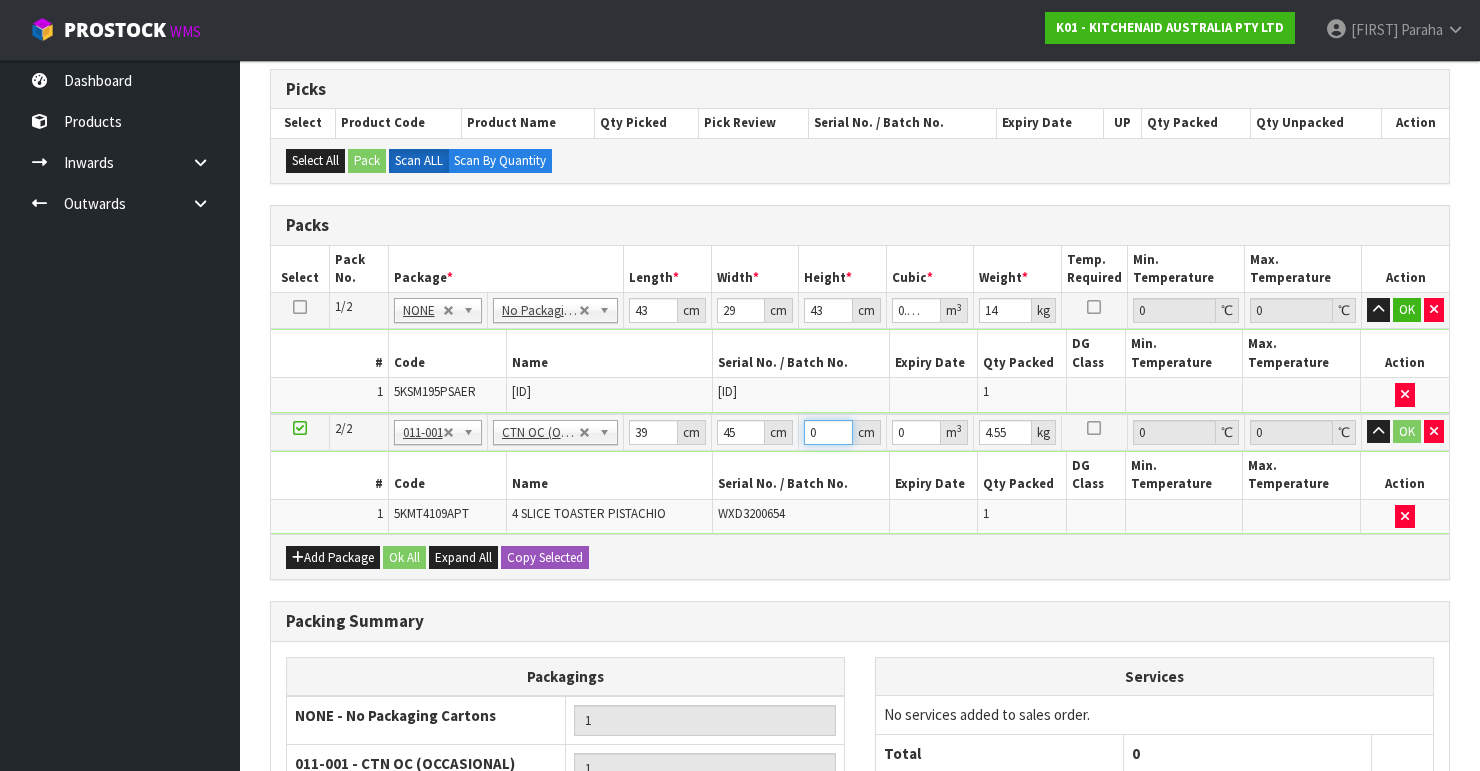 drag, startPoint x: 820, startPoint y: 428, endPoint x: 794, endPoint y: 434, distance: 26.683329 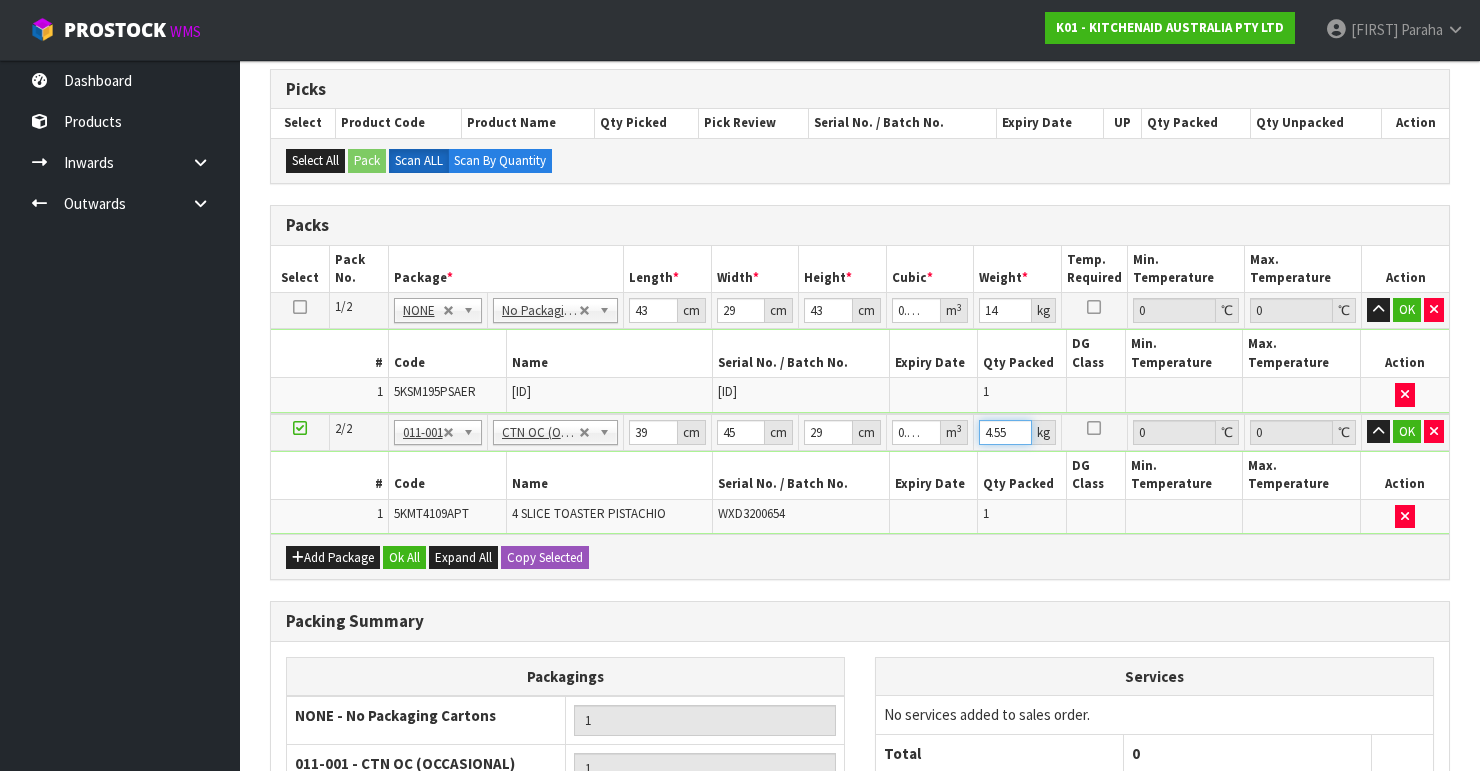 drag, startPoint x: 1010, startPoint y: 428, endPoint x: 956, endPoint y: 432, distance: 54.147945 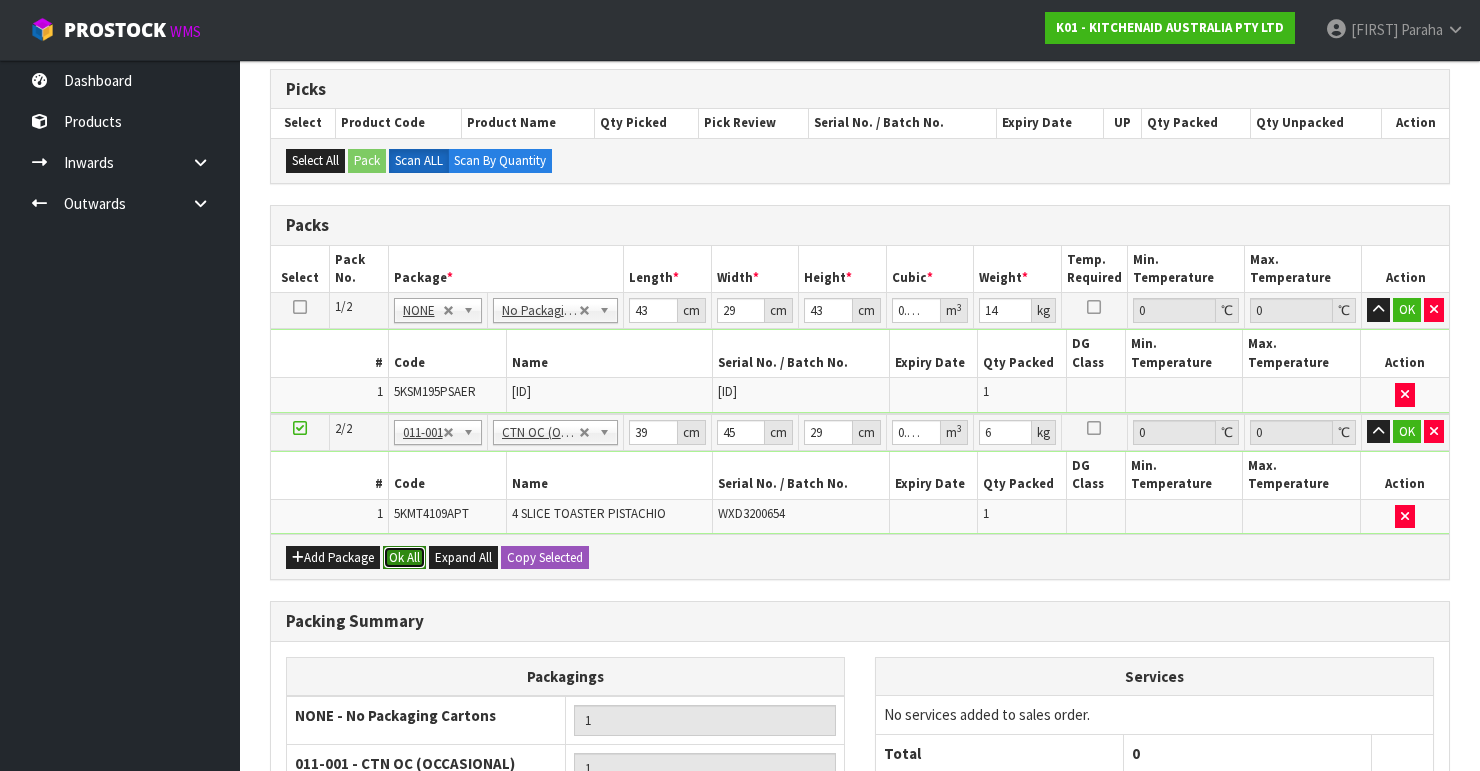 click on "Ok All" at bounding box center [404, 558] 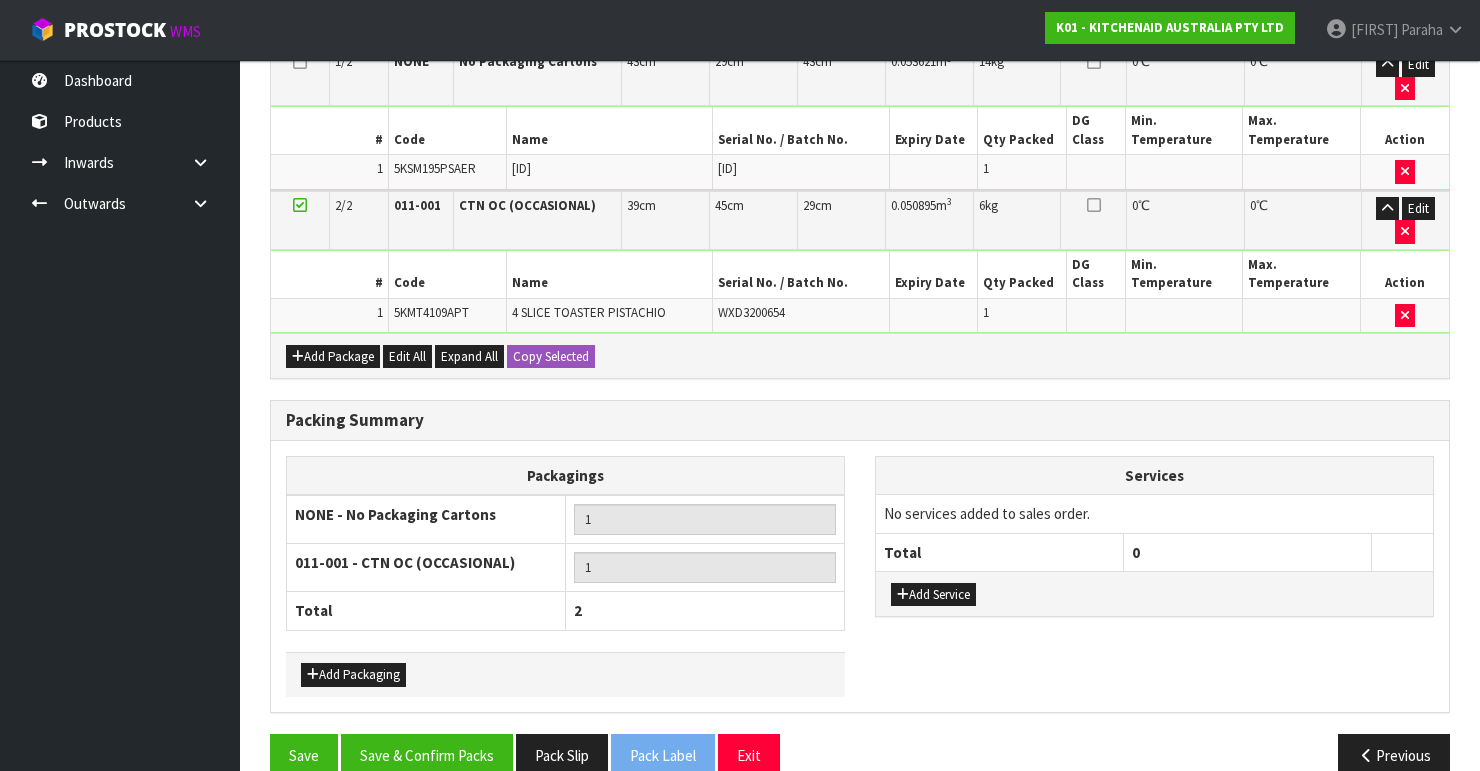 scroll, scrollTop: 588, scrollLeft: 0, axis: vertical 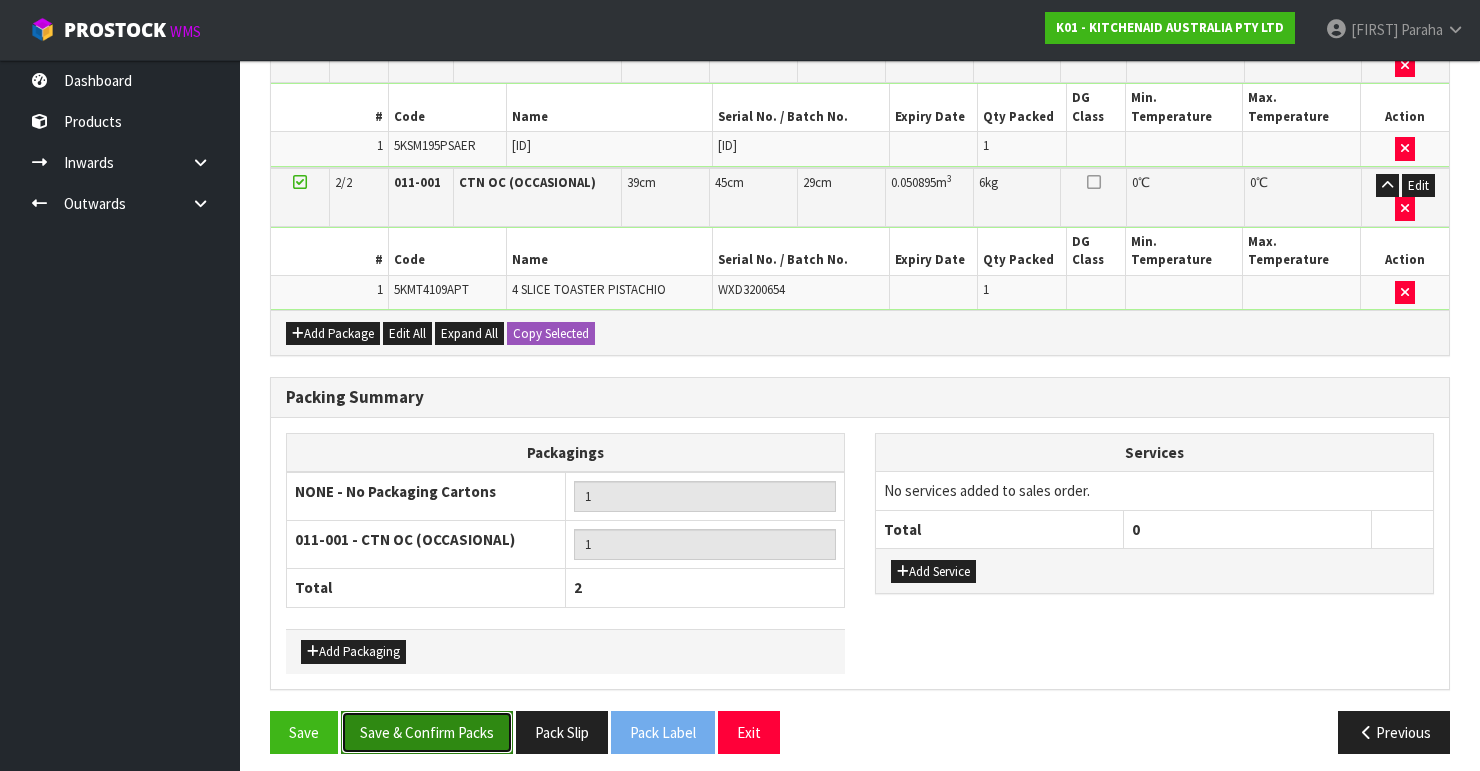 click on "Save & Confirm Packs" at bounding box center (427, 732) 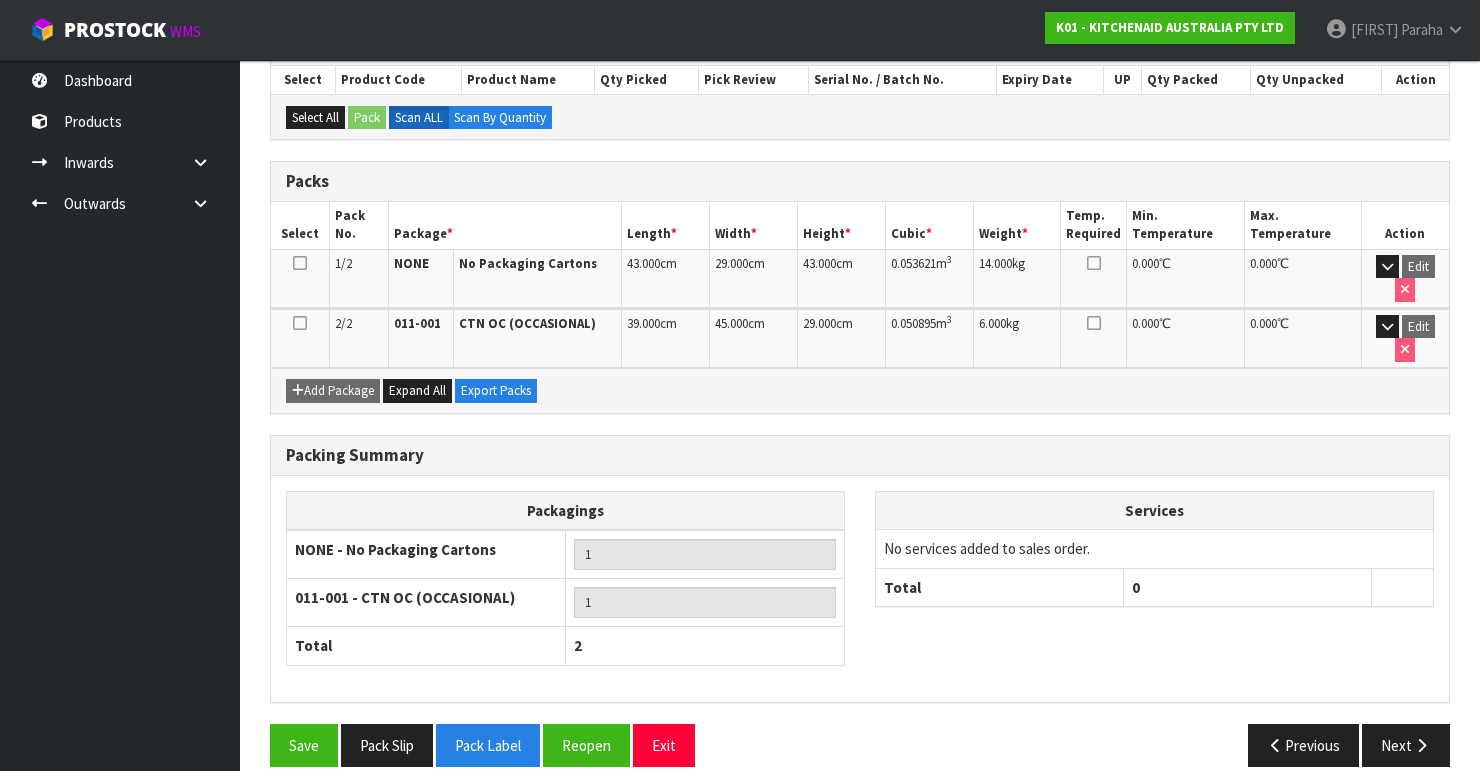 scroll, scrollTop: 452, scrollLeft: 0, axis: vertical 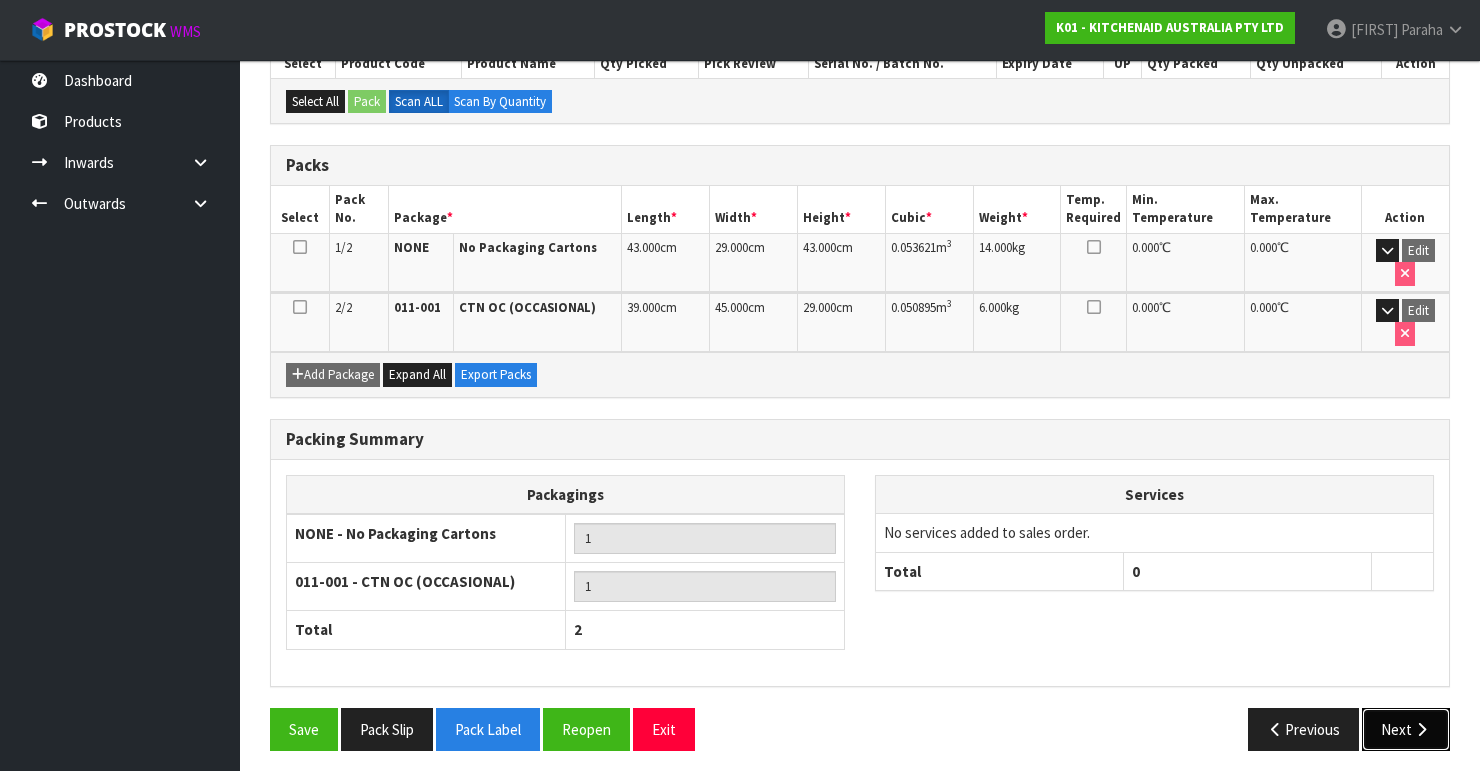 click on "Next" at bounding box center (1406, 729) 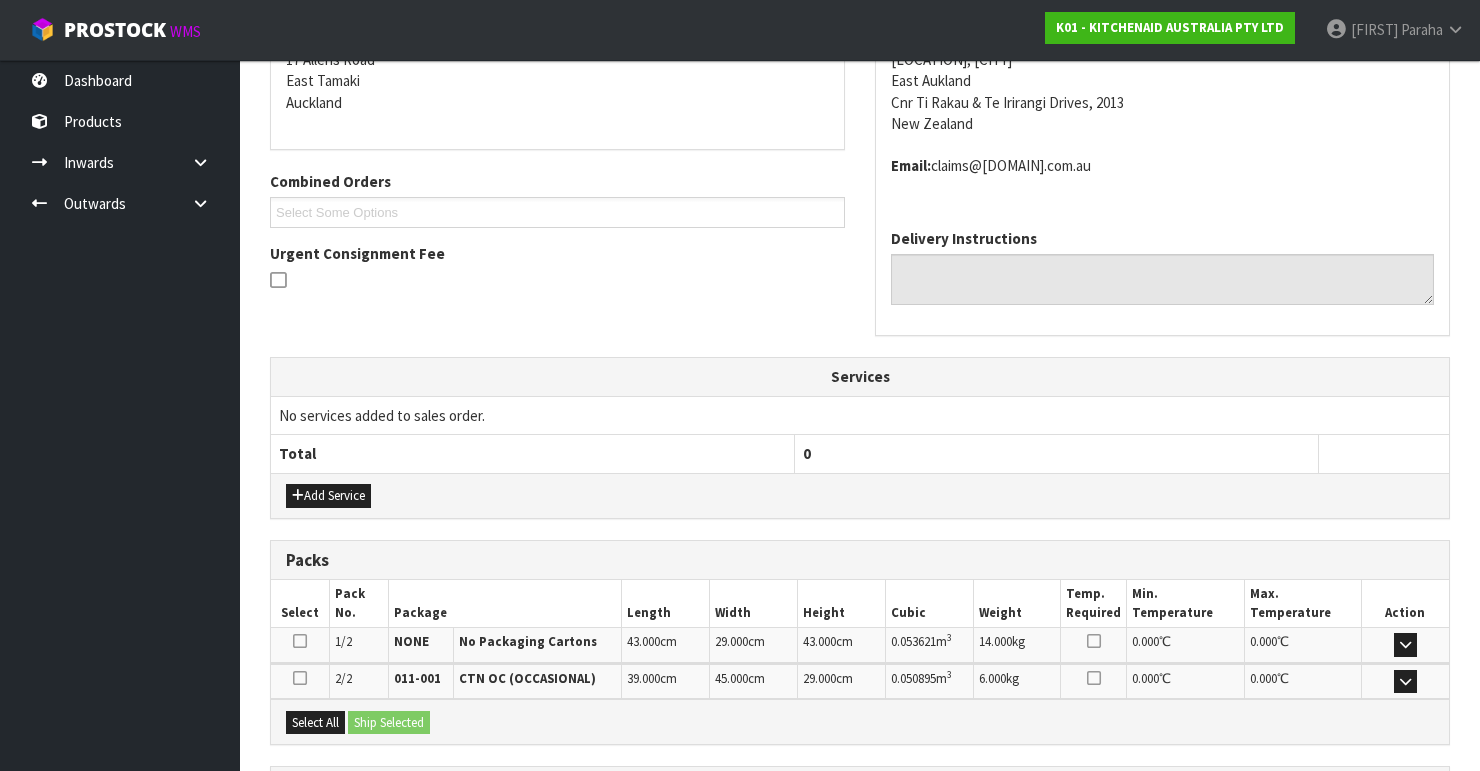 scroll, scrollTop: 598, scrollLeft: 0, axis: vertical 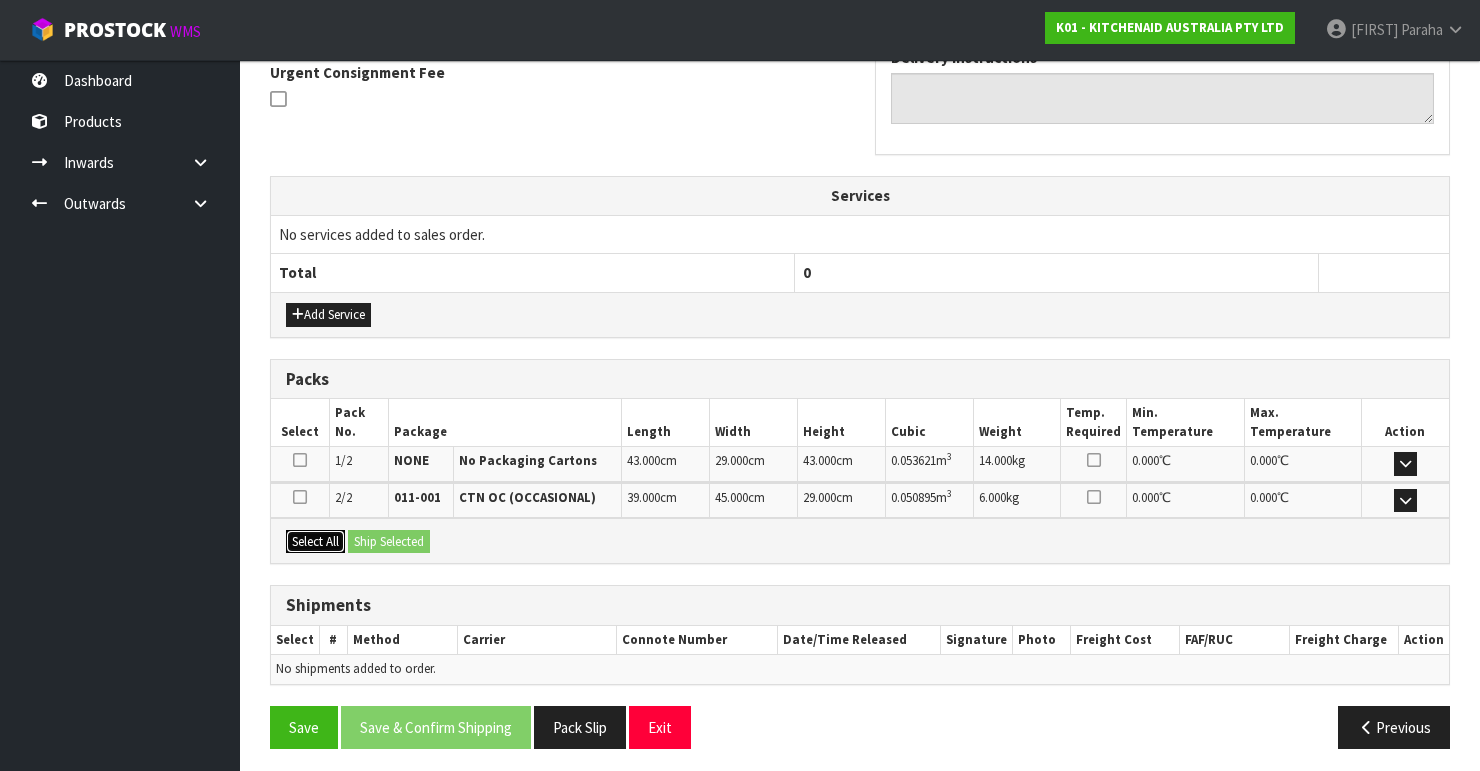 click on "Select All" at bounding box center (315, 542) 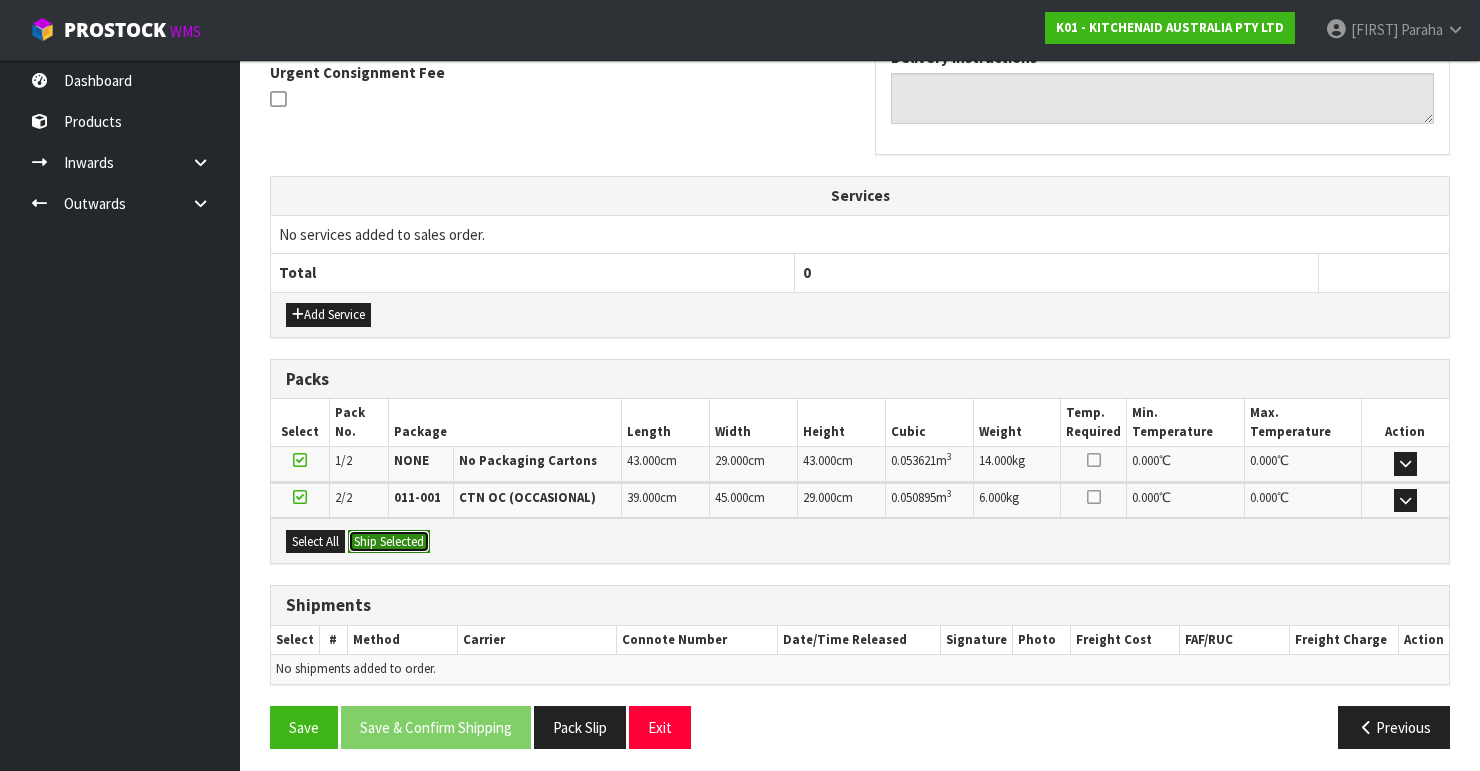 click on "Ship Selected" at bounding box center (389, 542) 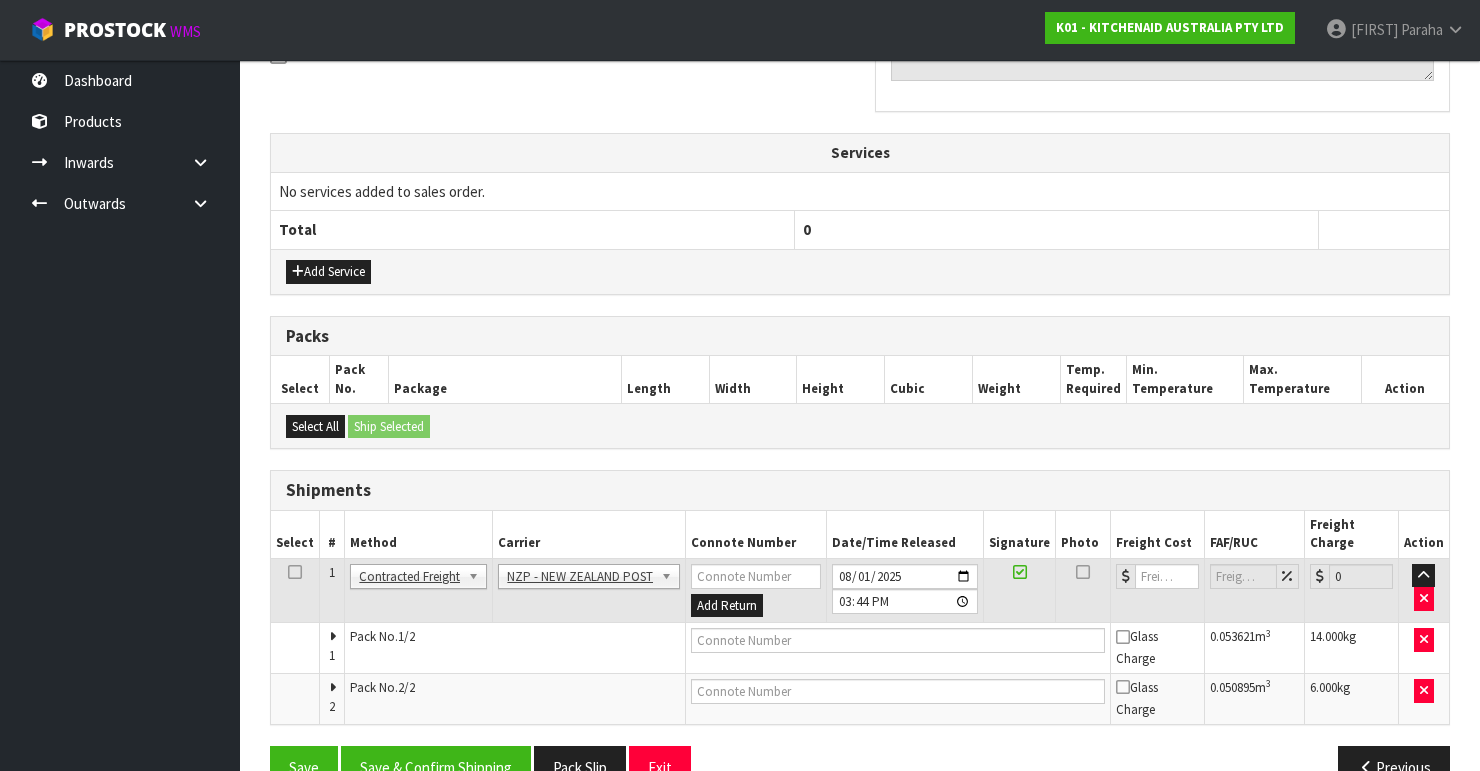 scroll, scrollTop: 665, scrollLeft: 0, axis: vertical 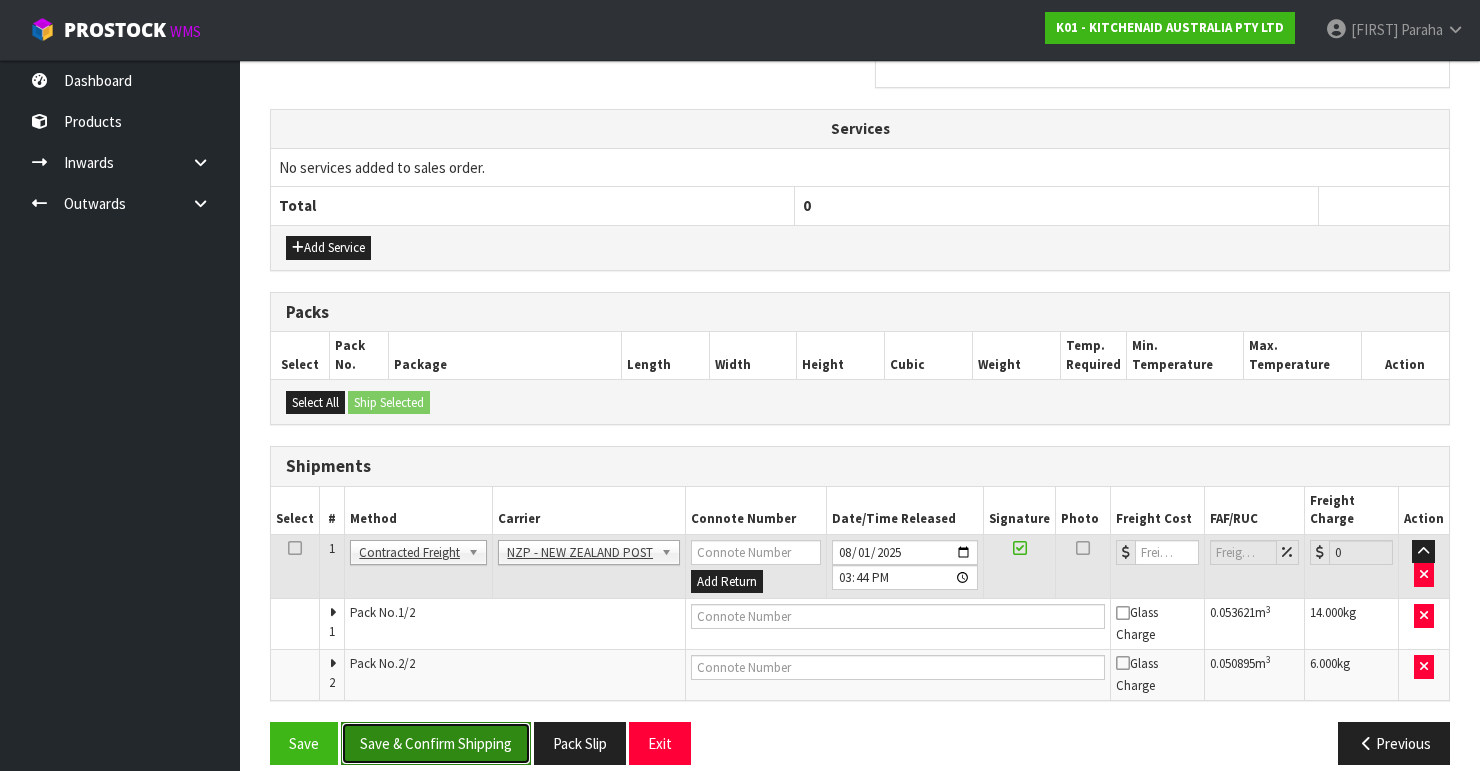 click on "Save & Confirm Shipping" at bounding box center [436, 743] 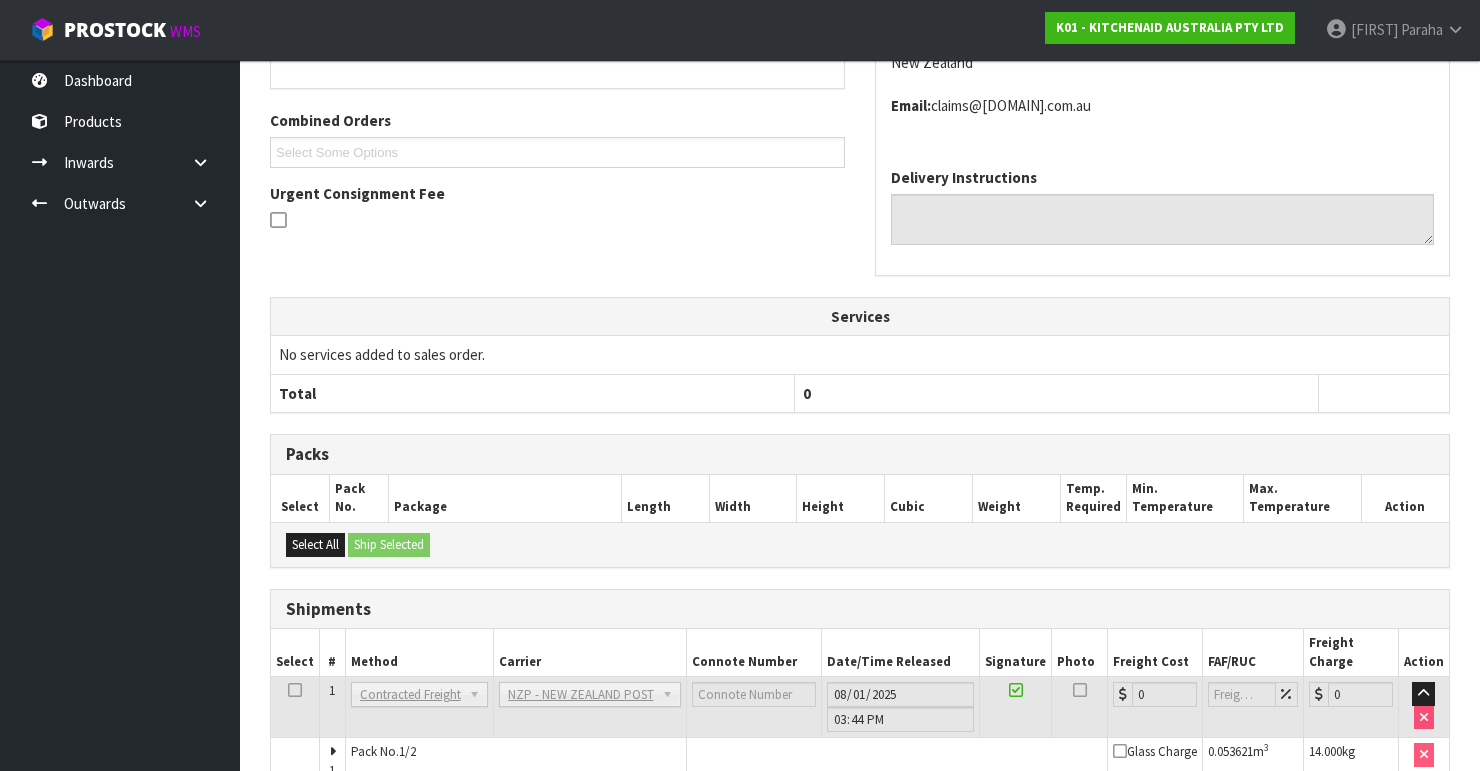 scroll, scrollTop: 632, scrollLeft: 0, axis: vertical 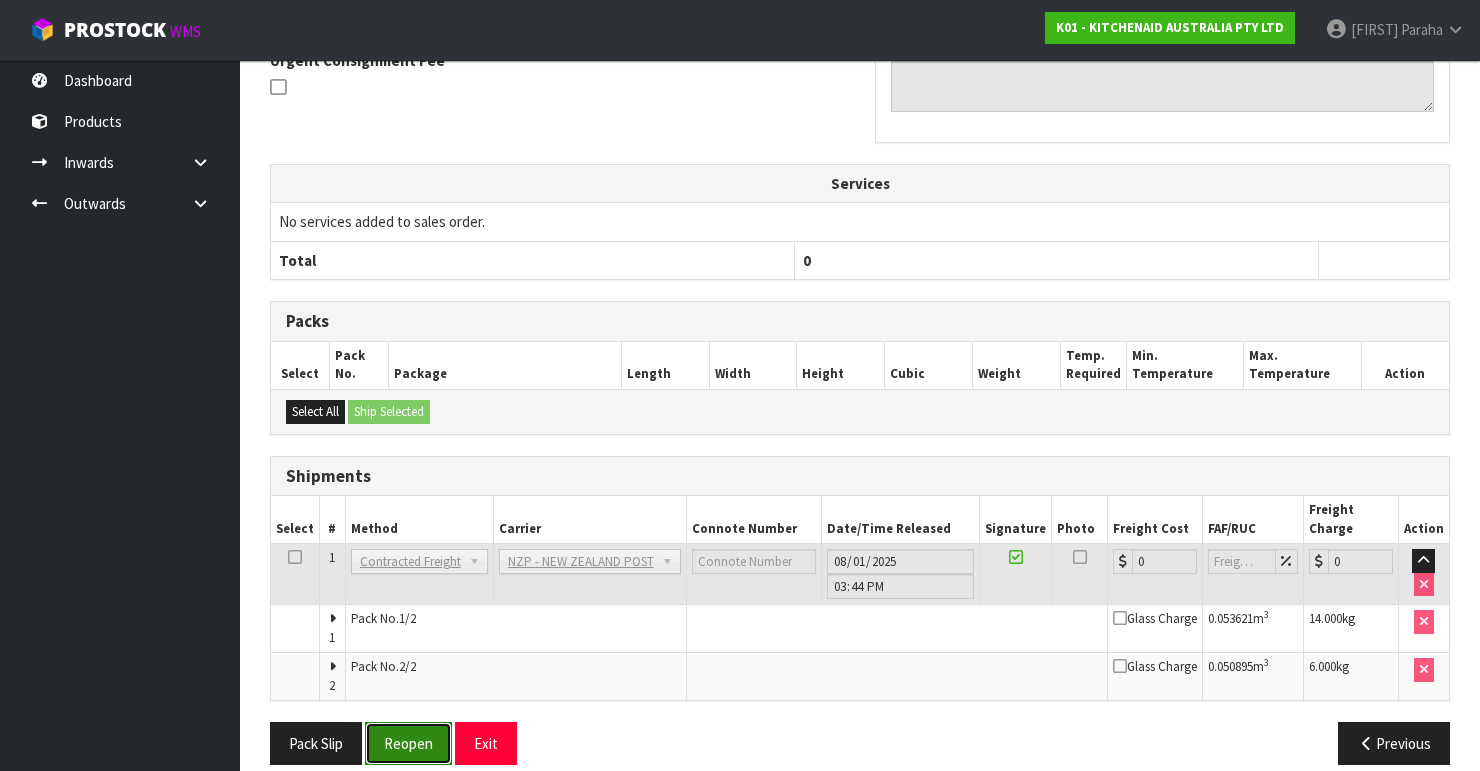 click on "Reopen" at bounding box center [408, 743] 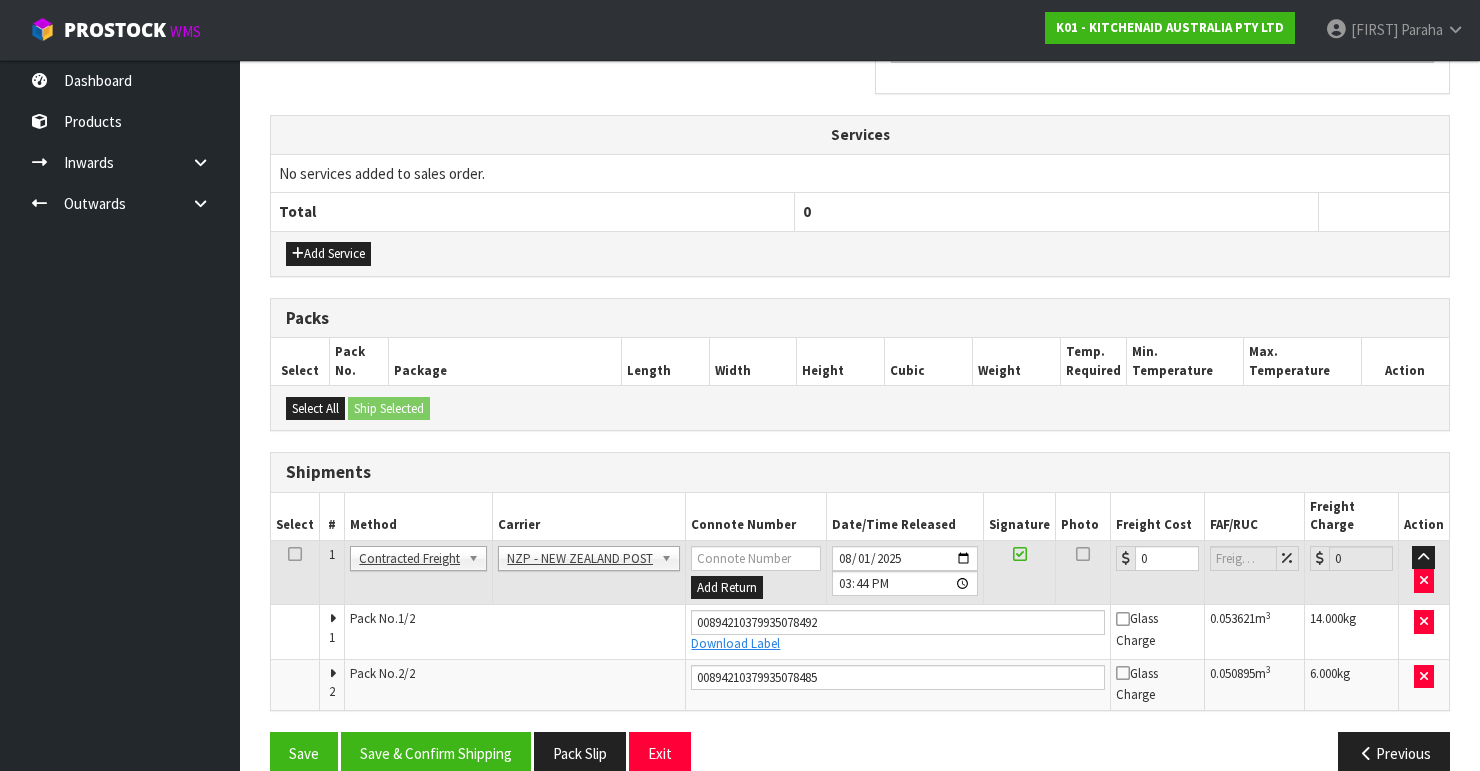 scroll, scrollTop: 668, scrollLeft: 0, axis: vertical 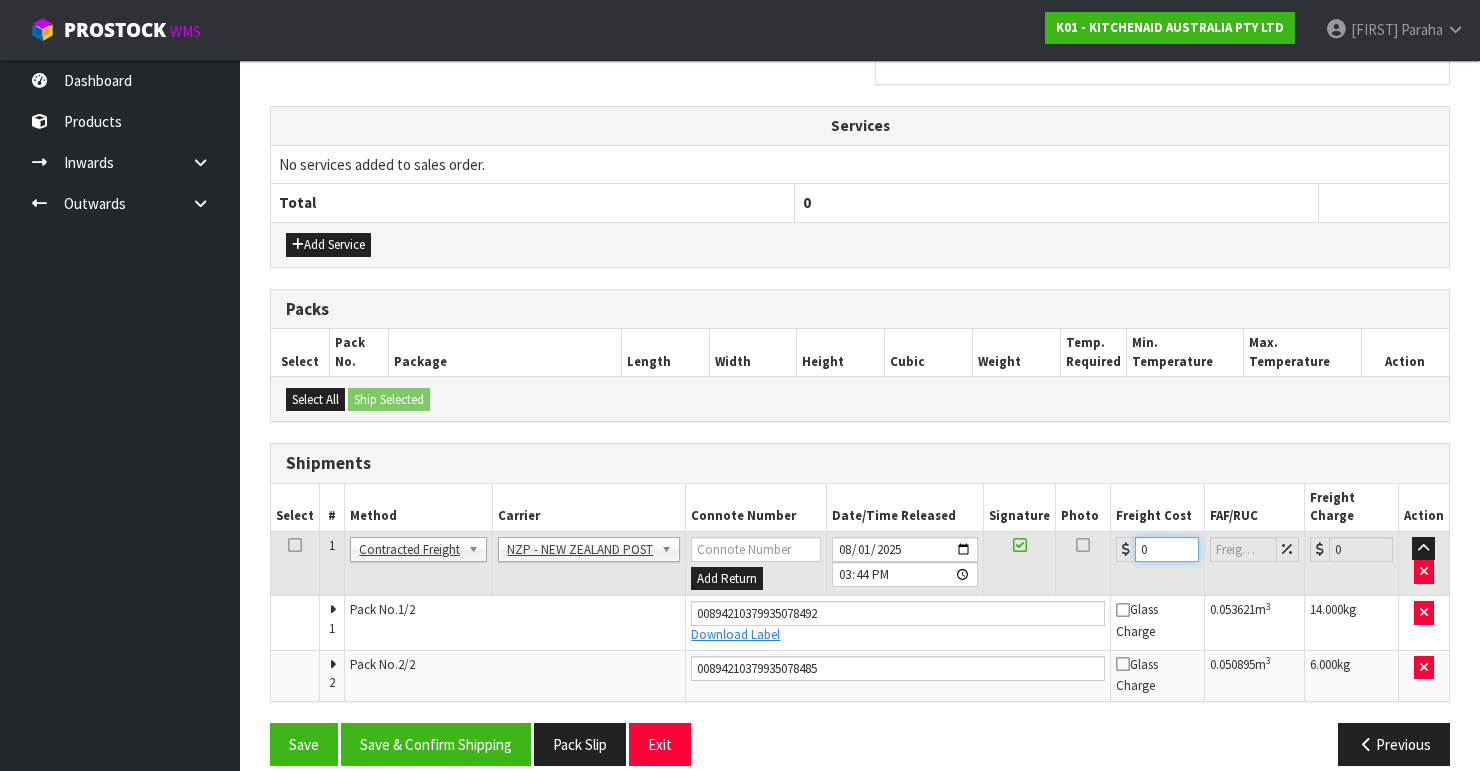 drag, startPoint x: 1153, startPoint y: 531, endPoint x: 1121, endPoint y: 538, distance: 32.75668 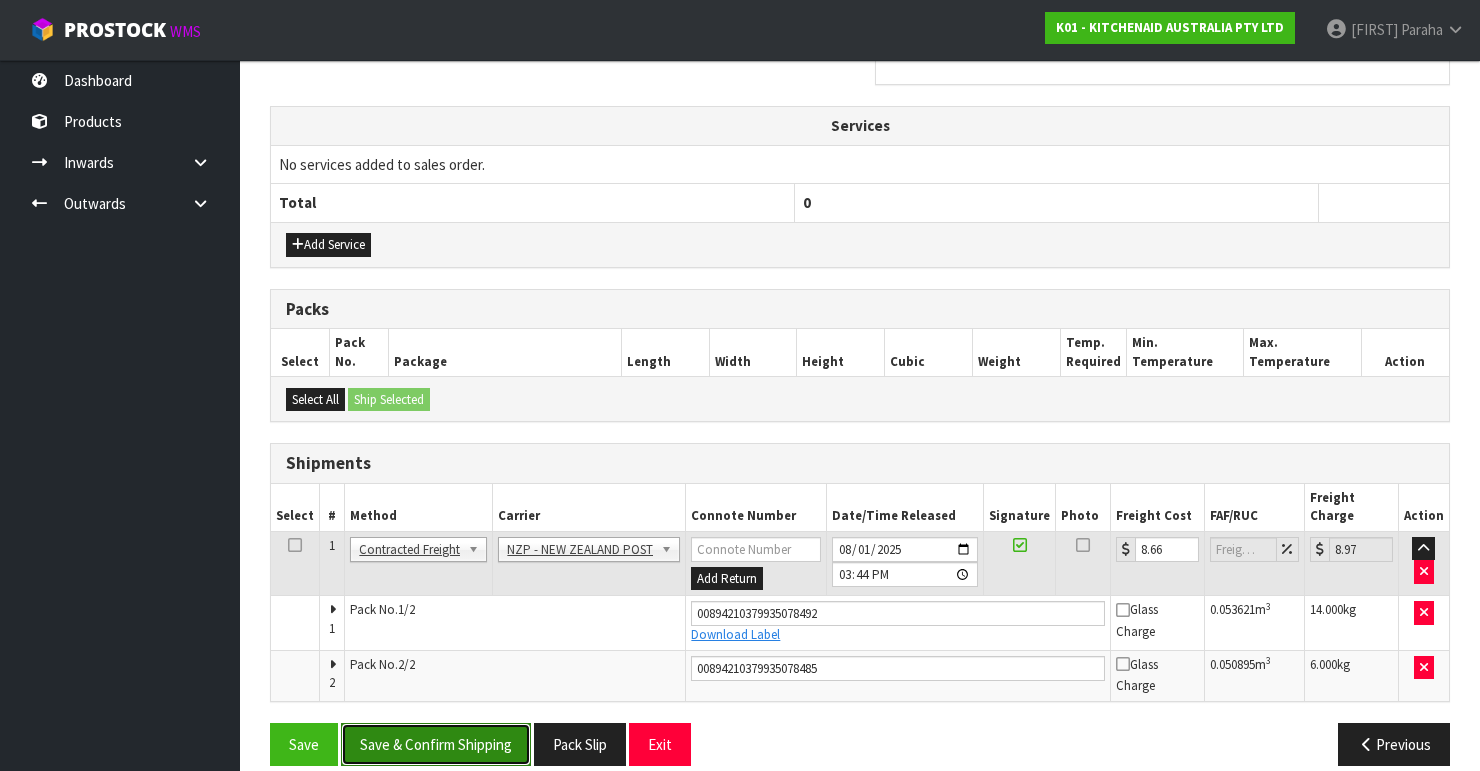click on "Save & Confirm Shipping" at bounding box center [436, 744] 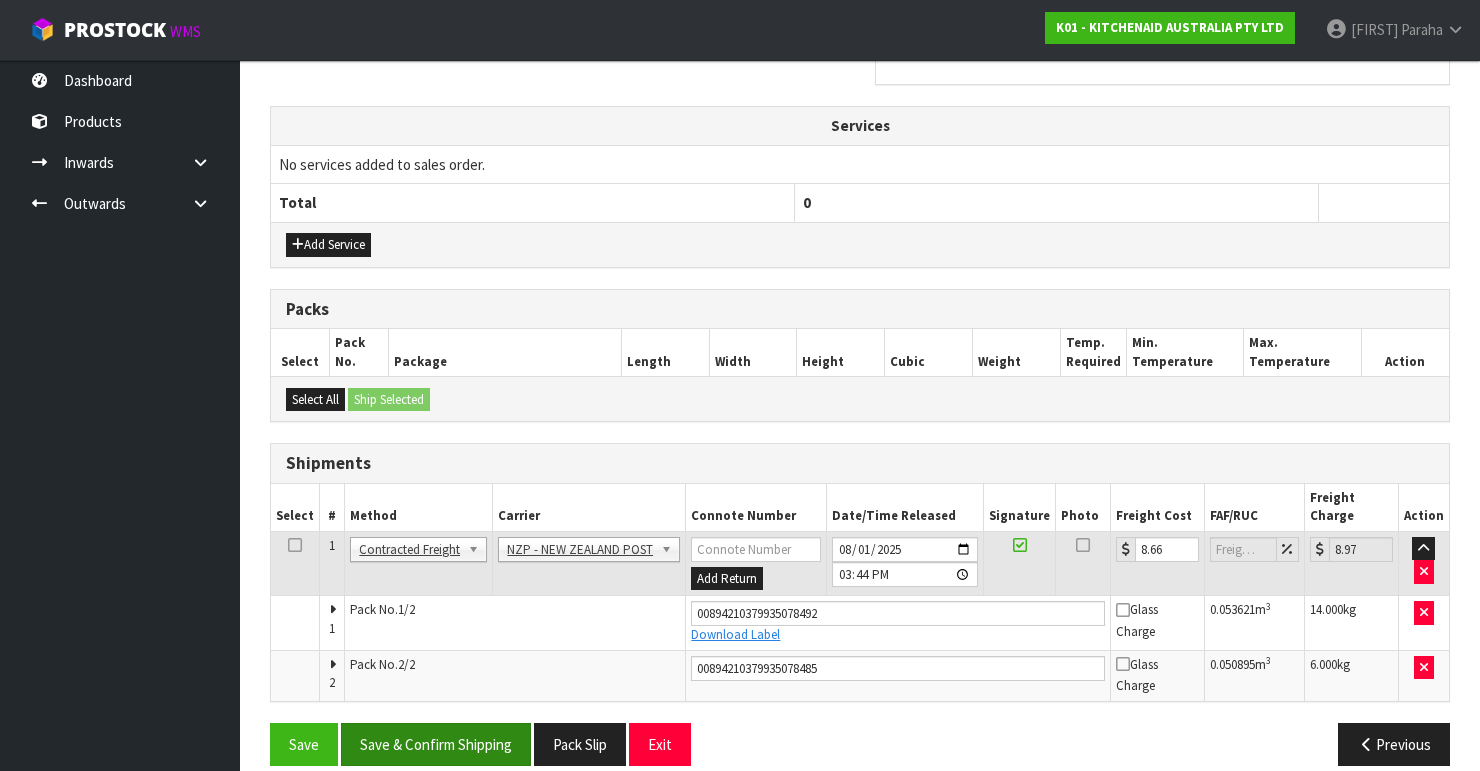 scroll, scrollTop: 0, scrollLeft: 0, axis: both 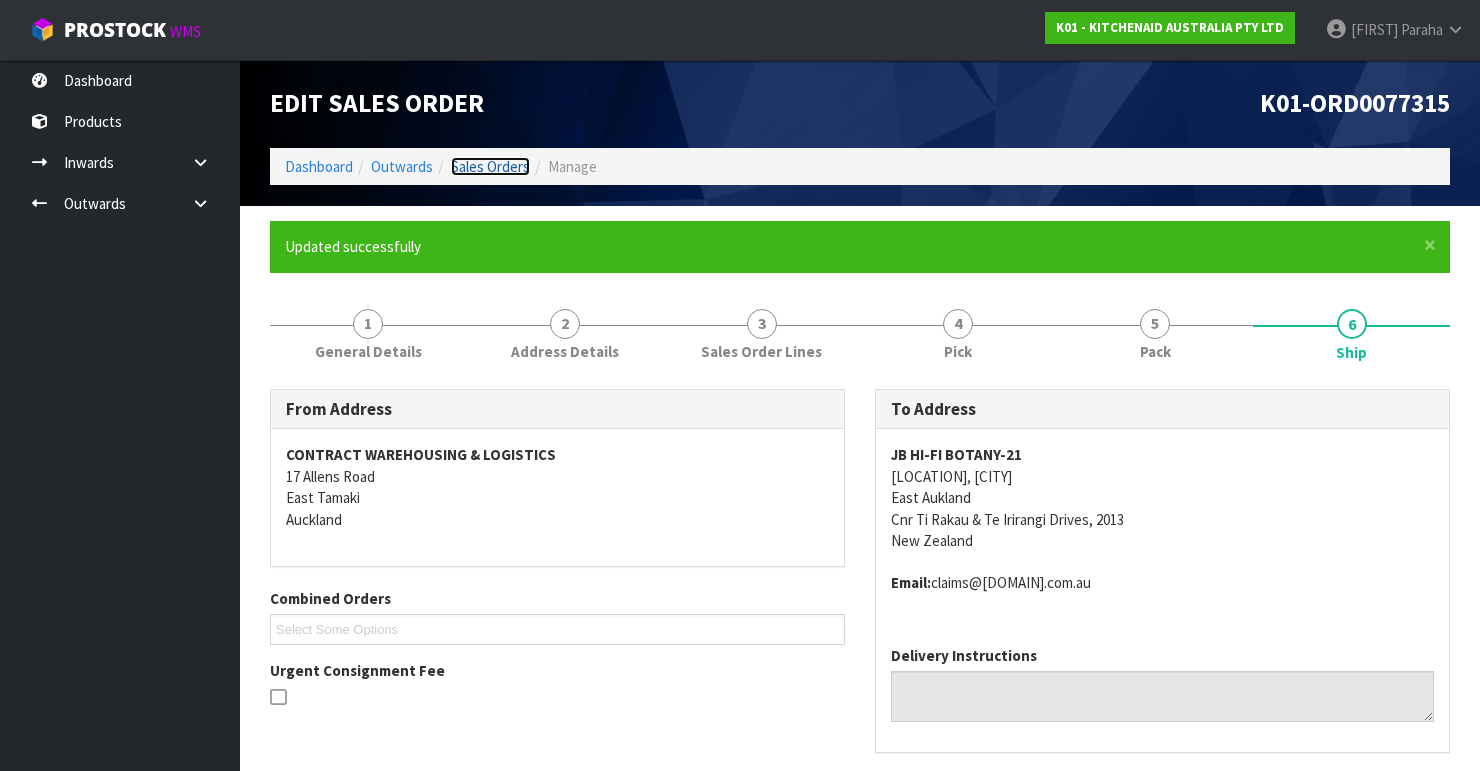 click on "Sales Orders" at bounding box center [490, 166] 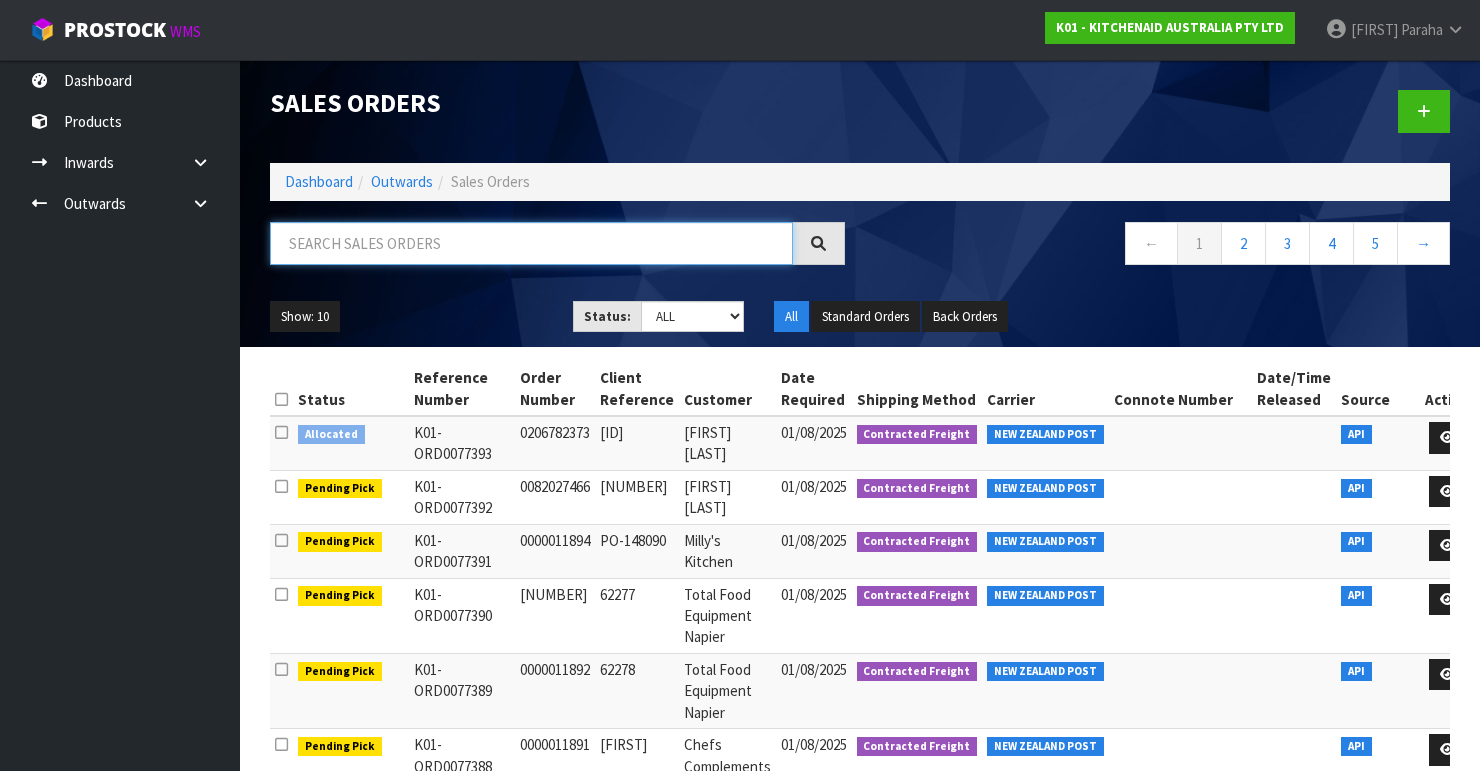 click at bounding box center [531, 243] 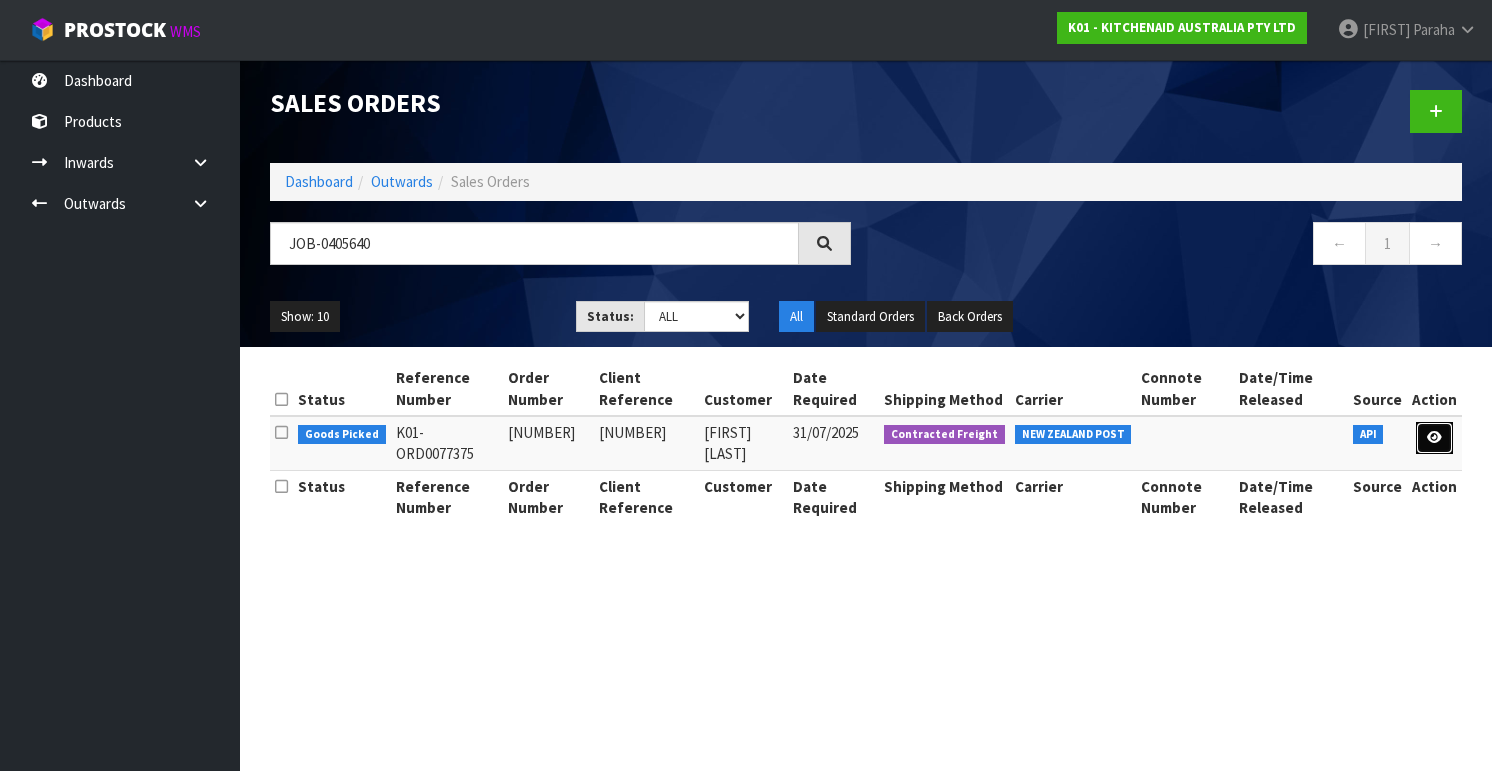 click at bounding box center [1434, 437] 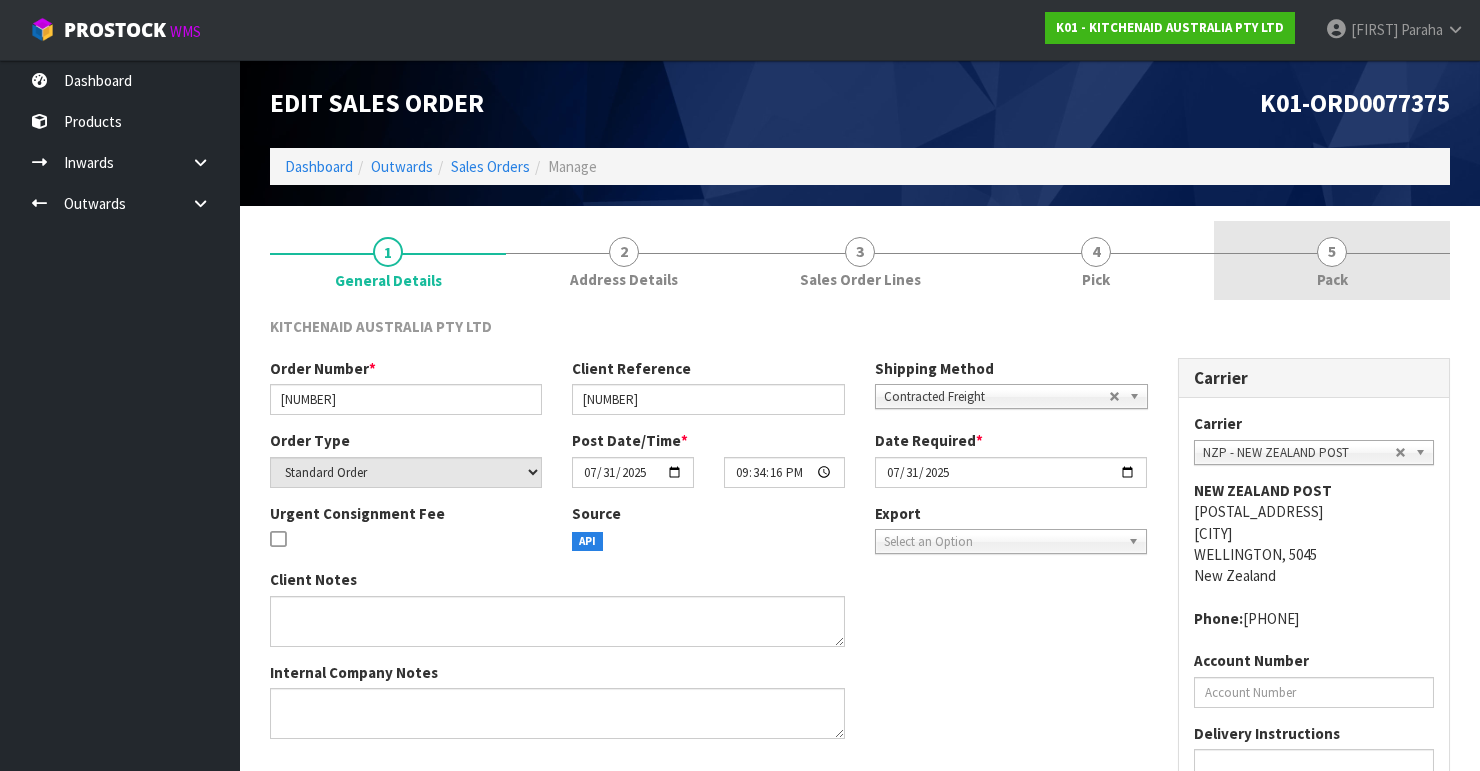 click on "5" at bounding box center (1332, 252) 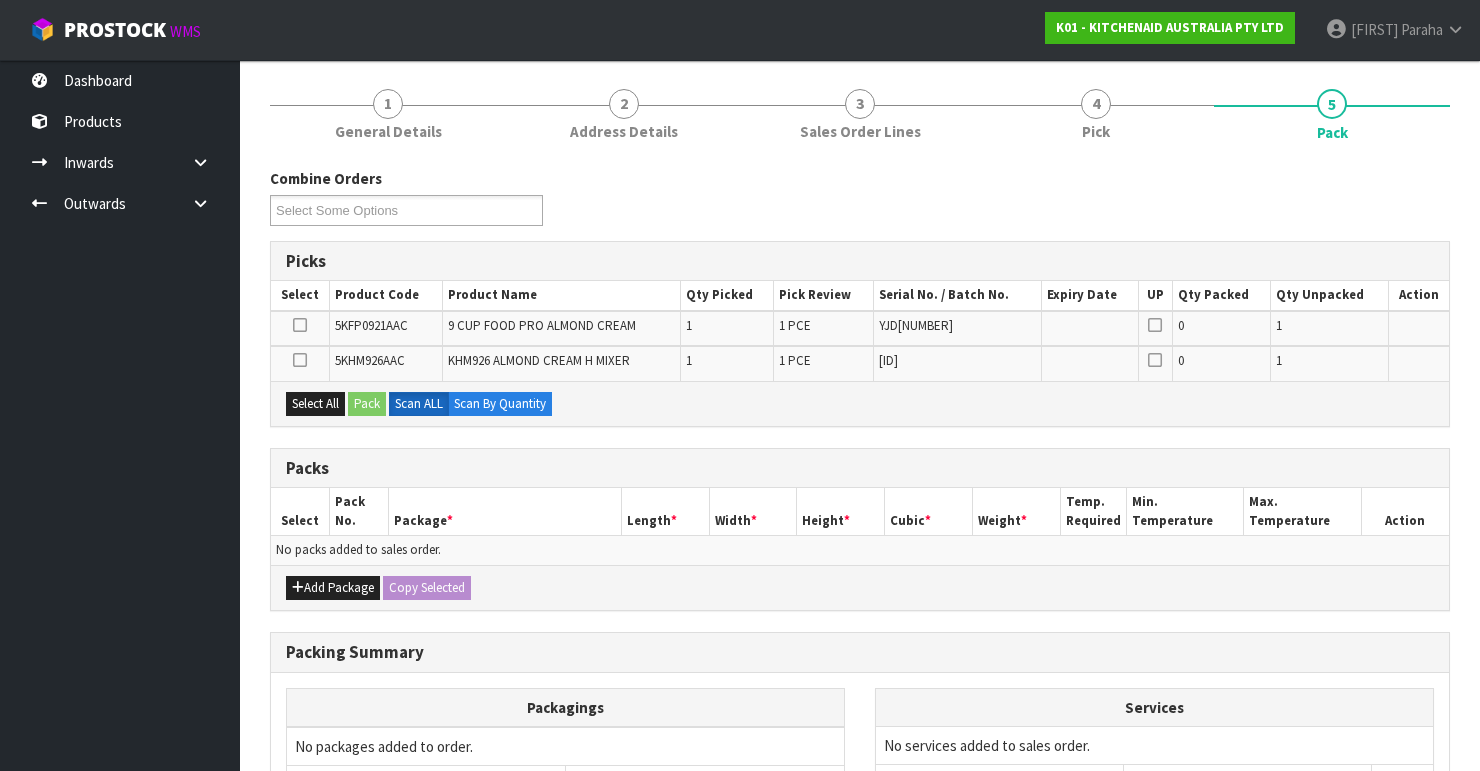 scroll, scrollTop: 160, scrollLeft: 0, axis: vertical 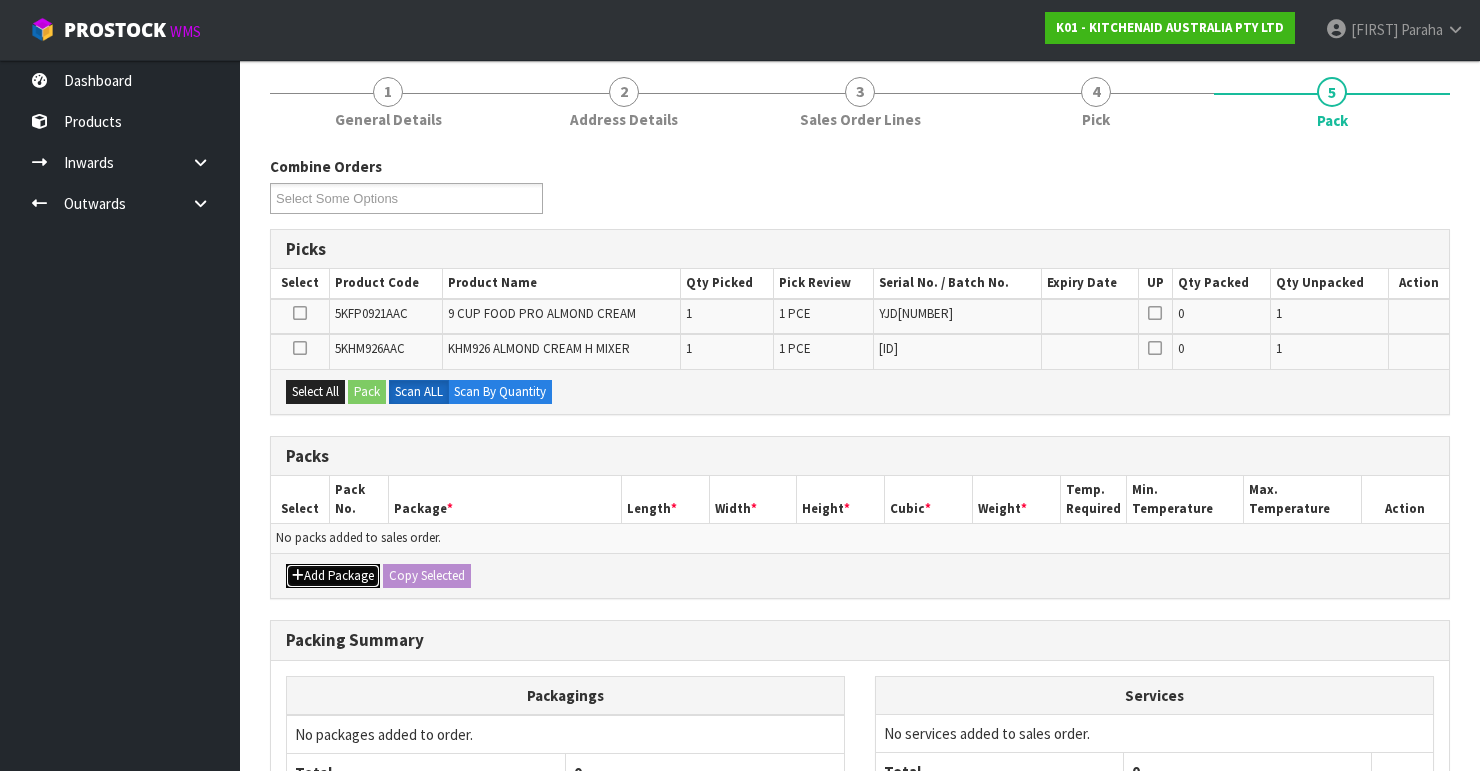 click on "Add Package" at bounding box center [333, 576] 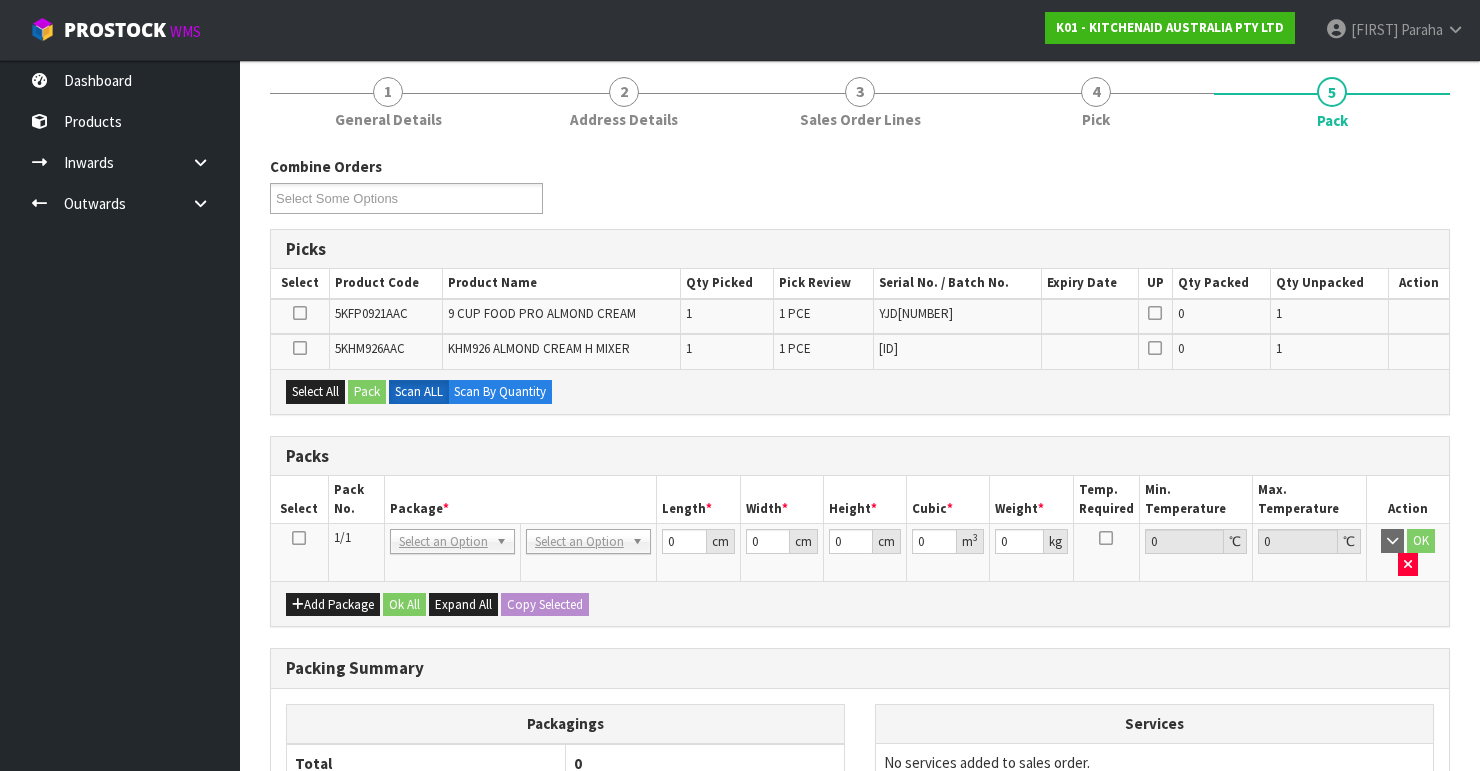 click at bounding box center (299, 538) 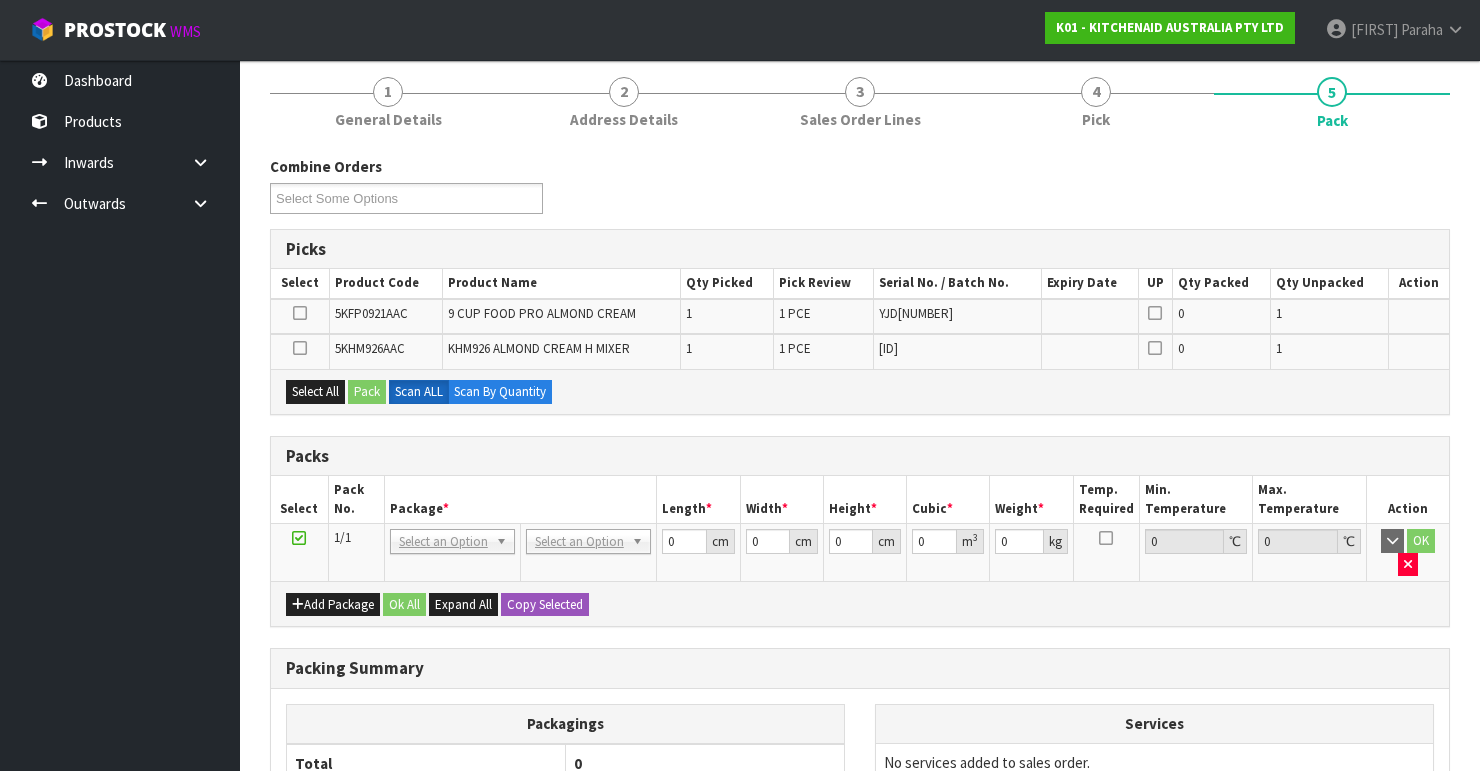 click at bounding box center [299, 553] 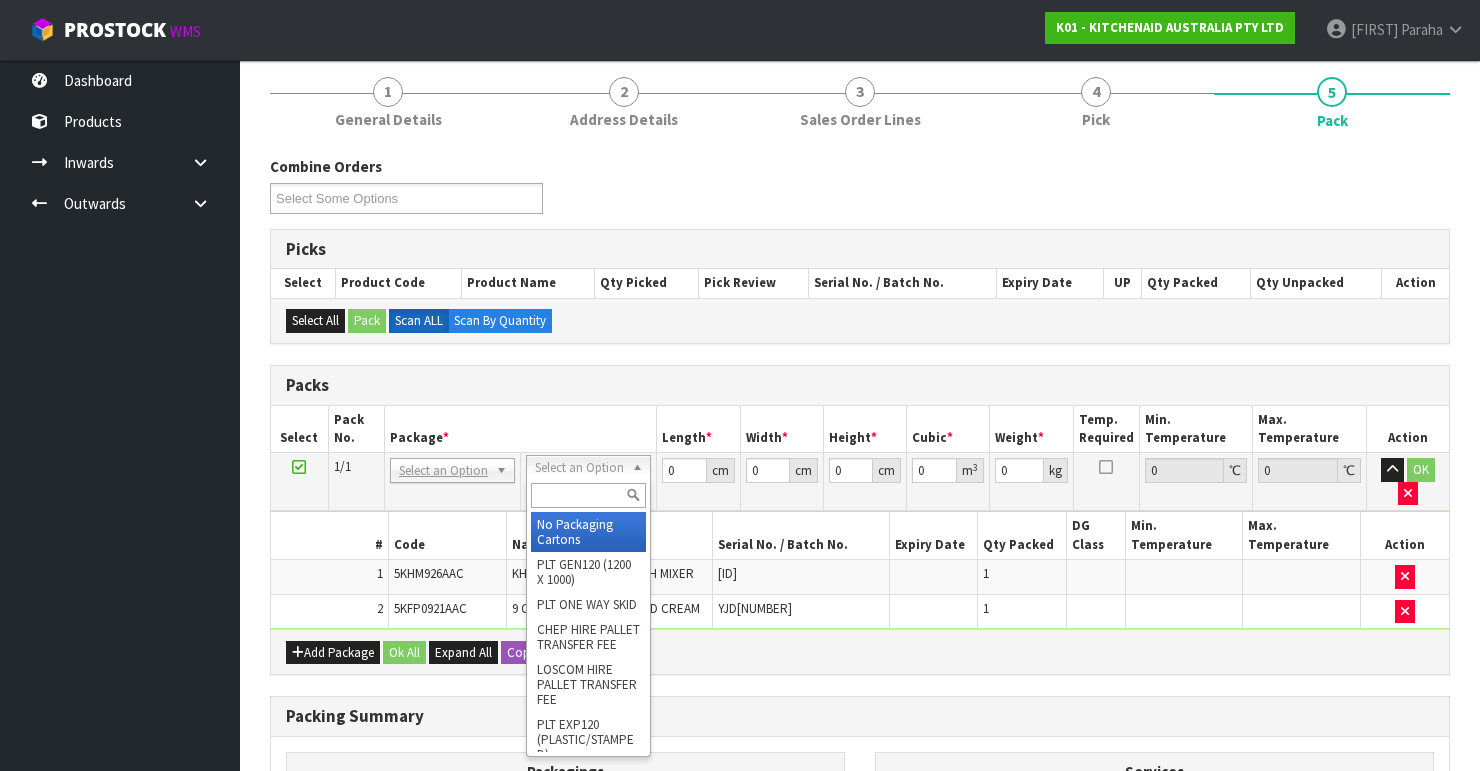click at bounding box center (588, 495) 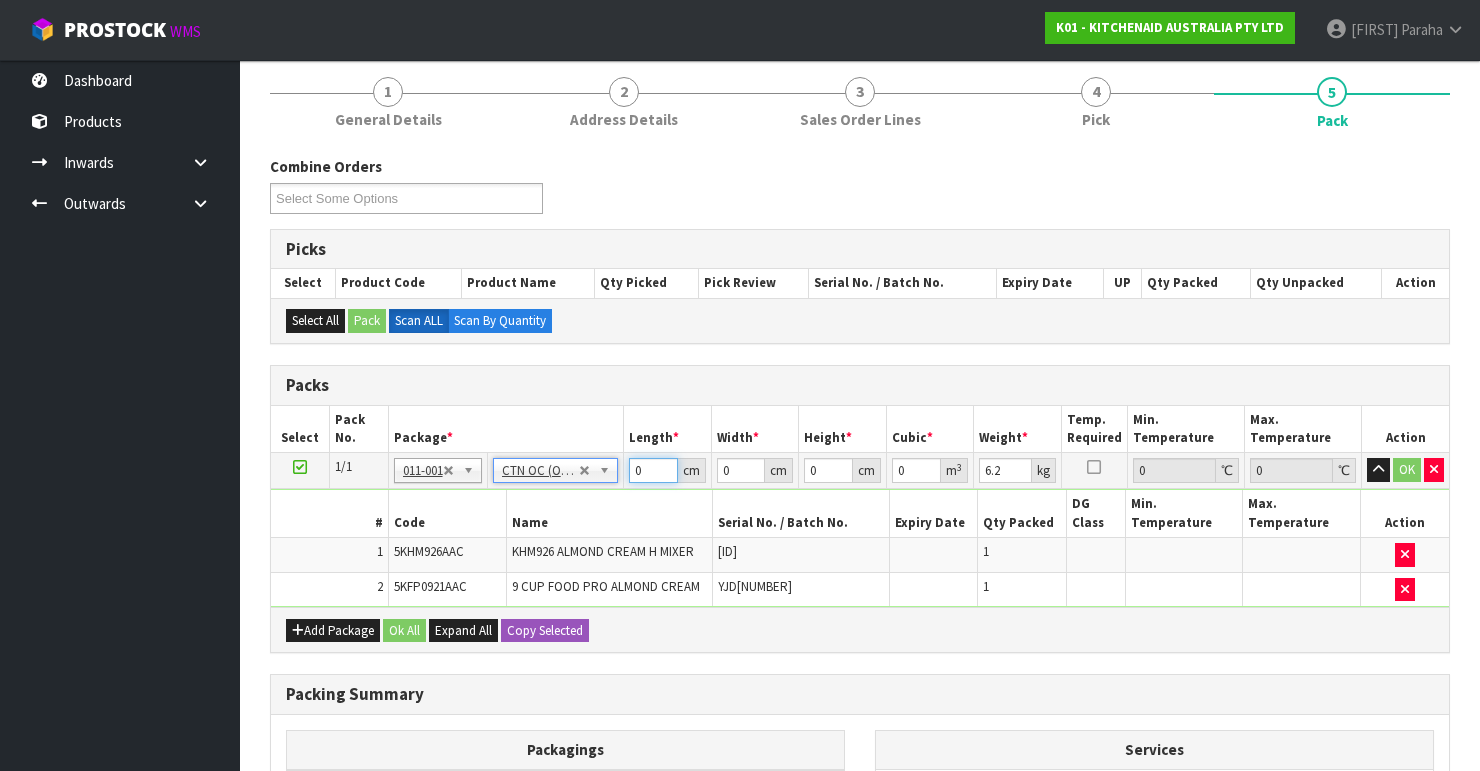 drag, startPoint x: 644, startPoint y: 468, endPoint x: 619, endPoint y: 460, distance: 26.24881 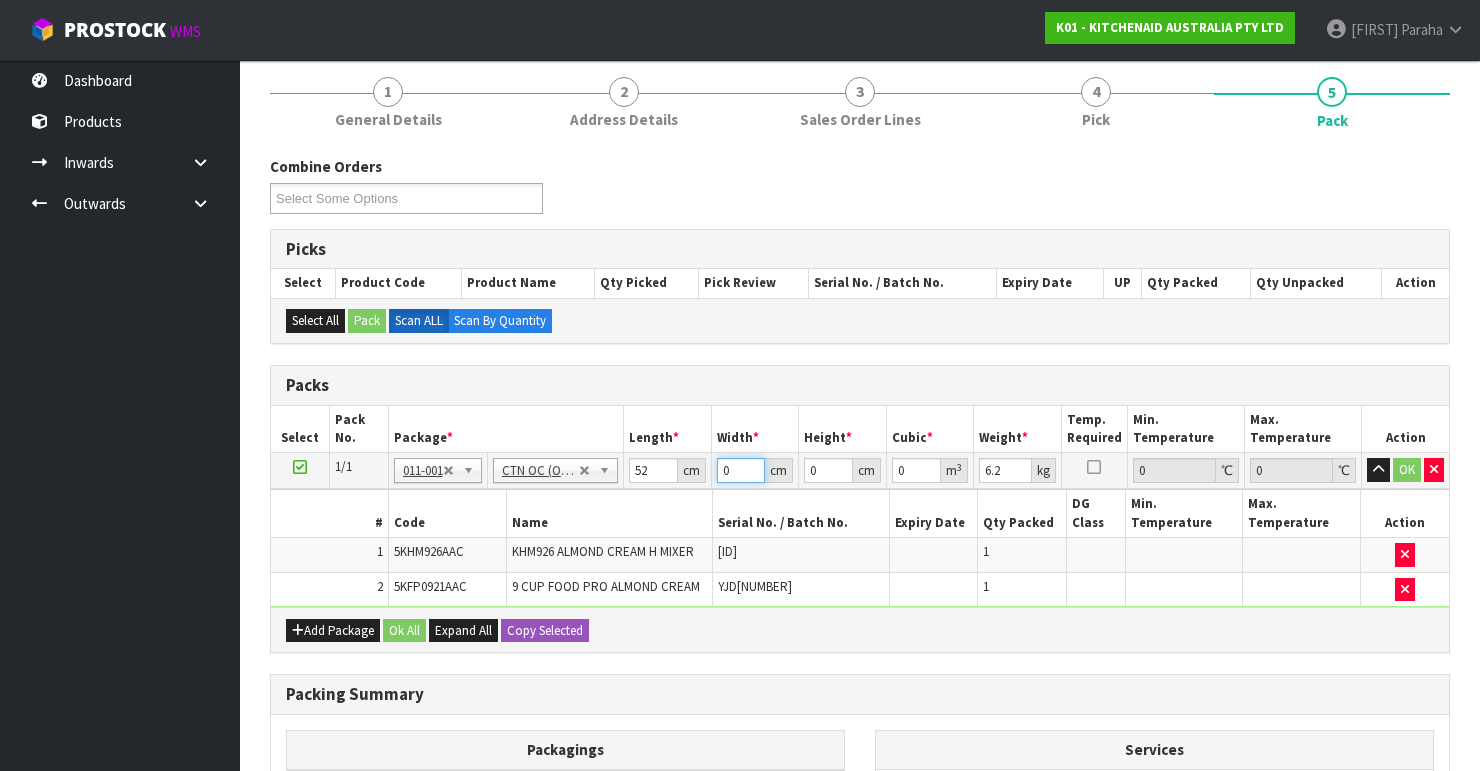drag, startPoint x: 731, startPoint y: 470, endPoint x: 692, endPoint y: 480, distance: 40.261642 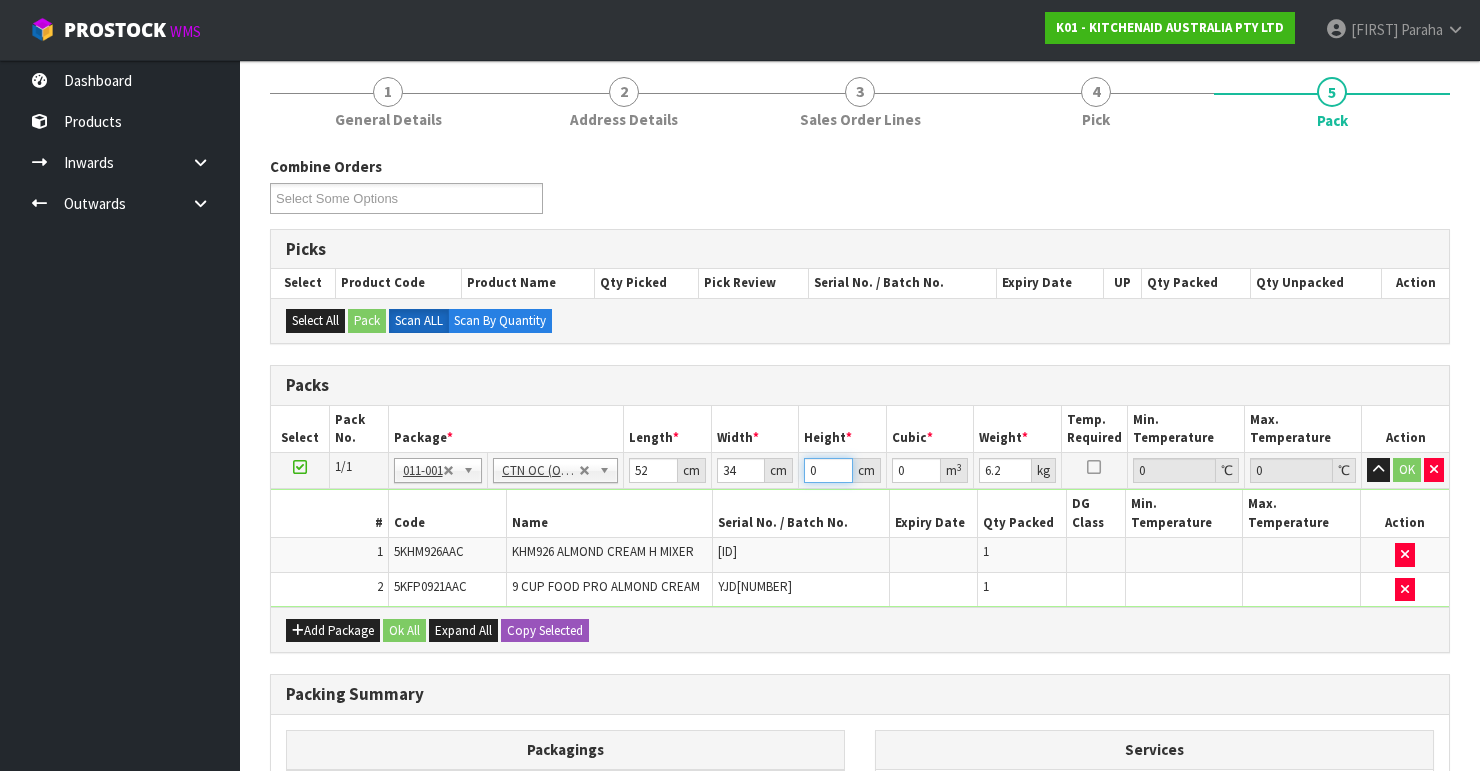 drag, startPoint x: 817, startPoint y: 465, endPoint x: 793, endPoint y: 469, distance: 24.33105 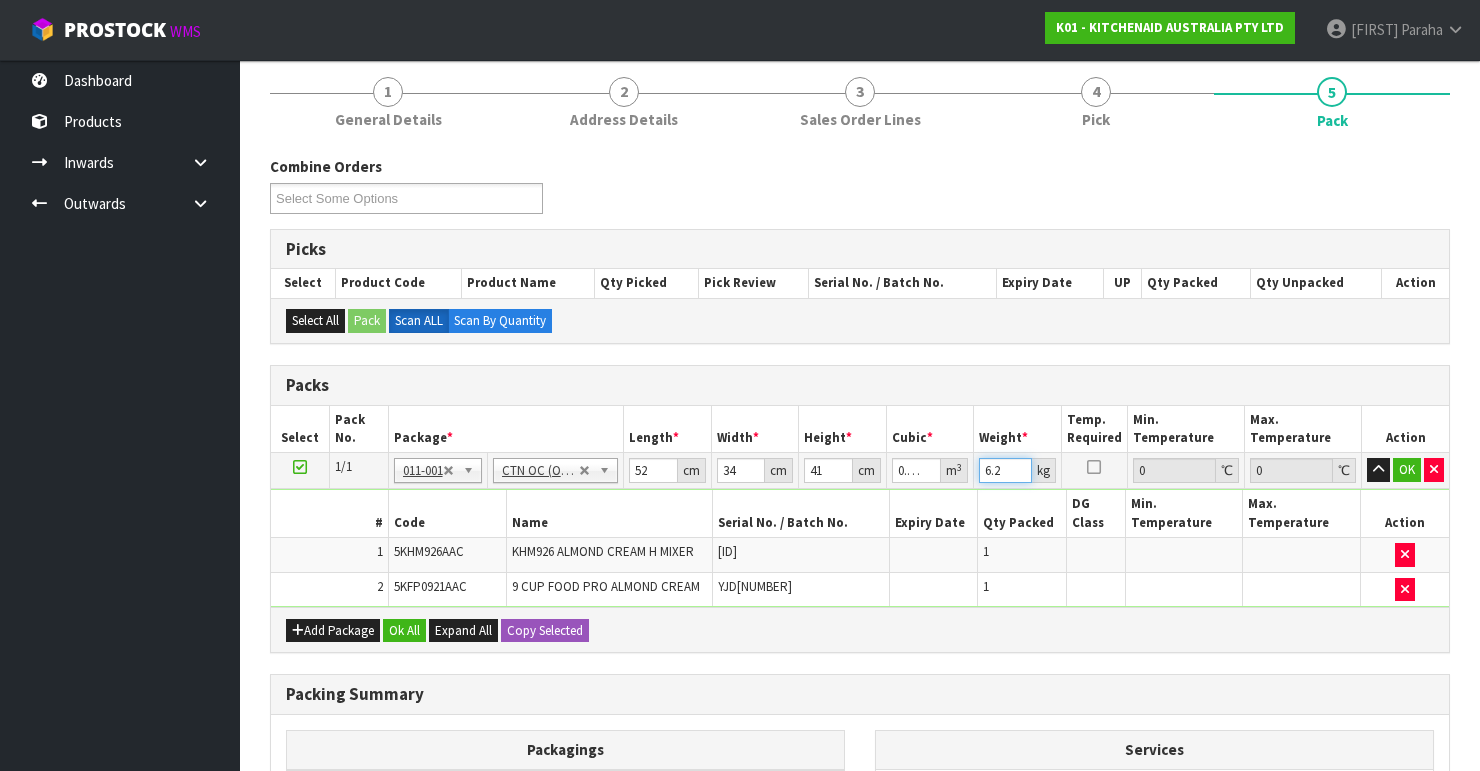 drag, startPoint x: 1004, startPoint y: 464, endPoint x: 916, endPoint y: 476, distance: 88.814415 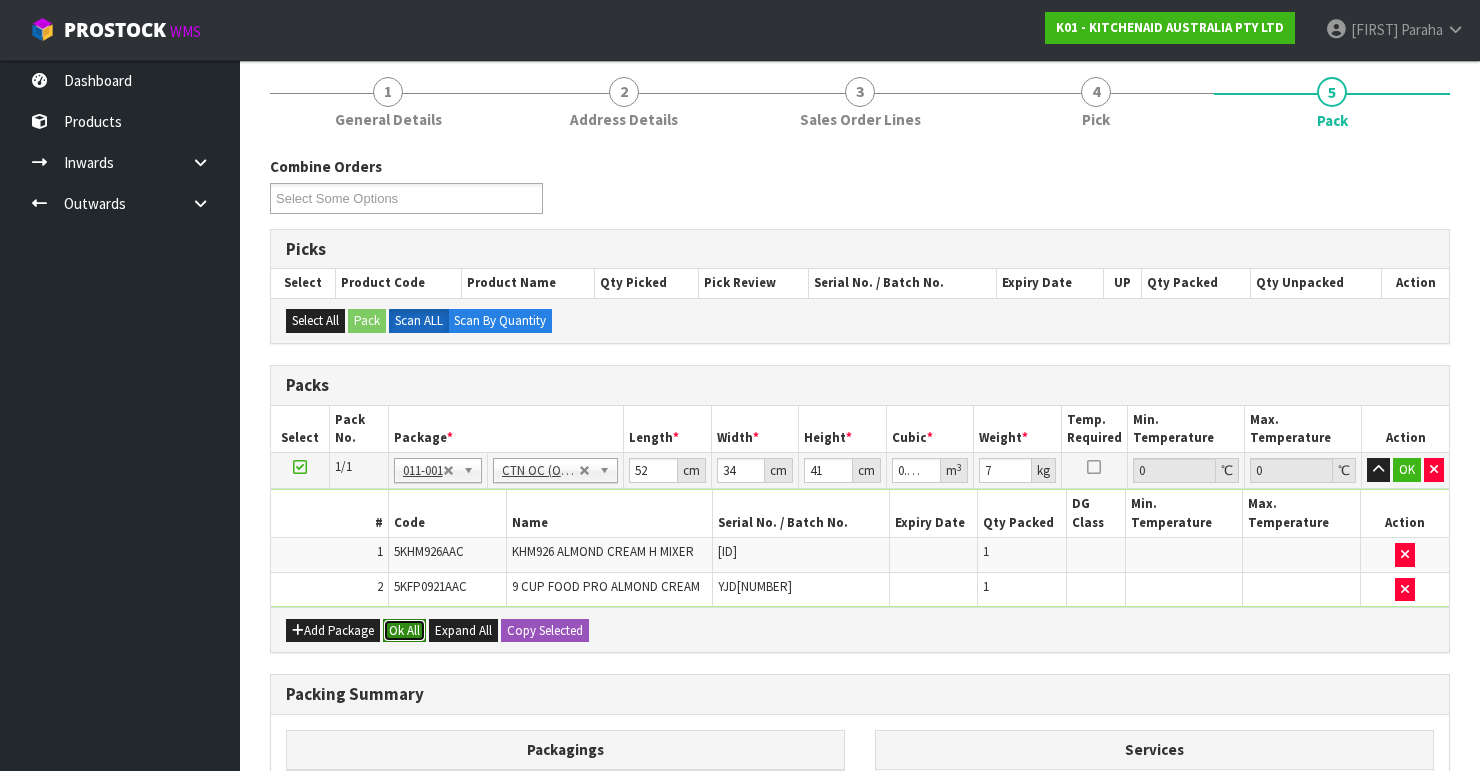 click on "Ok All" at bounding box center [404, 631] 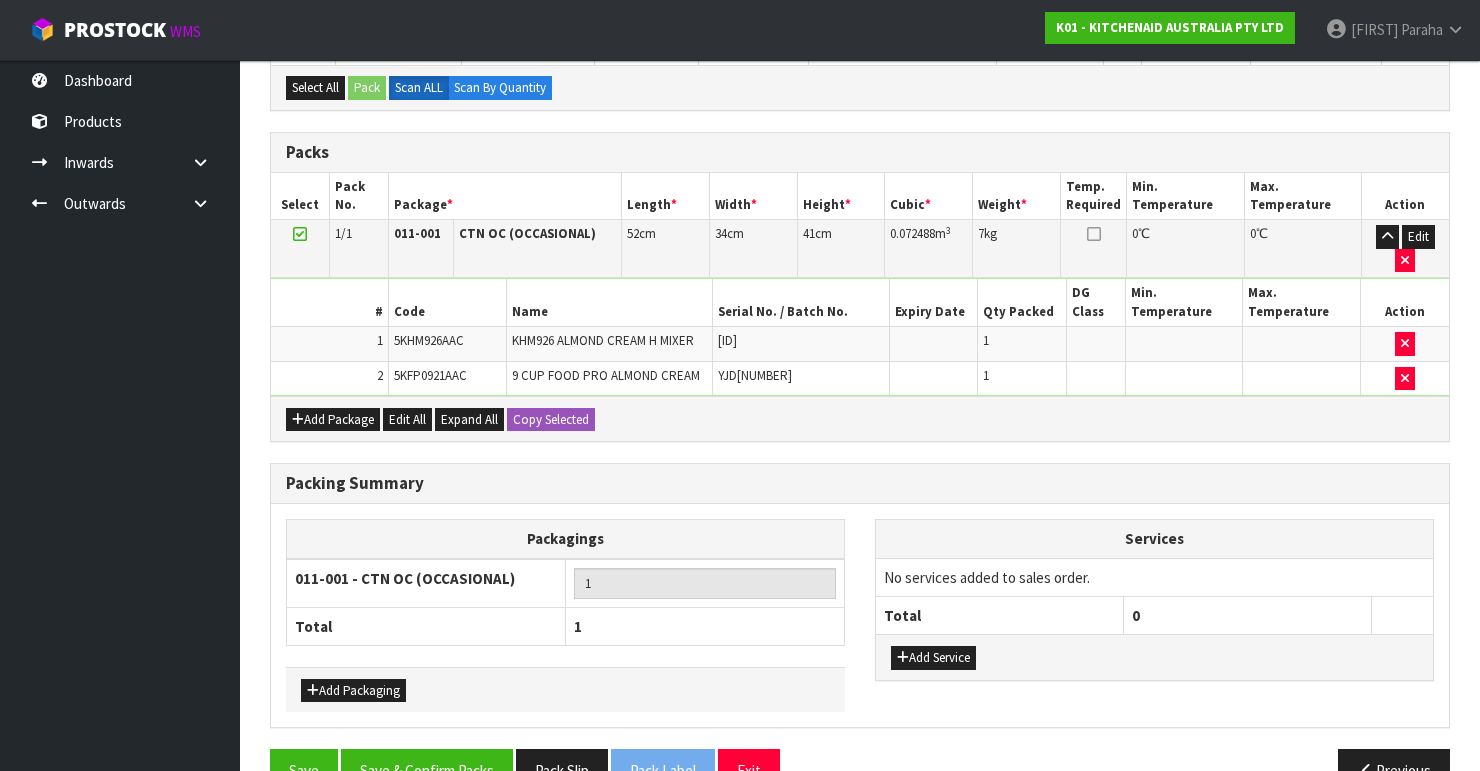scroll, scrollTop: 433, scrollLeft: 0, axis: vertical 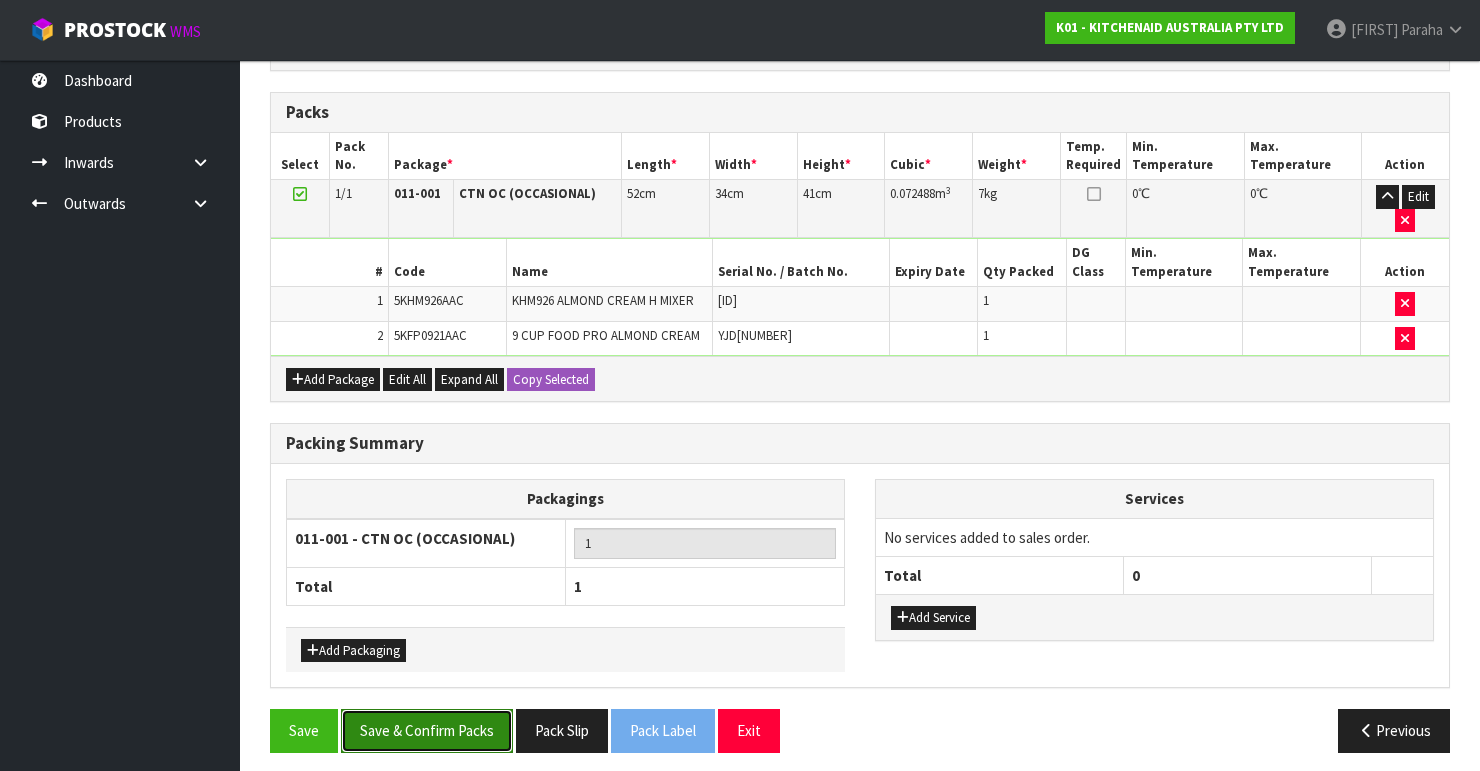 click on "Save & Confirm Packs" at bounding box center [427, 730] 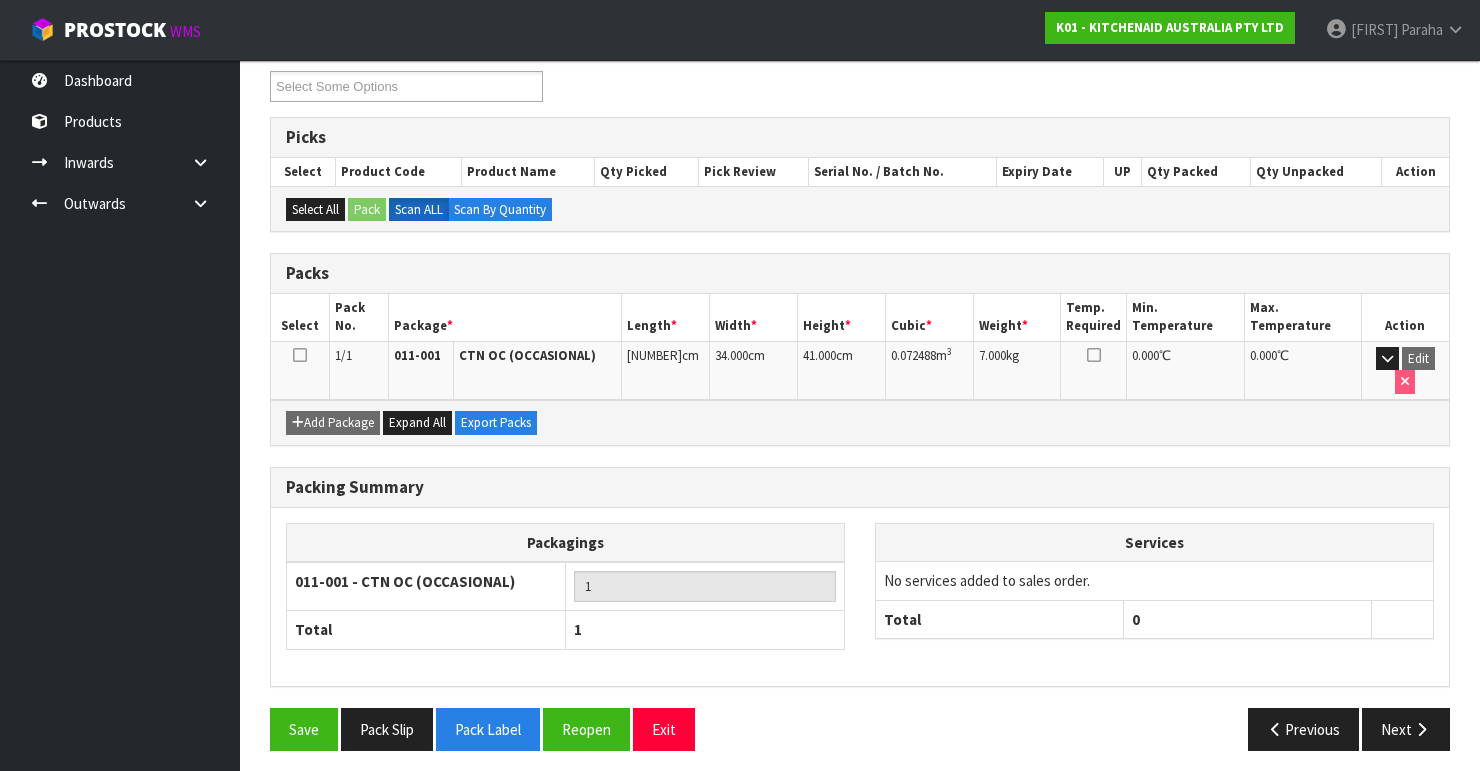 scroll, scrollTop: 346, scrollLeft: 0, axis: vertical 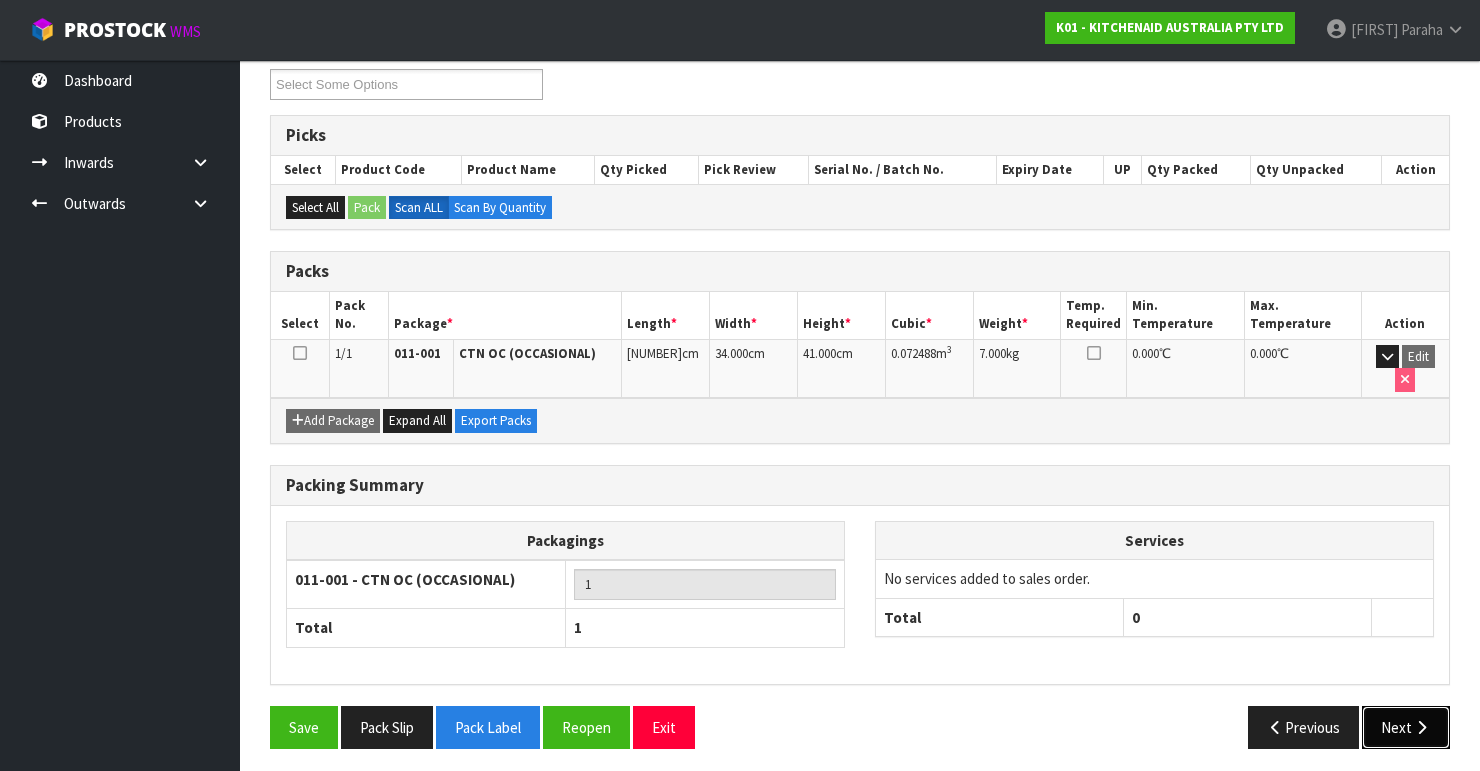 click on "Next" at bounding box center [1406, 727] 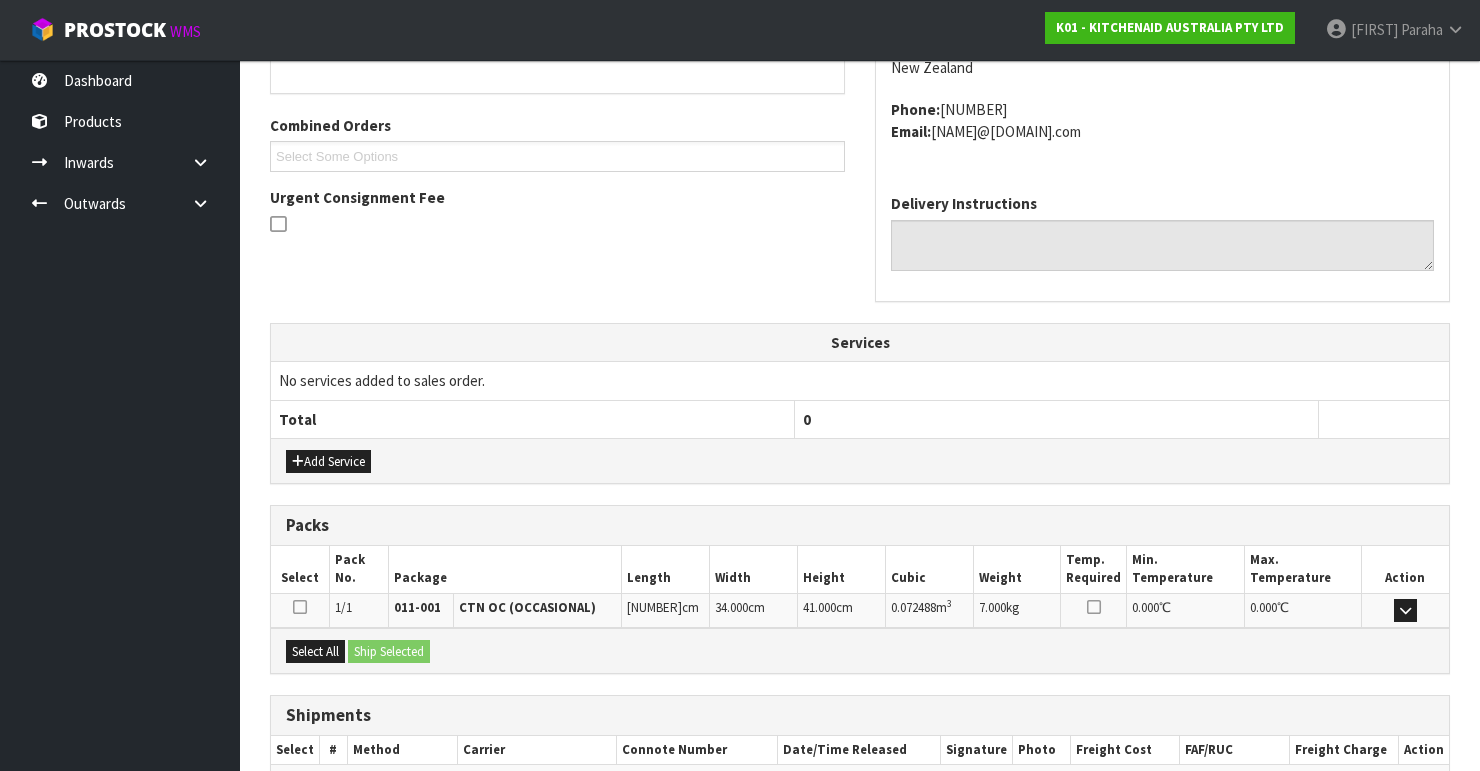 scroll, scrollTop: 584, scrollLeft: 0, axis: vertical 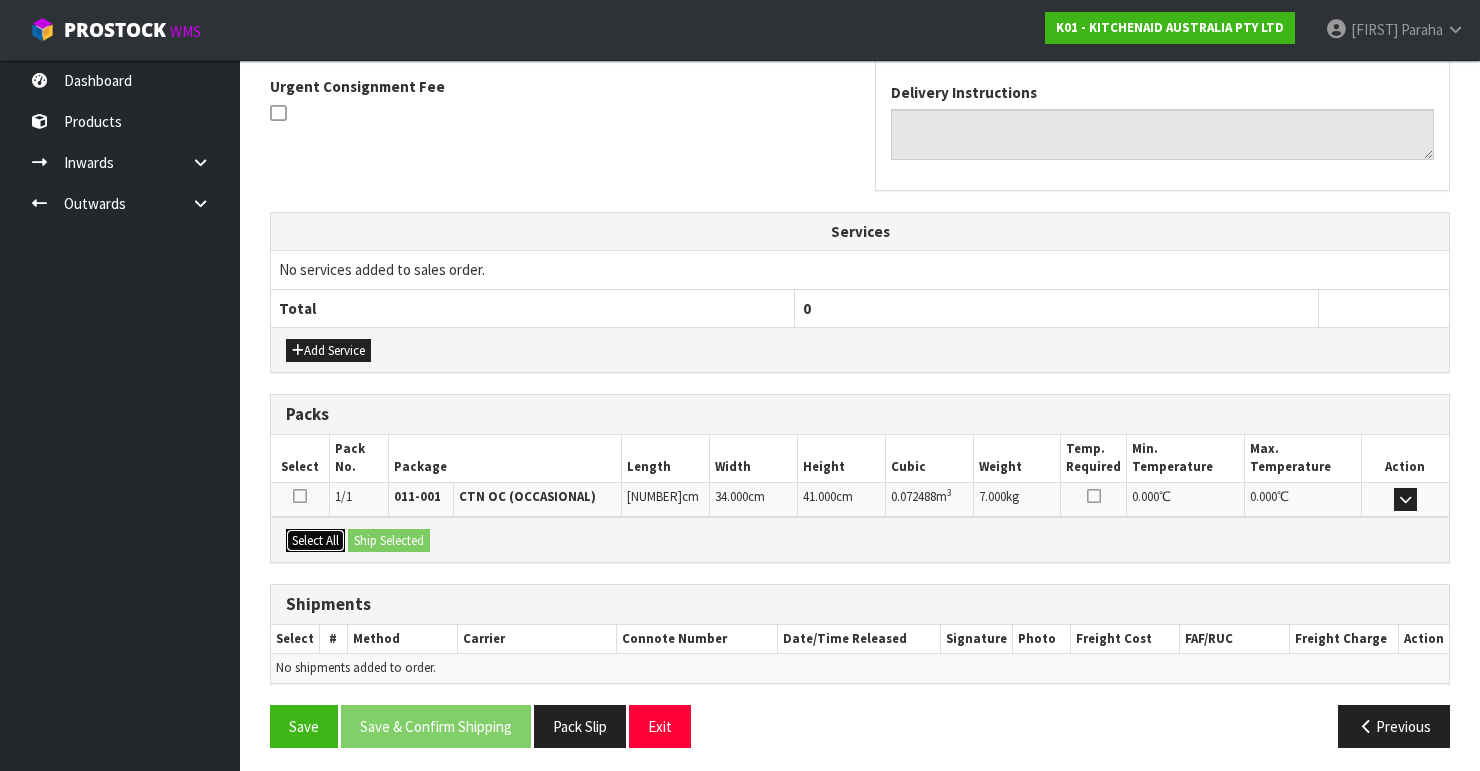 click on "Select All" at bounding box center (315, 541) 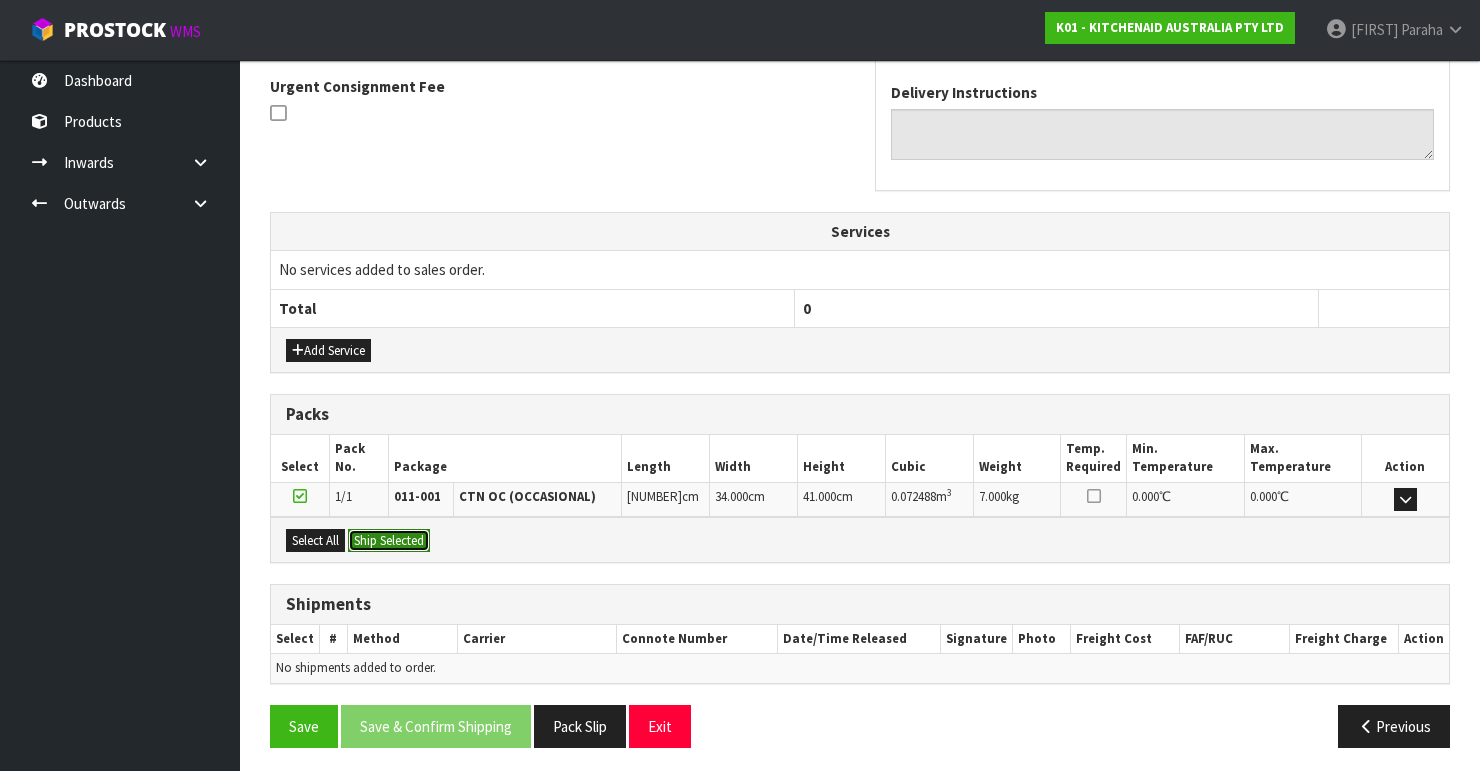 click on "Ship Selected" at bounding box center [389, 541] 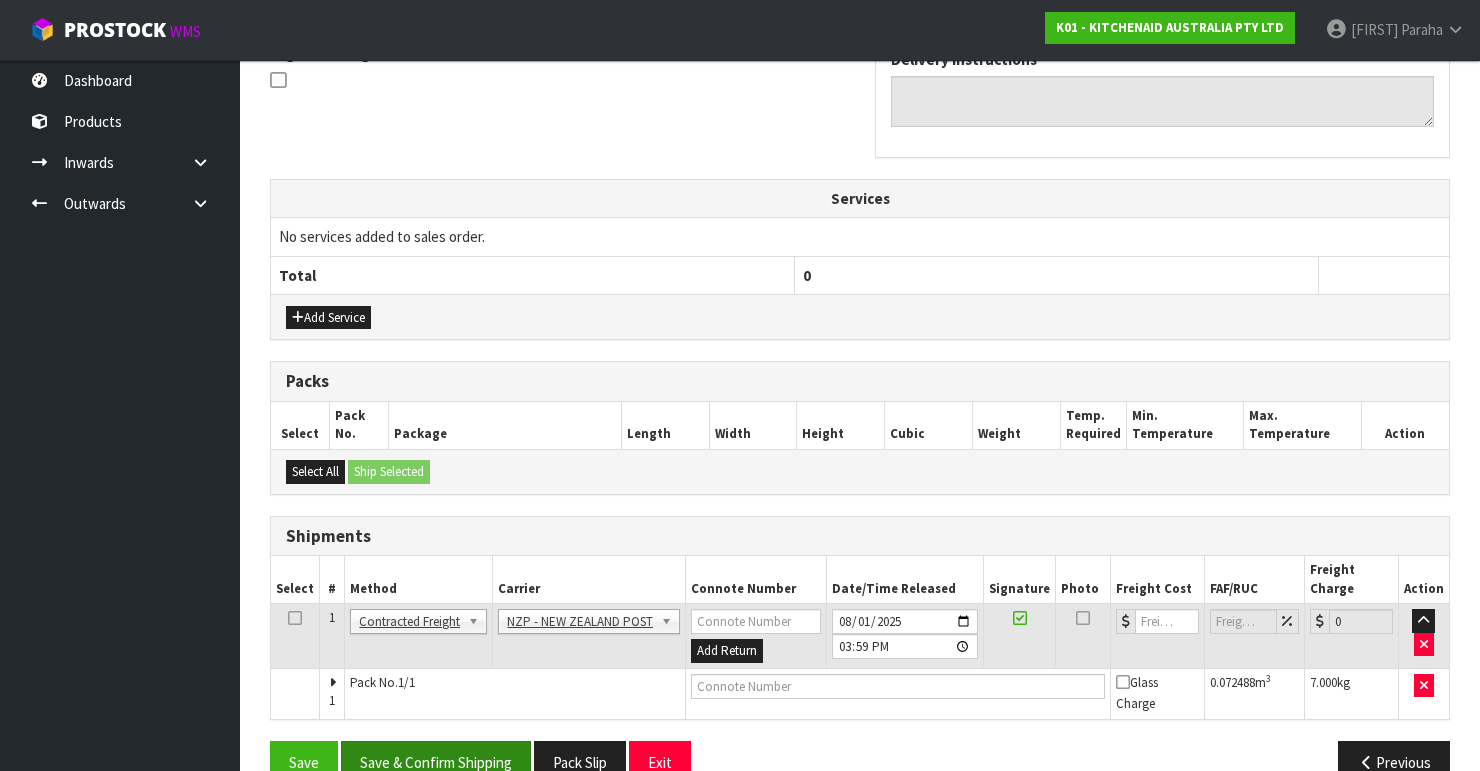 scroll, scrollTop: 635, scrollLeft: 0, axis: vertical 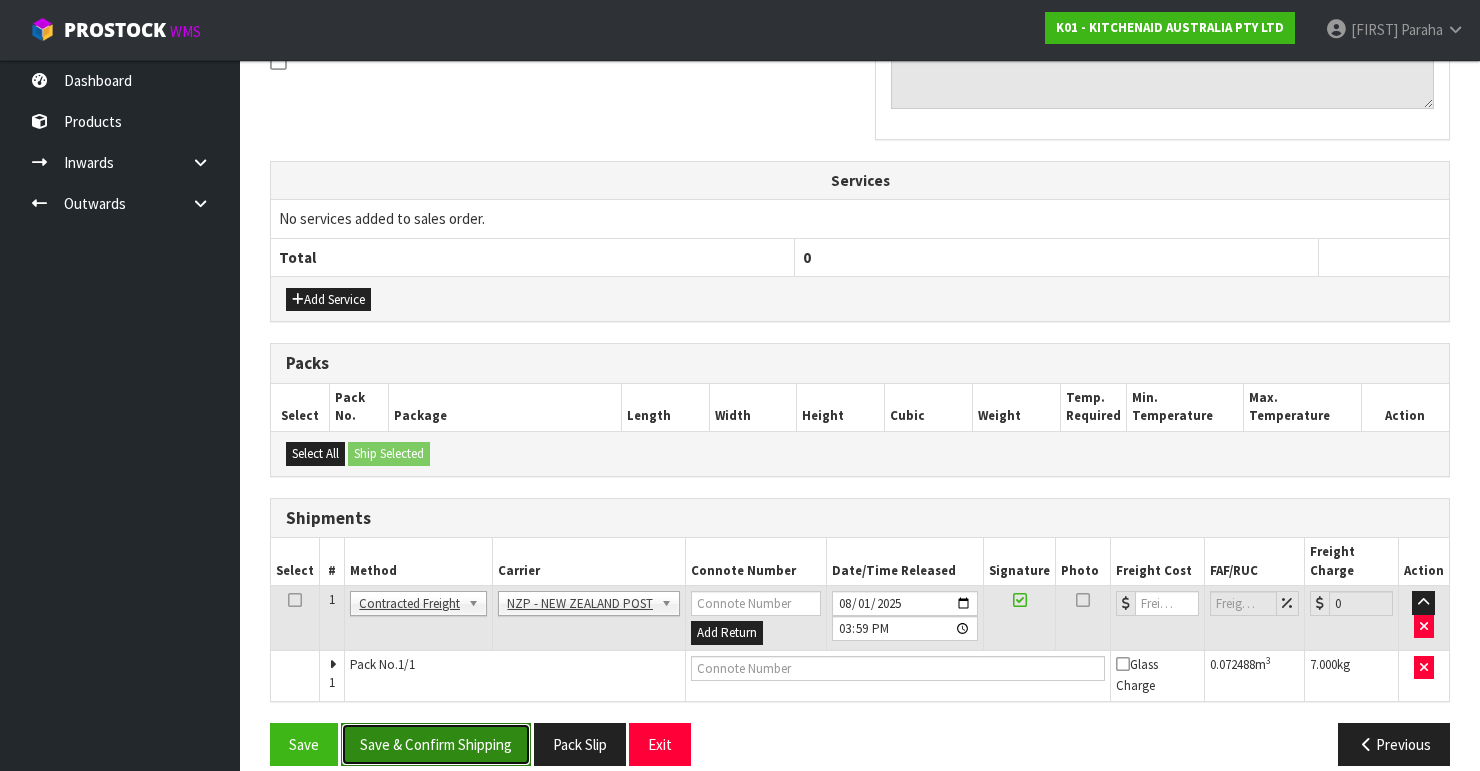 click on "Save & Confirm Shipping" at bounding box center [436, 744] 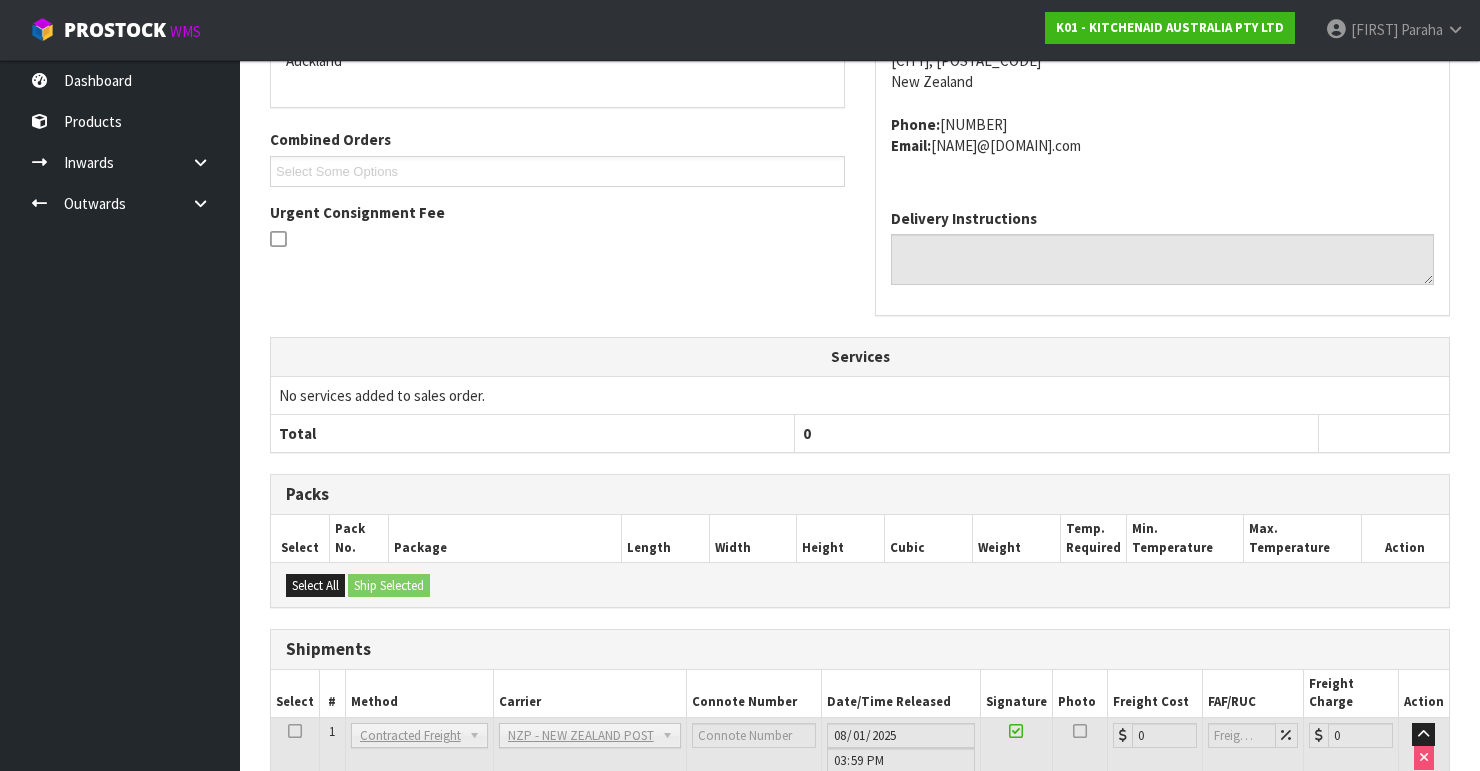 scroll, scrollTop: 605, scrollLeft: 0, axis: vertical 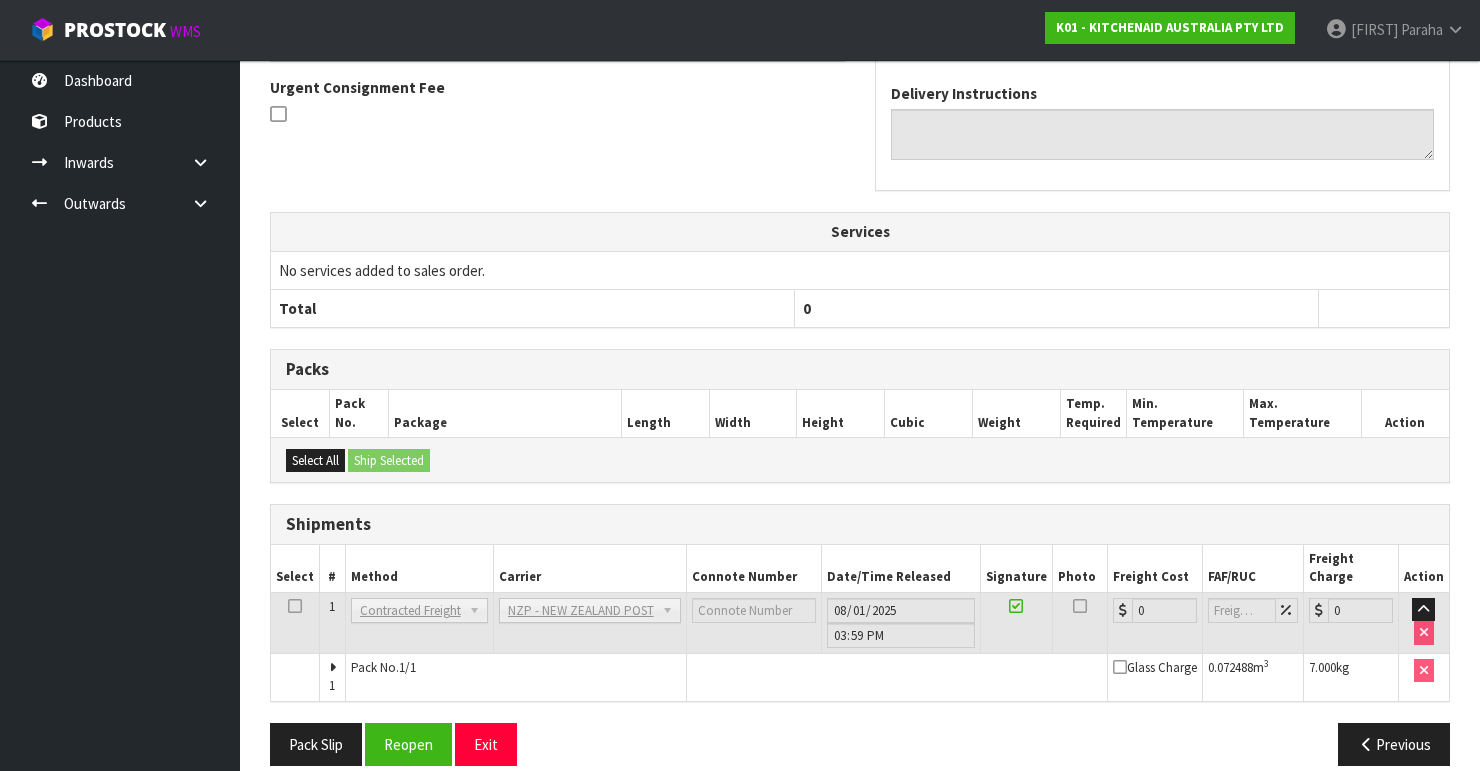 click on "Pack Slip
Reopen
Exit
Previous" at bounding box center (860, 752) 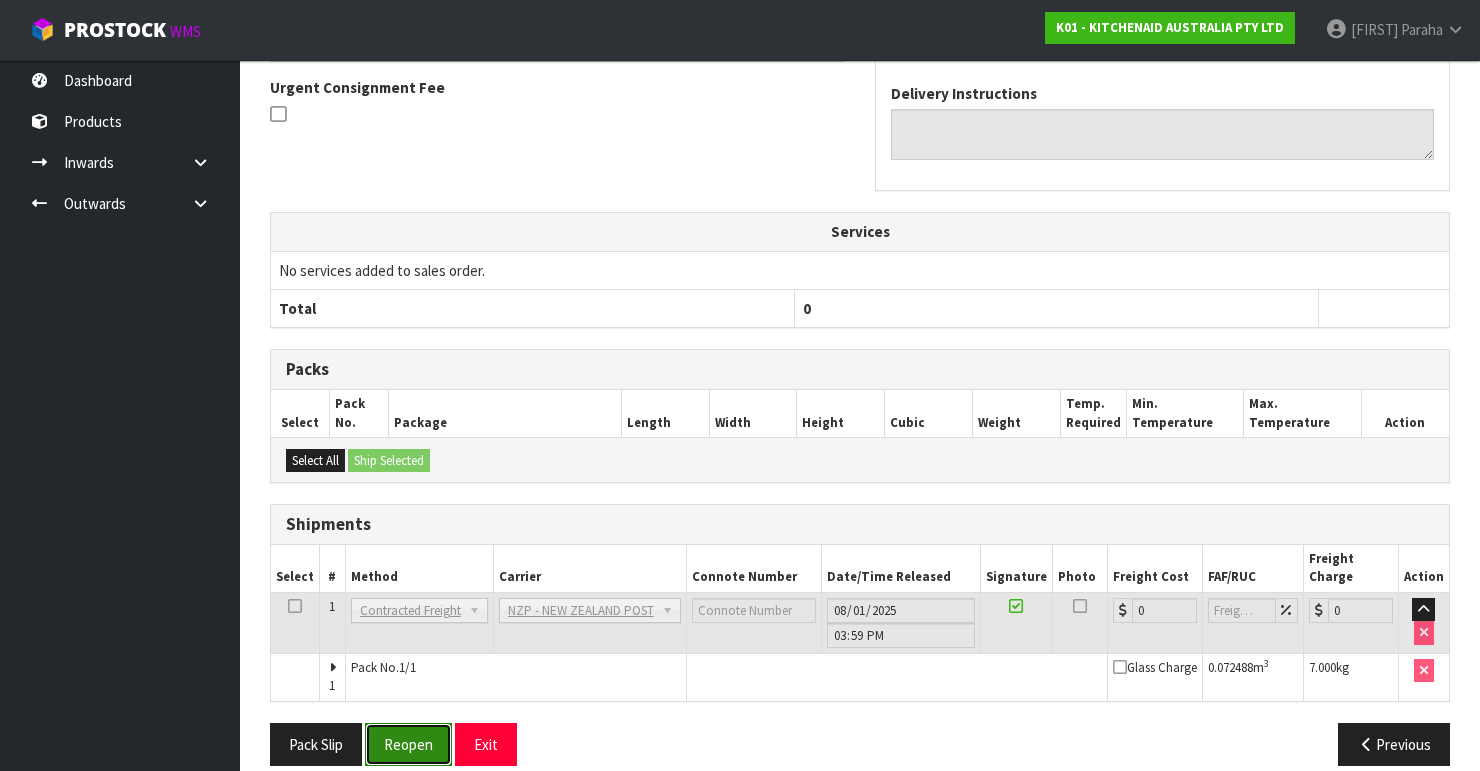 click on "Reopen" at bounding box center [408, 744] 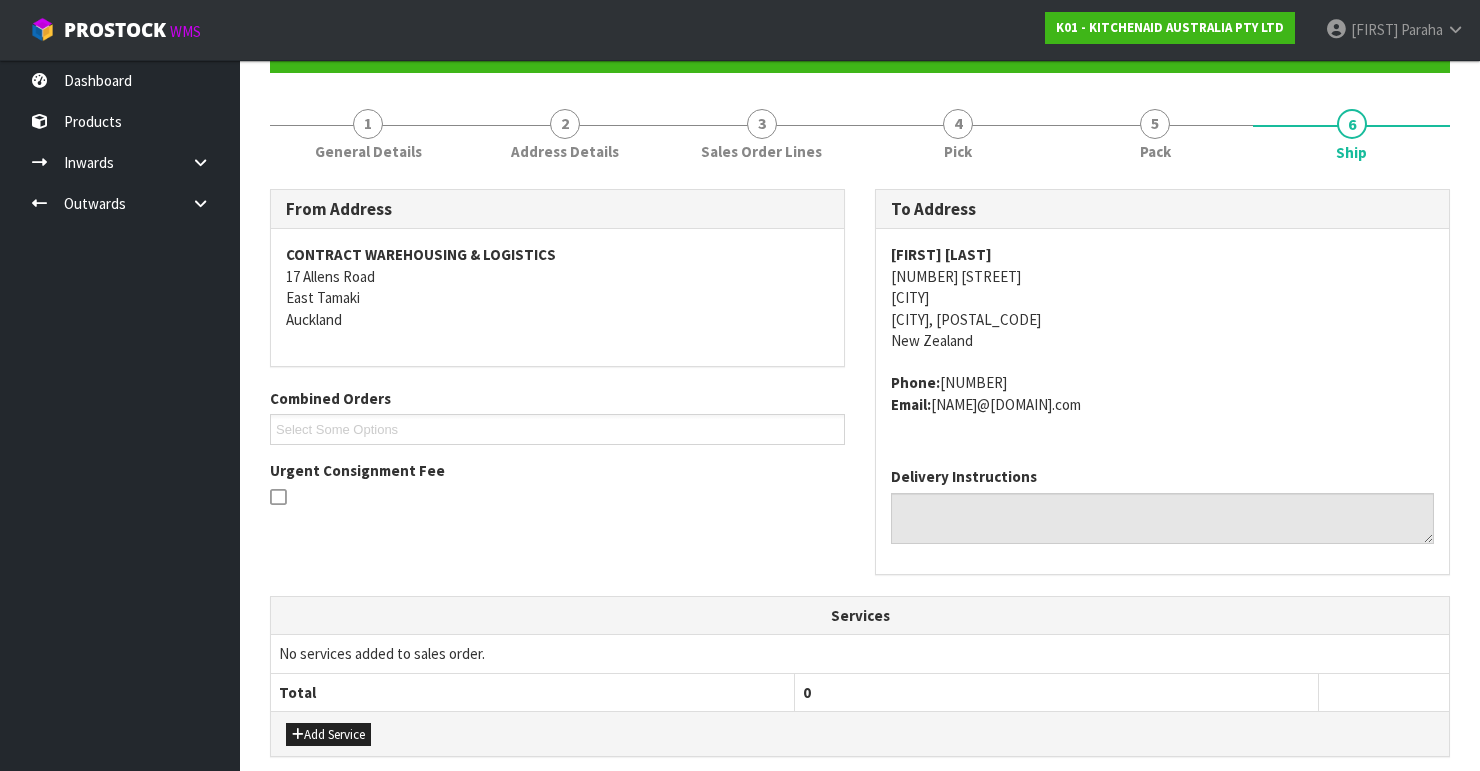 scroll, scrollTop: 584, scrollLeft: 0, axis: vertical 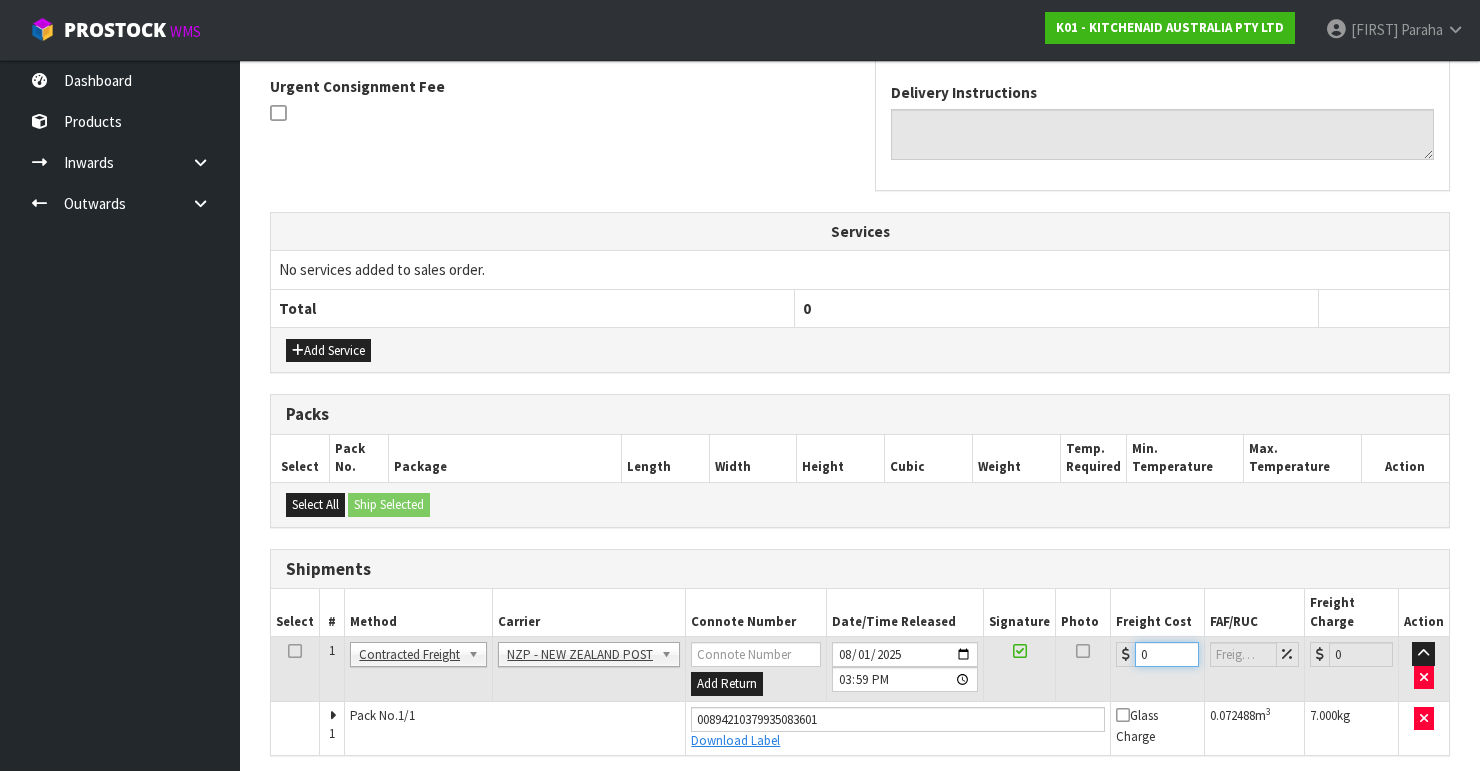 drag, startPoint x: 1152, startPoint y: 628, endPoint x: 1104, endPoint y: 618, distance: 49.0306 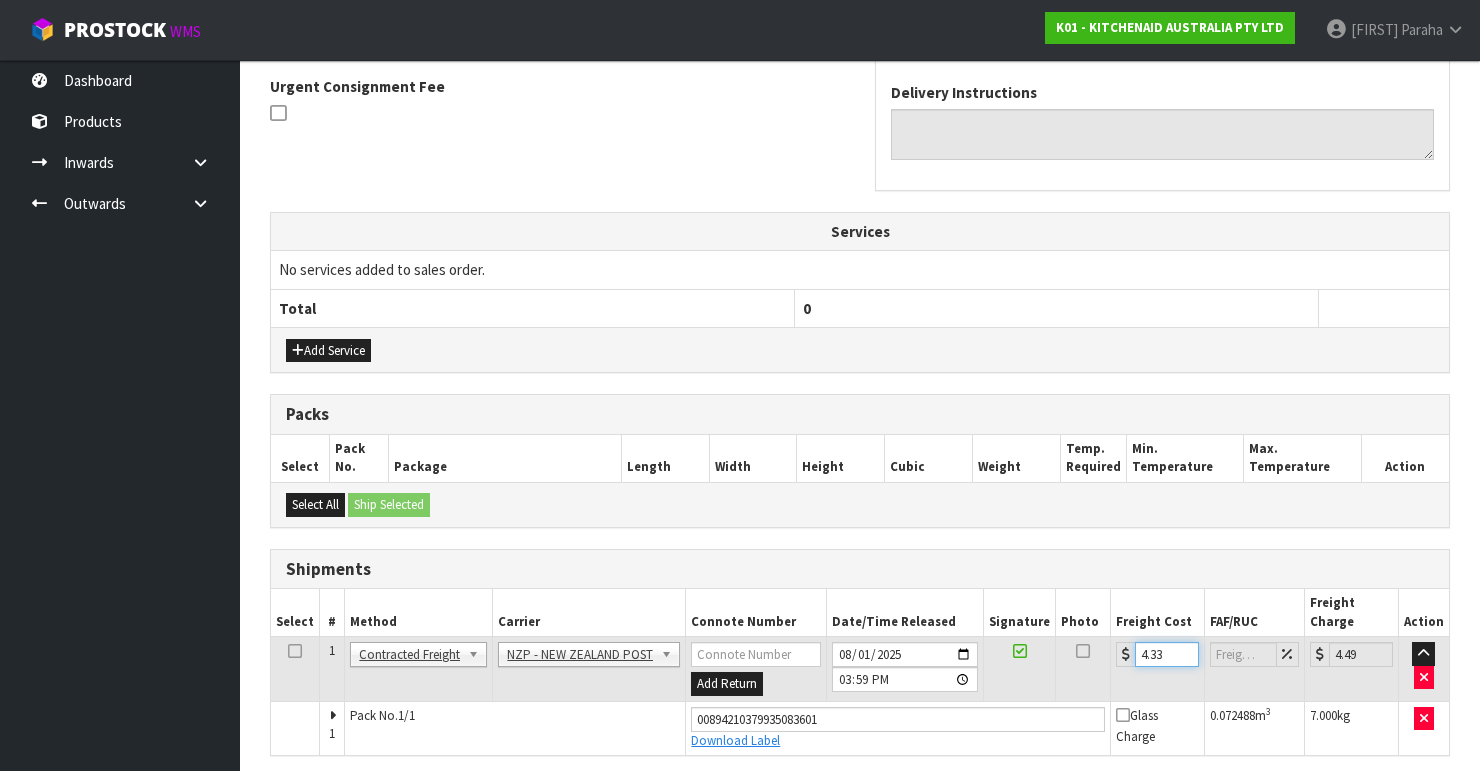 scroll, scrollTop: 638, scrollLeft: 0, axis: vertical 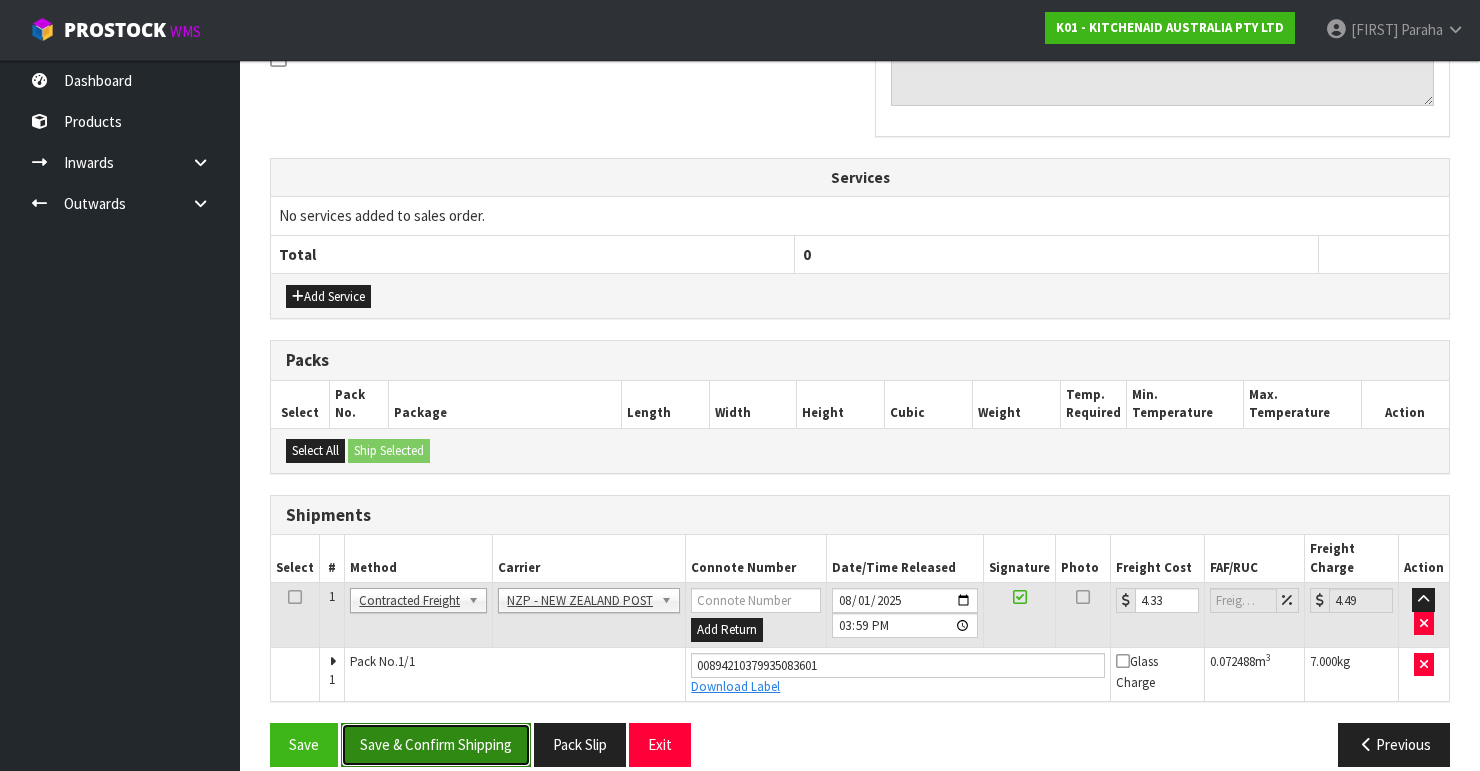 click on "Save & Confirm Shipping" at bounding box center [436, 744] 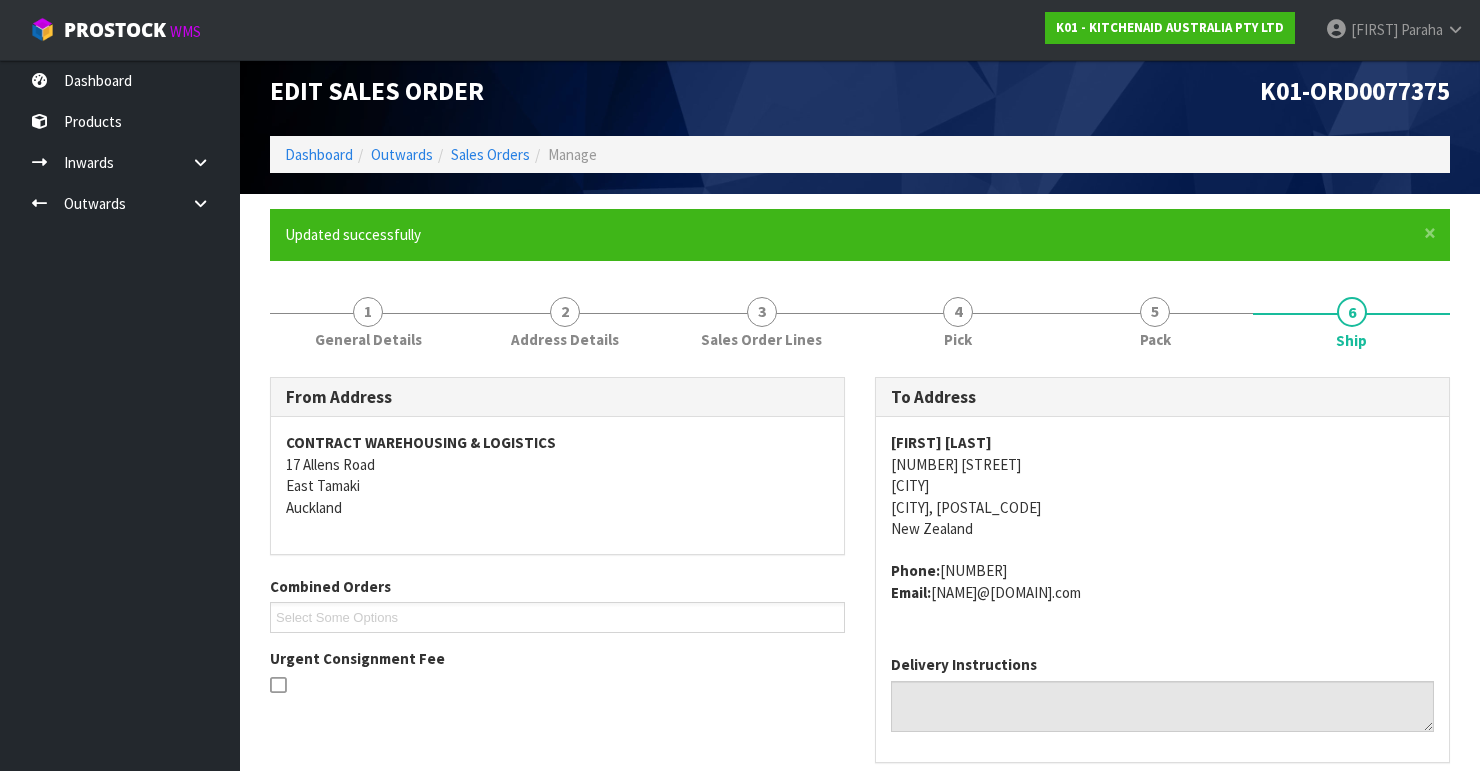 scroll, scrollTop: 0, scrollLeft: 0, axis: both 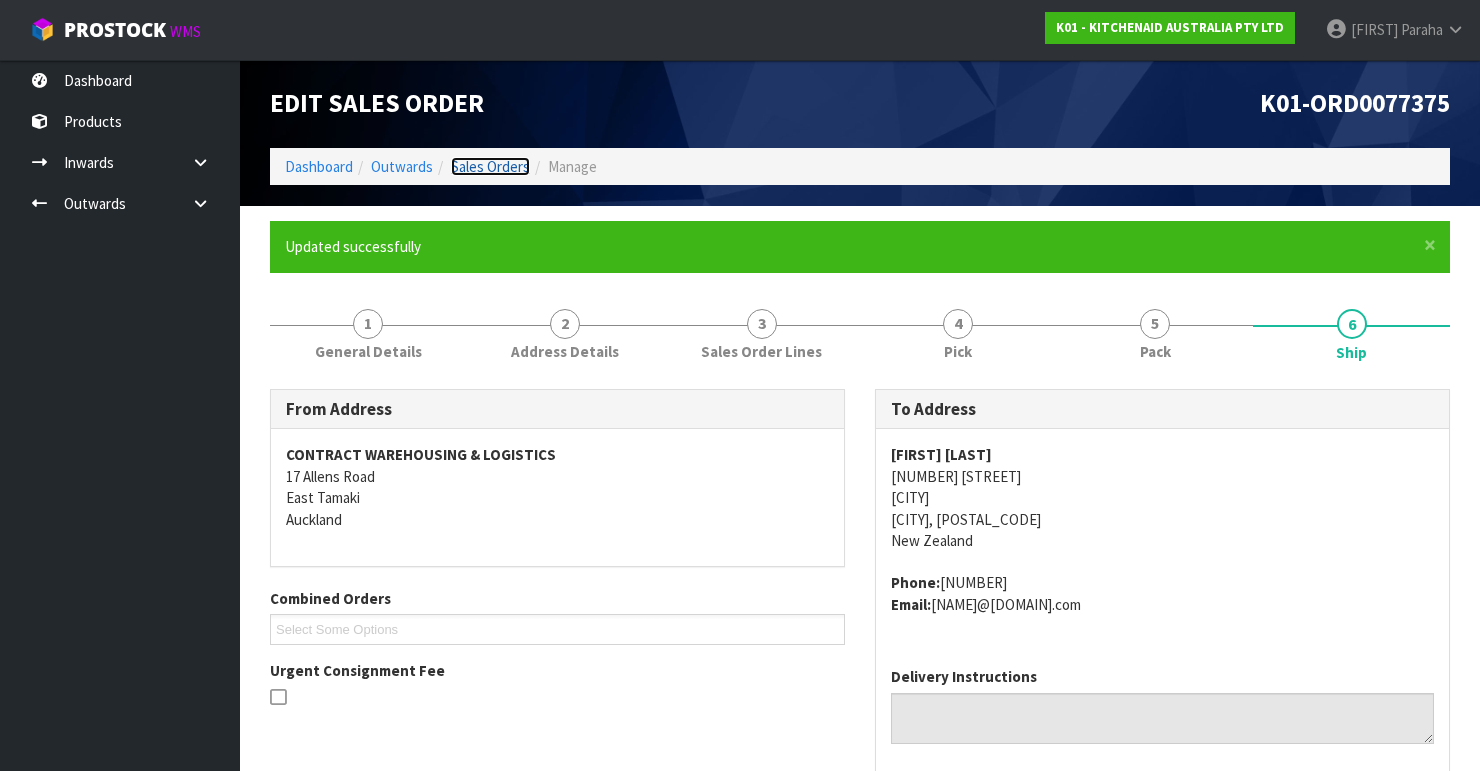 click on "Sales Orders" at bounding box center (490, 166) 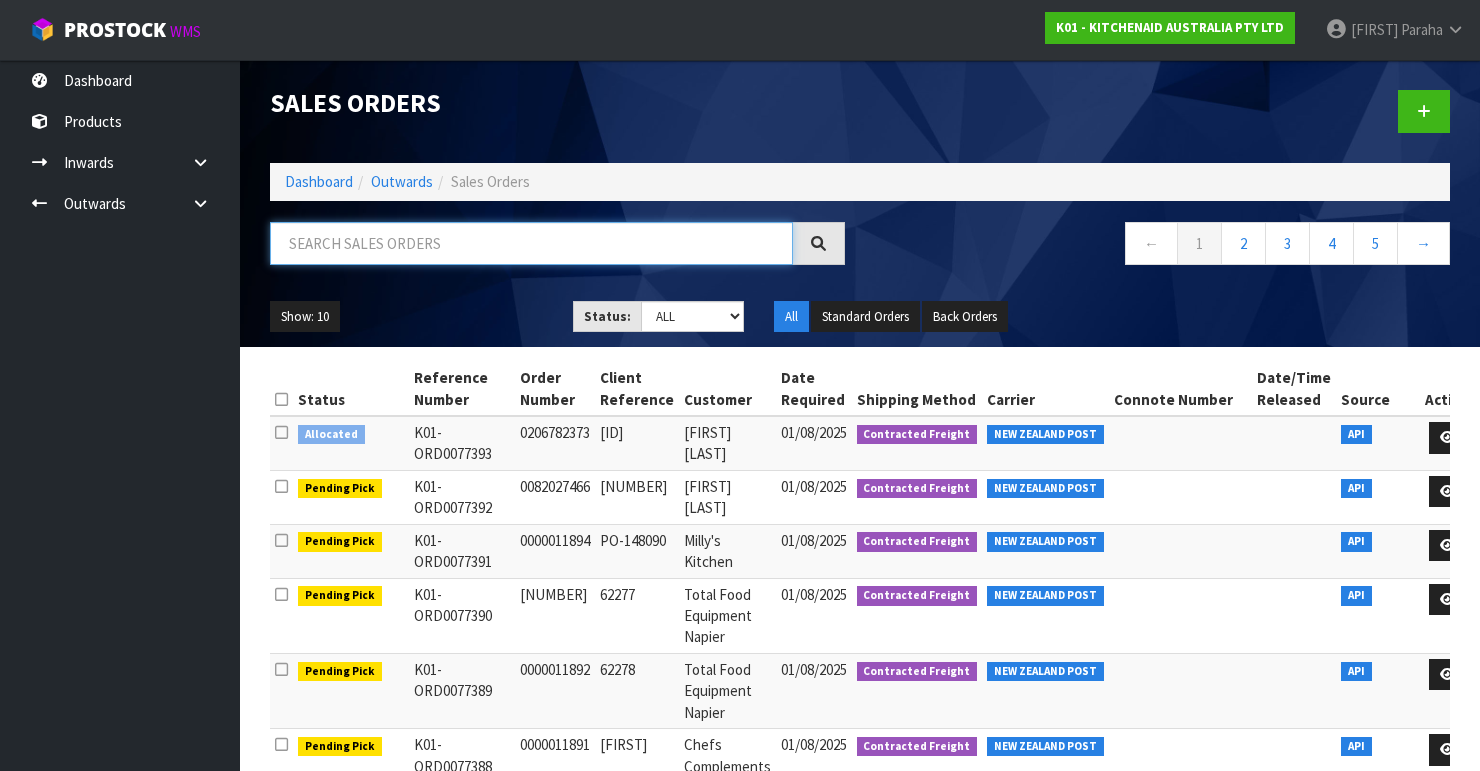 click at bounding box center (531, 243) 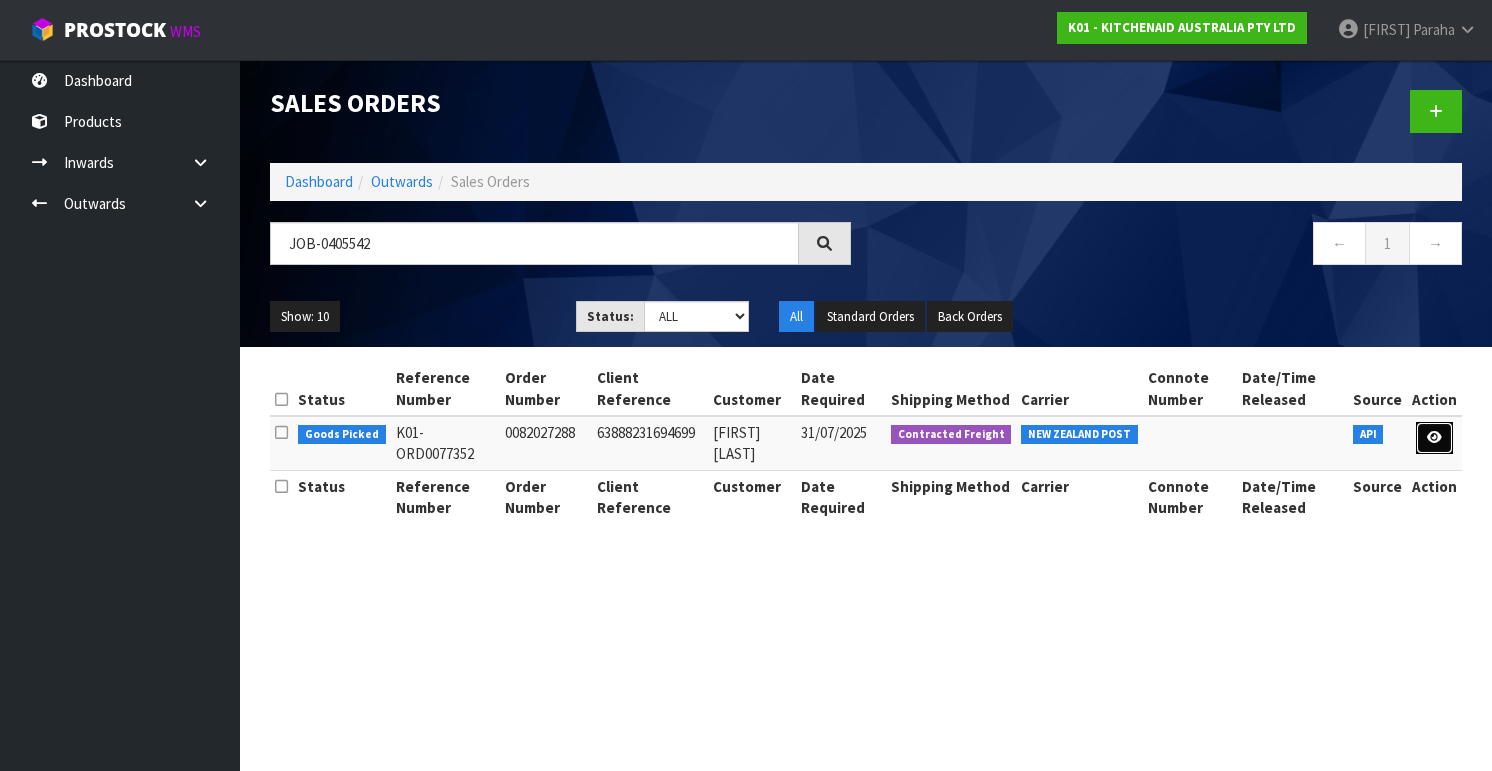 click at bounding box center [1434, 437] 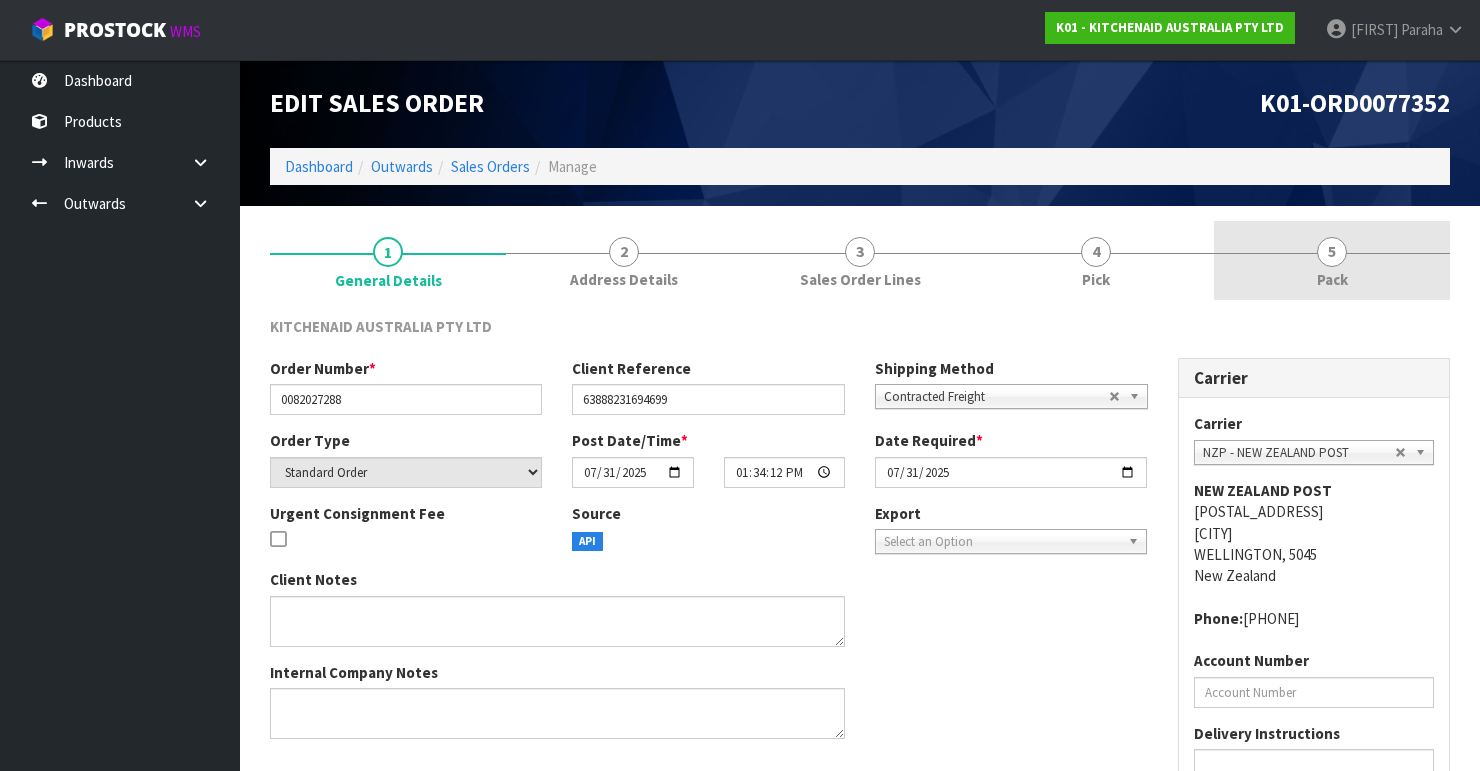 click on "5" at bounding box center [1332, 252] 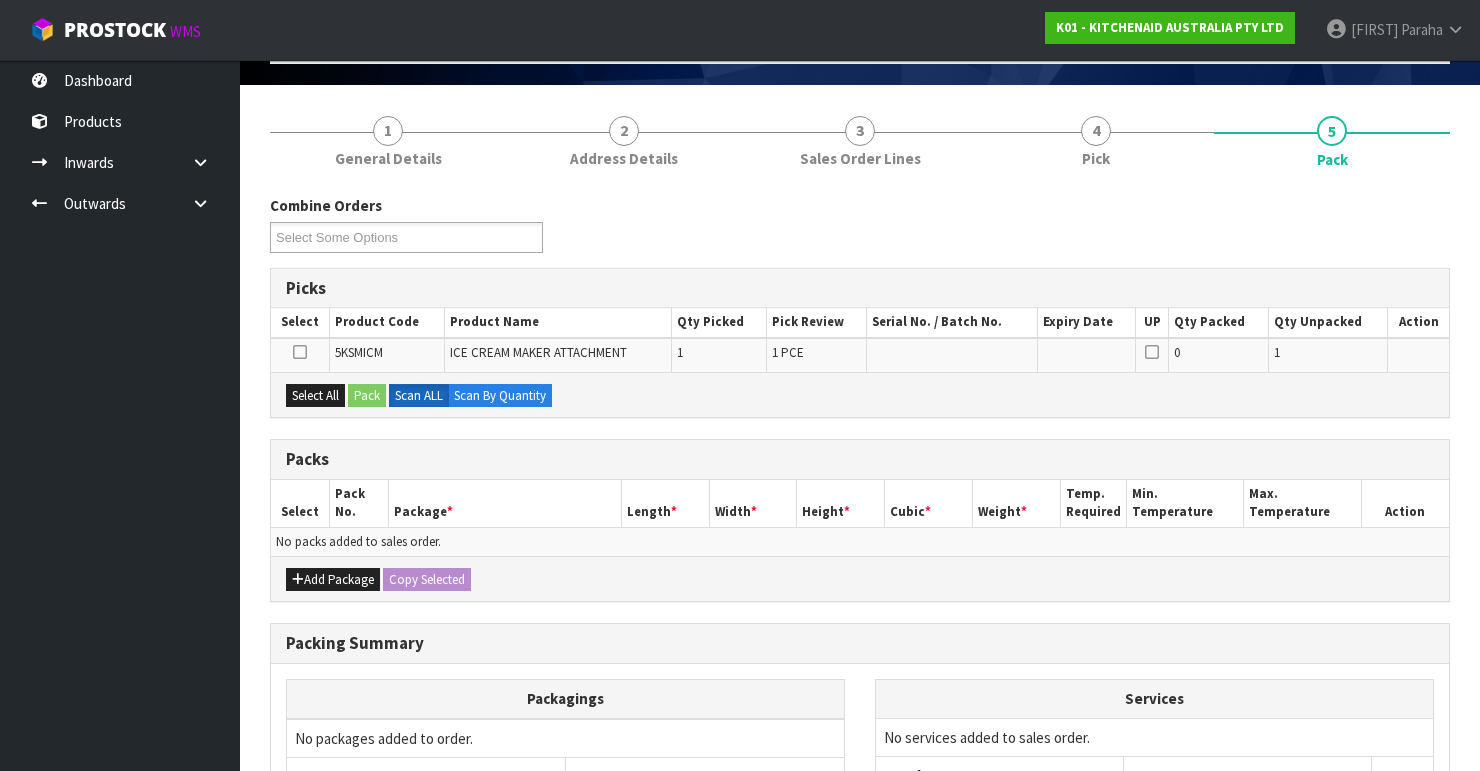 scroll, scrollTop: 240, scrollLeft: 0, axis: vertical 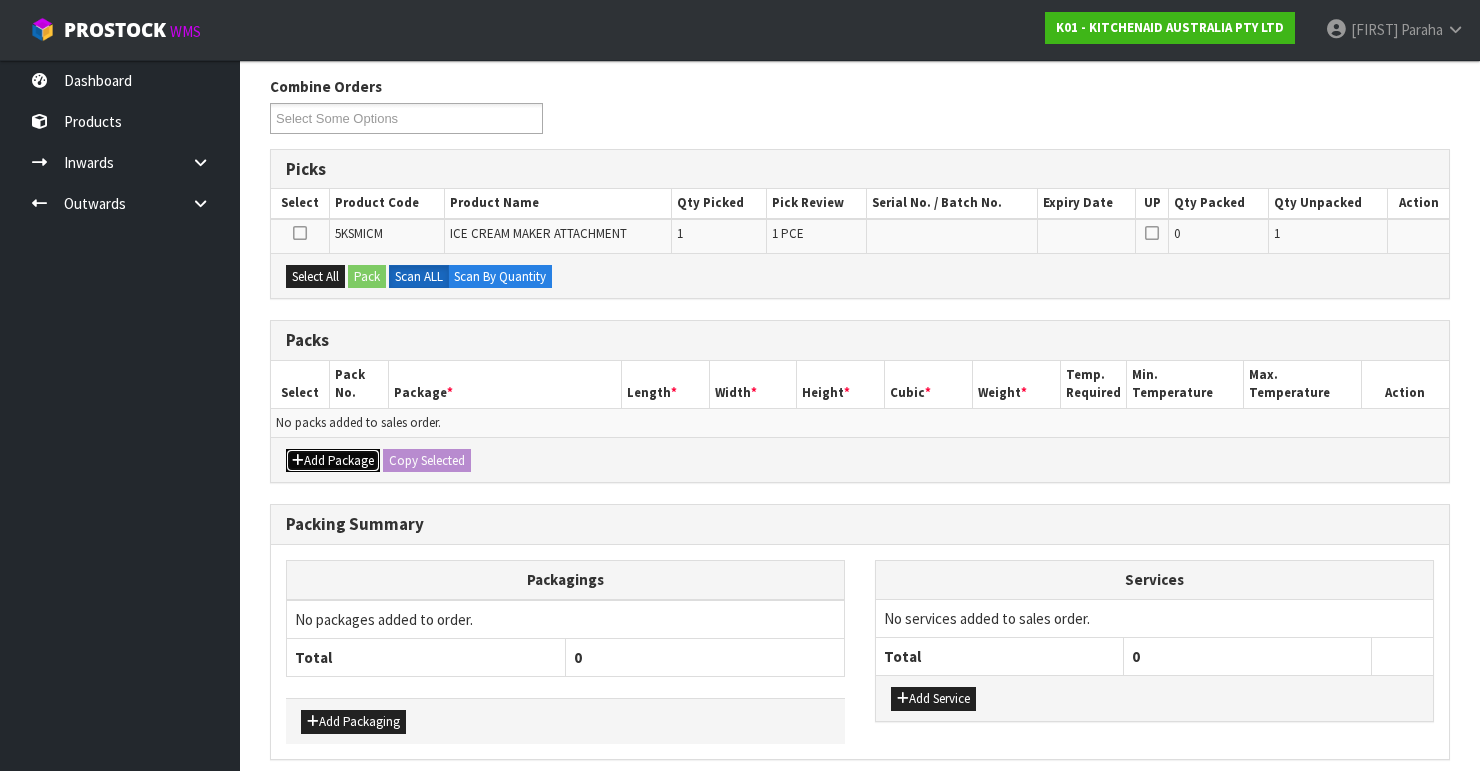 click on "Add Package" at bounding box center (333, 461) 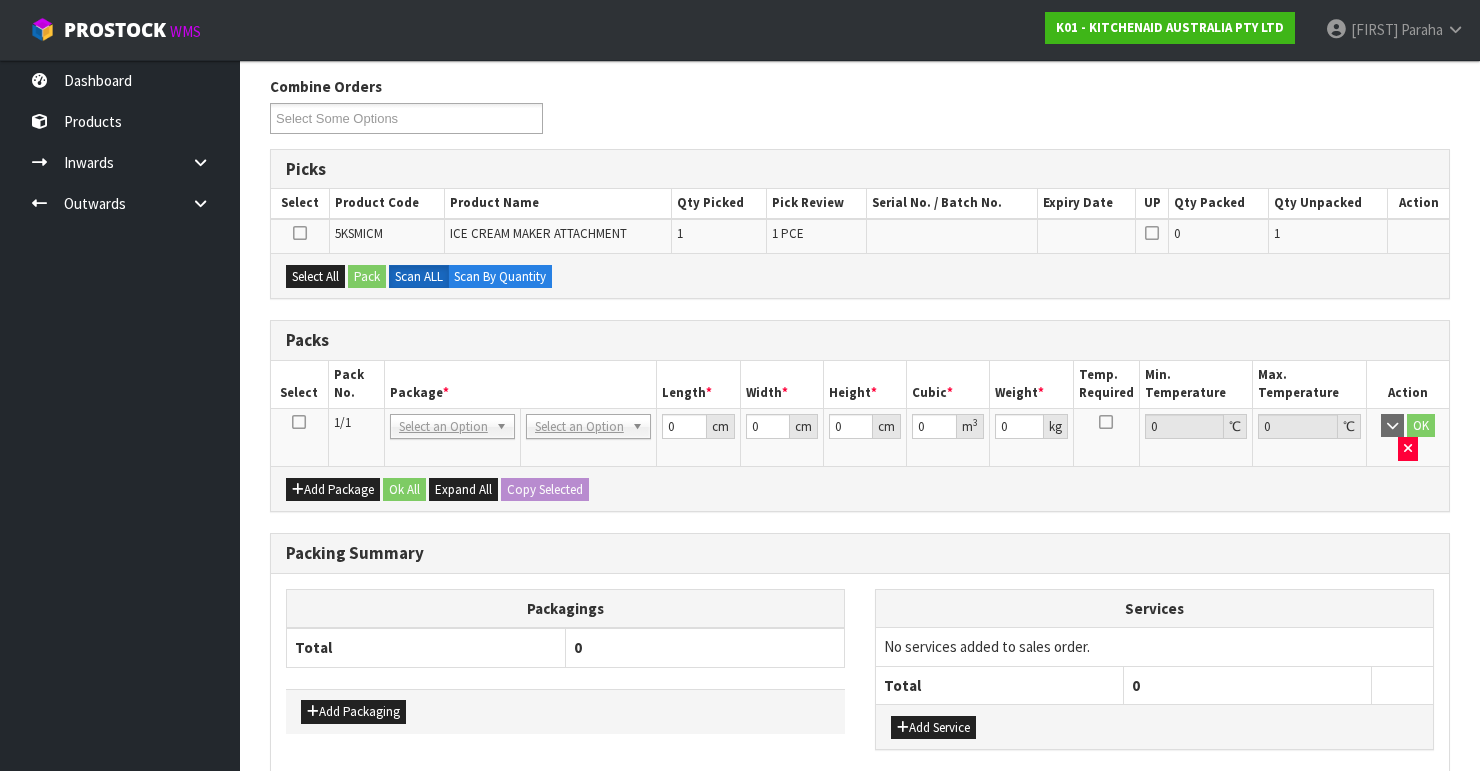 click at bounding box center [299, 422] 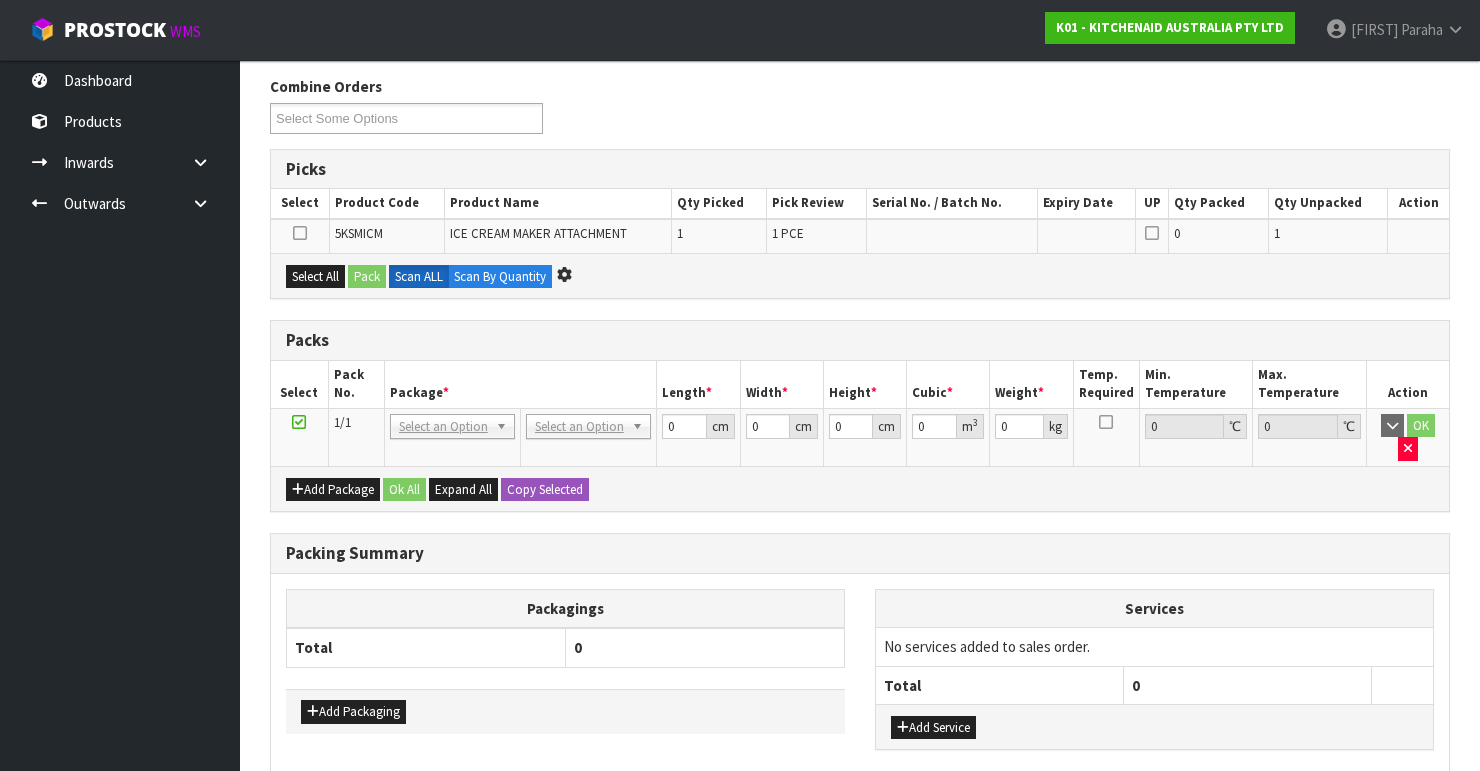 scroll, scrollTop: 0, scrollLeft: 0, axis: both 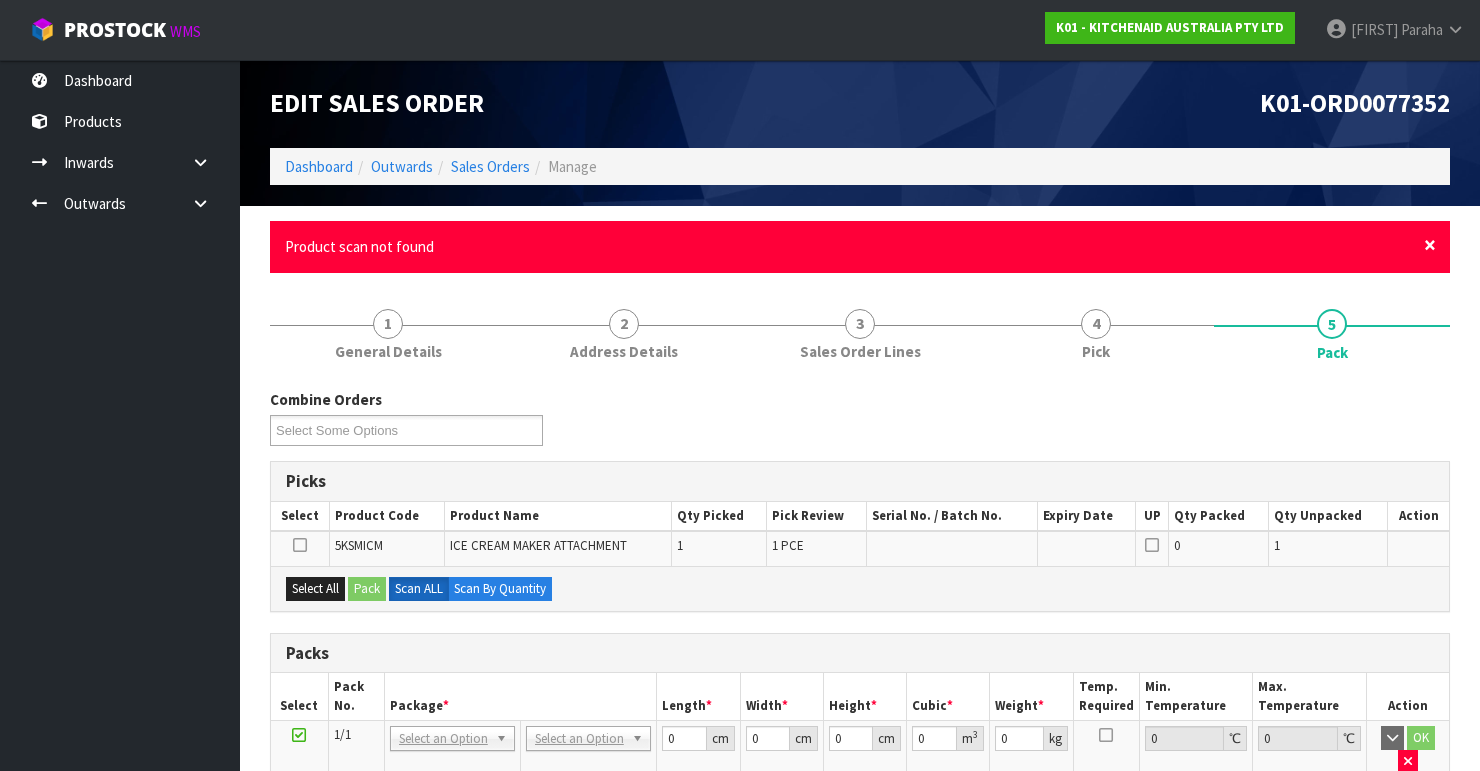 click on "×" at bounding box center [1430, 245] 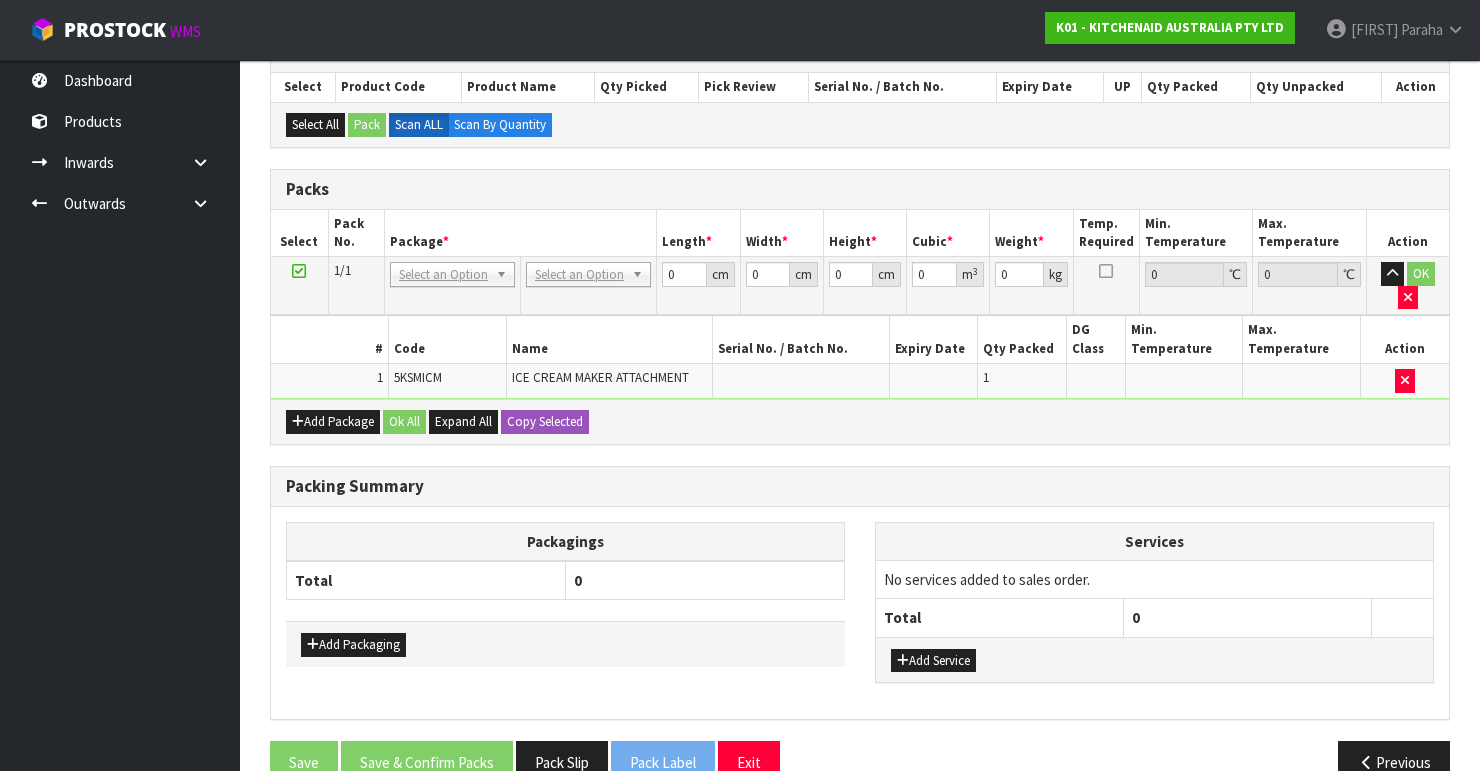 scroll, scrollTop: 389, scrollLeft: 0, axis: vertical 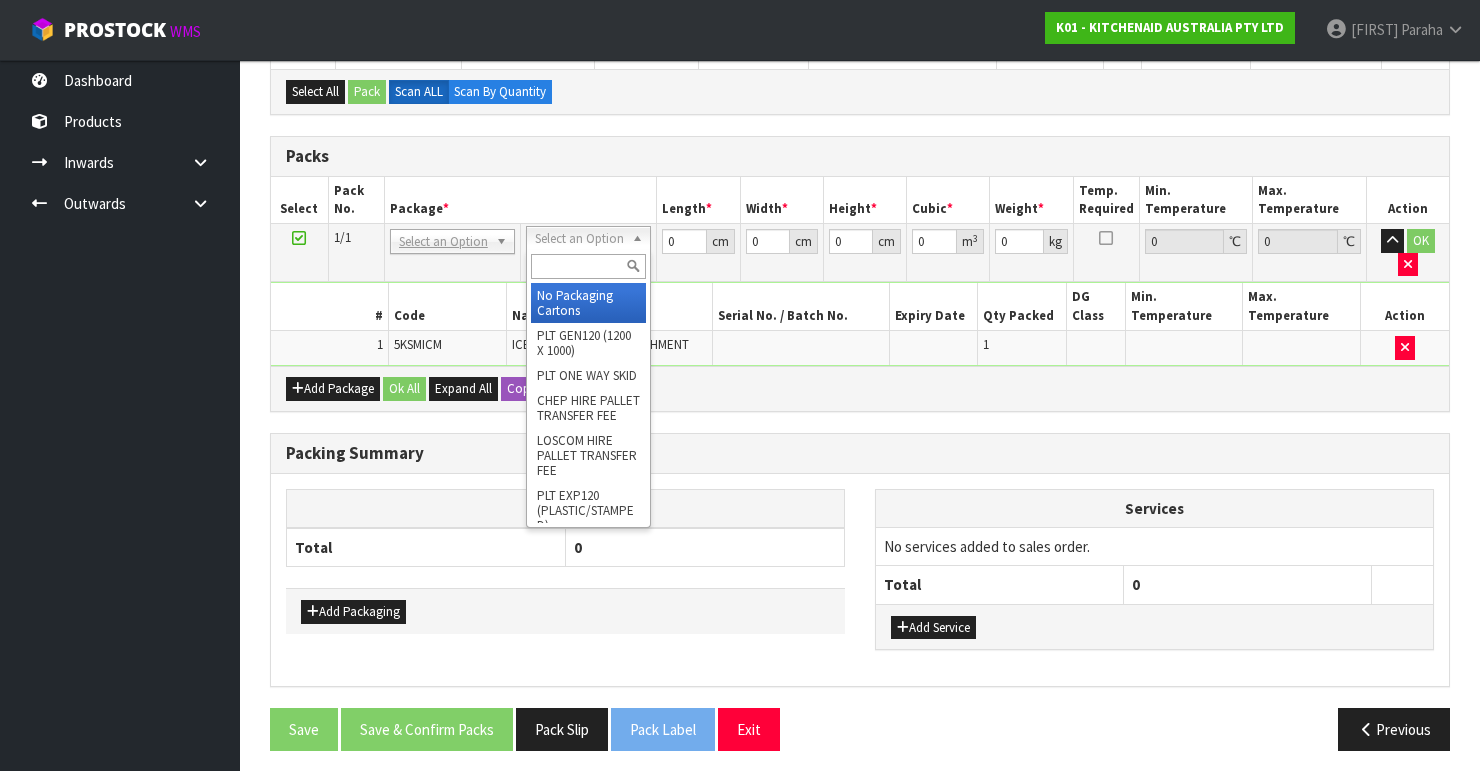 click at bounding box center (588, 266) 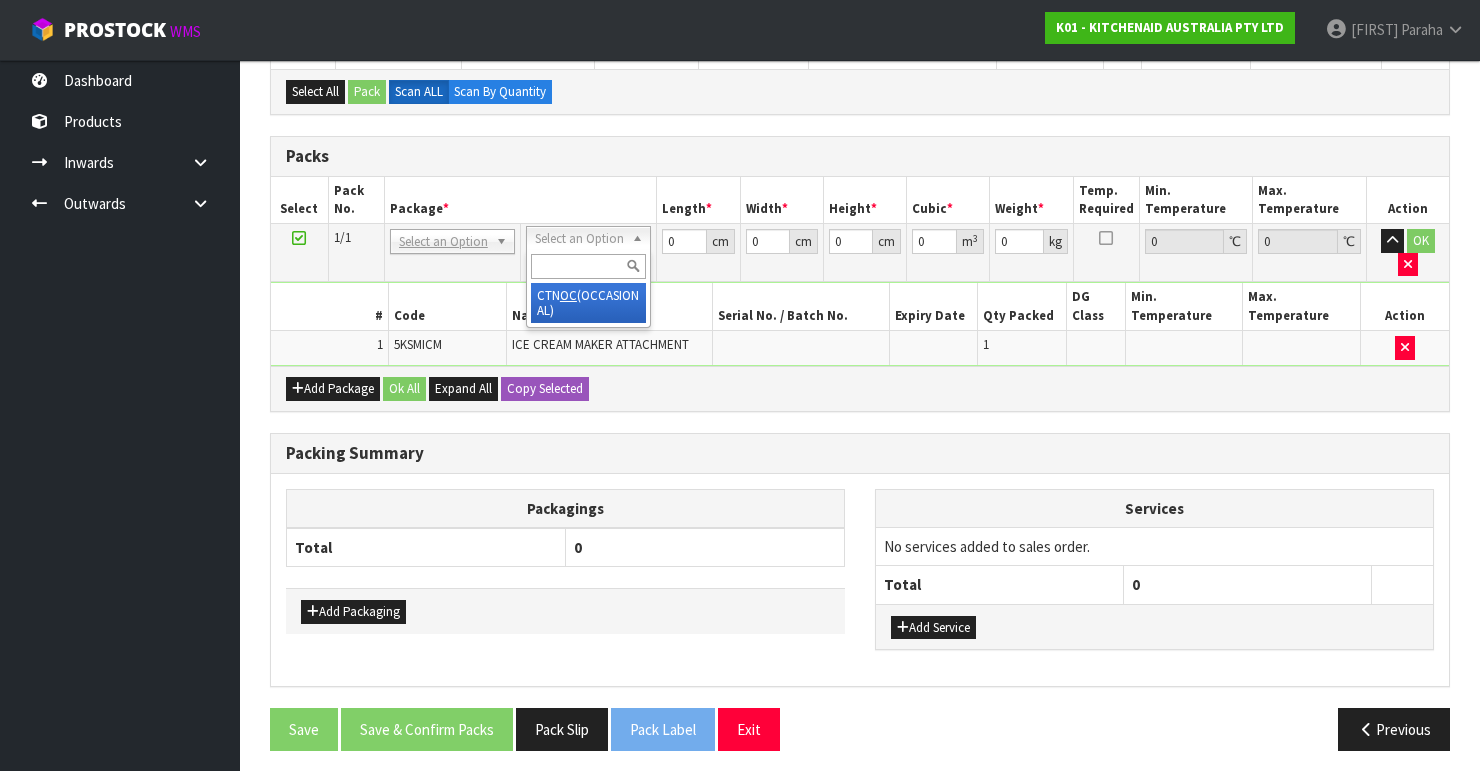 scroll, scrollTop: 378, scrollLeft: 0, axis: vertical 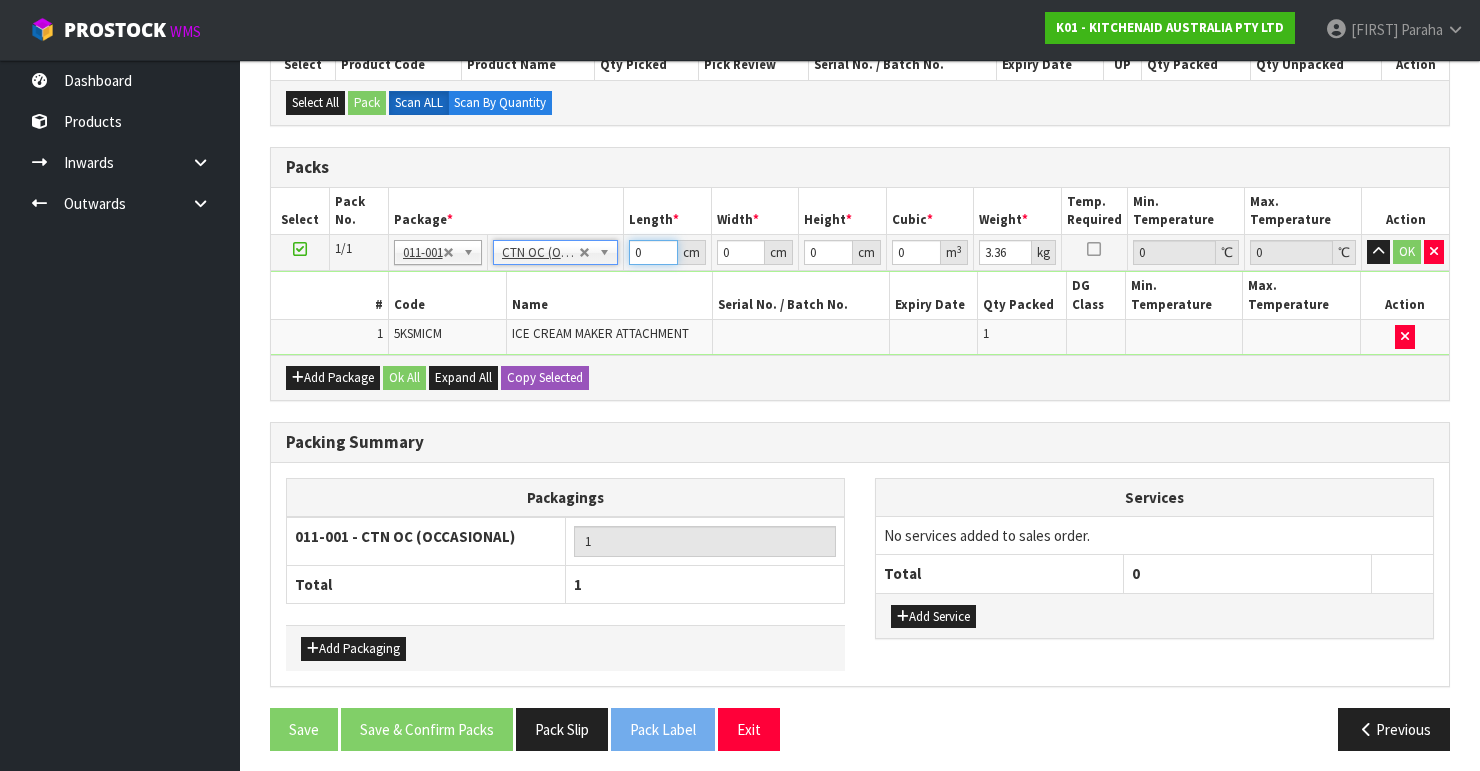 drag, startPoint x: 644, startPoint y: 252, endPoint x: 603, endPoint y: 248, distance: 41.19466 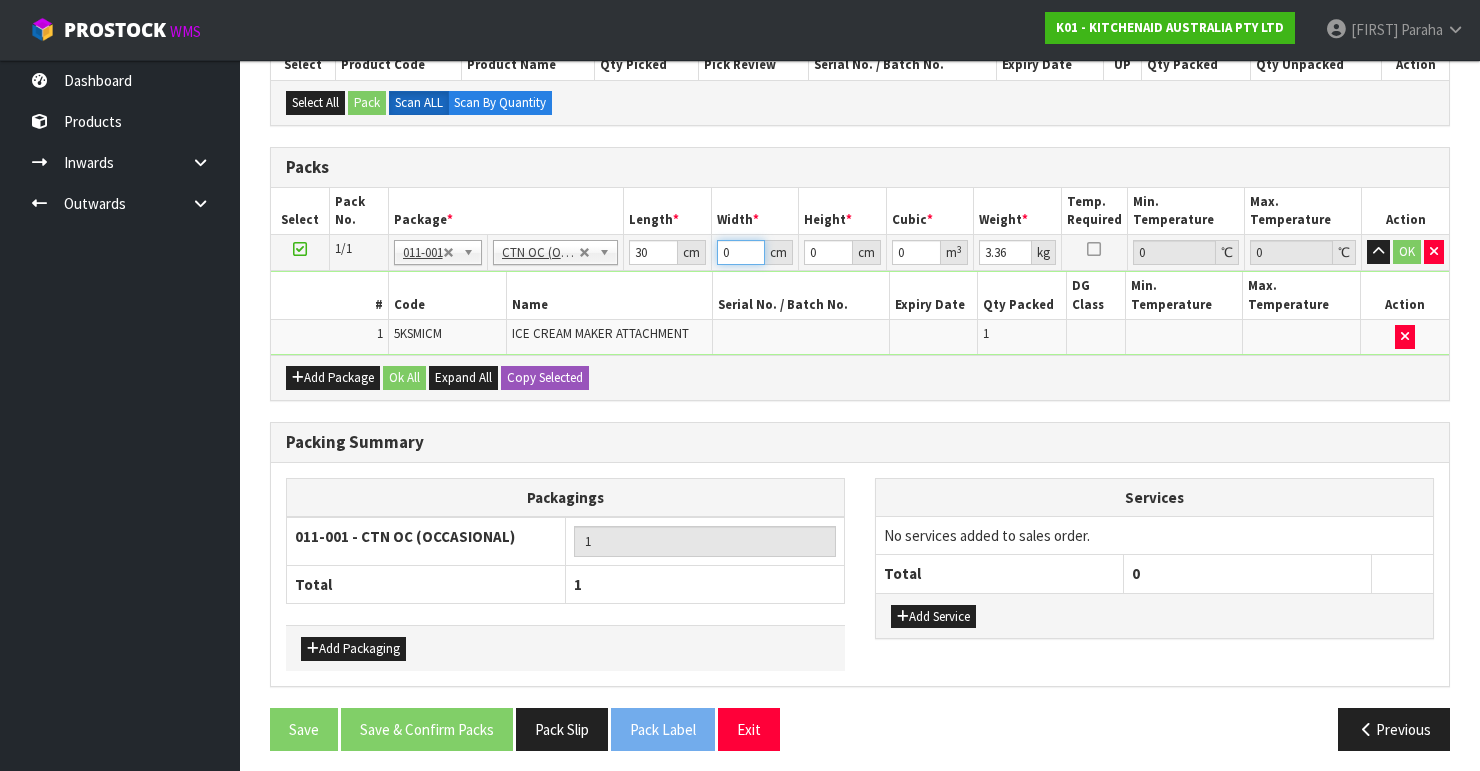 drag, startPoint x: 731, startPoint y: 253, endPoint x: 692, endPoint y: 252, distance: 39.012817 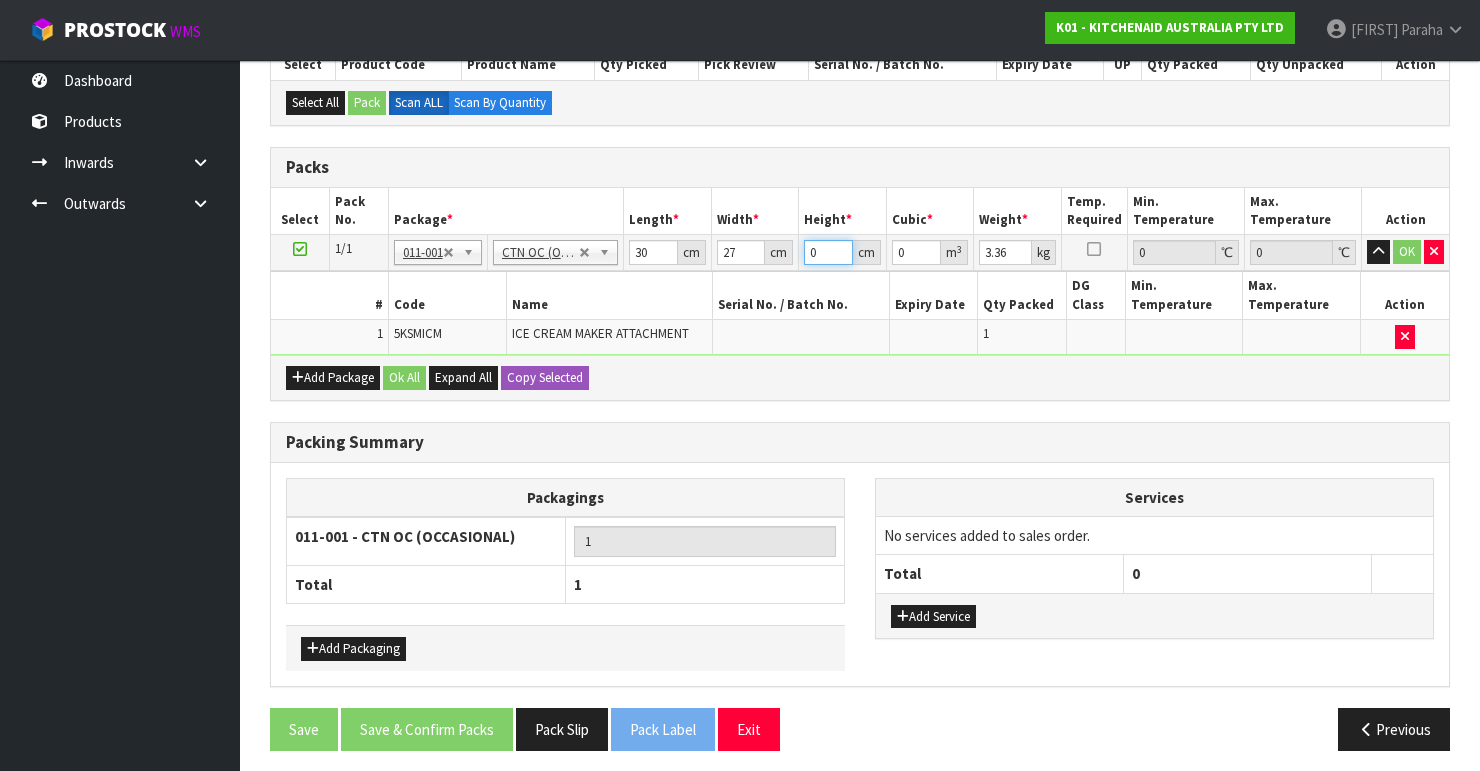 drag, startPoint x: 810, startPoint y: 249, endPoint x: 793, endPoint y: 258, distance: 19.235384 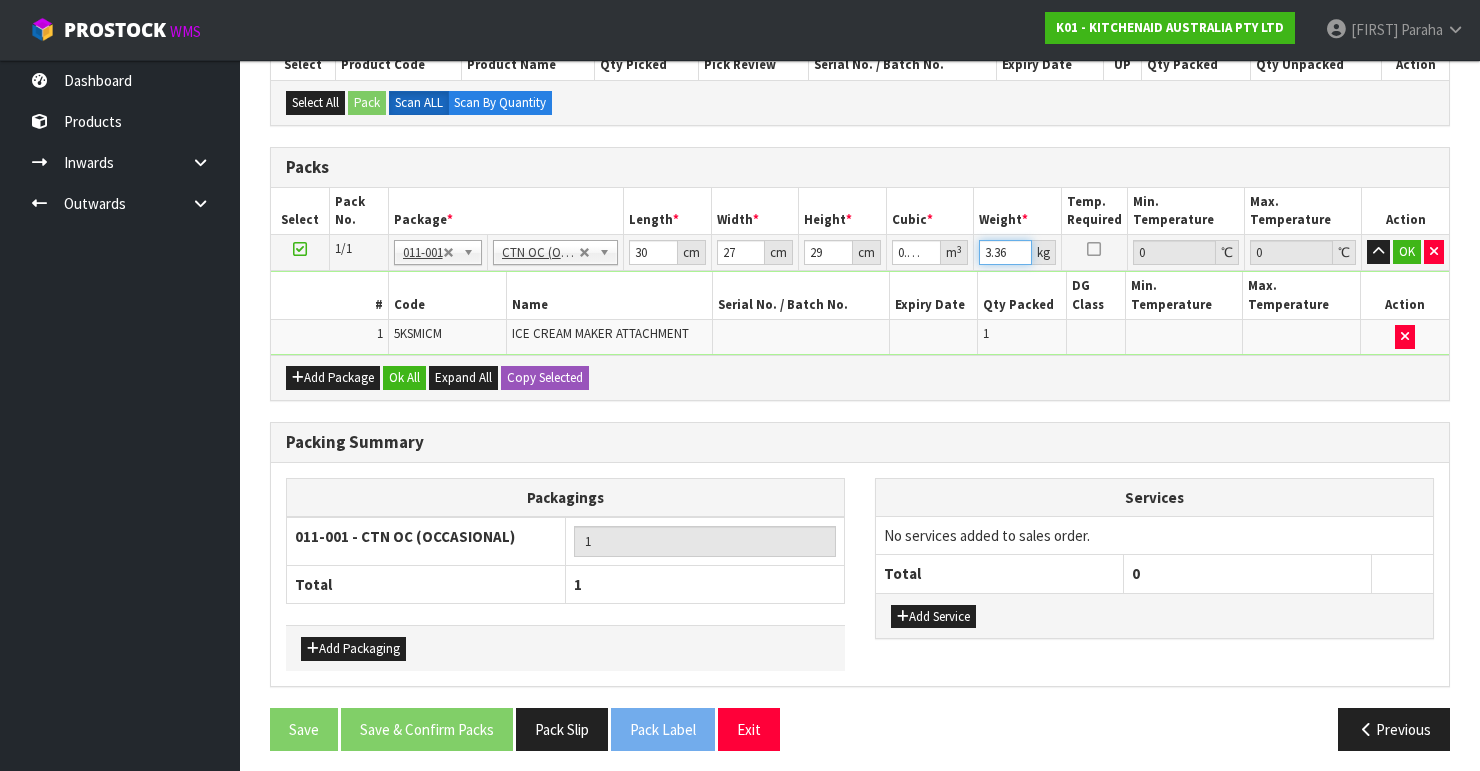 drag, startPoint x: 1009, startPoint y: 252, endPoint x: 966, endPoint y: 260, distance: 43.737854 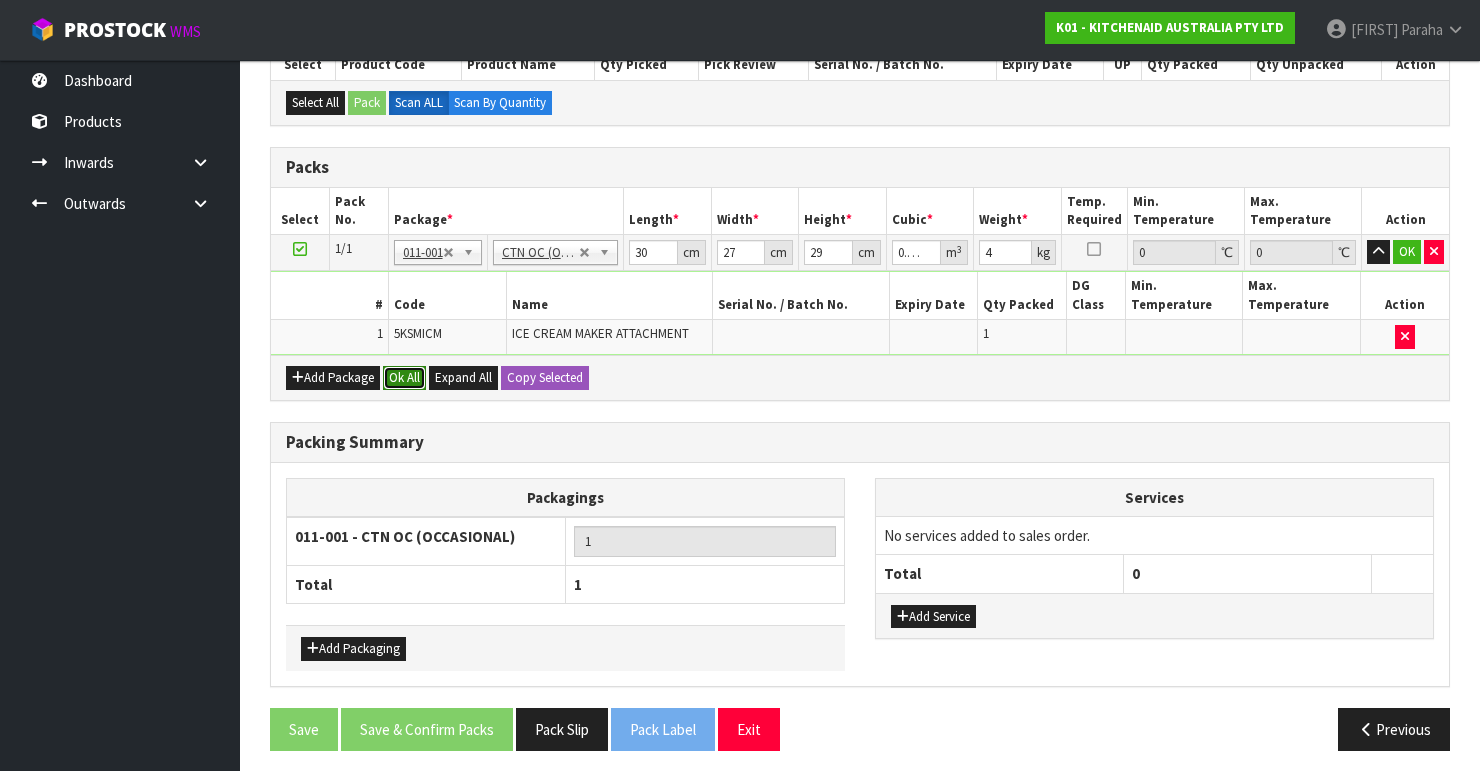 click on "Ok All" at bounding box center [404, 378] 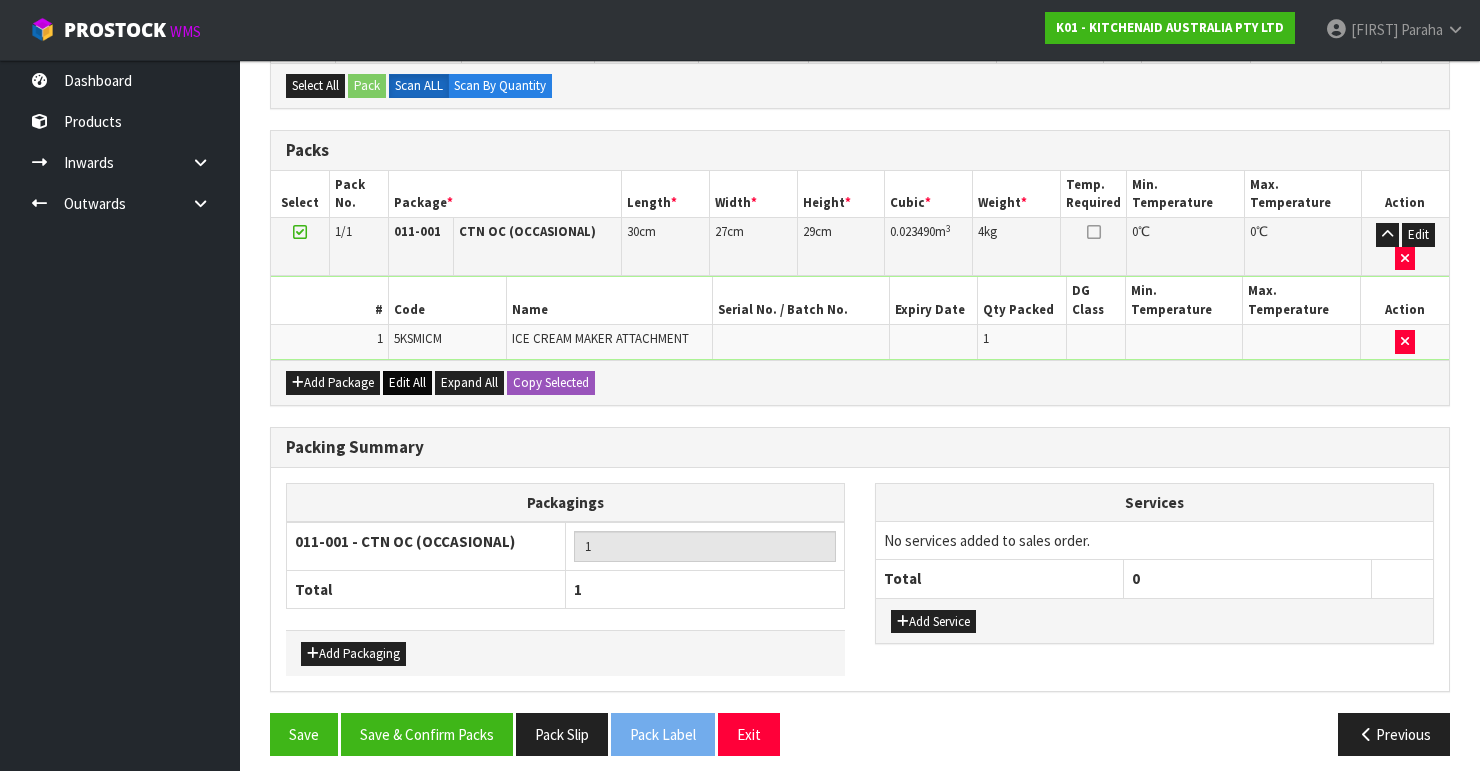 scroll, scrollTop: 400, scrollLeft: 0, axis: vertical 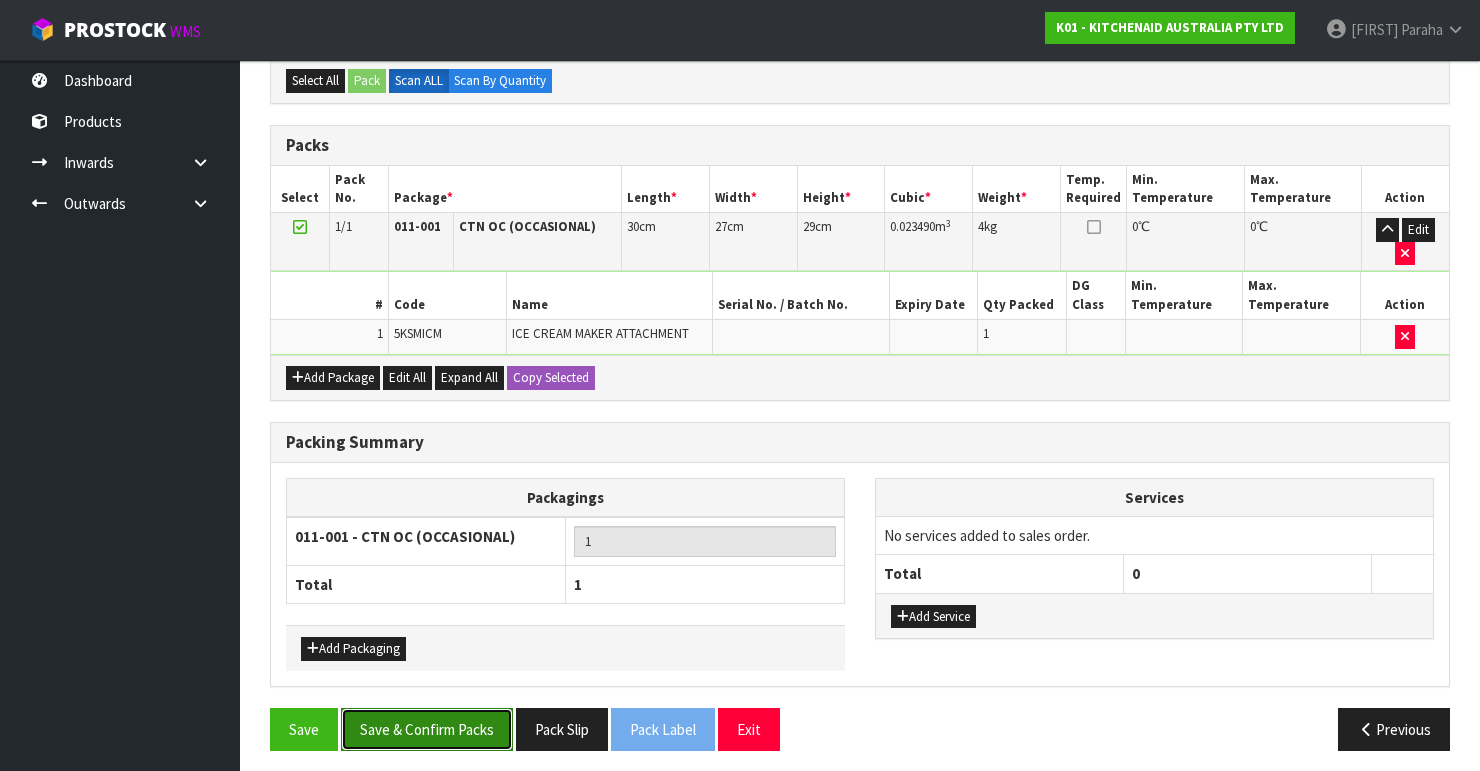 click on "Save & Confirm Packs" at bounding box center [427, 729] 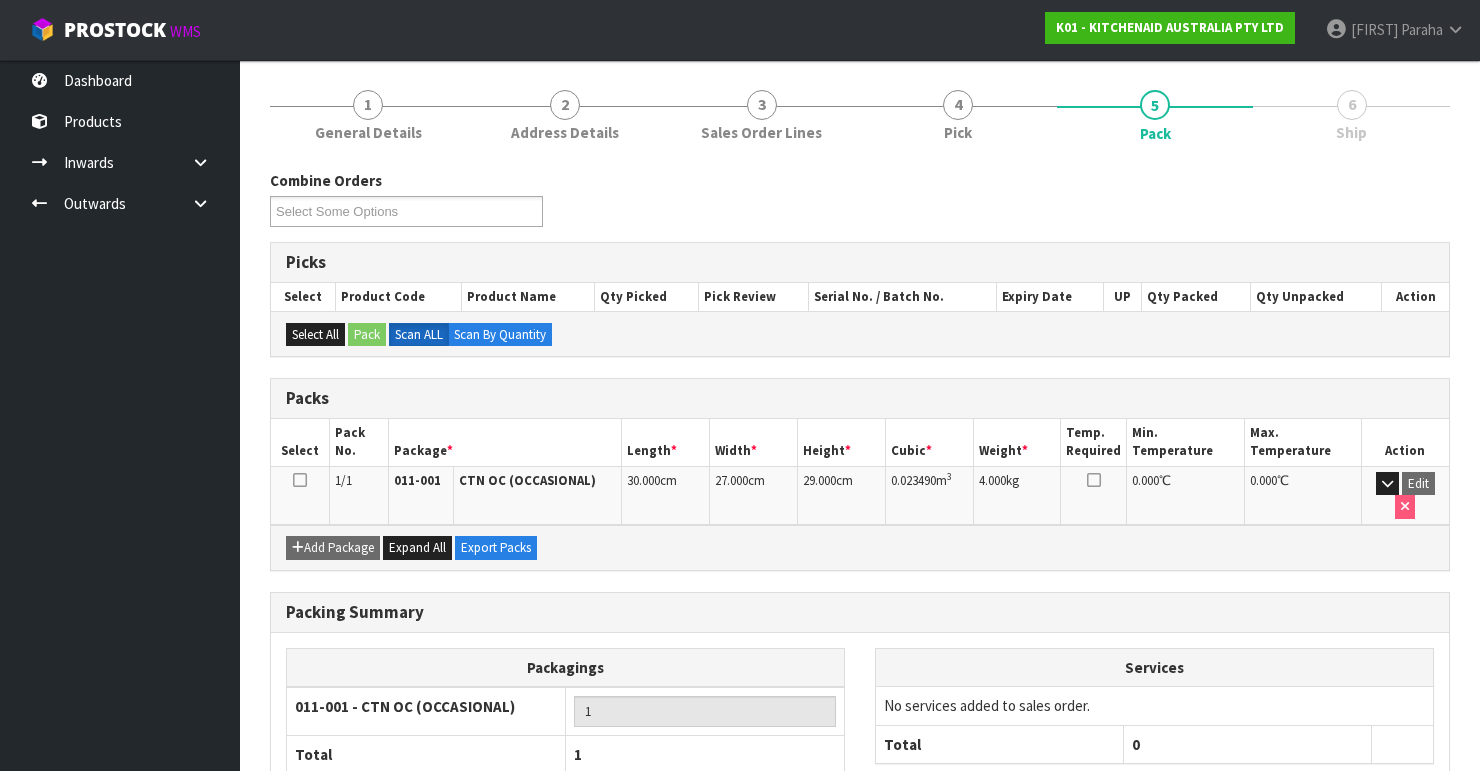 scroll, scrollTop: 346, scrollLeft: 0, axis: vertical 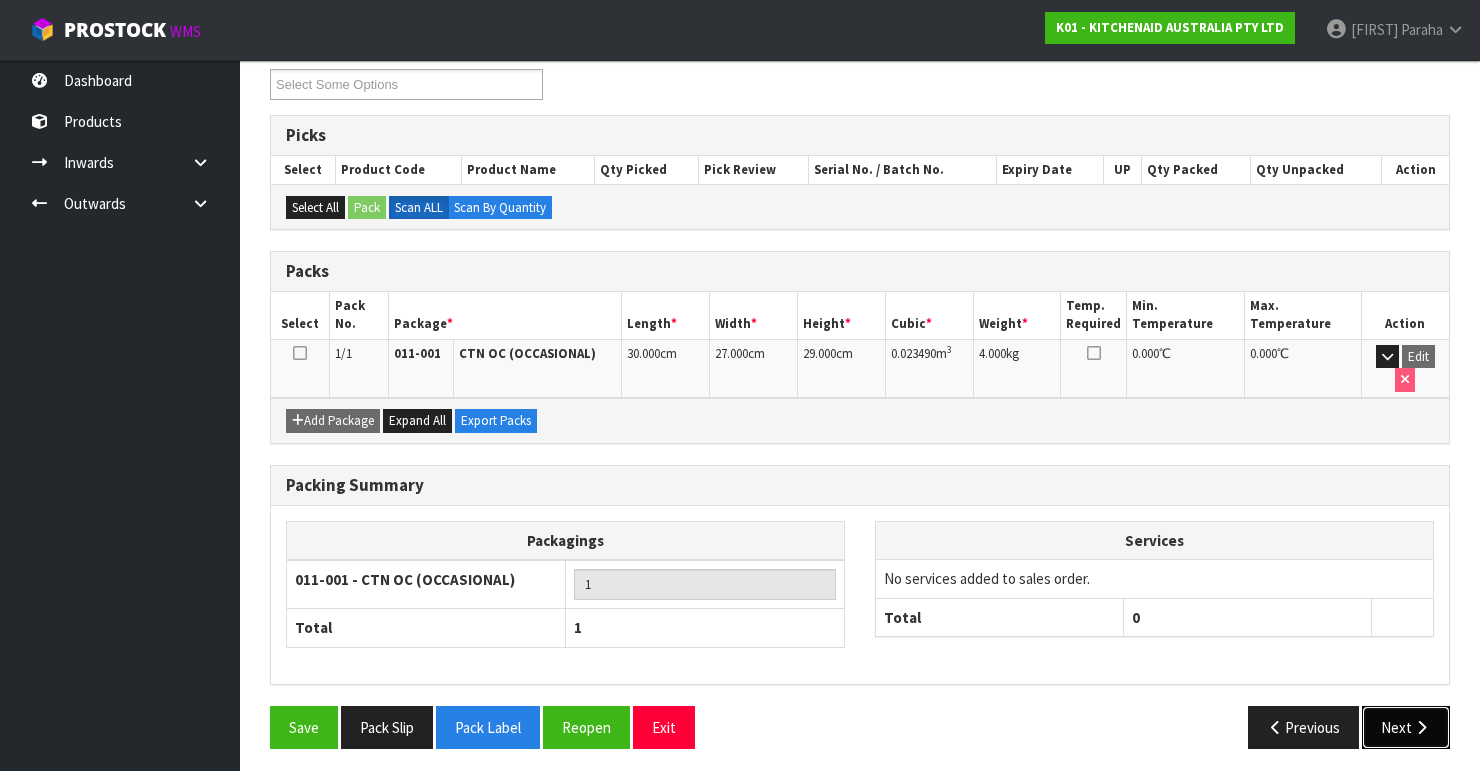 click on "Next" at bounding box center (1406, 727) 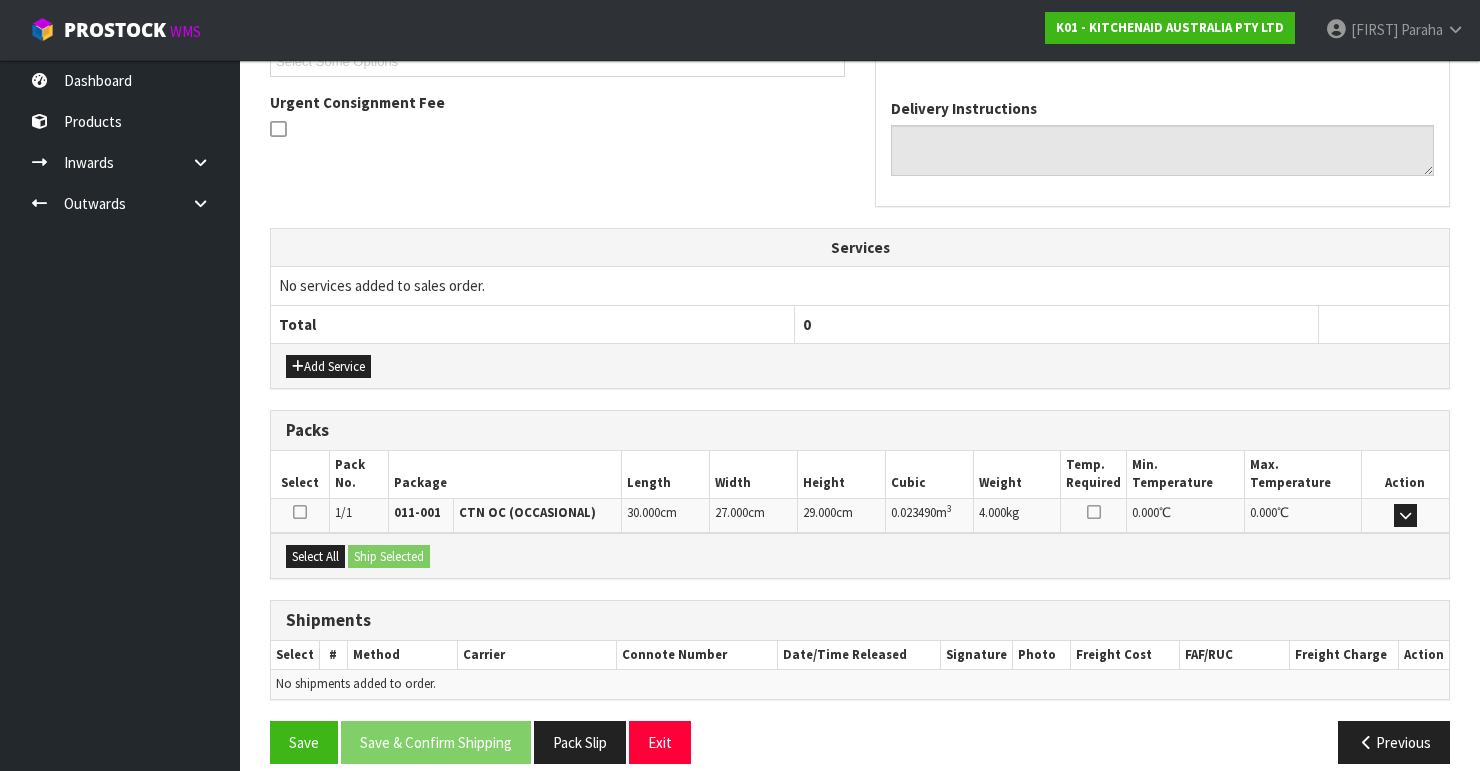 scroll, scrollTop: 584, scrollLeft: 0, axis: vertical 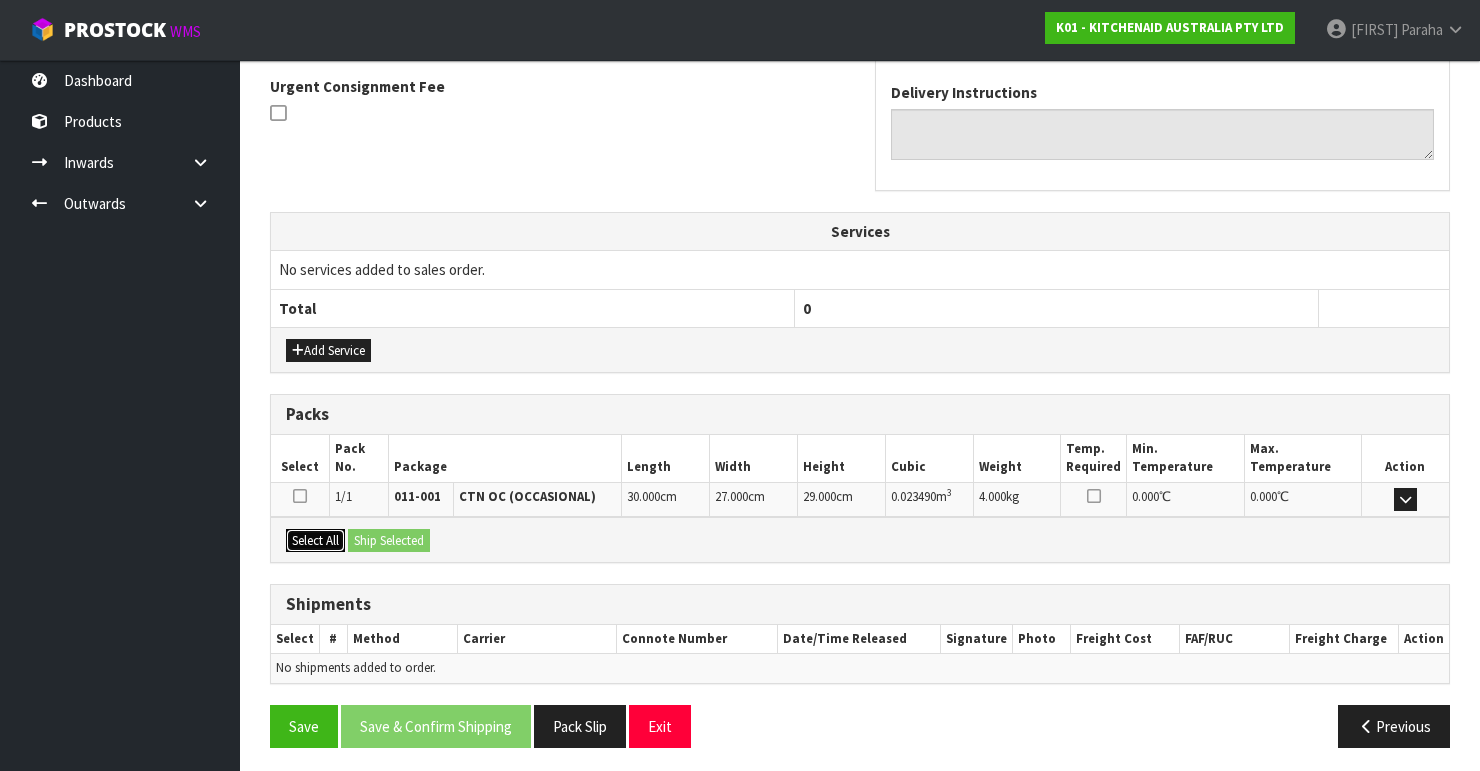 click on "Select All" at bounding box center (315, 541) 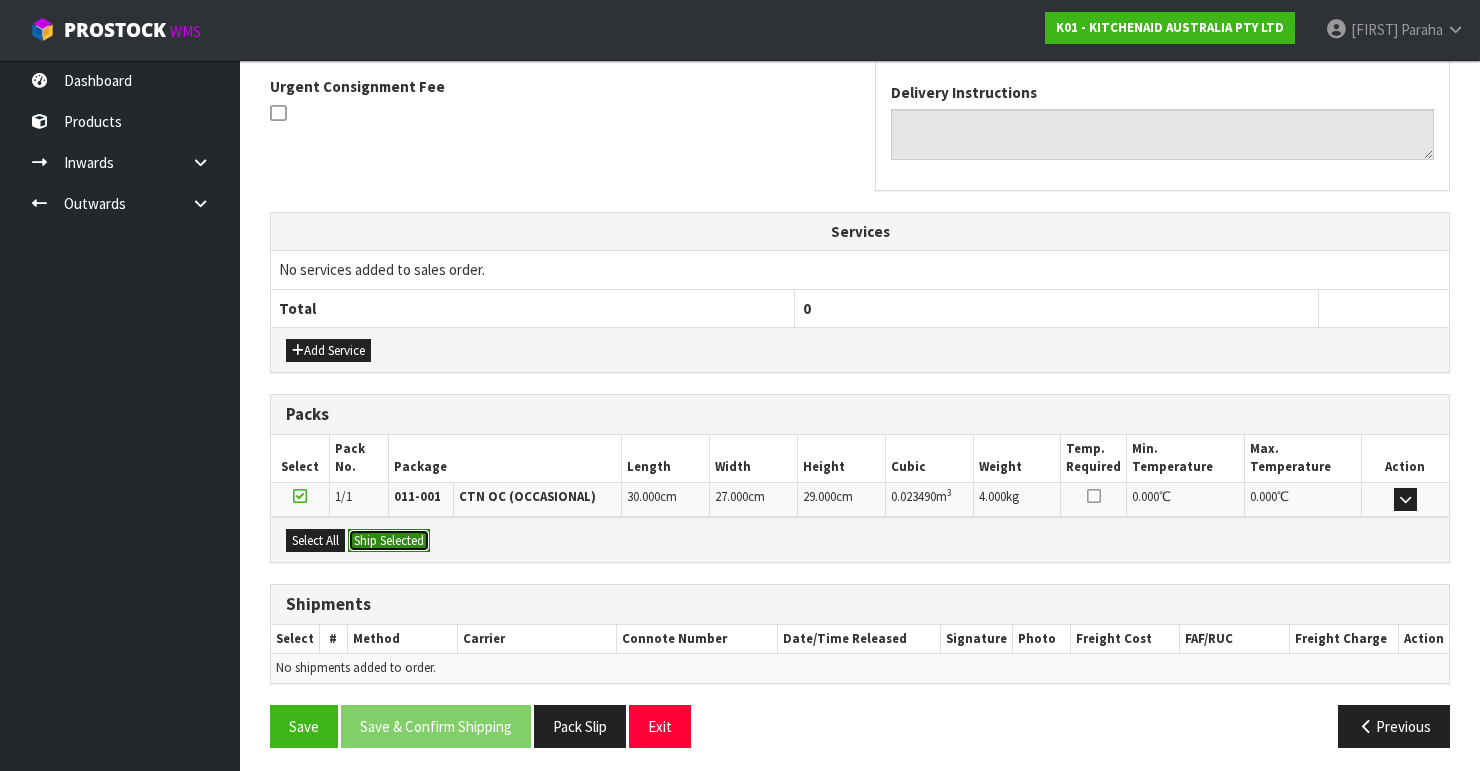 click on "Ship Selected" at bounding box center [389, 541] 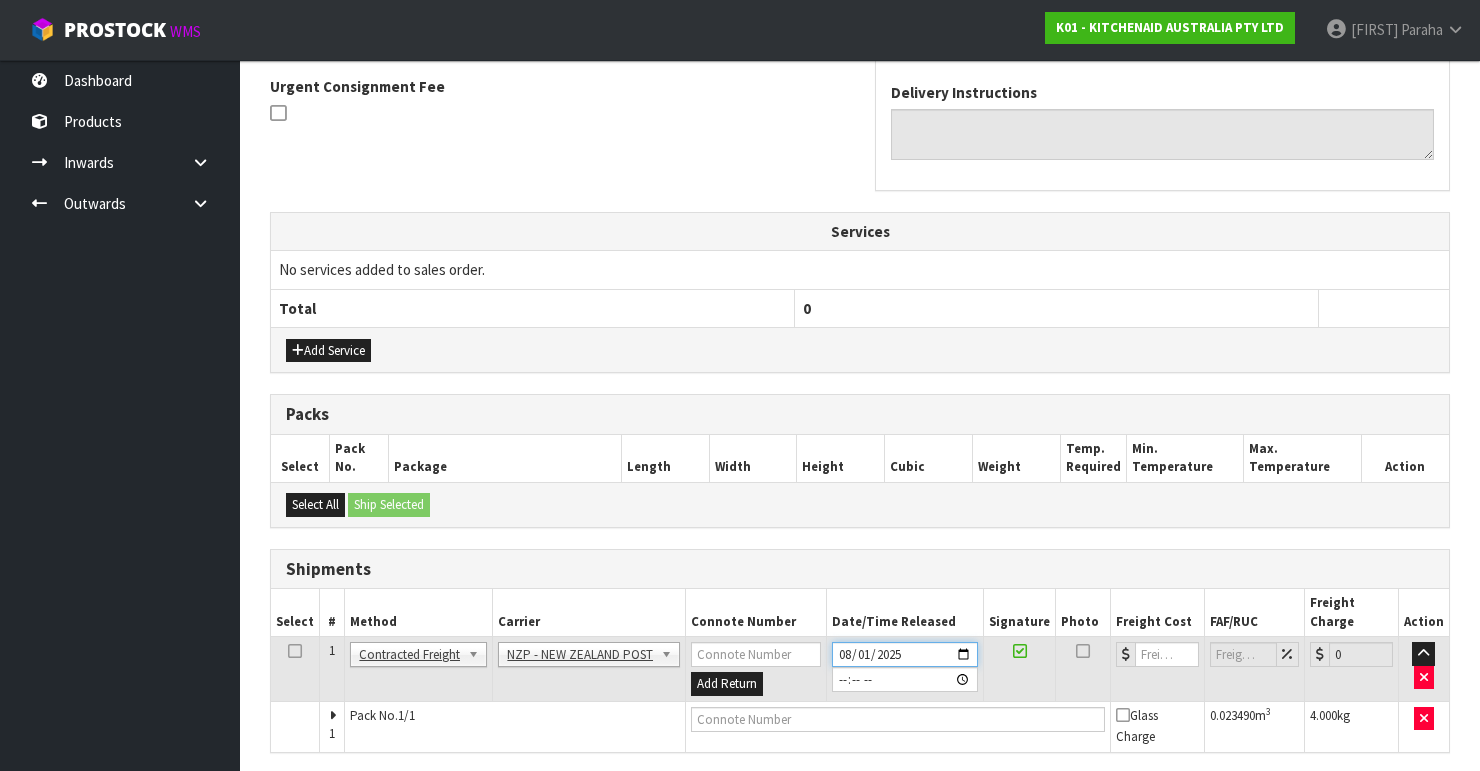 click on "2025-08-01" at bounding box center (905, 654) 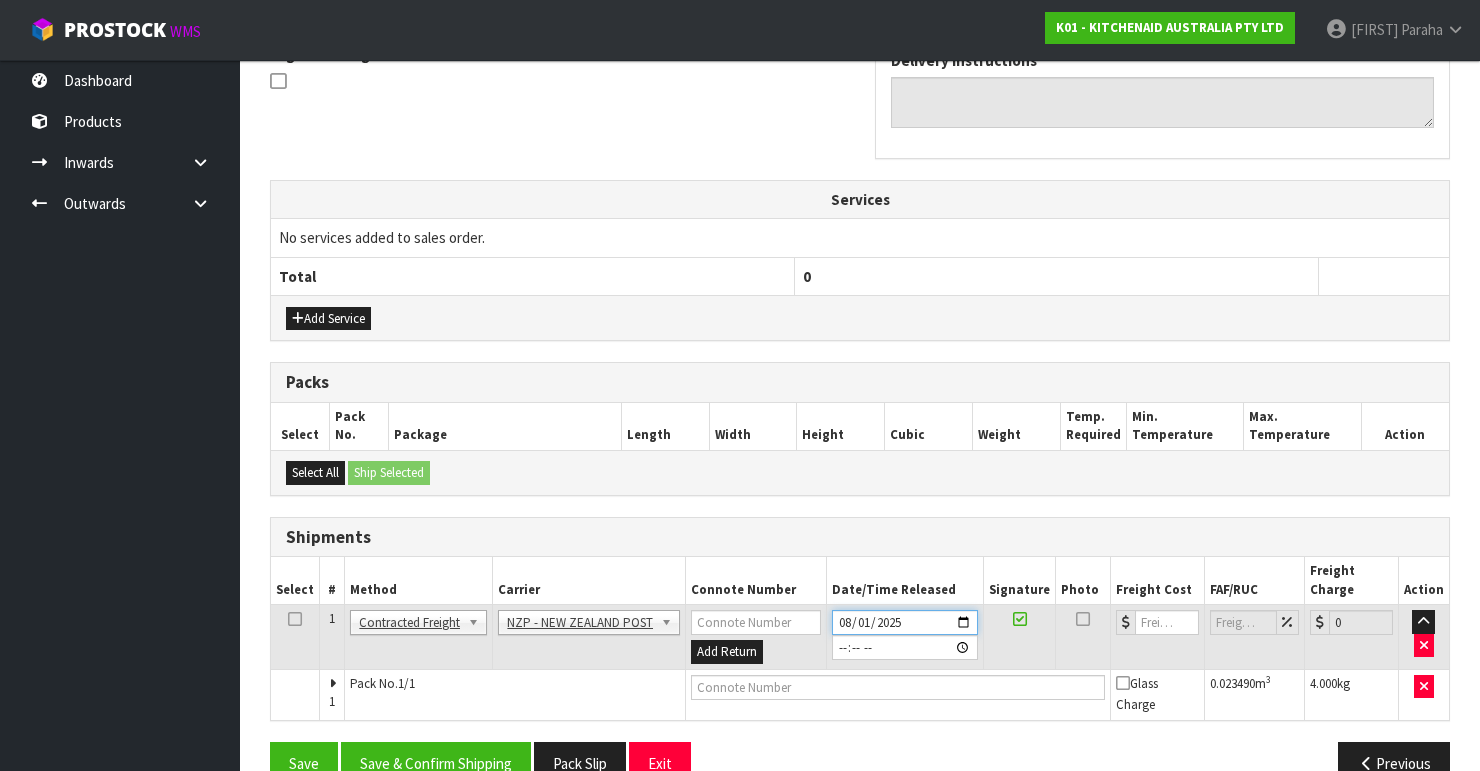 scroll, scrollTop: 635, scrollLeft: 0, axis: vertical 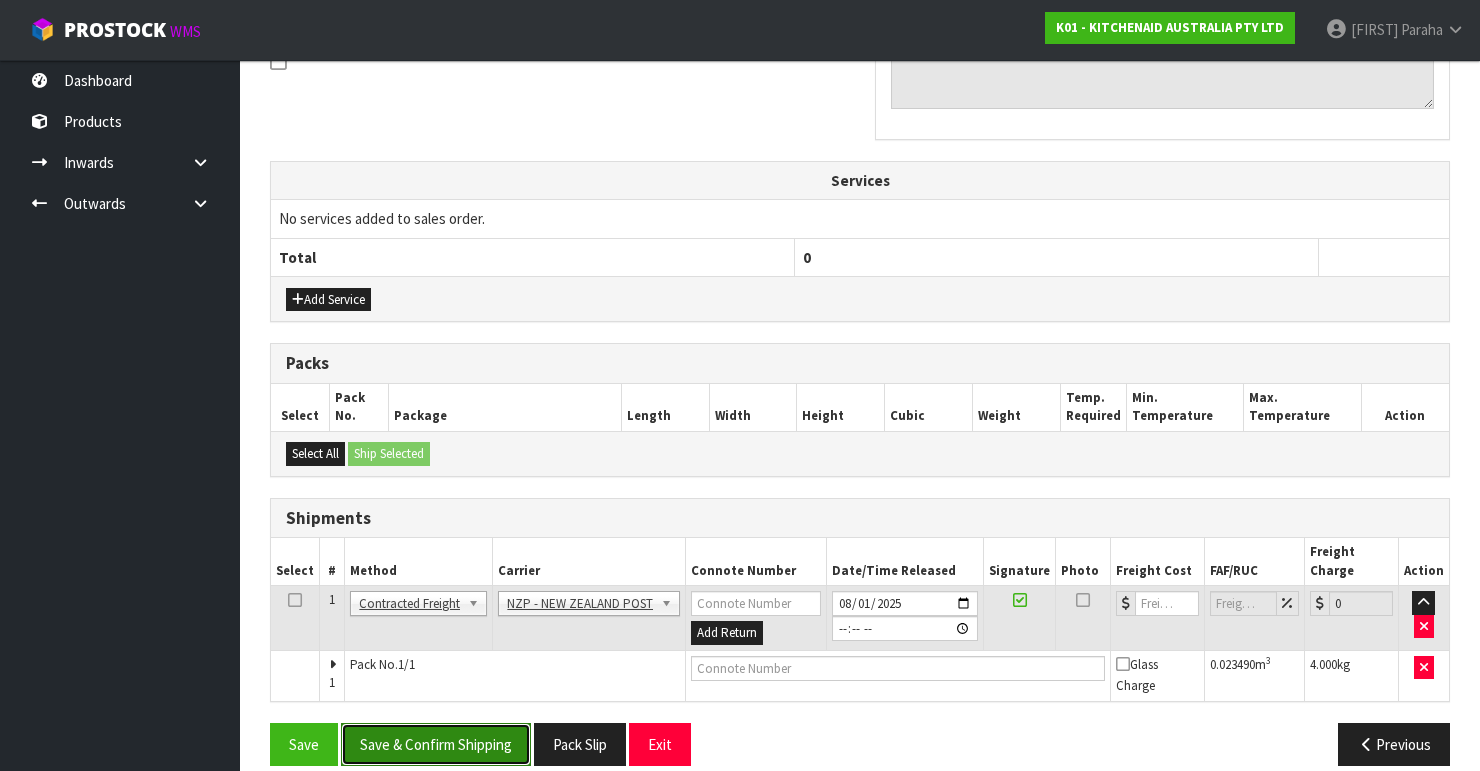click on "Save & Confirm Shipping" at bounding box center [436, 744] 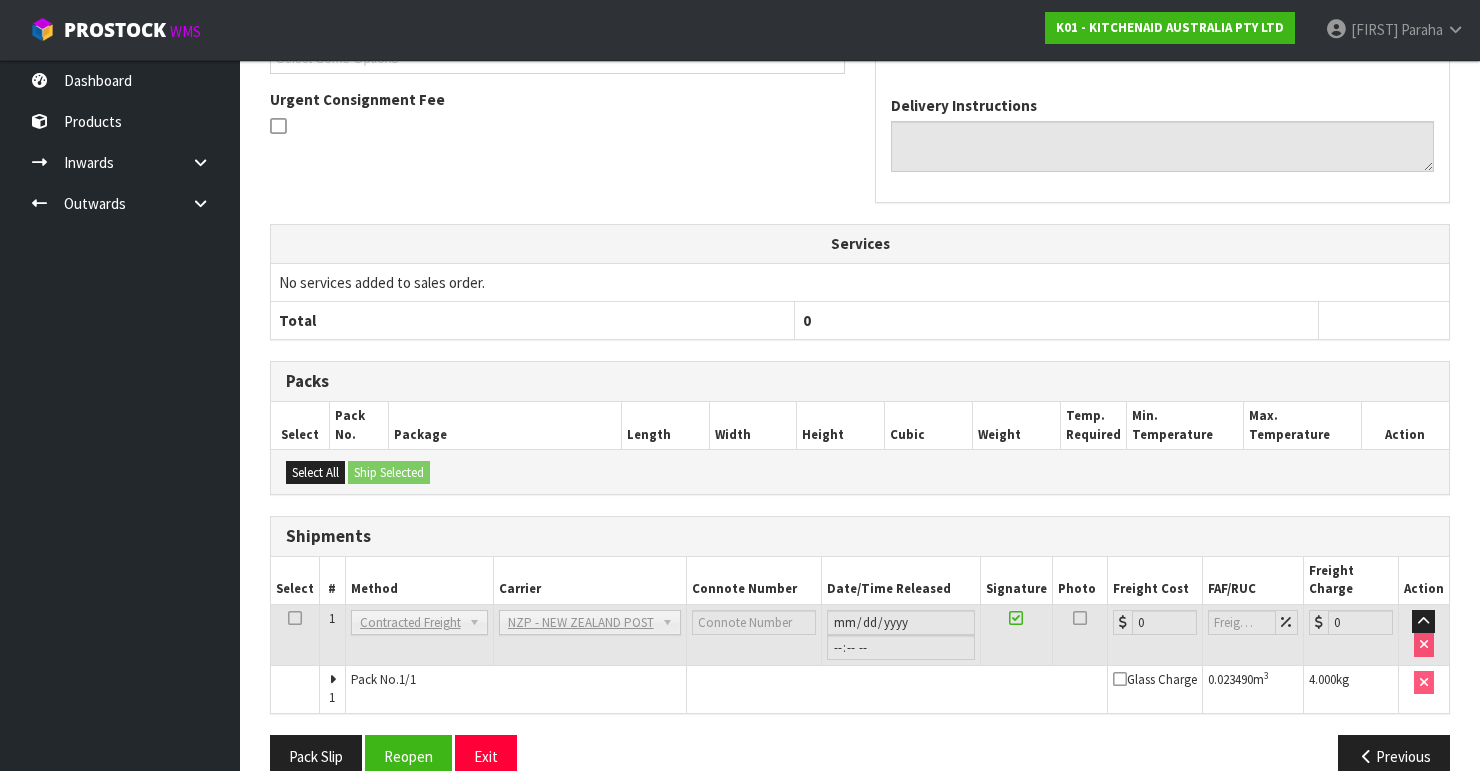 scroll, scrollTop: 605, scrollLeft: 0, axis: vertical 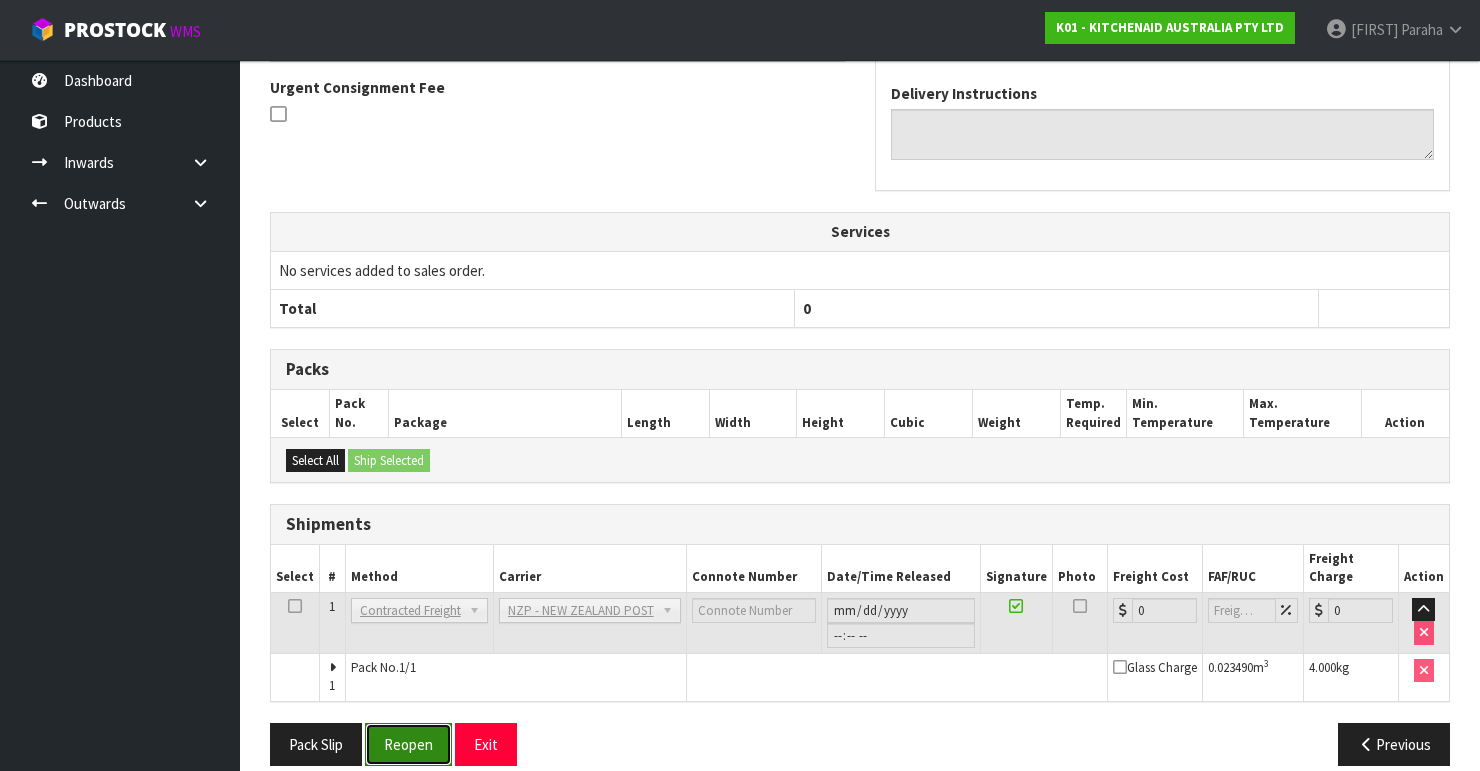 click on "Reopen" at bounding box center [408, 744] 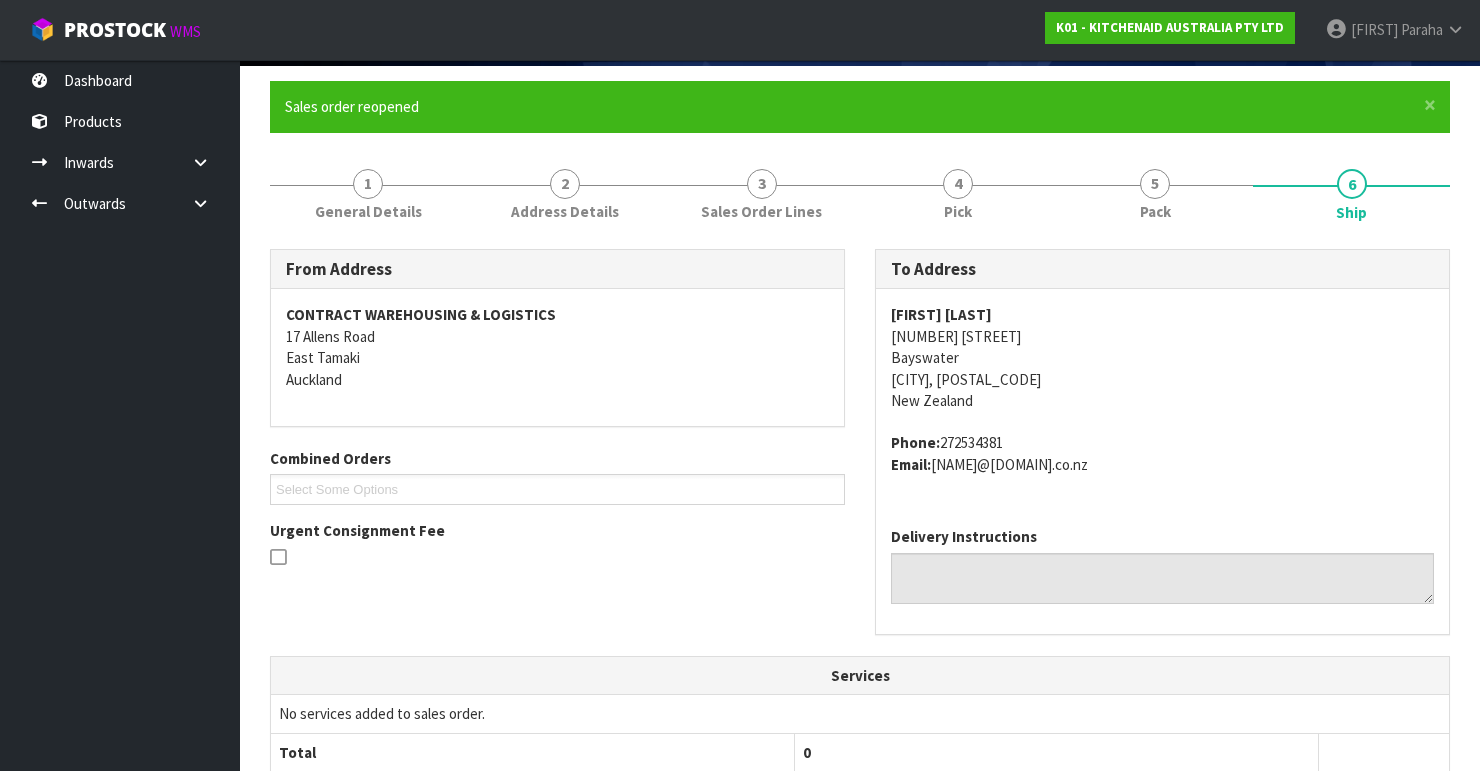 scroll, scrollTop: 638, scrollLeft: 0, axis: vertical 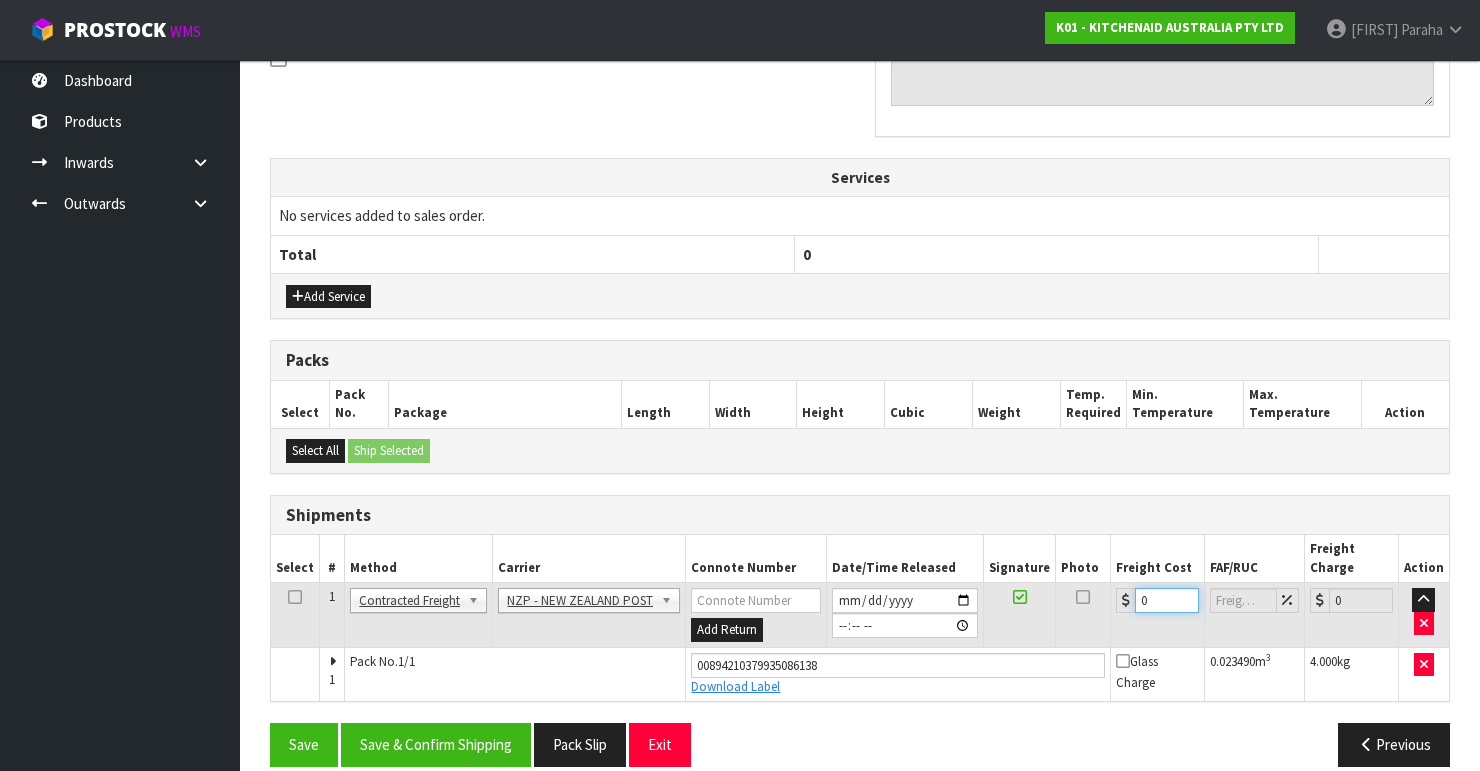 drag, startPoint x: 1145, startPoint y: 578, endPoint x: 1129, endPoint y: 576, distance: 16.124516 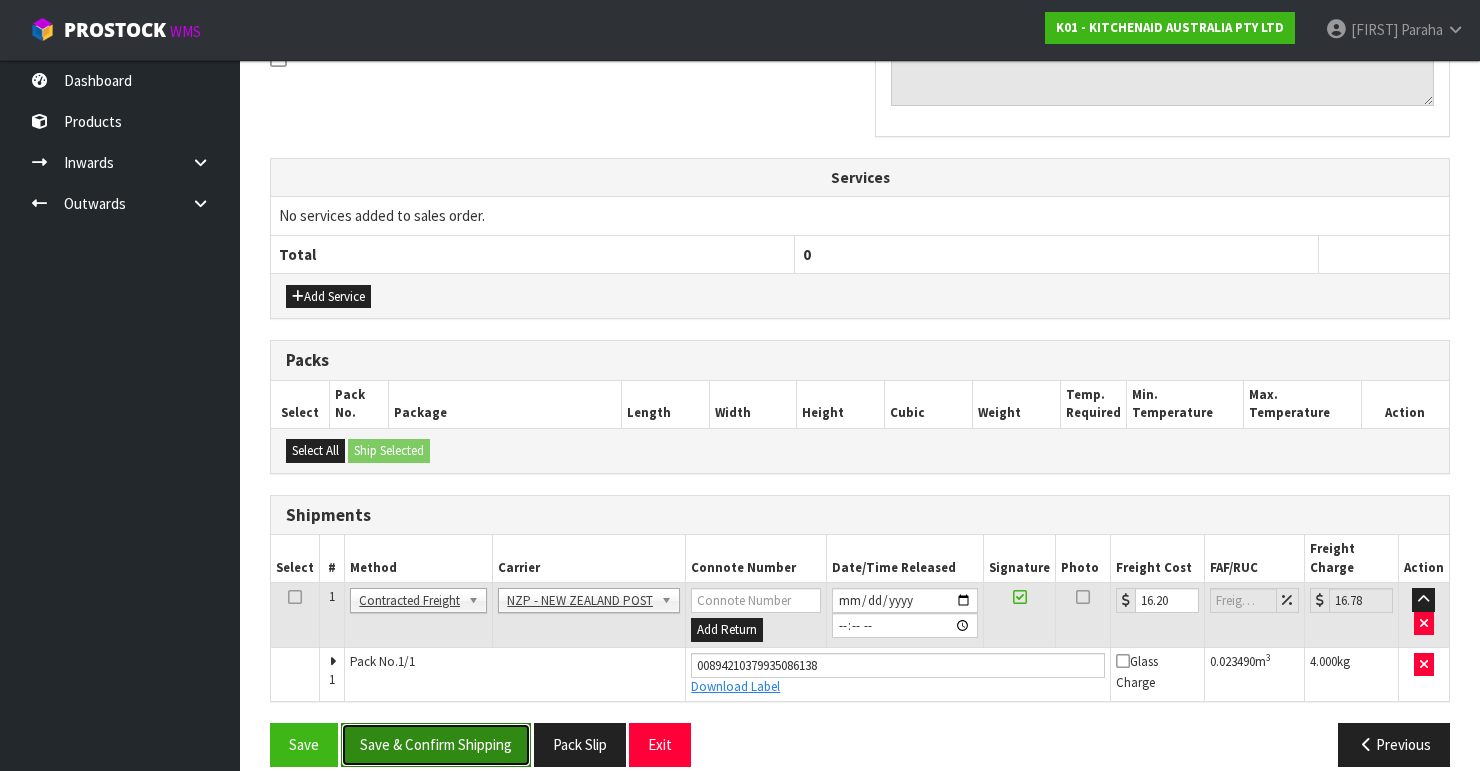 click on "Save & Confirm Shipping" at bounding box center (436, 744) 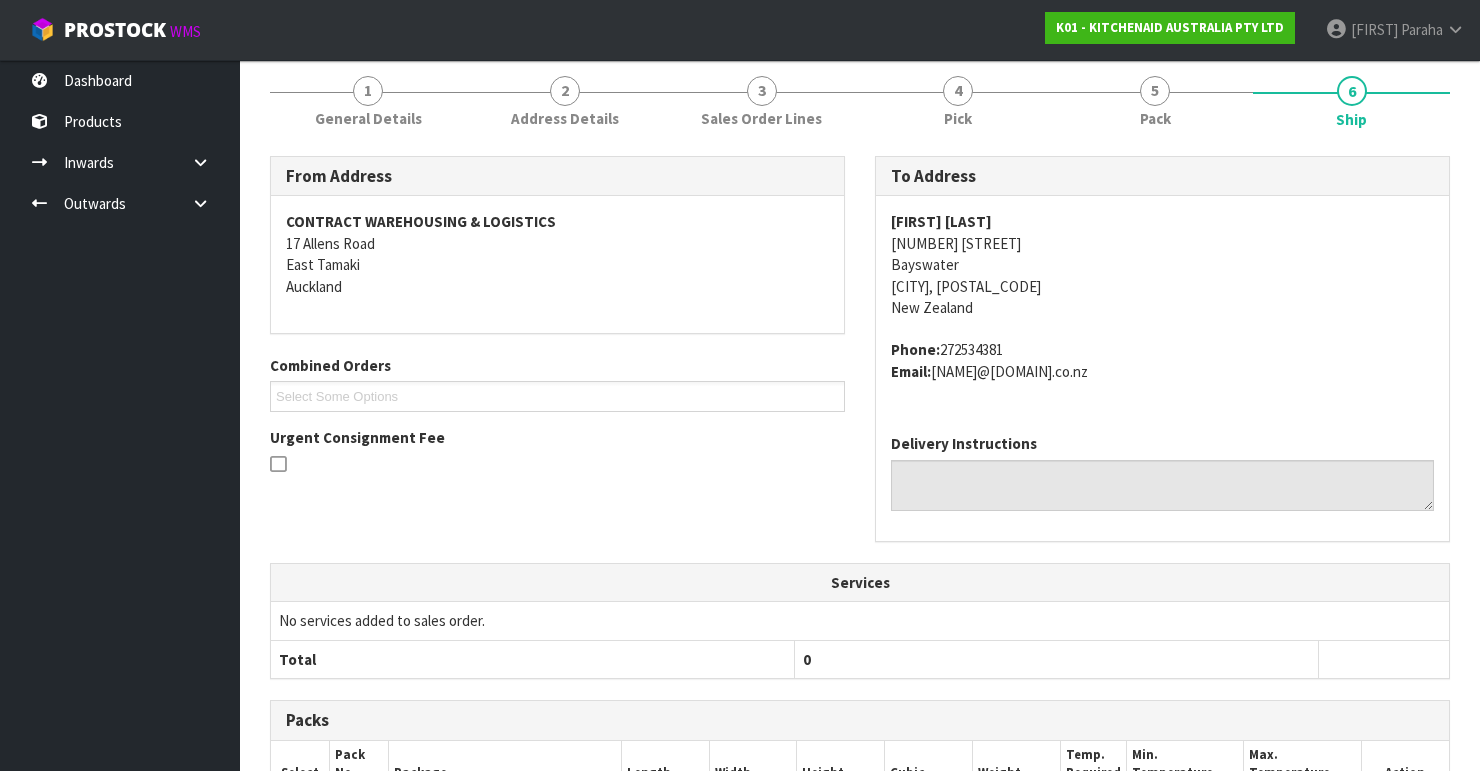 scroll, scrollTop: 0, scrollLeft: 0, axis: both 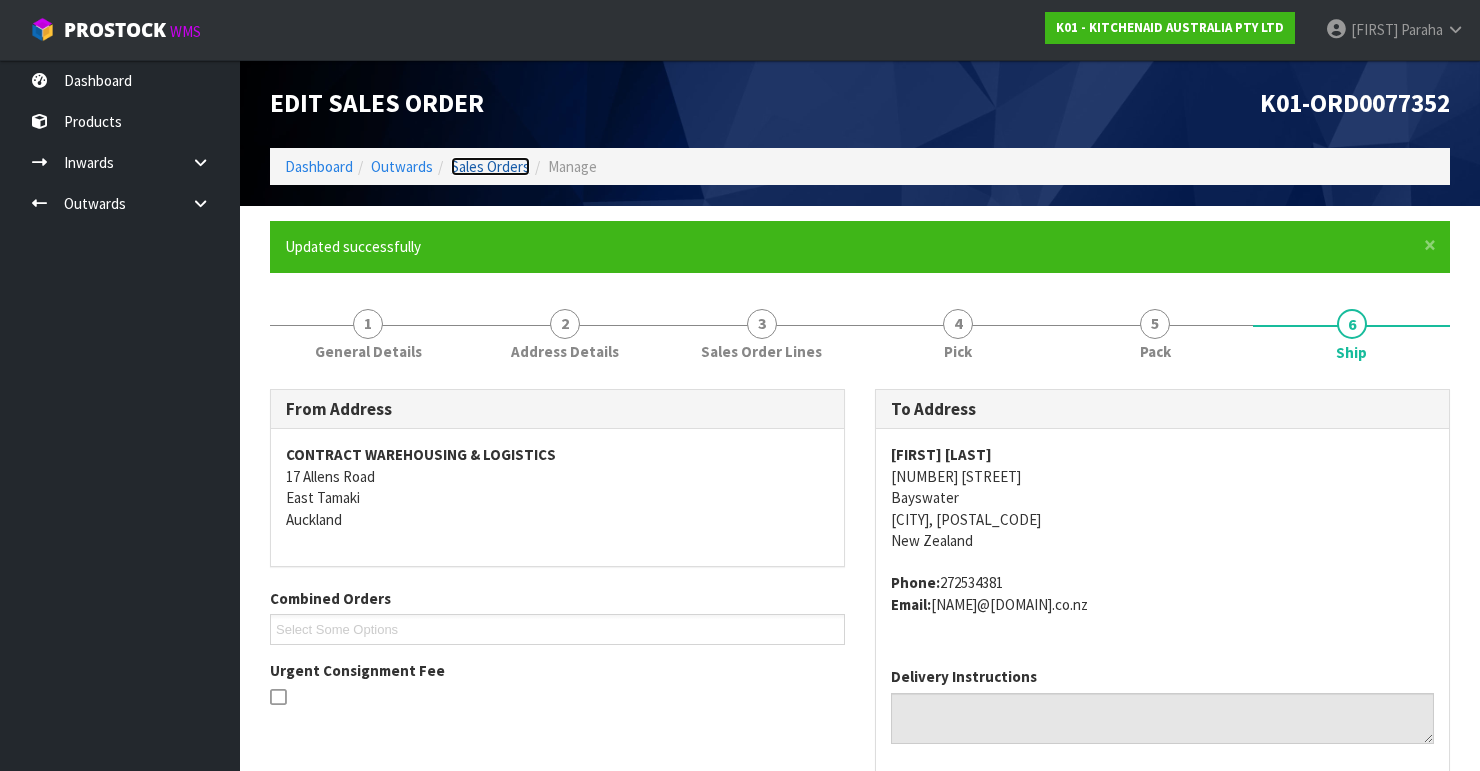 click on "Sales Orders" at bounding box center (490, 166) 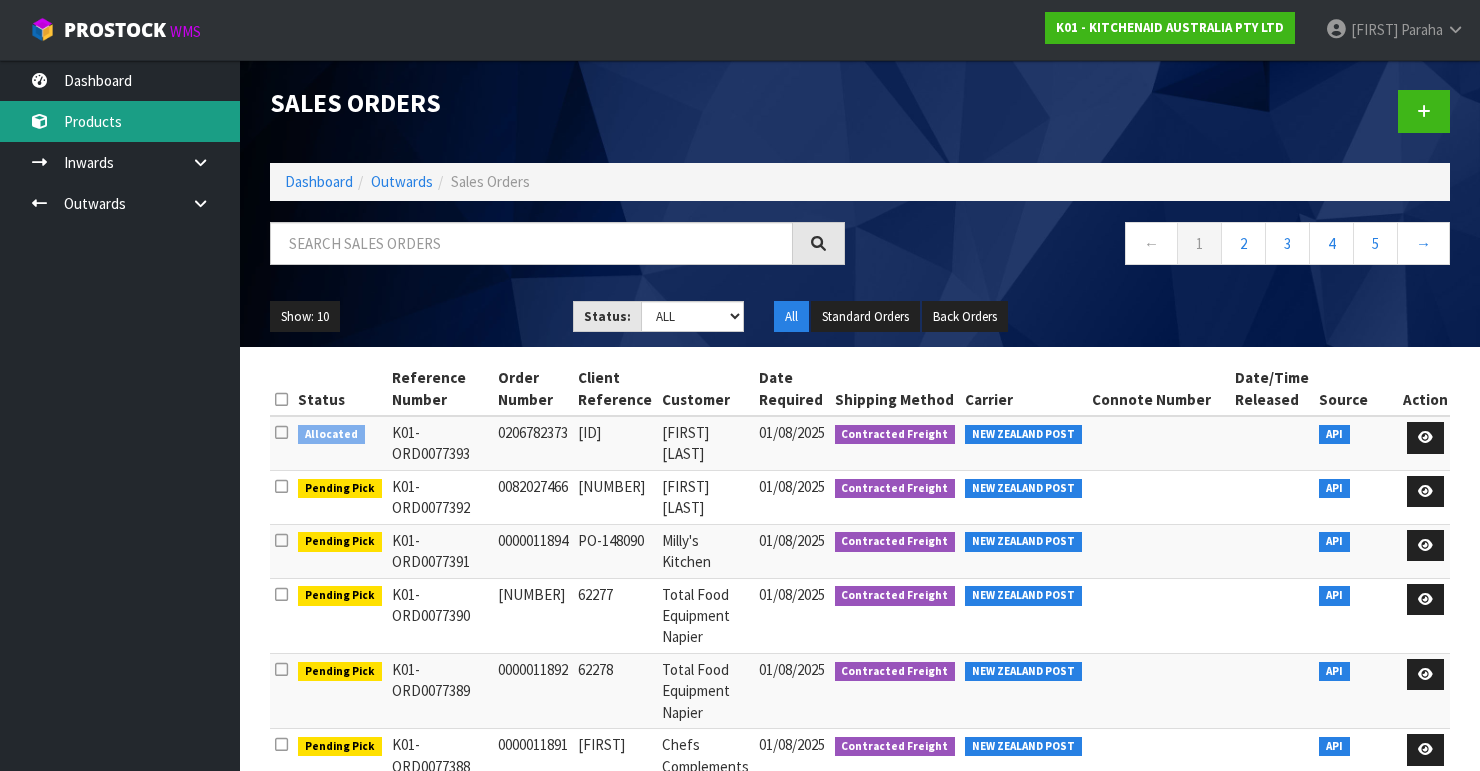click on "Products" at bounding box center (120, 121) 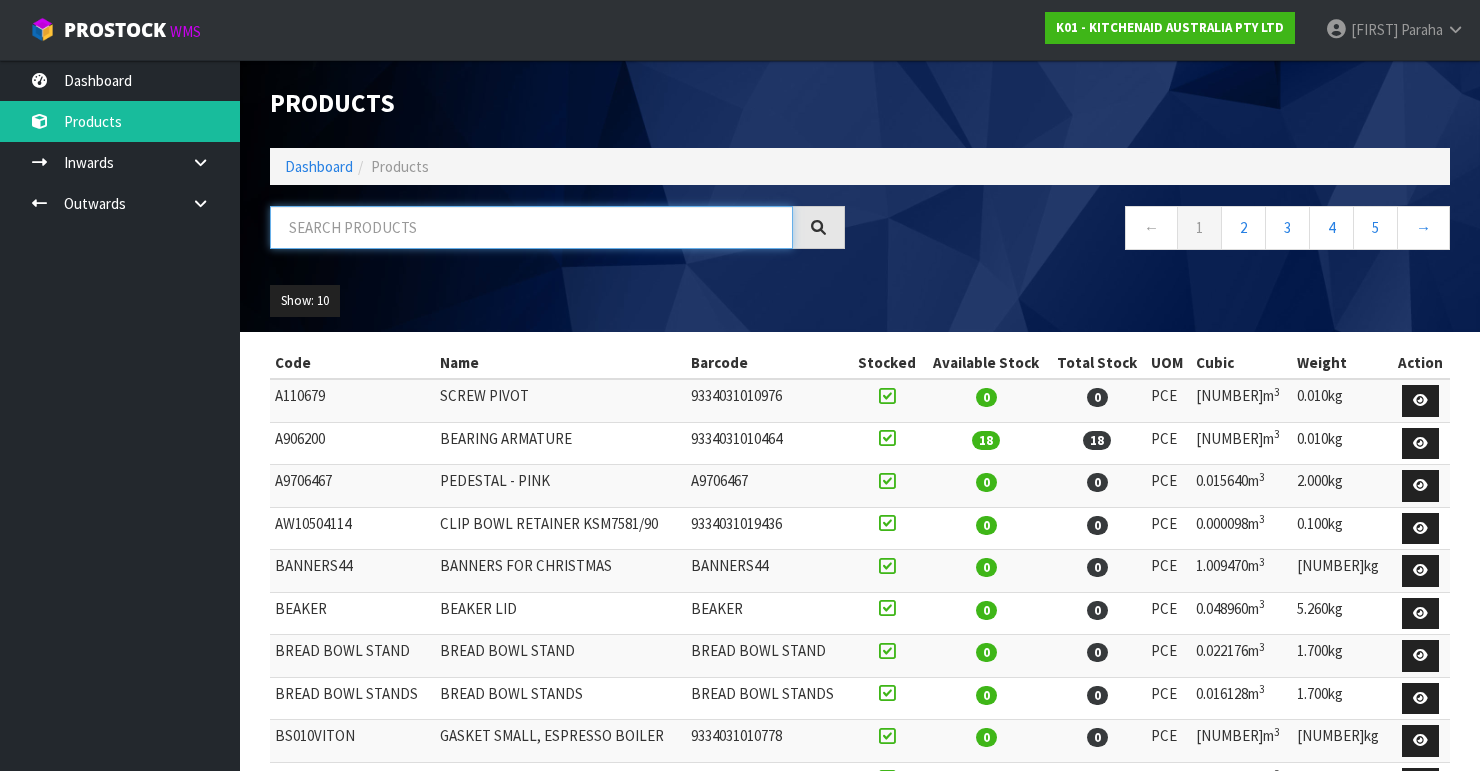 click at bounding box center (531, 227) 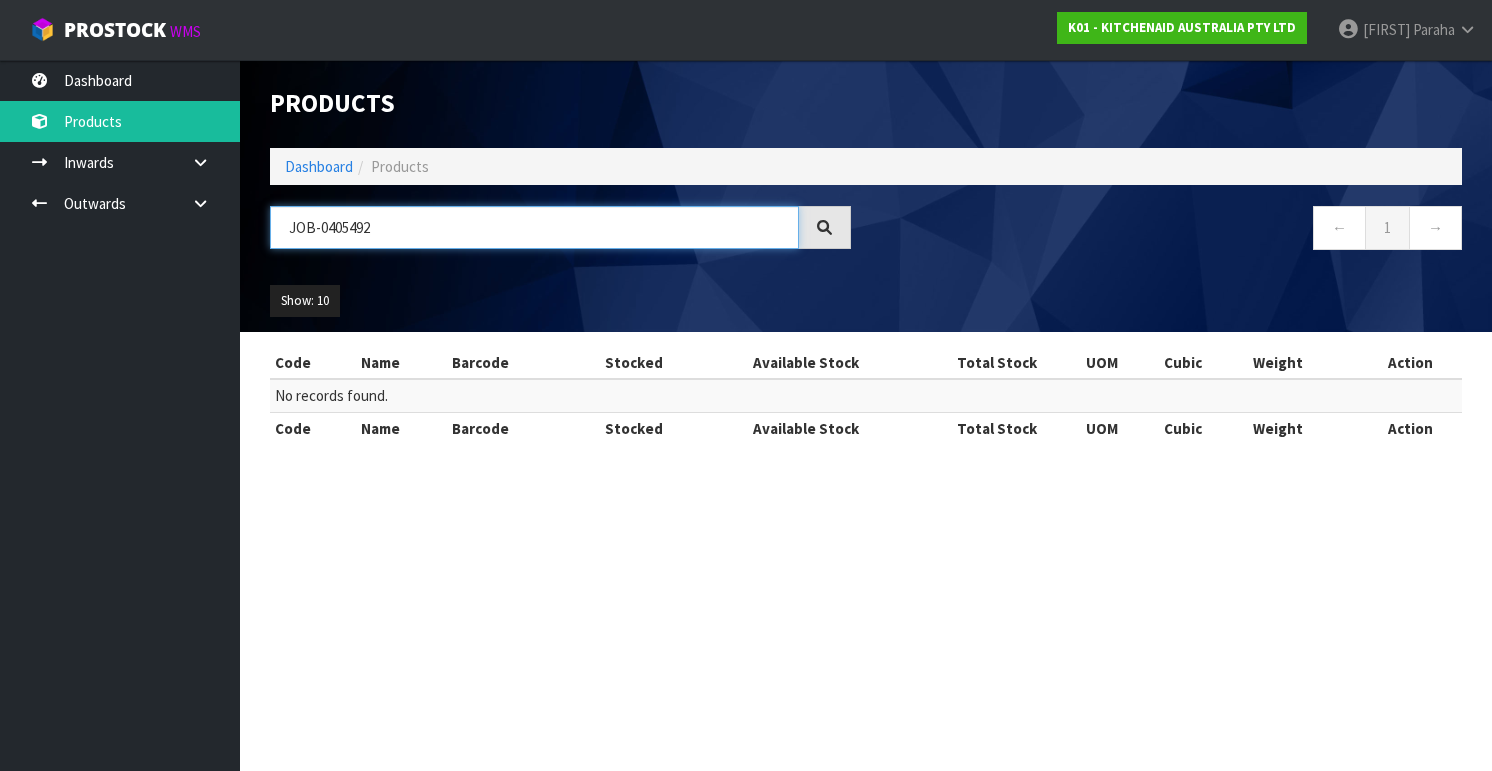 drag, startPoint x: 403, startPoint y: 223, endPoint x: 217, endPoint y: 264, distance: 190.46523 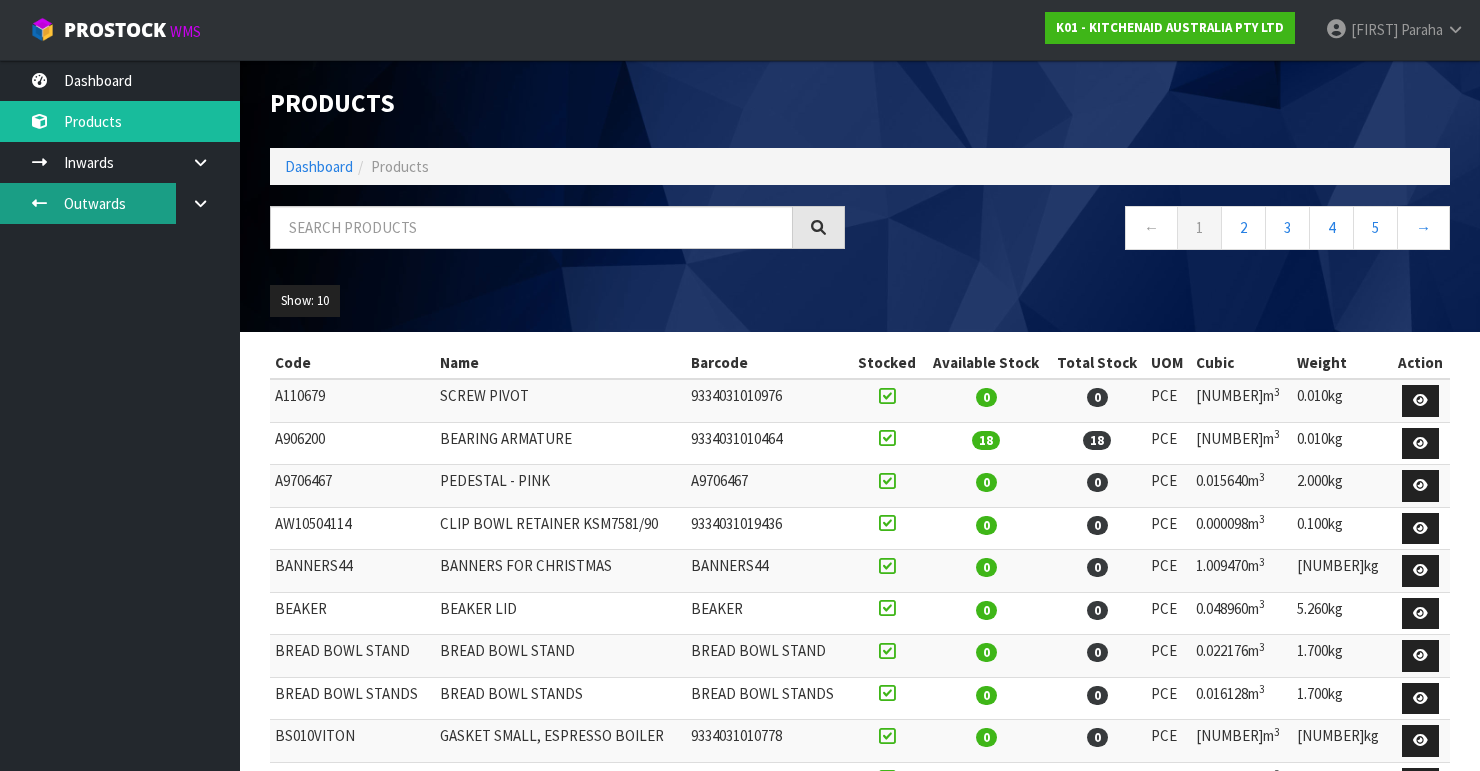 click on "Outwards" at bounding box center (120, 203) 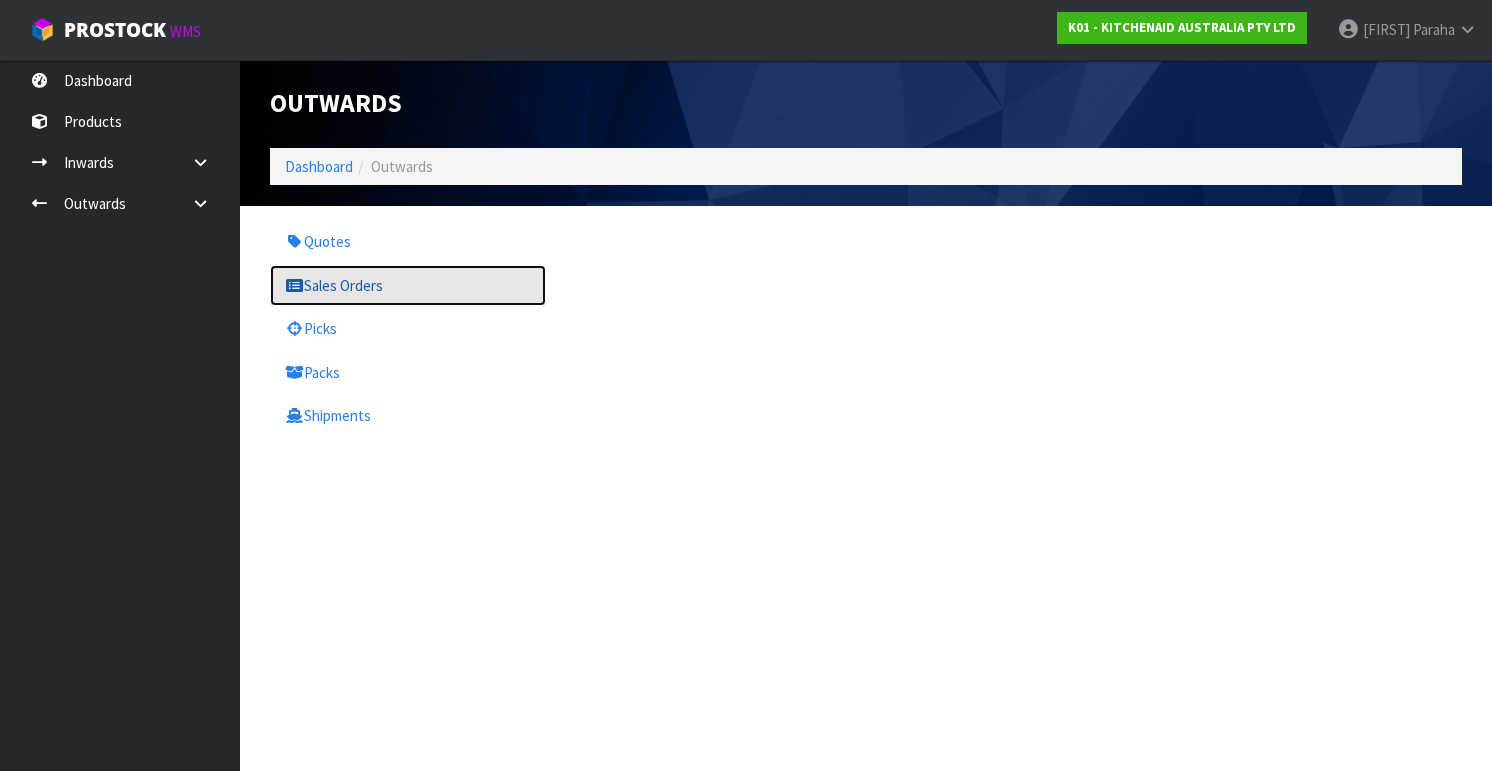 click on "Sales Orders" at bounding box center (408, 285) 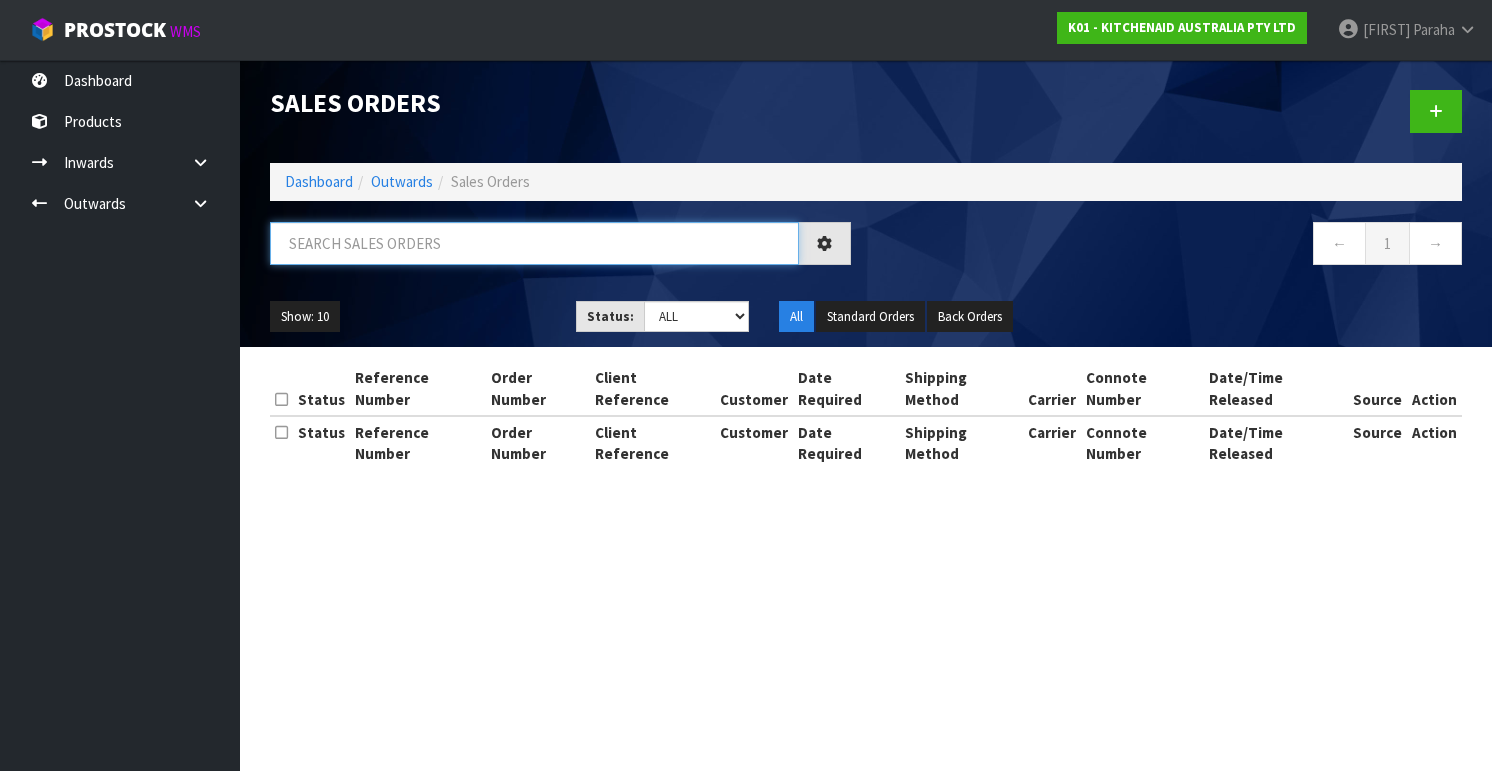 click at bounding box center [534, 243] 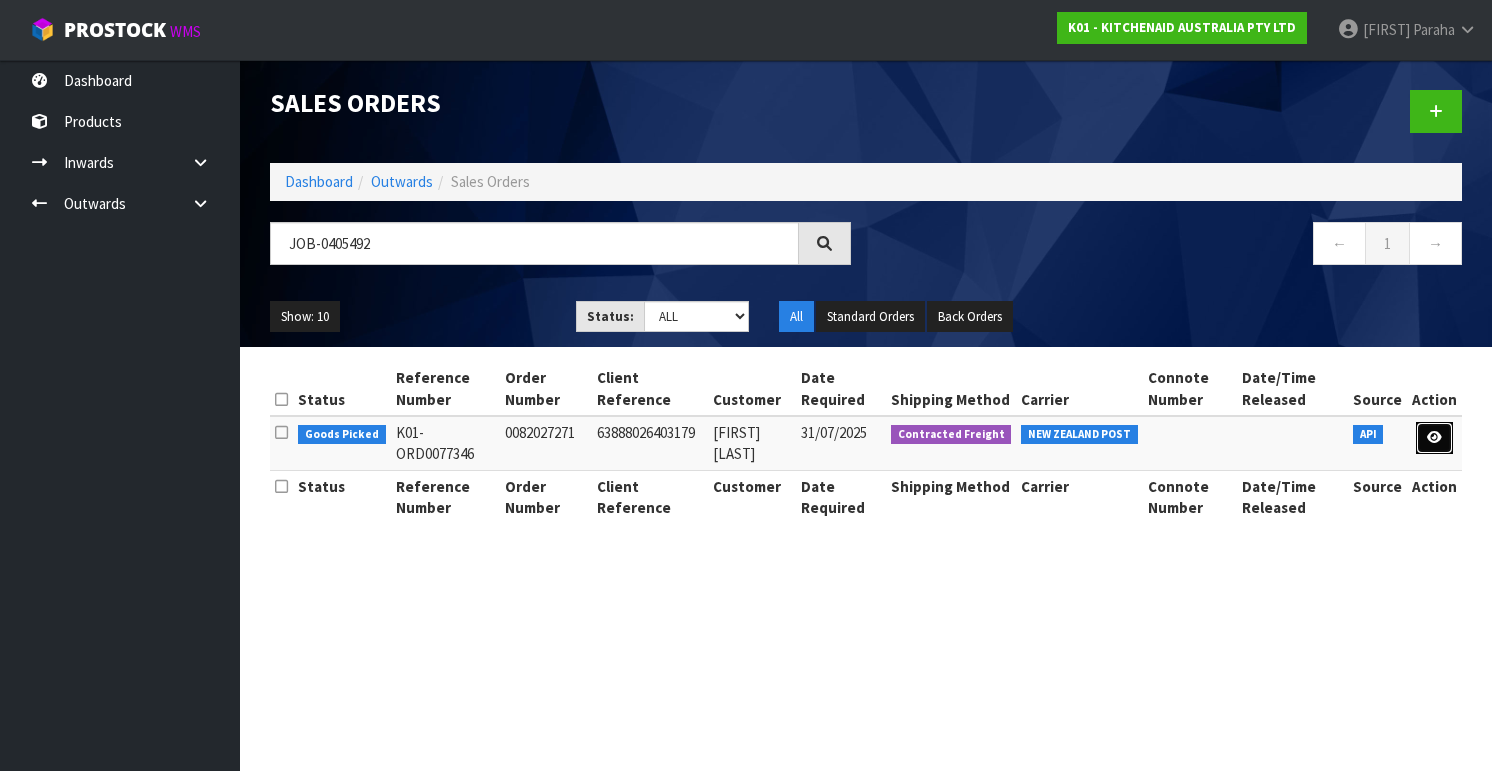 click at bounding box center (1434, 438) 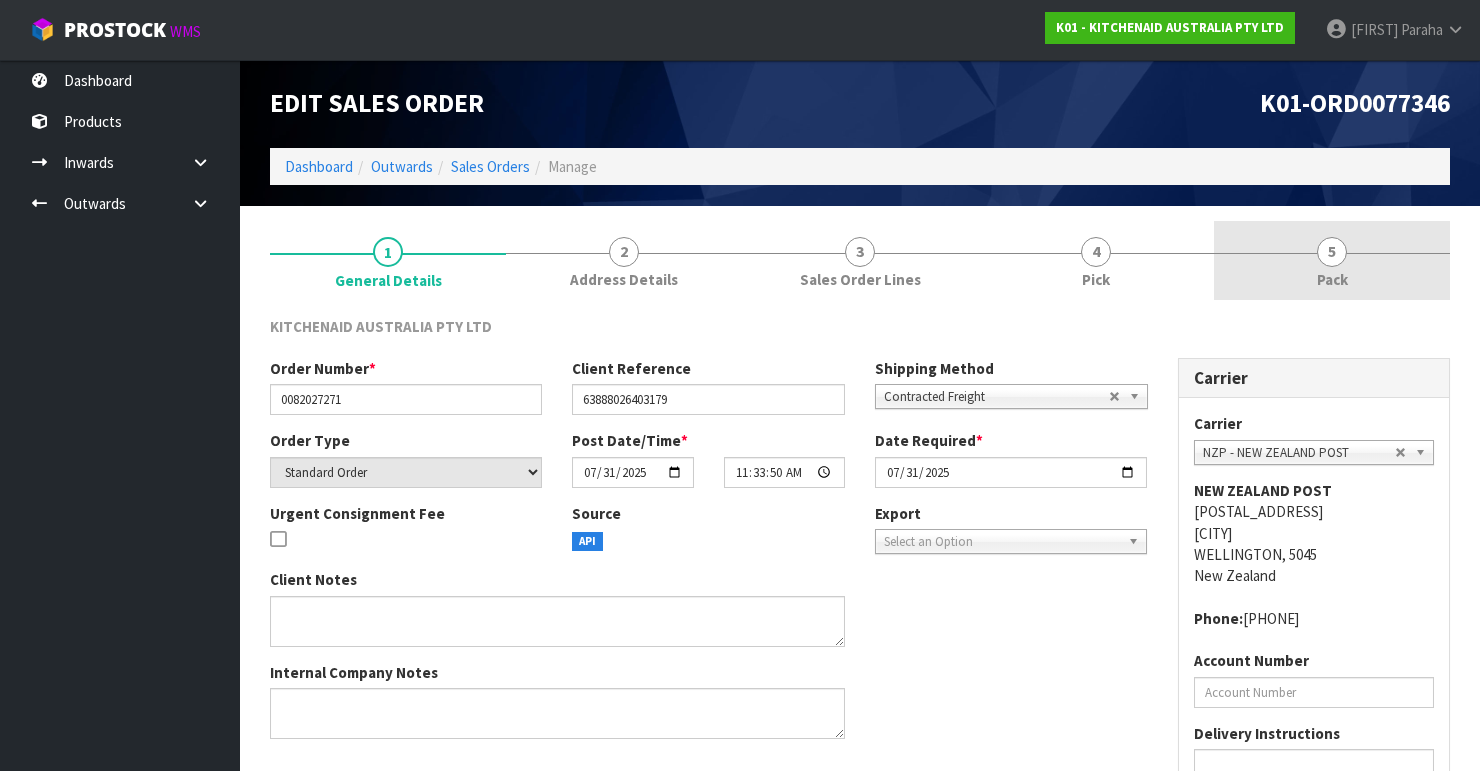 click on "5" at bounding box center (1332, 252) 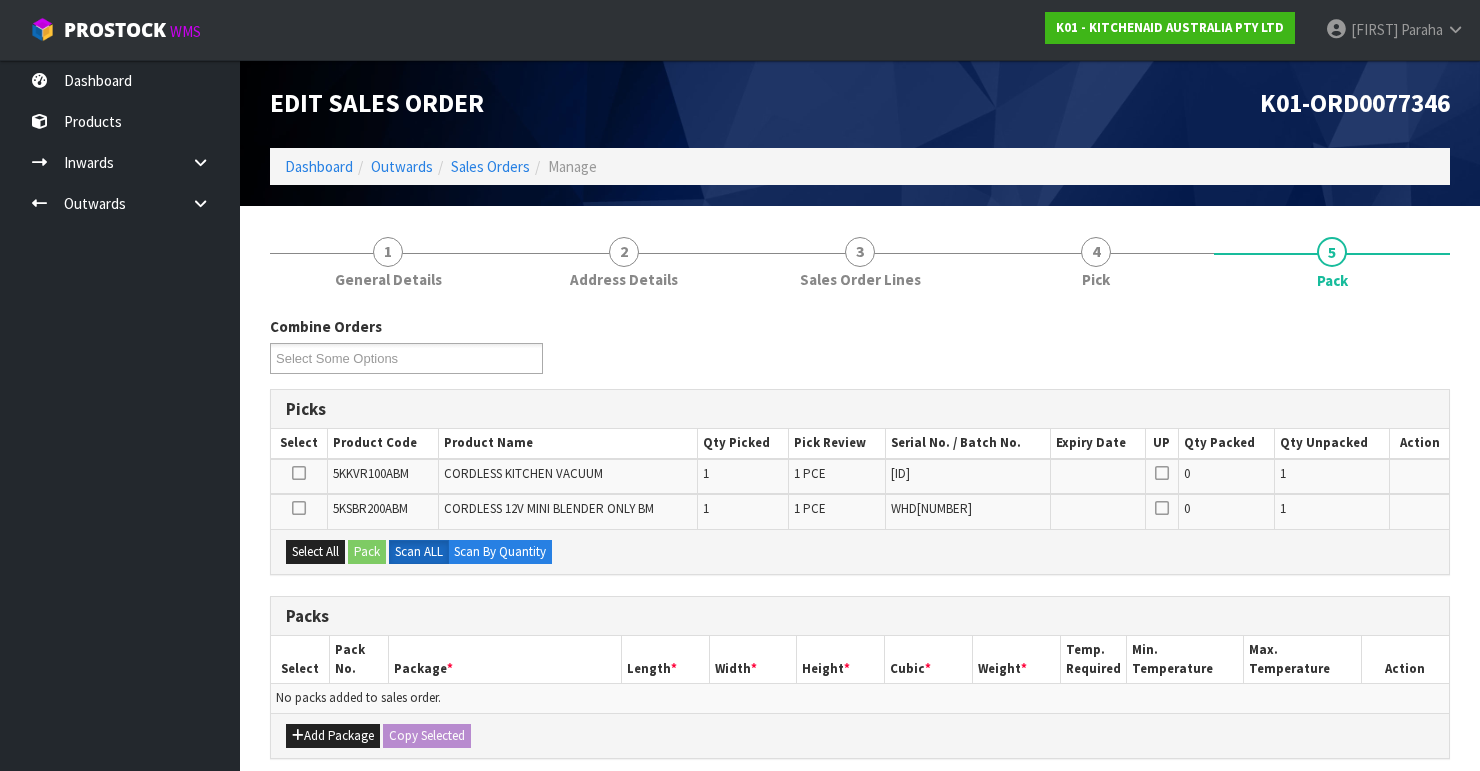 scroll, scrollTop: 160, scrollLeft: 0, axis: vertical 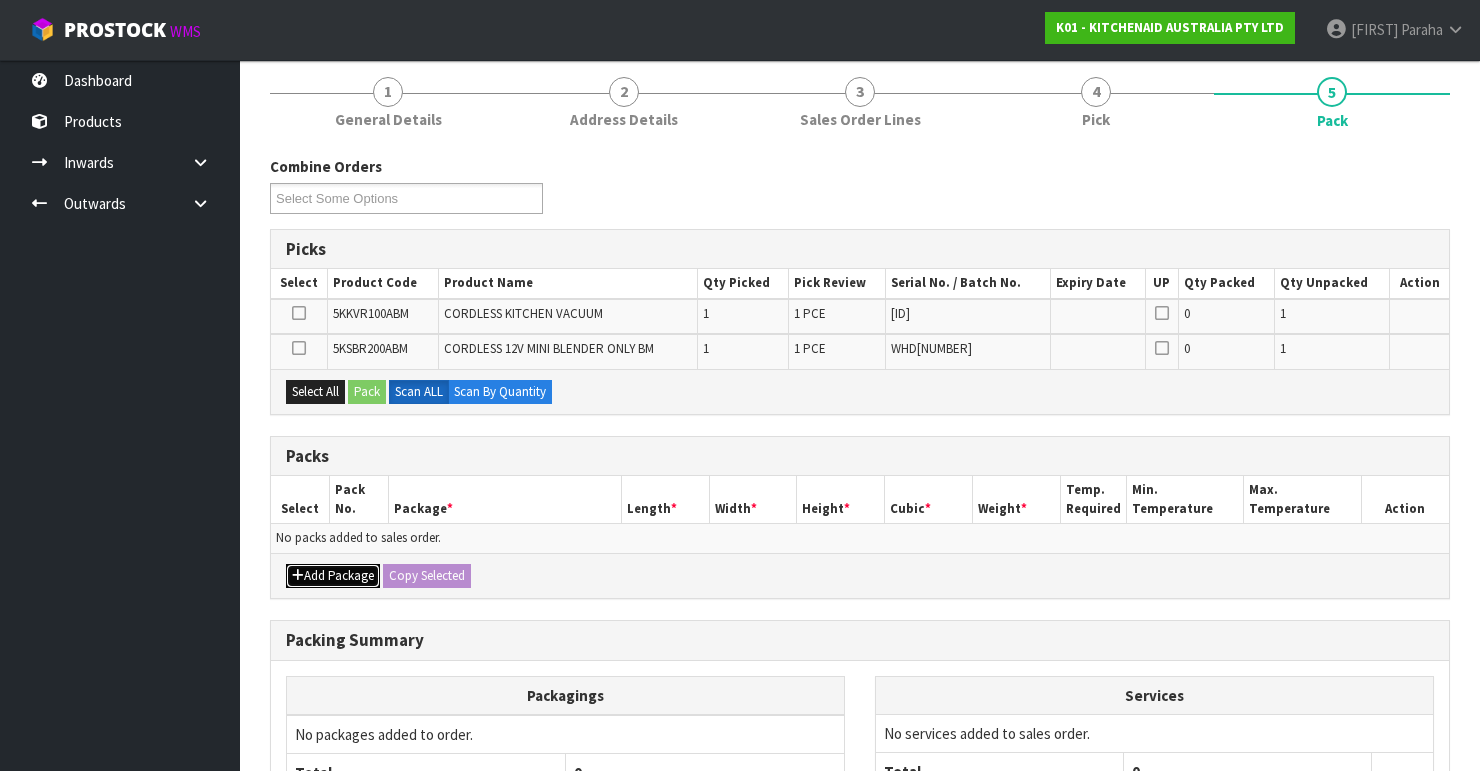 click on "Add Package" at bounding box center [333, 576] 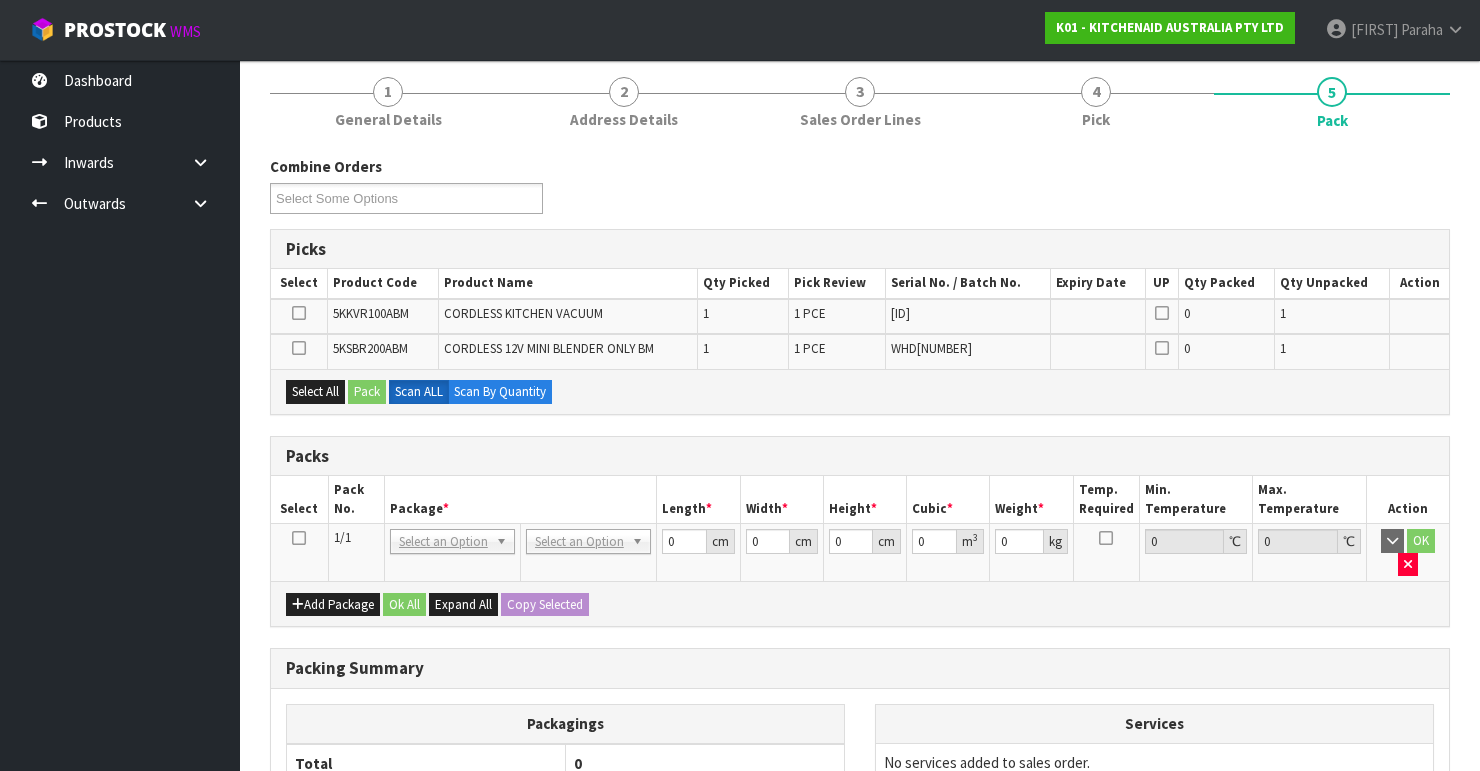 click at bounding box center (299, 538) 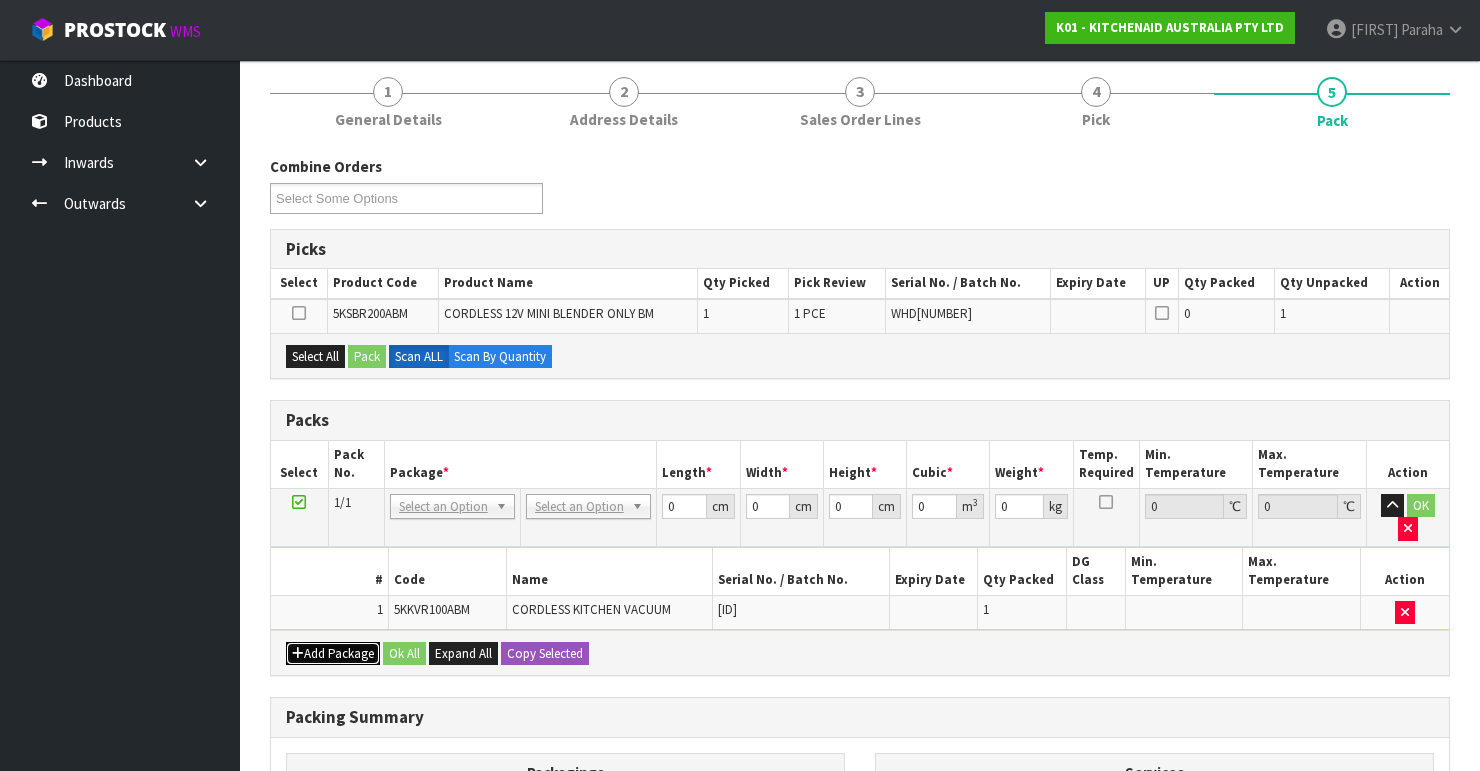 click on "Add Package" at bounding box center [333, 654] 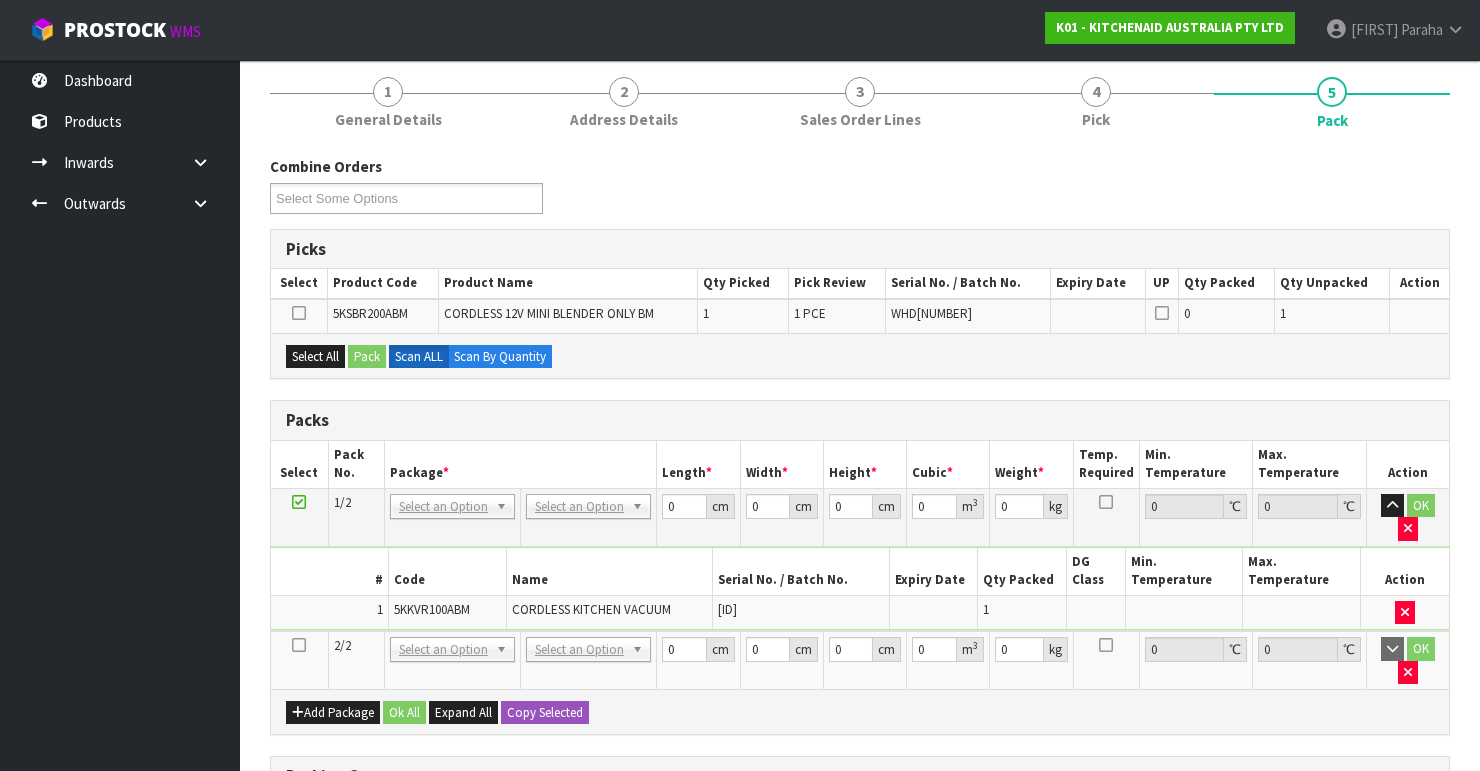 click at bounding box center (299, 645) 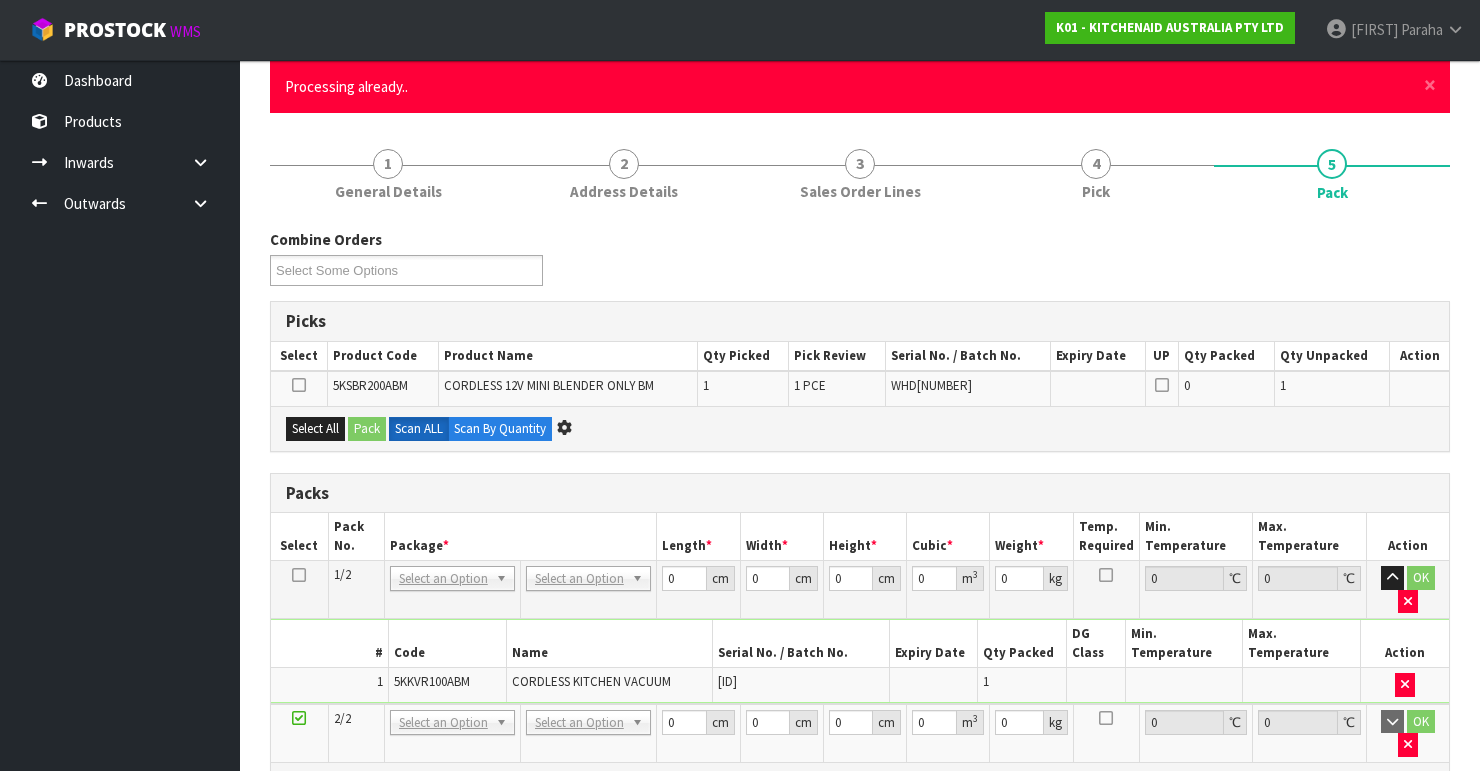 scroll, scrollTop: 0, scrollLeft: 0, axis: both 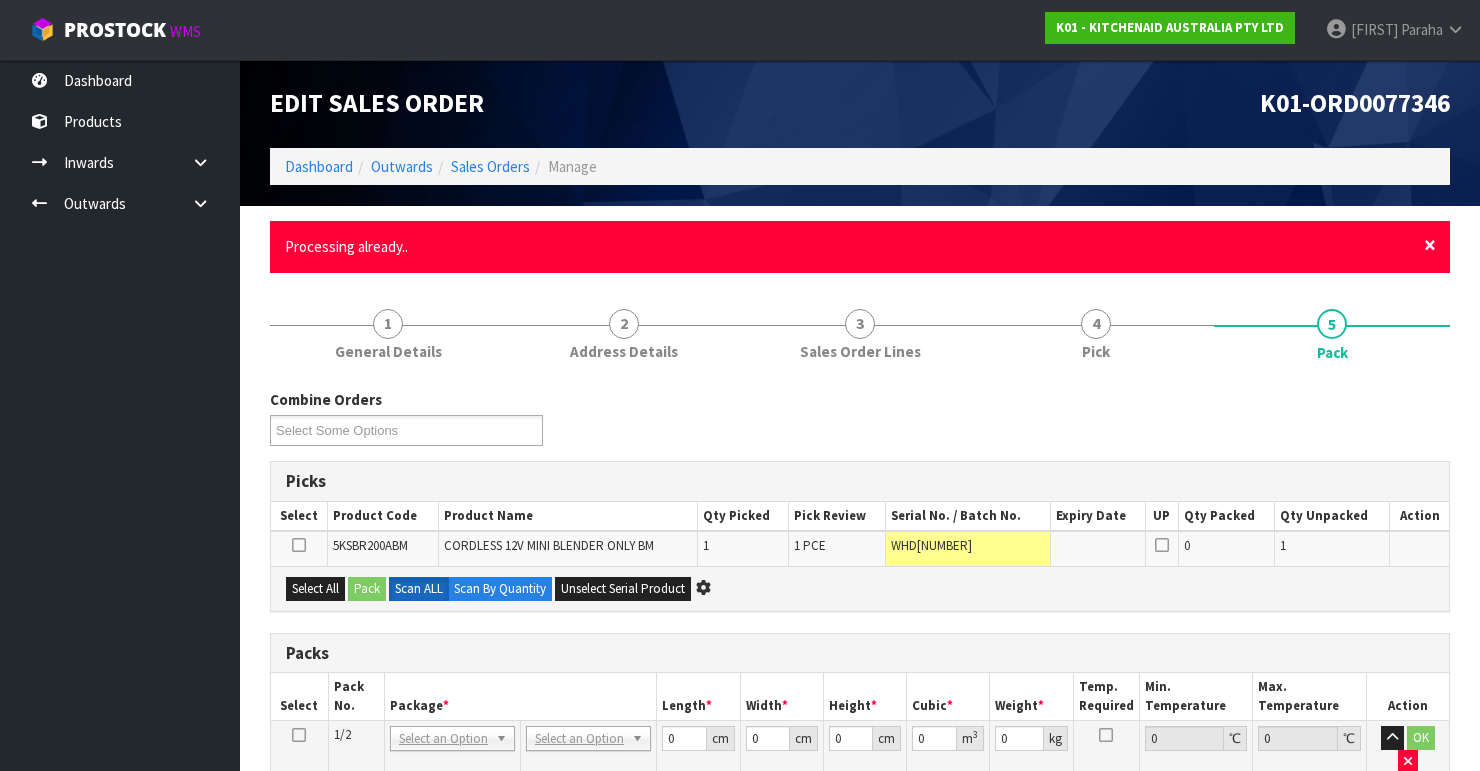 click on "×" at bounding box center [1430, 245] 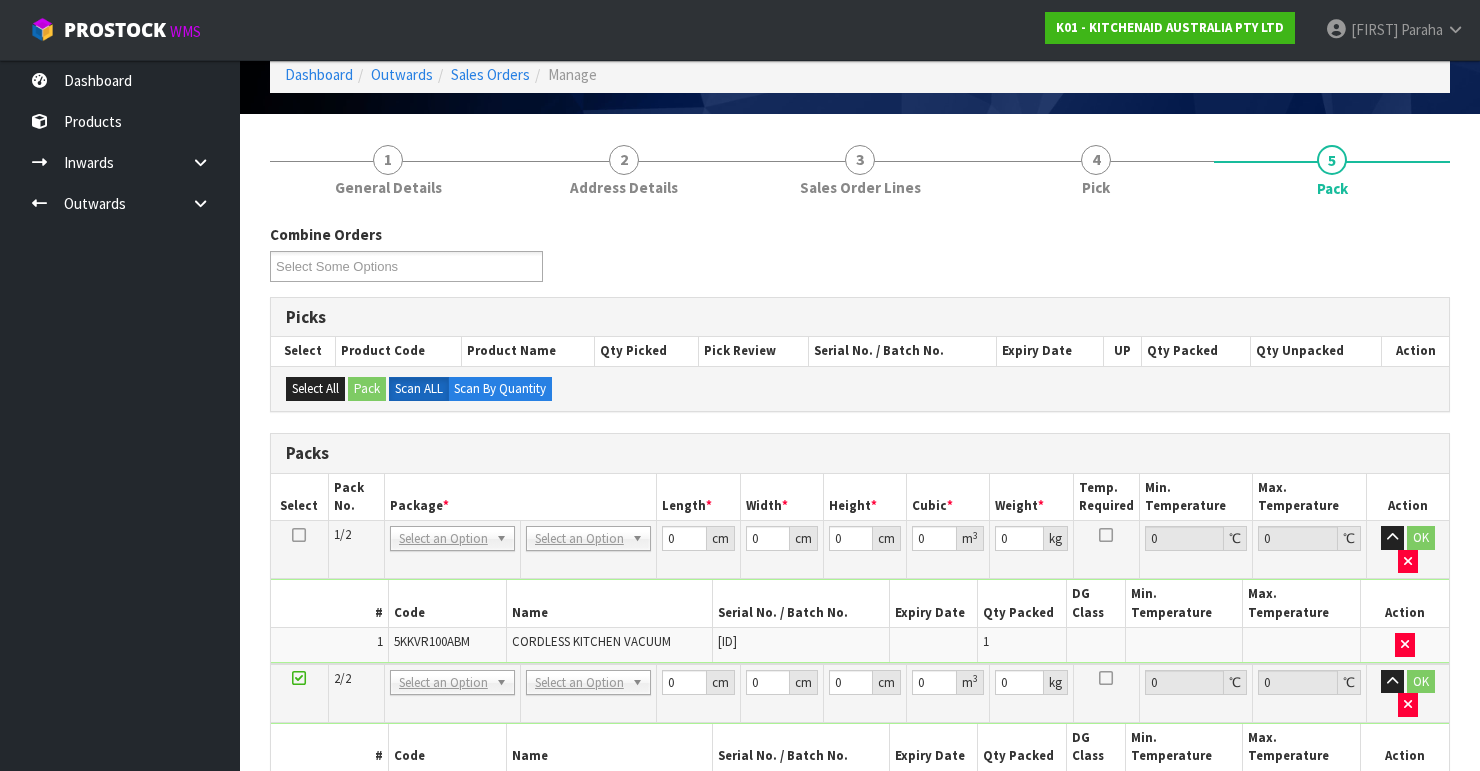 scroll, scrollTop: 320, scrollLeft: 0, axis: vertical 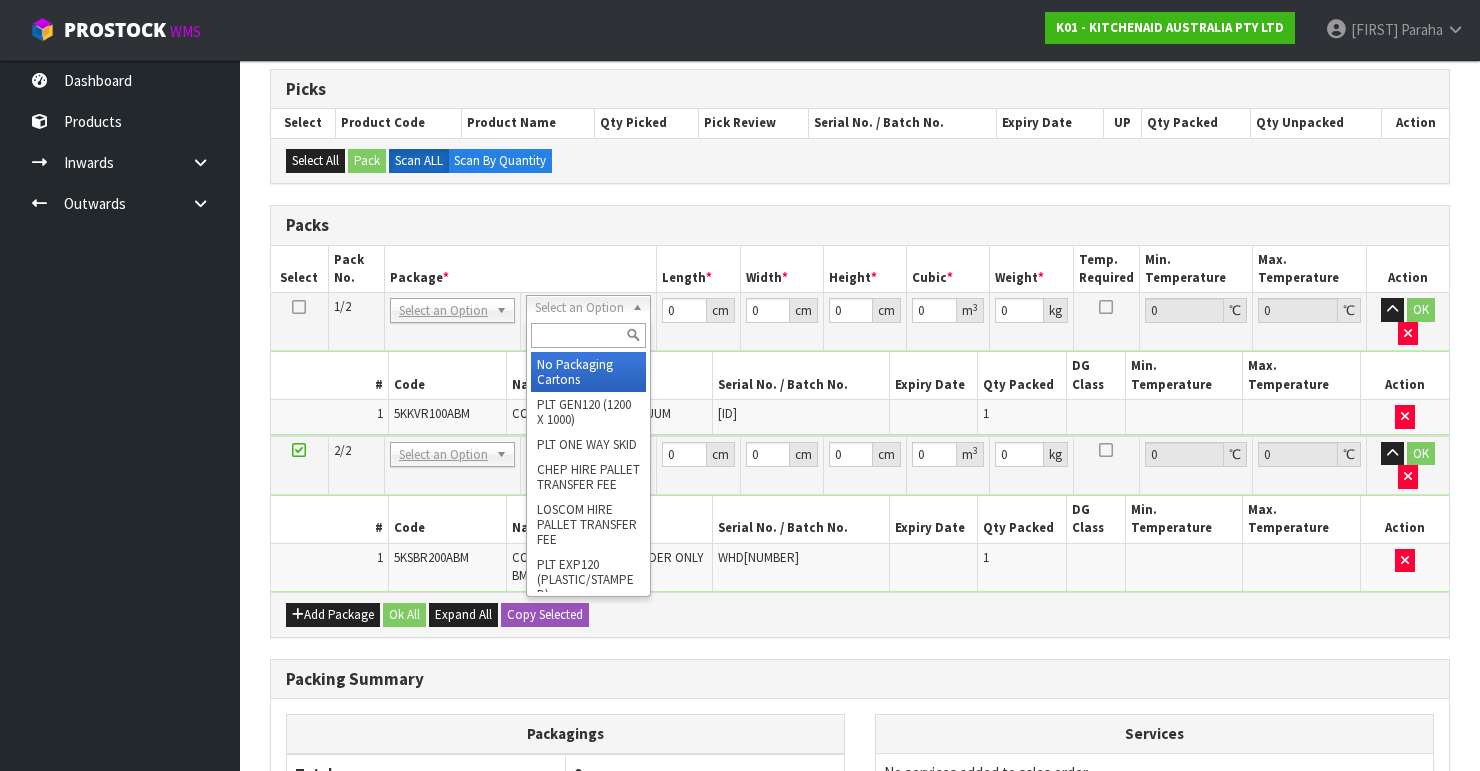 click at bounding box center (588, 335) 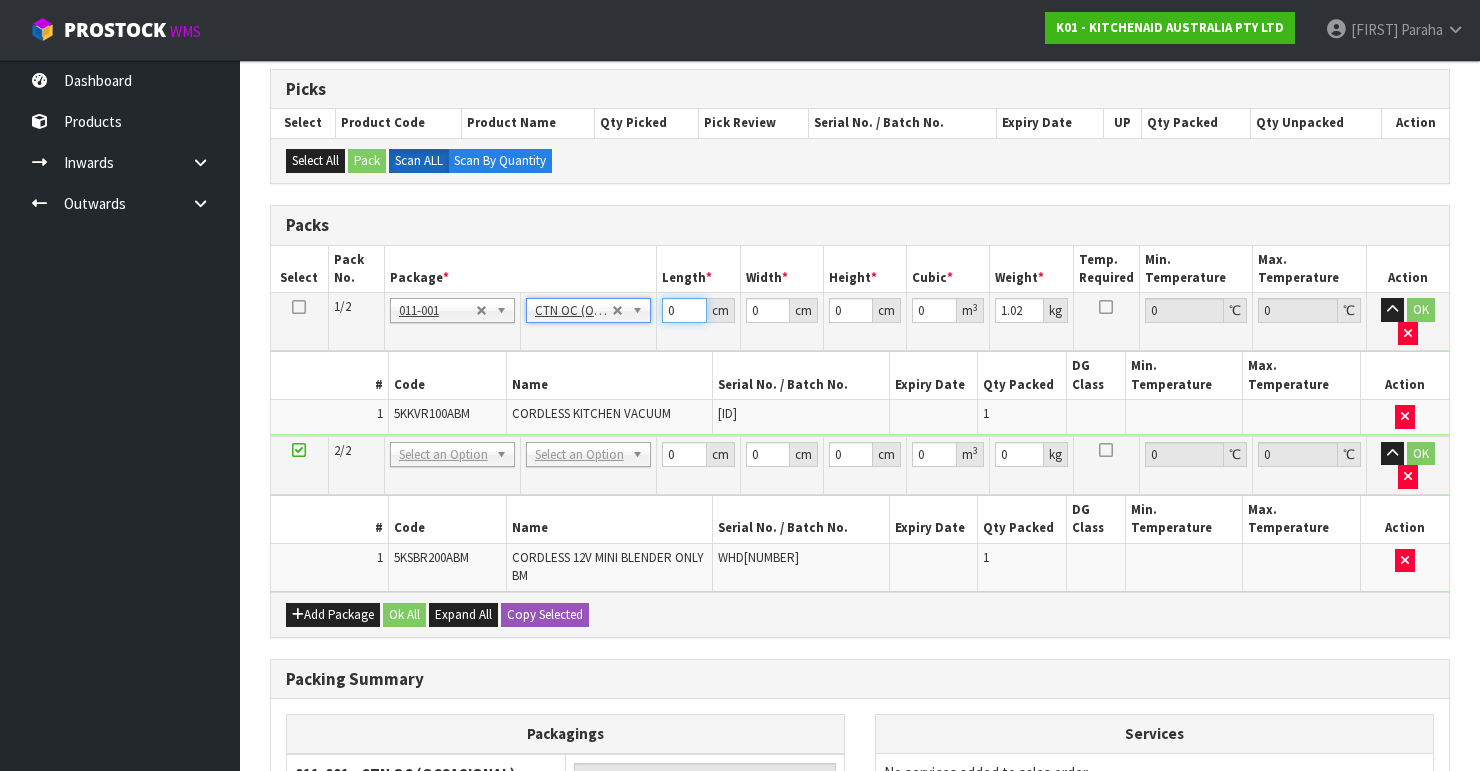 drag, startPoint x: 677, startPoint y: 313, endPoint x: 643, endPoint y: 323, distance: 35.44009 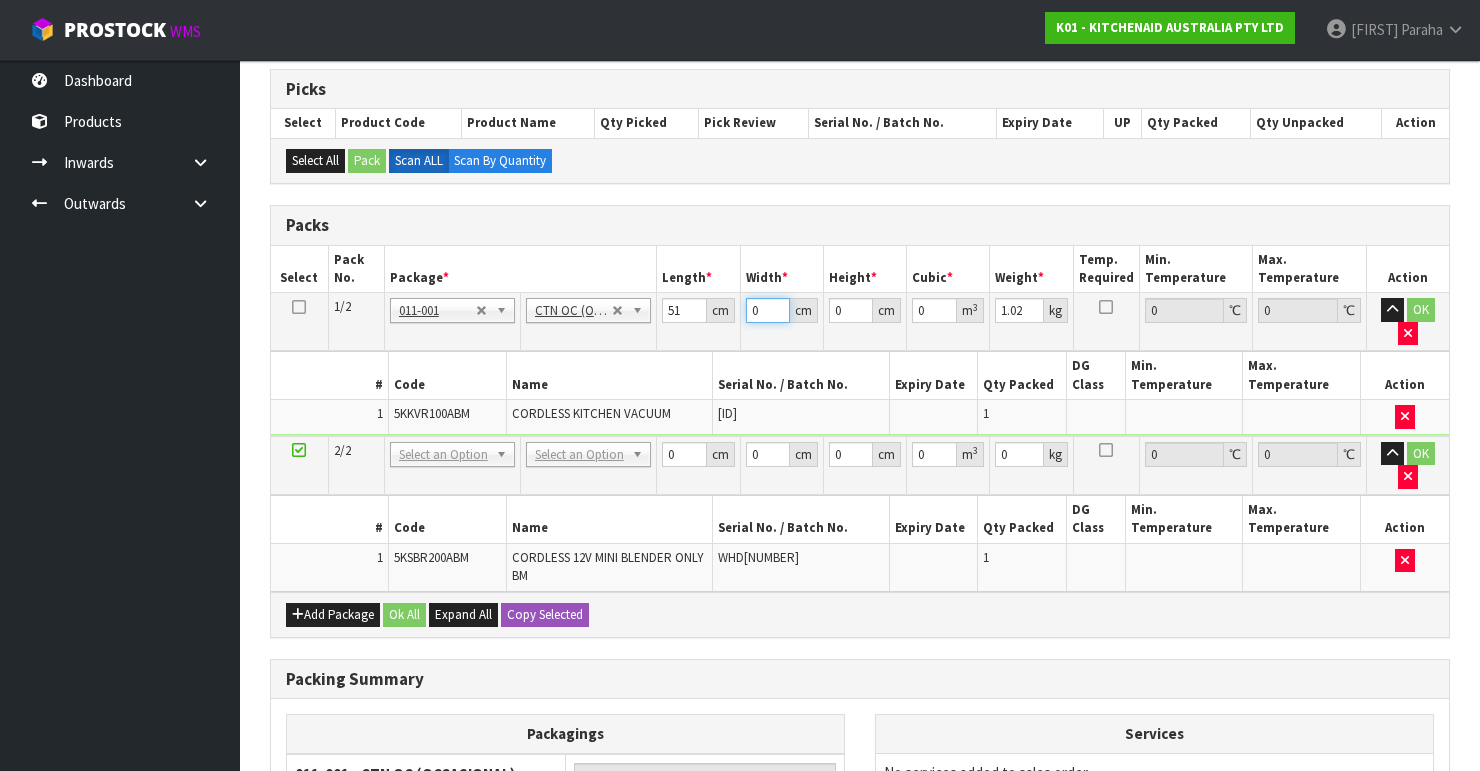 drag, startPoint x: 763, startPoint y: 312, endPoint x: 736, endPoint y: 314, distance: 27.073973 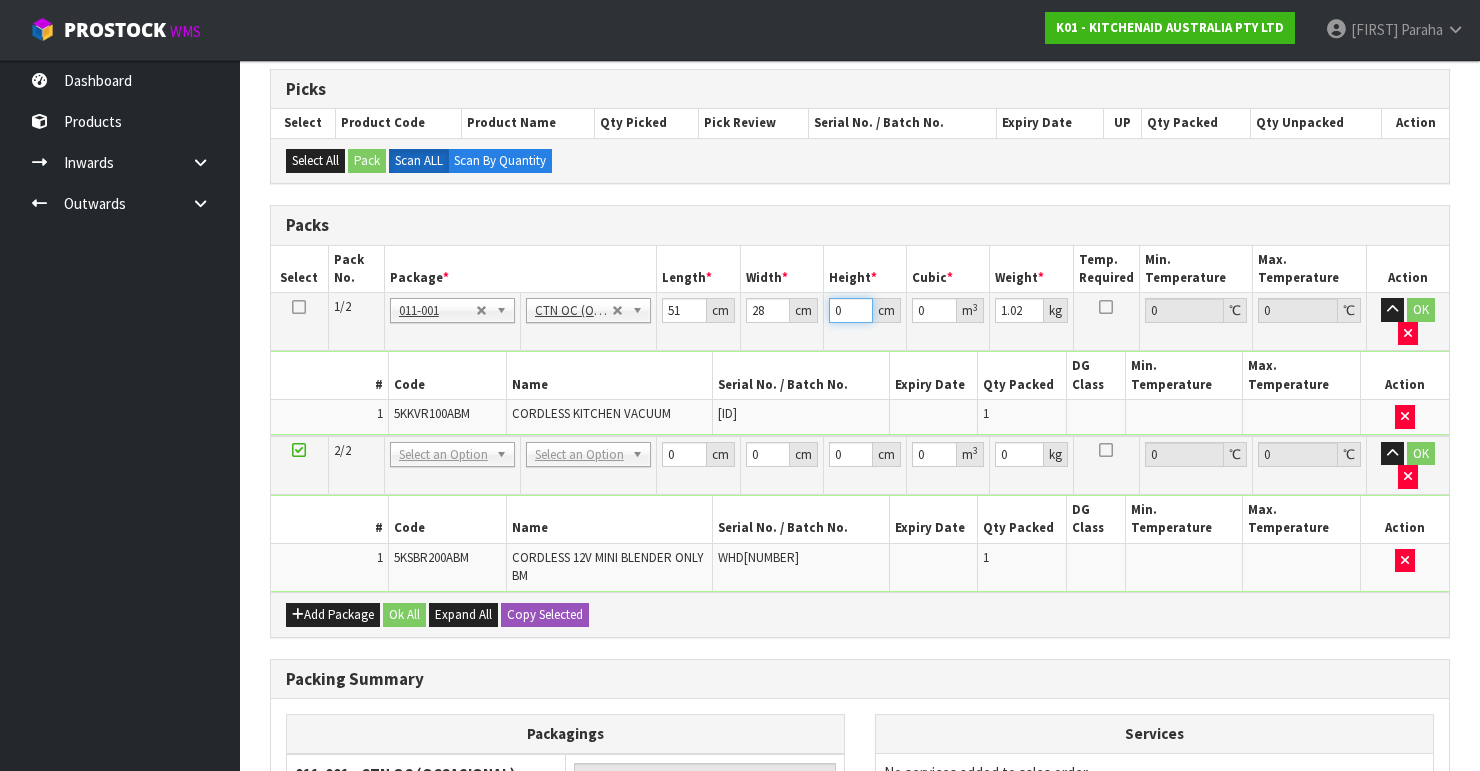 drag, startPoint x: 843, startPoint y: 306, endPoint x: 815, endPoint y: 311, distance: 28.442924 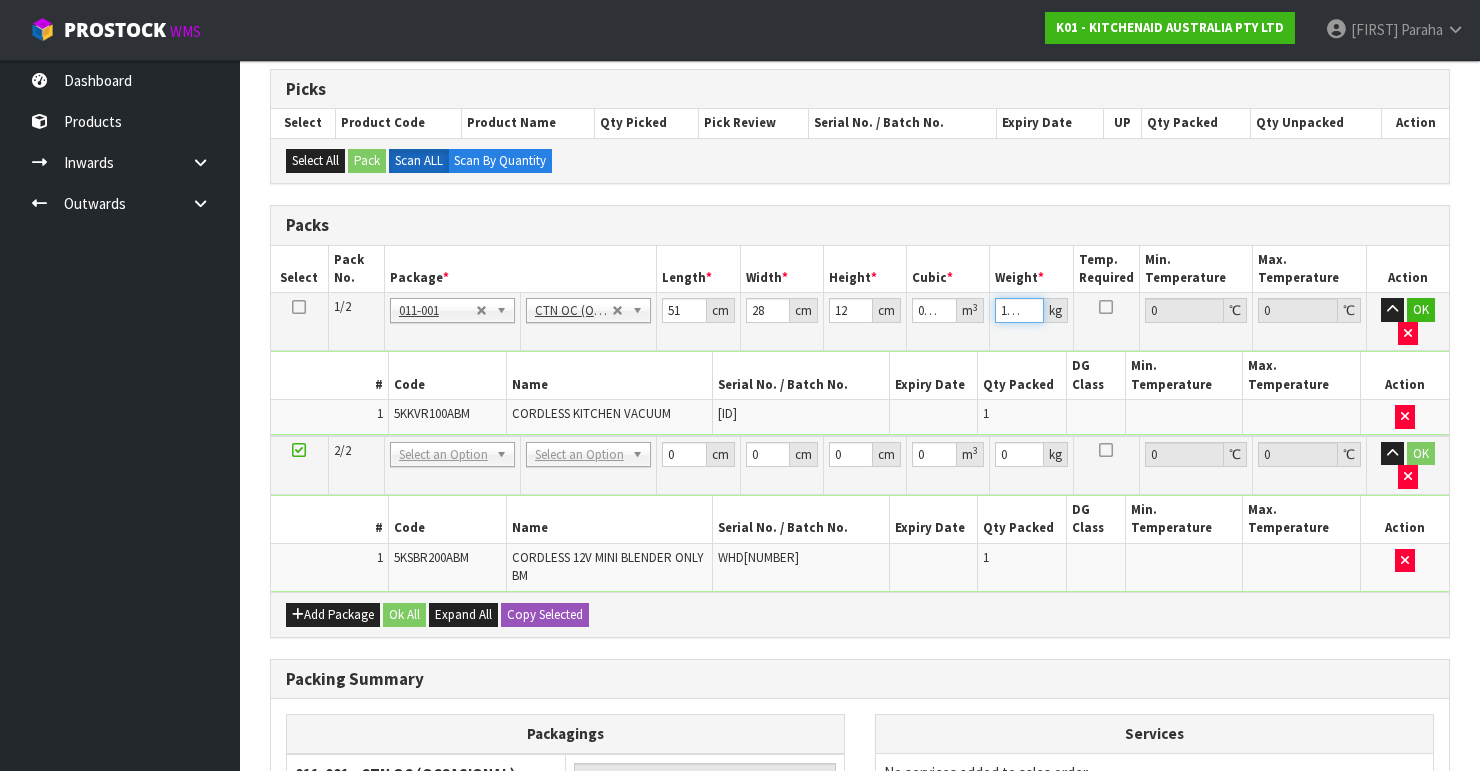 drag, startPoint x: 1024, startPoint y: 306, endPoint x: 996, endPoint y: 305, distance: 28.01785 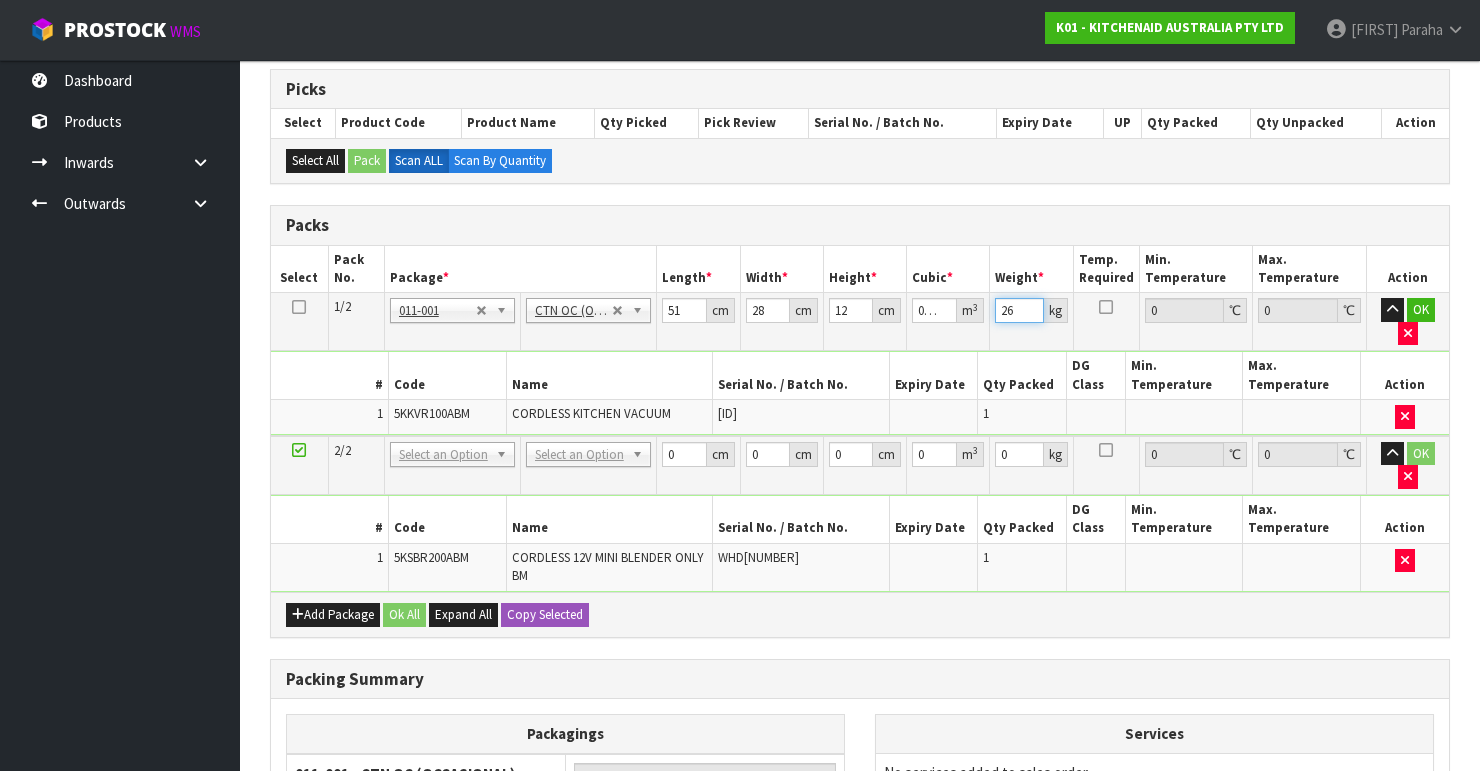 drag, startPoint x: 1004, startPoint y: 312, endPoint x: 984, endPoint y: 317, distance: 20.615528 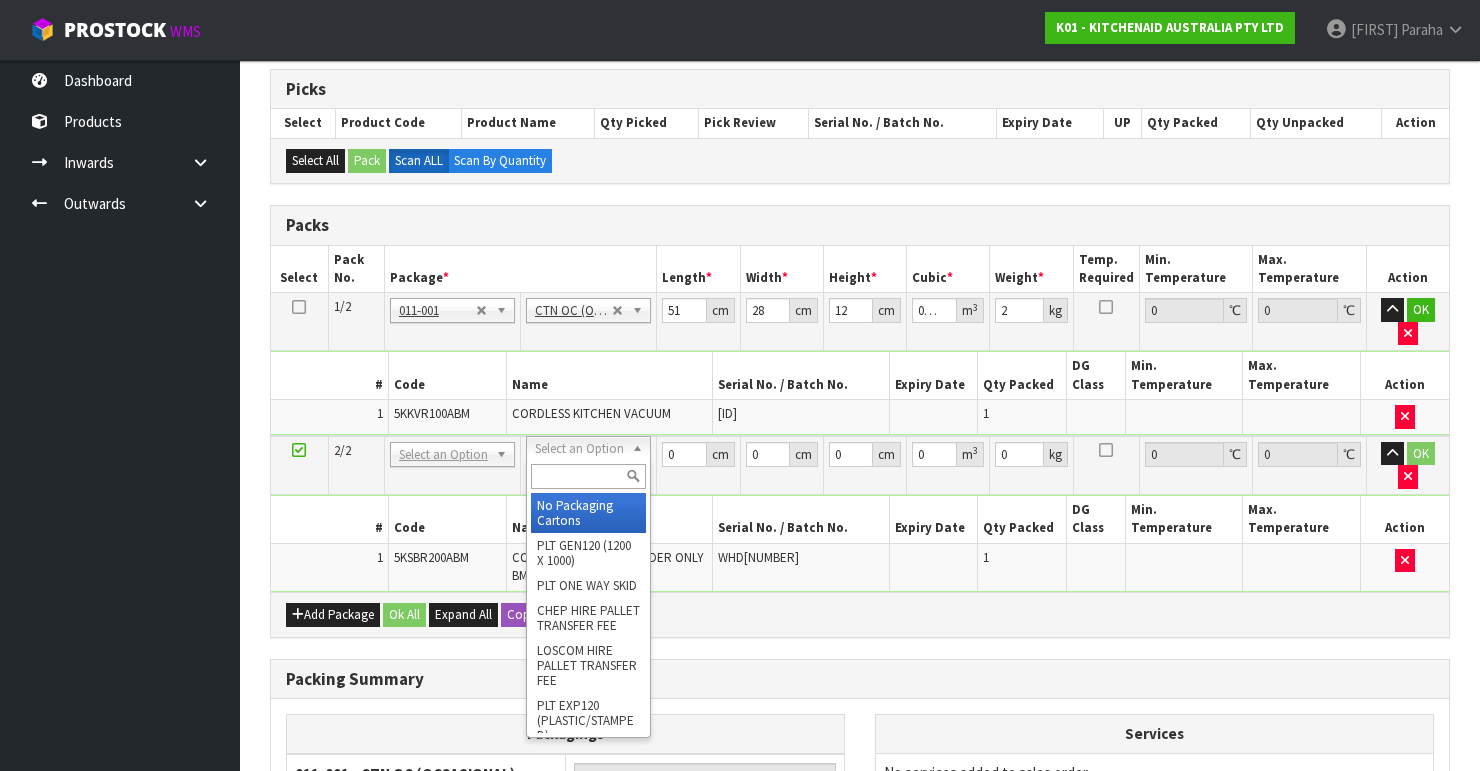 click at bounding box center [588, 476] 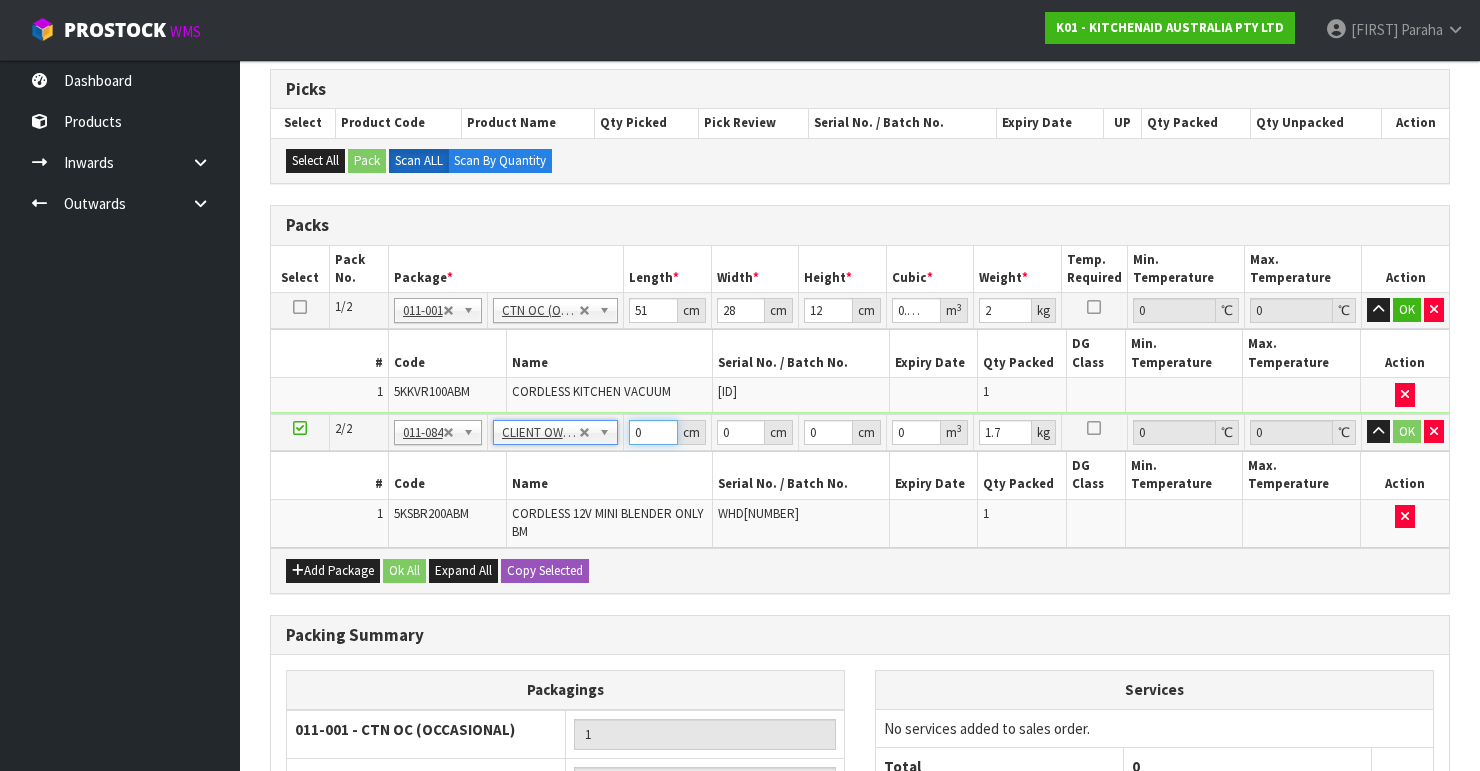 drag, startPoint x: 644, startPoint y: 433, endPoint x: 614, endPoint y: 439, distance: 30.594116 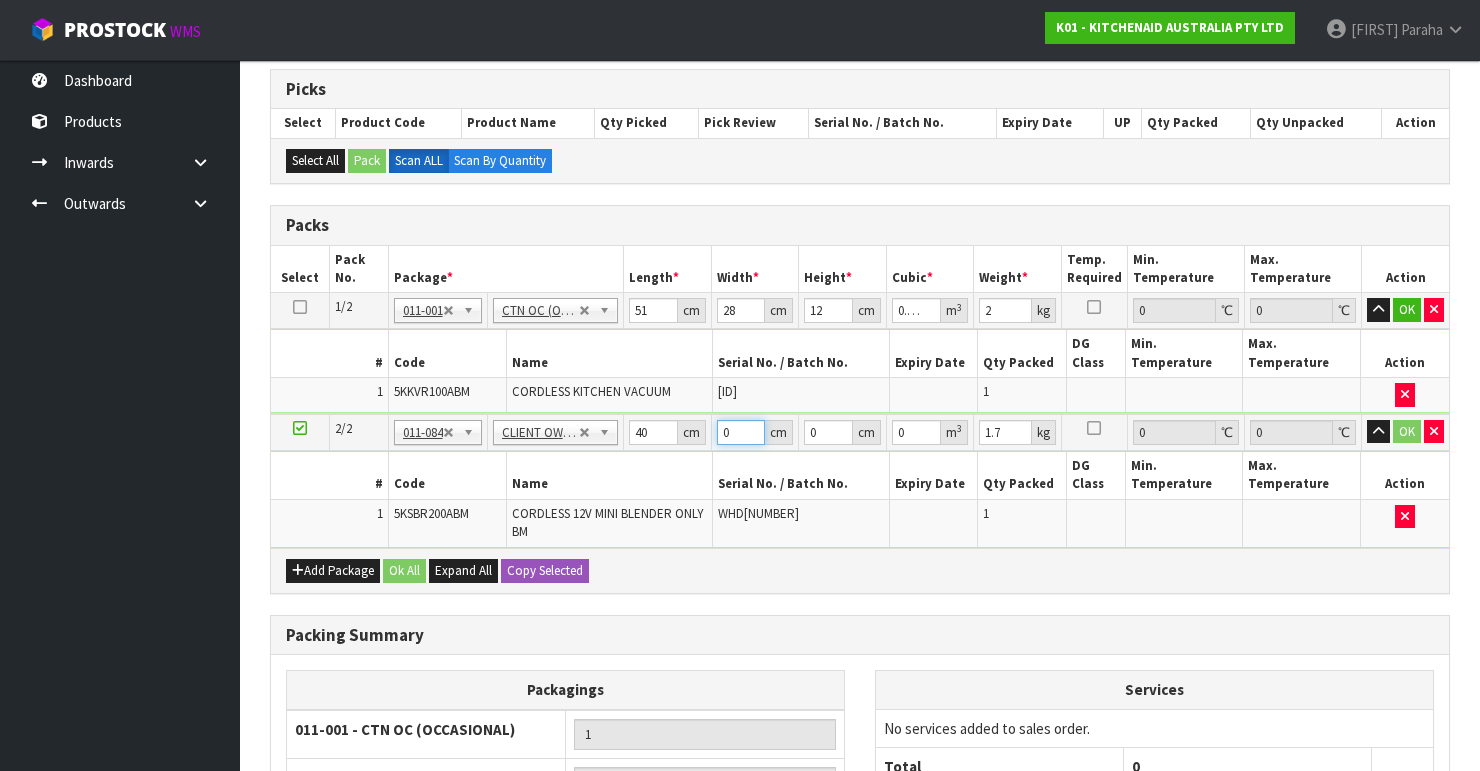 drag, startPoint x: 739, startPoint y: 424, endPoint x: 704, endPoint y: 436, distance: 37 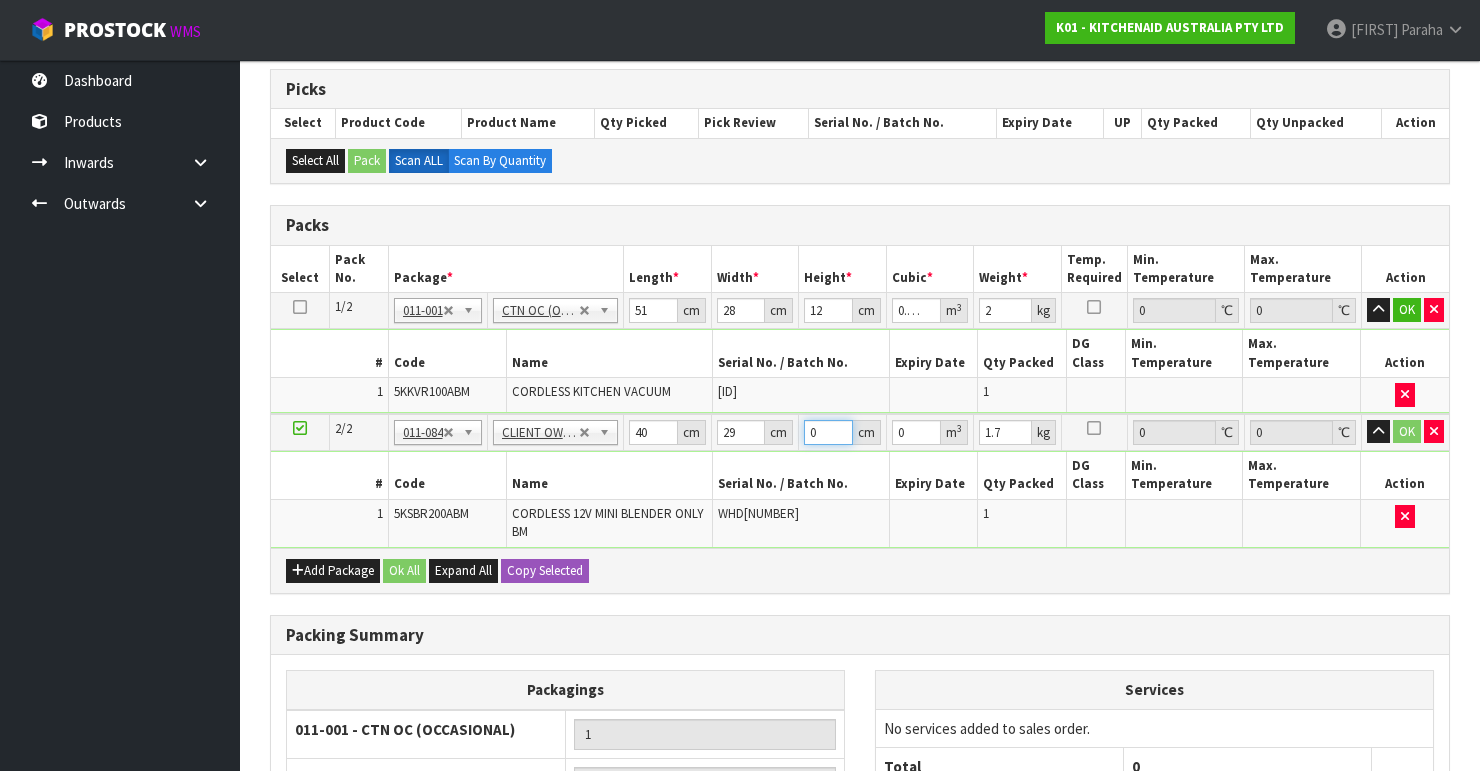drag, startPoint x: 819, startPoint y: 428, endPoint x: 779, endPoint y: 431, distance: 40.112343 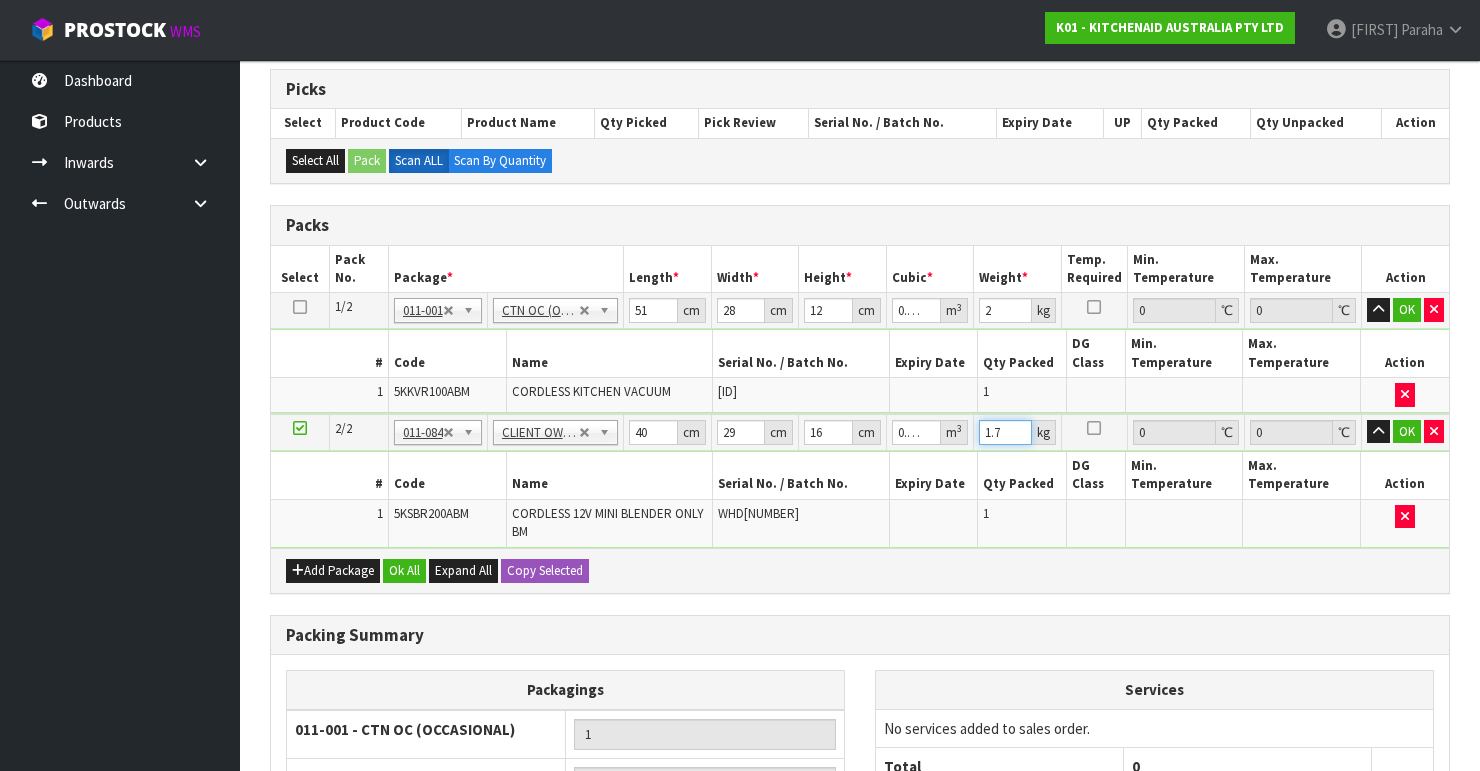drag, startPoint x: 1003, startPoint y: 428, endPoint x: 948, endPoint y: 422, distance: 55.326305 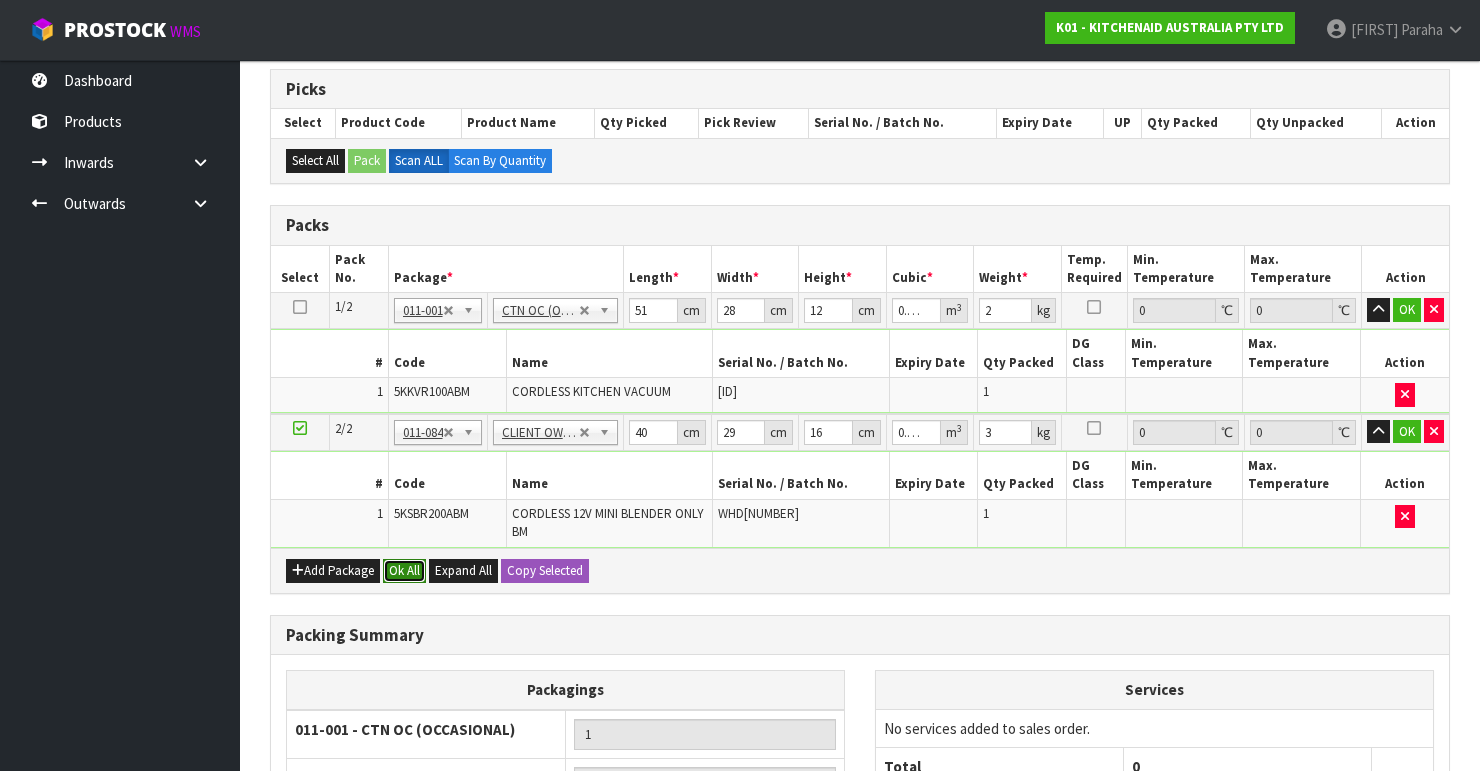 click on "Ok All" at bounding box center [404, 571] 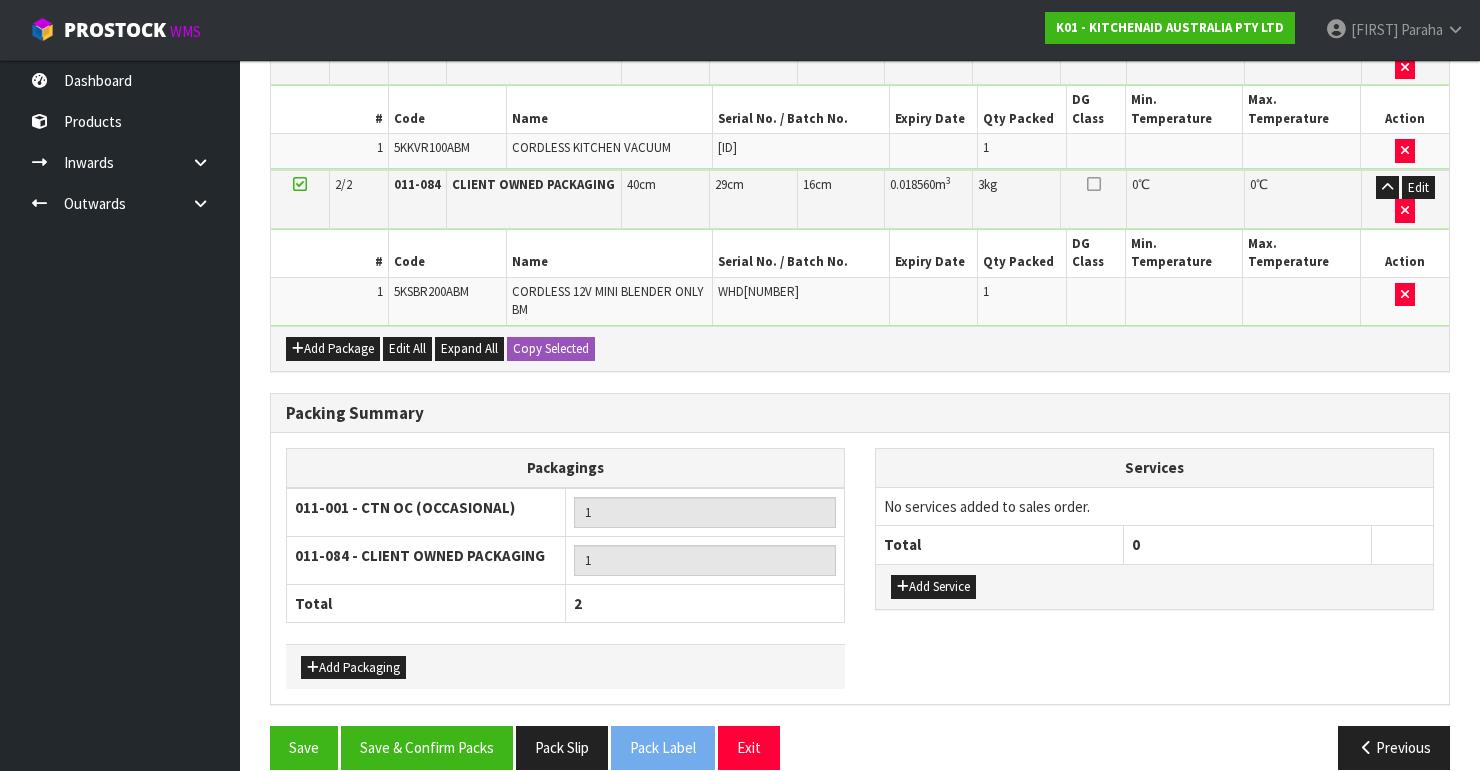 scroll, scrollTop: 602, scrollLeft: 0, axis: vertical 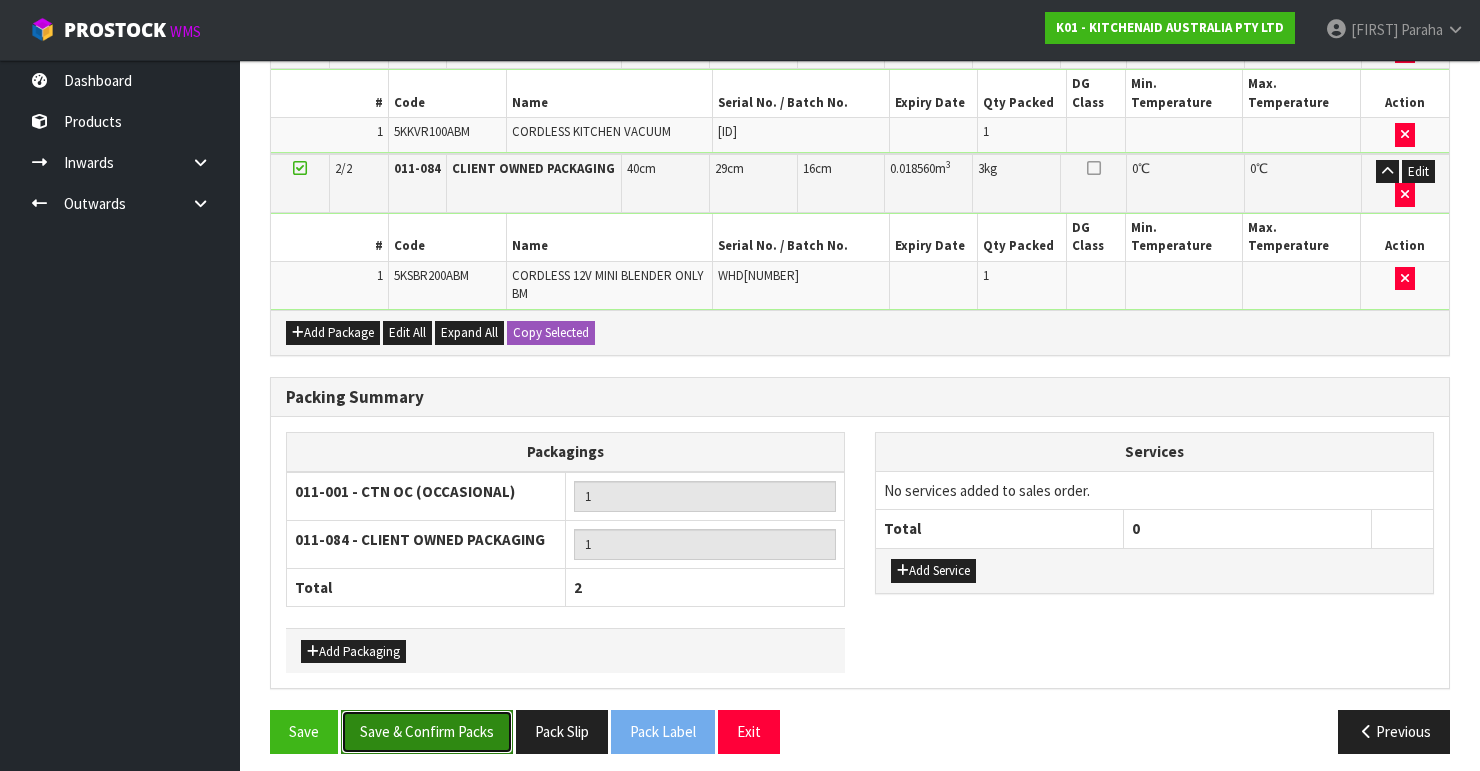click on "Save & Confirm Packs" at bounding box center [427, 731] 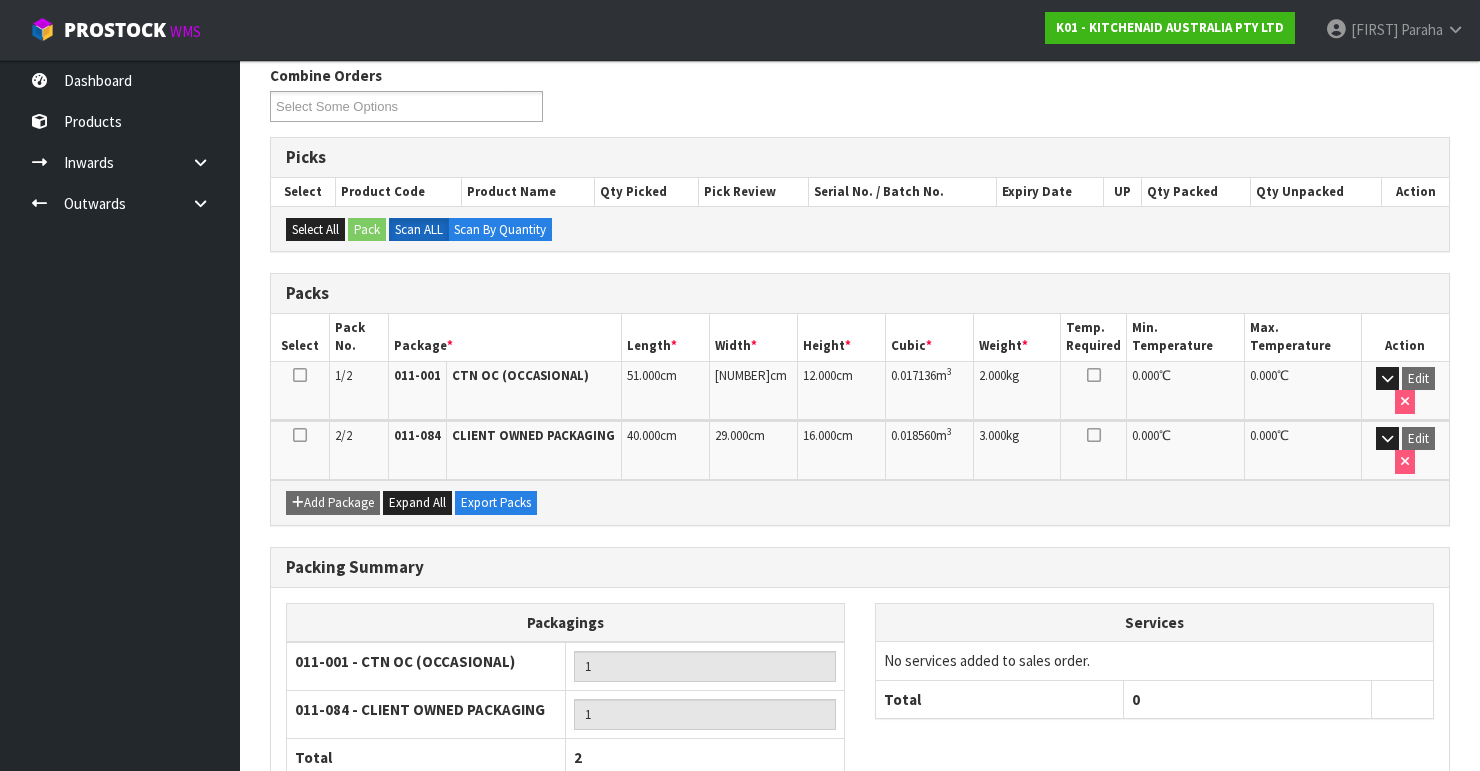 scroll, scrollTop: 452, scrollLeft: 0, axis: vertical 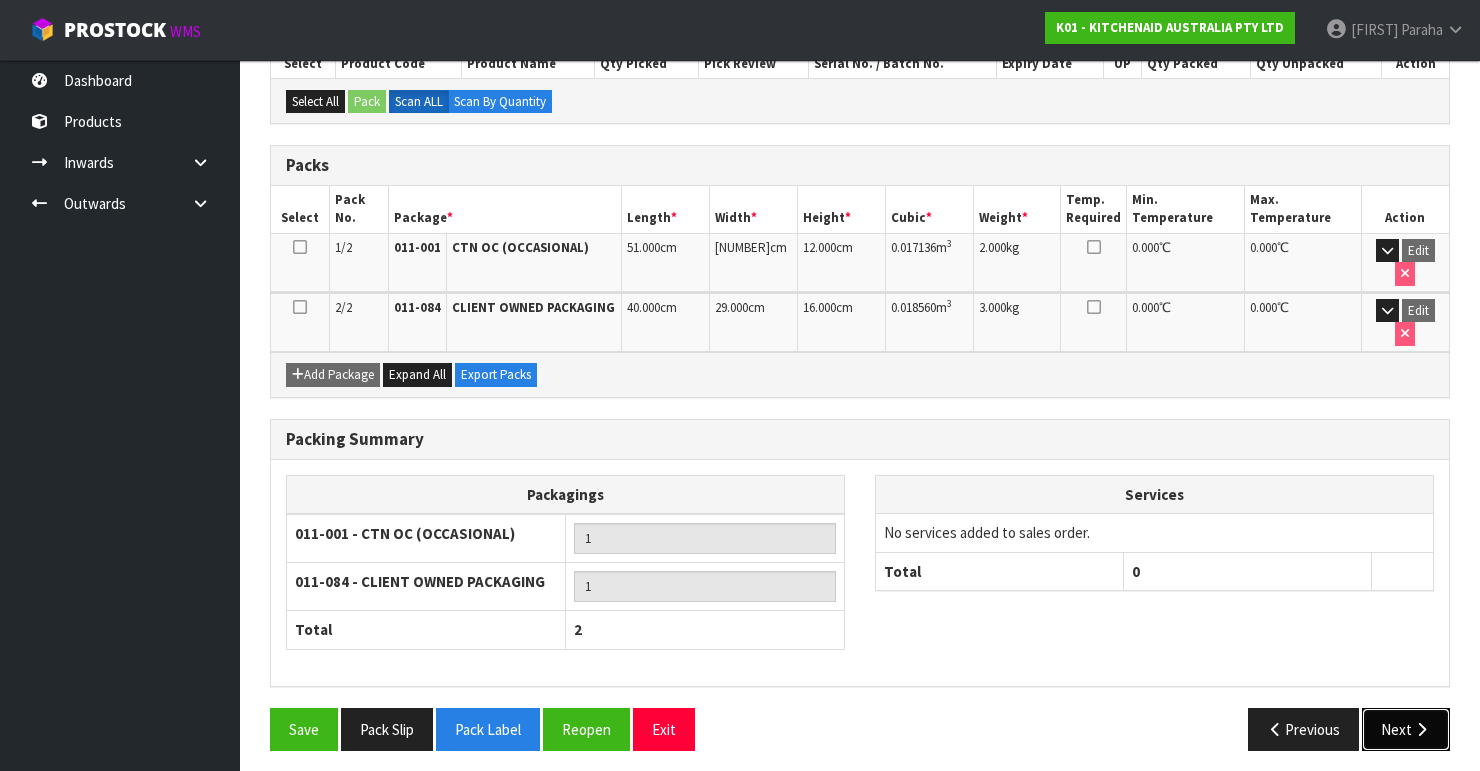 click on "Next" at bounding box center (1406, 729) 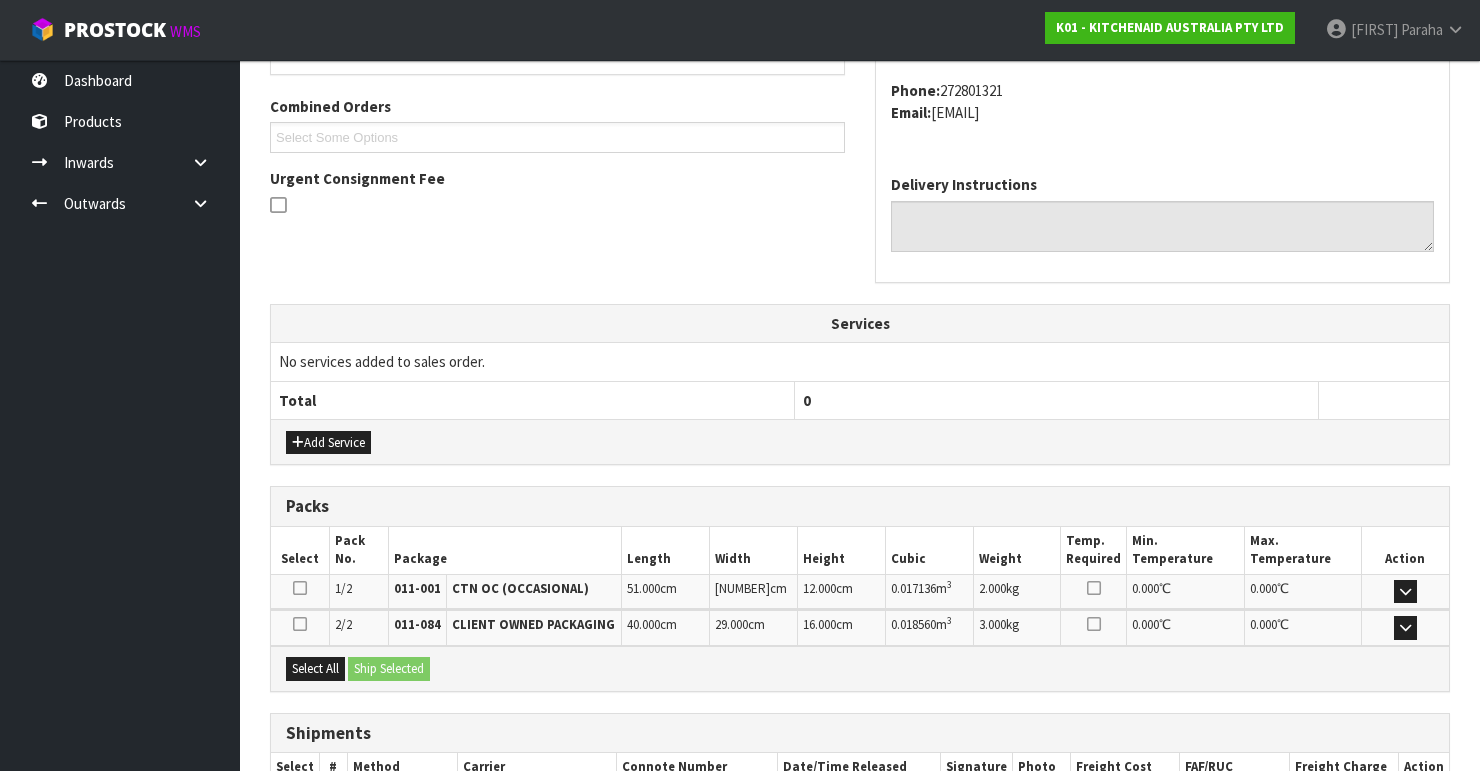 scroll, scrollTop: 620, scrollLeft: 0, axis: vertical 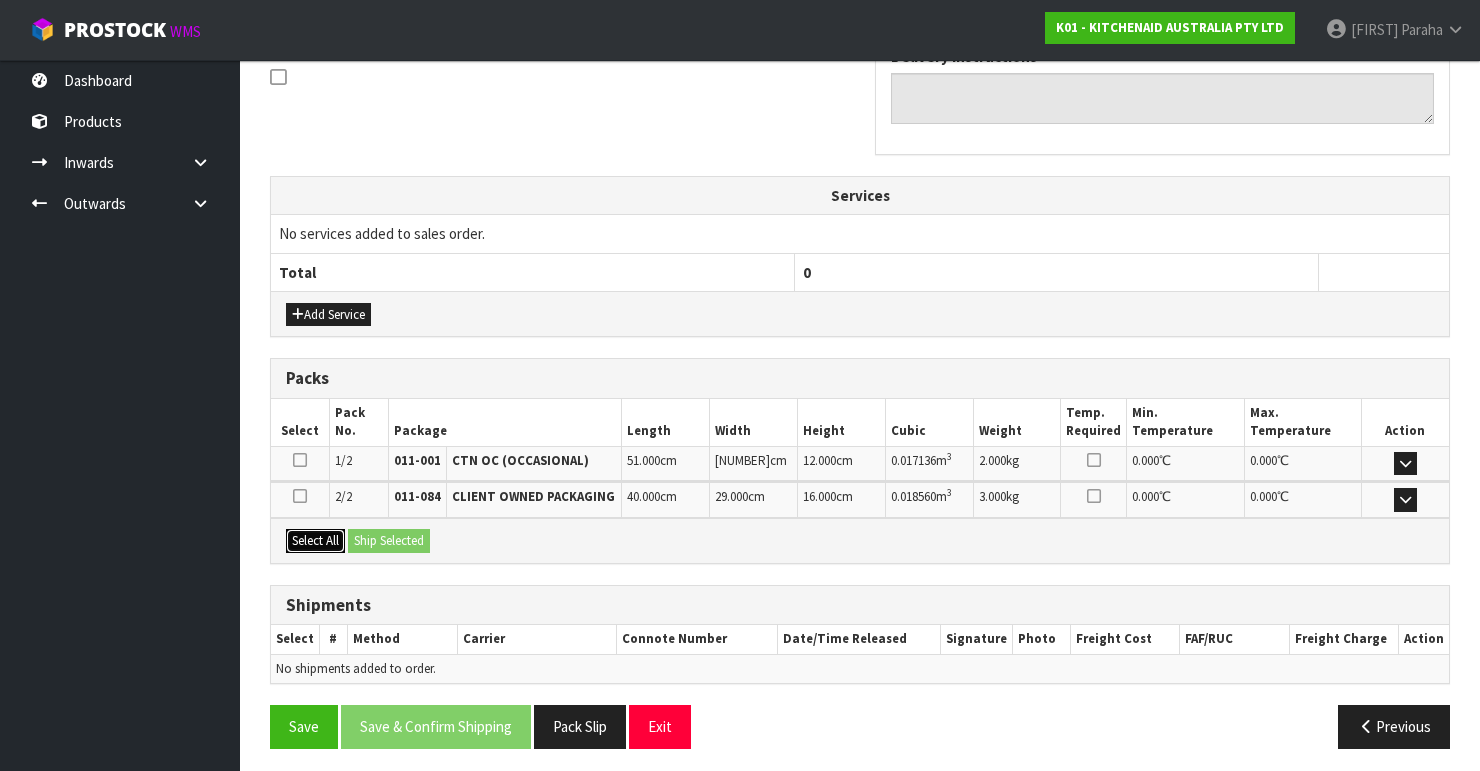 click on "Select All" at bounding box center [315, 541] 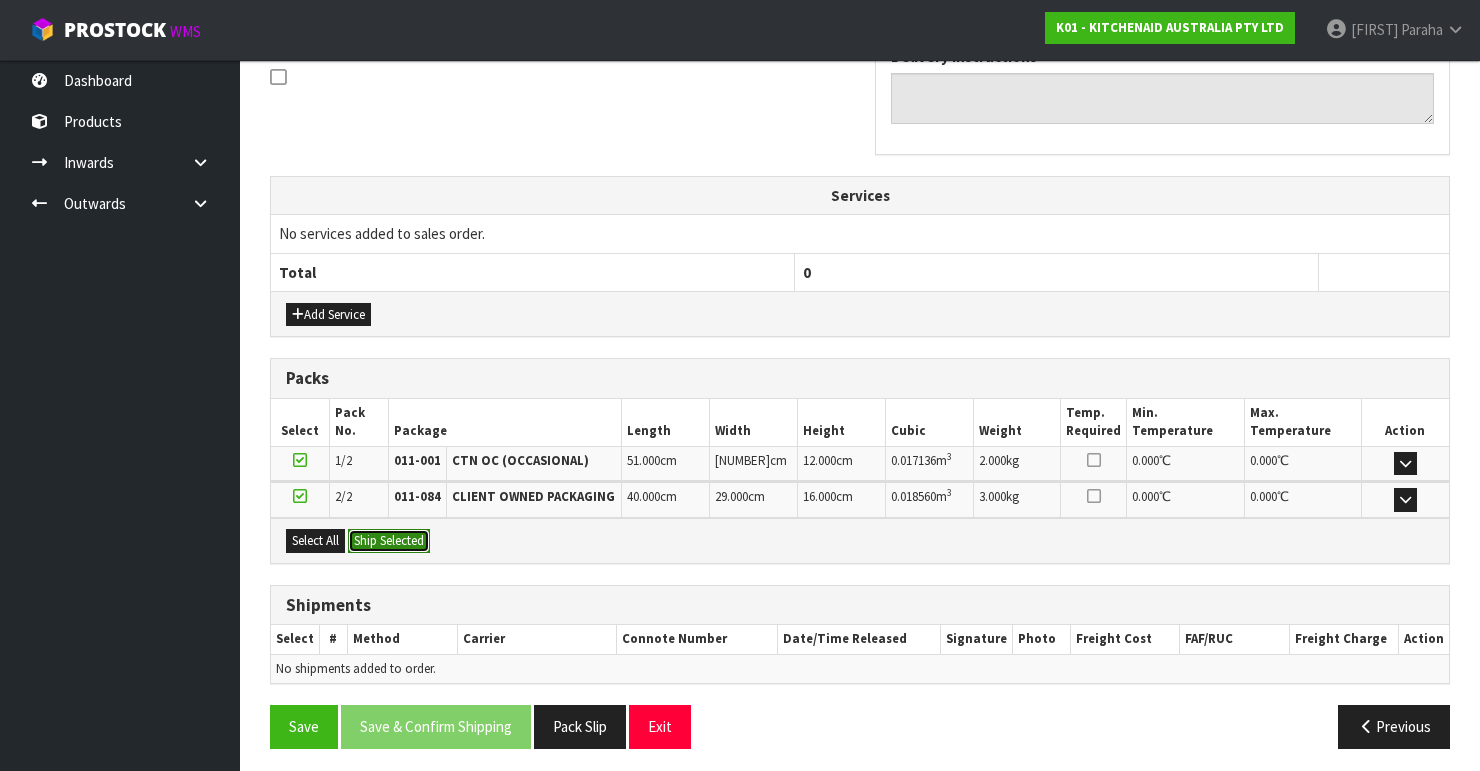 click on "Ship Selected" at bounding box center (389, 541) 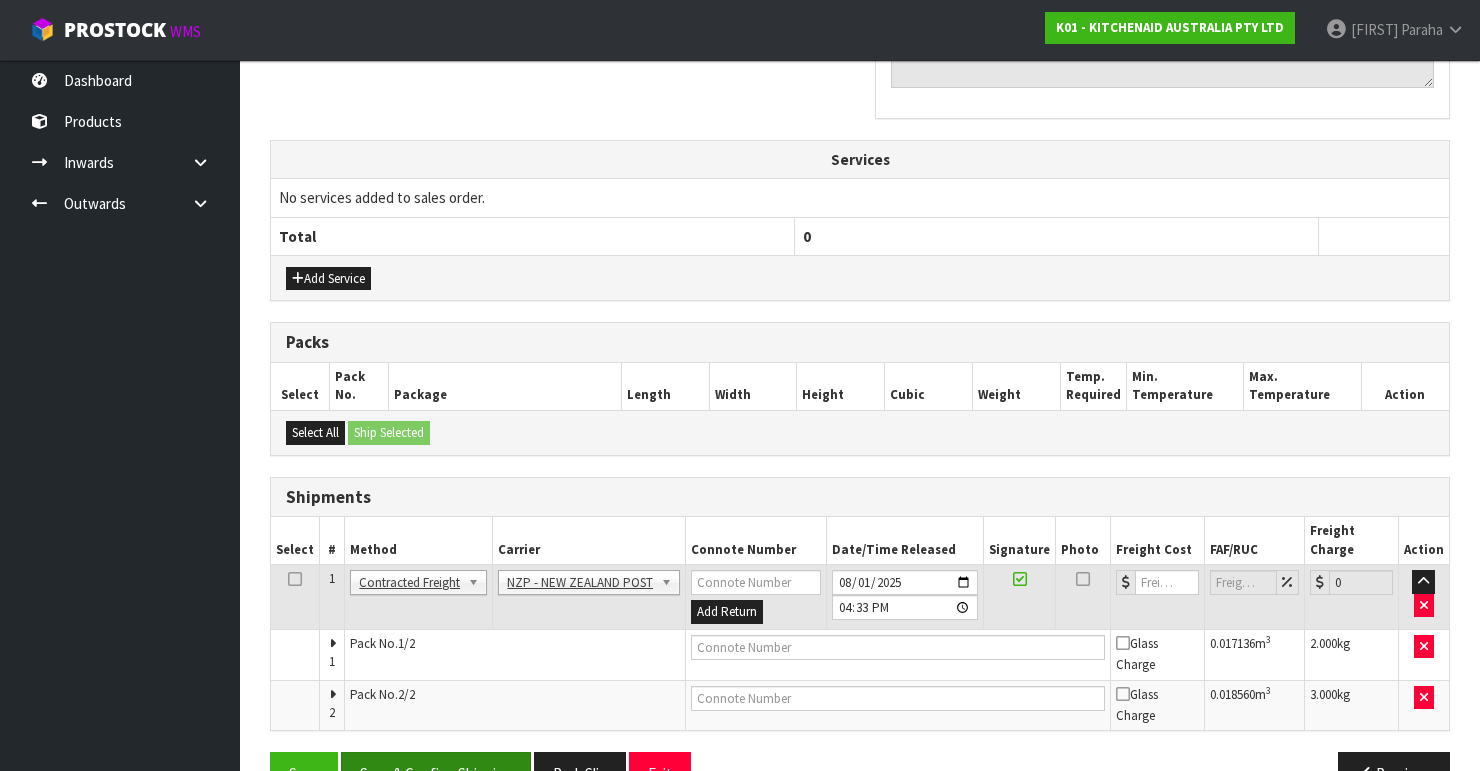 scroll, scrollTop: 687, scrollLeft: 0, axis: vertical 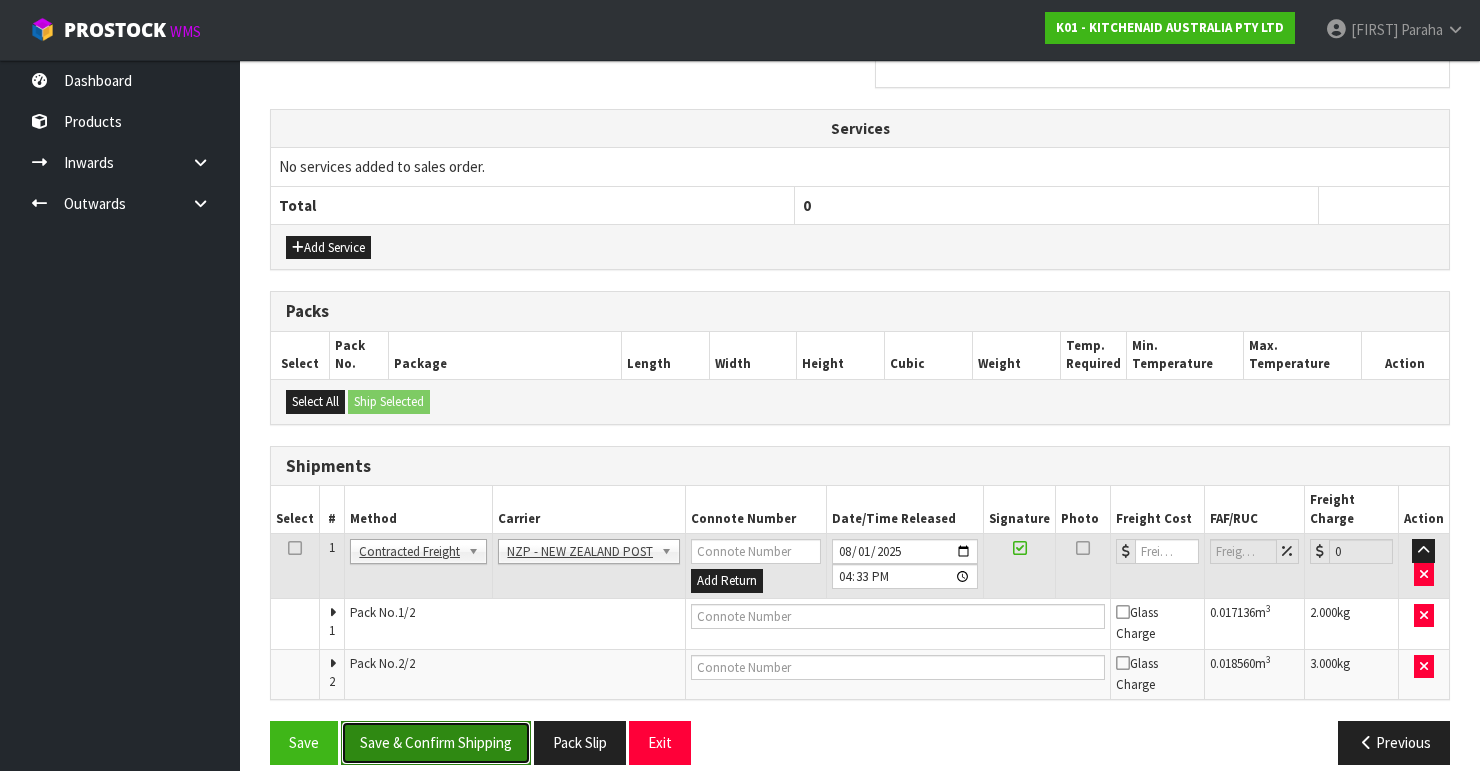 click on "Save & Confirm Shipping" at bounding box center [436, 742] 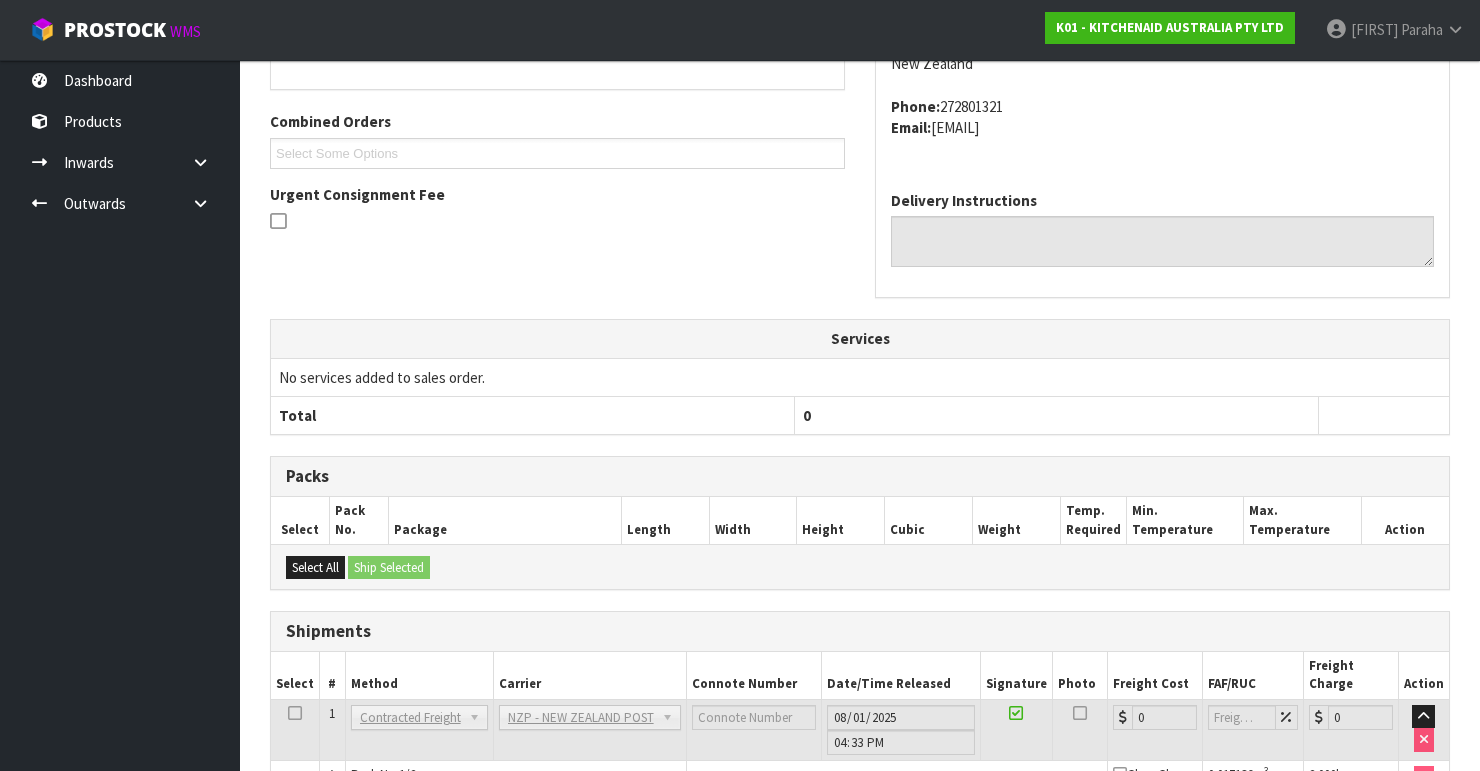 scroll, scrollTop: 653, scrollLeft: 0, axis: vertical 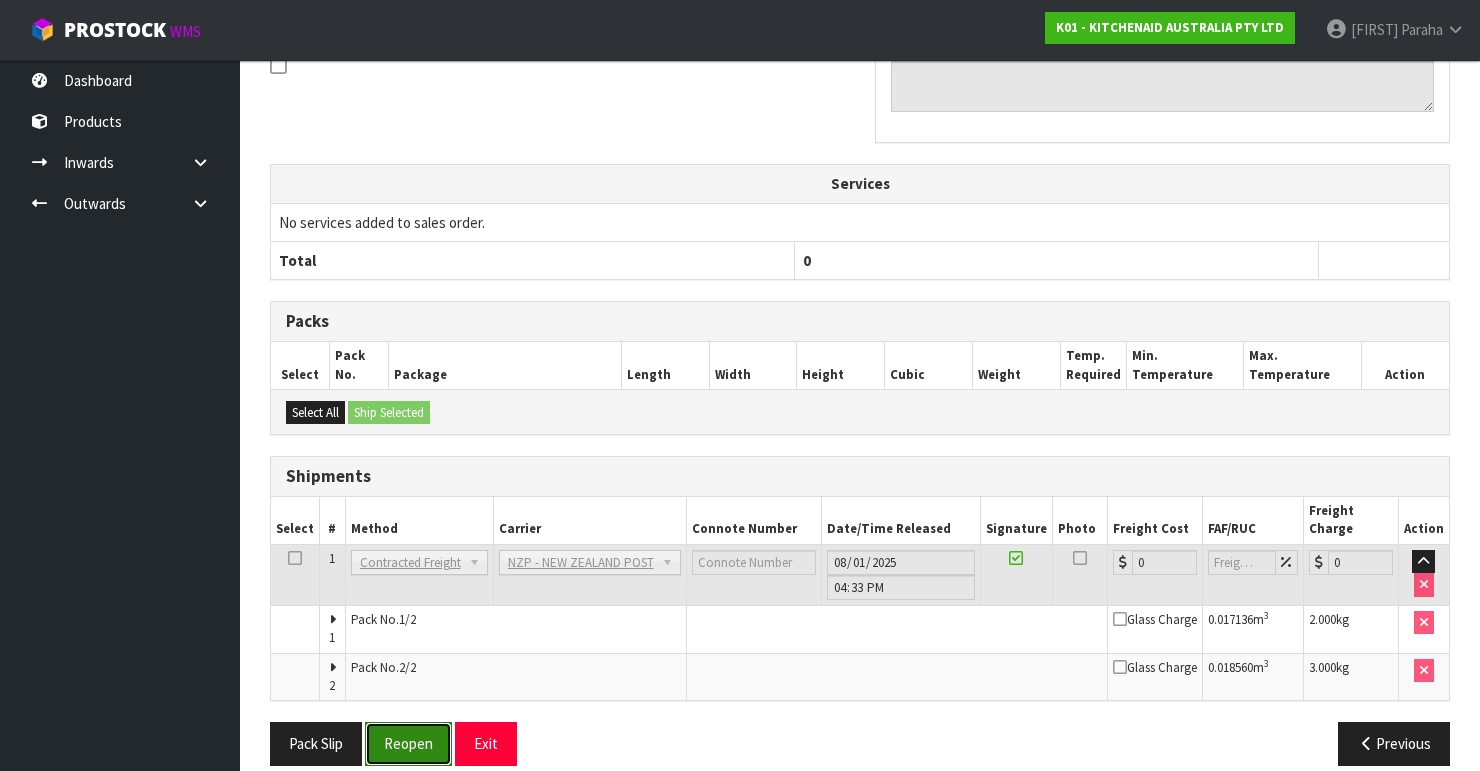 click on "Reopen" at bounding box center [408, 743] 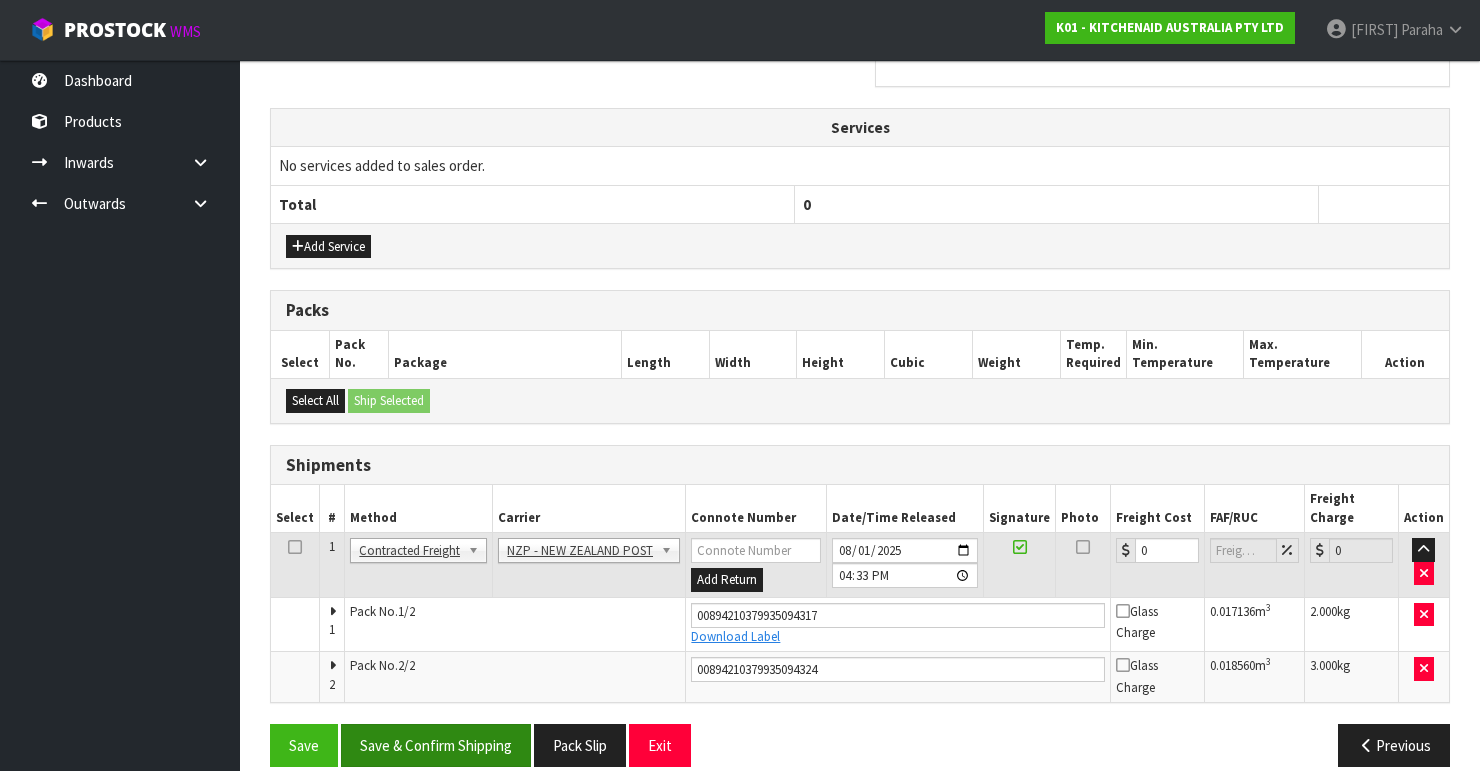 scroll, scrollTop: 689, scrollLeft: 0, axis: vertical 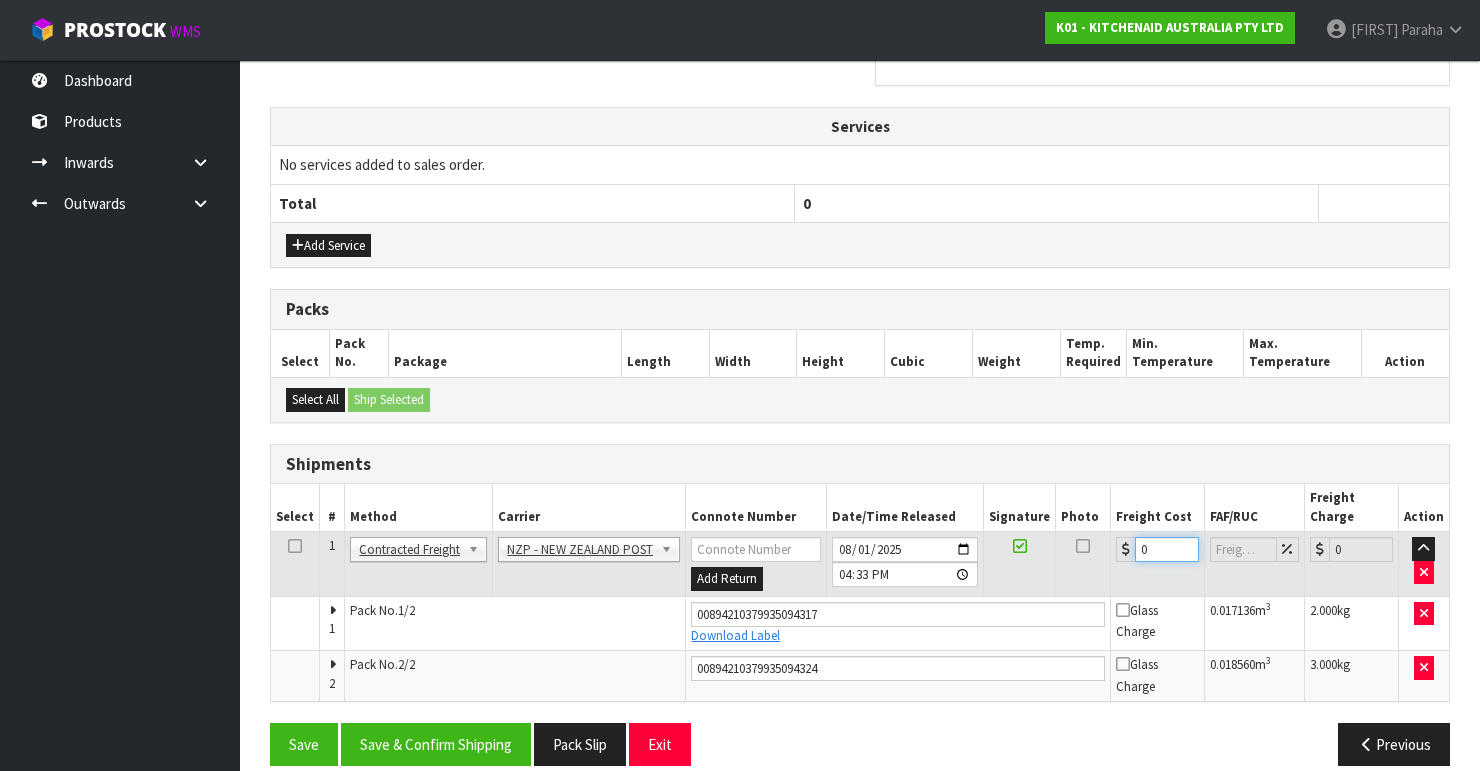 click on "0" at bounding box center [1167, 549] 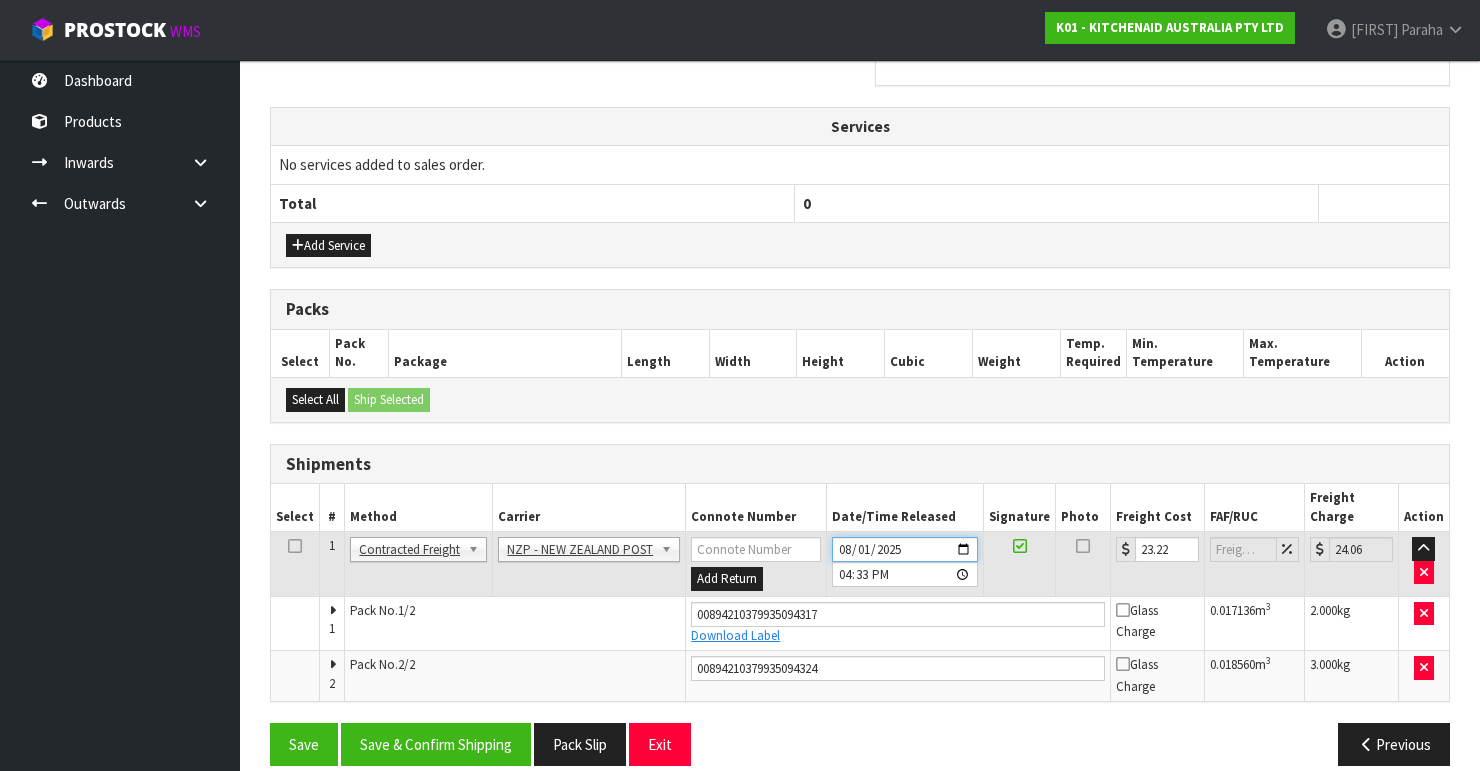 click on "2025-08-01" at bounding box center (905, 549) 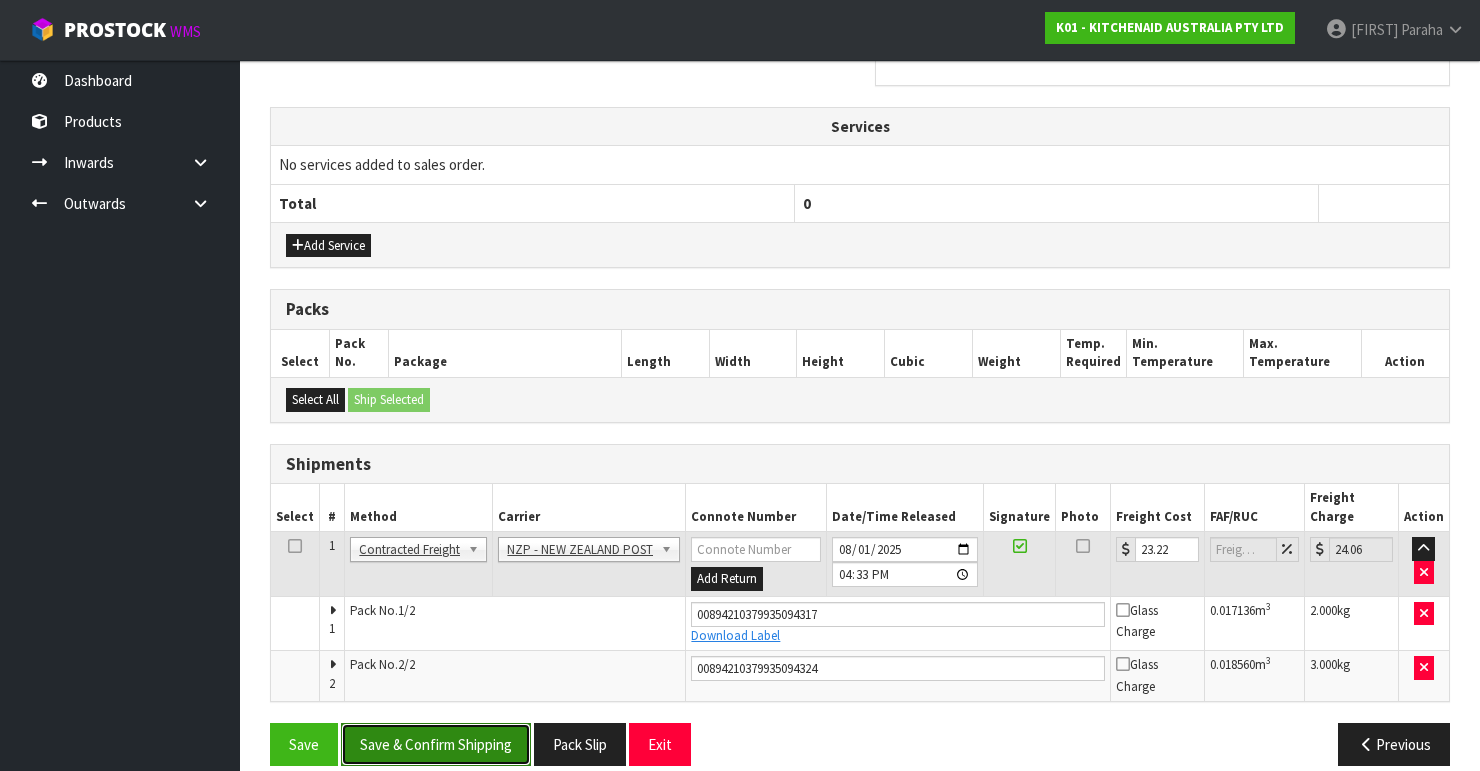 click on "Save & Confirm Shipping" at bounding box center (436, 744) 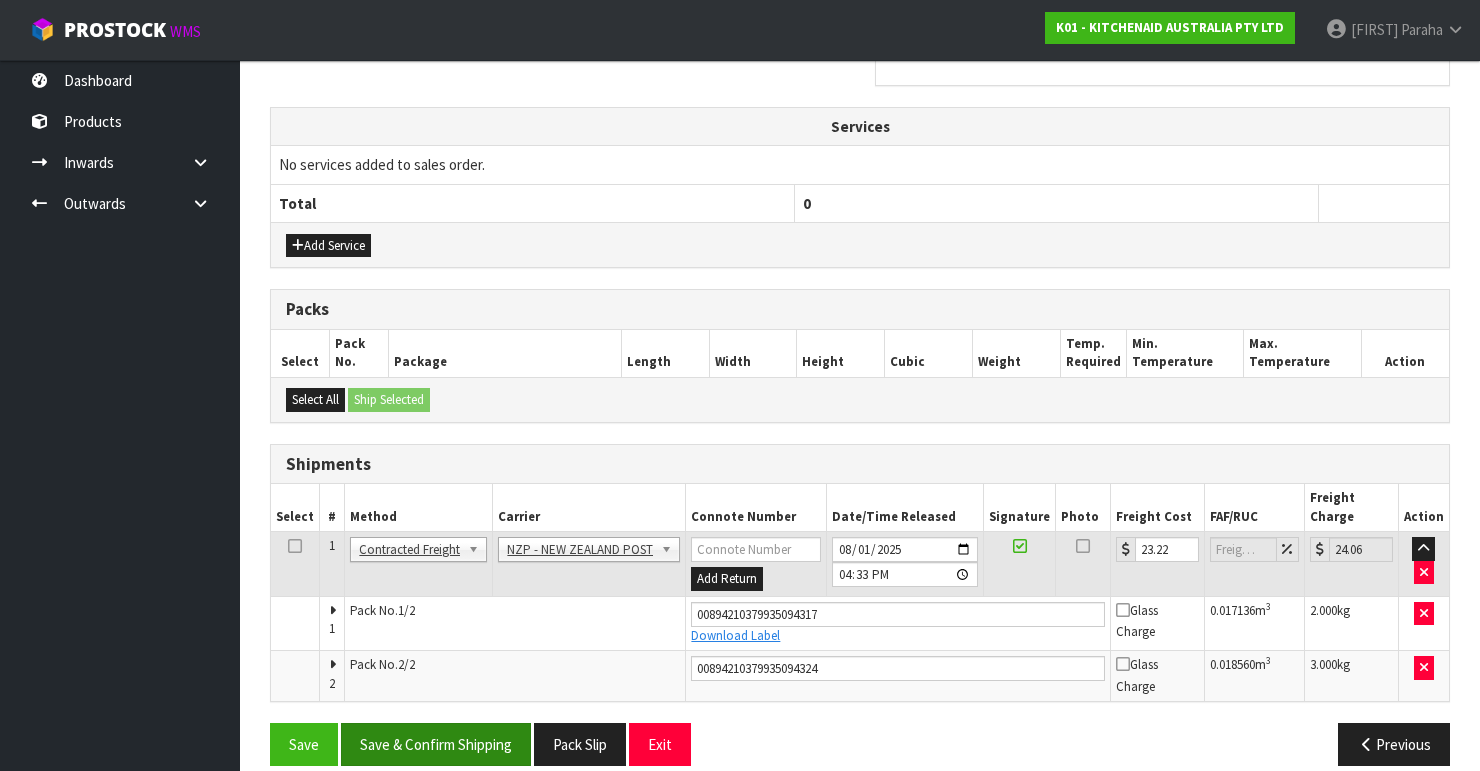scroll, scrollTop: 0, scrollLeft: 0, axis: both 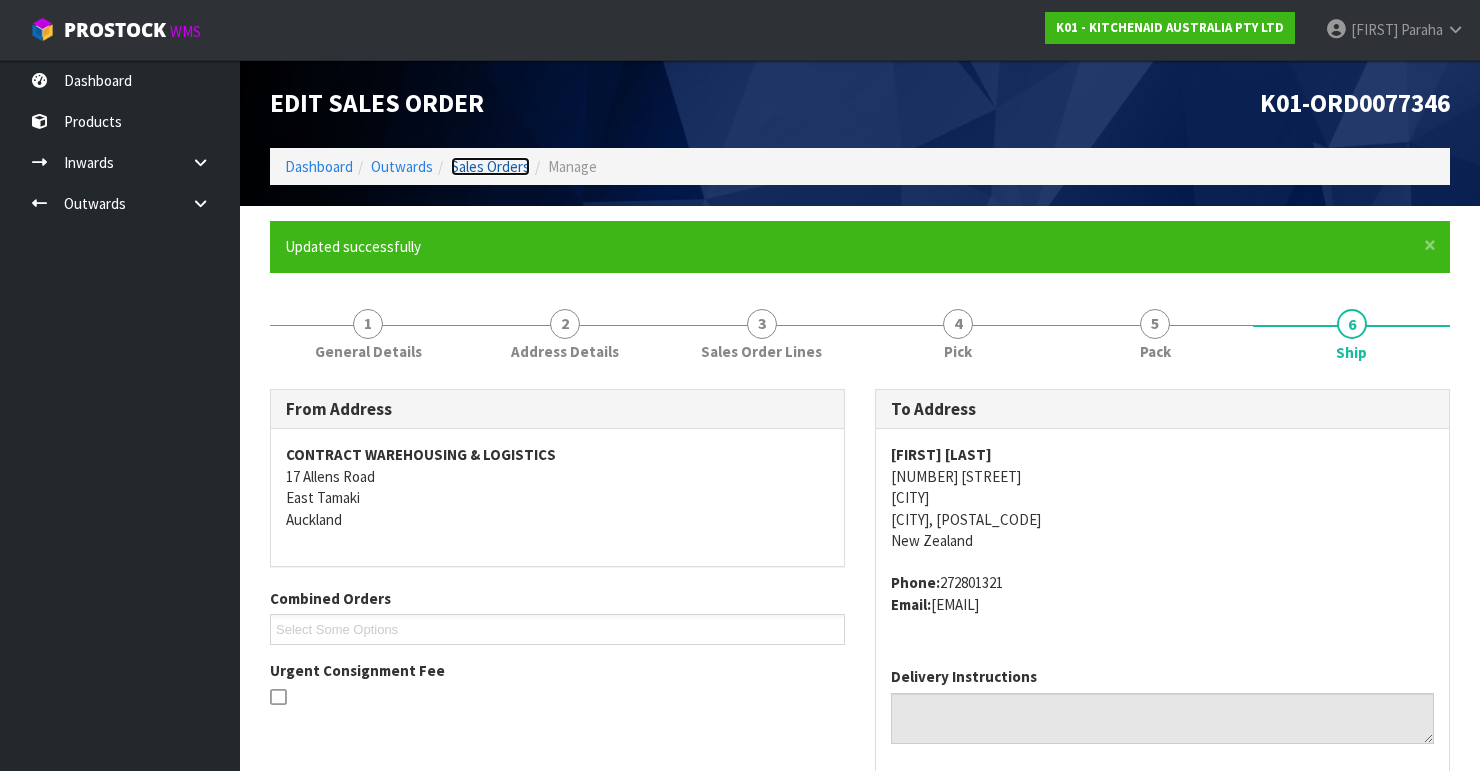 click on "Sales Orders" at bounding box center (490, 166) 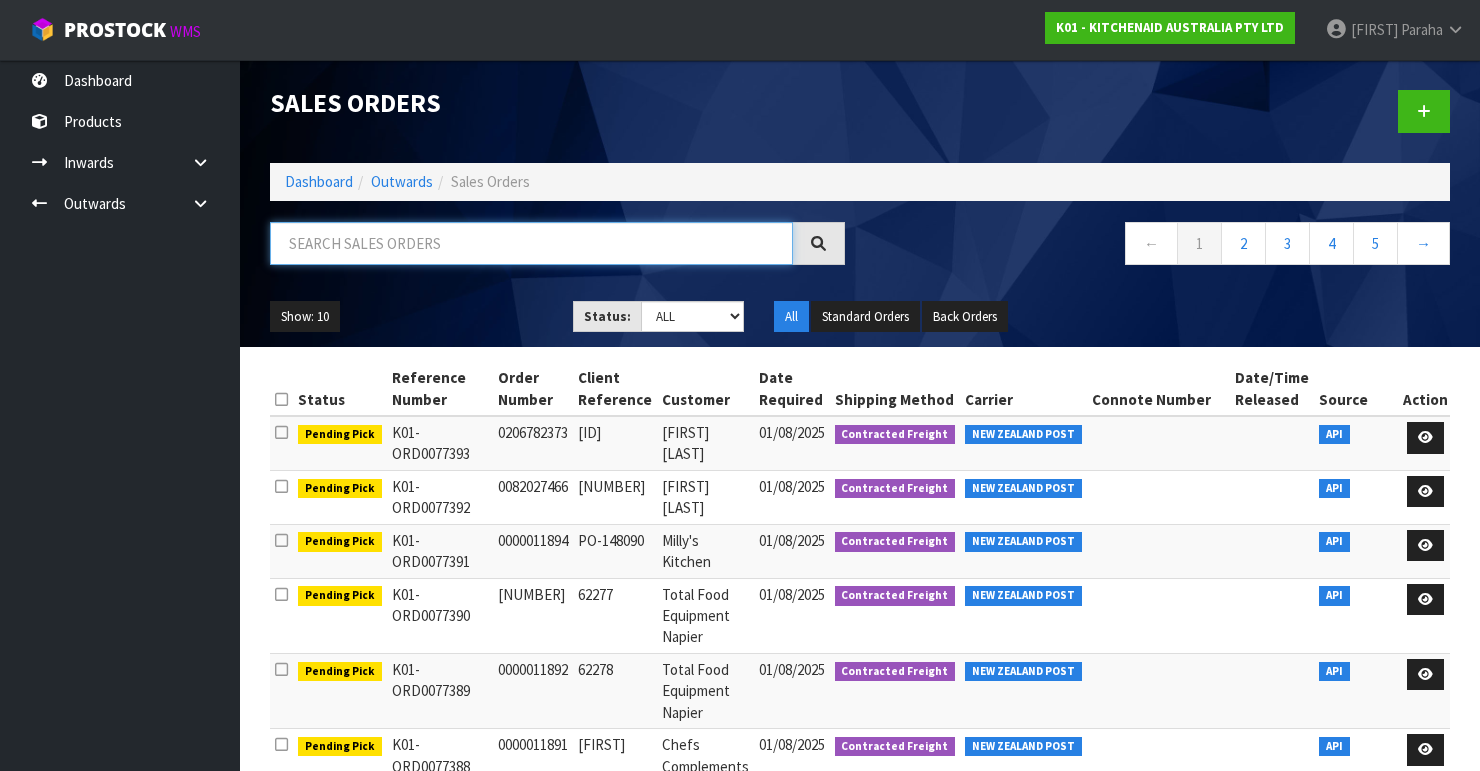 click at bounding box center [531, 243] 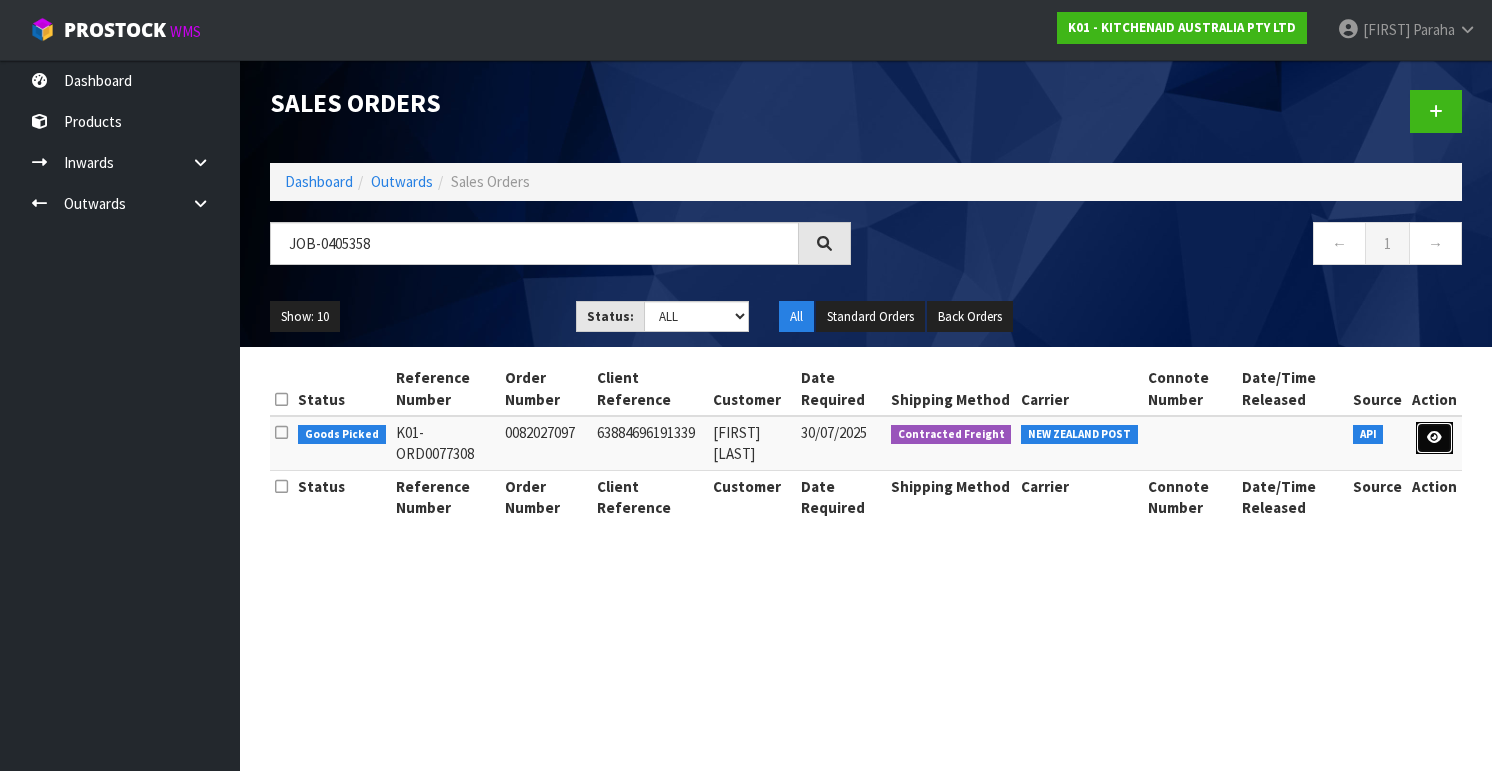 click at bounding box center [1434, 438] 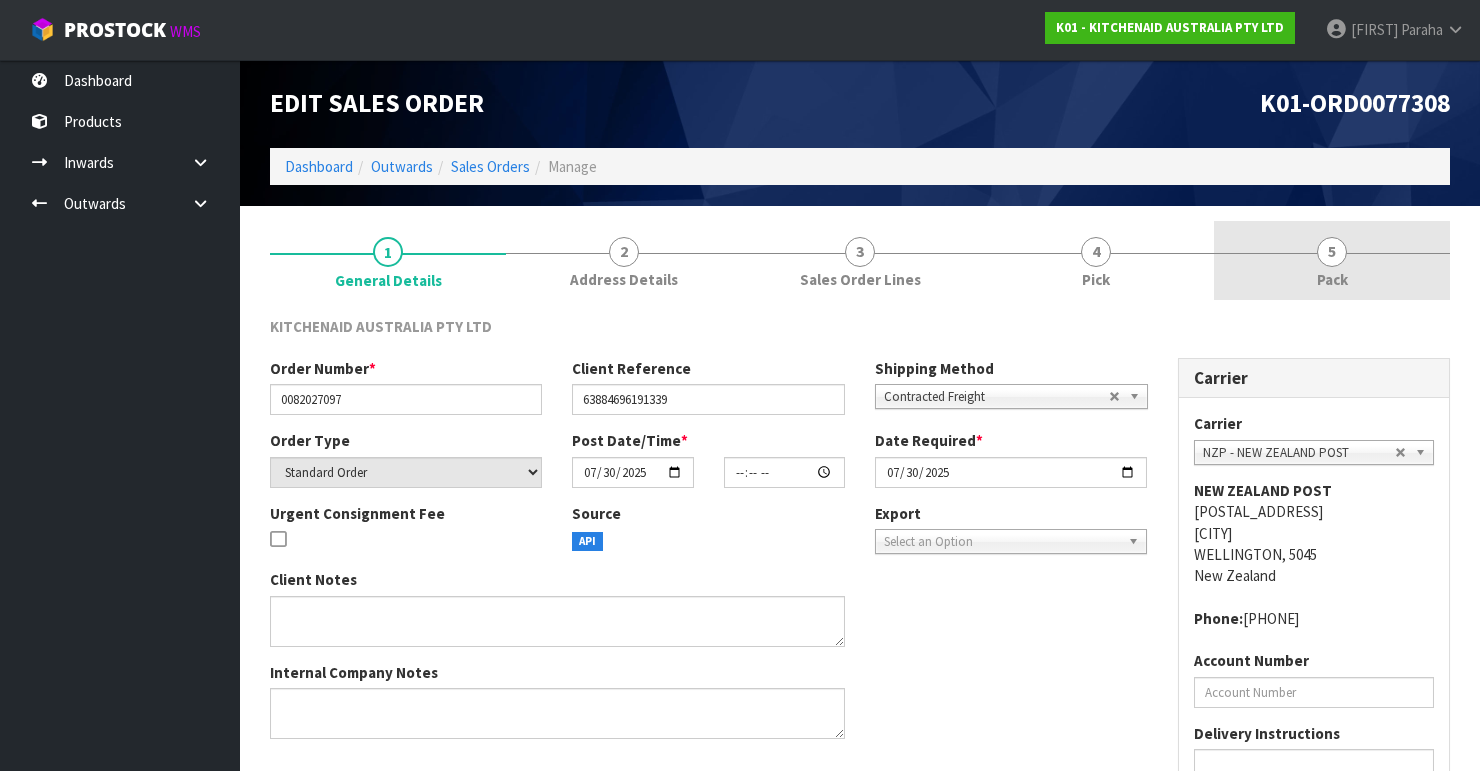 click on "5" at bounding box center (1332, 252) 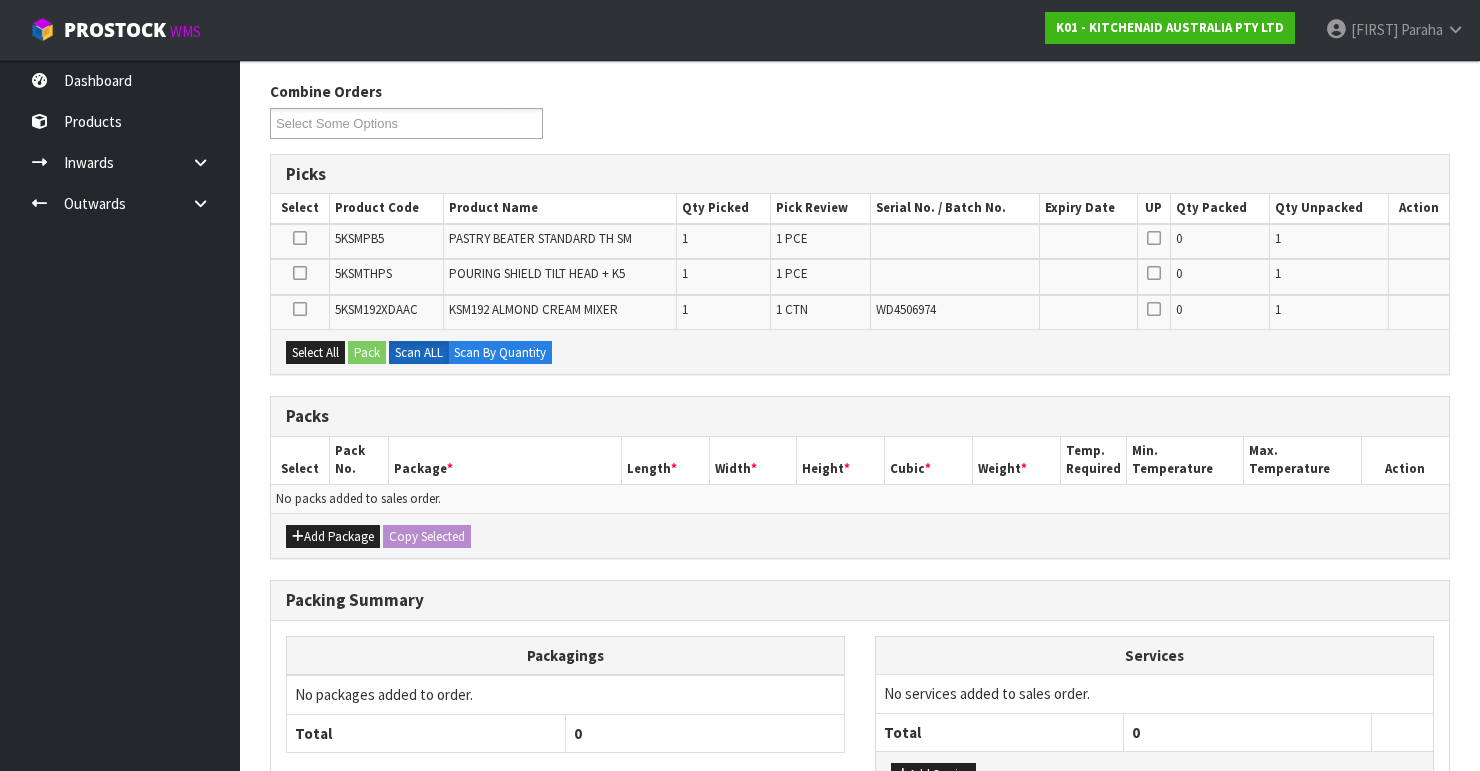 scroll, scrollTop: 240, scrollLeft: 0, axis: vertical 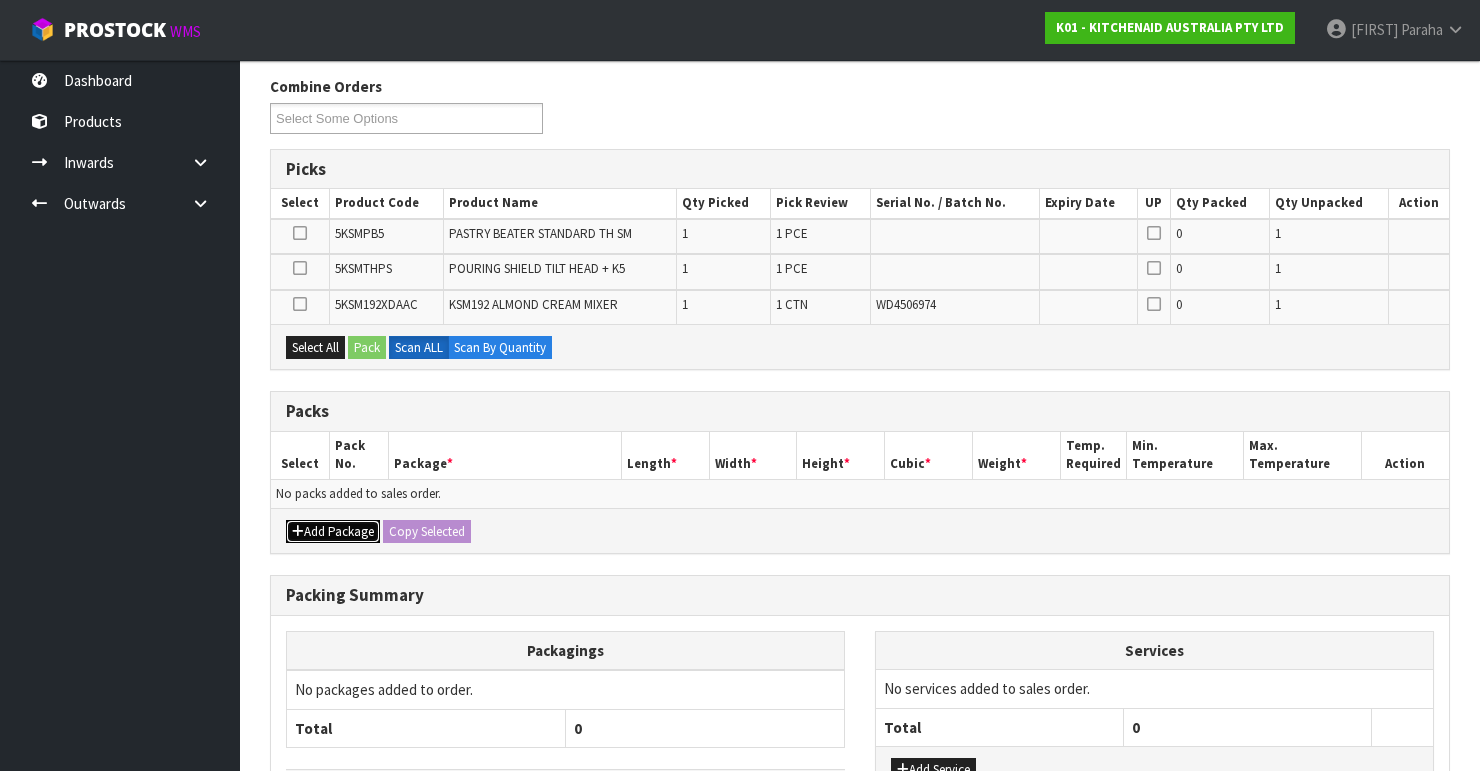 click on "Add Package" at bounding box center [333, 532] 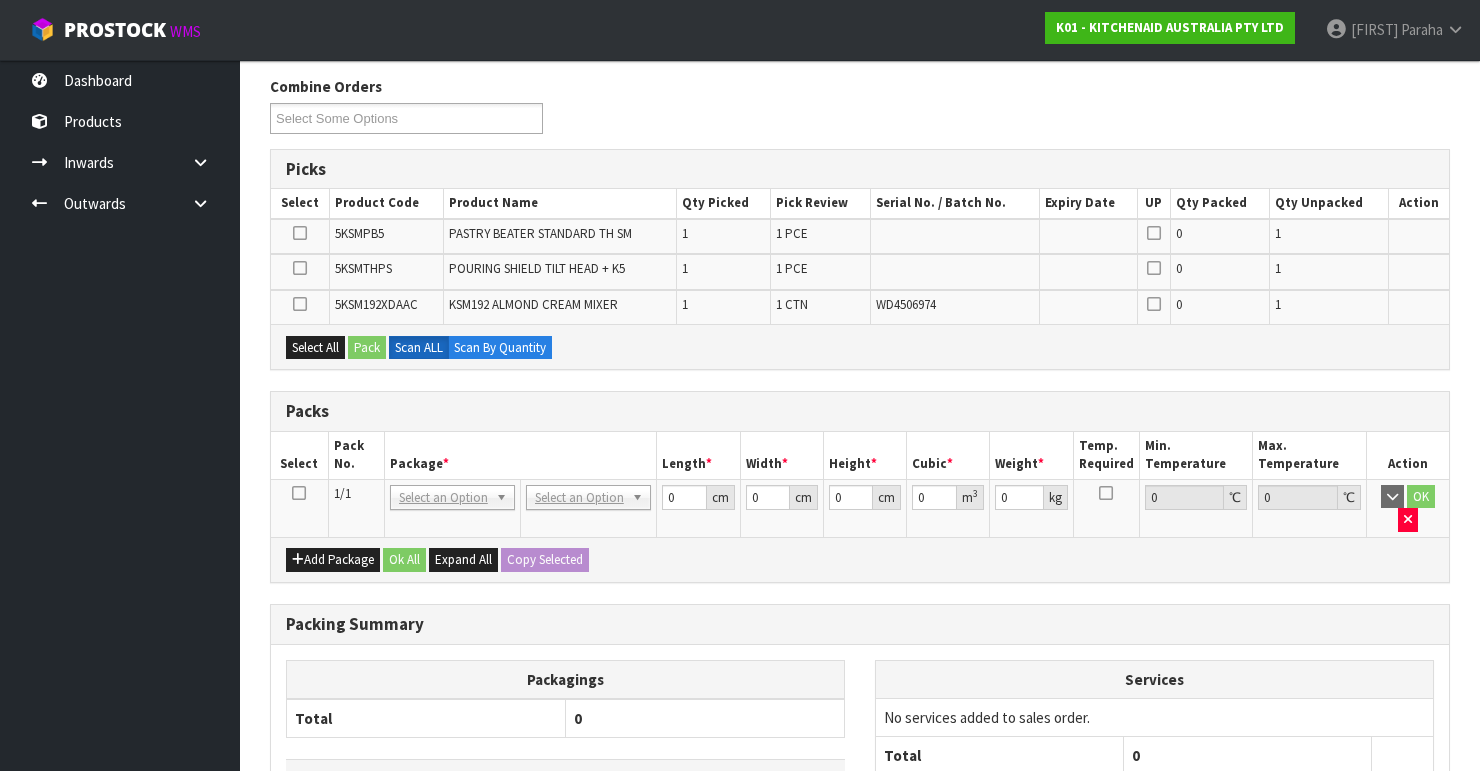 click at bounding box center [299, 493] 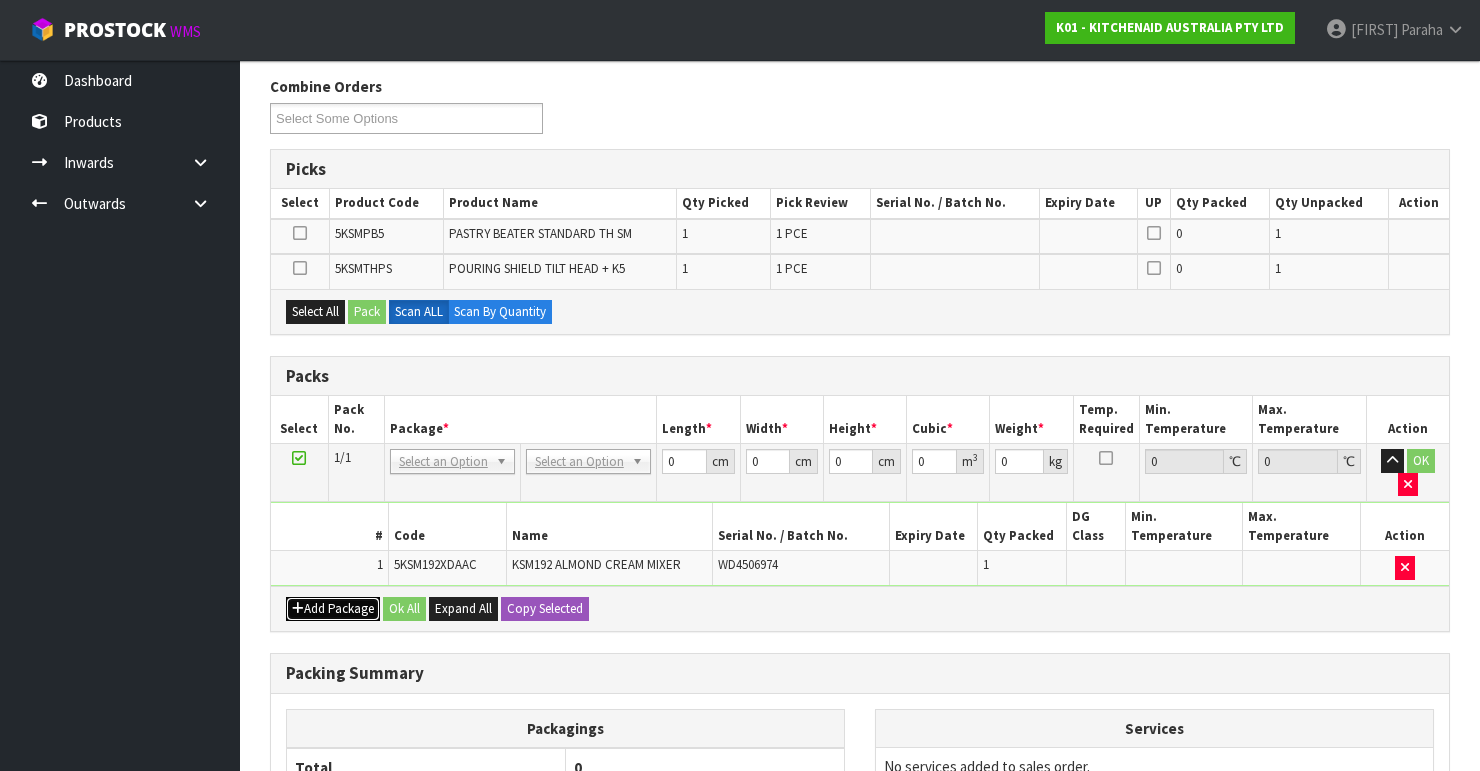 click on "Add Package" at bounding box center (333, 609) 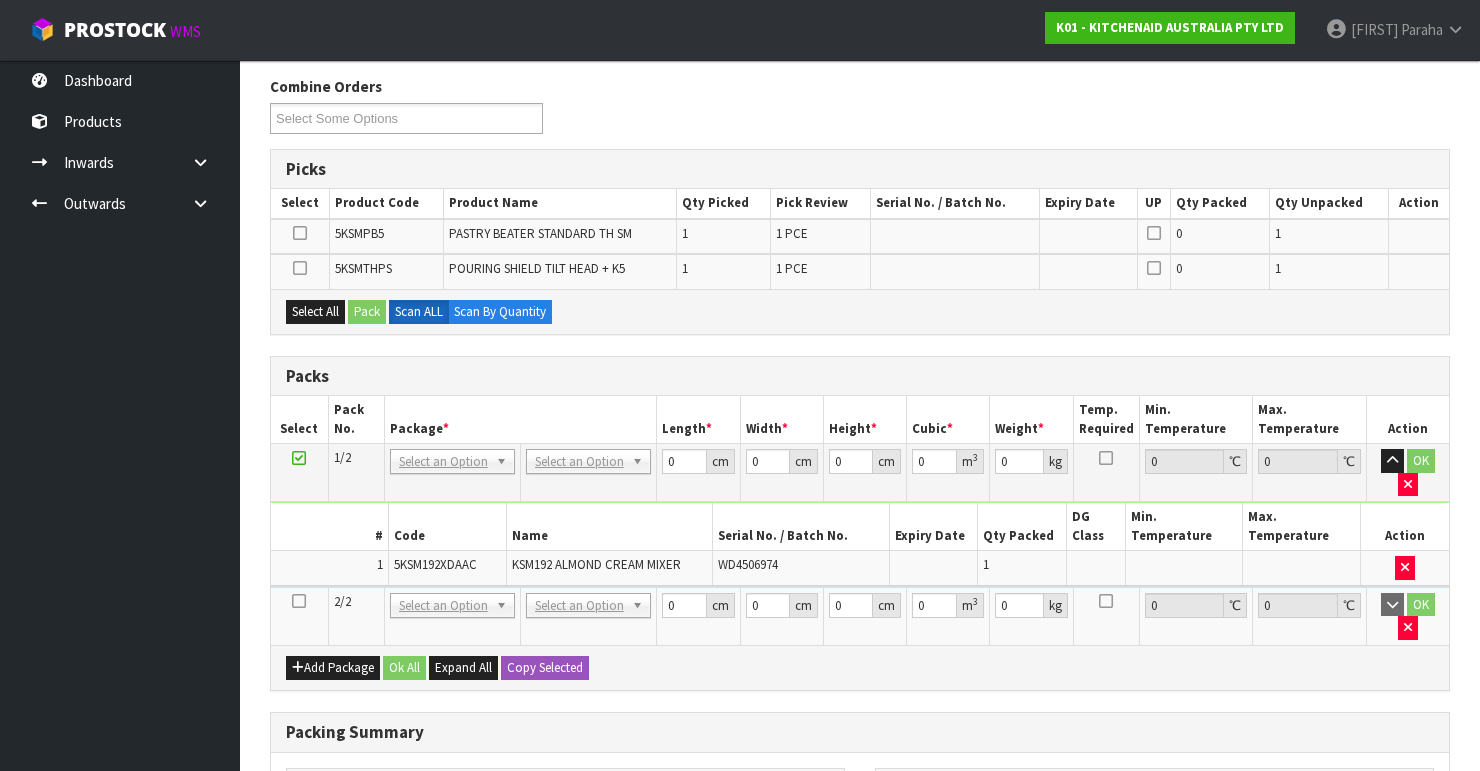 click at bounding box center [299, 601] 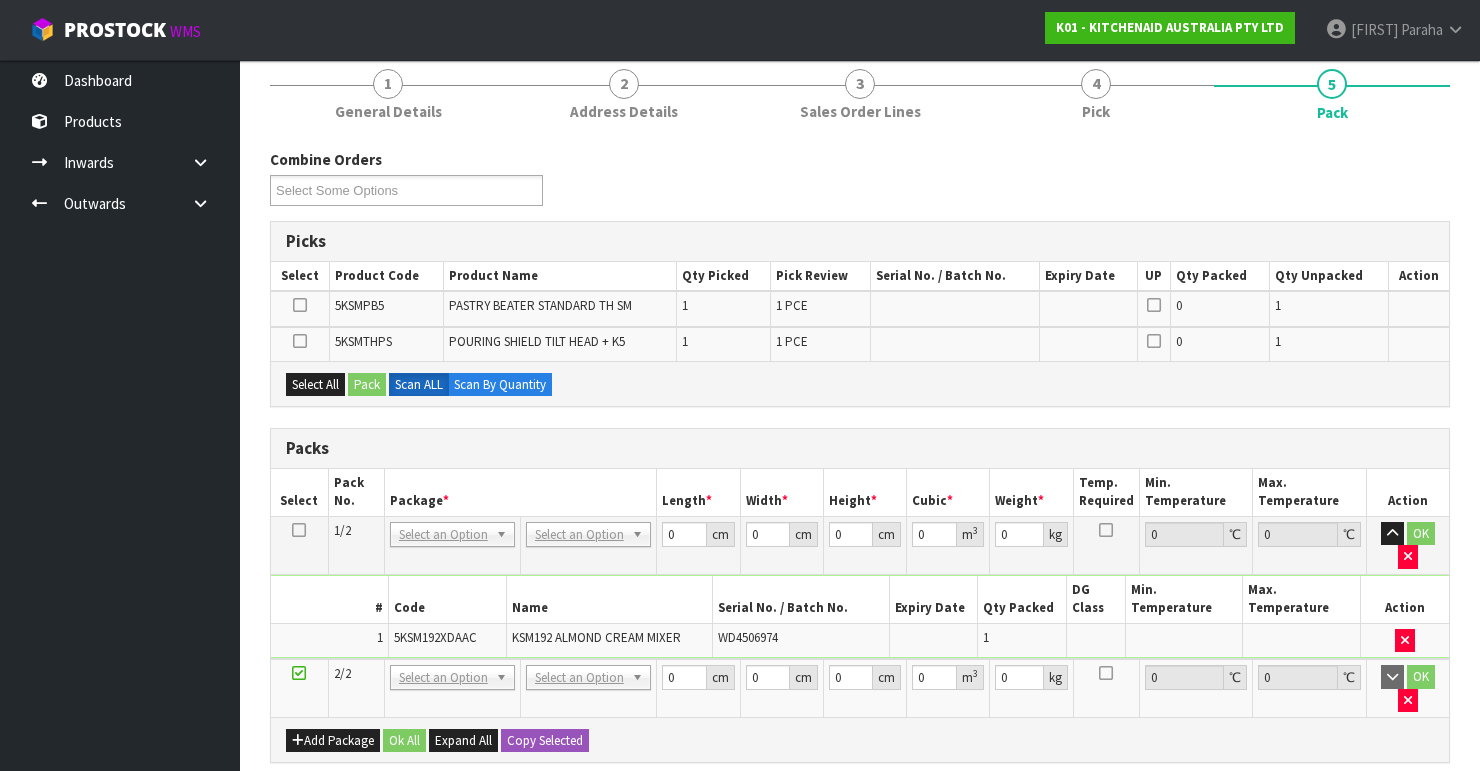 scroll, scrollTop: 0, scrollLeft: 0, axis: both 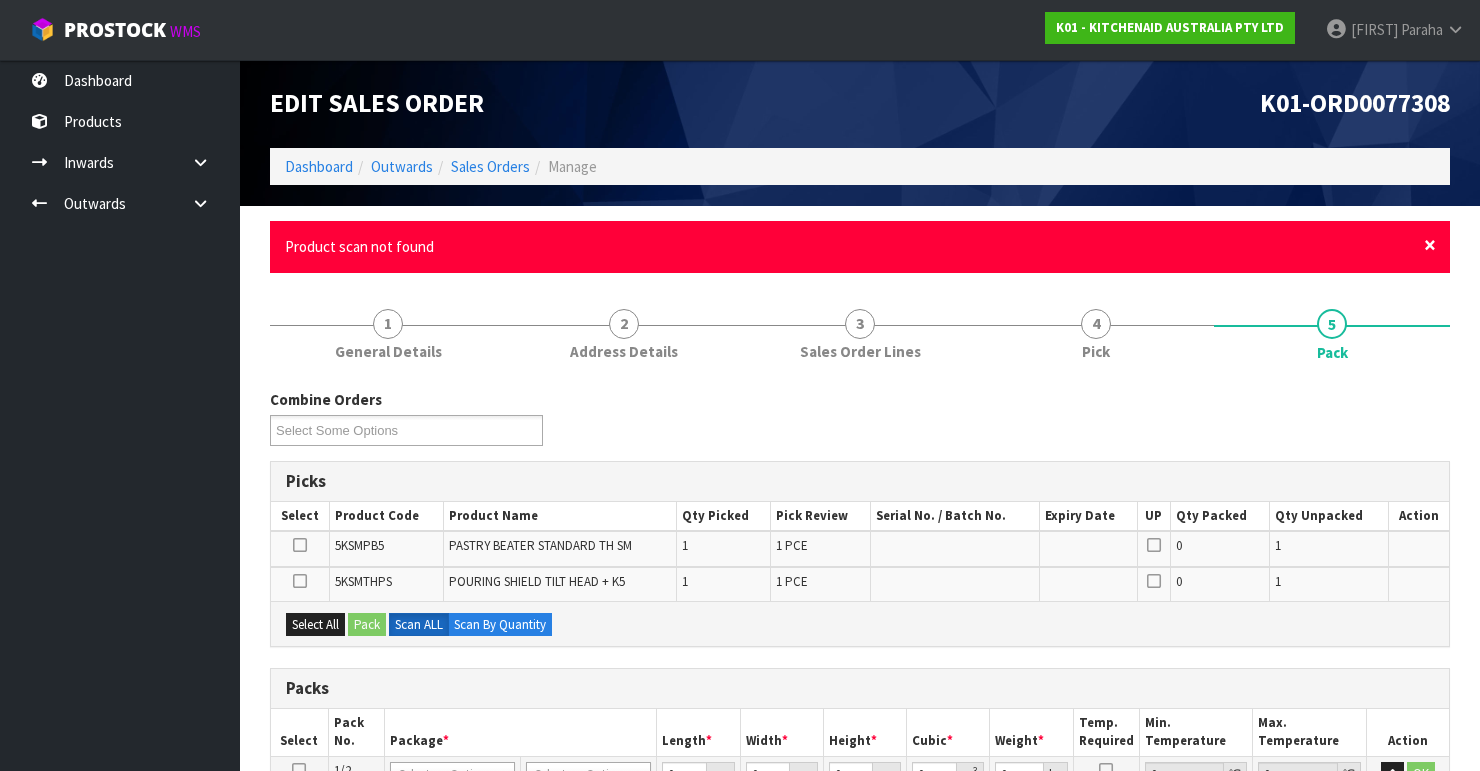 click on "×" at bounding box center [1430, 245] 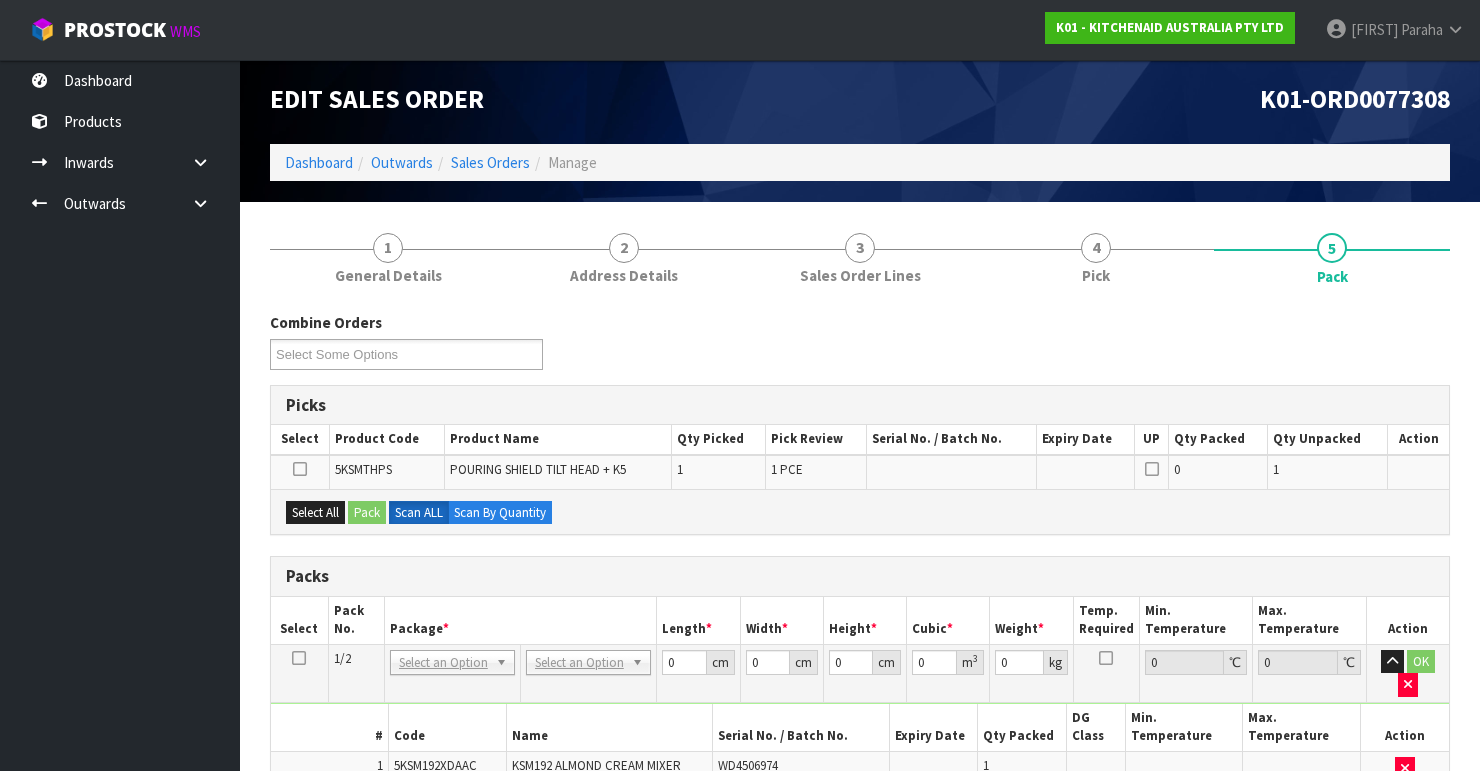 scroll, scrollTop: 240, scrollLeft: 0, axis: vertical 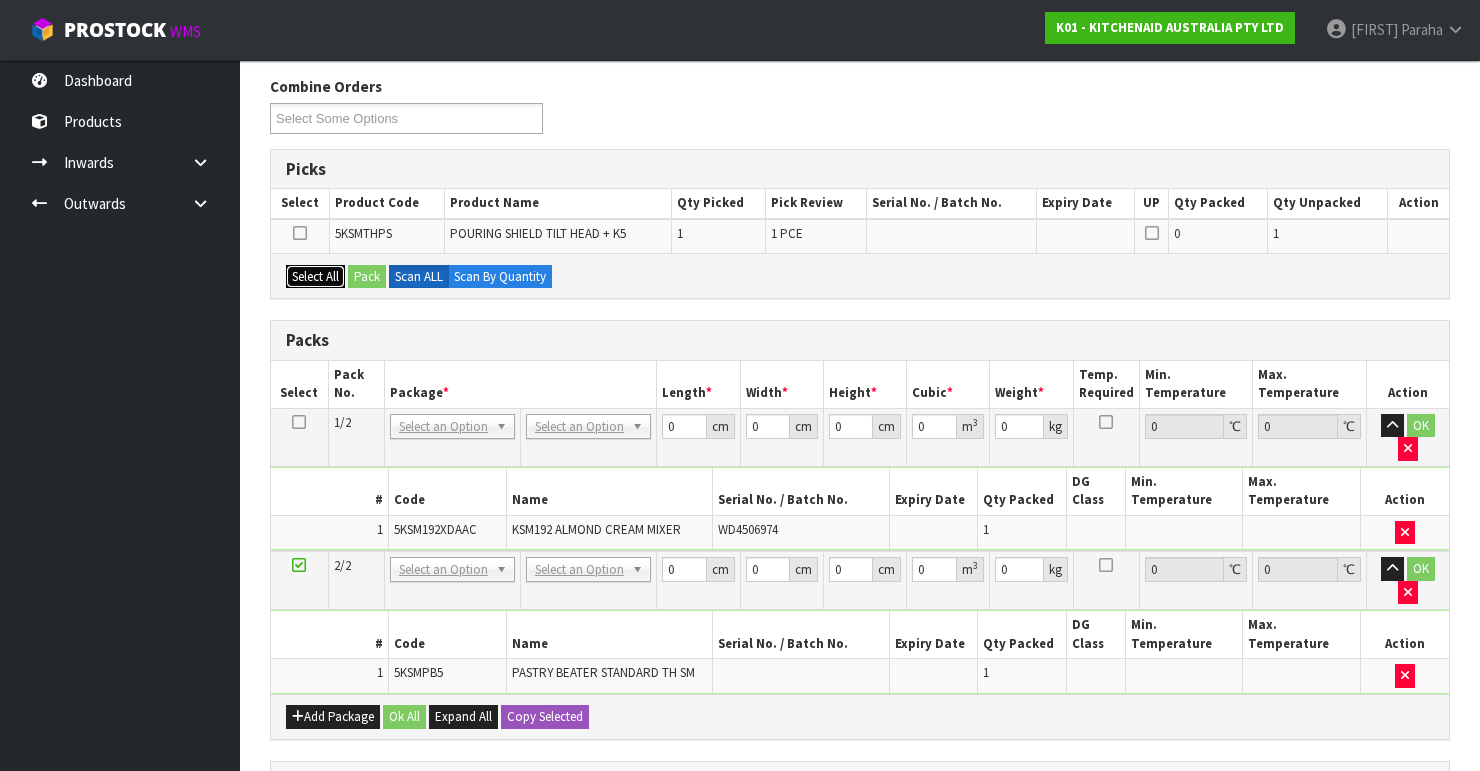 click on "Select All" at bounding box center (315, 277) 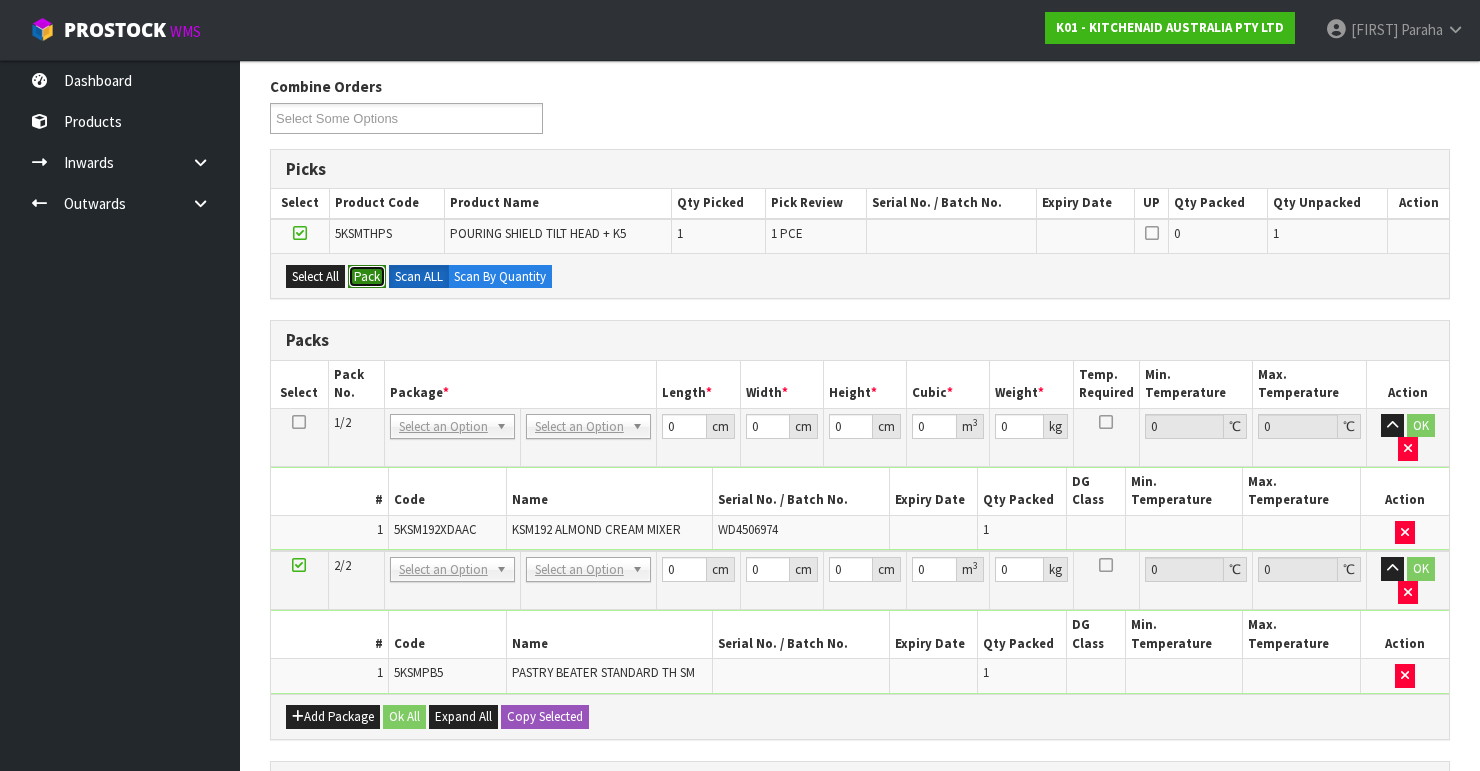 click on "Pack" at bounding box center [367, 277] 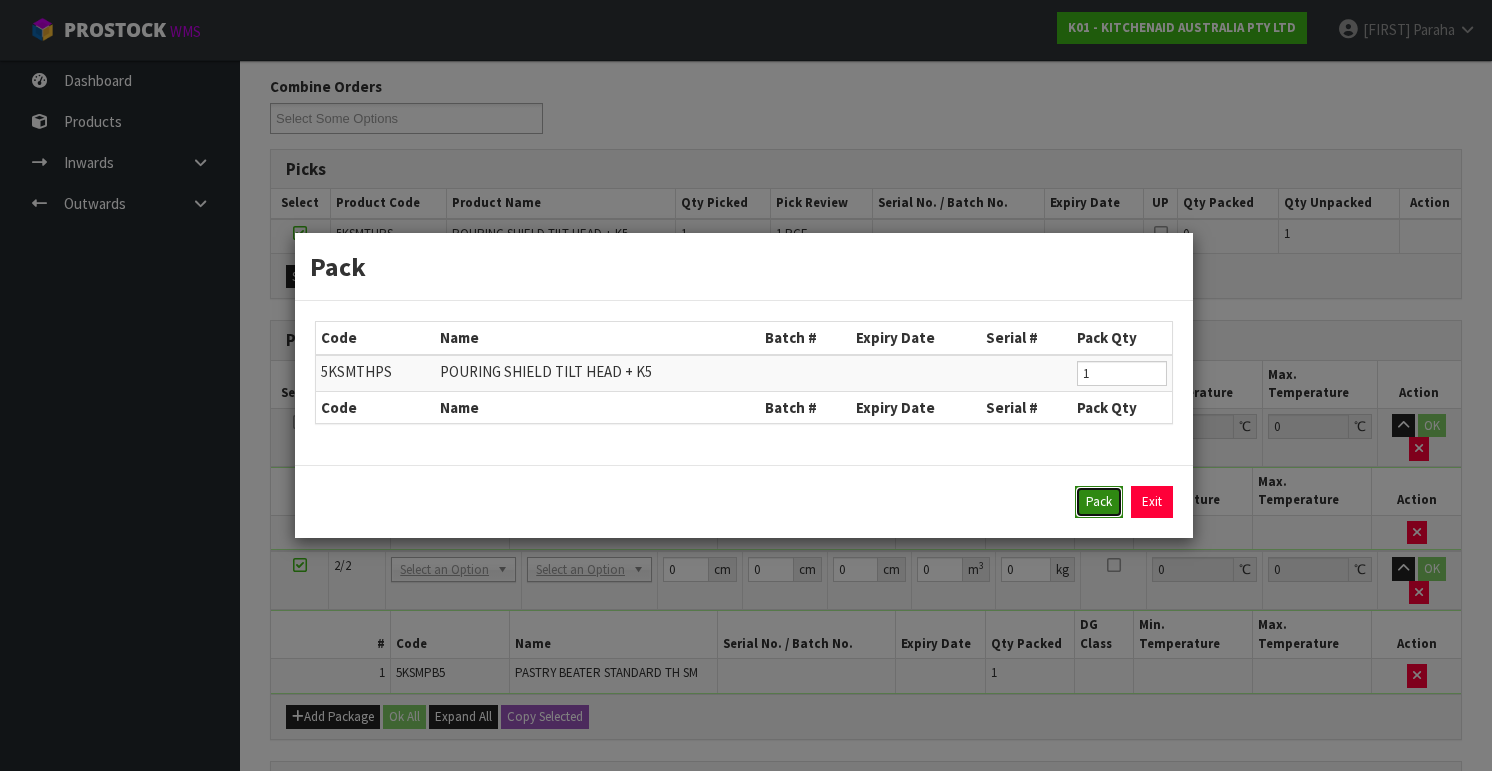 click on "Pack" at bounding box center [1099, 502] 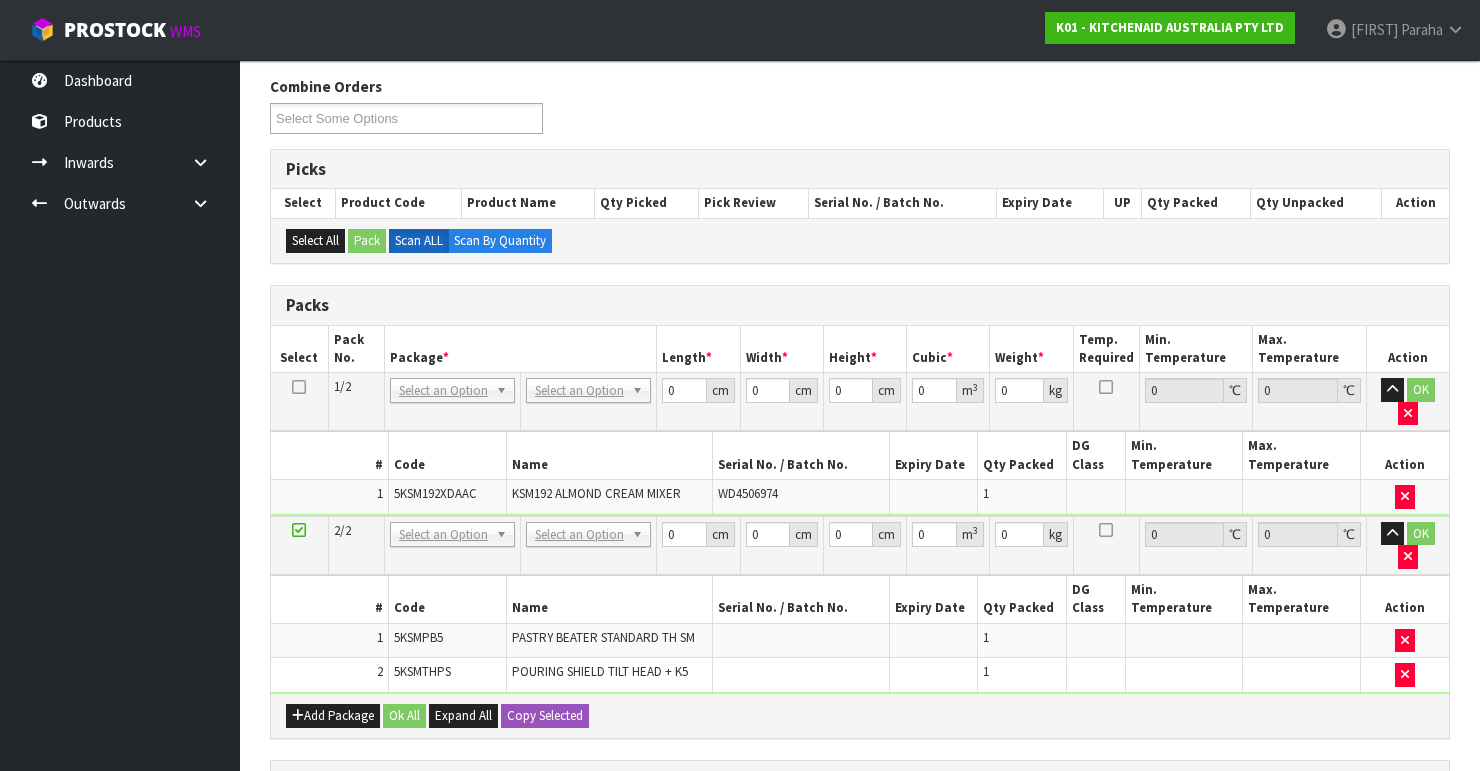 scroll, scrollTop: 320, scrollLeft: 0, axis: vertical 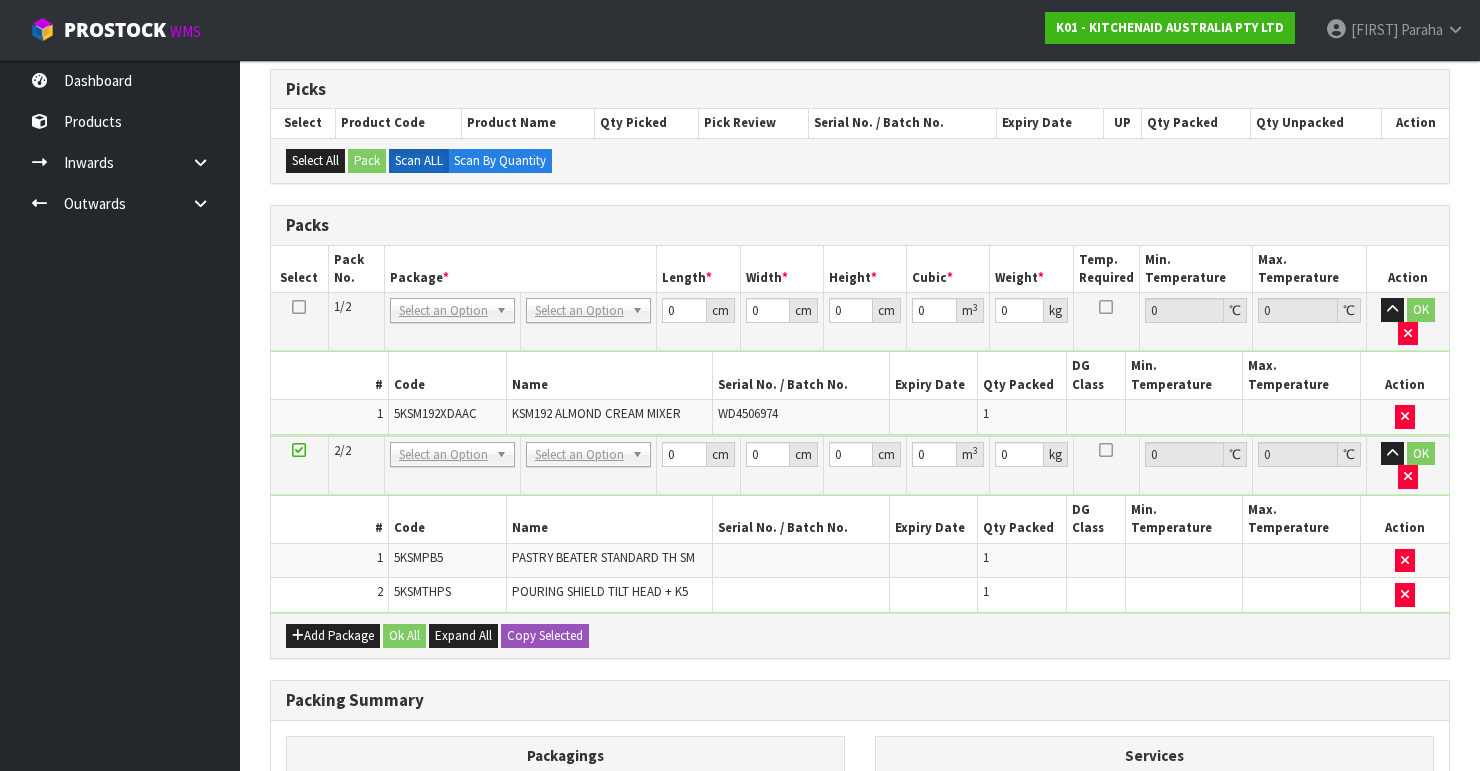 click at bounding box center [299, 307] 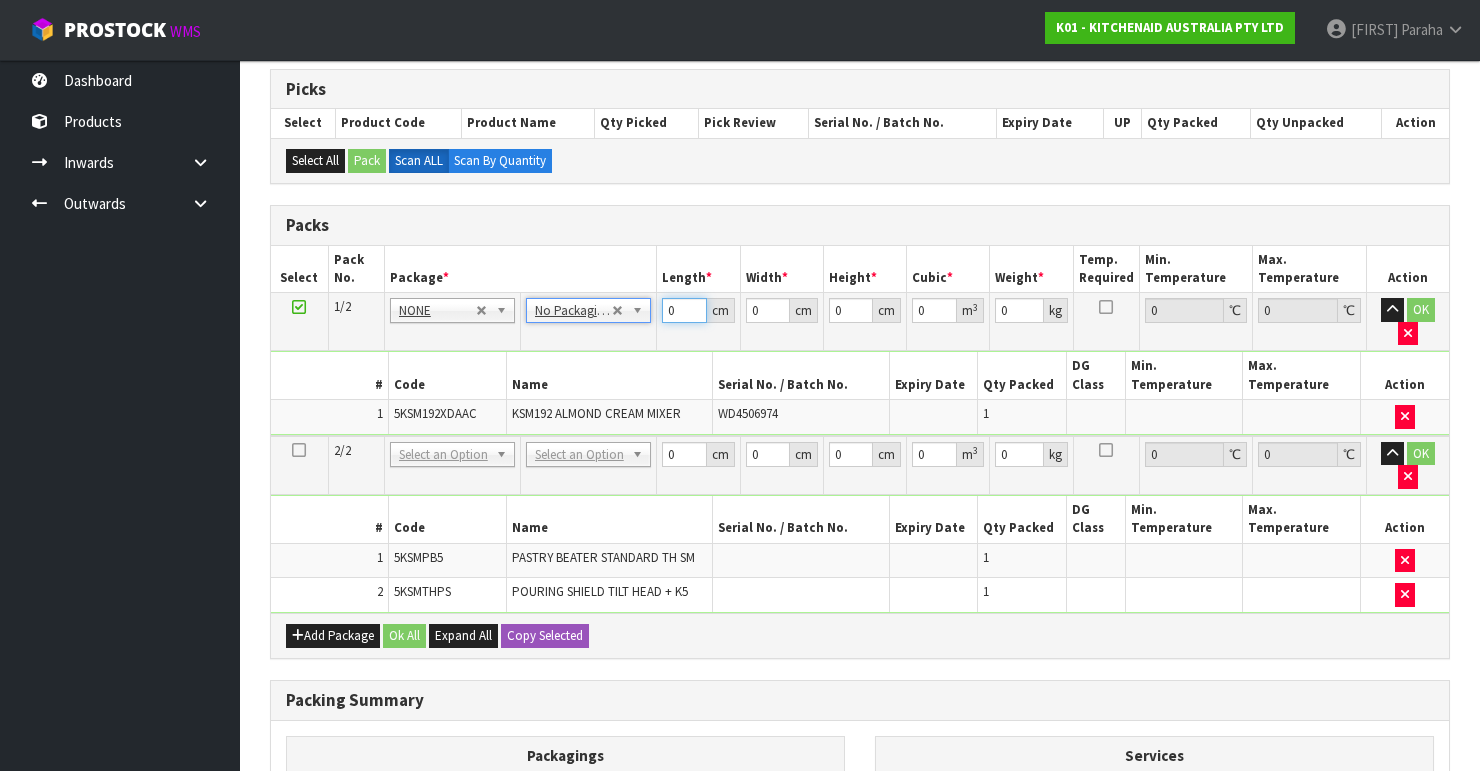 drag, startPoint x: 680, startPoint y: 309, endPoint x: 628, endPoint y: 316, distance: 52.46904 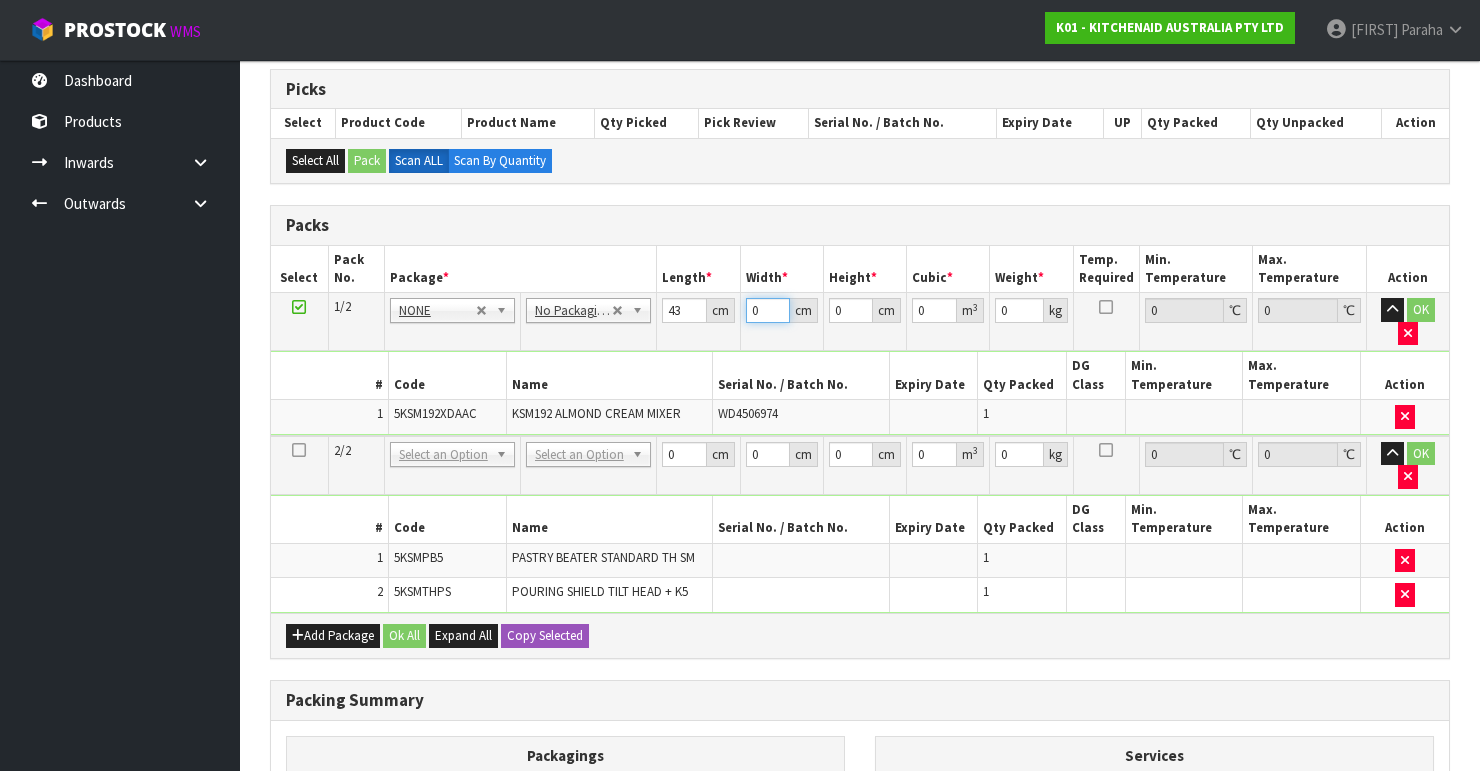 drag, startPoint x: 764, startPoint y: 313, endPoint x: 746, endPoint y: 310, distance: 18.248287 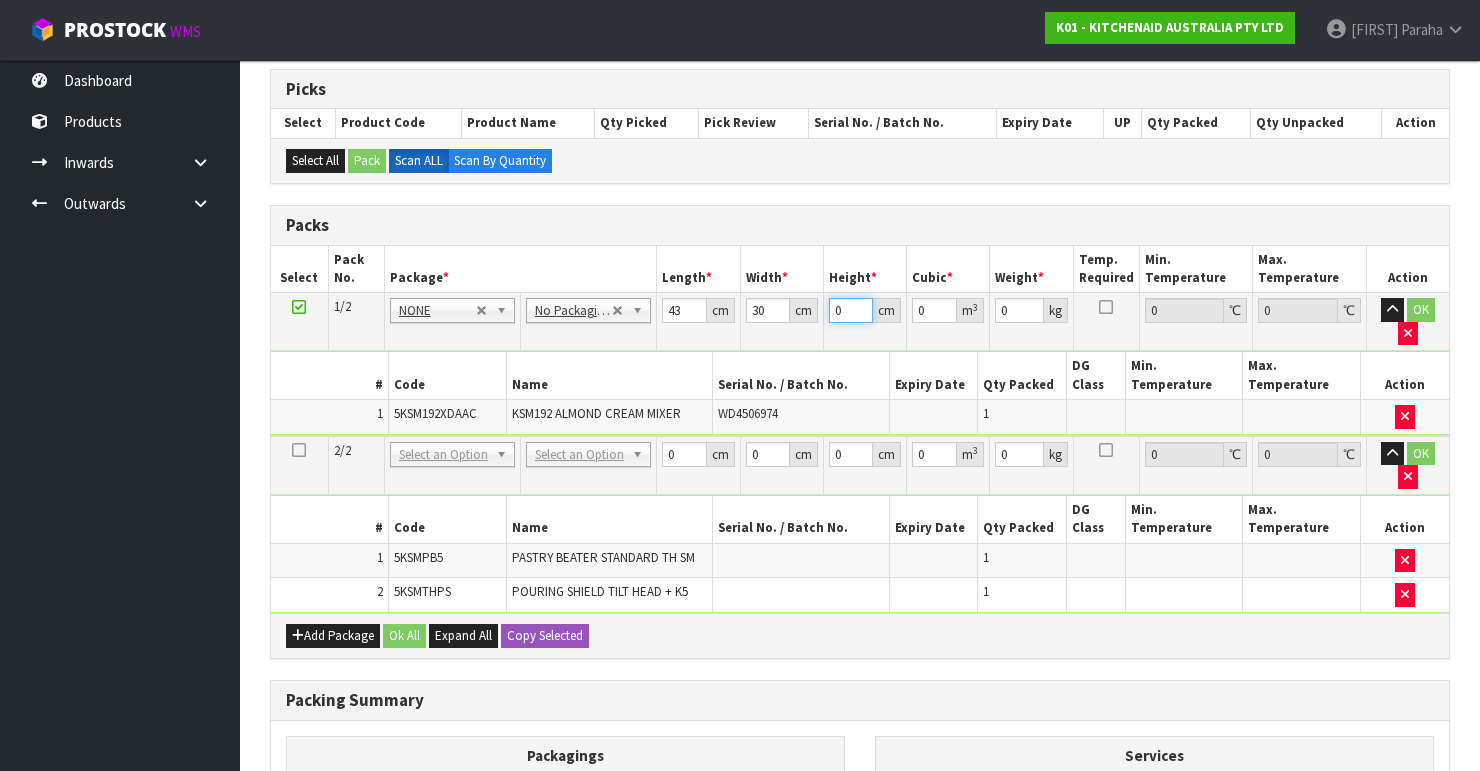 drag, startPoint x: 840, startPoint y: 312, endPoint x: 826, endPoint y: 314, distance: 14.142136 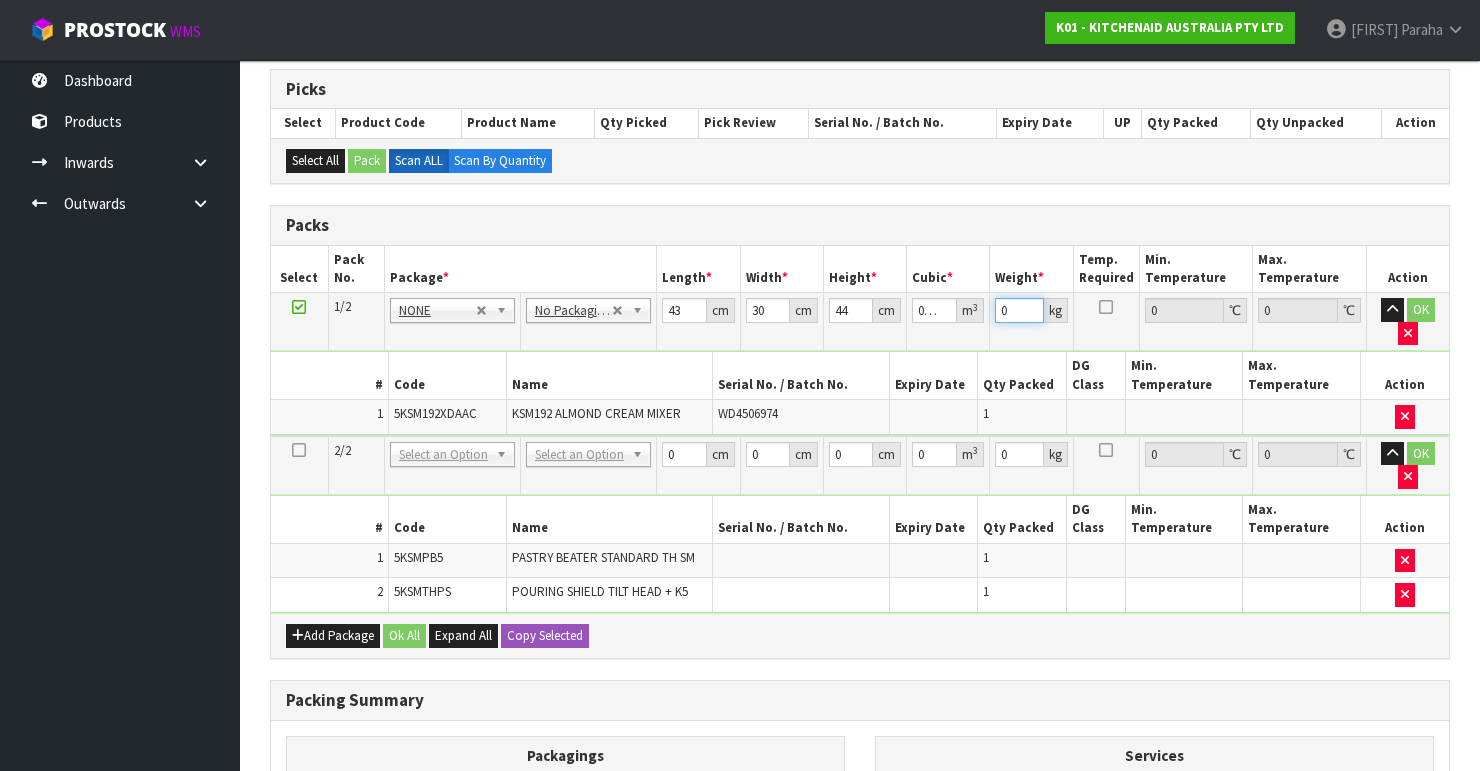 drag, startPoint x: 1012, startPoint y: 309, endPoint x: 969, endPoint y: 299, distance: 44.14748 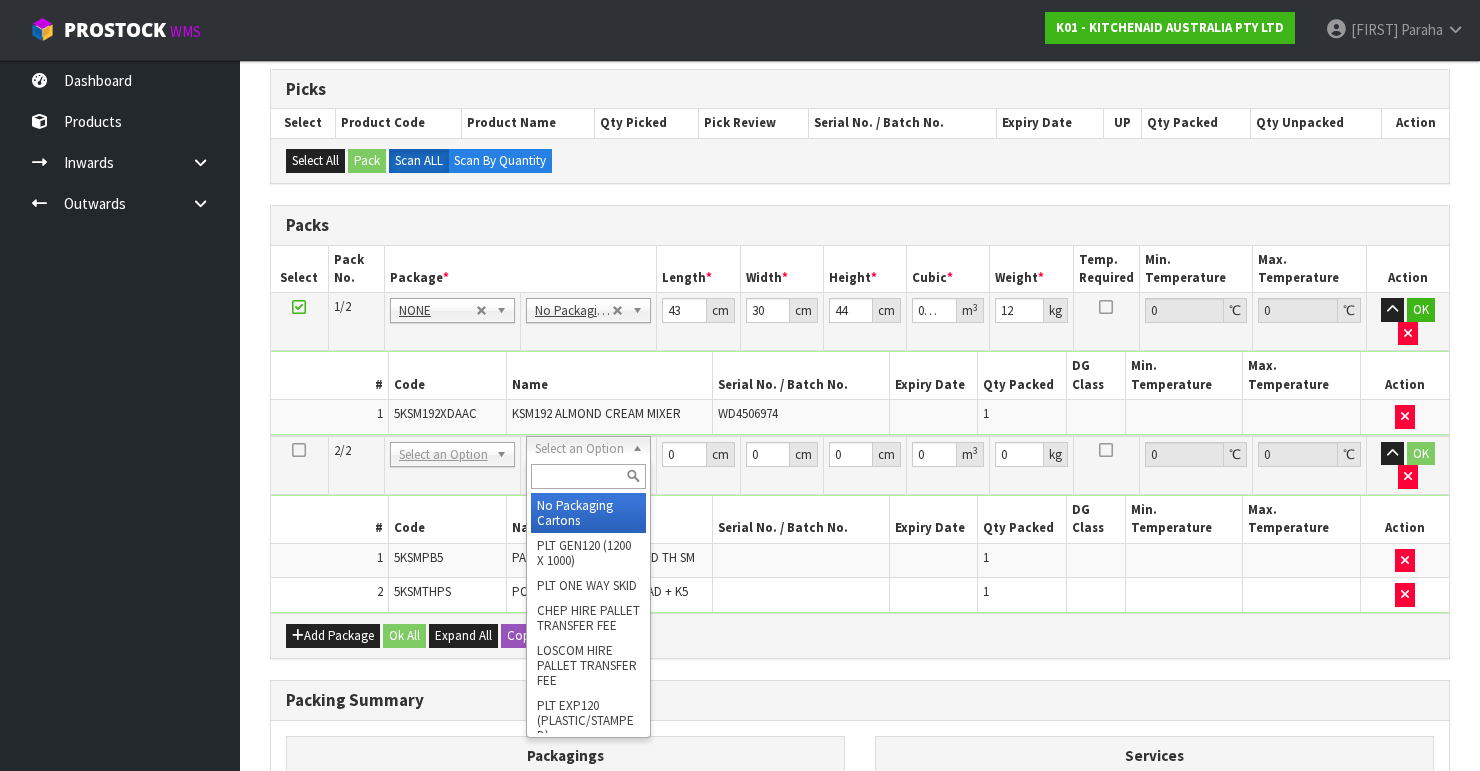 click at bounding box center (588, 476) 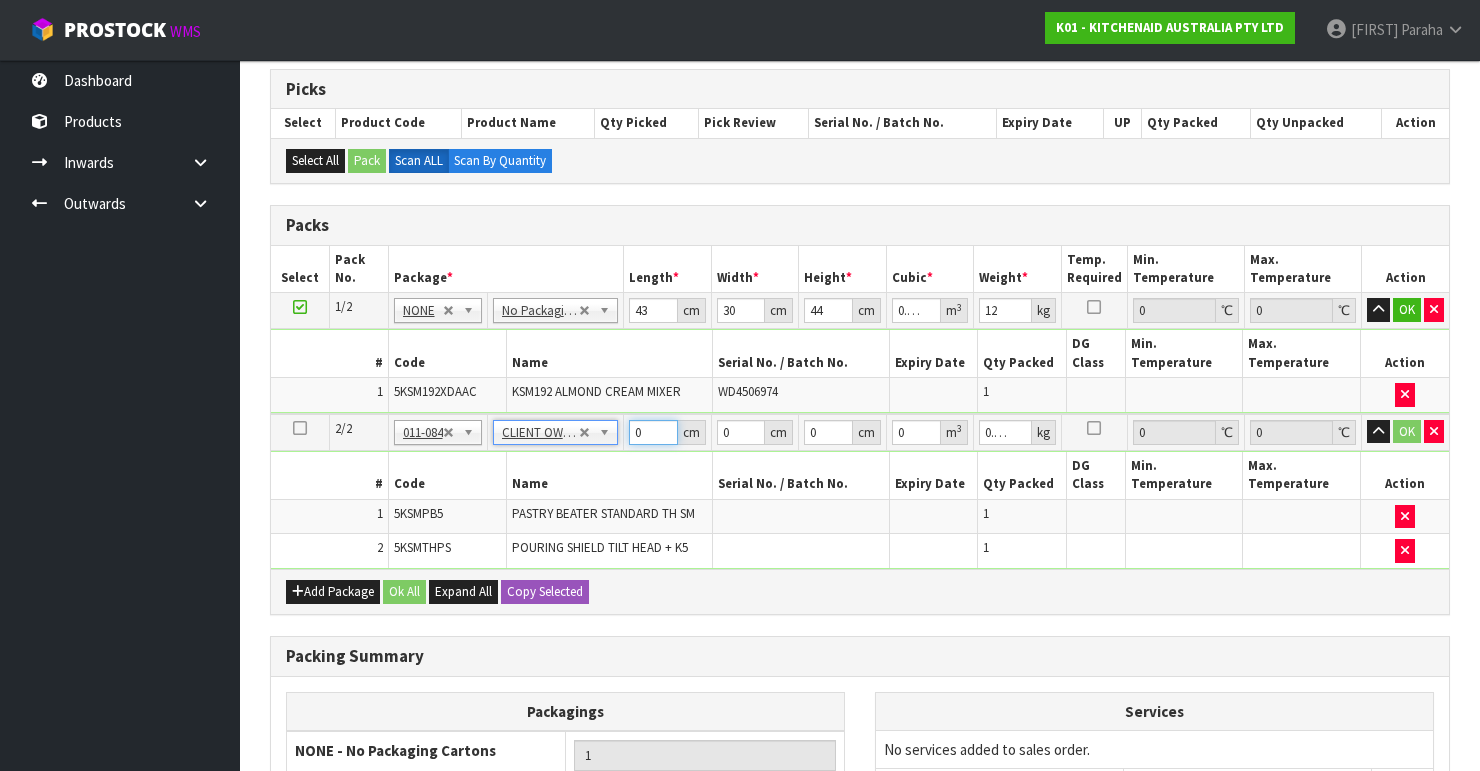 drag, startPoint x: 648, startPoint y: 424, endPoint x: 611, endPoint y: 432, distance: 37.85499 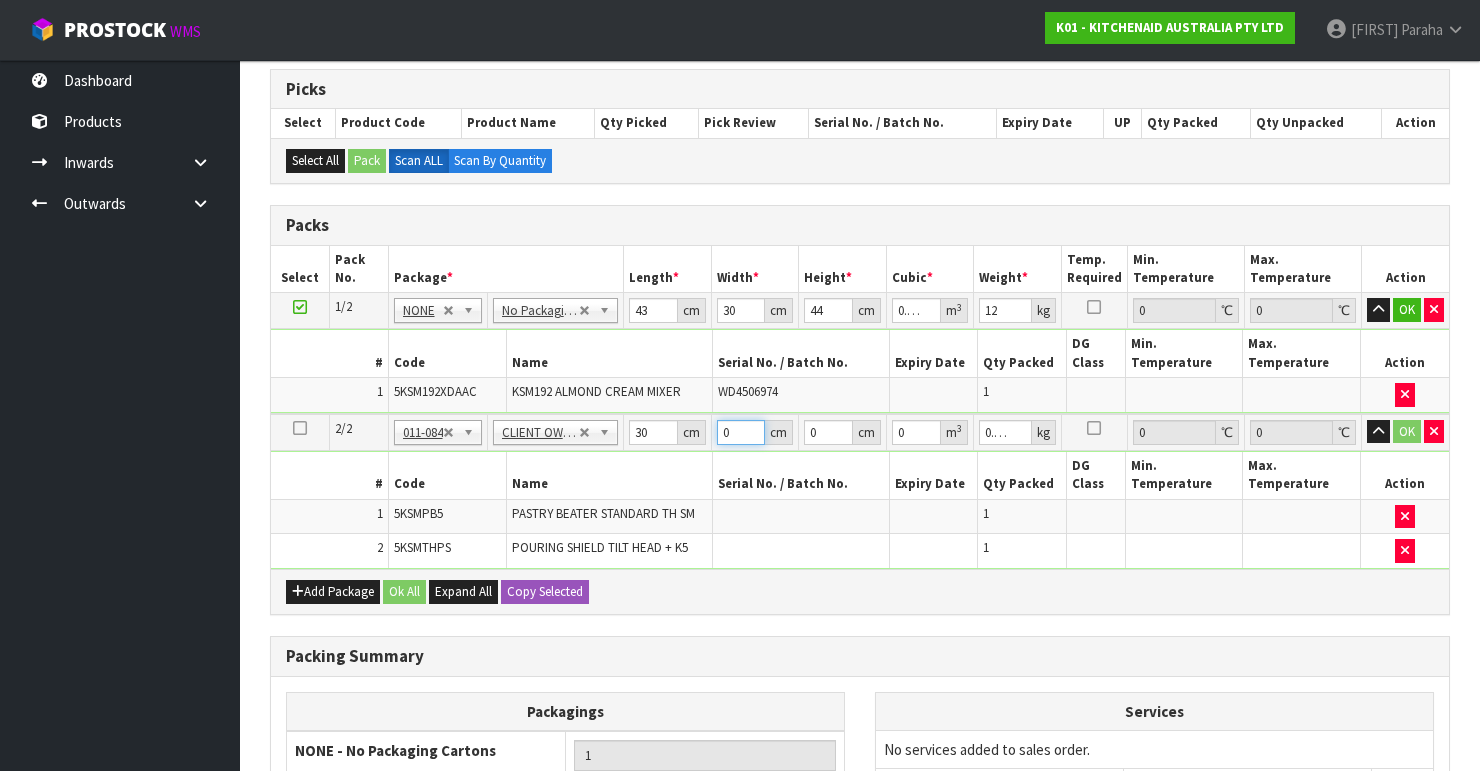 drag, startPoint x: 731, startPoint y: 432, endPoint x: 704, endPoint y: 434, distance: 27.073973 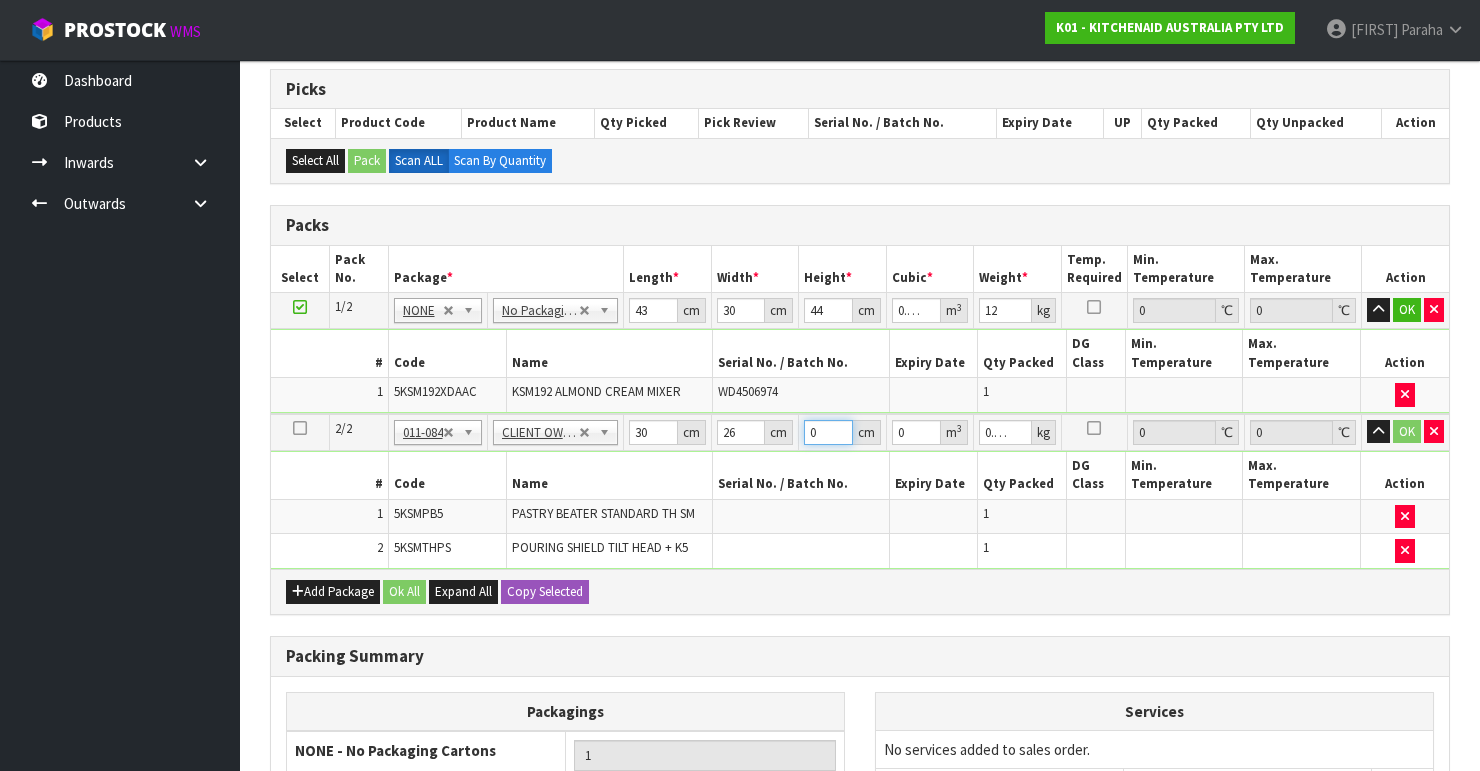 drag, startPoint x: 824, startPoint y: 428, endPoint x: 788, endPoint y: 430, distance: 36.05551 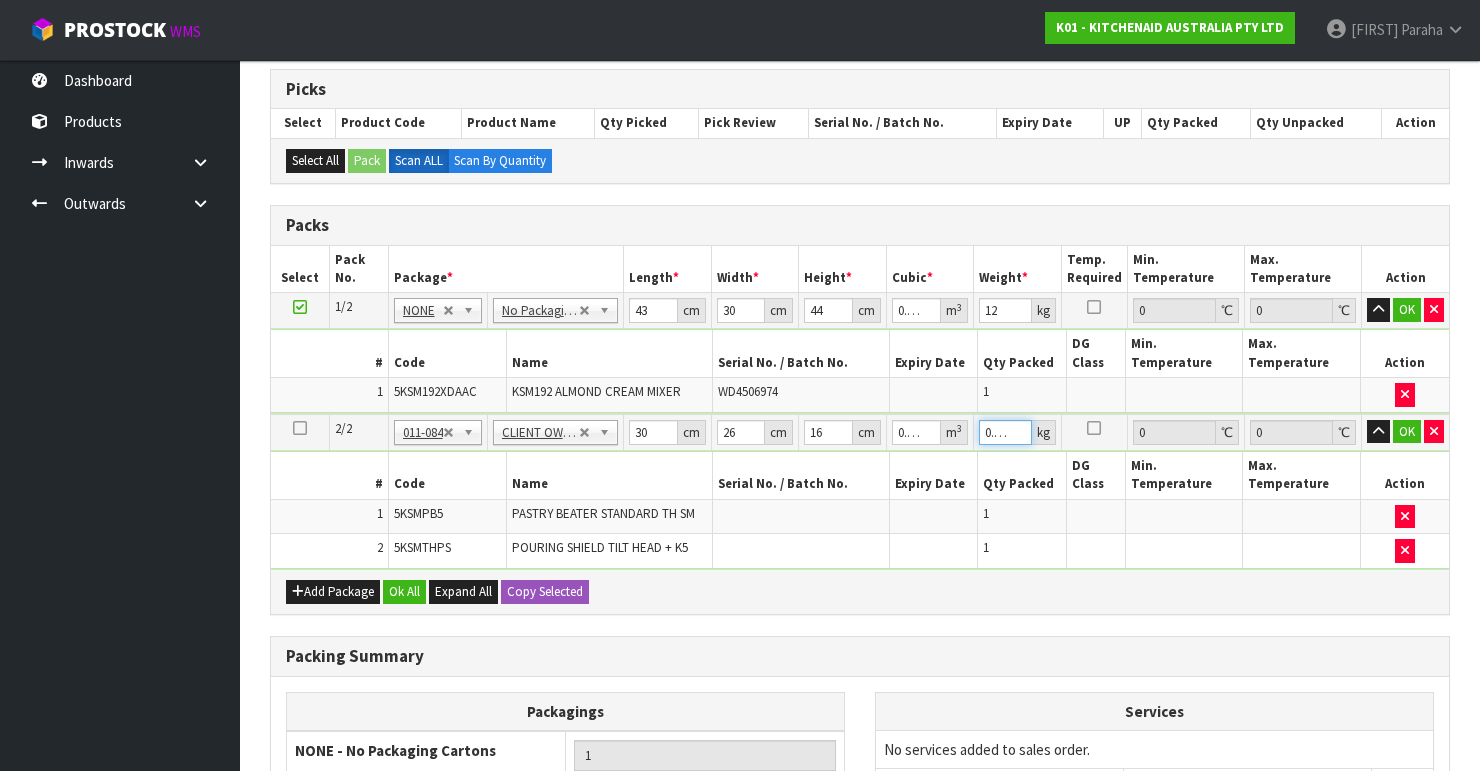 drag, startPoint x: 997, startPoint y: 429, endPoint x: 959, endPoint y: 436, distance: 38.63936 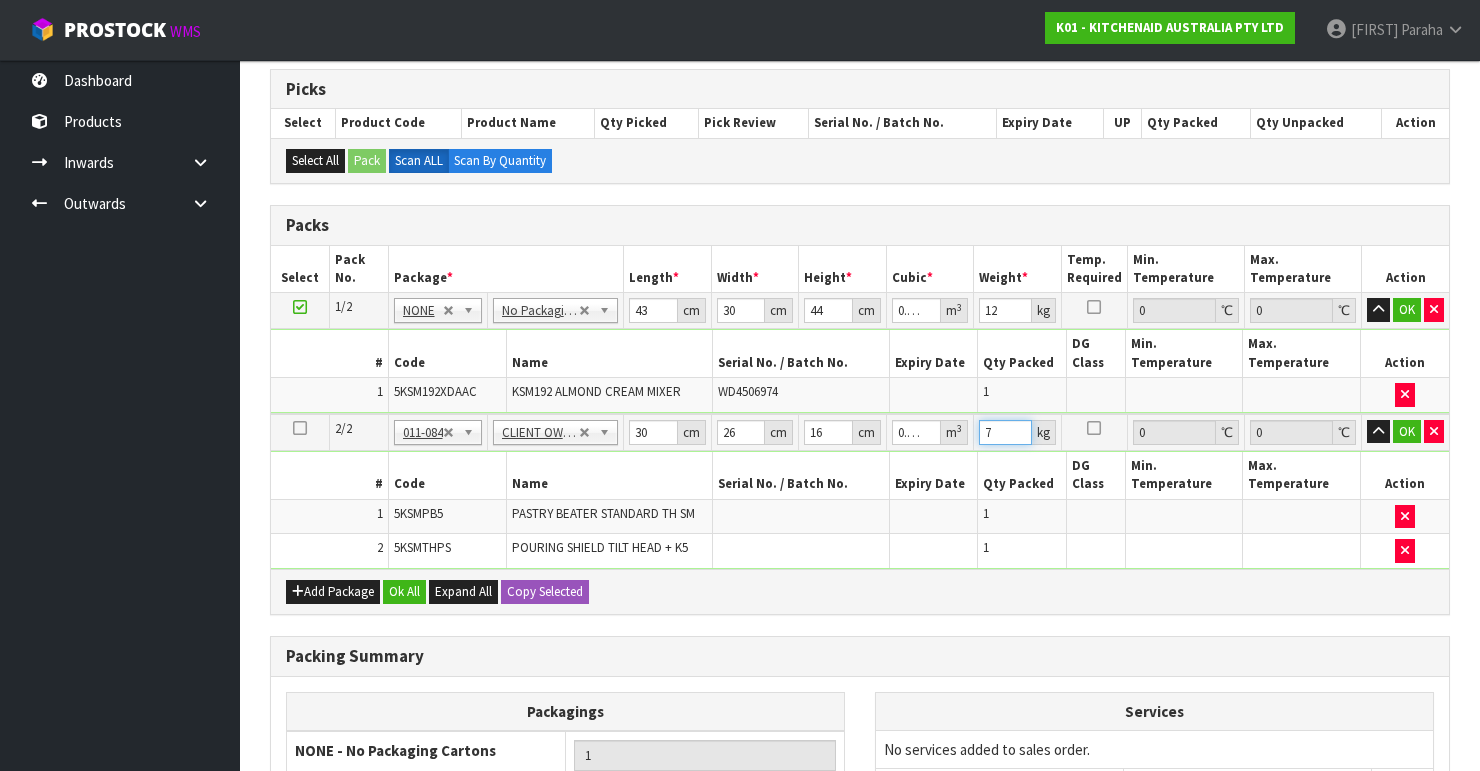 drag, startPoint x: 995, startPoint y: 427, endPoint x: 980, endPoint y: 427, distance: 15 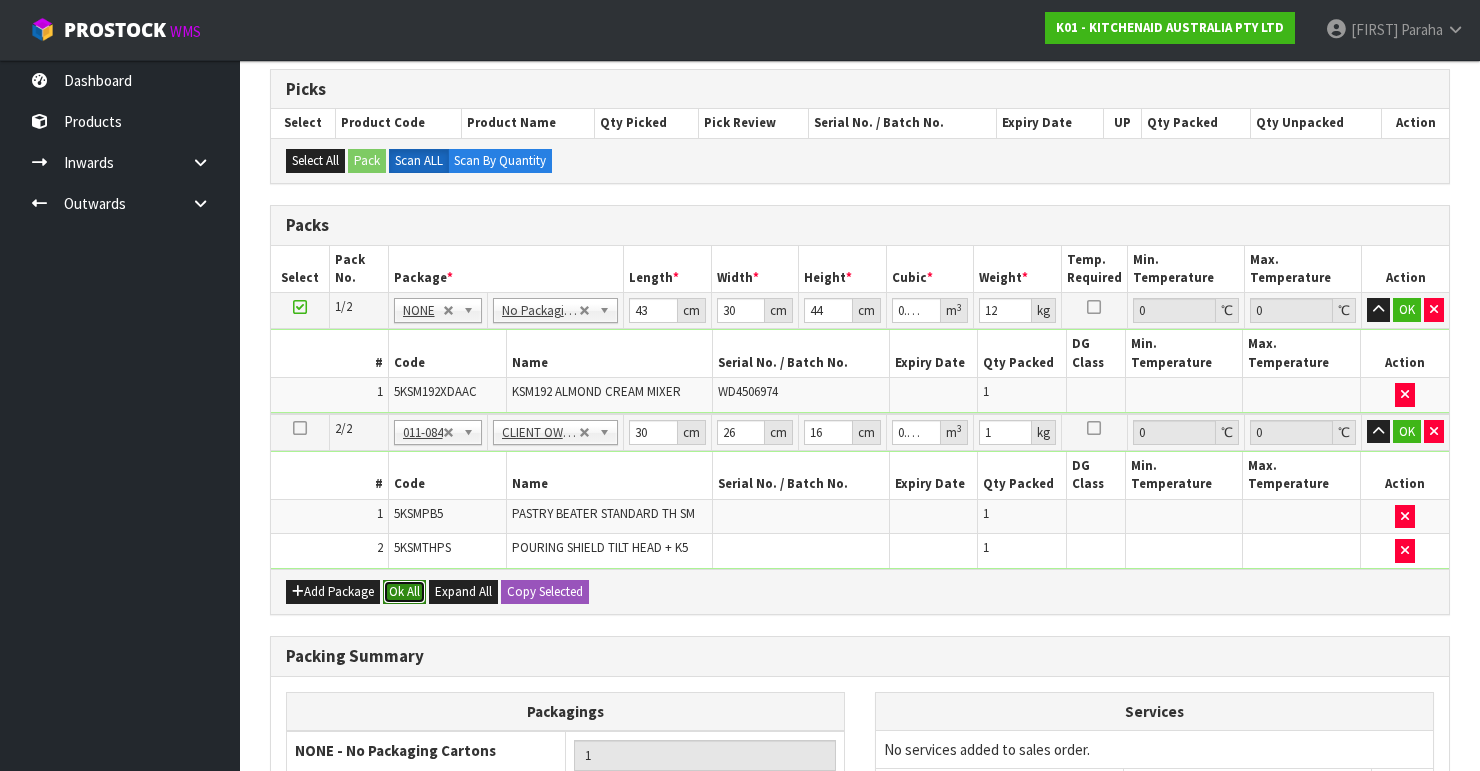 click on "Ok All" at bounding box center [404, 592] 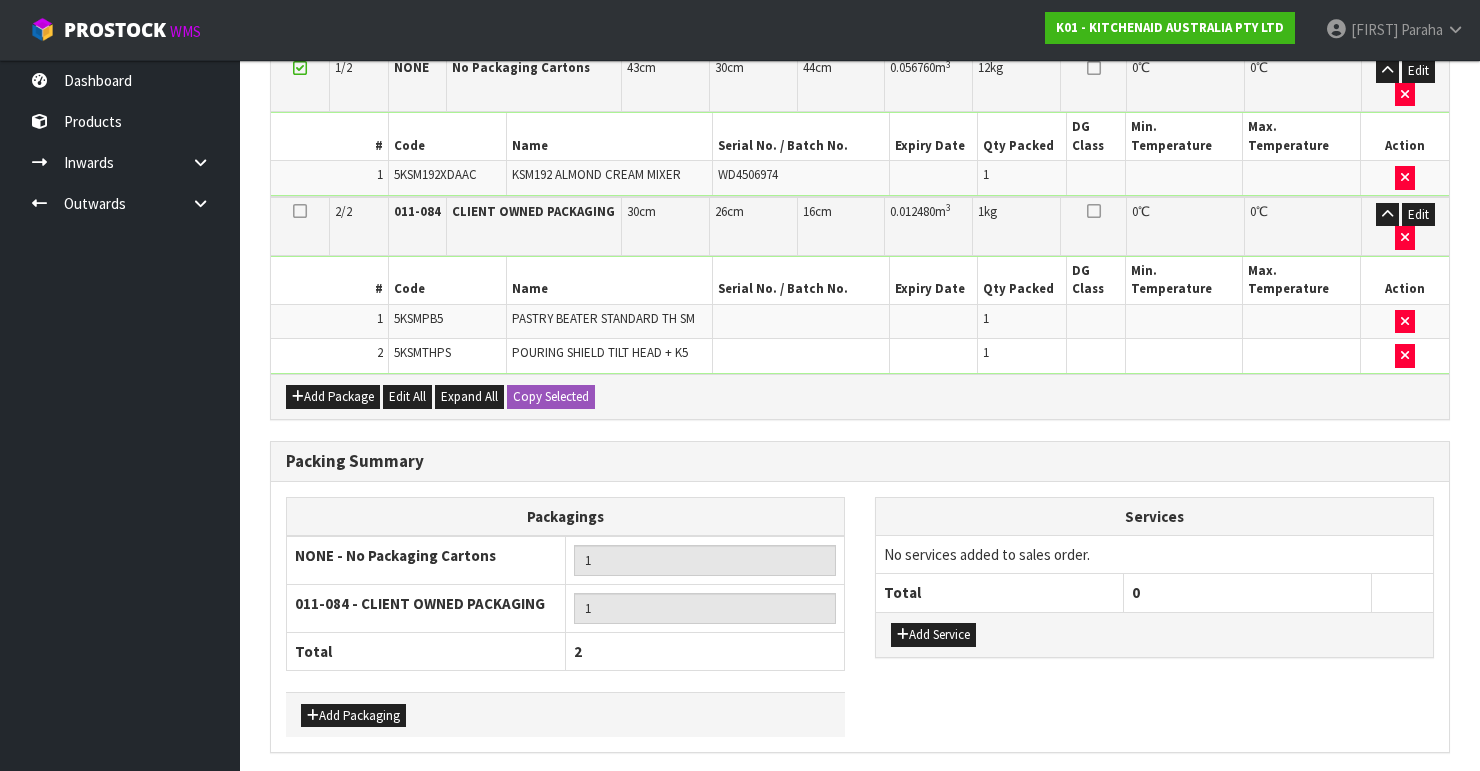 scroll, scrollTop: 622, scrollLeft: 0, axis: vertical 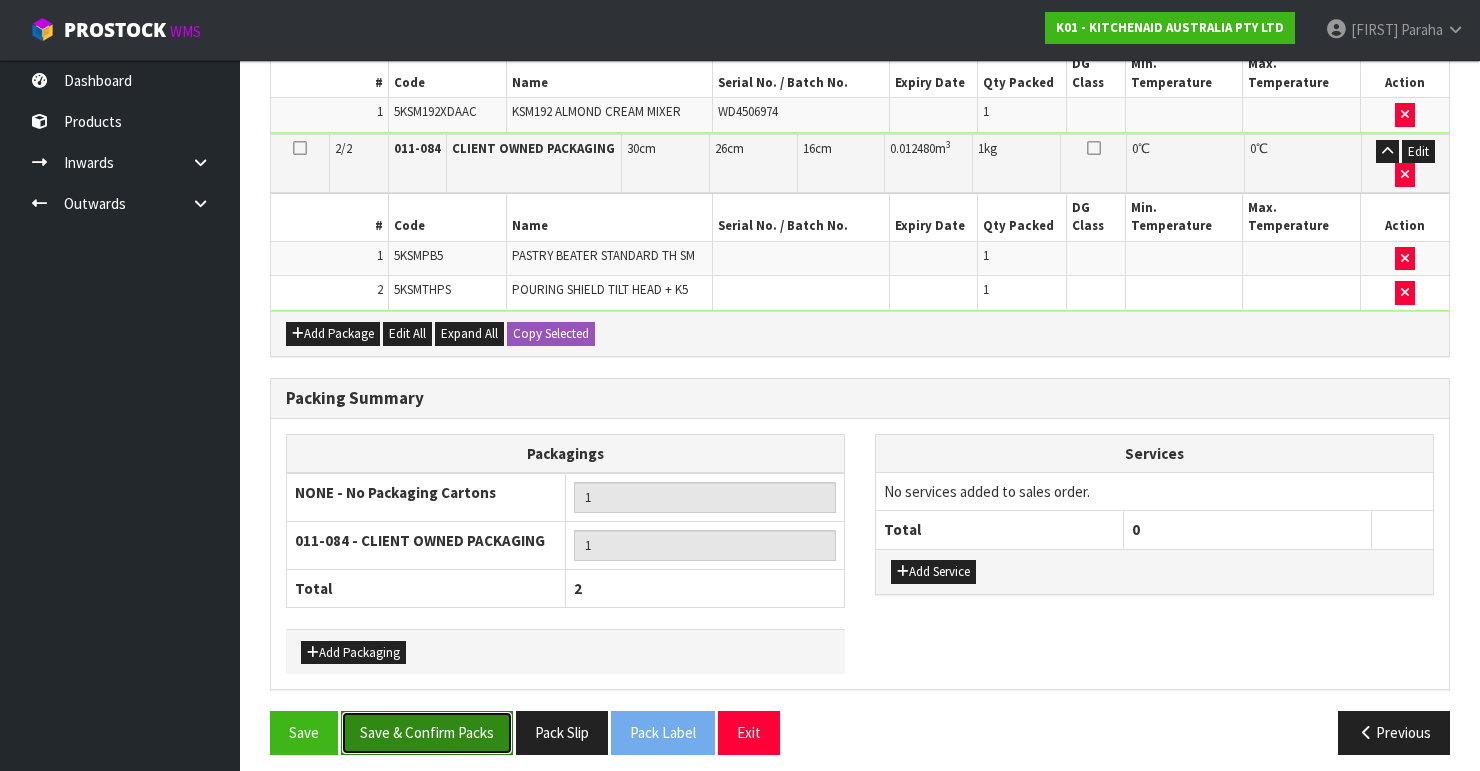 click on "Save & Confirm Packs" at bounding box center (427, 732) 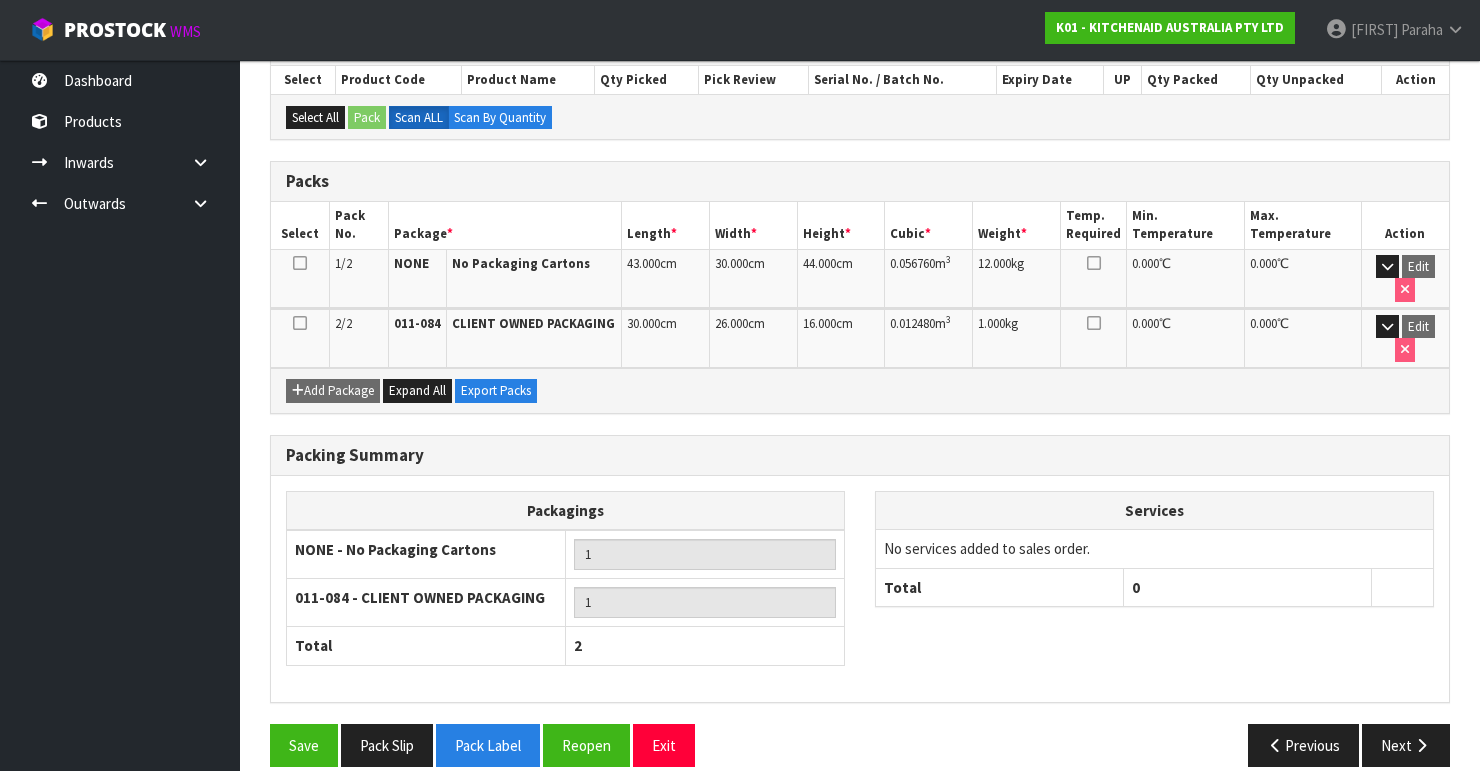 scroll, scrollTop: 452, scrollLeft: 0, axis: vertical 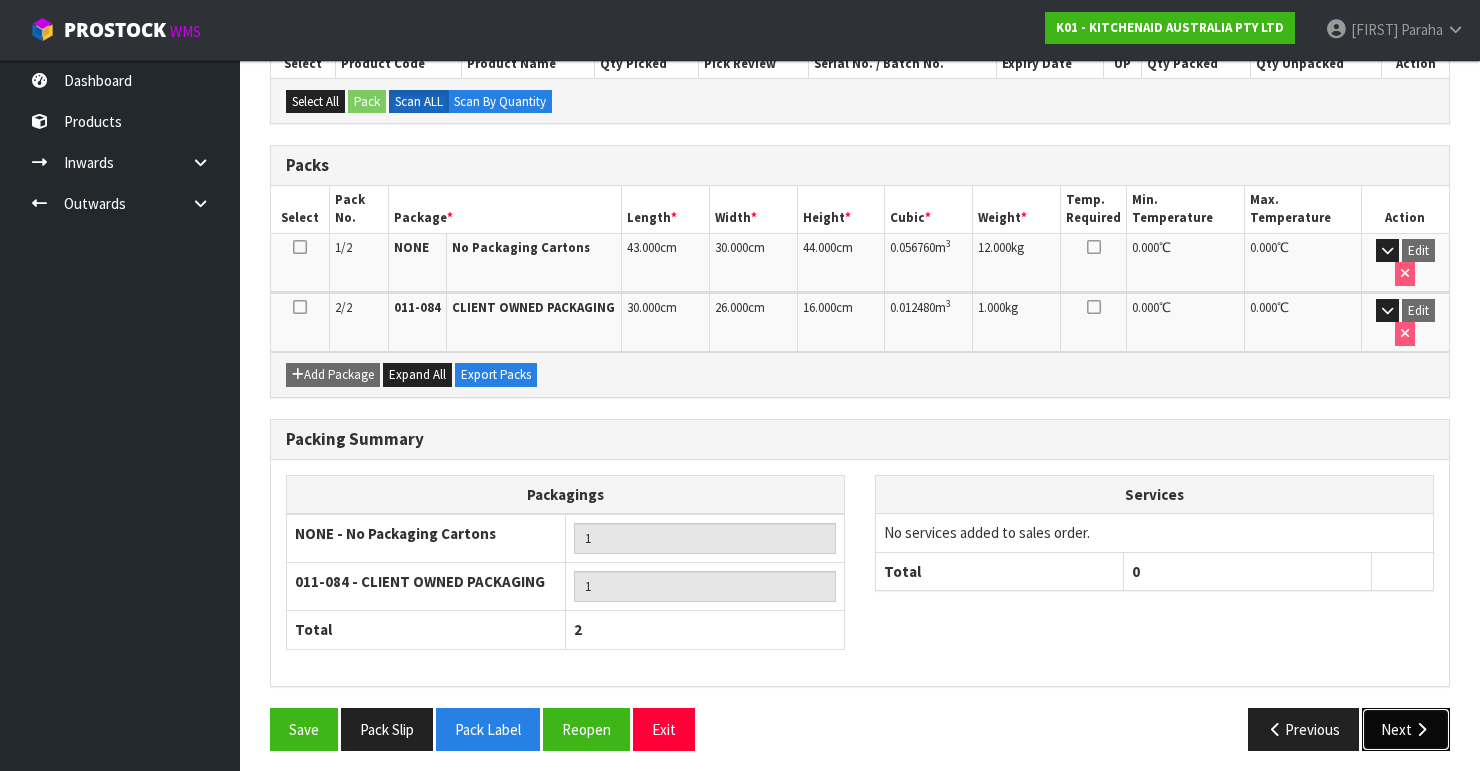 click at bounding box center [1421, 729] 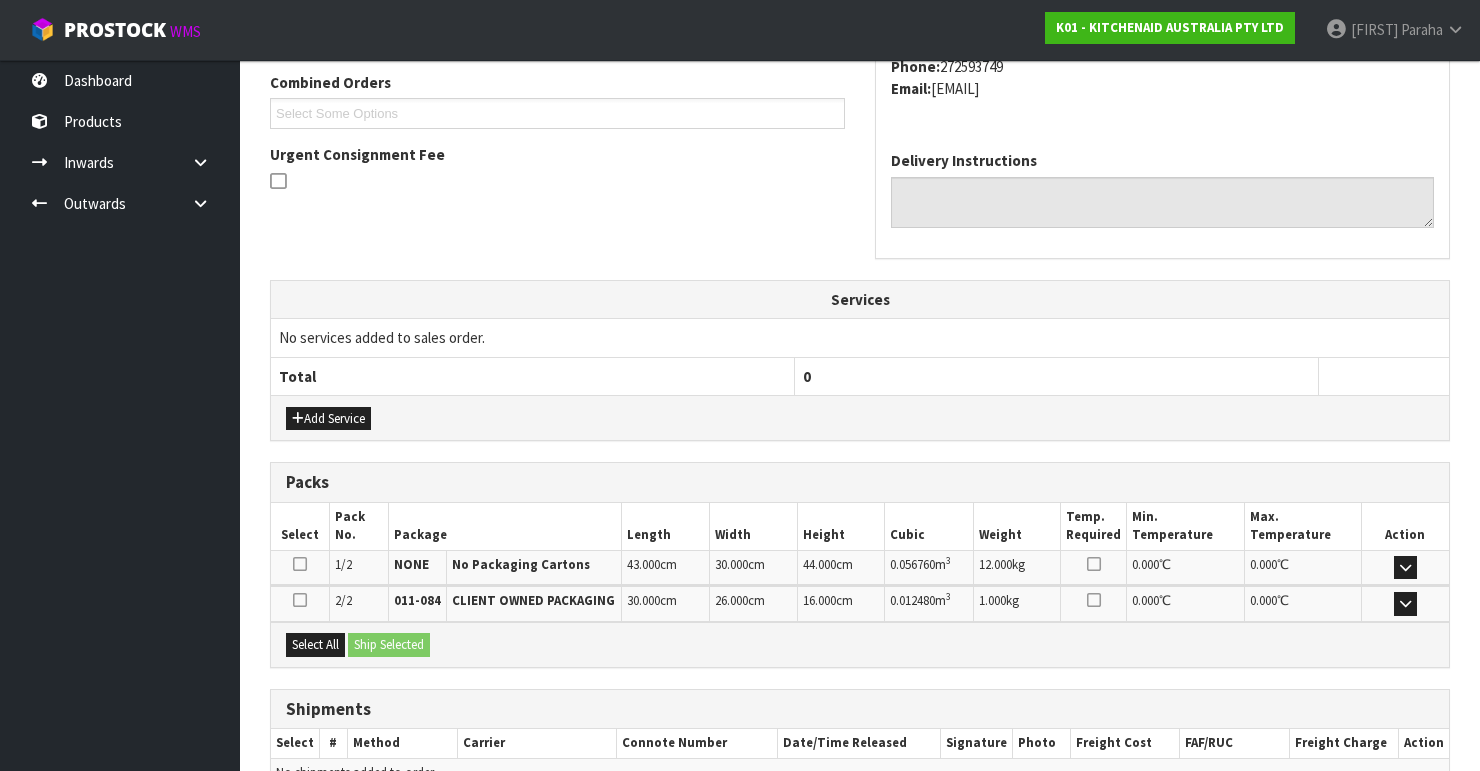 scroll, scrollTop: 620, scrollLeft: 0, axis: vertical 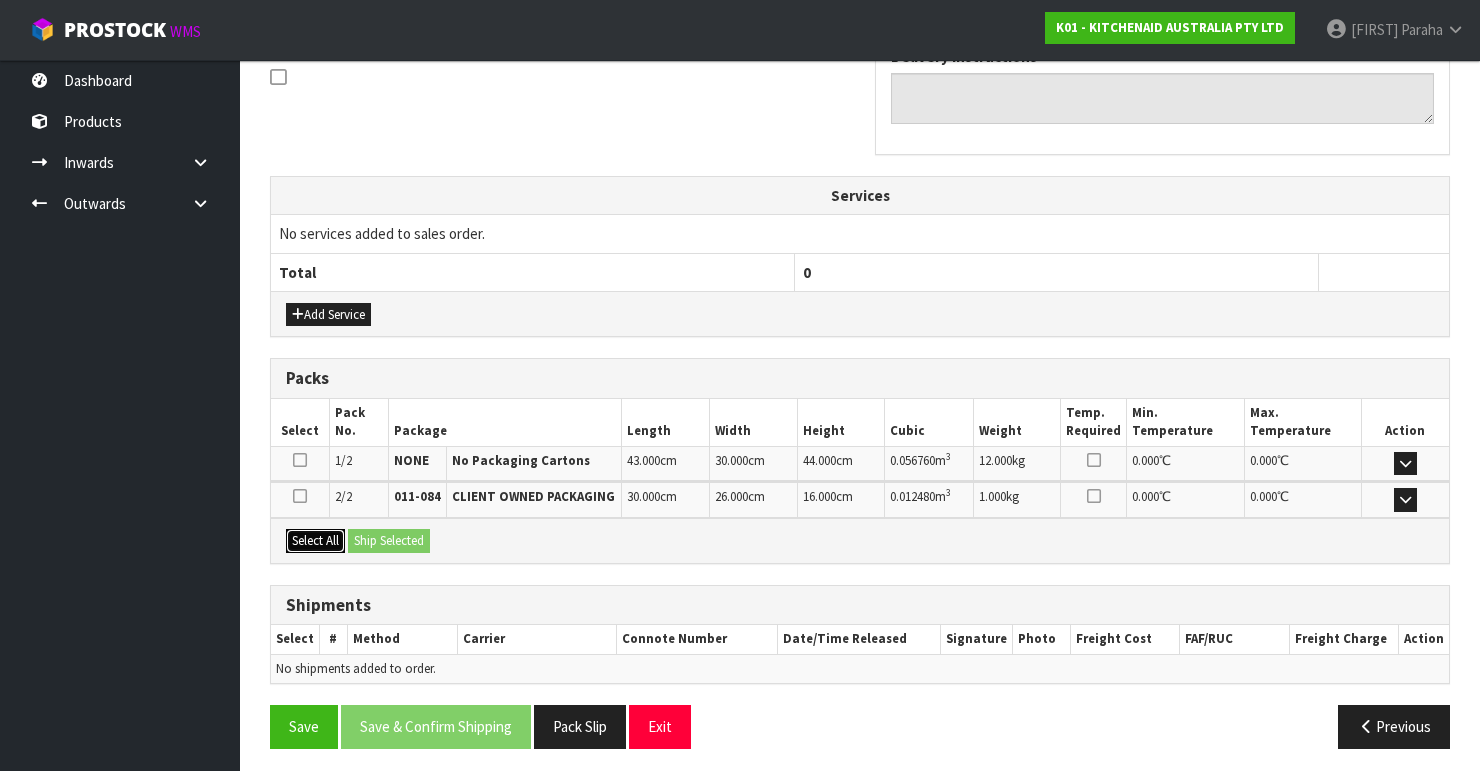 click on "Select All" at bounding box center [315, 541] 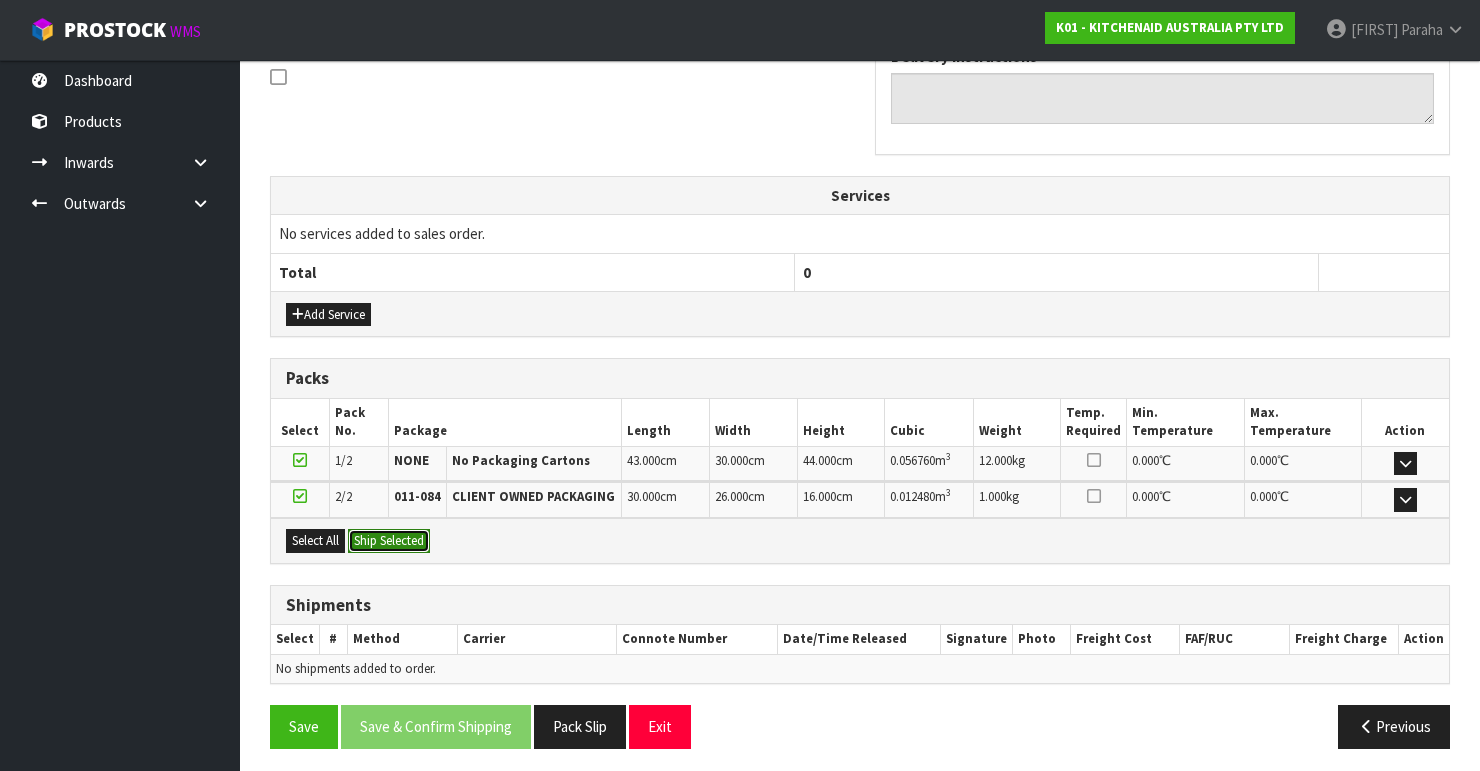 click on "Ship Selected" at bounding box center [389, 541] 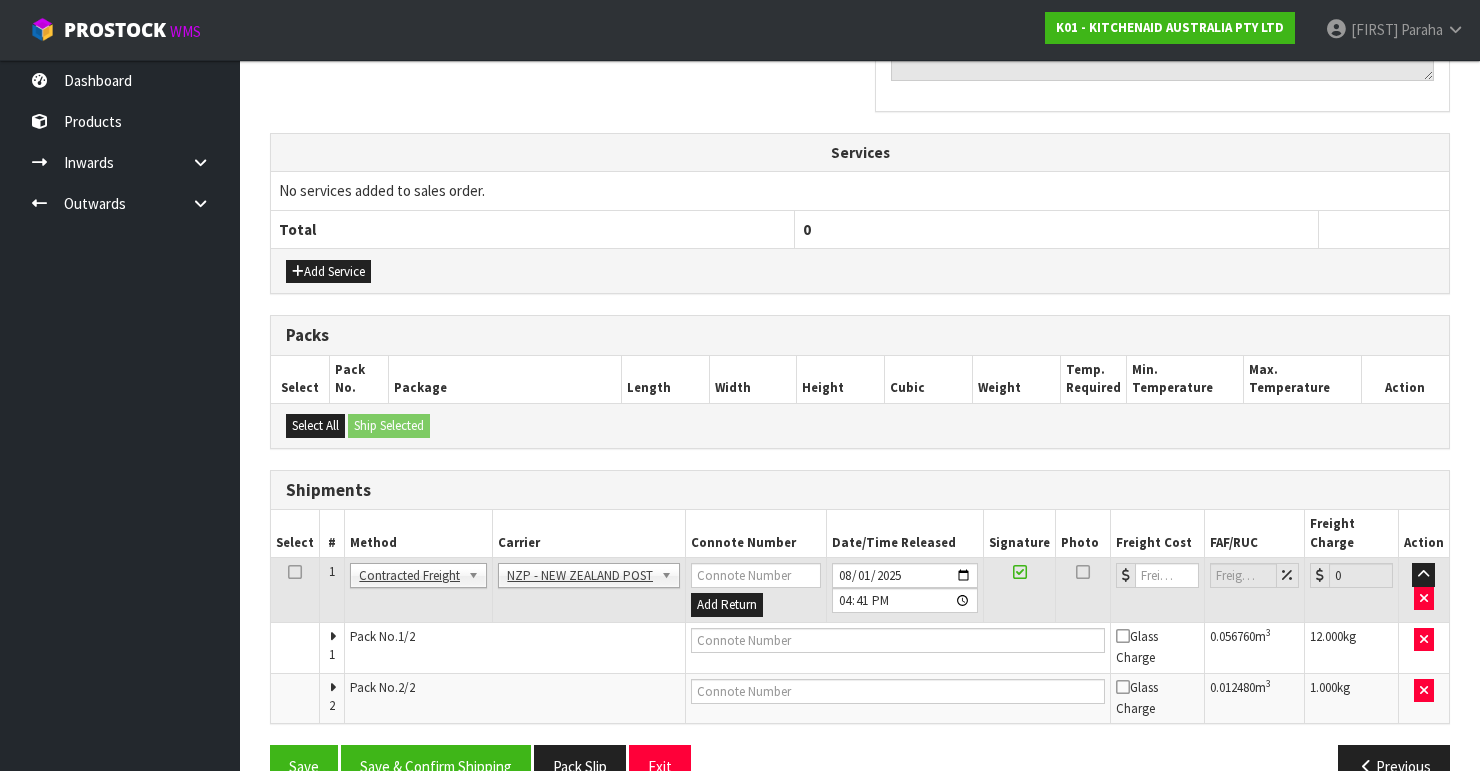 scroll, scrollTop: 687, scrollLeft: 0, axis: vertical 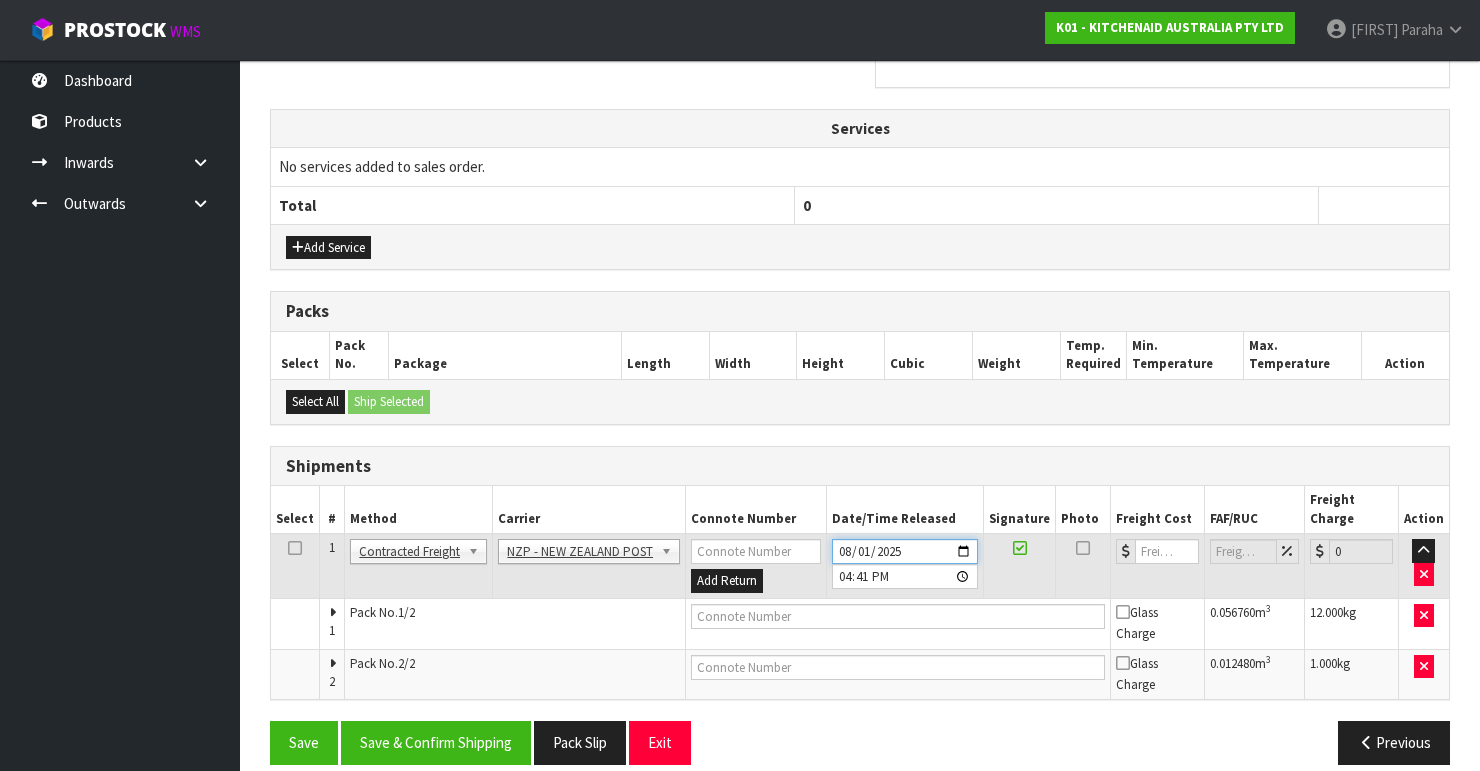 click on "2025-08-01" at bounding box center [905, 551] 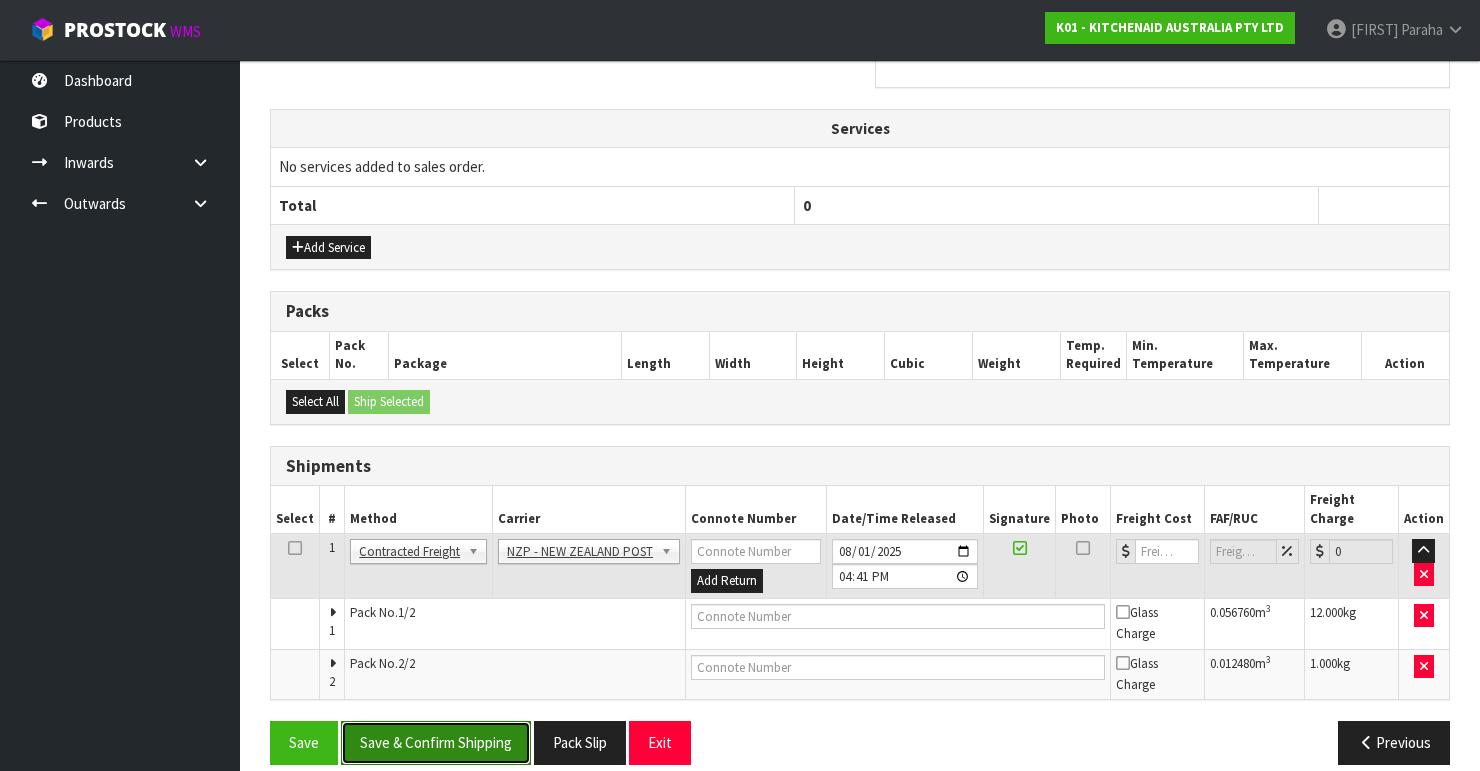 click on "Save & Confirm Shipping" at bounding box center [436, 742] 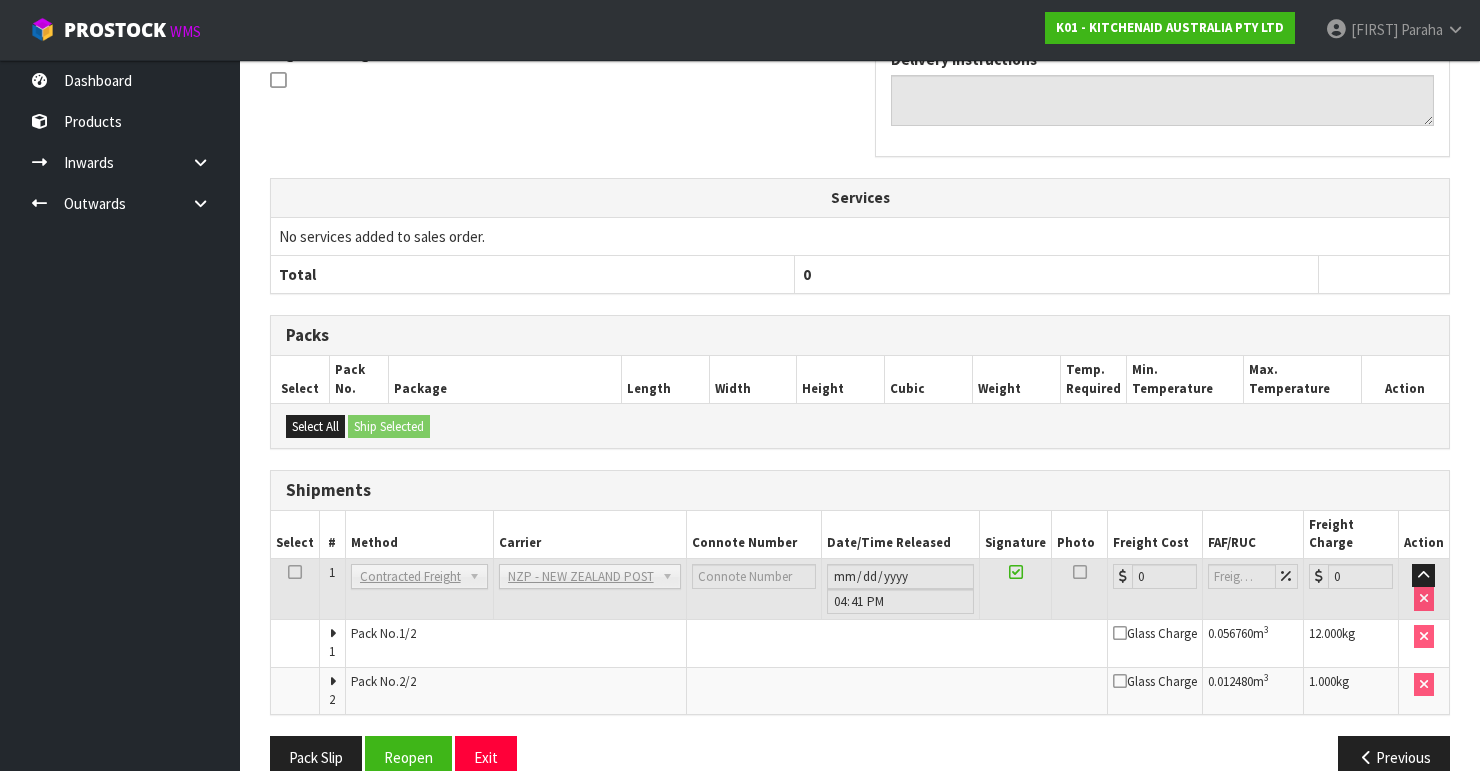 scroll, scrollTop: 640, scrollLeft: 0, axis: vertical 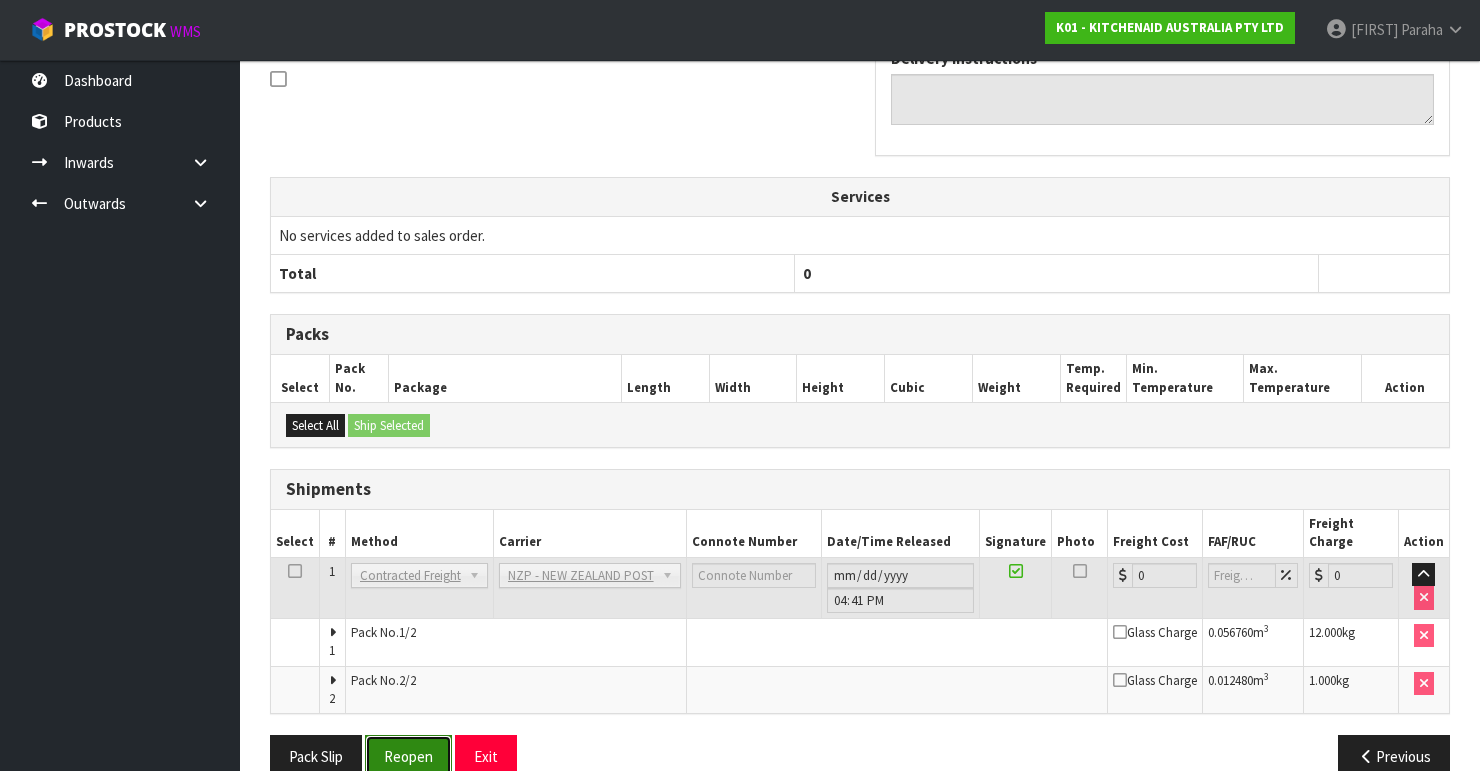 click on "Reopen" at bounding box center (408, 756) 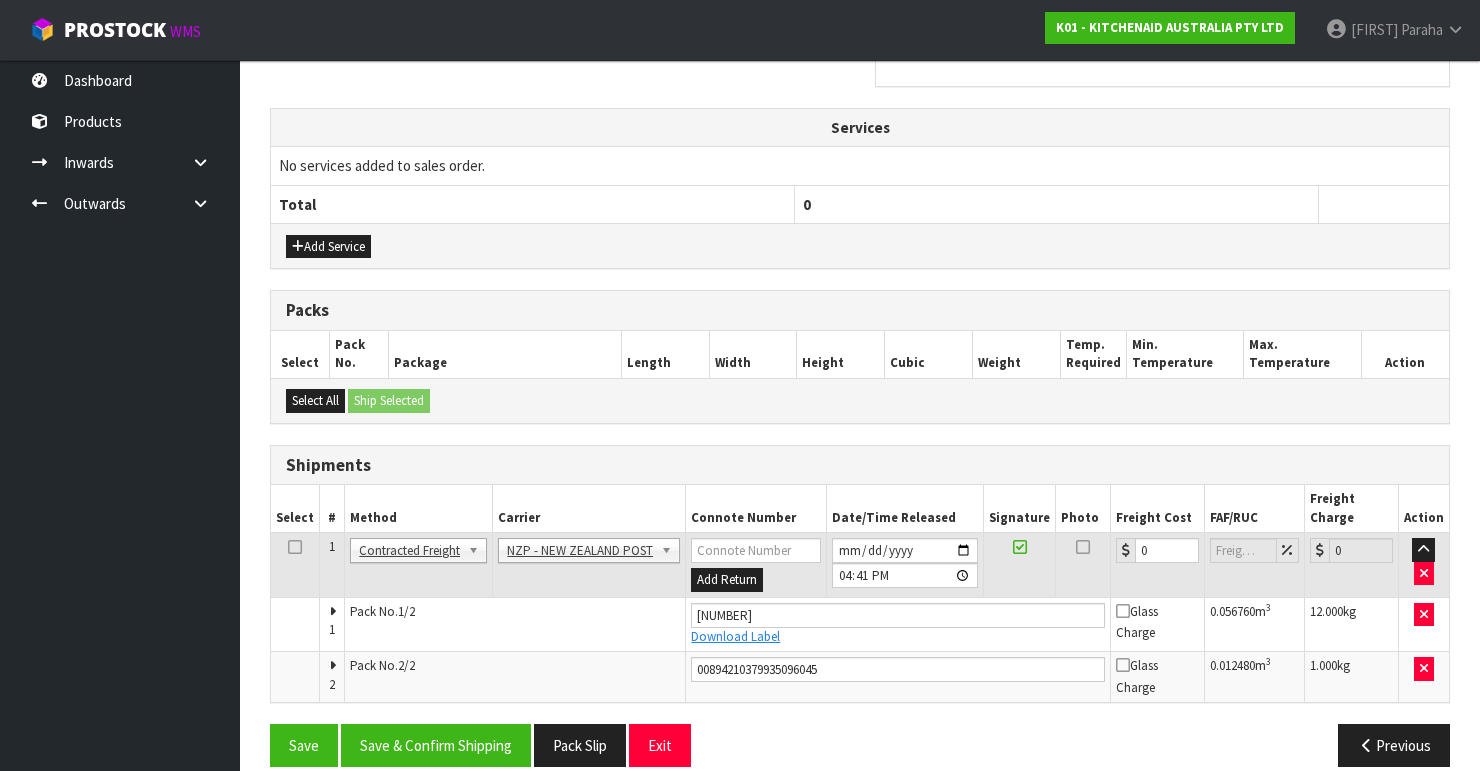 scroll, scrollTop: 689, scrollLeft: 0, axis: vertical 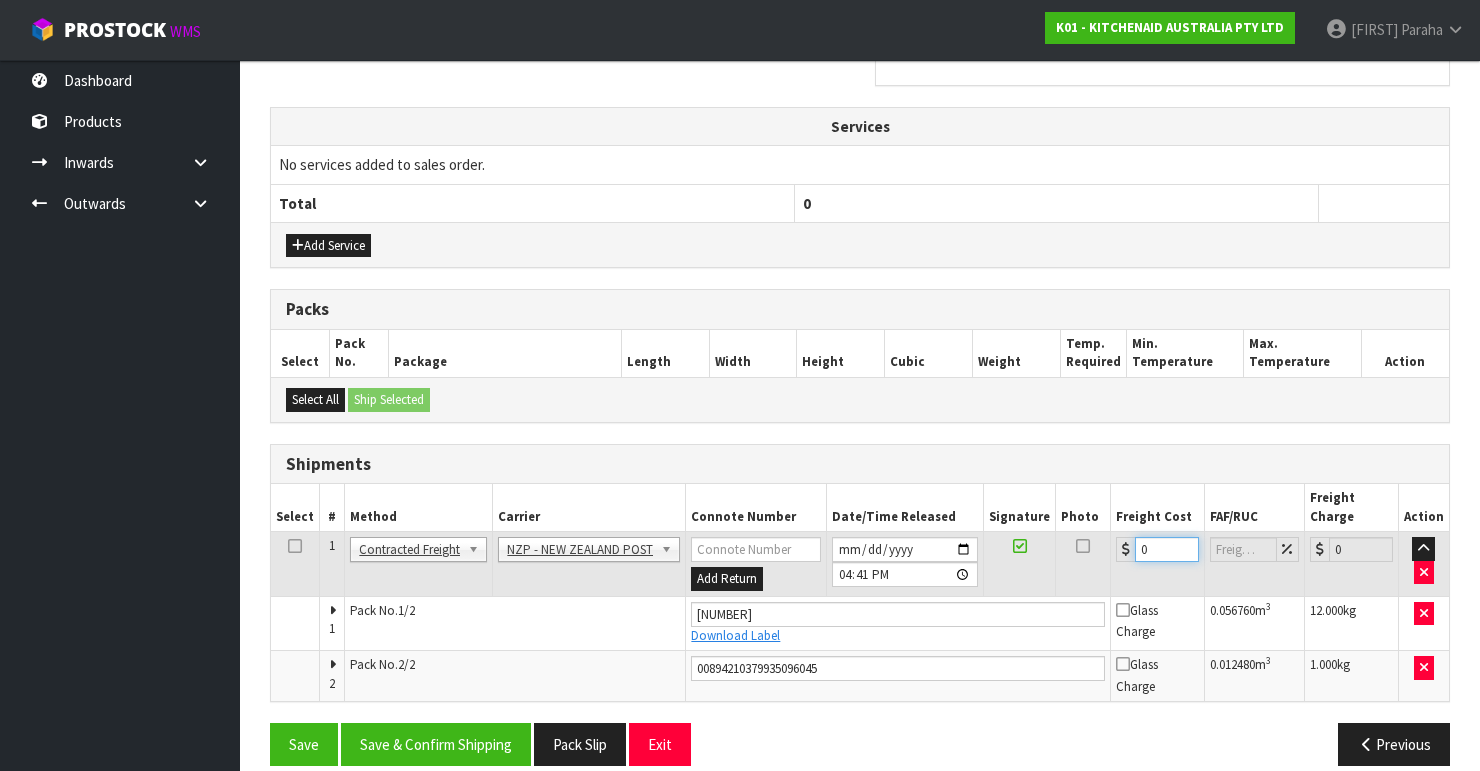drag, startPoint x: 1146, startPoint y: 528, endPoint x: 1129, endPoint y: 532, distance: 17.464249 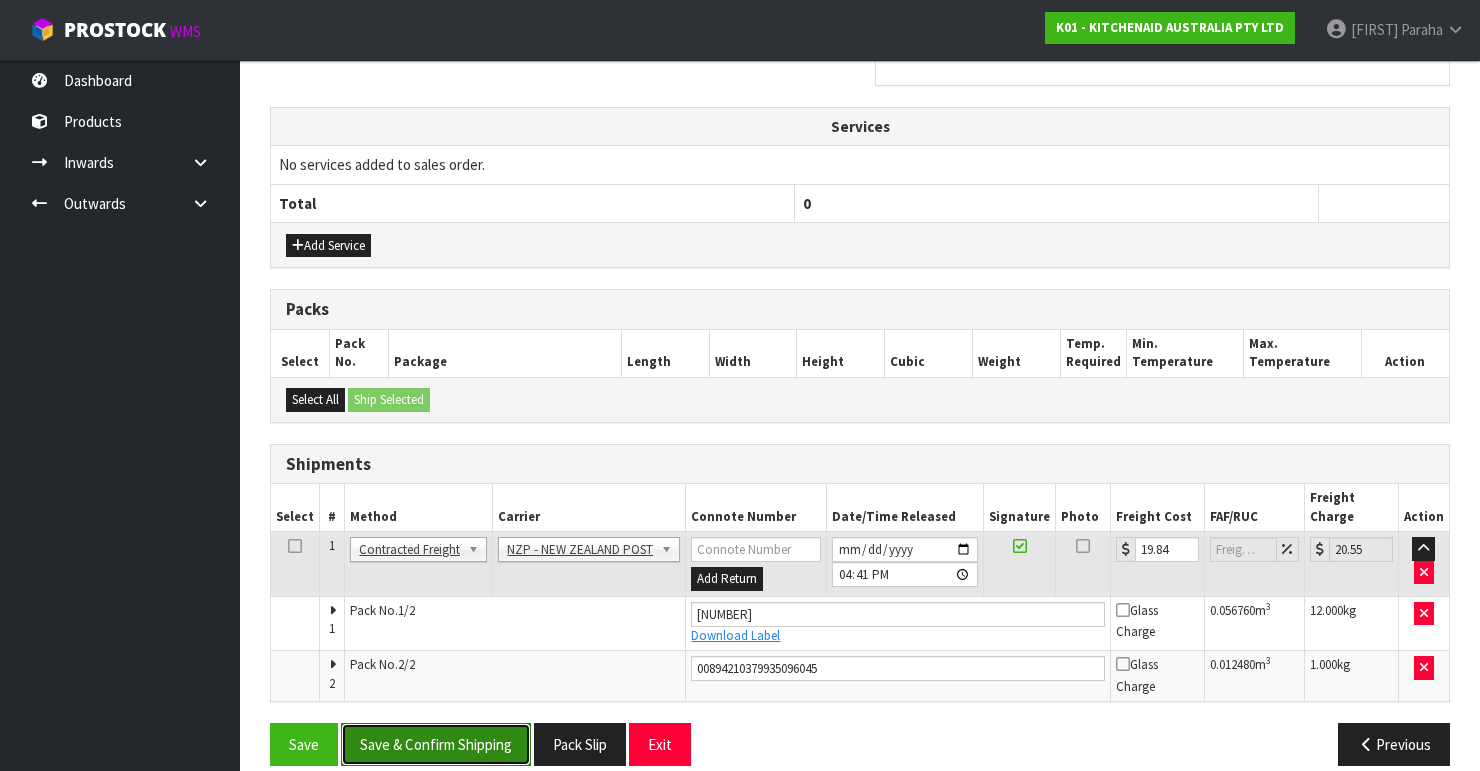 click on "Save & Confirm Shipping" at bounding box center (436, 744) 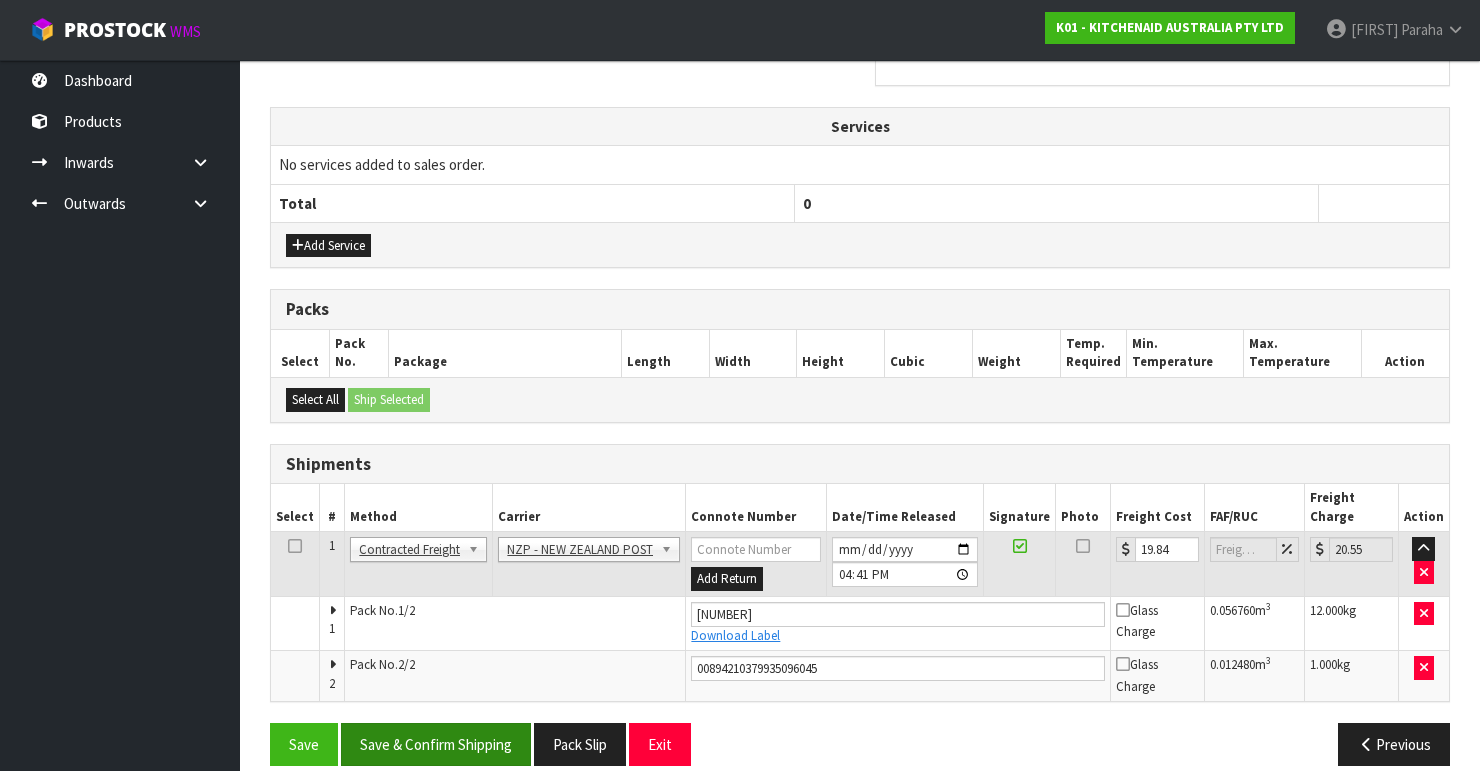 scroll, scrollTop: 0, scrollLeft: 0, axis: both 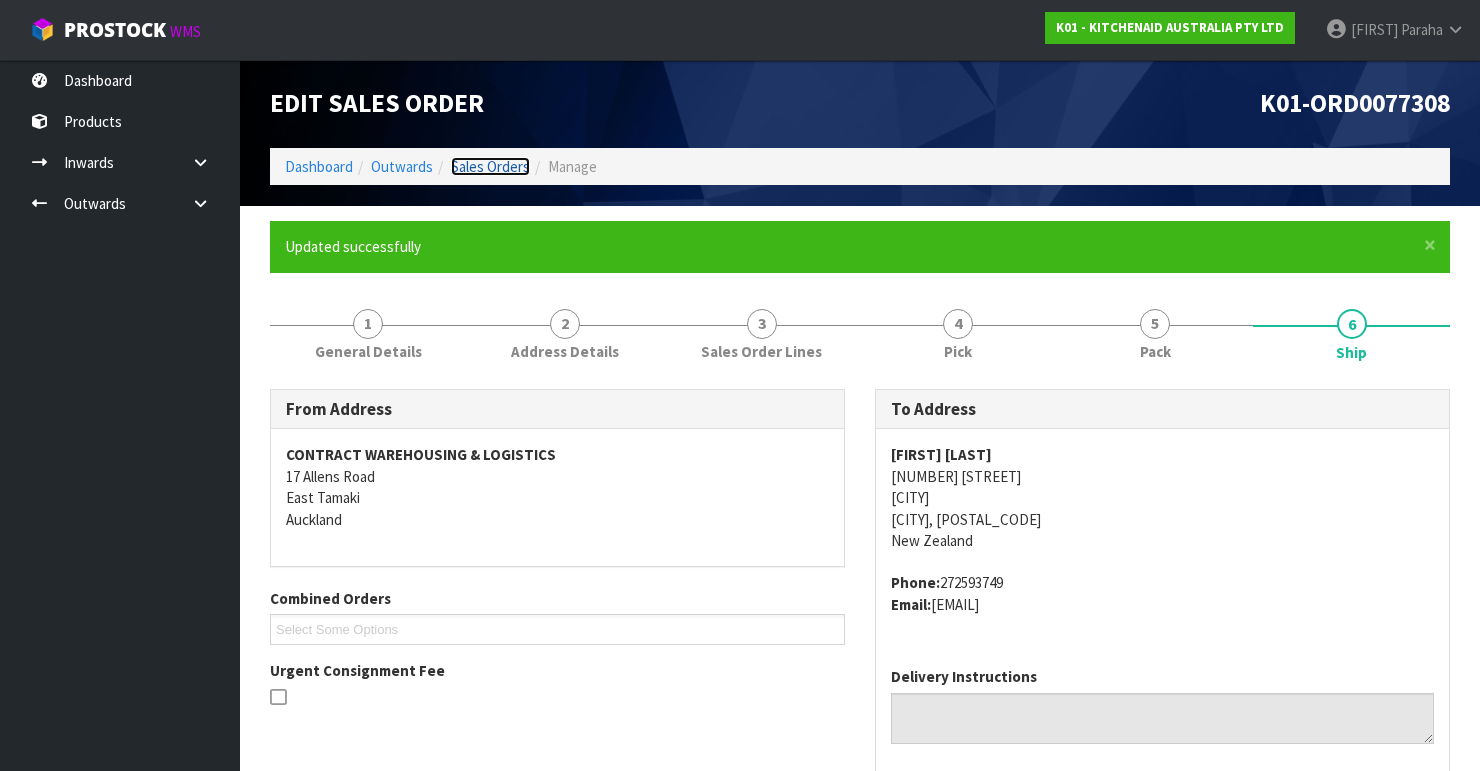 click on "Sales Orders" at bounding box center (490, 166) 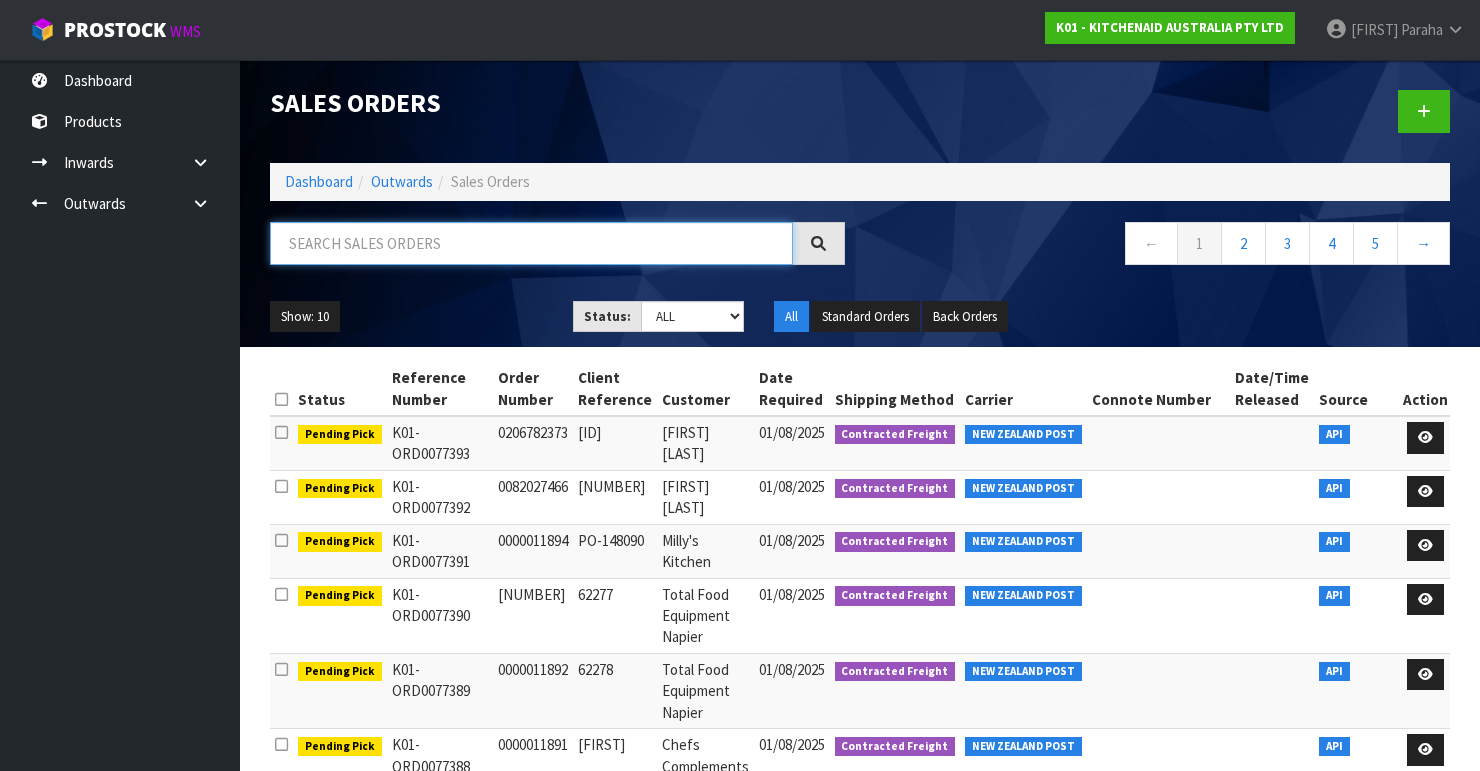 click at bounding box center (531, 243) 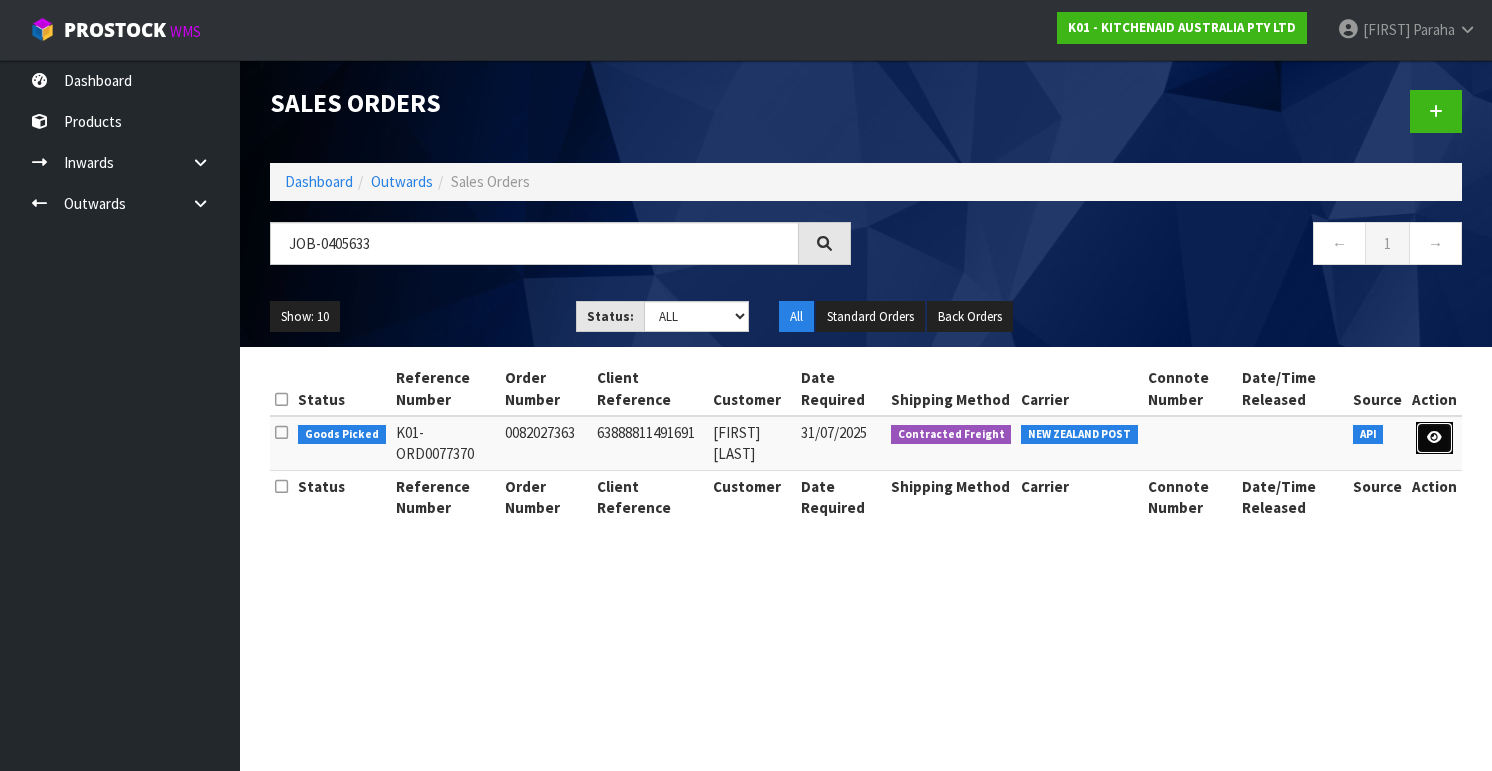 click at bounding box center (1434, 437) 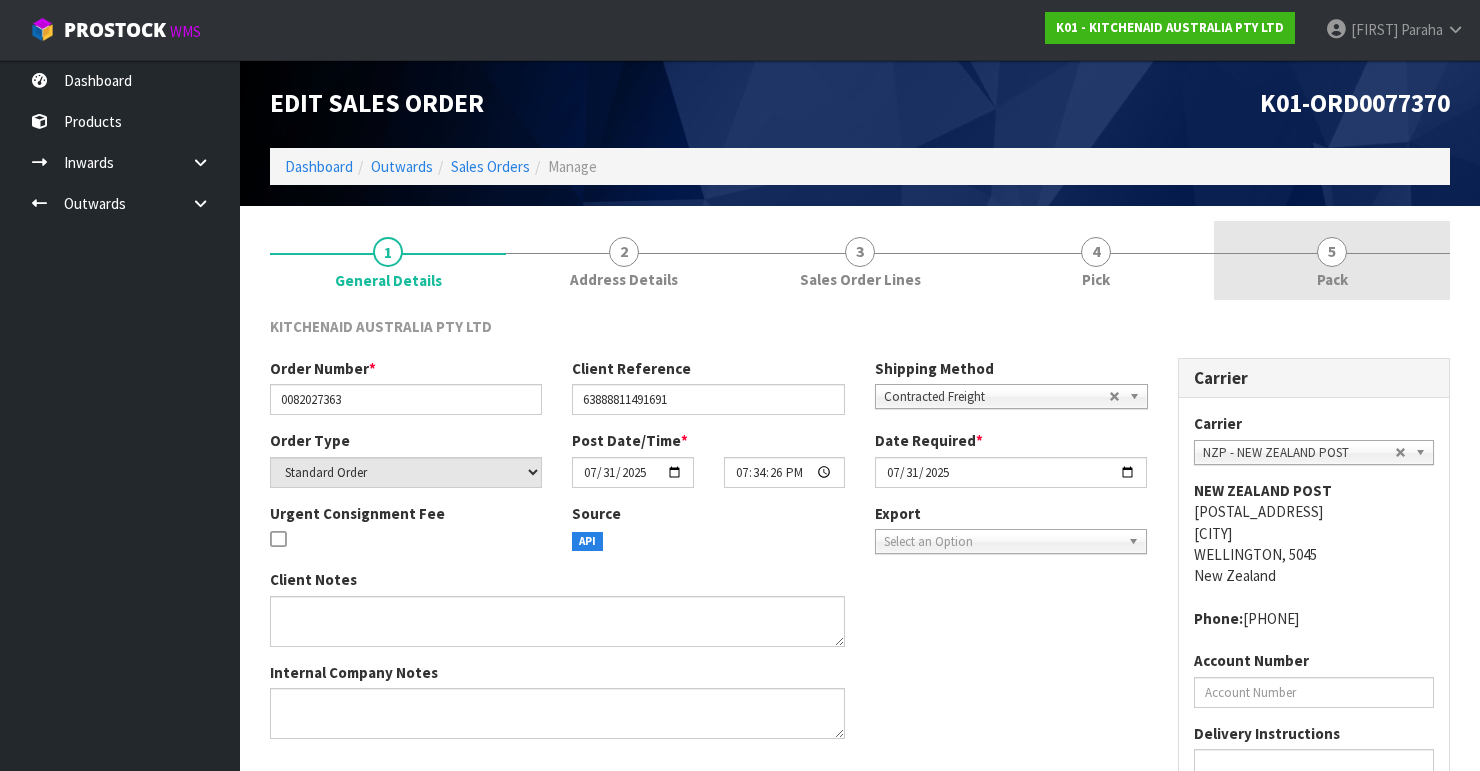 click on "5" at bounding box center (1332, 252) 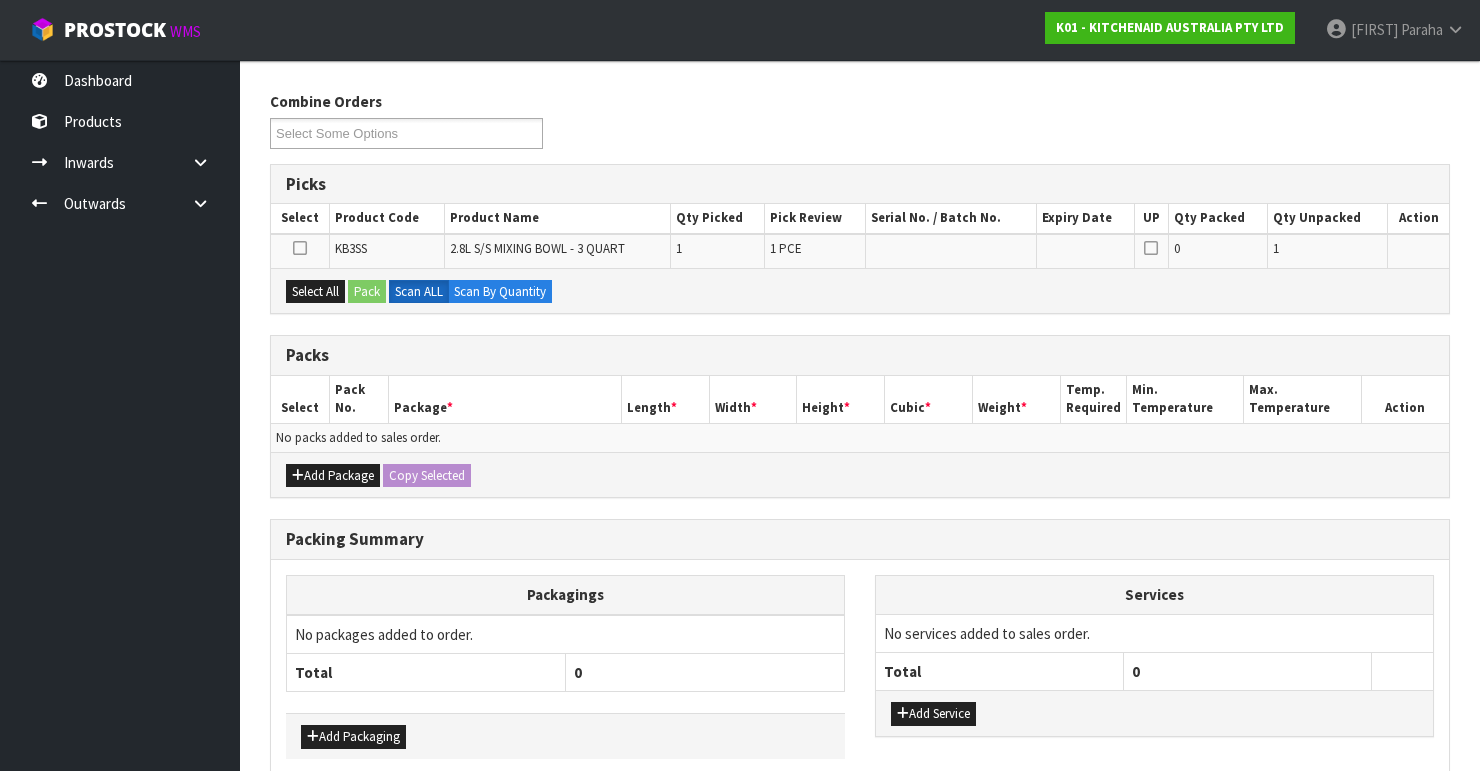 scroll, scrollTop: 240, scrollLeft: 0, axis: vertical 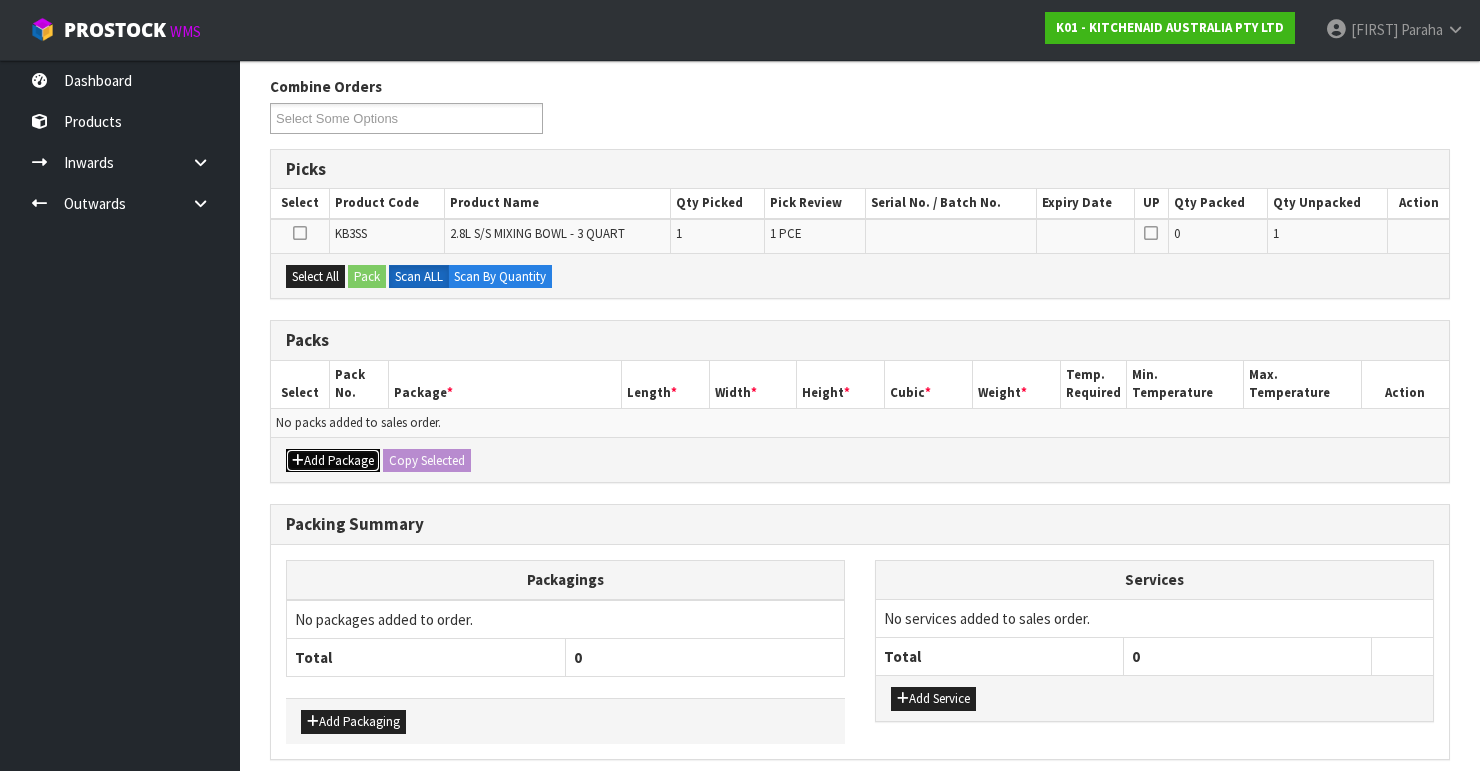 click on "Add Package" at bounding box center [333, 461] 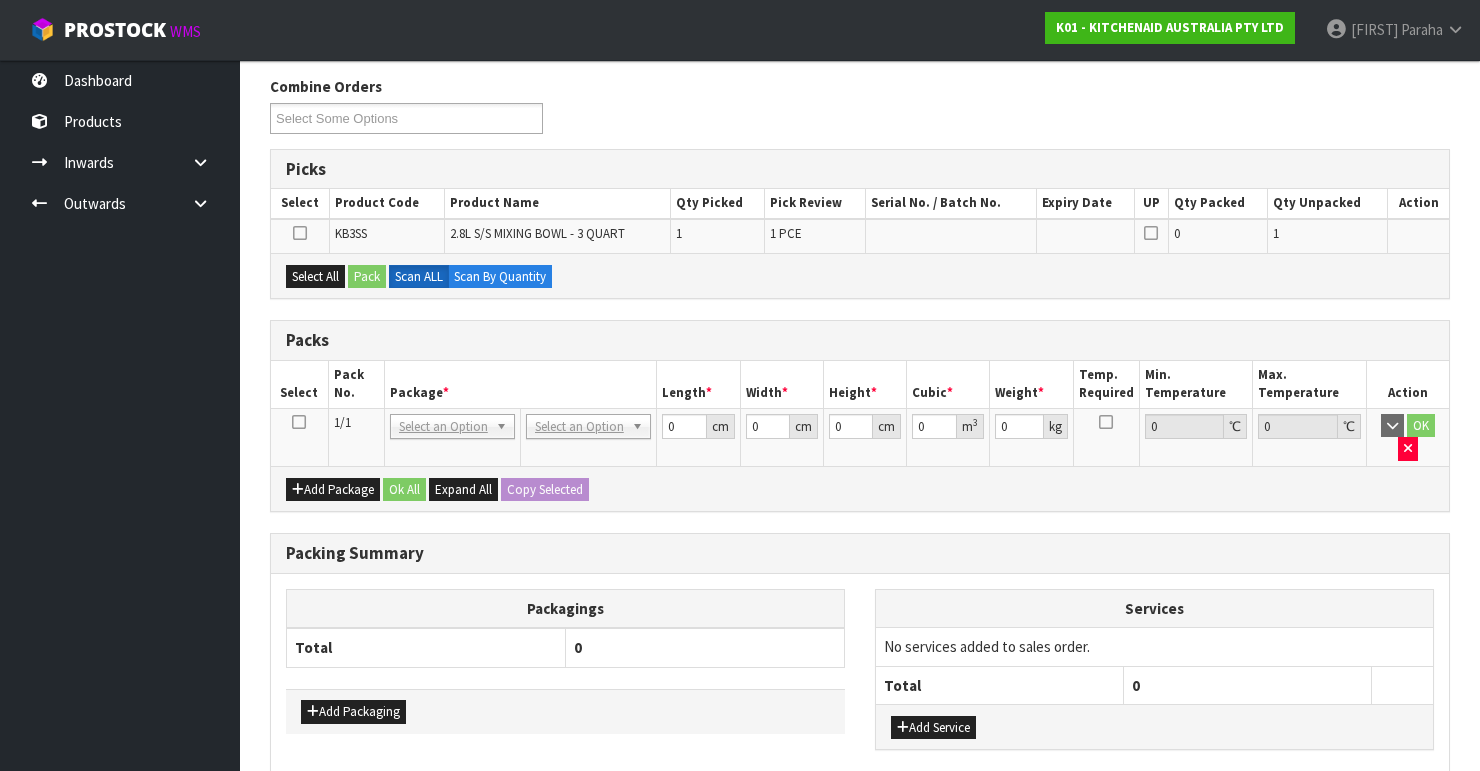 click at bounding box center [299, 422] 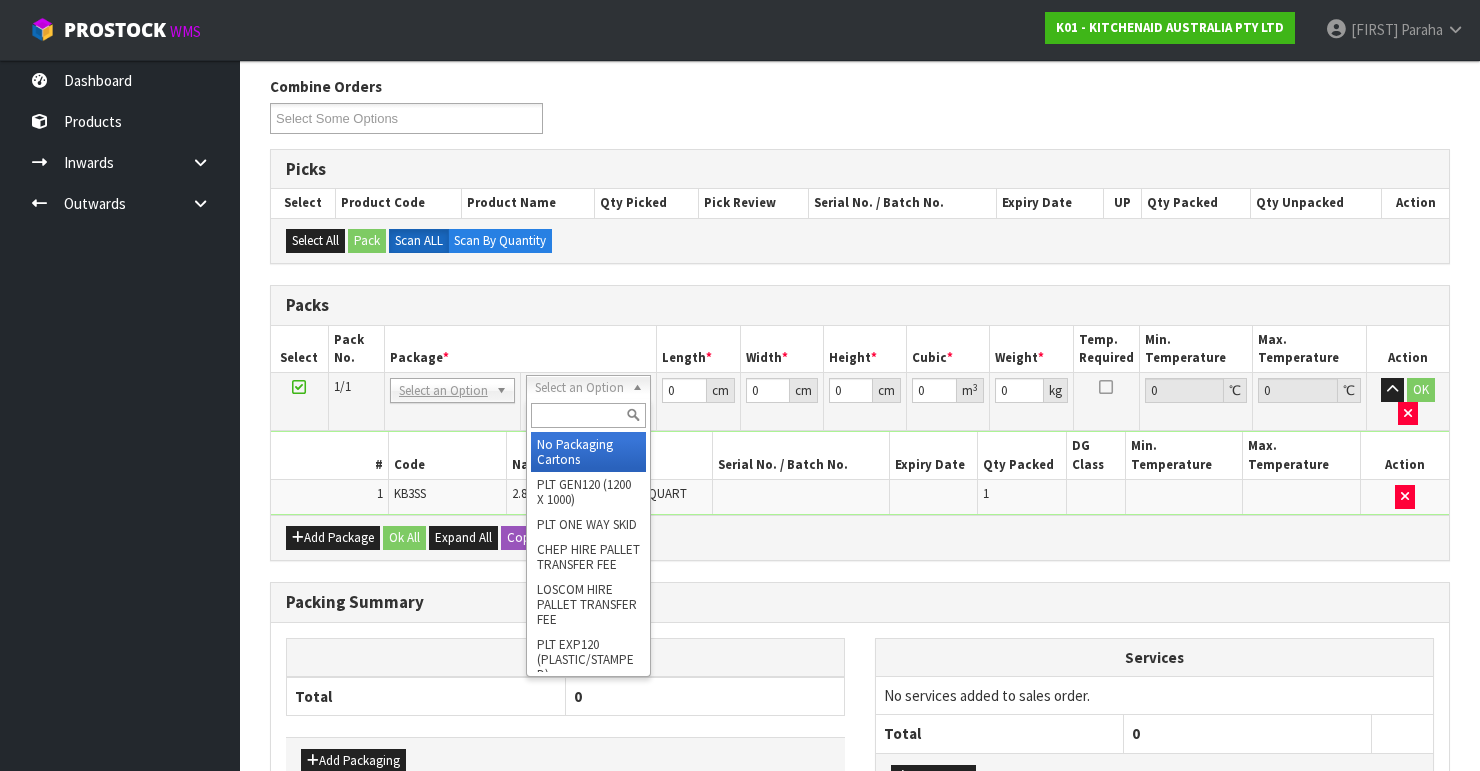 click at bounding box center [588, 415] 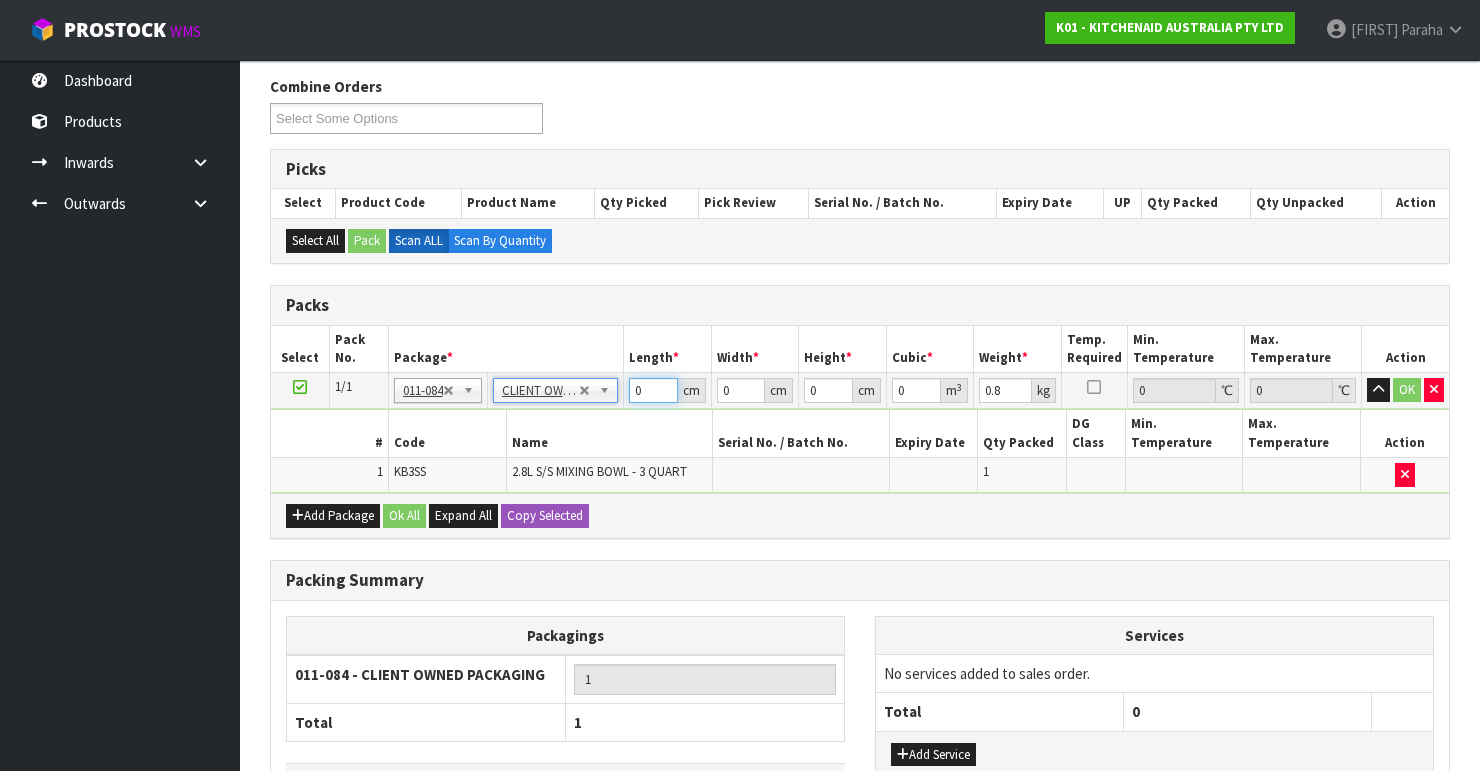 drag, startPoint x: 642, startPoint y: 392, endPoint x: 624, endPoint y: 396, distance: 18.439089 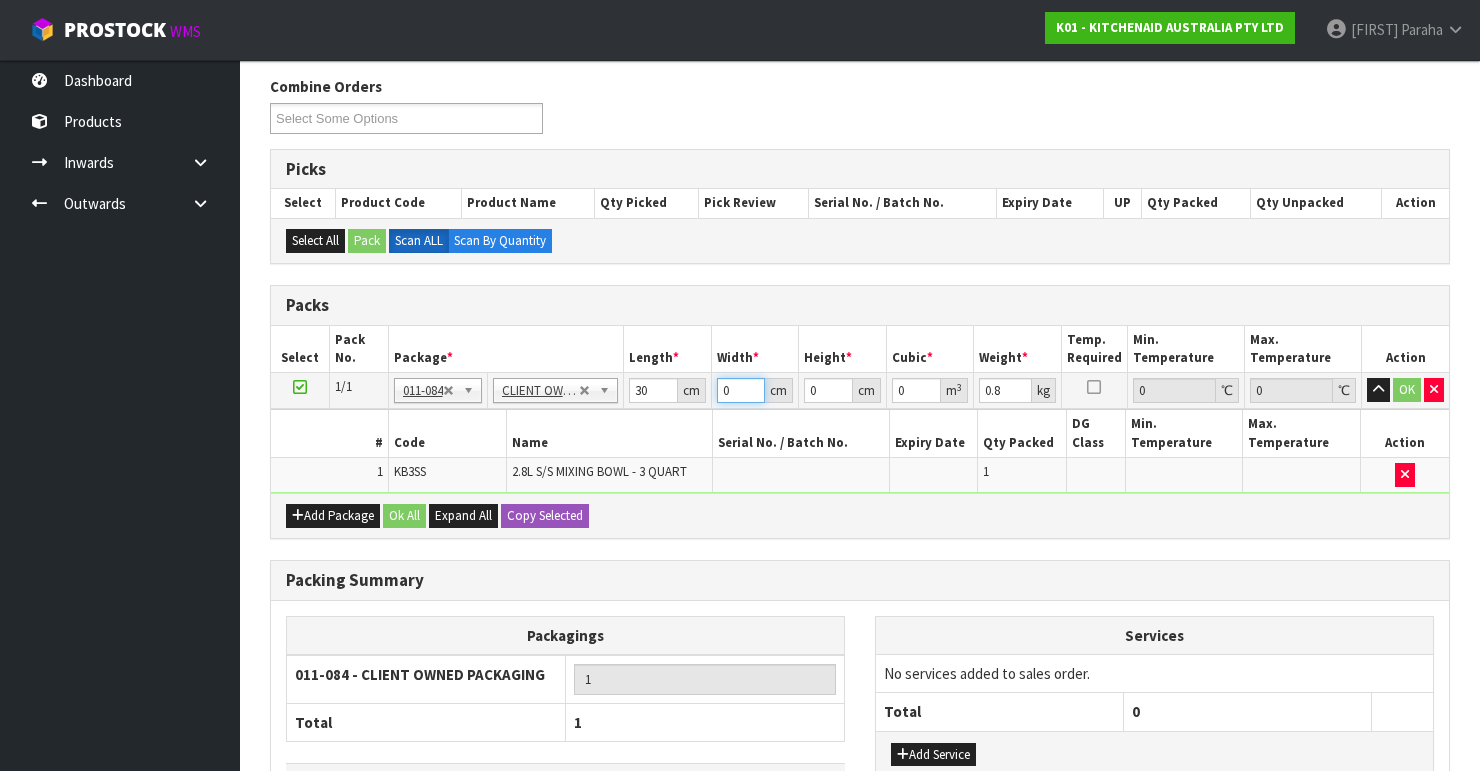 drag, startPoint x: 732, startPoint y: 387, endPoint x: 691, endPoint y: 388, distance: 41.01219 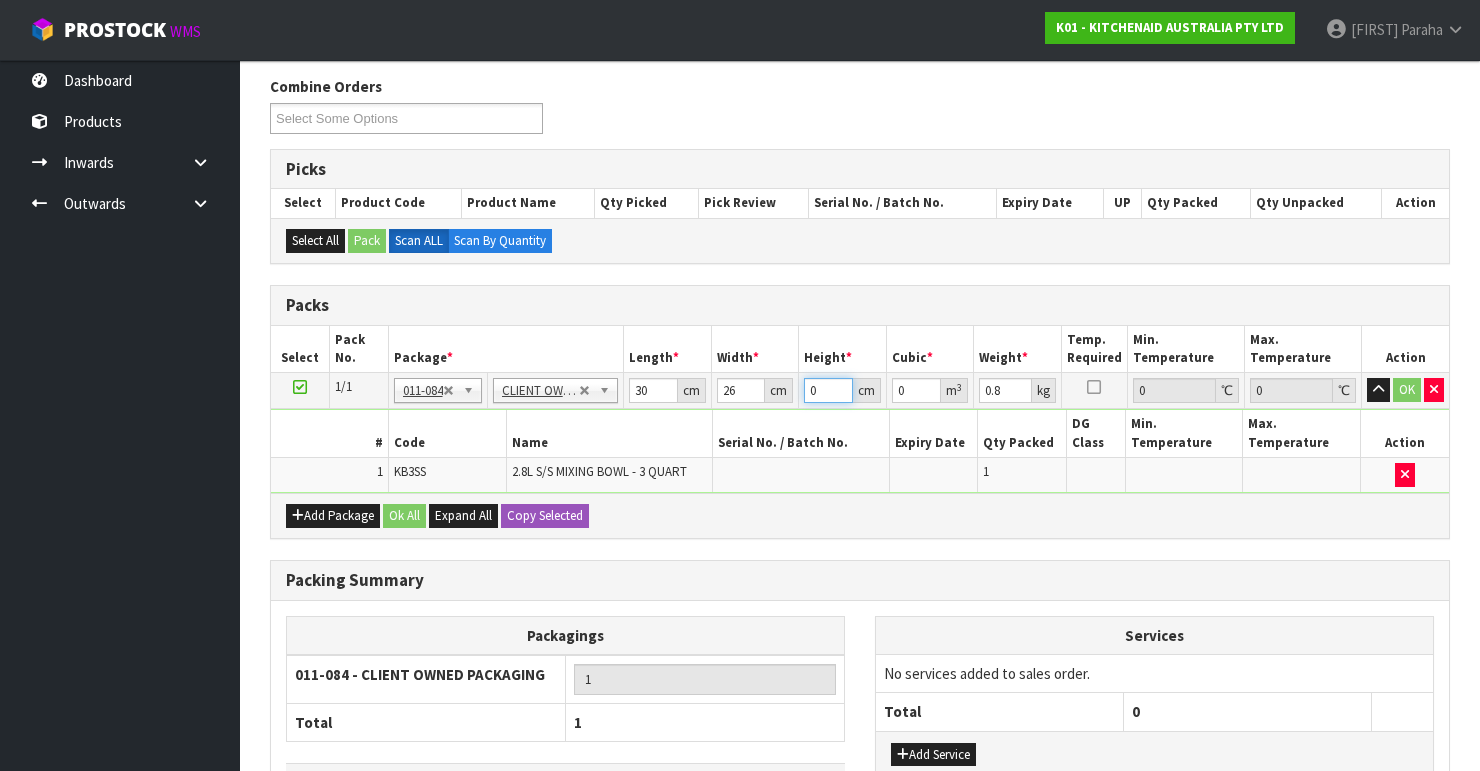 drag, startPoint x: 812, startPoint y: 391, endPoint x: 799, endPoint y: 388, distance: 13.341664 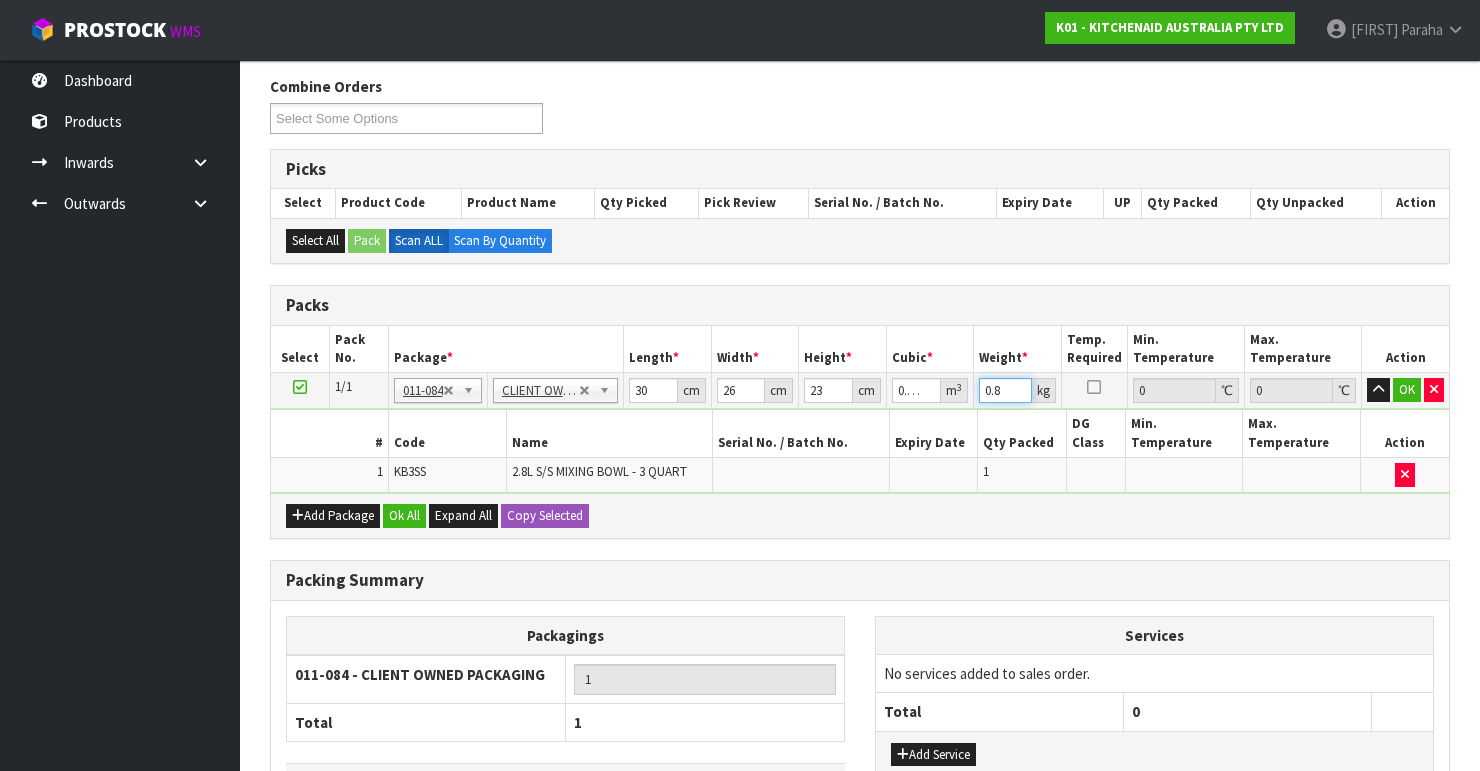 drag, startPoint x: 1008, startPoint y: 392, endPoint x: 968, endPoint y: 387, distance: 40.311287 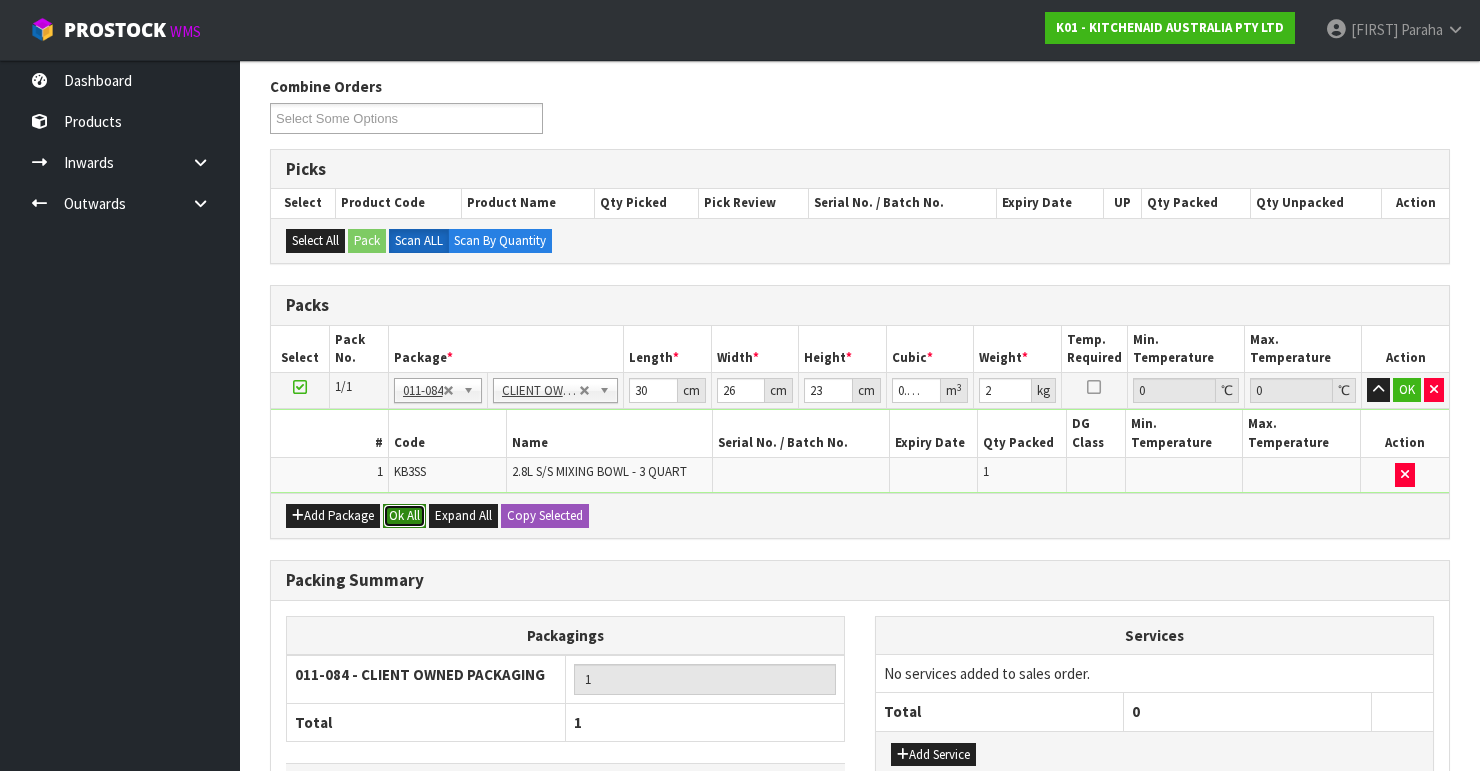 click on "Ok All" at bounding box center (404, 516) 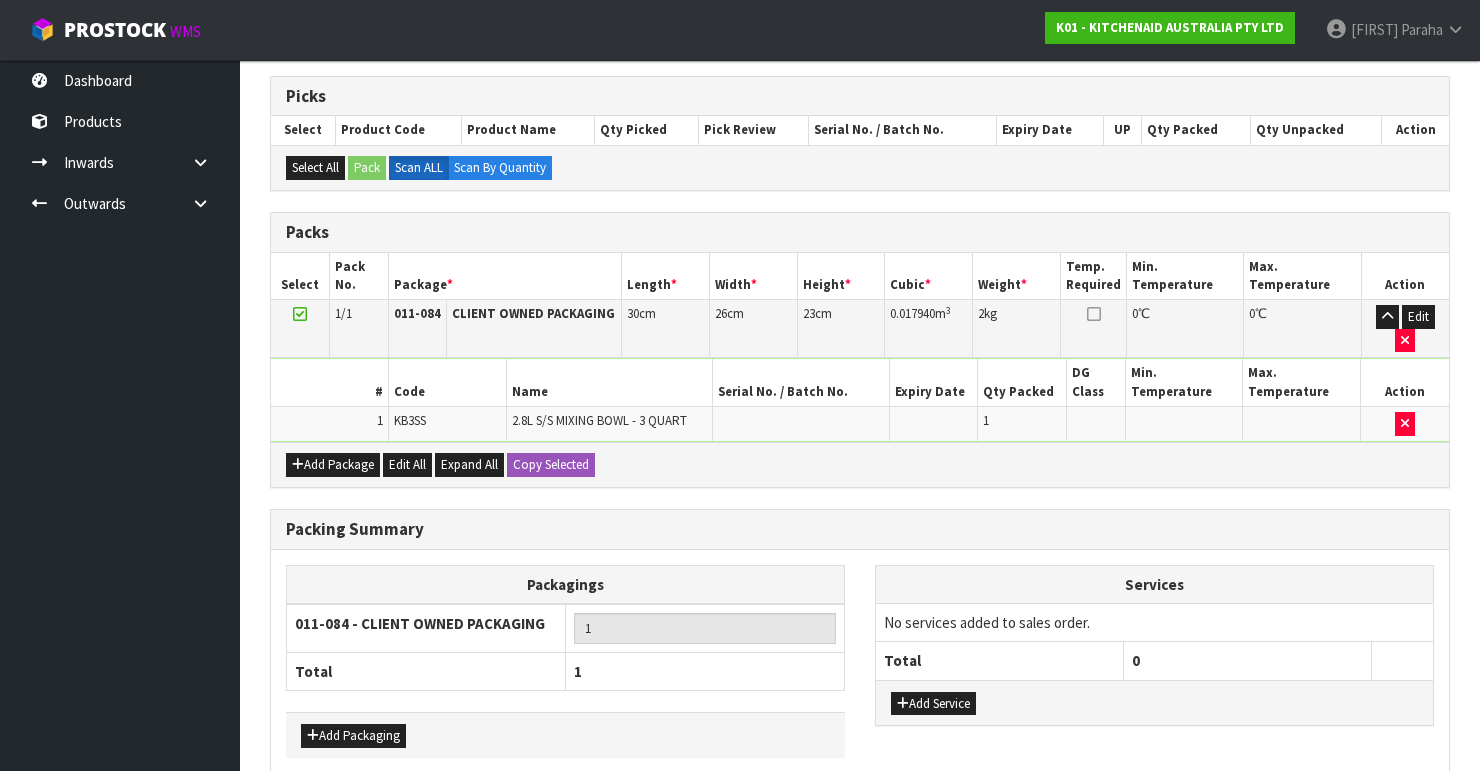 scroll, scrollTop: 400, scrollLeft: 0, axis: vertical 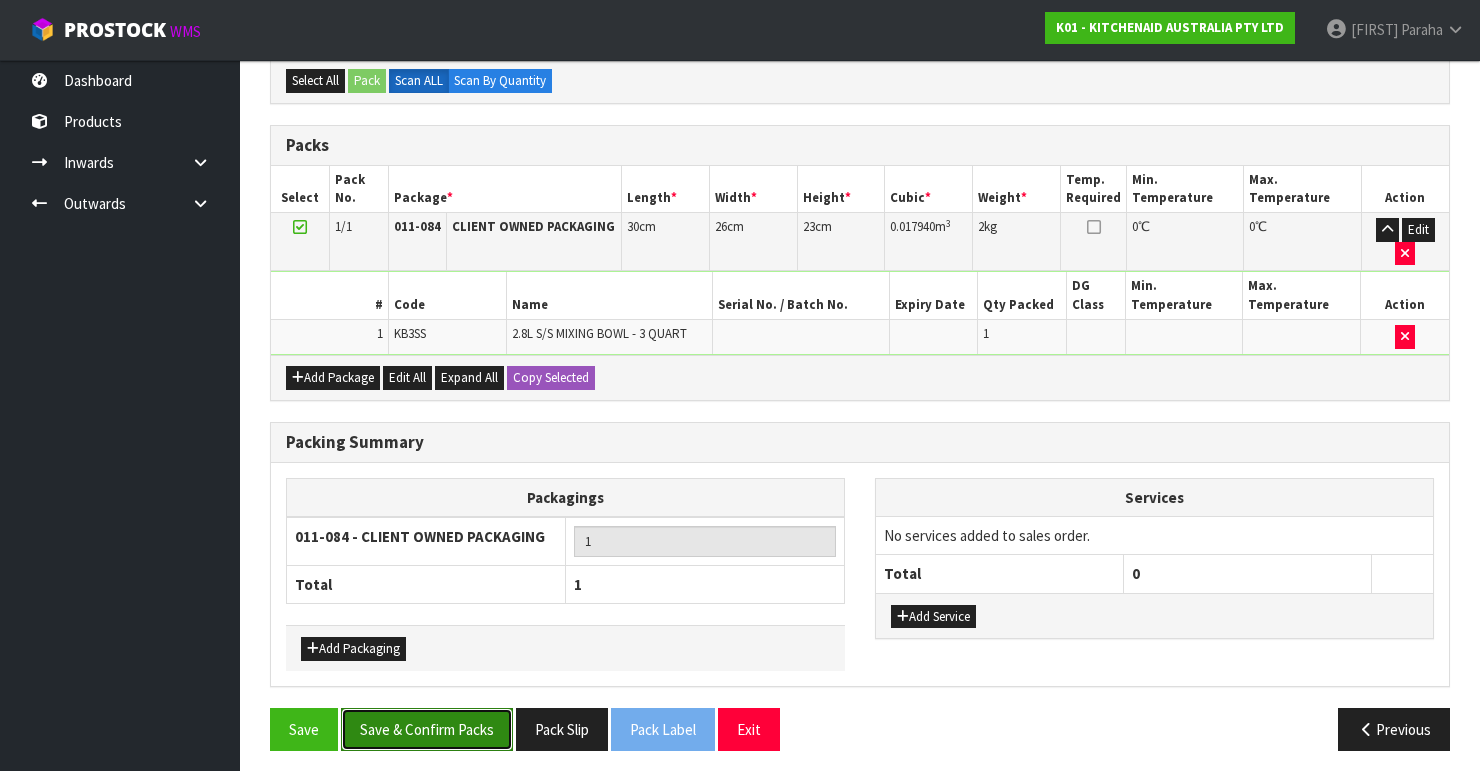 click on "Save & Confirm Packs" at bounding box center (427, 729) 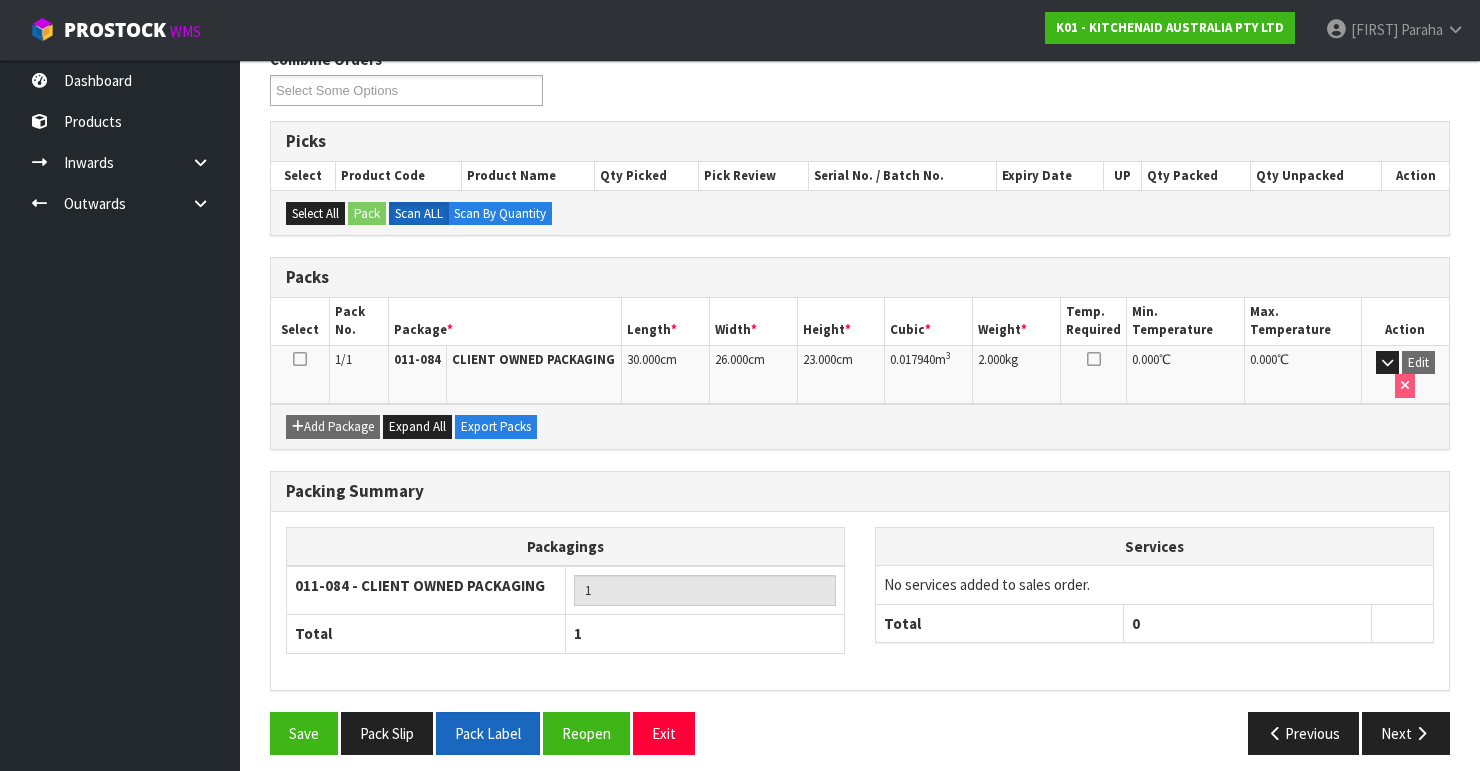 scroll, scrollTop: 346, scrollLeft: 0, axis: vertical 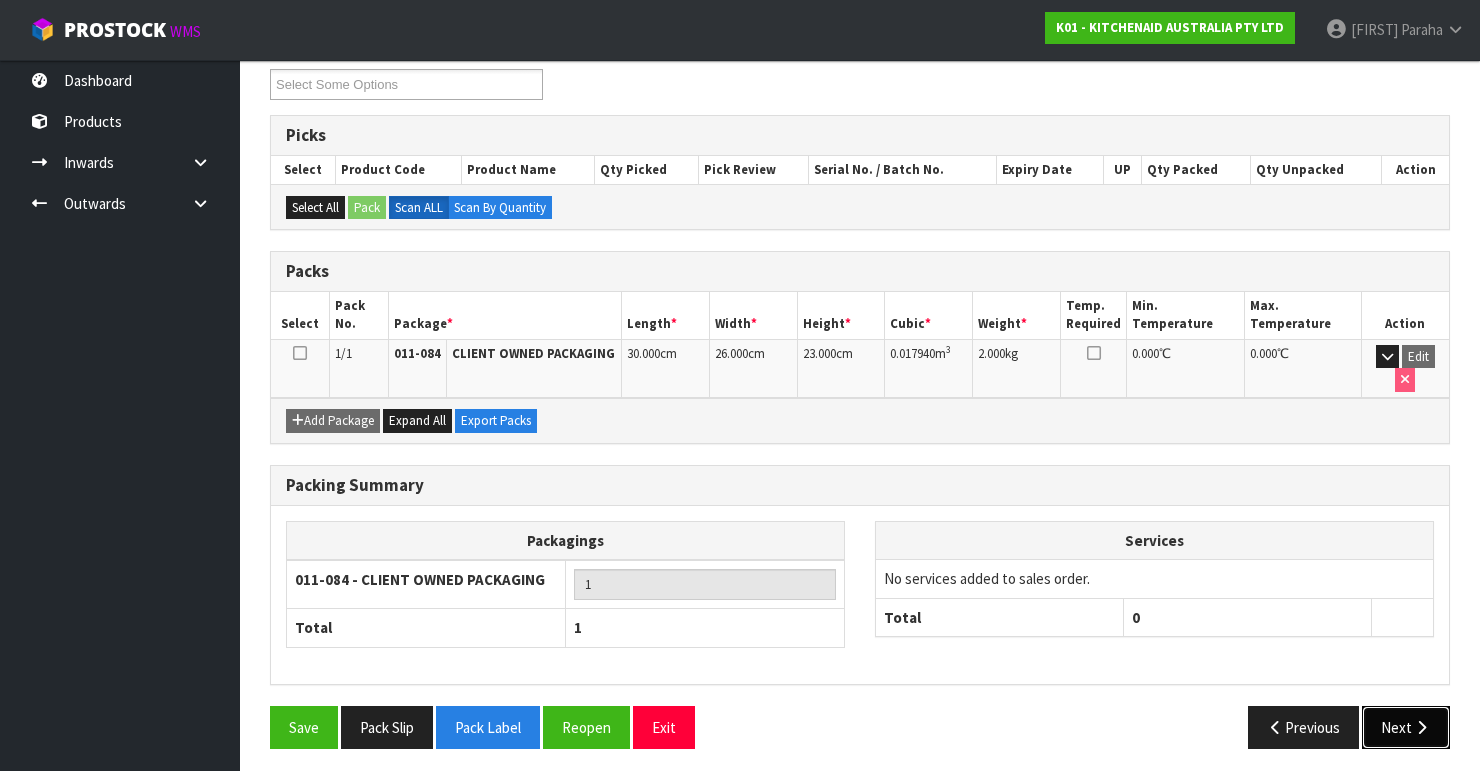 click at bounding box center [1421, 727] 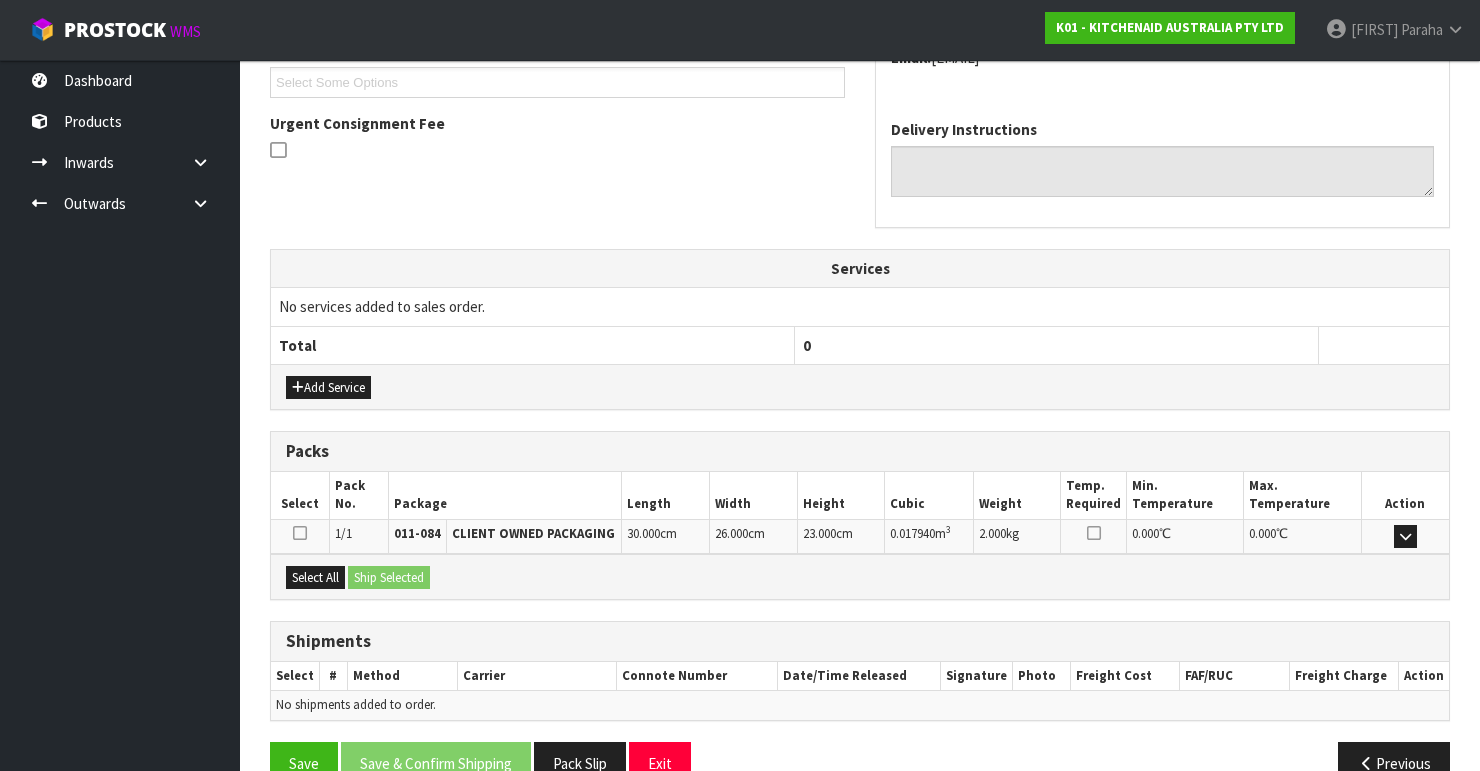 scroll, scrollTop: 584, scrollLeft: 0, axis: vertical 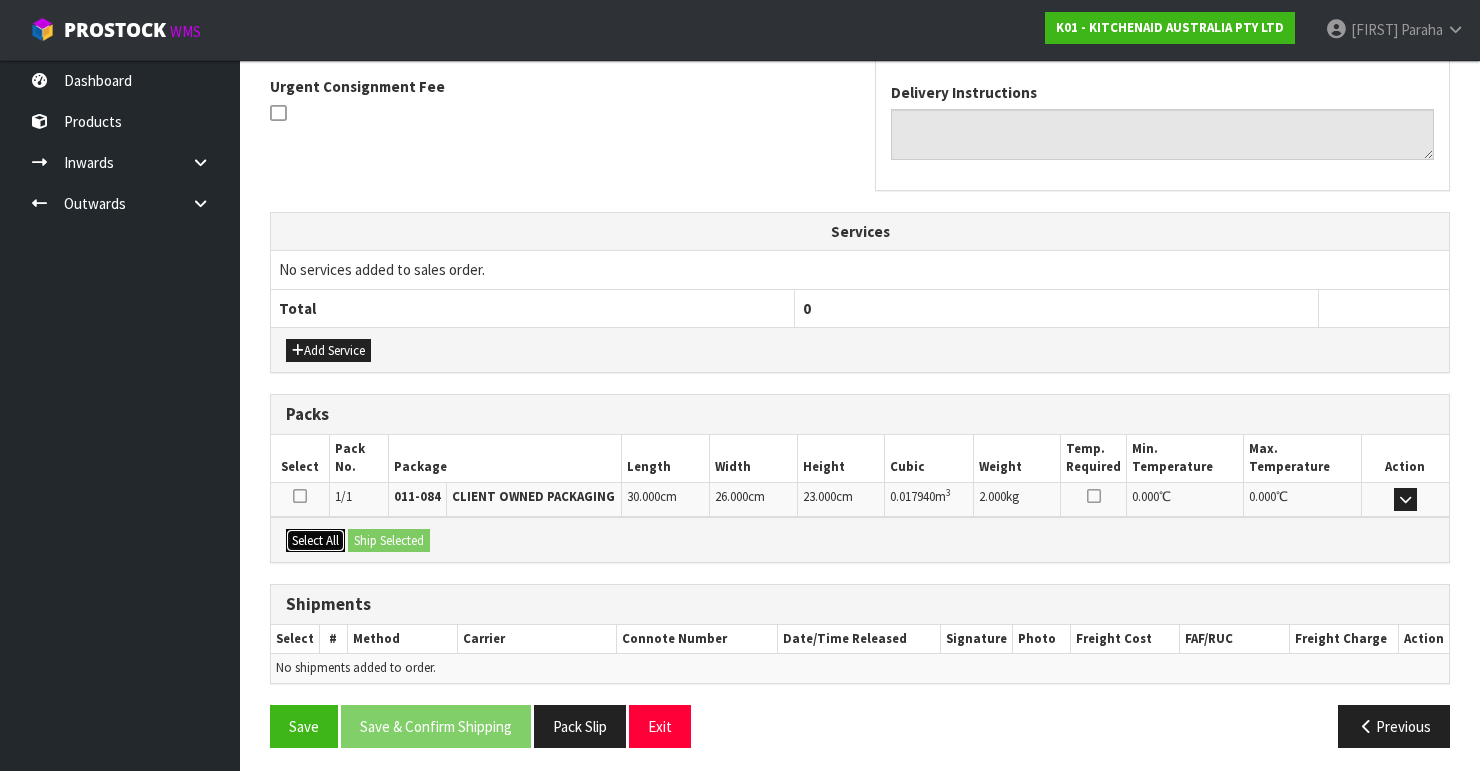 click on "Select All" at bounding box center (315, 541) 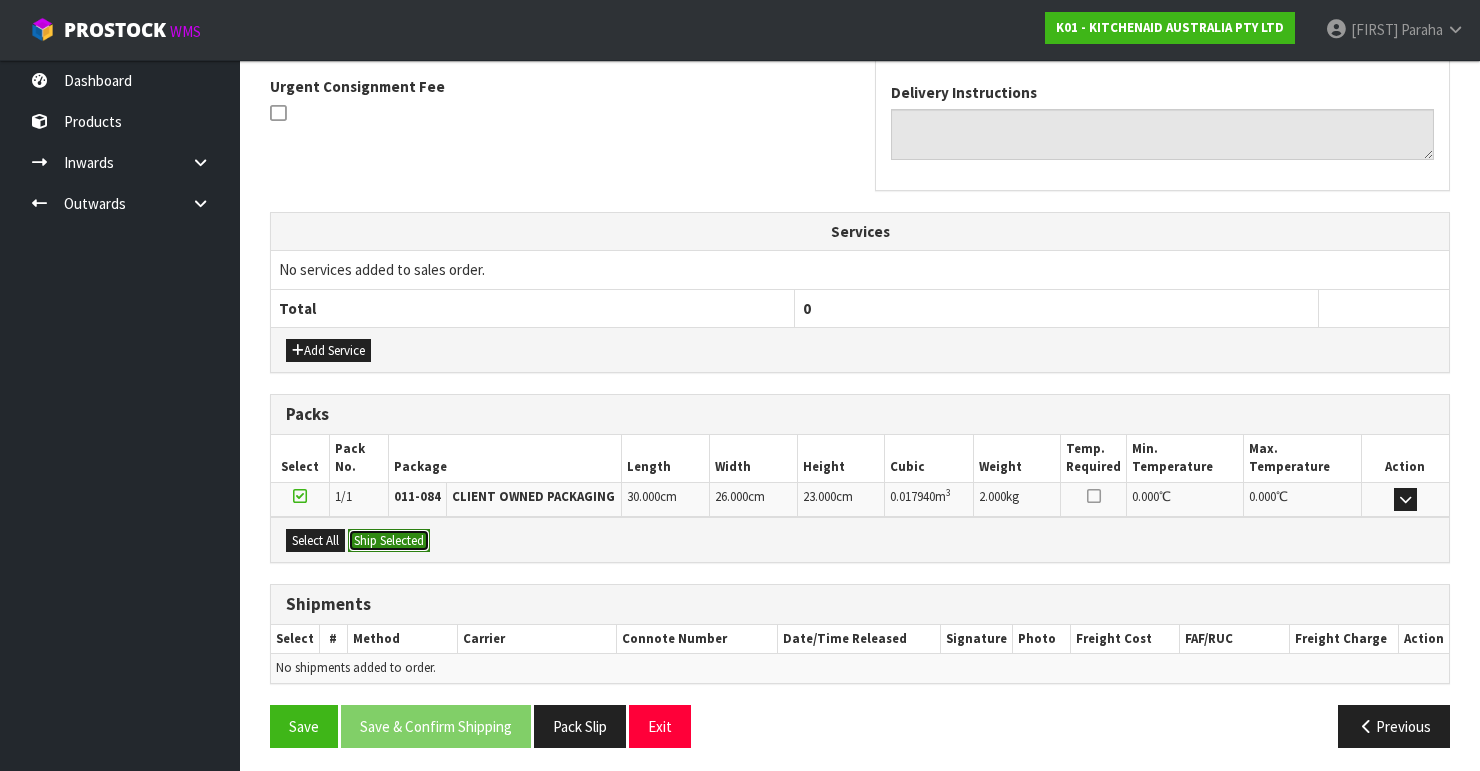 click on "Ship Selected" at bounding box center [389, 541] 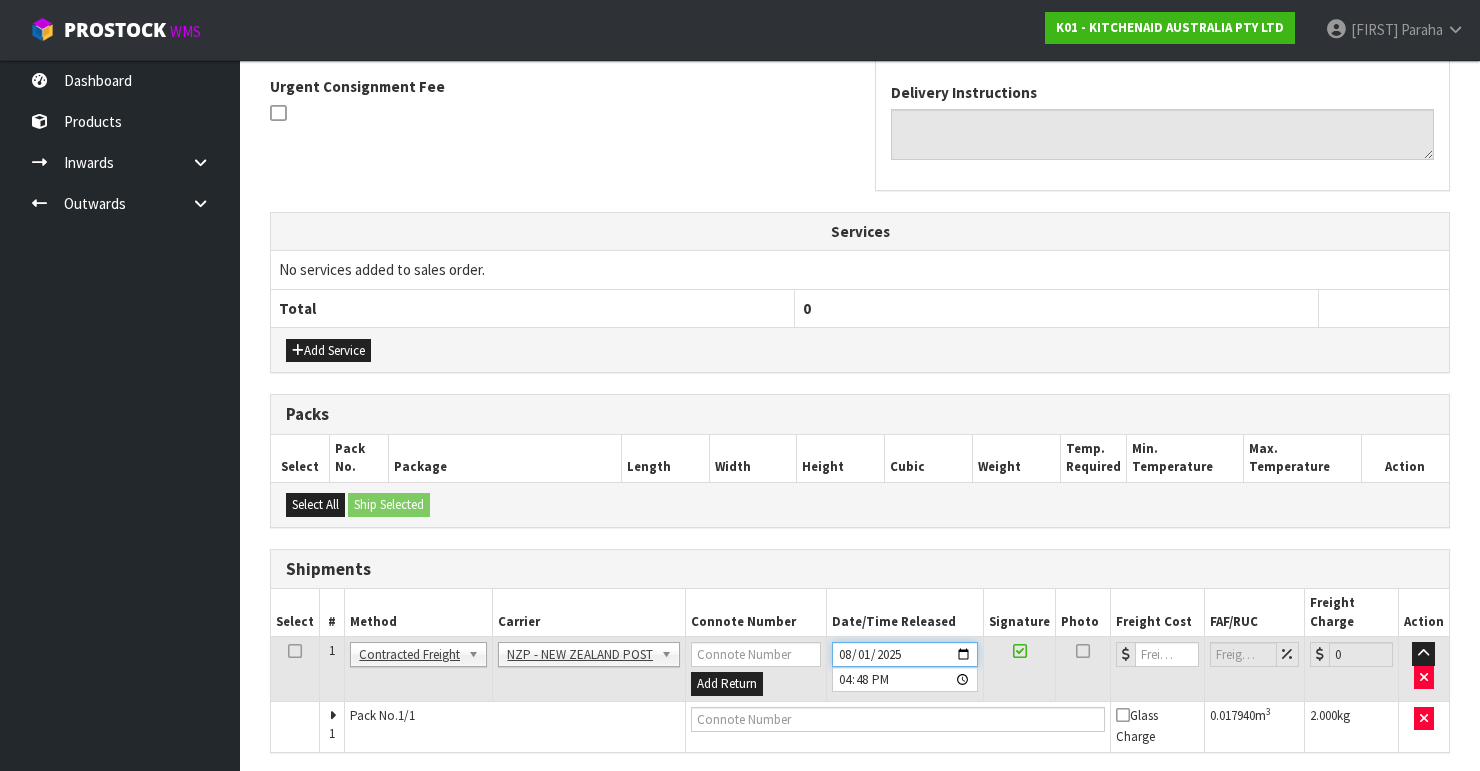 click on "2025-08-01" at bounding box center (905, 654) 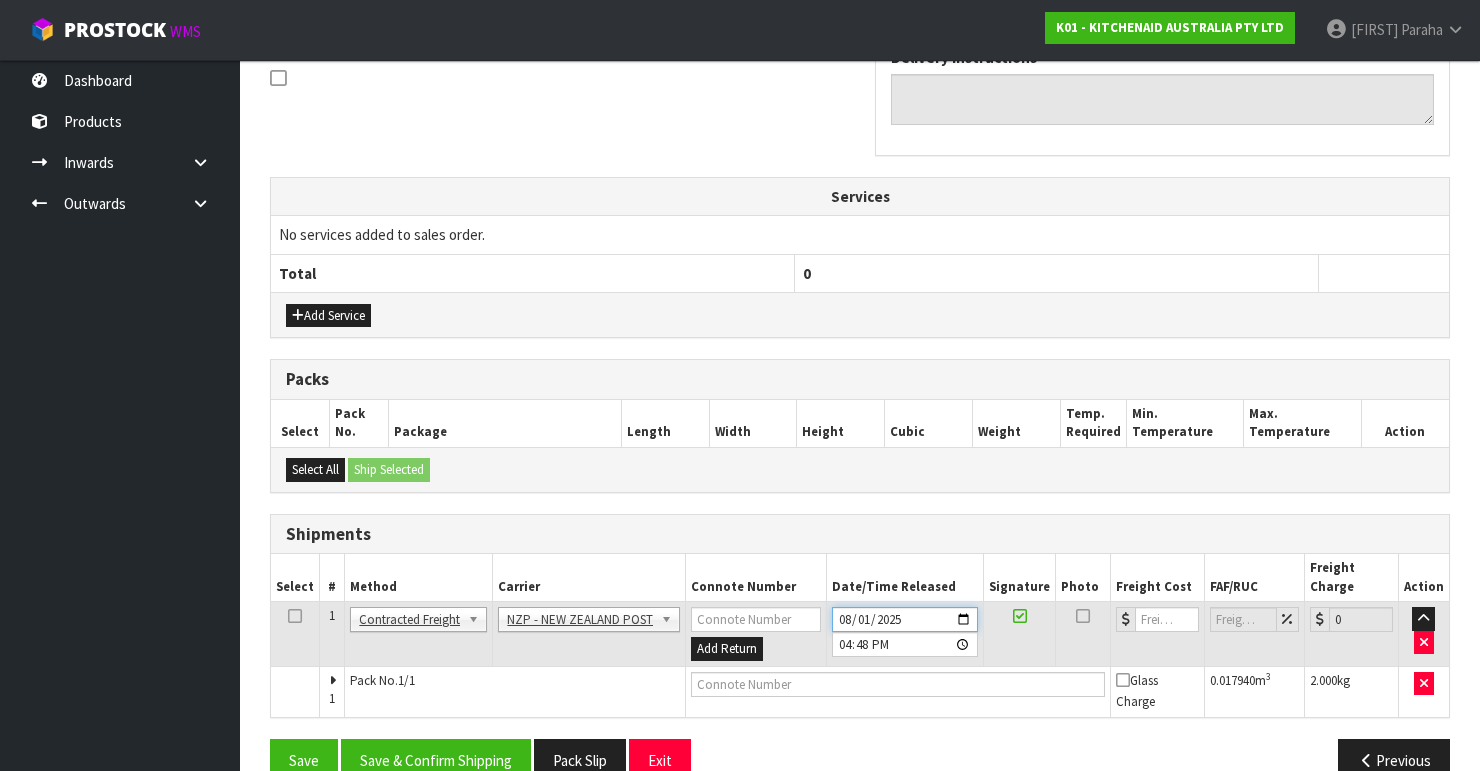 scroll, scrollTop: 635, scrollLeft: 0, axis: vertical 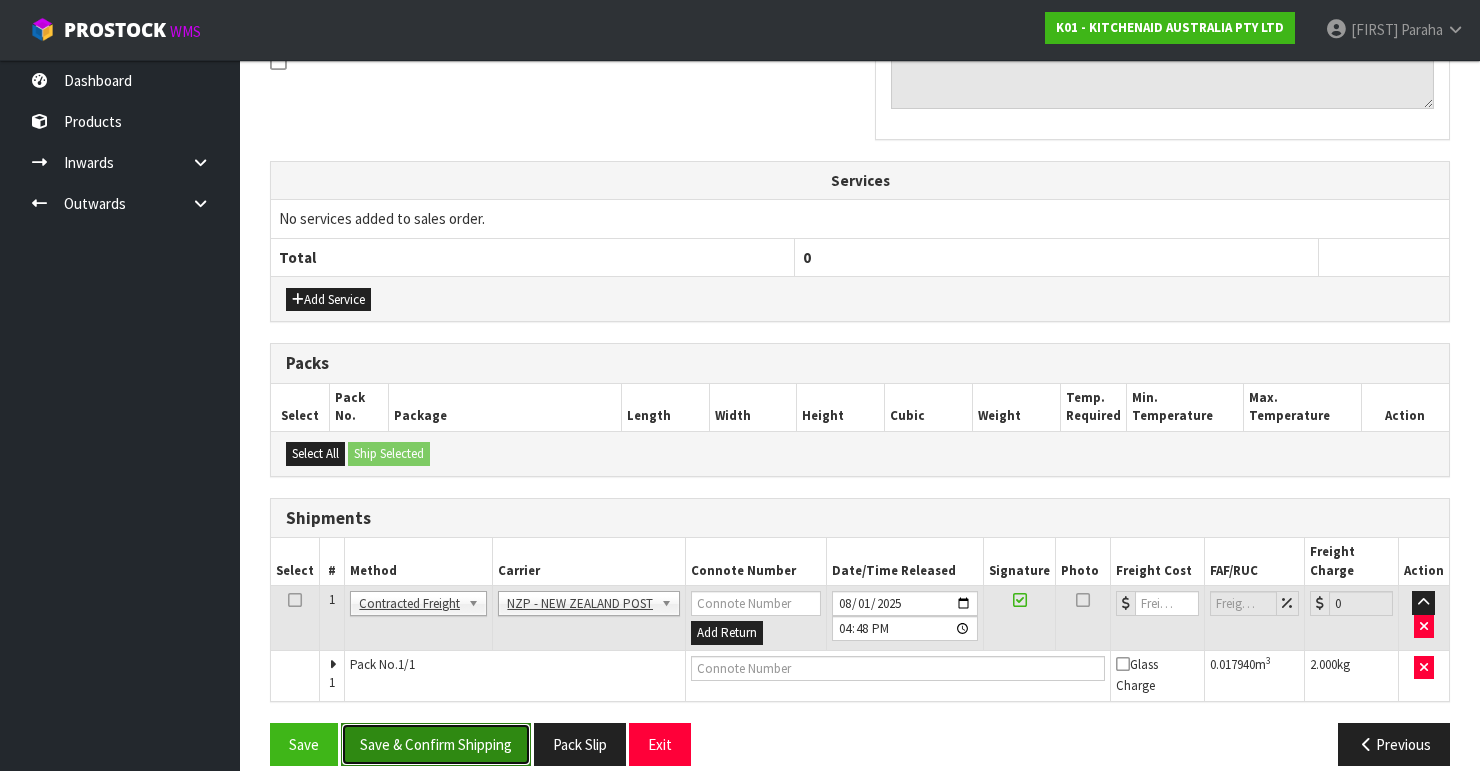 click on "Save & Confirm Shipping" at bounding box center [436, 744] 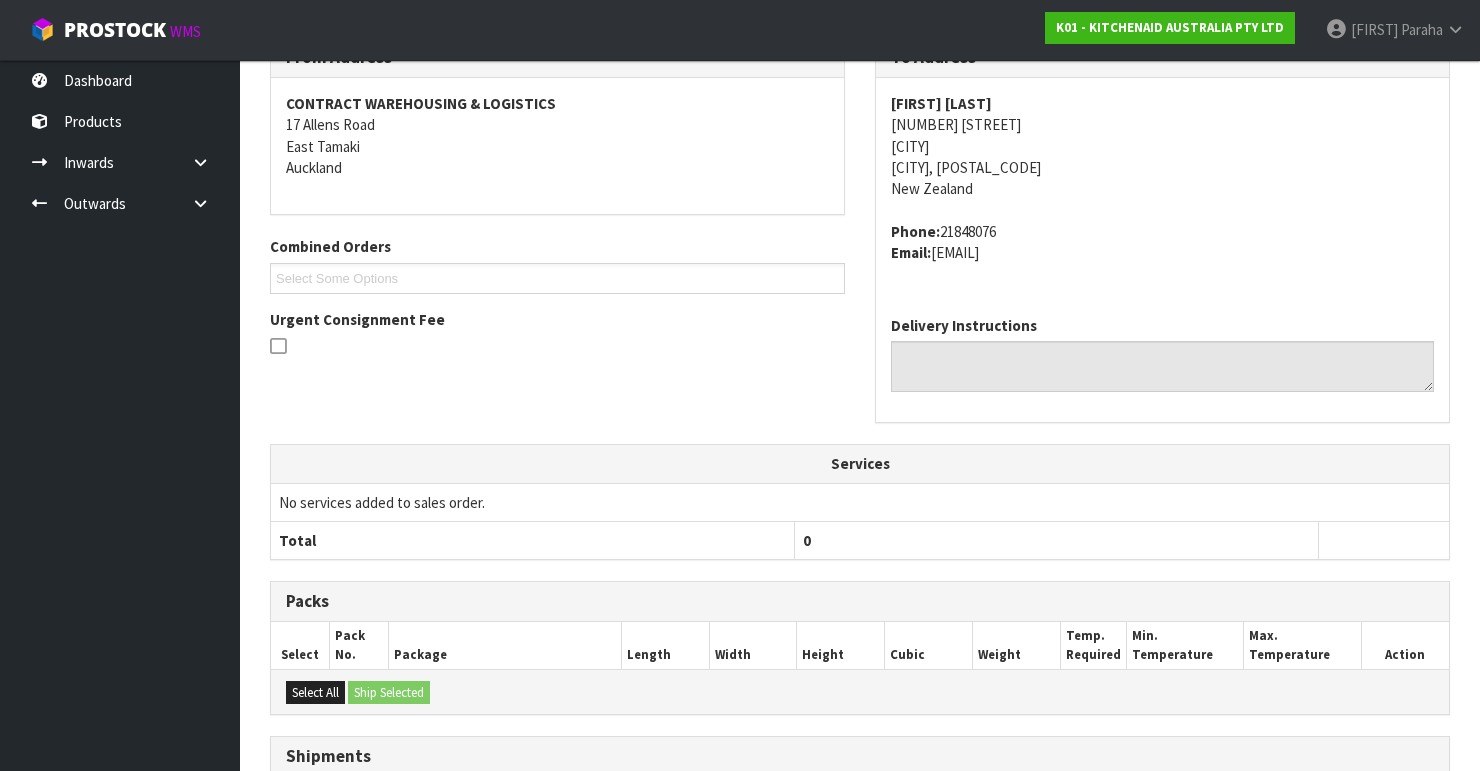 scroll, scrollTop: 605, scrollLeft: 0, axis: vertical 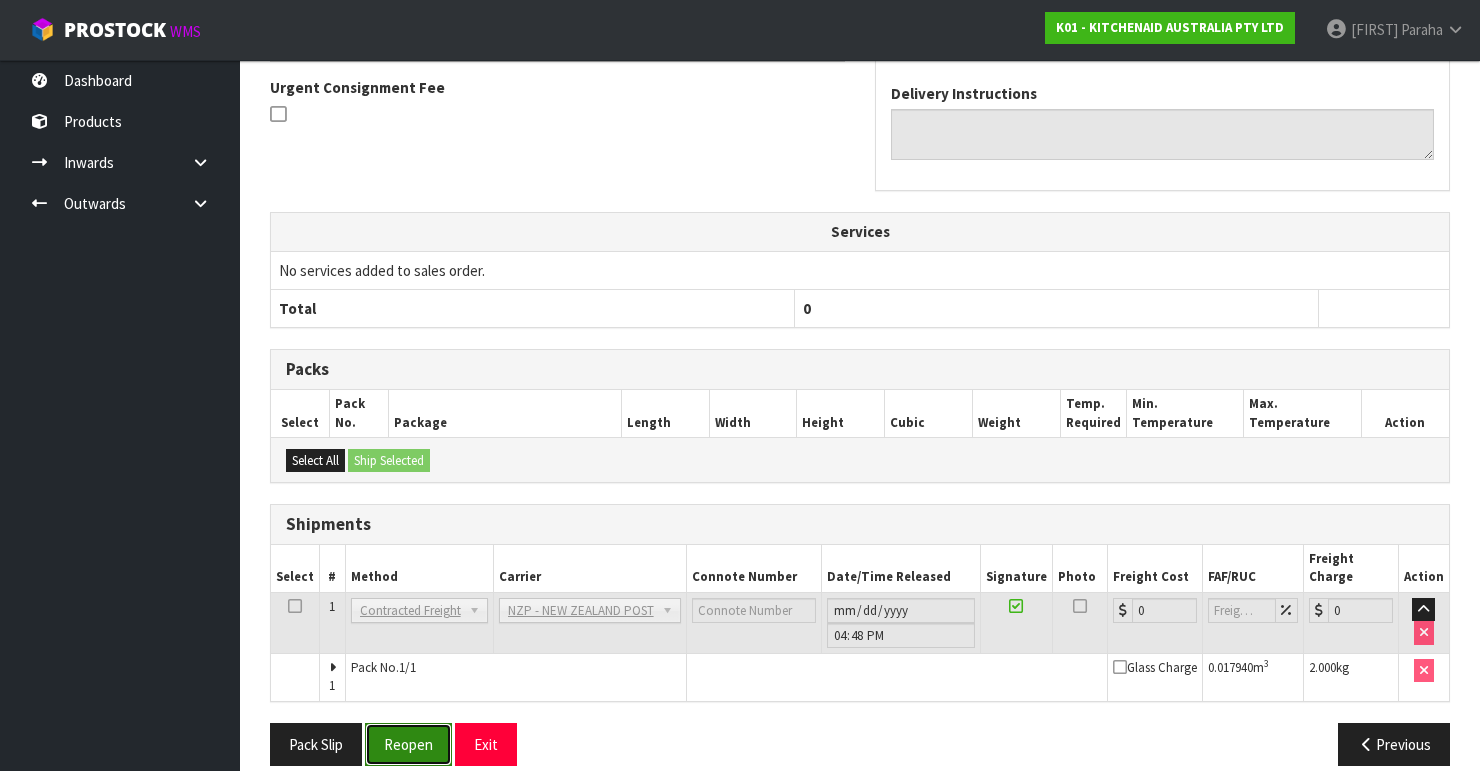 click on "Reopen" at bounding box center [408, 744] 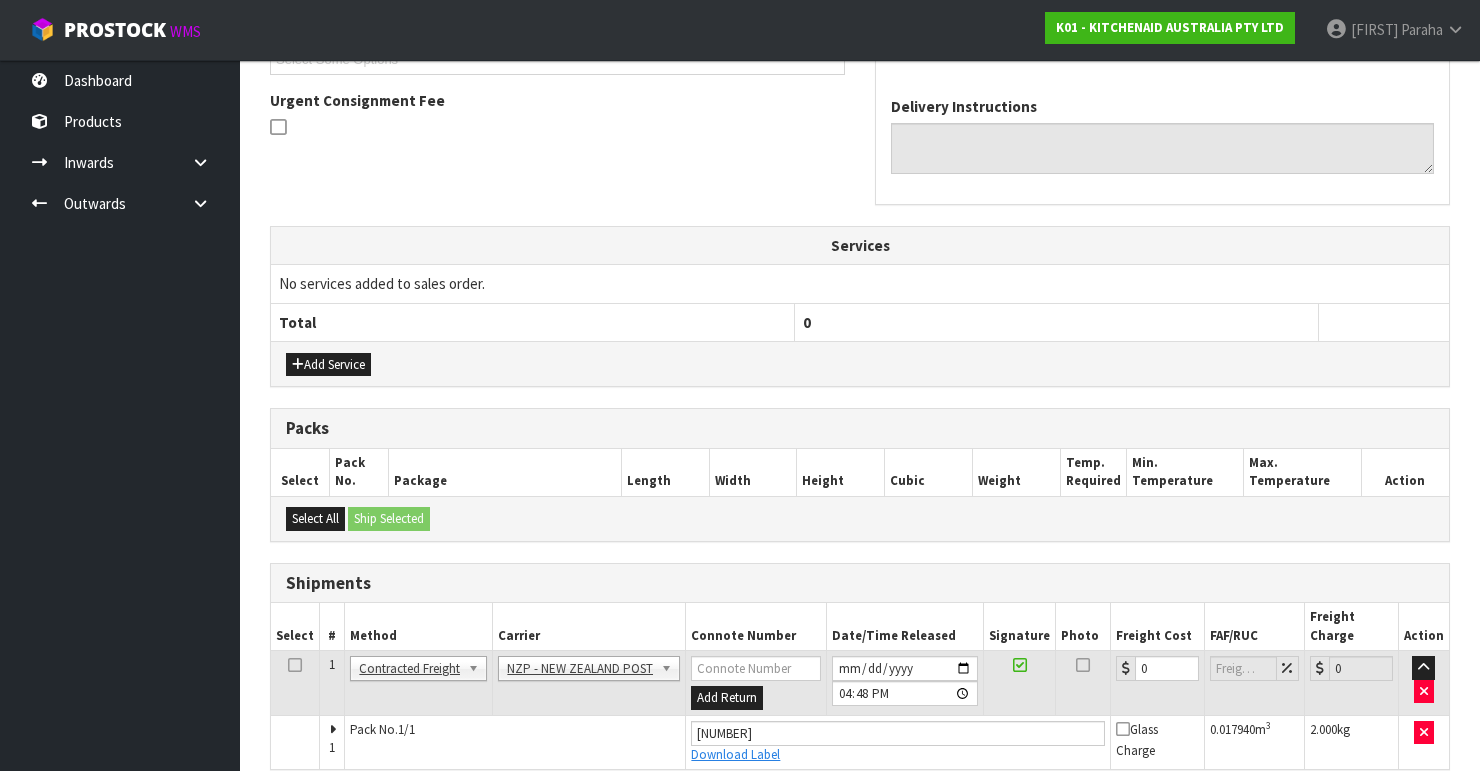 scroll, scrollTop: 638, scrollLeft: 0, axis: vertical 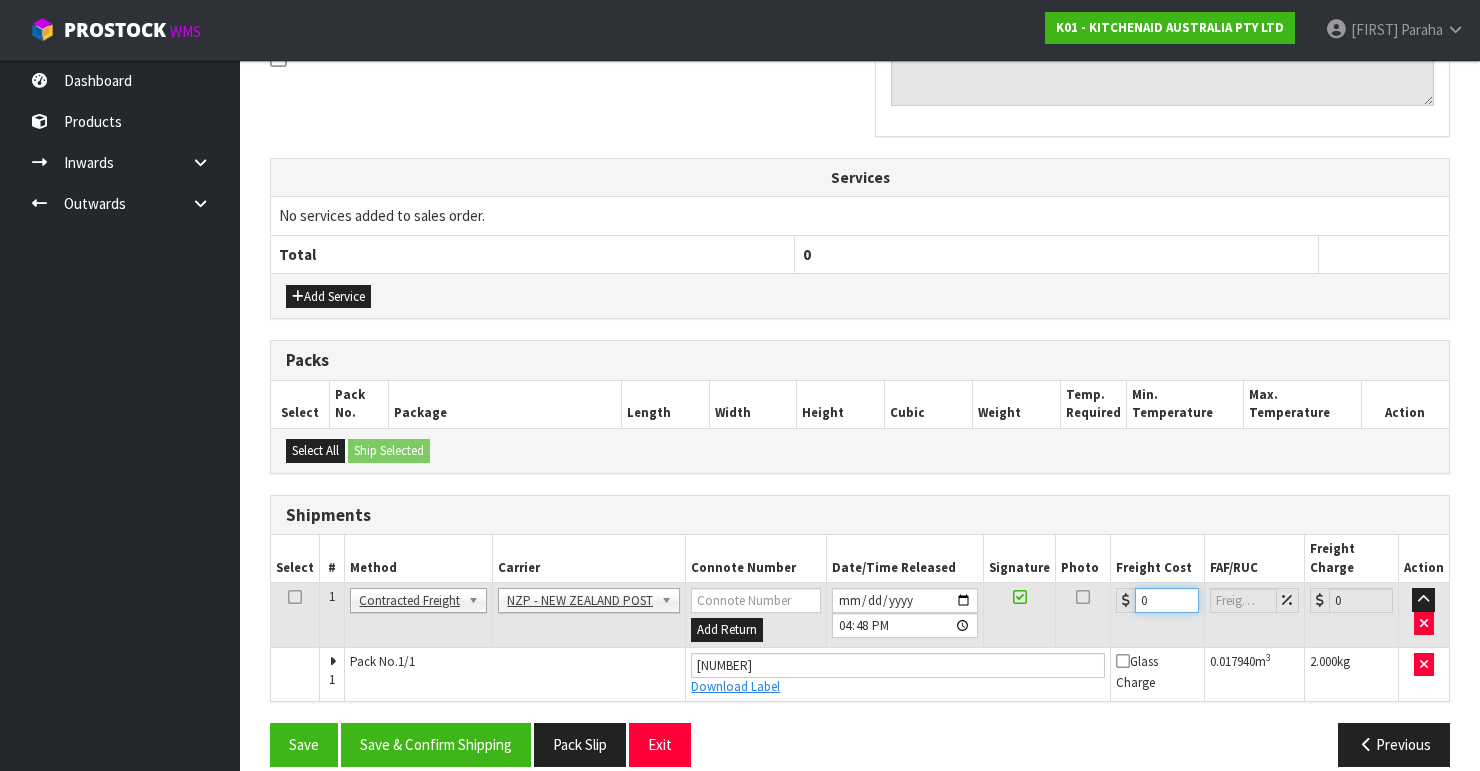 drag, startPoint x: 1156, startPoint y: 580, endPoint x: 1127, endPoint y: 584, distance: 29.274563 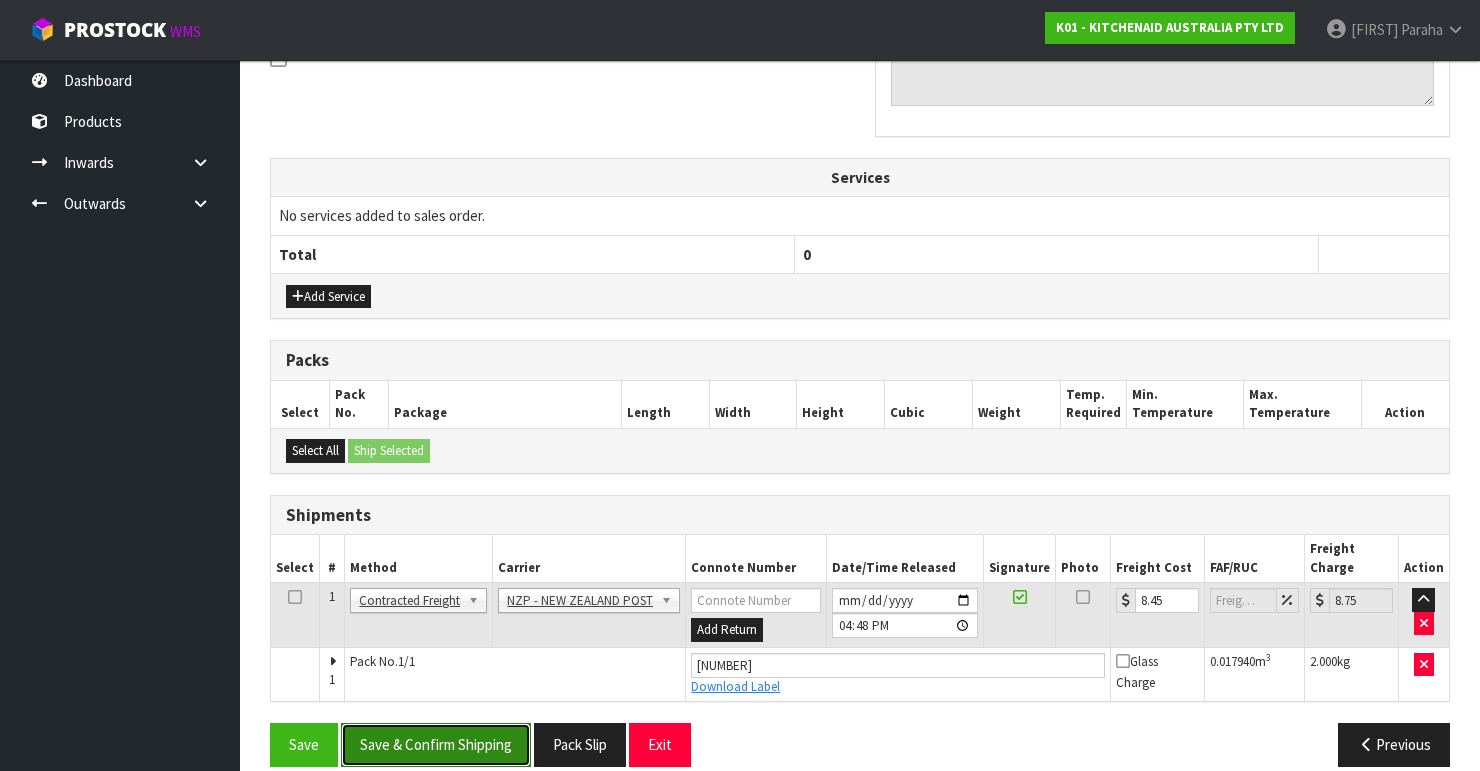 click on "Save & Confirm Shipping" at bounding box center [436, 744] 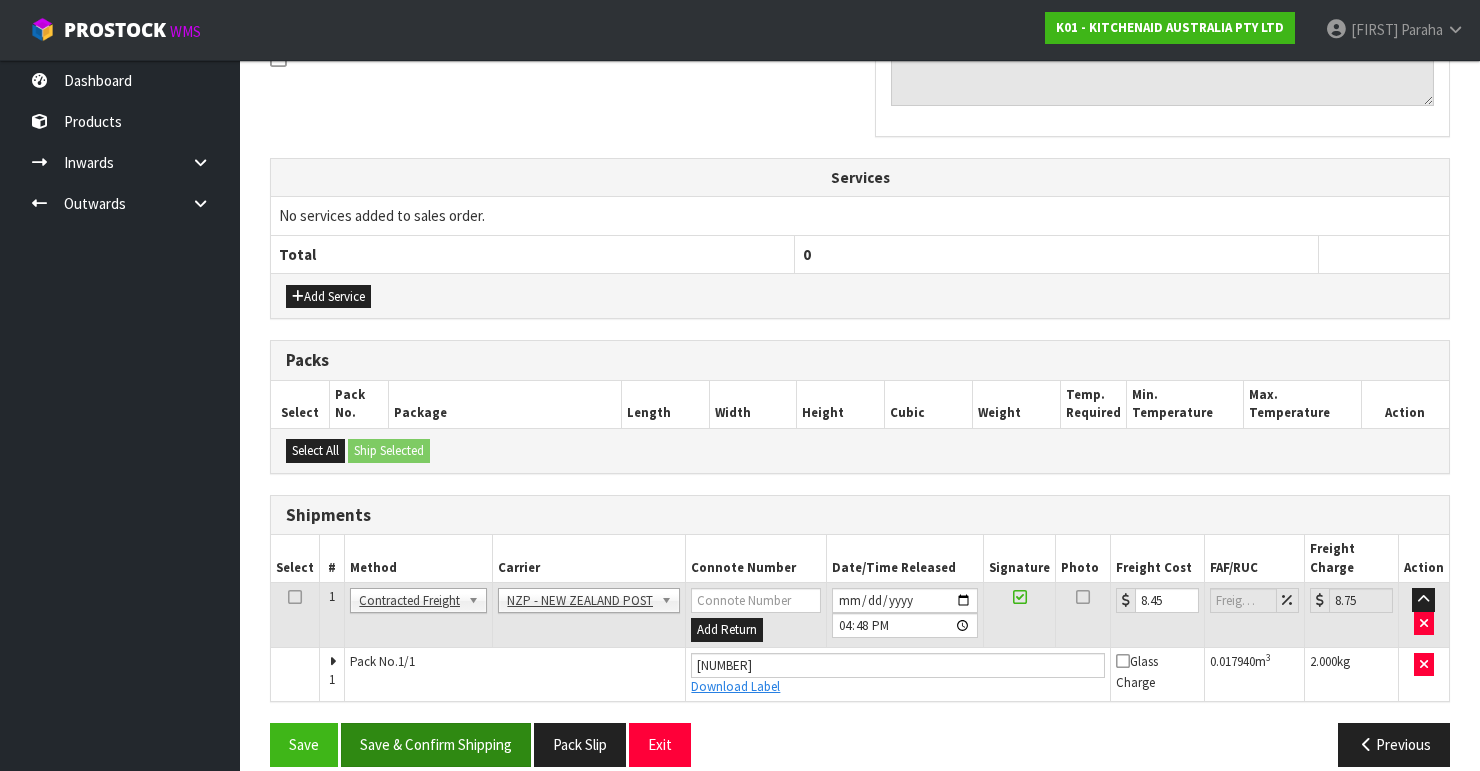 scroll, scrollTop: 0, scrollLeft: 0, axis: both 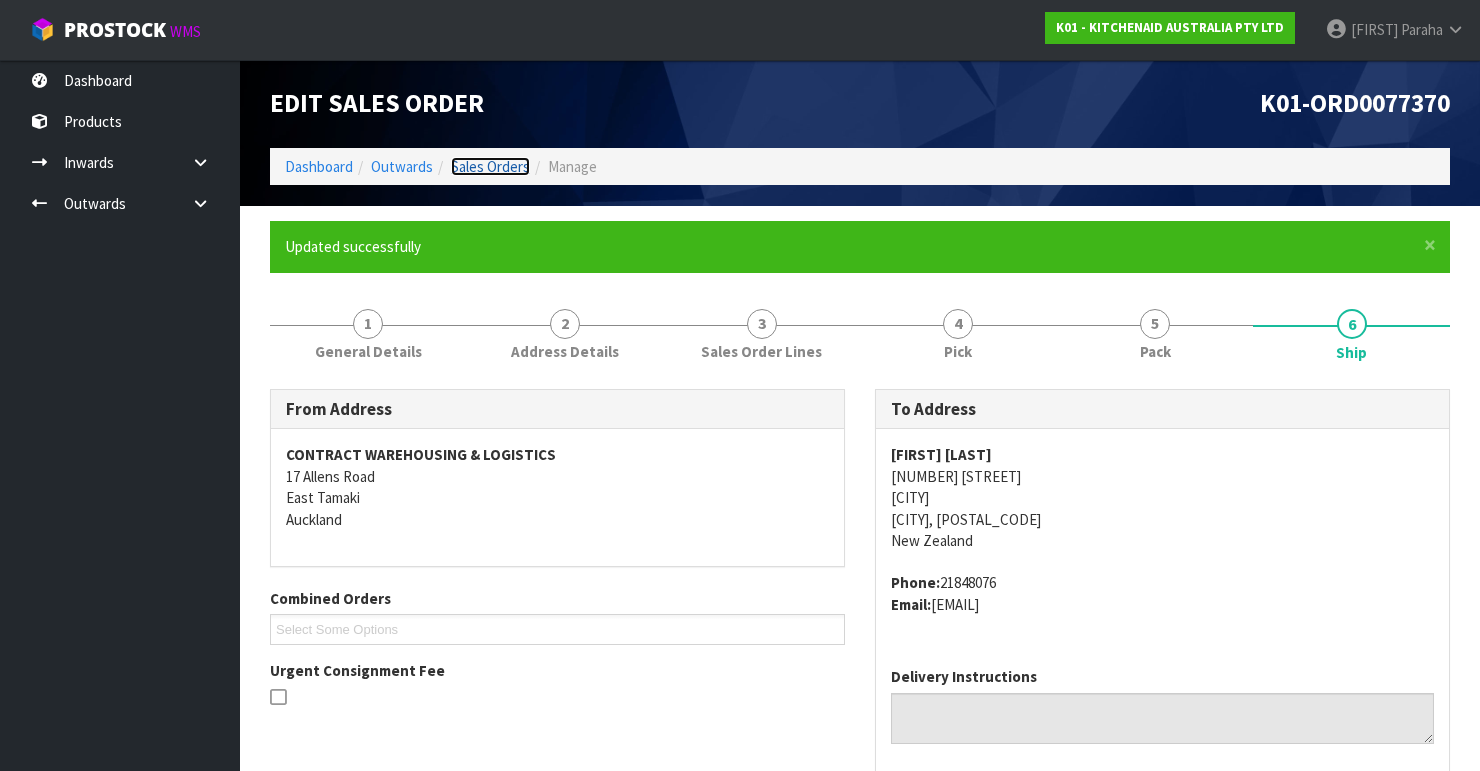 click on "Sales Orders" at bounding box center [490, 166] 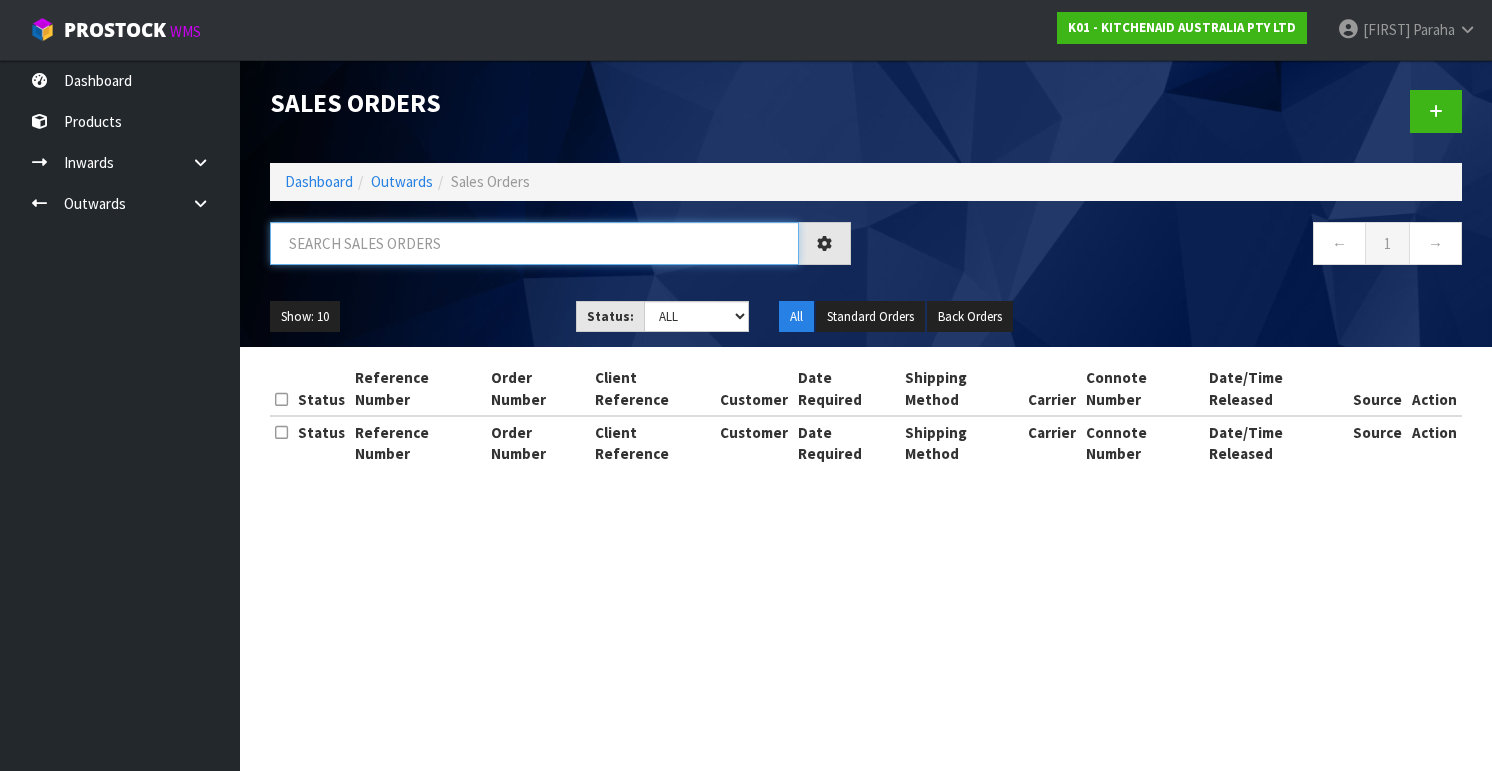click at bounding box center (534, 243) 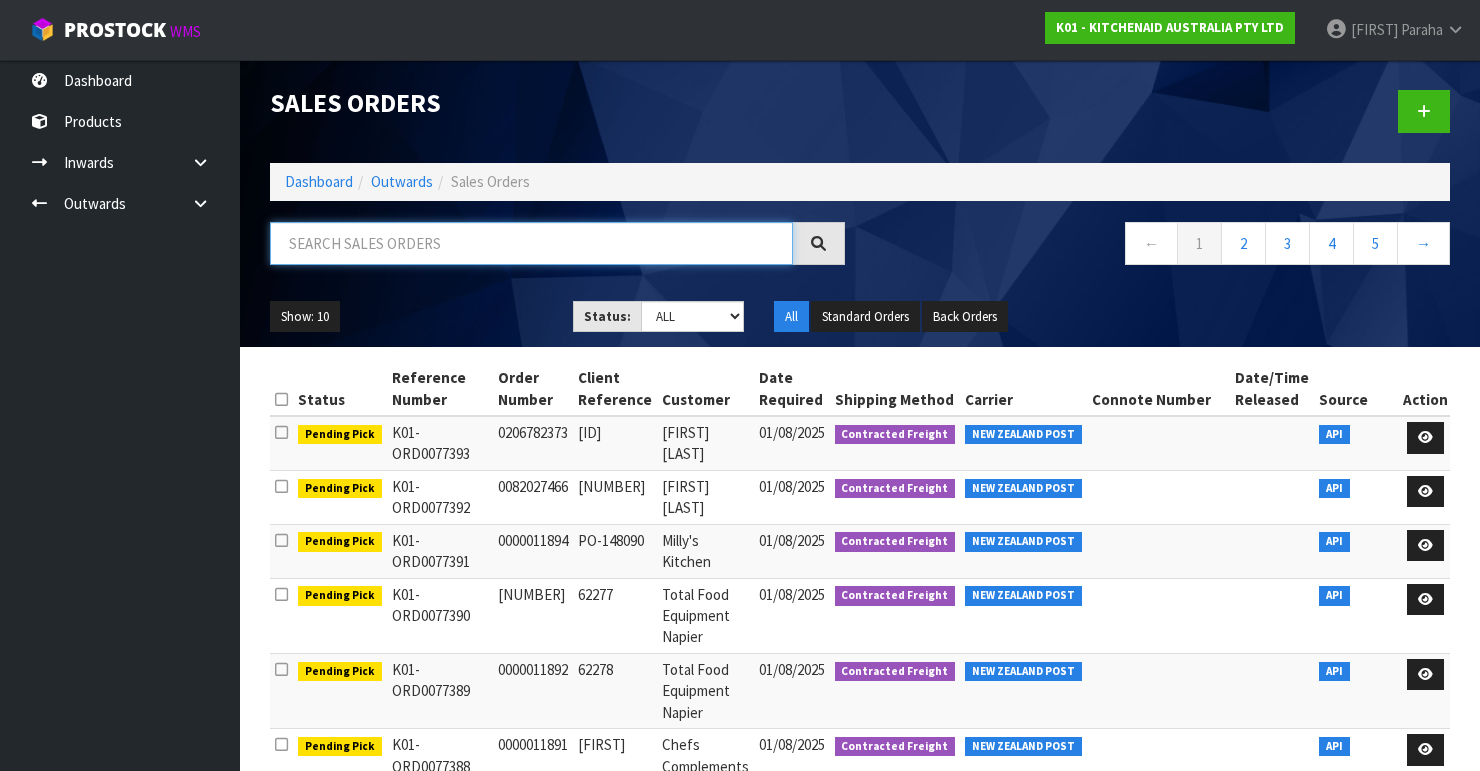 click at bounding box center [531, 243] 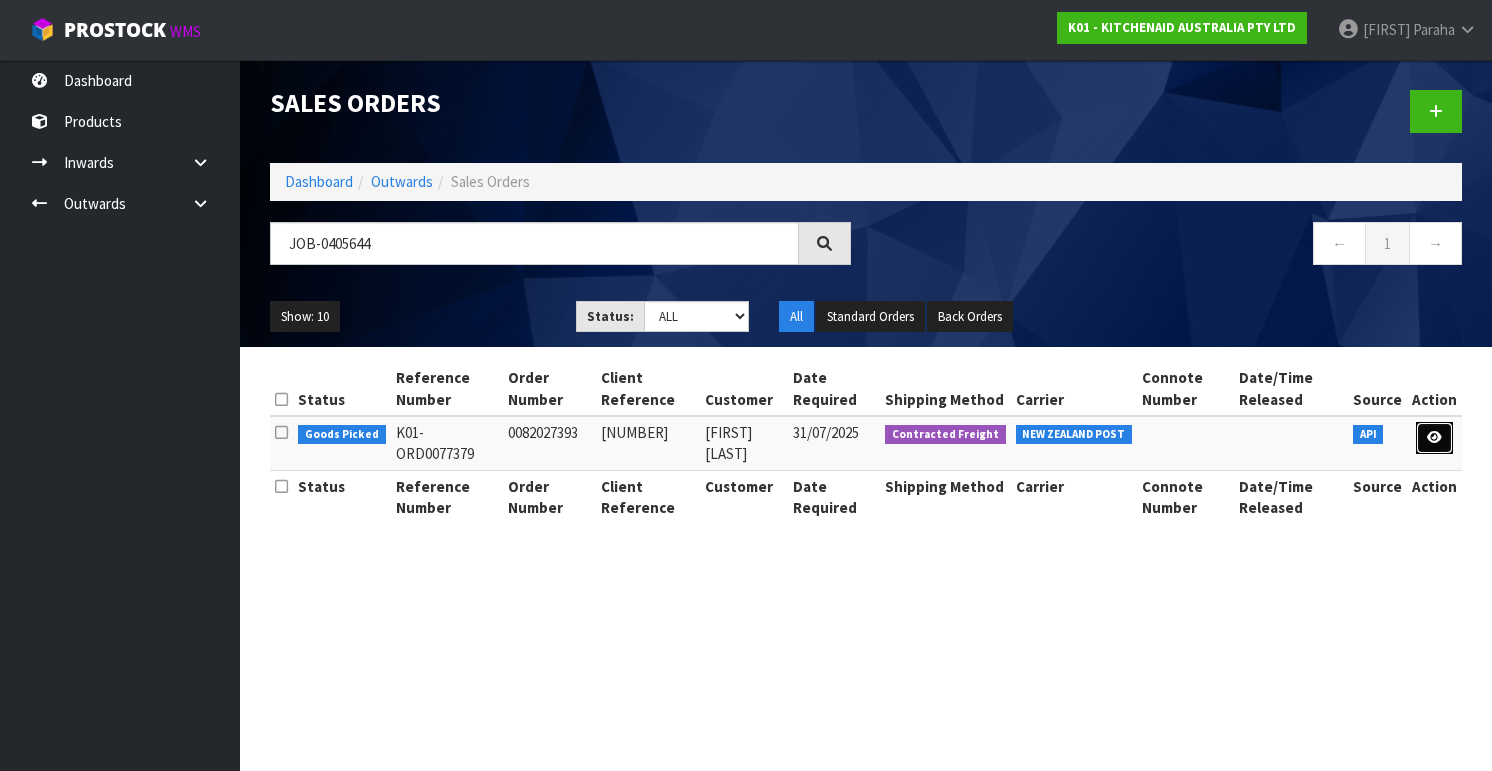 click at bounding box center [1434, 437] 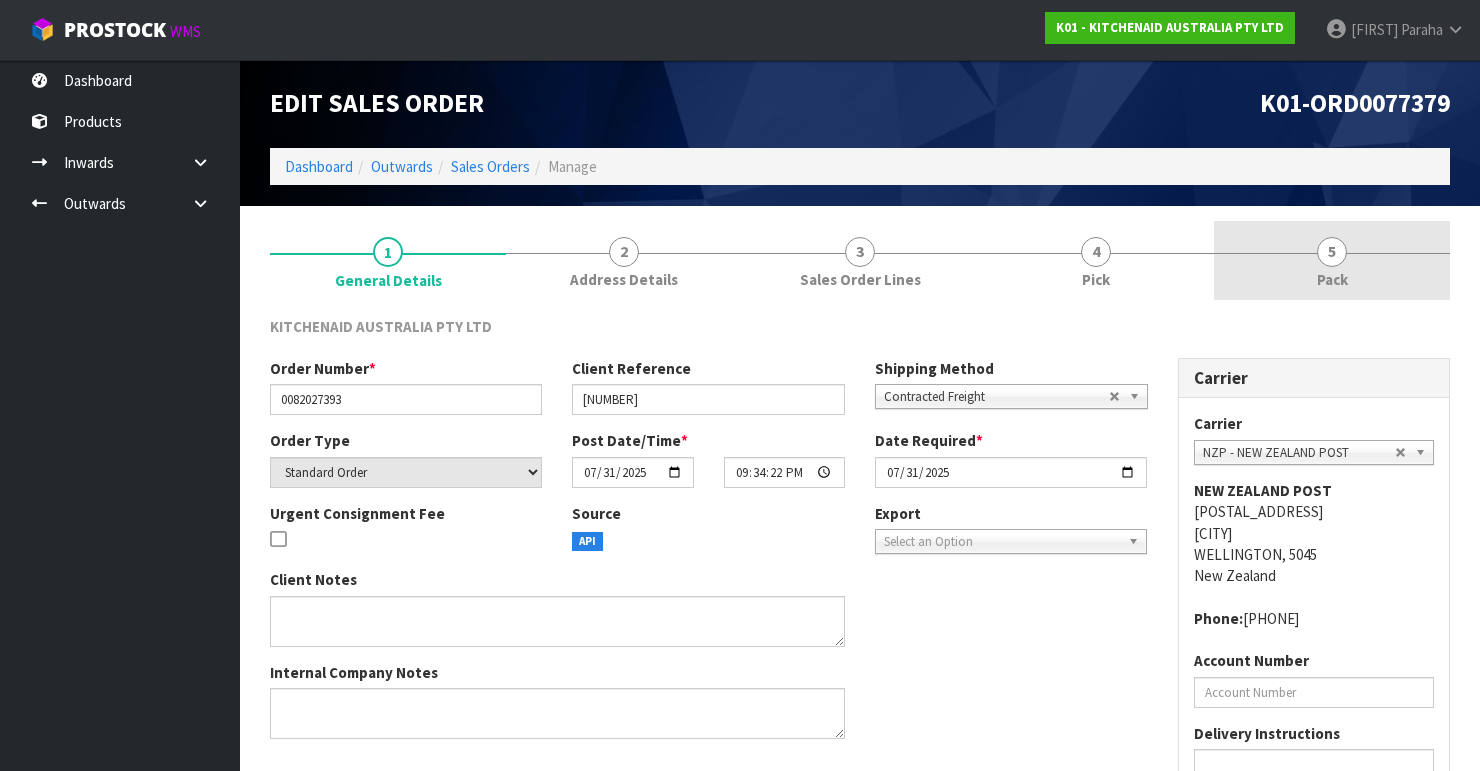 click on "5" at bounding box center (1332, 252) 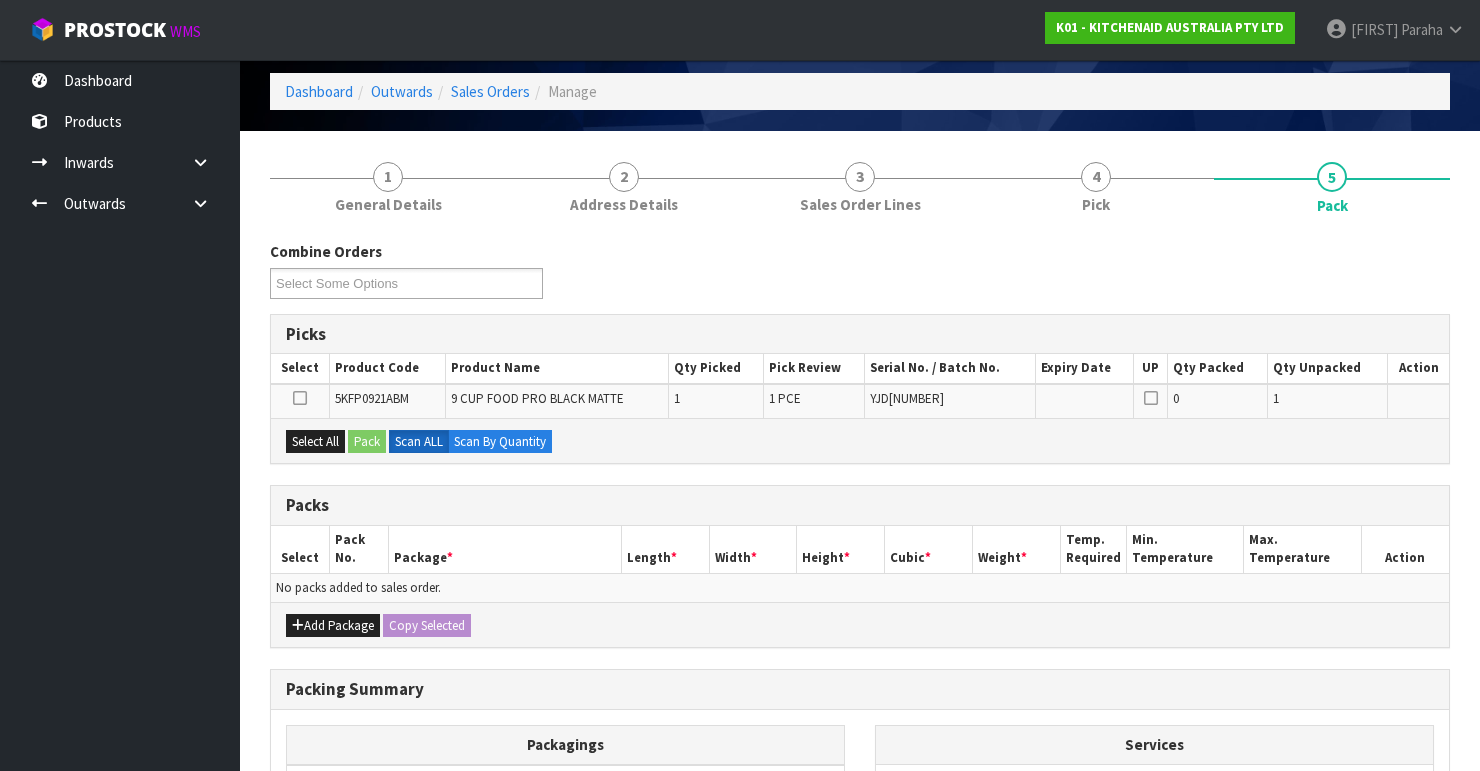scroll, scrollTop: 160, scrollLeft: 0, axis: vertical 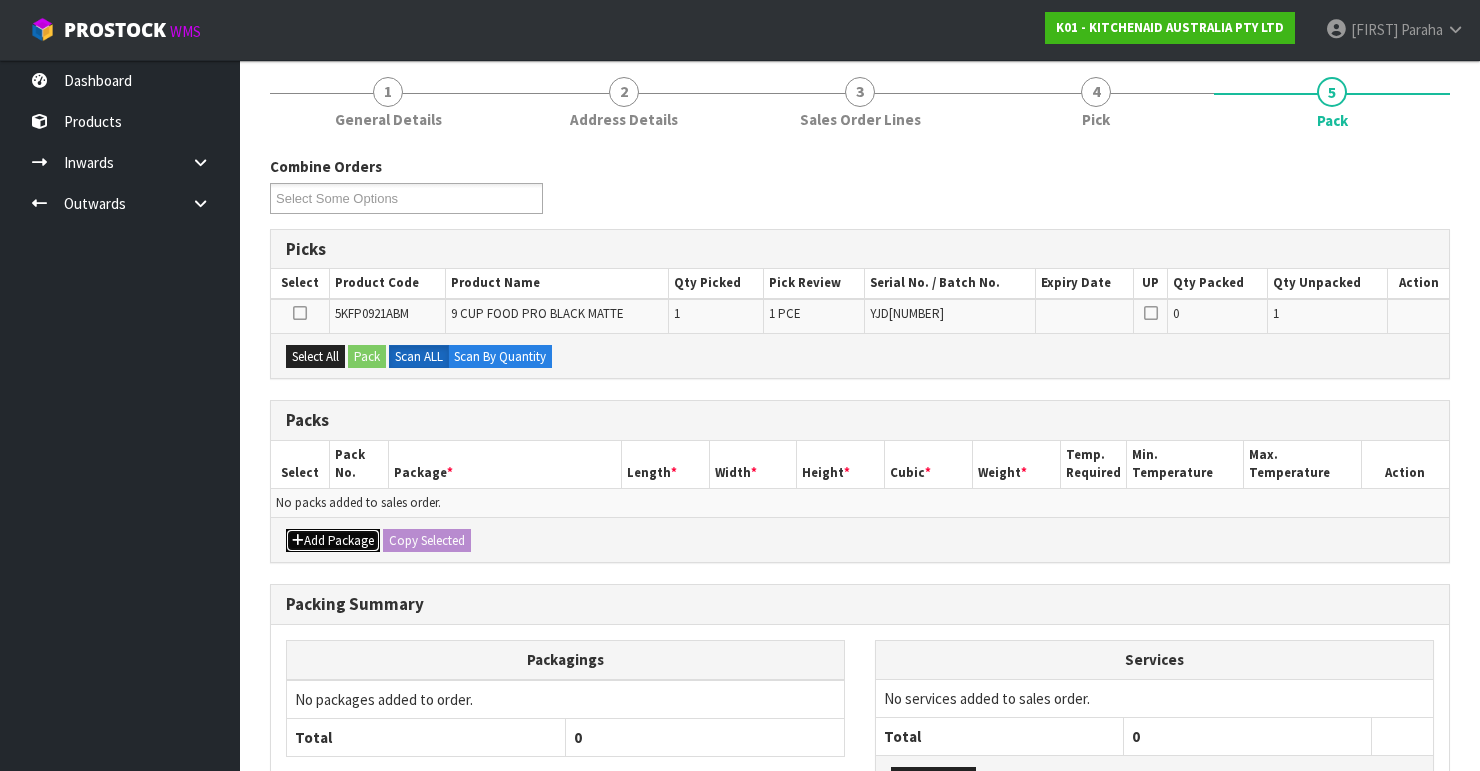 click on "Add Package" at bounding box center (333, 541) 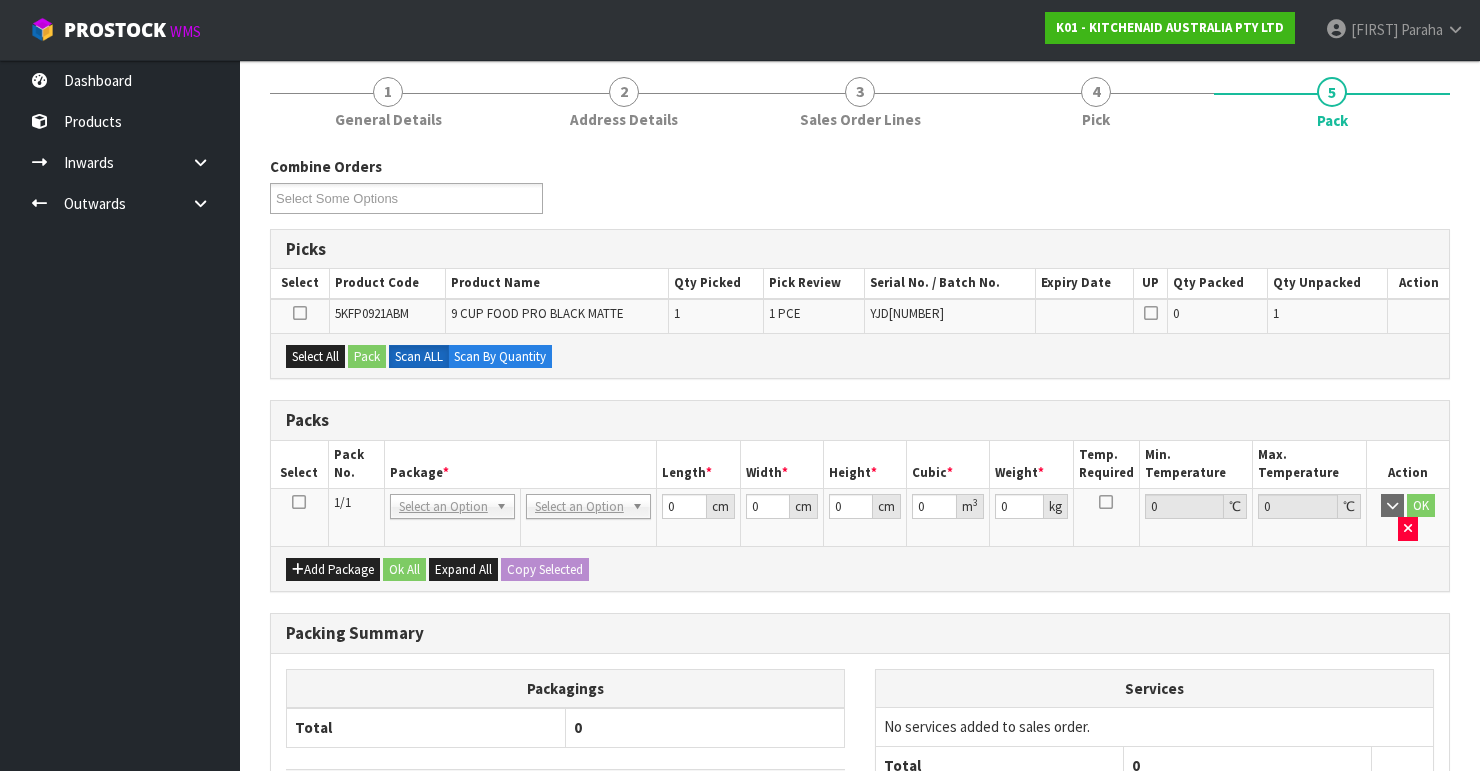click at bounding box center [299, 502] 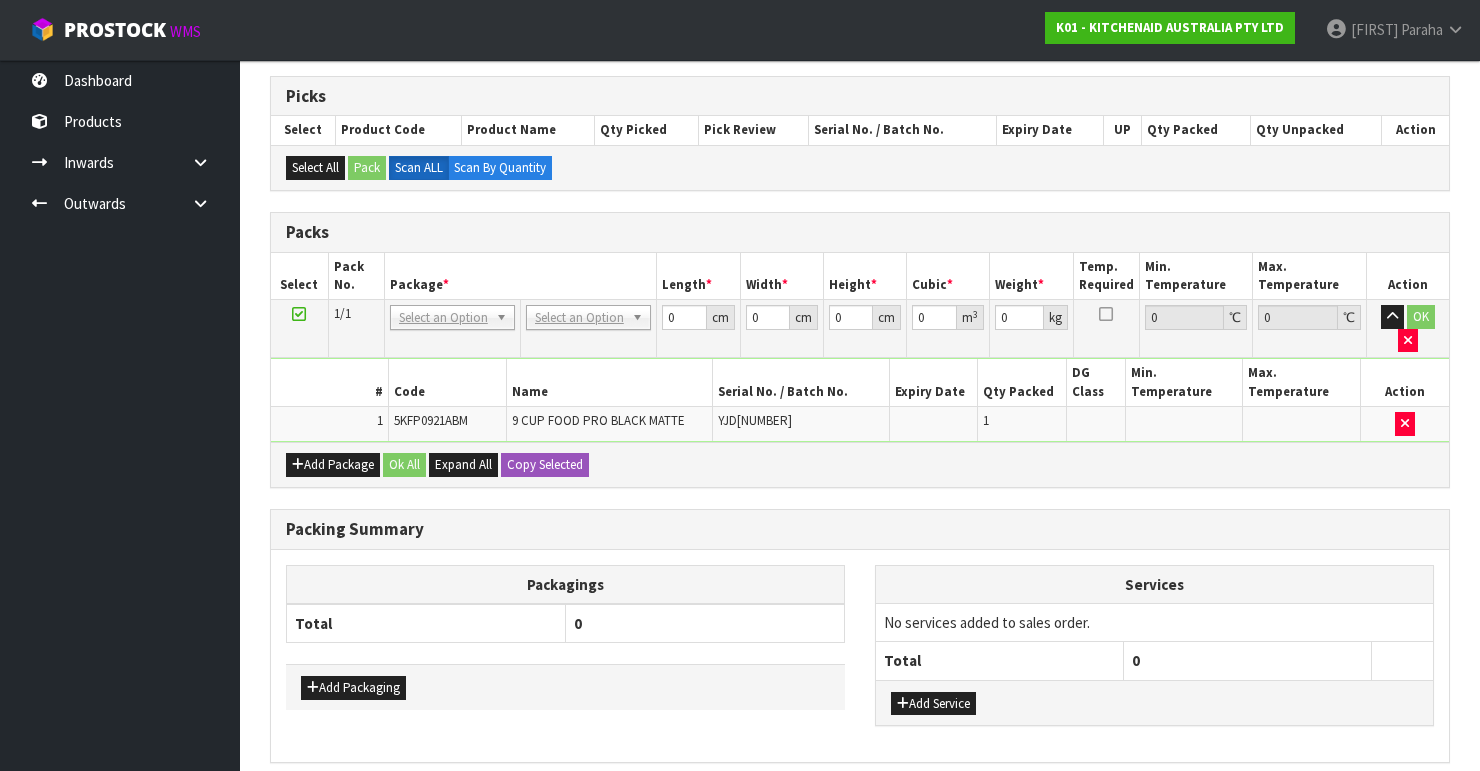 scroll, scrollTop: 320, scrollLeft: 0, axis: vertical 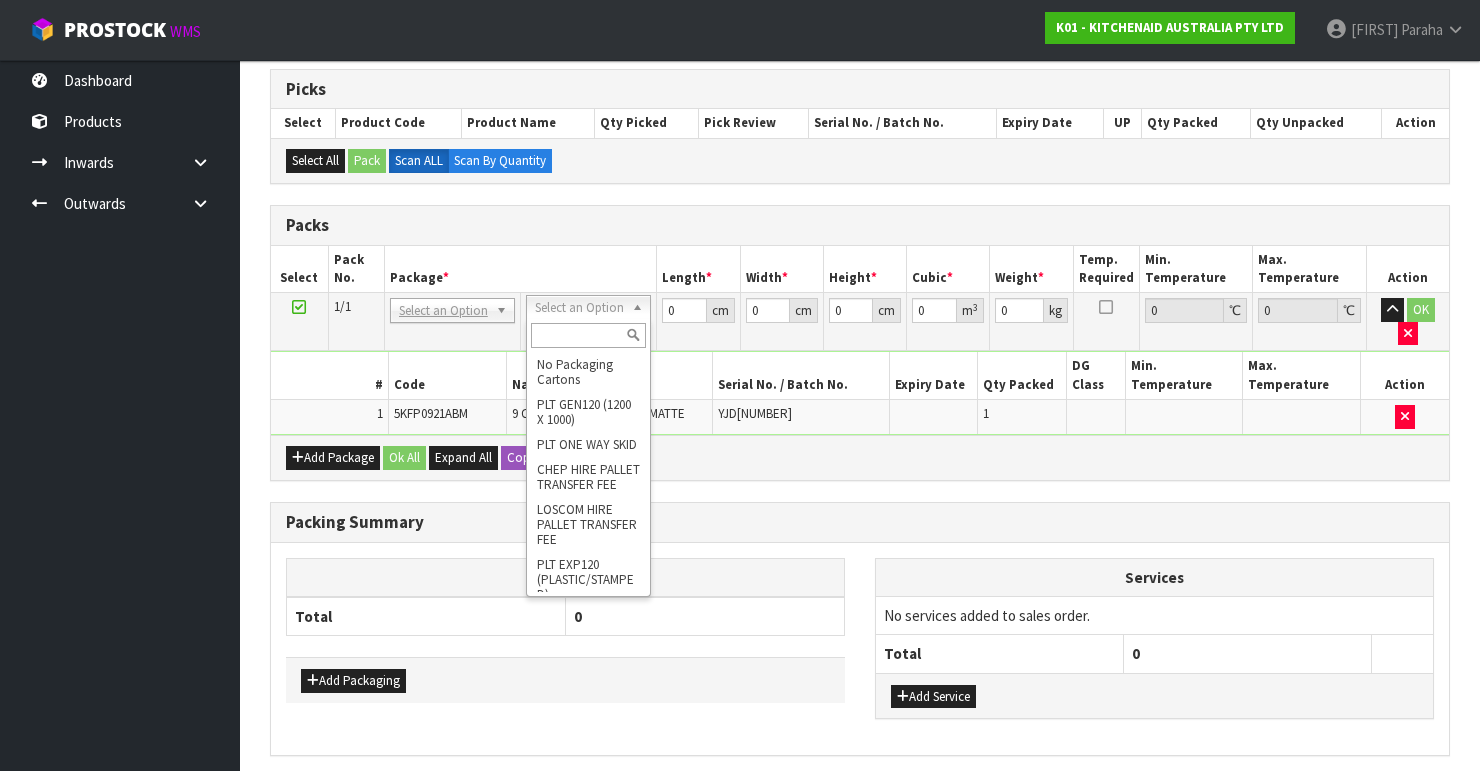 click at bounding box center [588, 335] 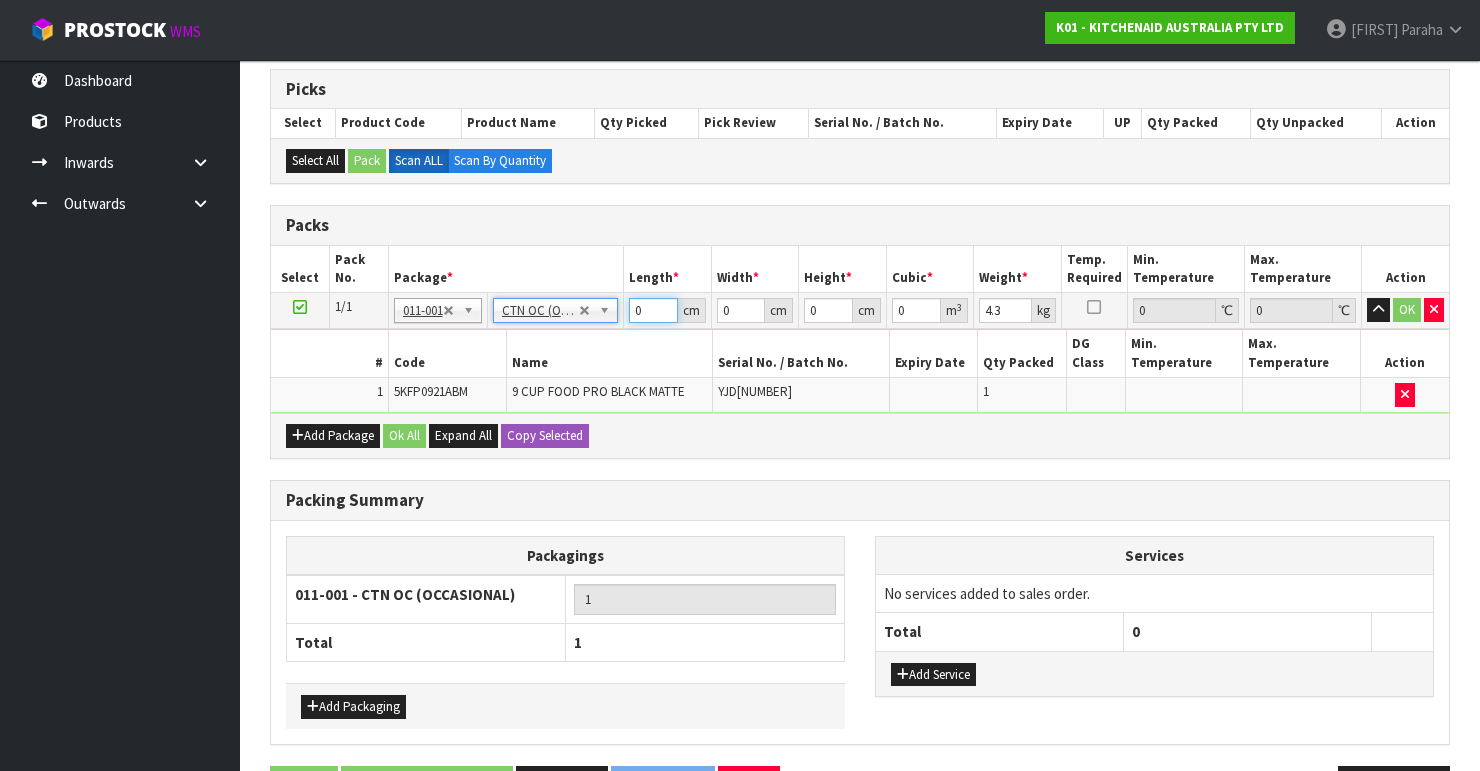 drag, startPoint x: 651, startPoint y: 307, endPoint x: 600, endPoint y: 299, distance: 51.62364 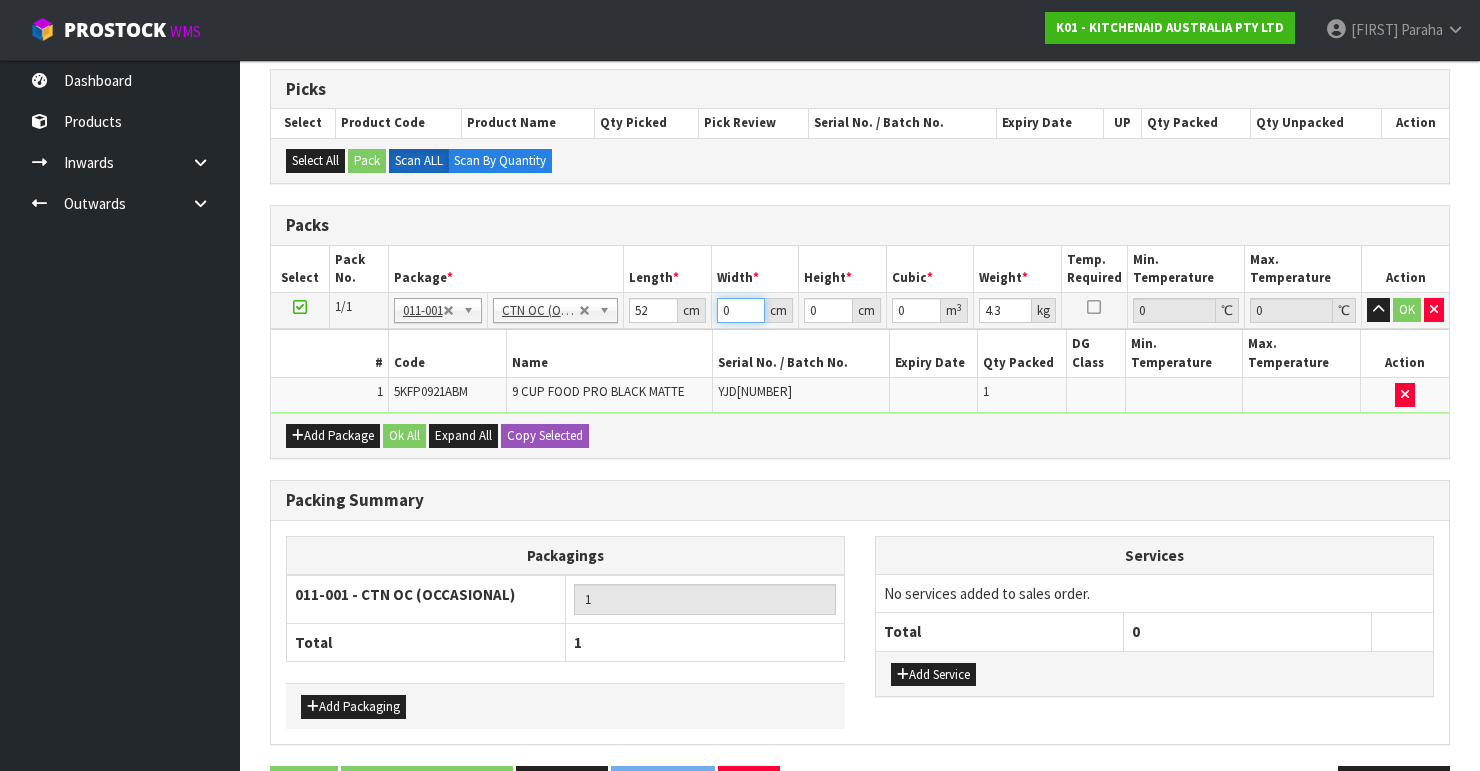 drag, startPoint x: 732, startPoint y: 308, endPoint x: 704, endPoint y: 307, distance: 28.01785 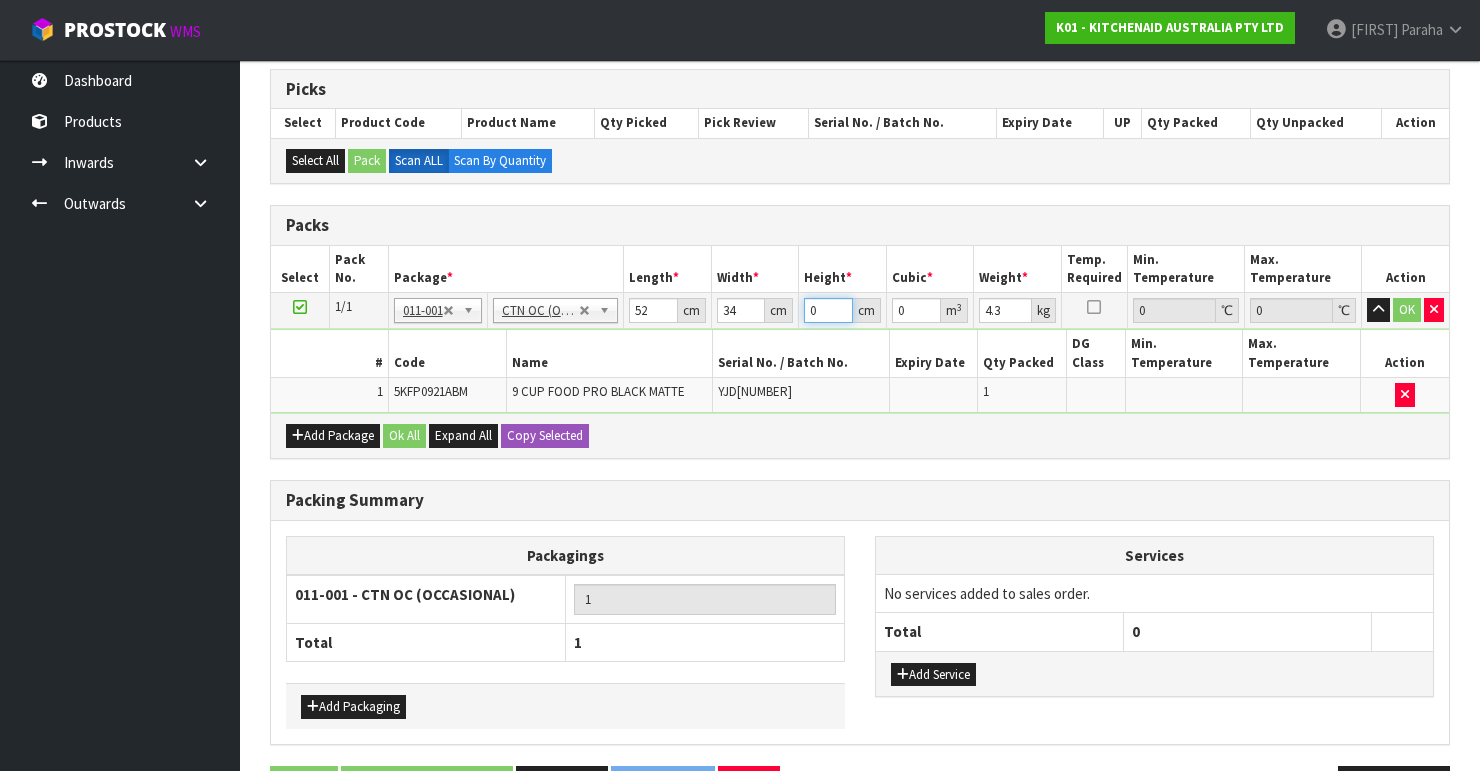 drag, startPoint x: 824, startPoint y: 308, endPoint x: 798, endPoint y: 308, distance: 26 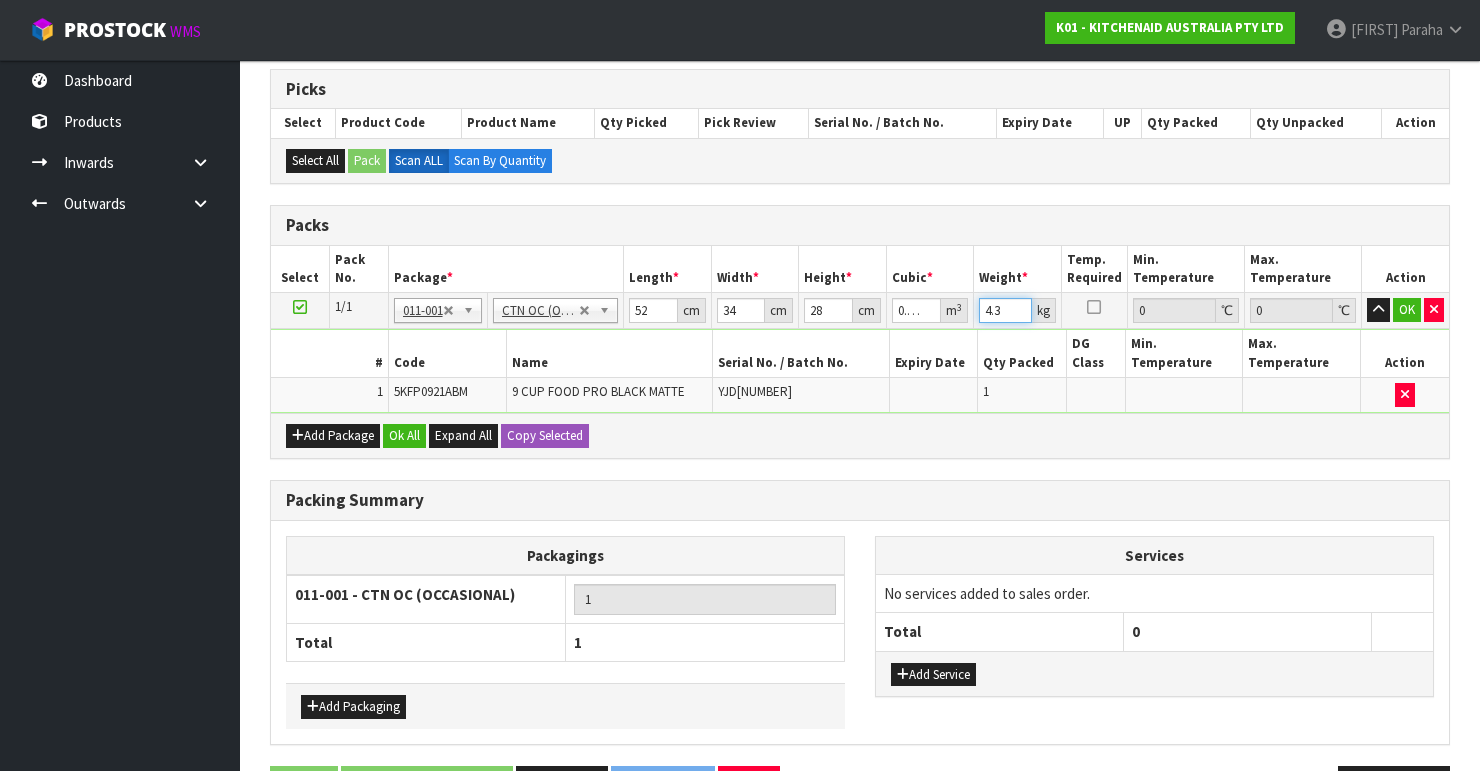 drag, startPoint x: 1004, startPoint y: 312, endPoint x: 964, endPoint y: 316, distance: 40.1995 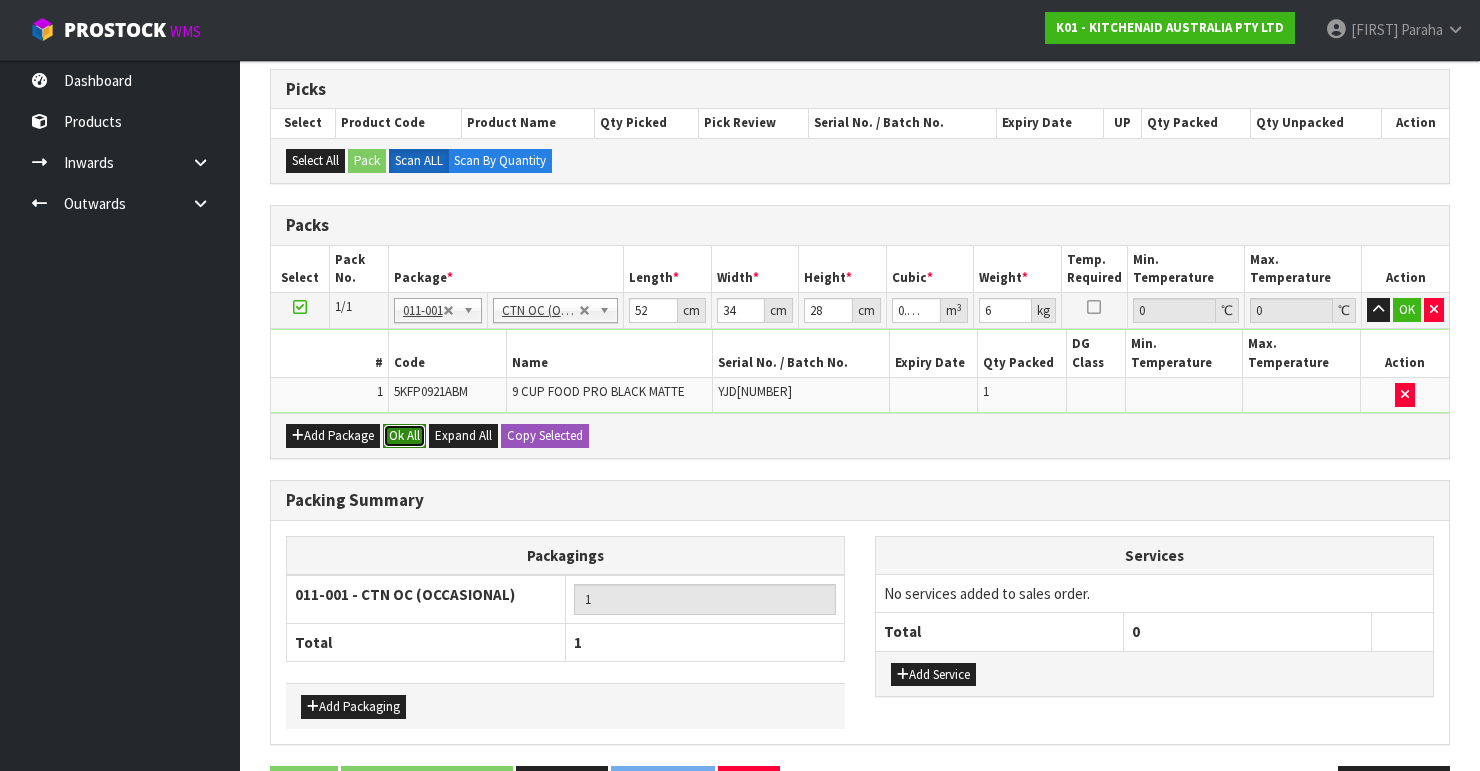 click on "Ok All" at bounding box center [404, 436] 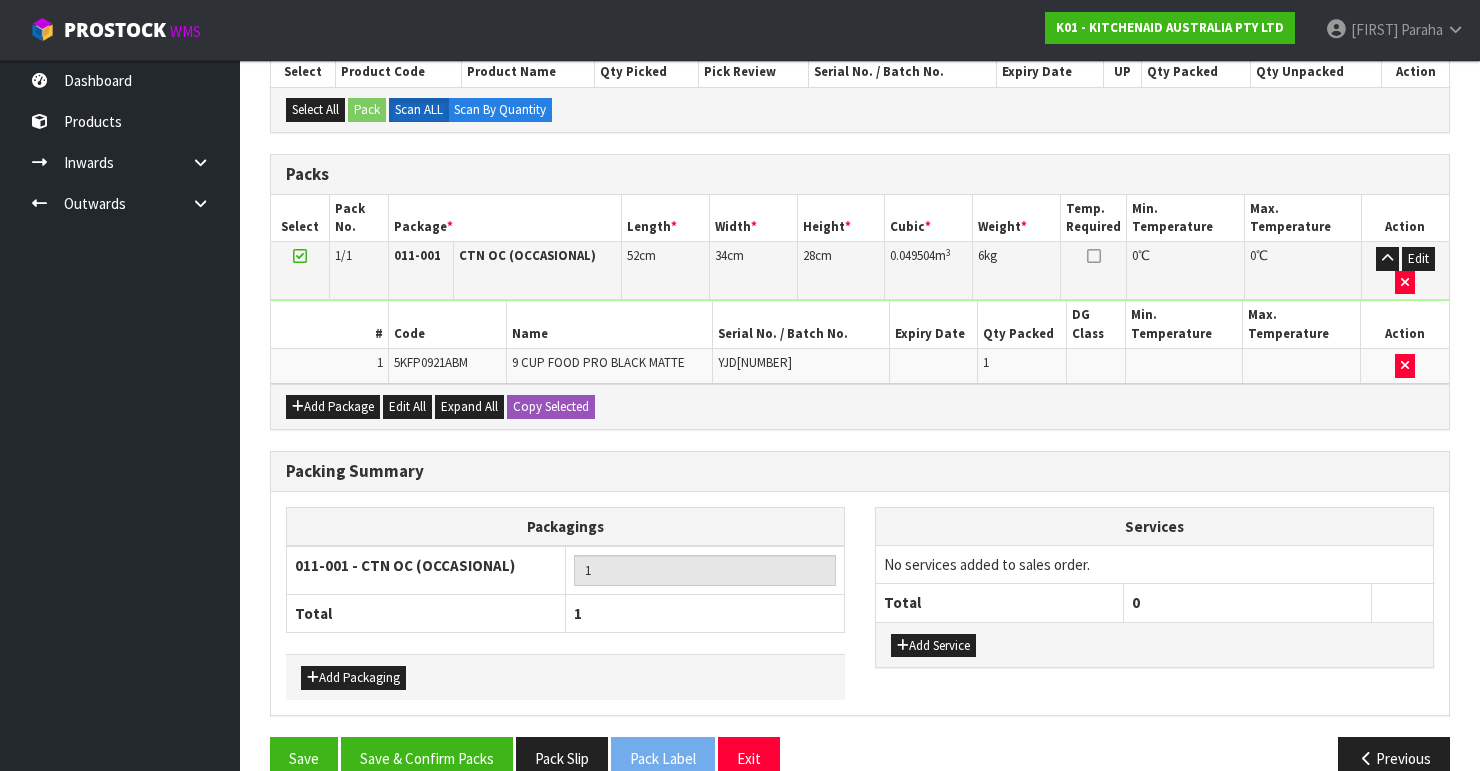 scroll, scrollTop: 400, scrollLeft: 0, axis: vertical 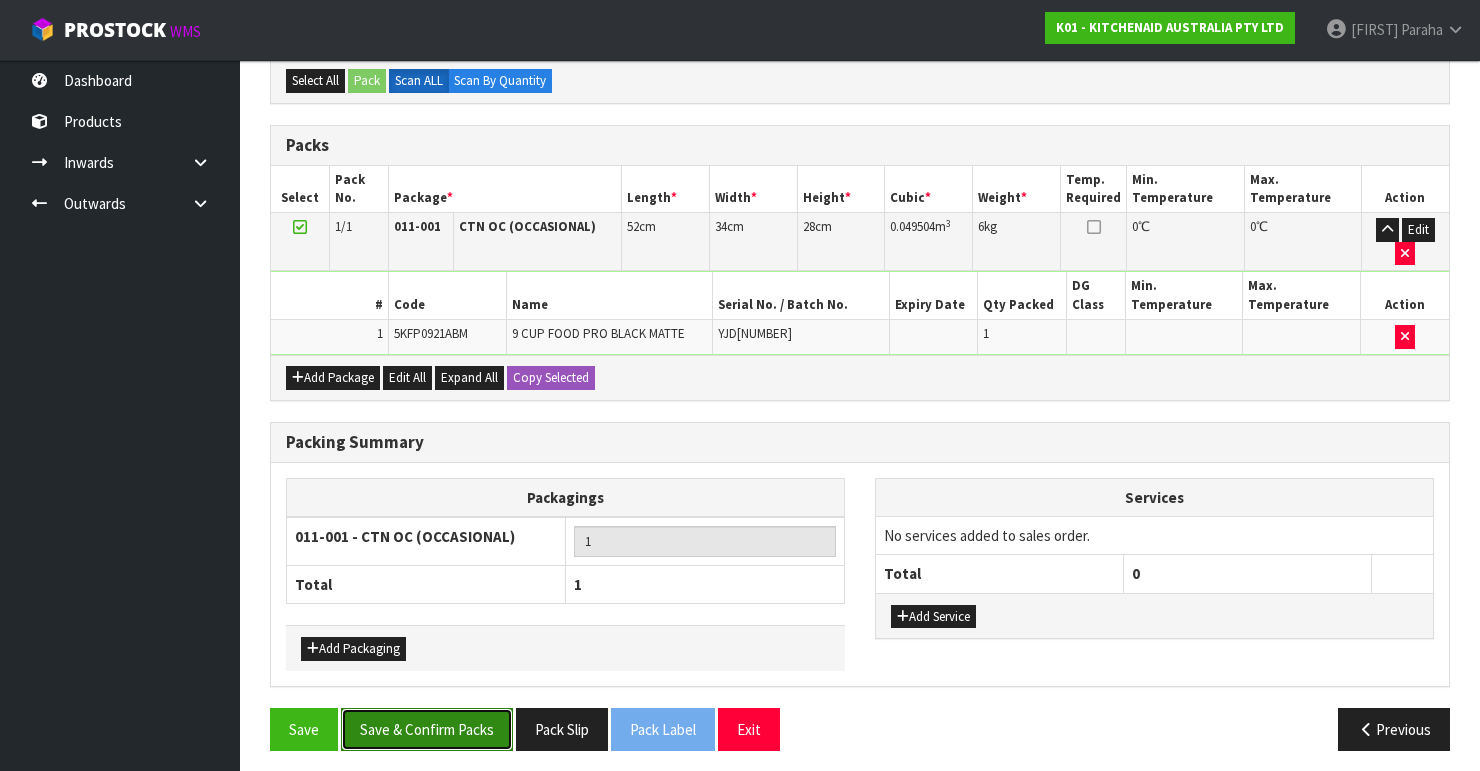 click on "Save & Confirm Packs" at bounding box center (427, 729) 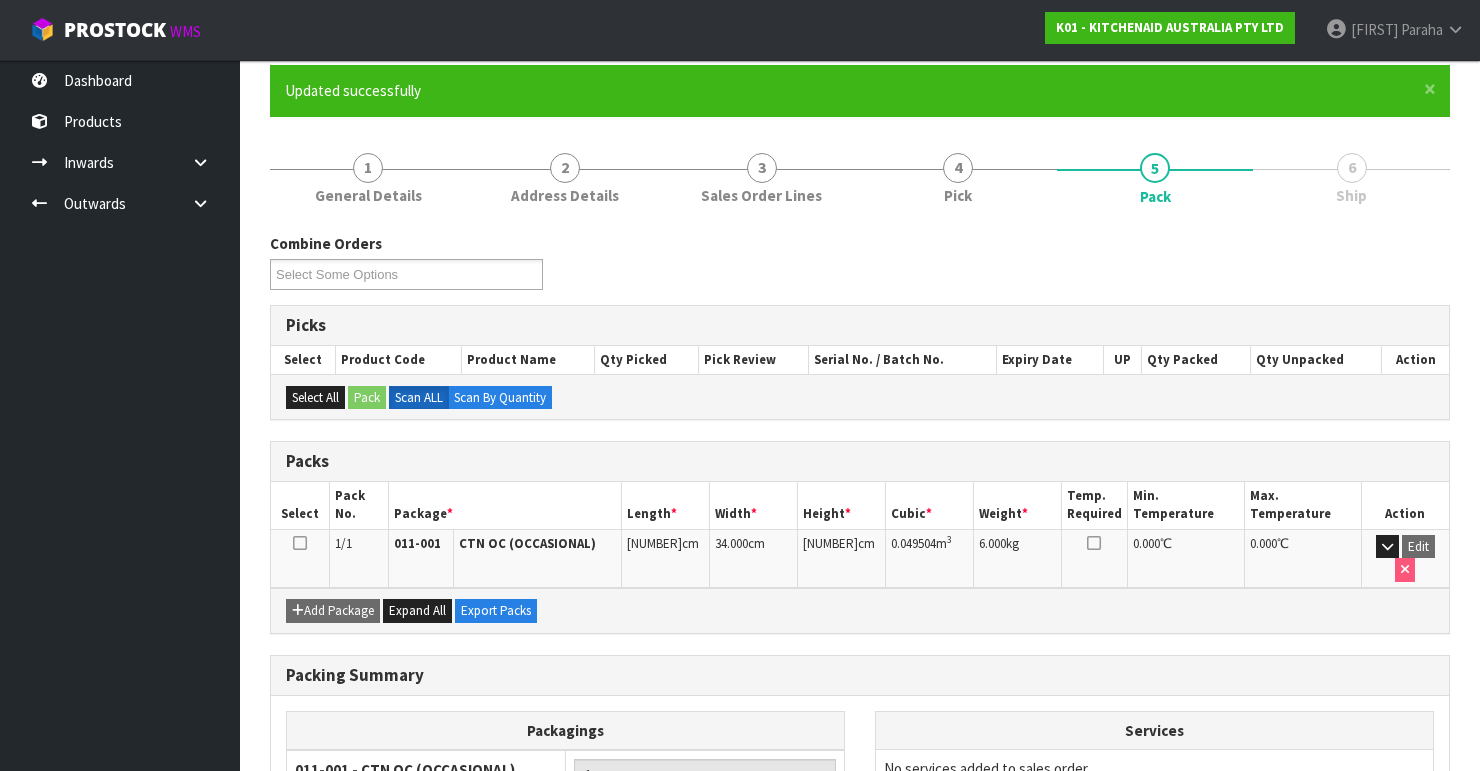 scroll, scrollTop: 346, scrollLeft: 0, axis: vertical 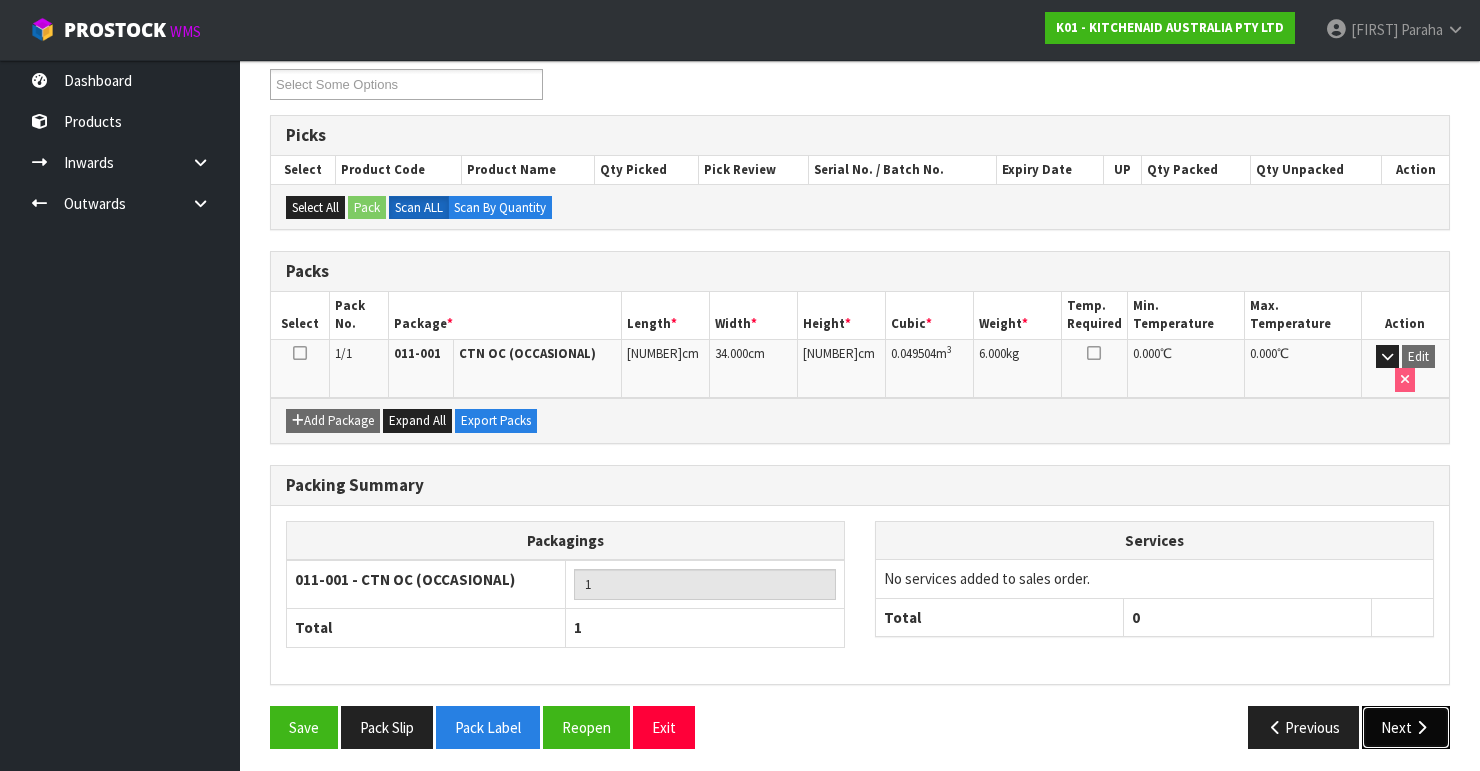 click on "Next" at bounding box center (1406, 727) 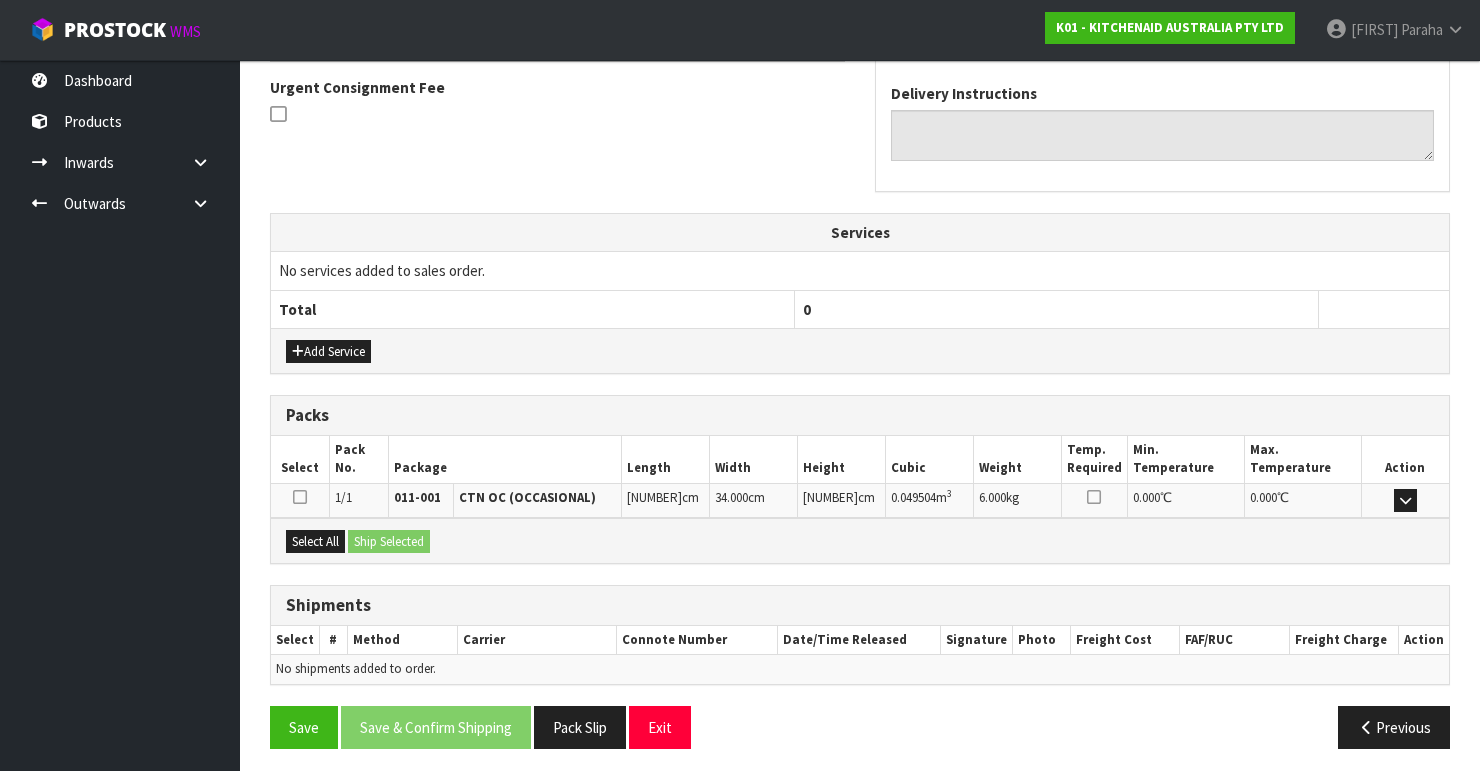 scroll, scrollTop: 584, scrollLeft: 0, axis: vertical 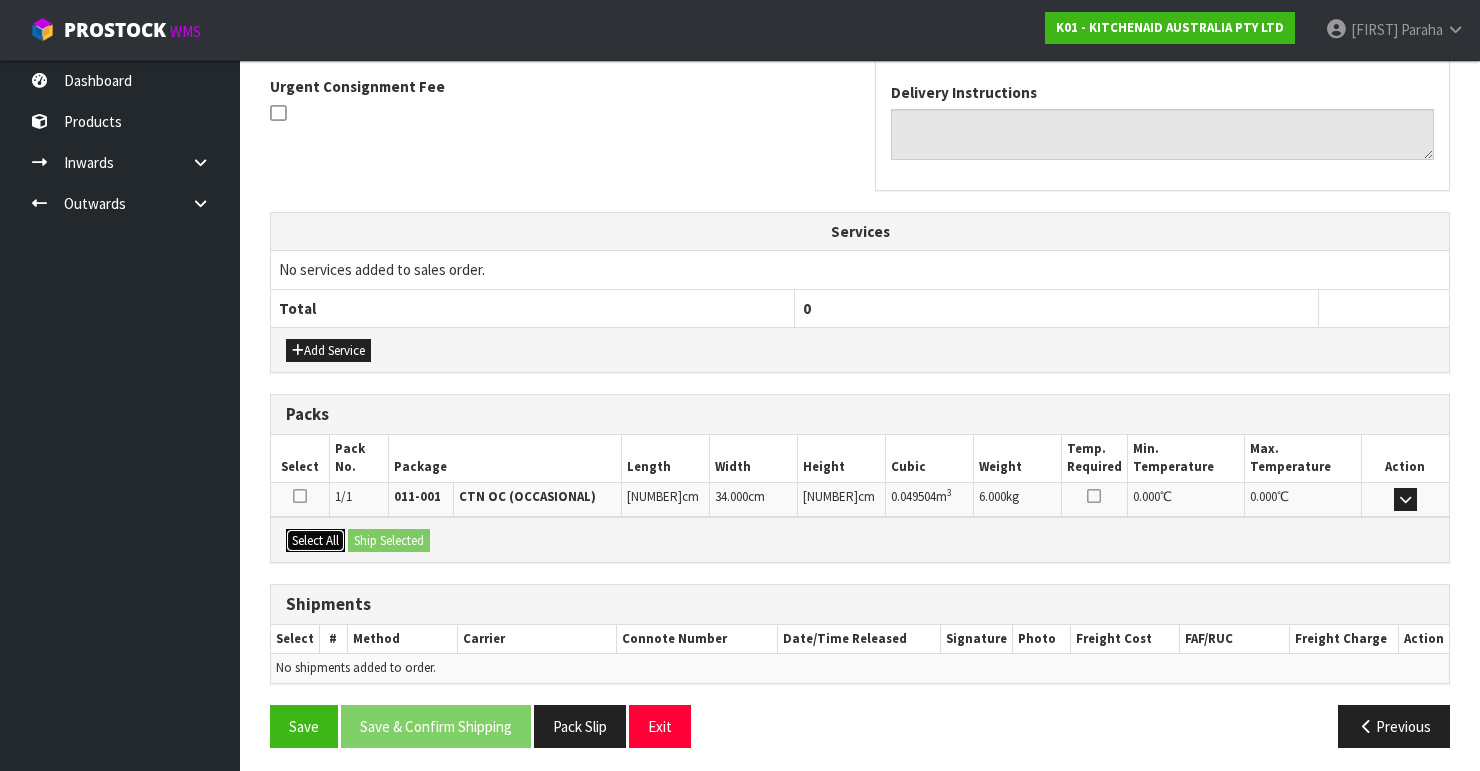 click on "Select All" at bounding box center (315, 541) 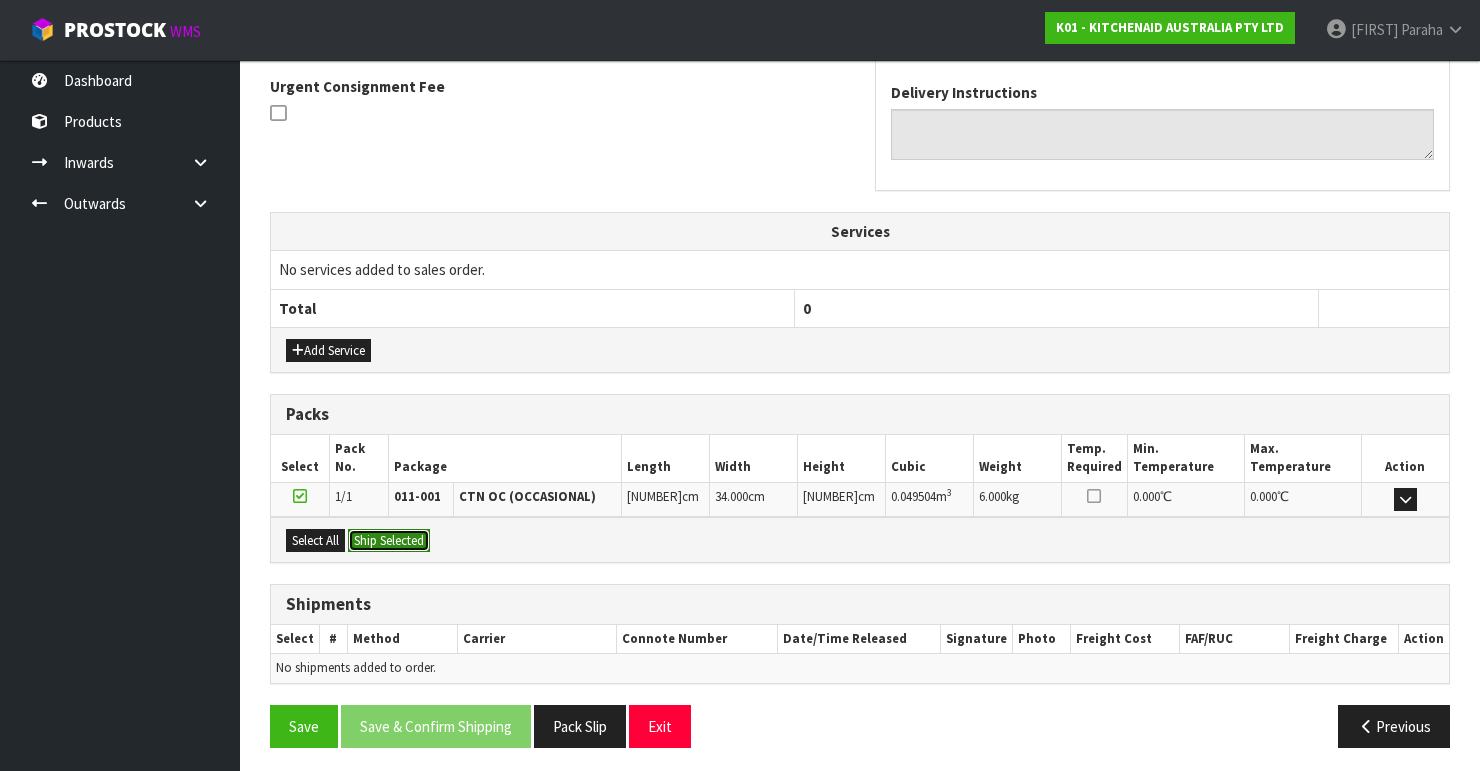 click on "Ship Selected" at bounding box center (389, 541) 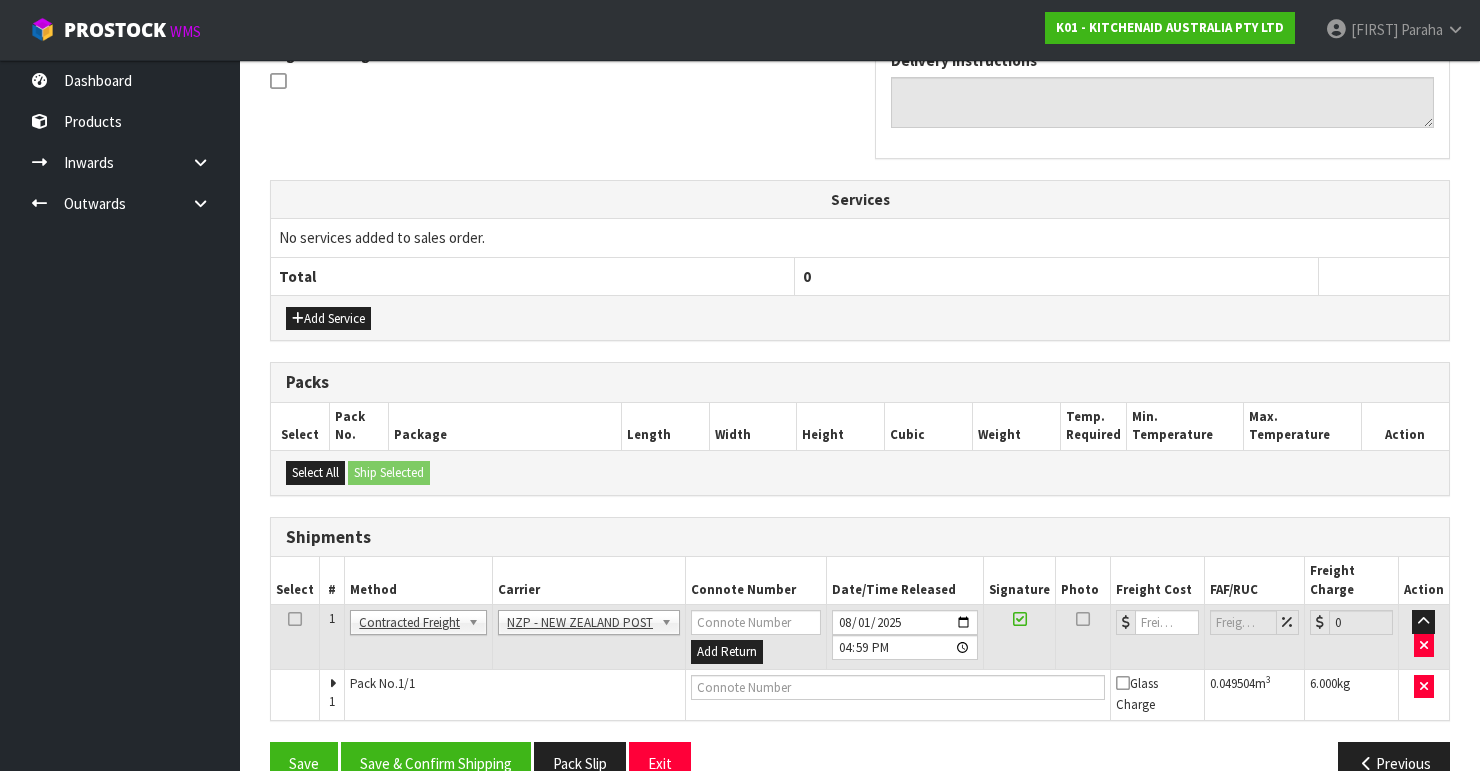 scroll, scrollTop: 635, scrollLeft: 0, axis: vertical 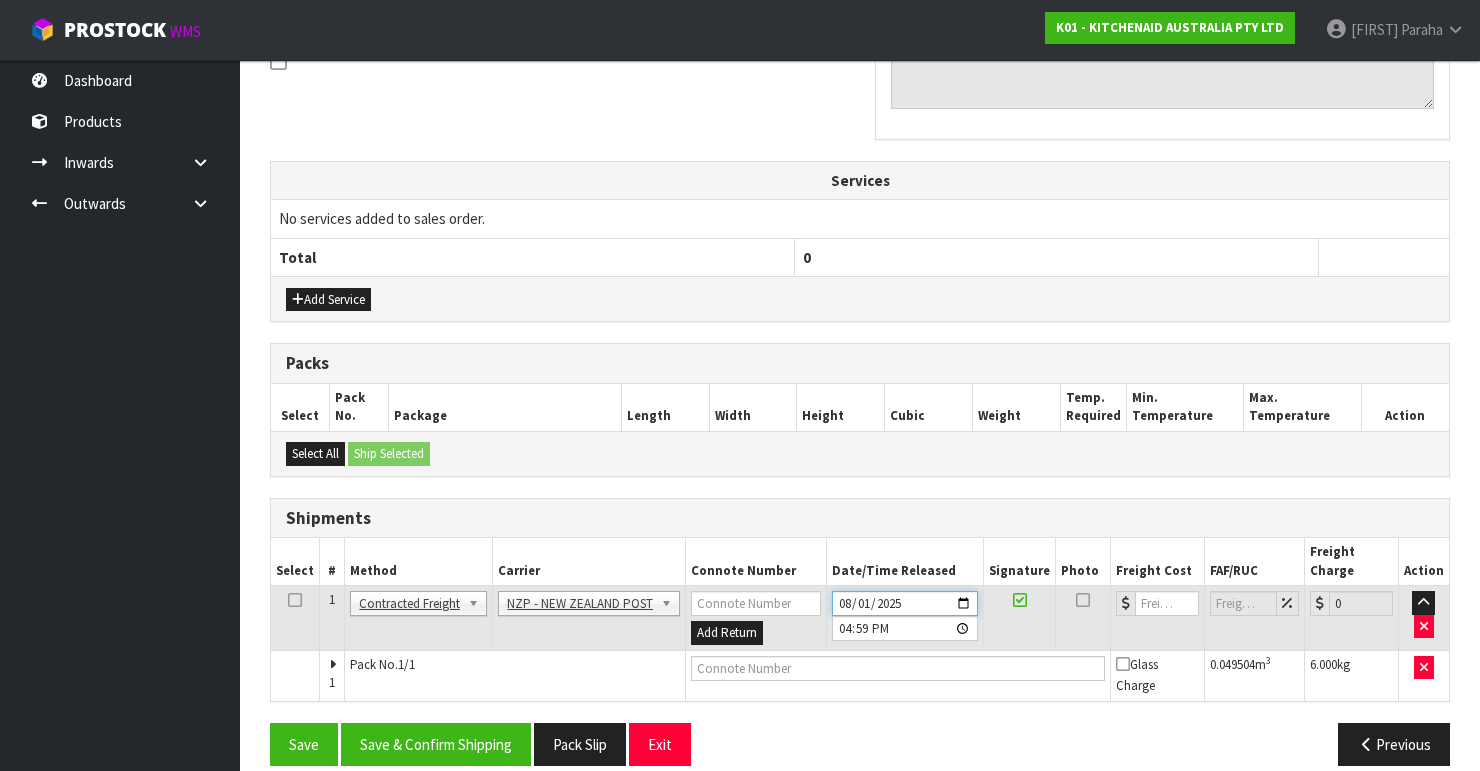 click on "2025-08-01" at bounding box center [905, 603] 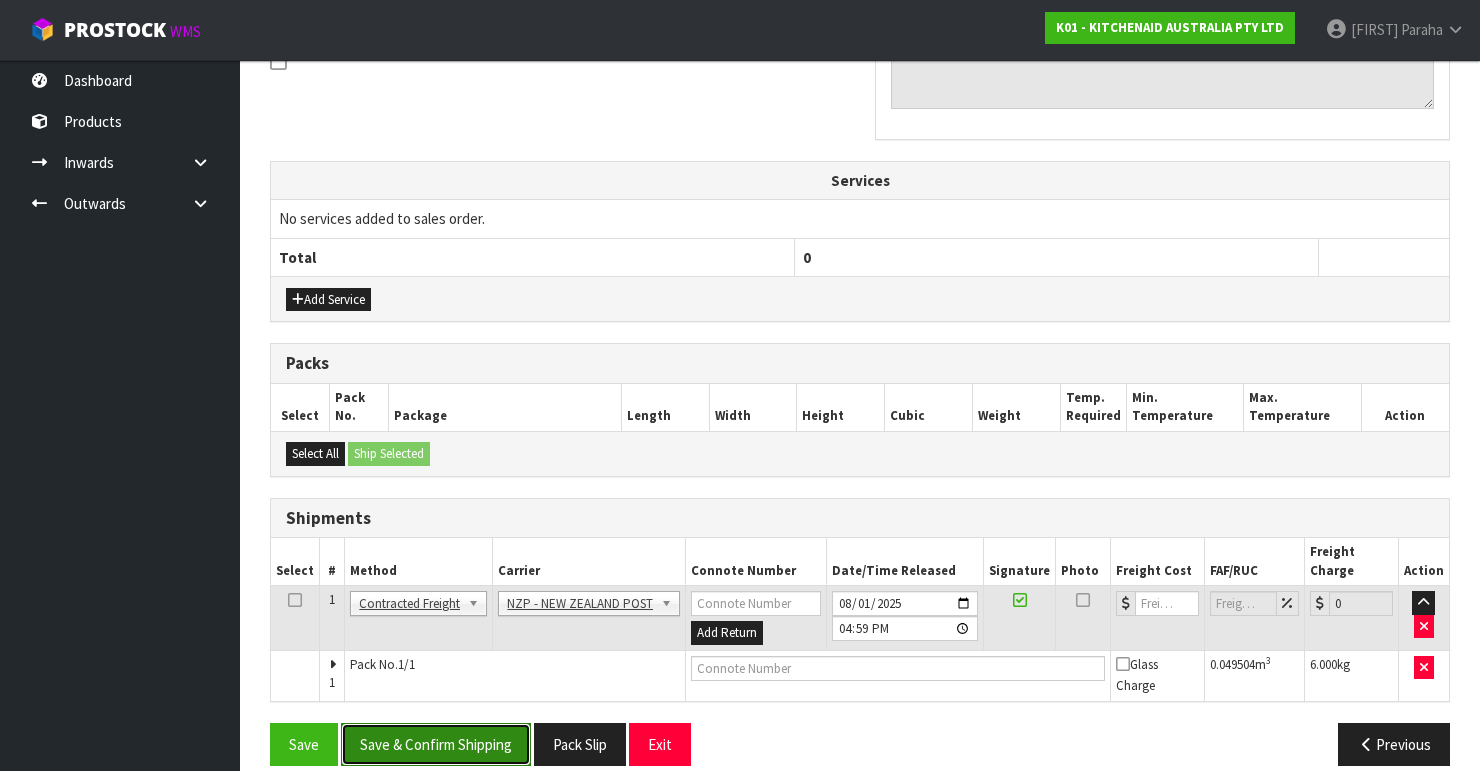 click on "Save & Confirm Shipping" at bounding box center [436, 744] 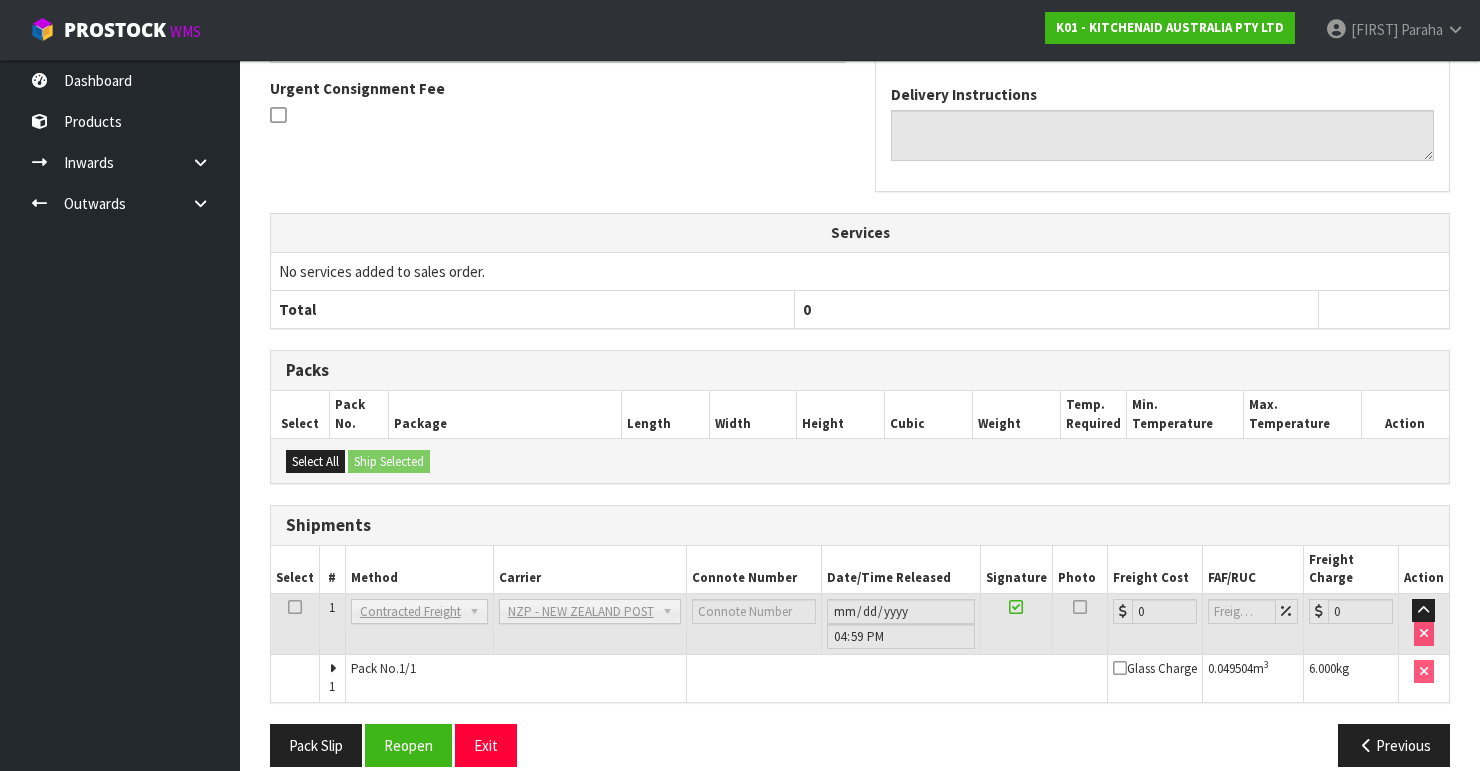 scroll, scrollTop: 605, scrollLeft: 0, axis: vertical 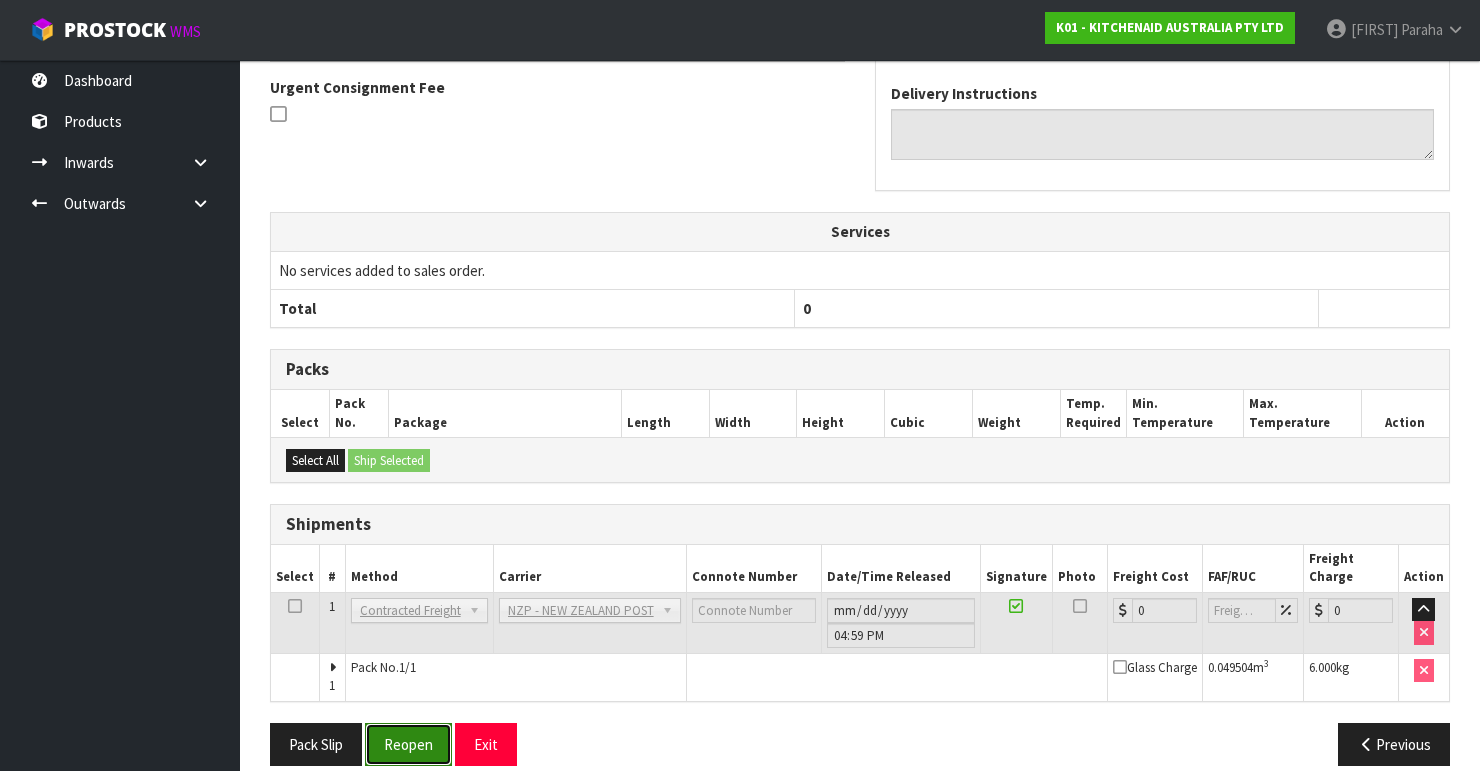 click on "Reopen" at bounding box center (408, 744) 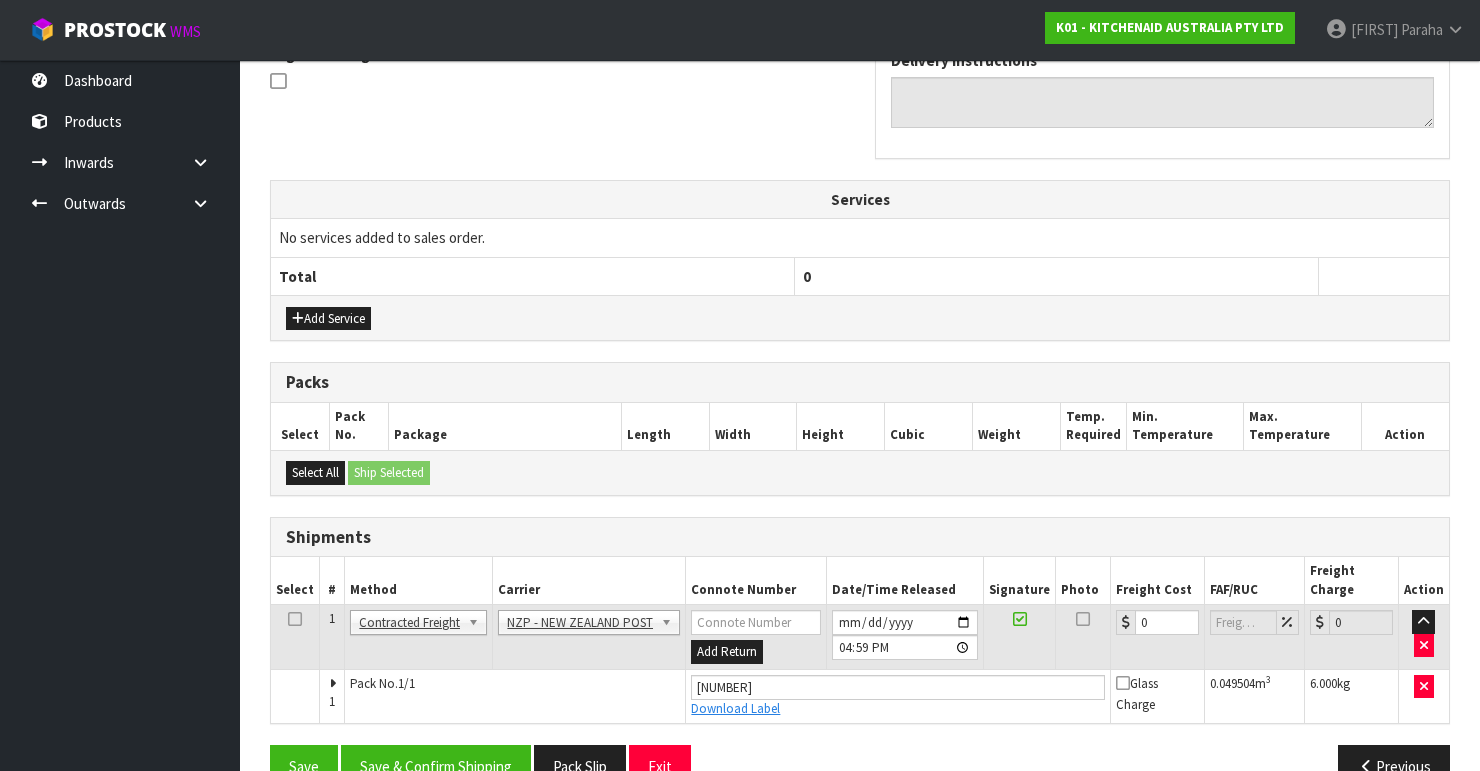 scroll, scrollTop: 638, scrollLeft: 0, axis: vertical 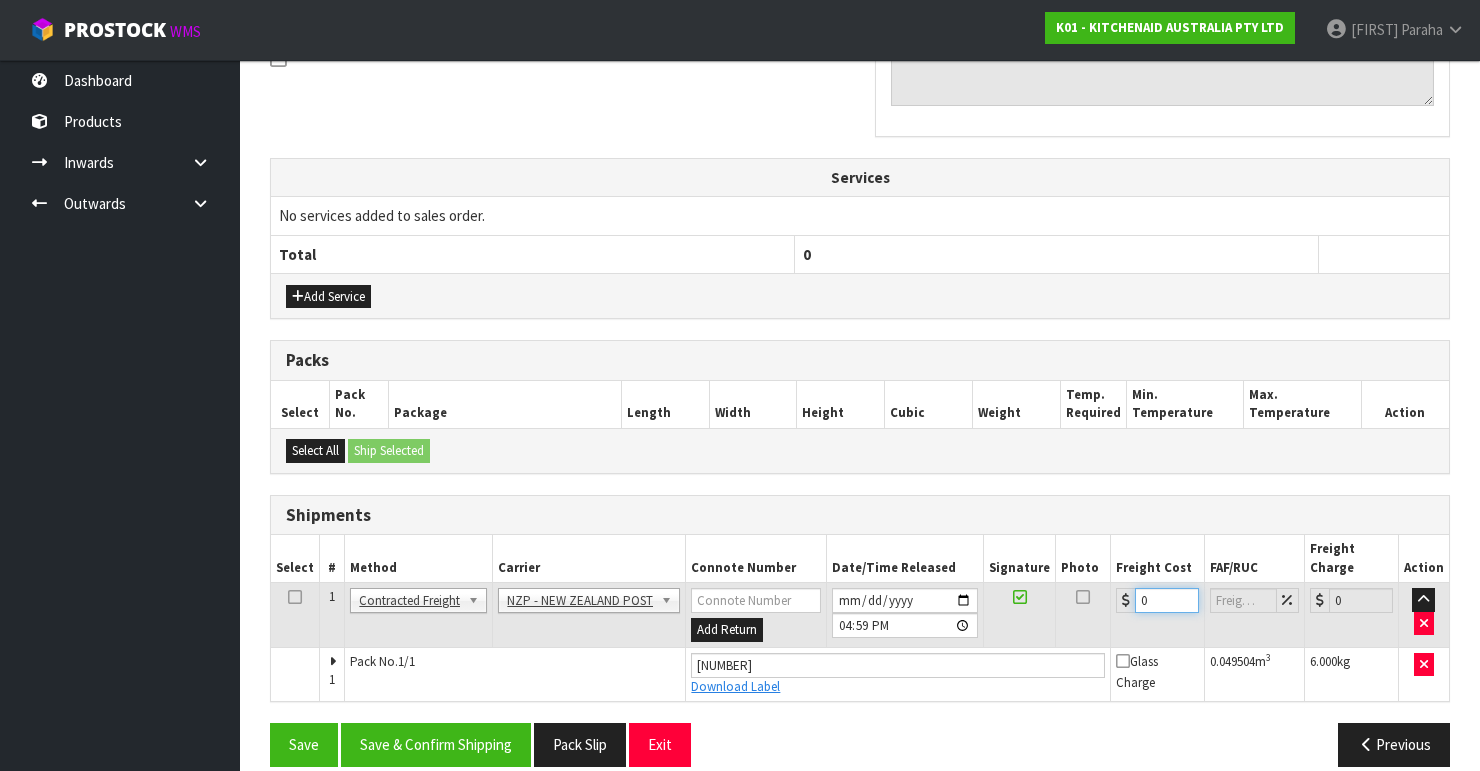 drag, startPoint x: 1147, startPoint y: 576, endPoint x: 1124, endPoint y: 576, distance: 23 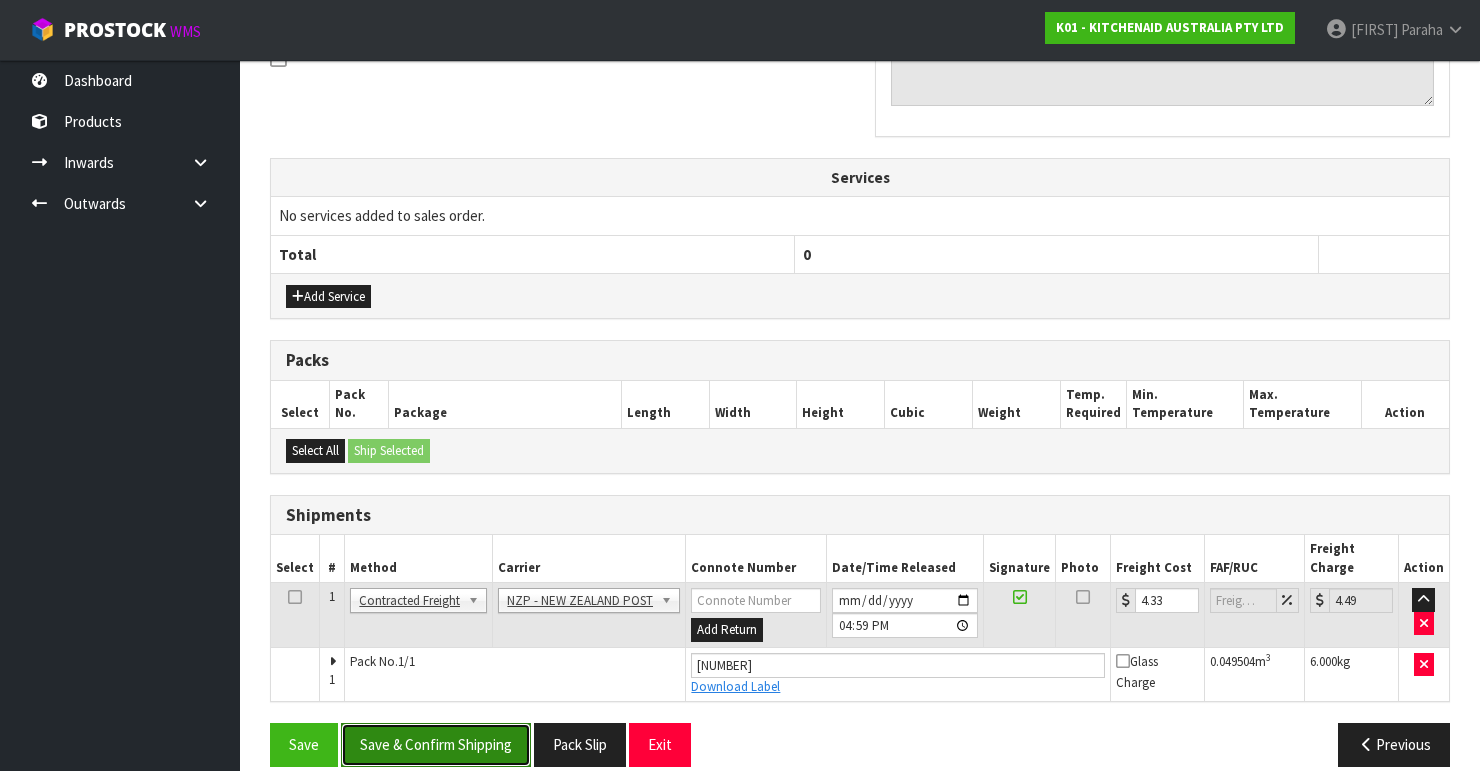 click on "Save & Confirm Shipping" at bounding box center [436, 744] 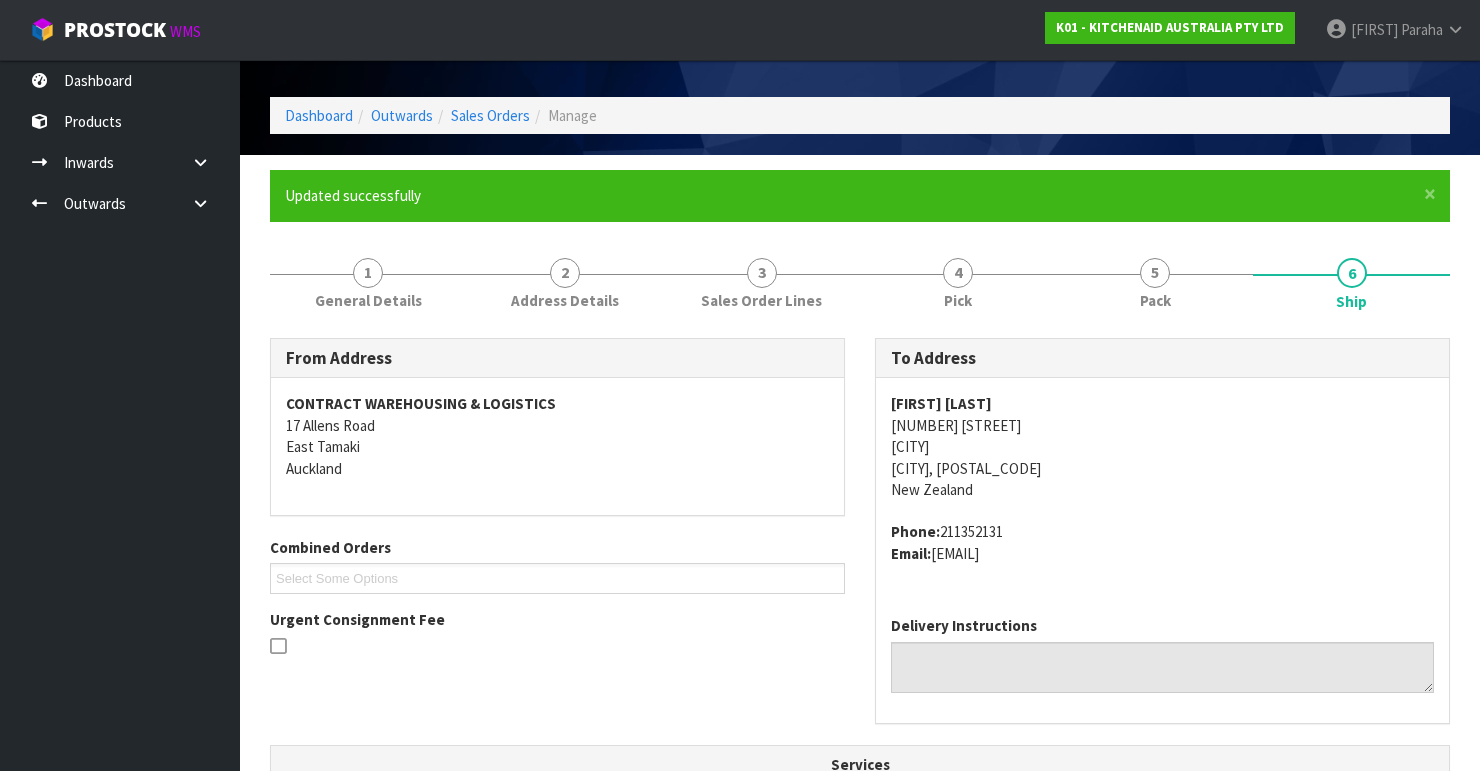 scroll, scrollTop: 0, scrollLeft: 0, axis: both 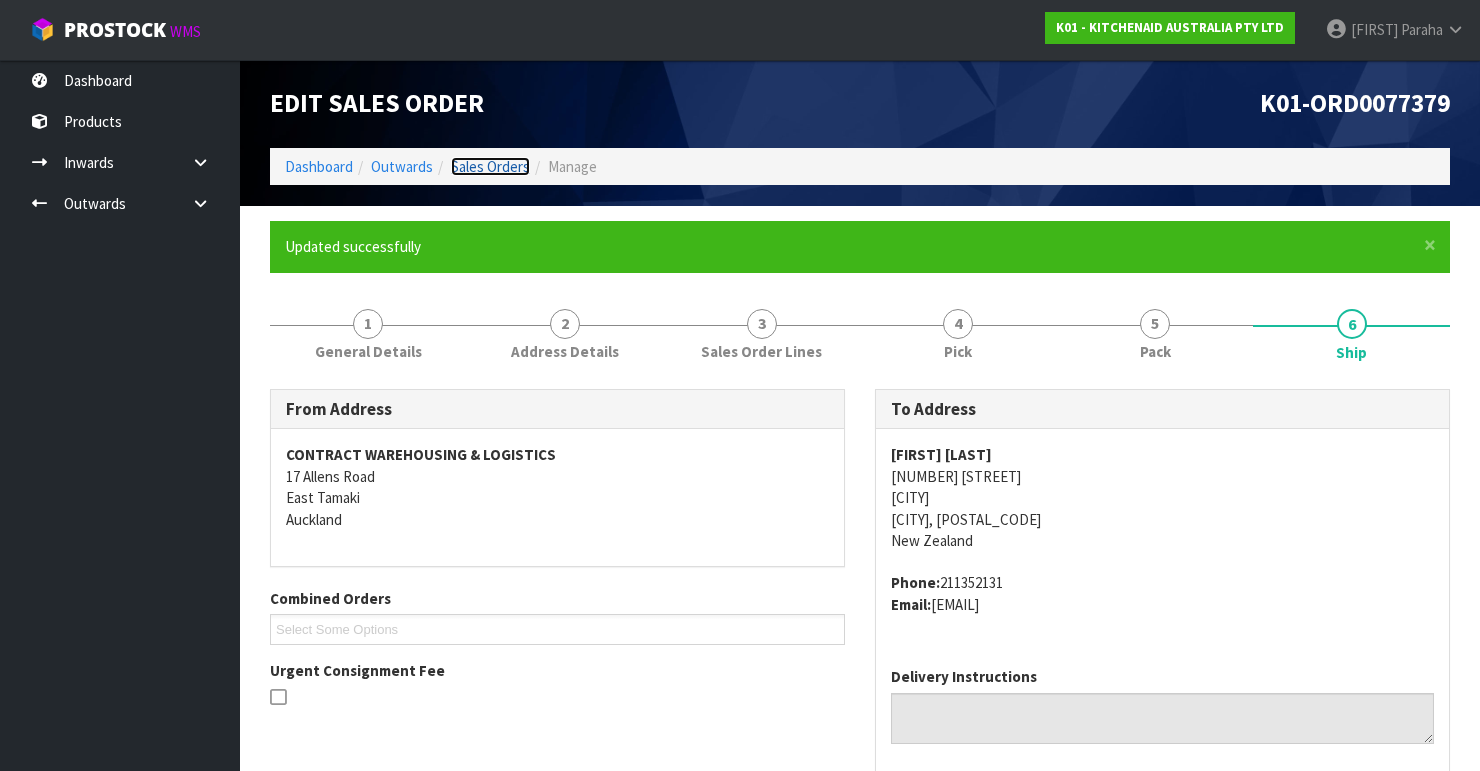 click on "Sales Orders" at bounding box center [490, 166] 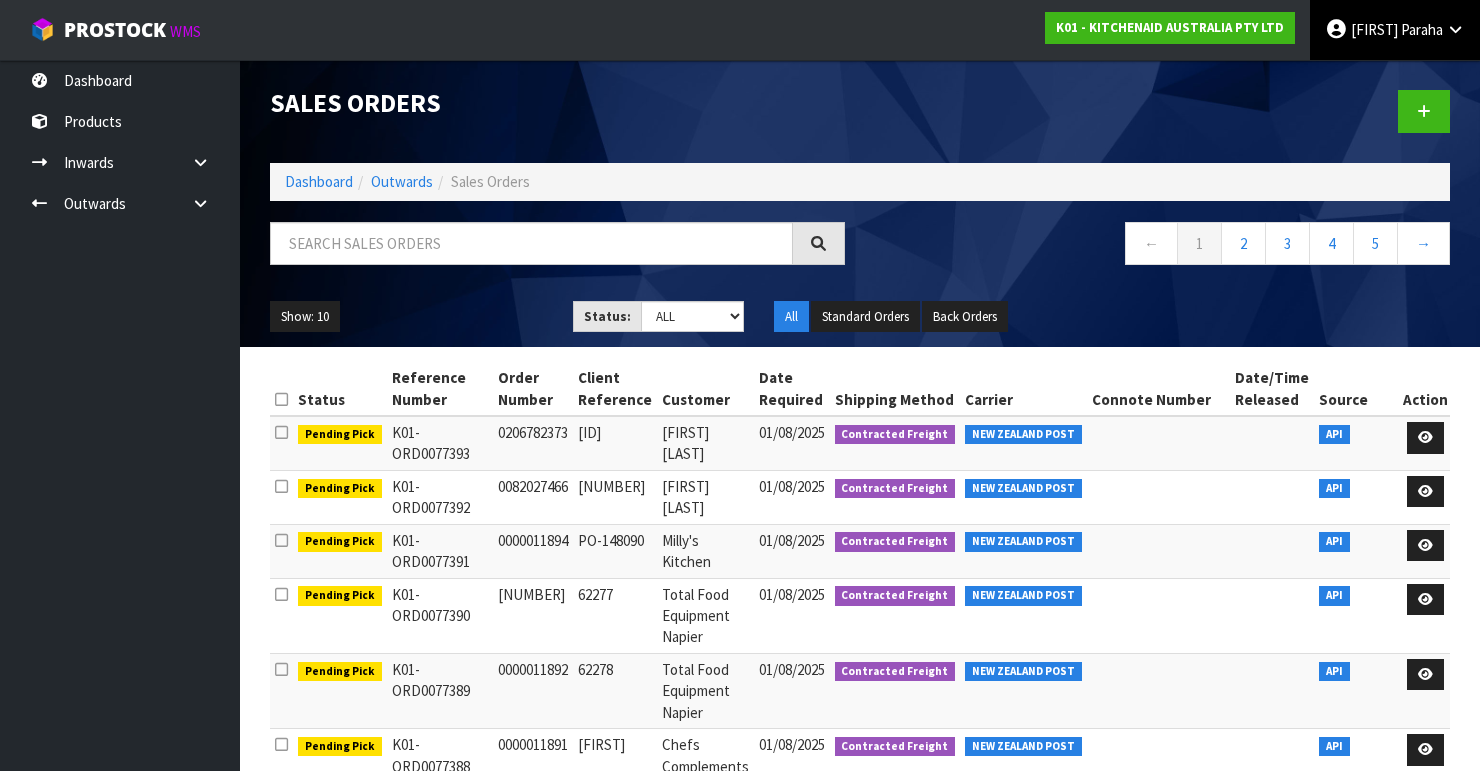 click on "[FIRST] [LAST]" at bounding box center [1395, 30] 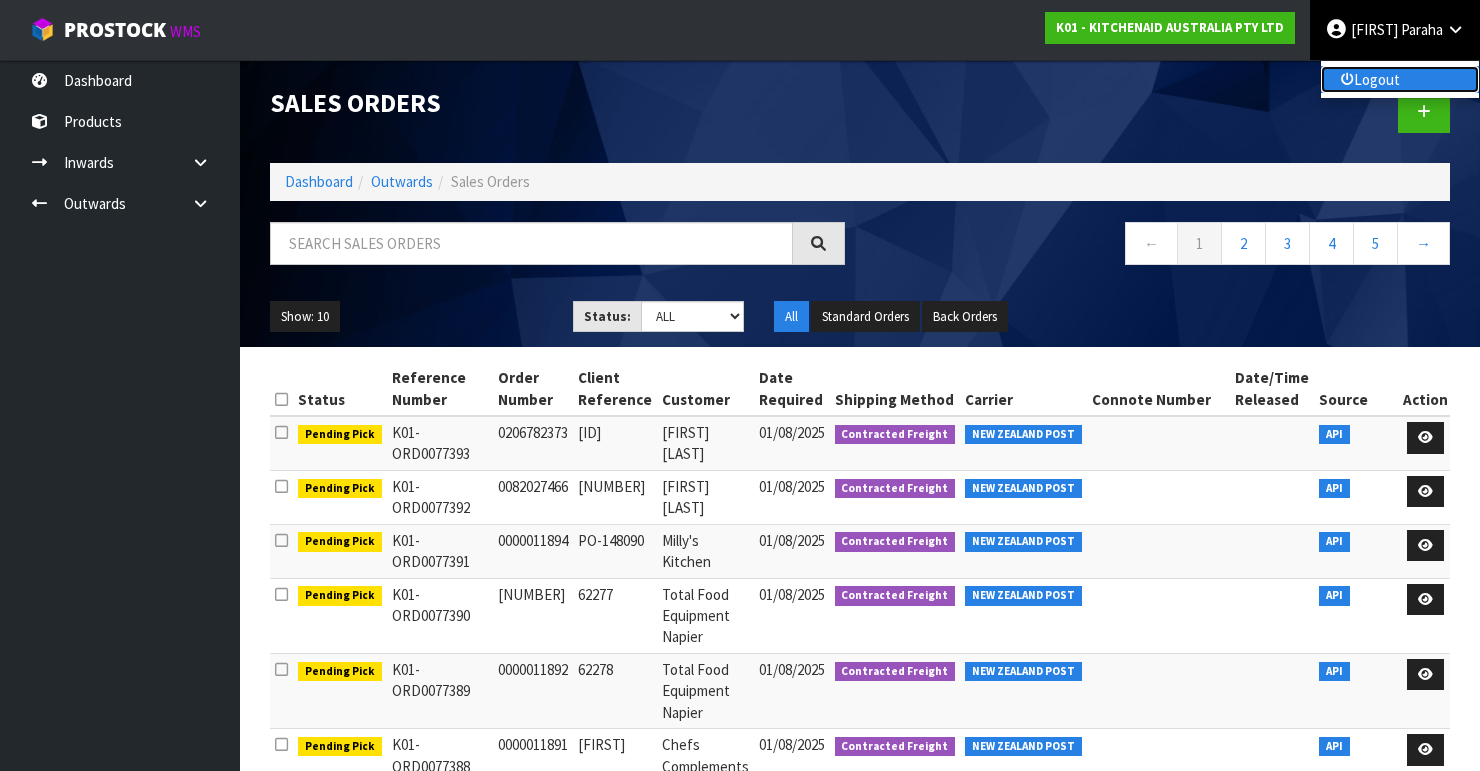 click on "Logout" at bounding box center (1400, 79) 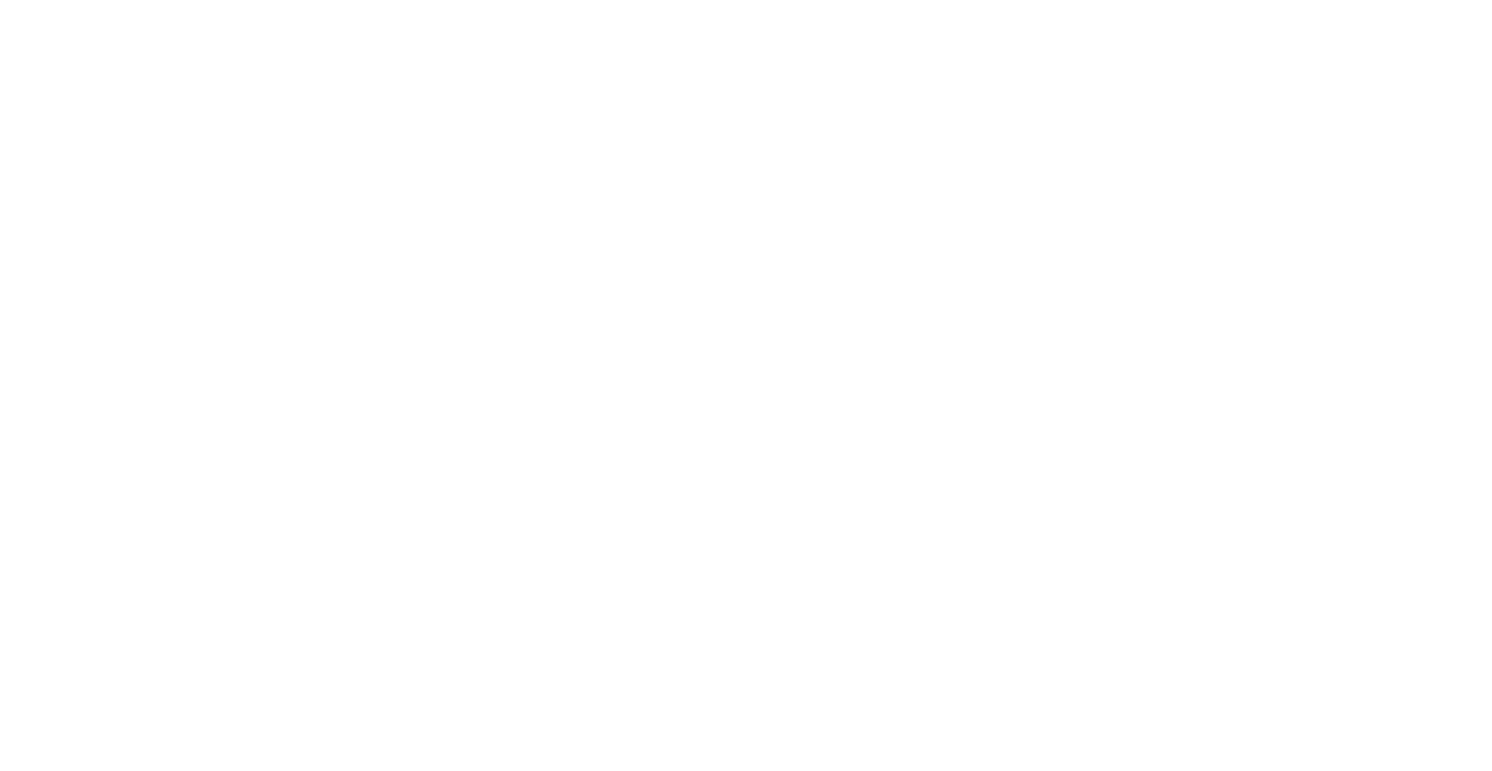 scroll, scrollTop: 0, scrollLeft: 0, axis: both 